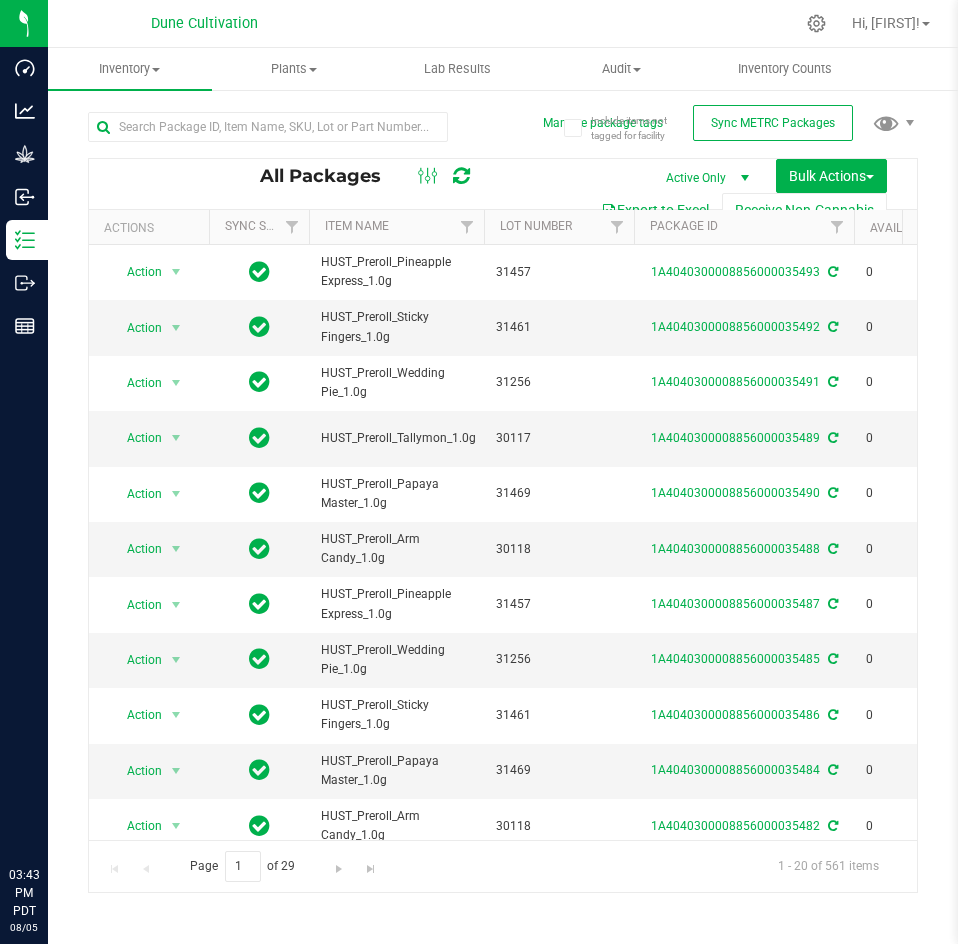 scroll, scrollTop: 0, scrollLeft: 0, axis: both 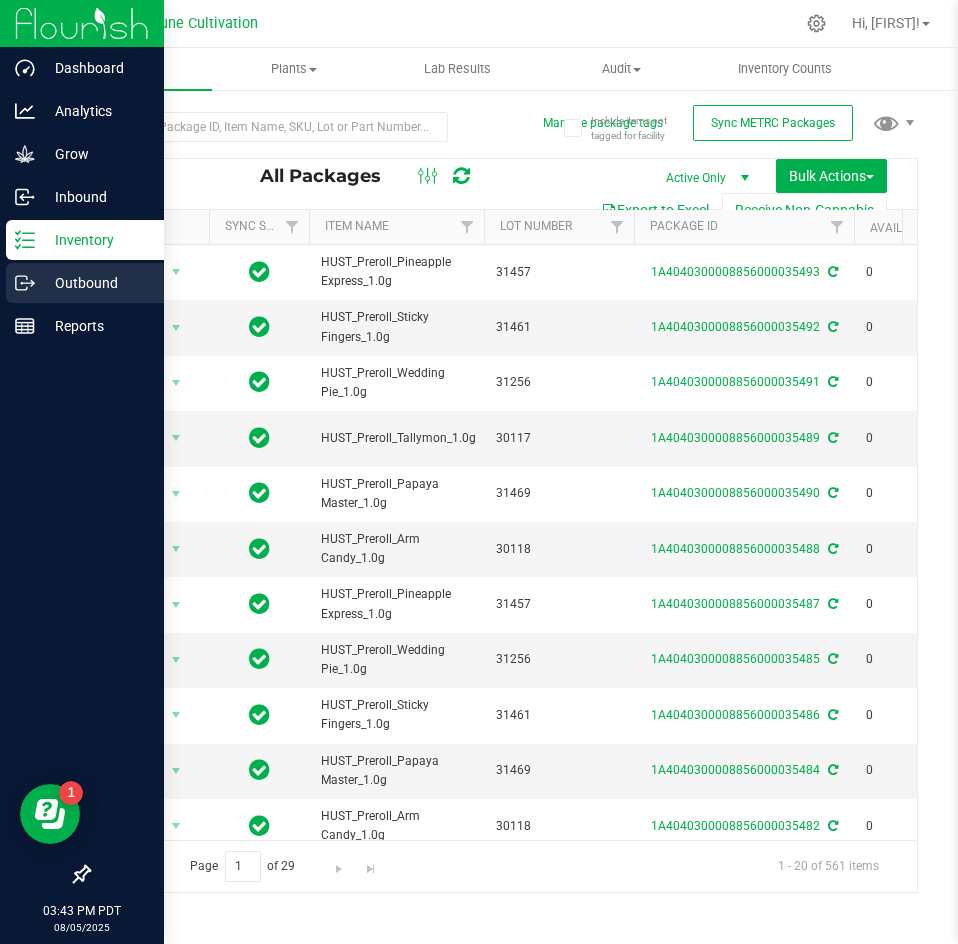 click on "Outbound" at bounding box center (85, 283) 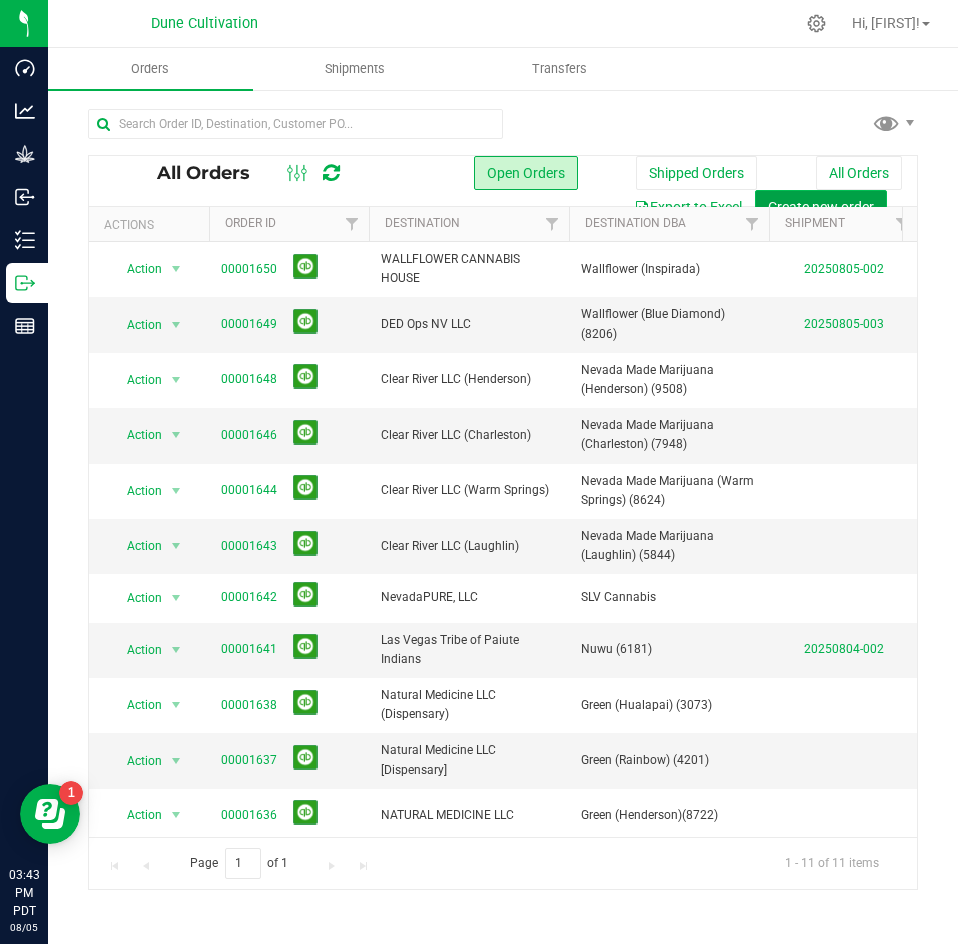 click on "Create new order" at bounding box center (821, 207) 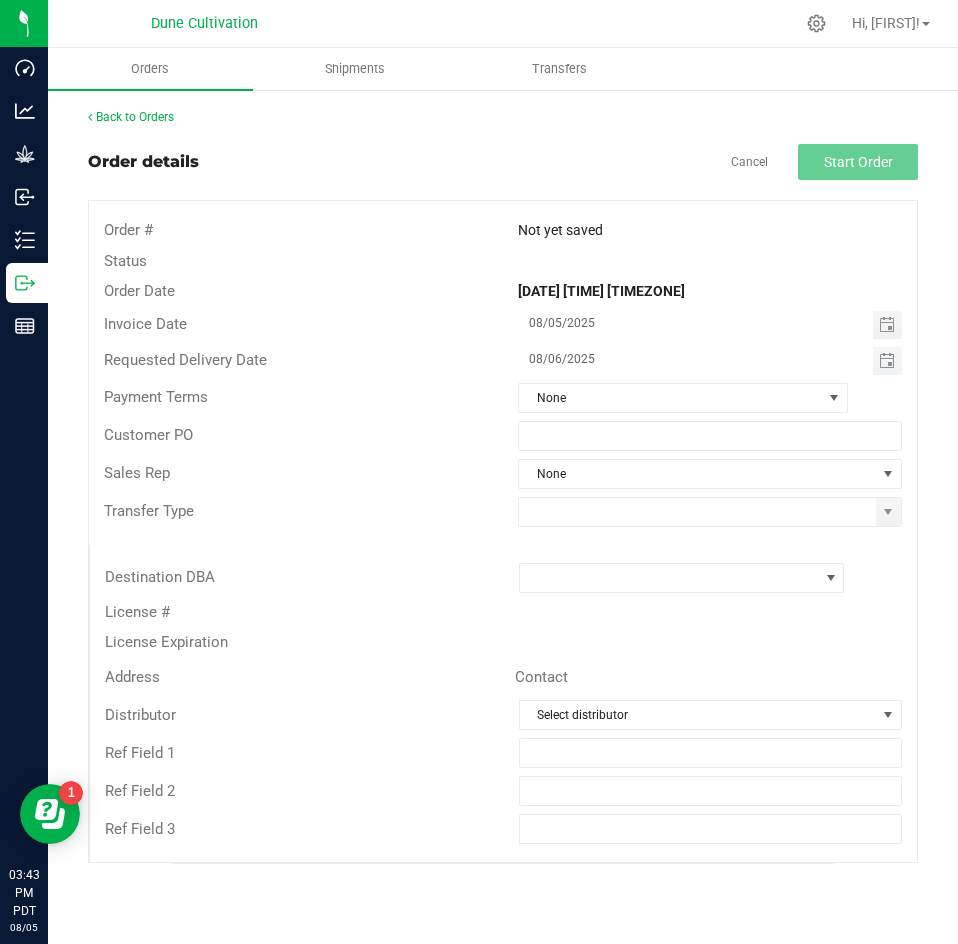 click at bounding box center [887, 361] 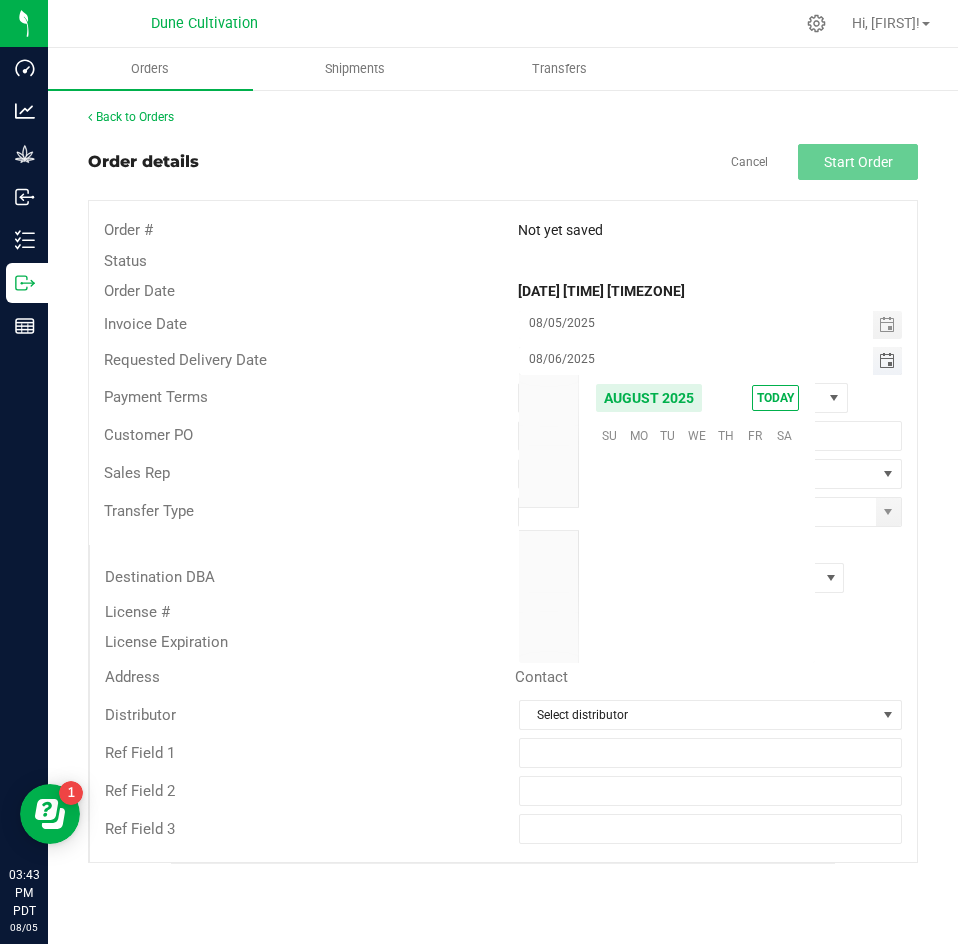 scroll, scrollTop: 36168, scrollLeft: 0, axis: vertical 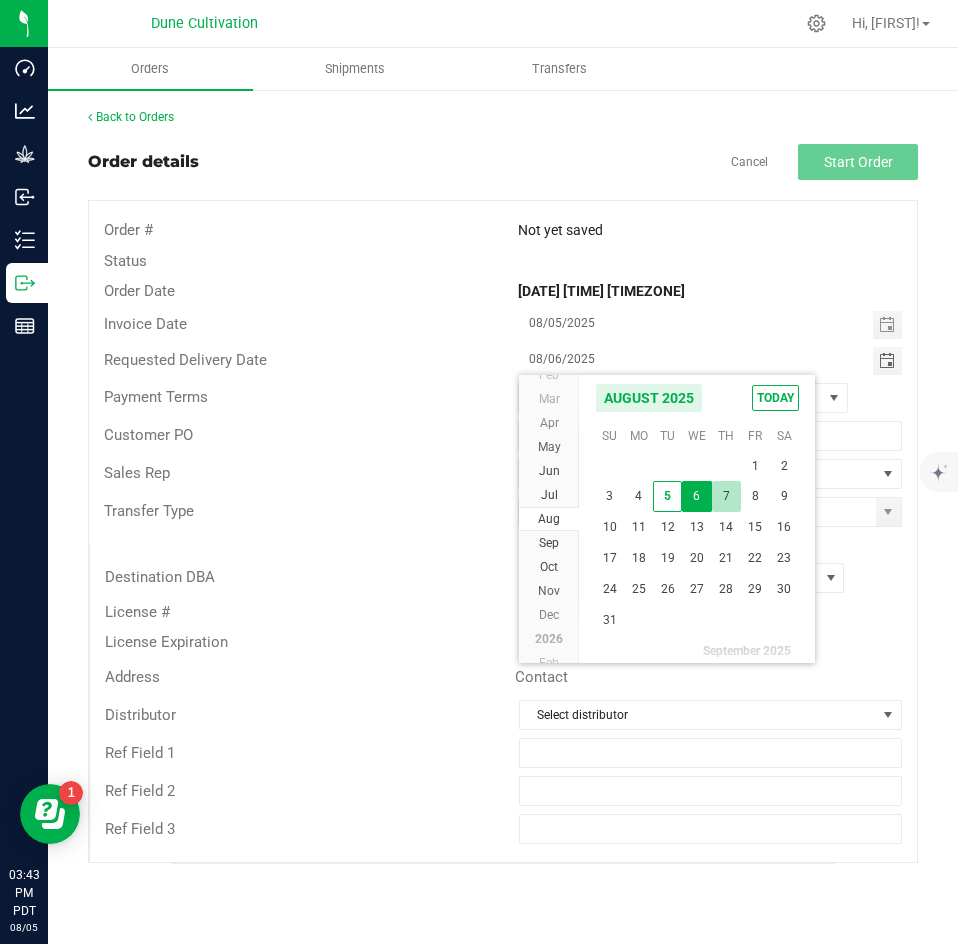 click on "7" at bounding box center [726, 496] 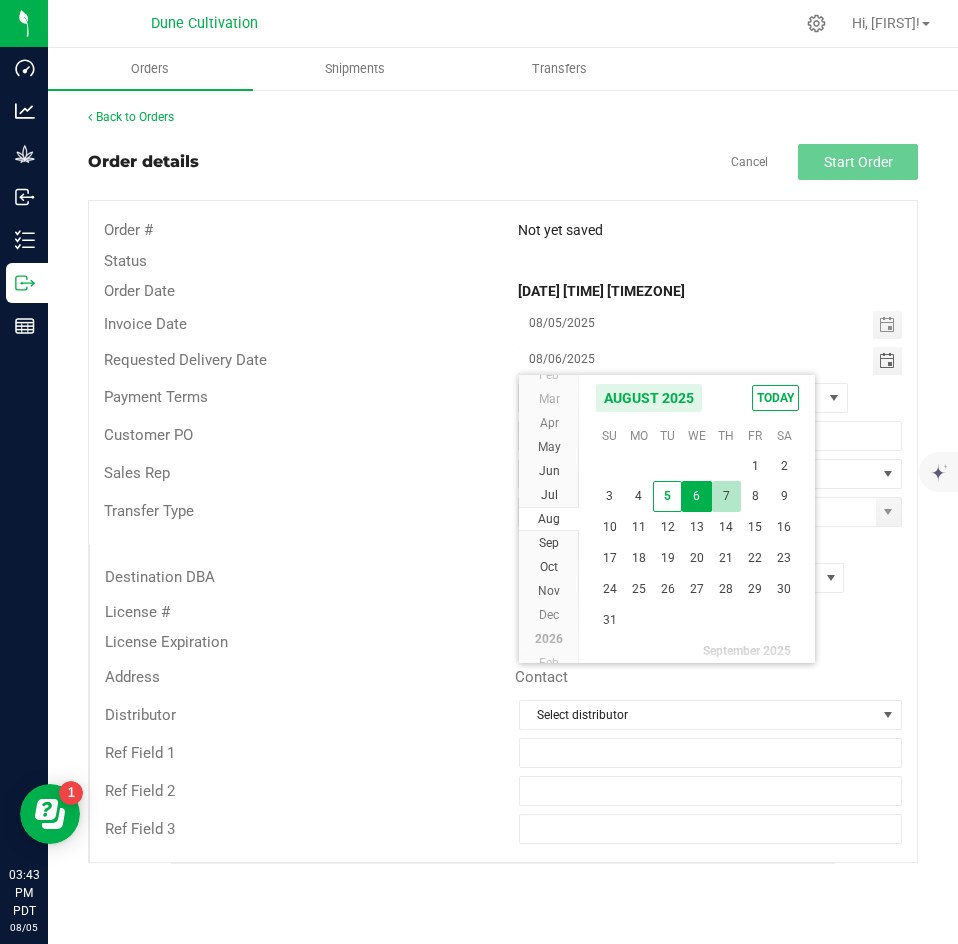 type on "08/07/2025" 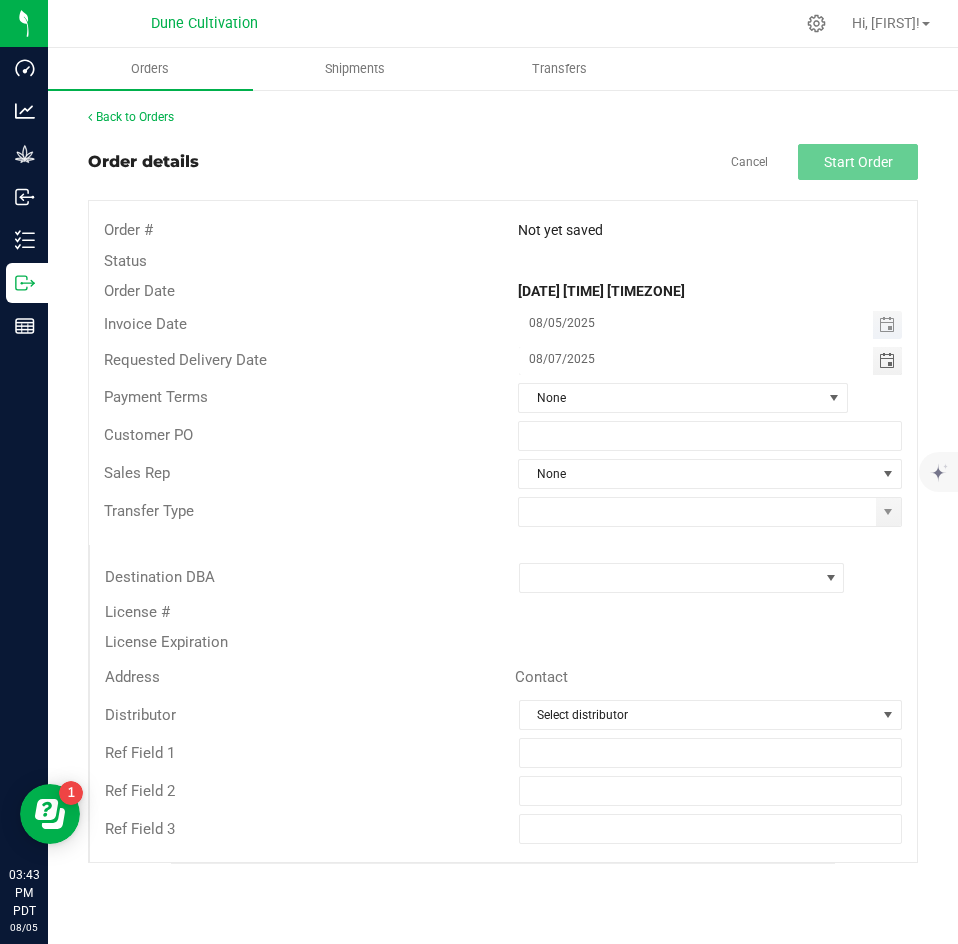 click at bounding box center [887, 325] 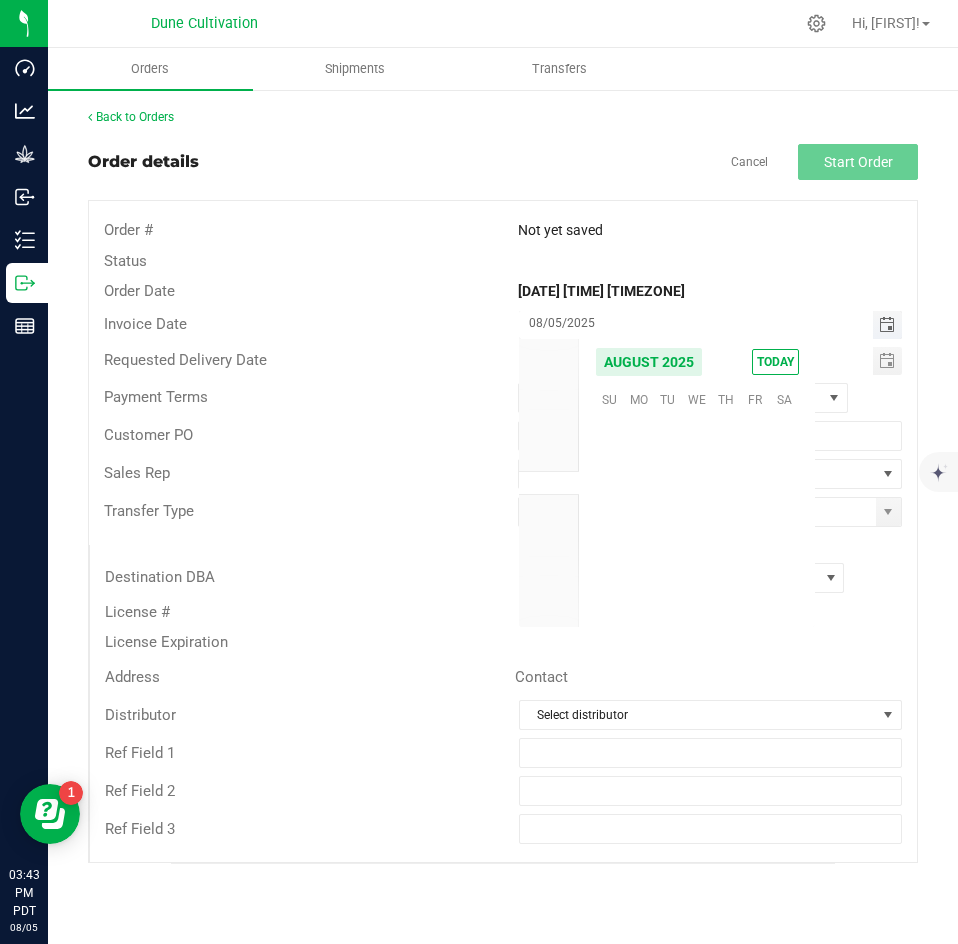 scroll, scrollTop: 36168, scrollLeft: 0, axis: vertical 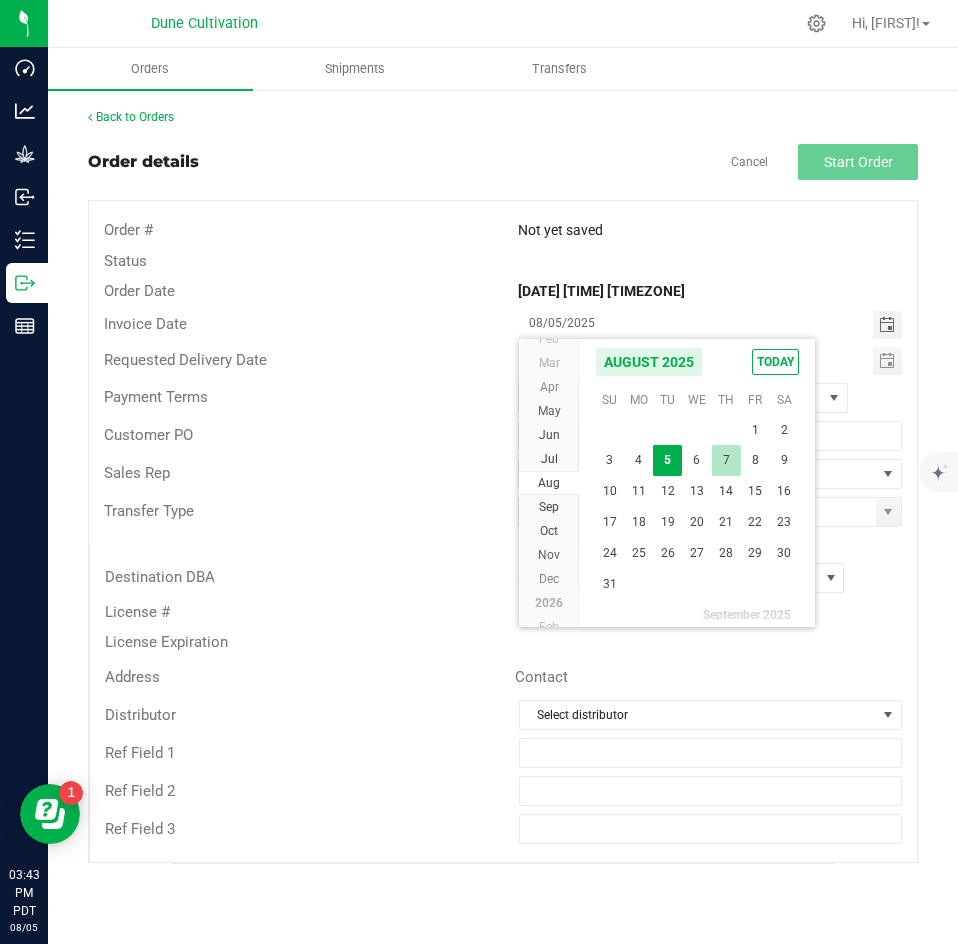 click on "7" at bounding box center [726, 460] 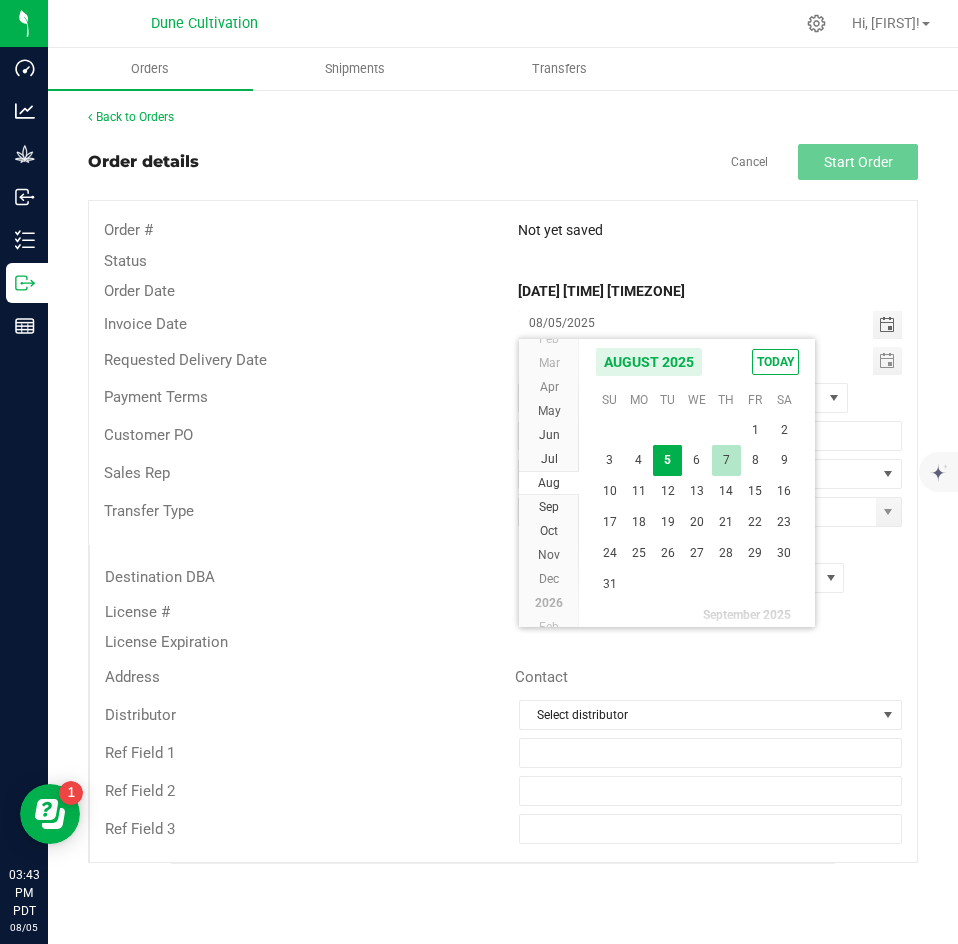 type on "08/07/2025" 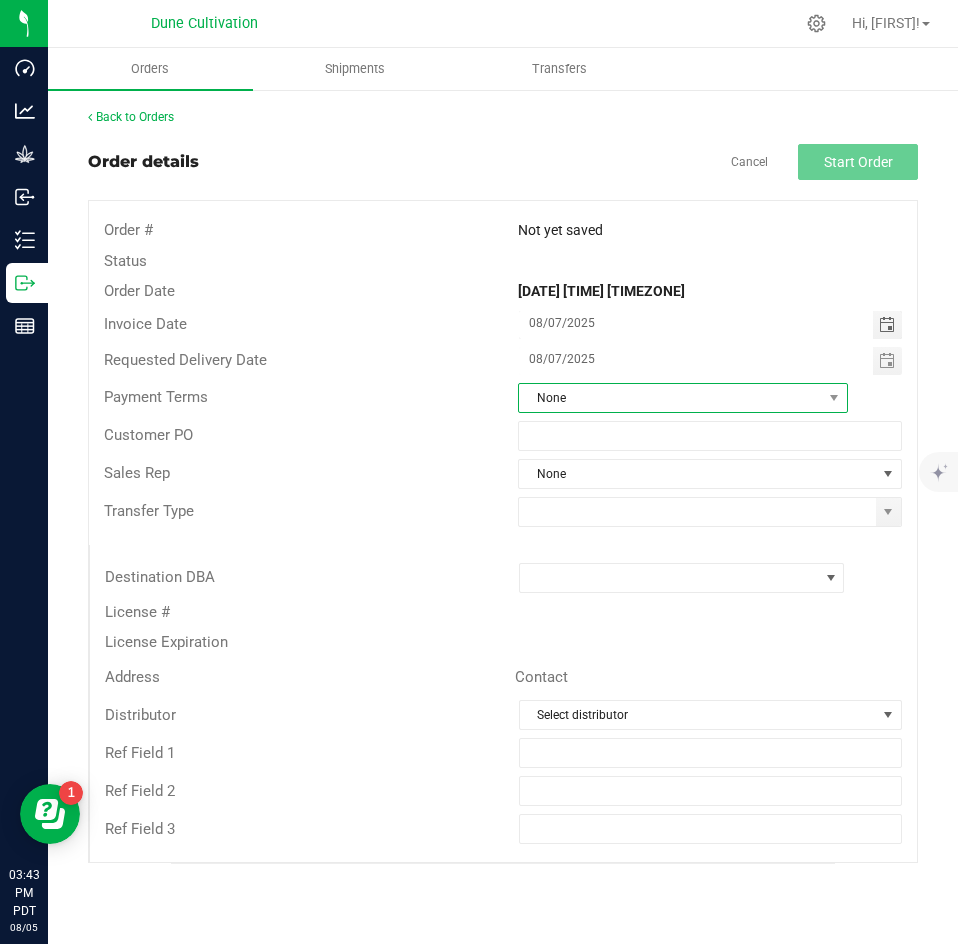click on "None" at bounding box center (670, 398) 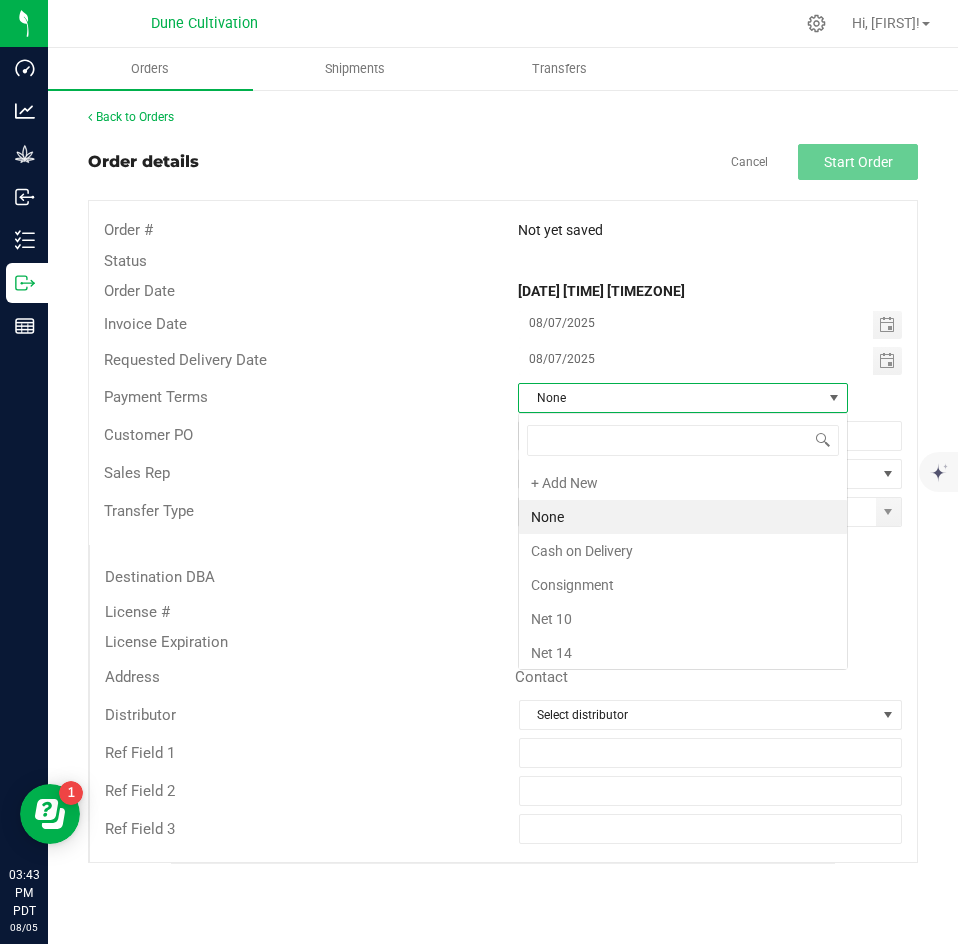 scroll, scrollTop: 99970, scrollLeft: 99670, axis: both 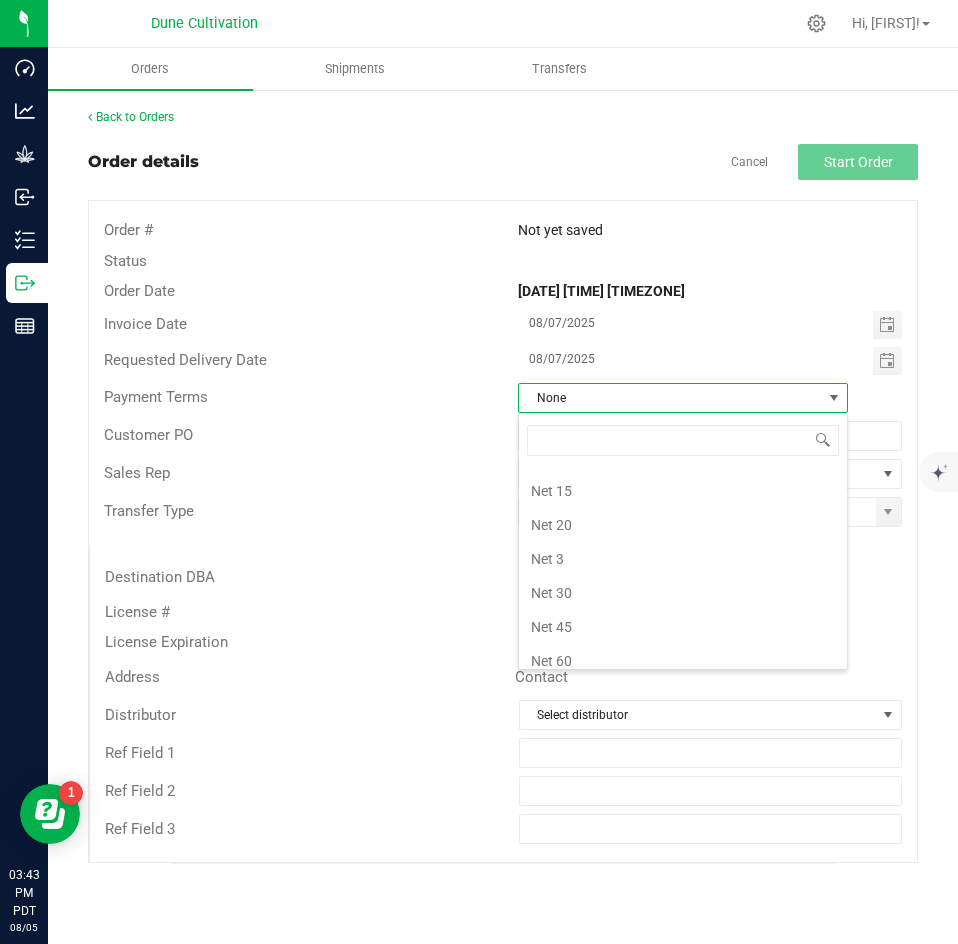 click on "Net 30" at bounding box center (683, 593) 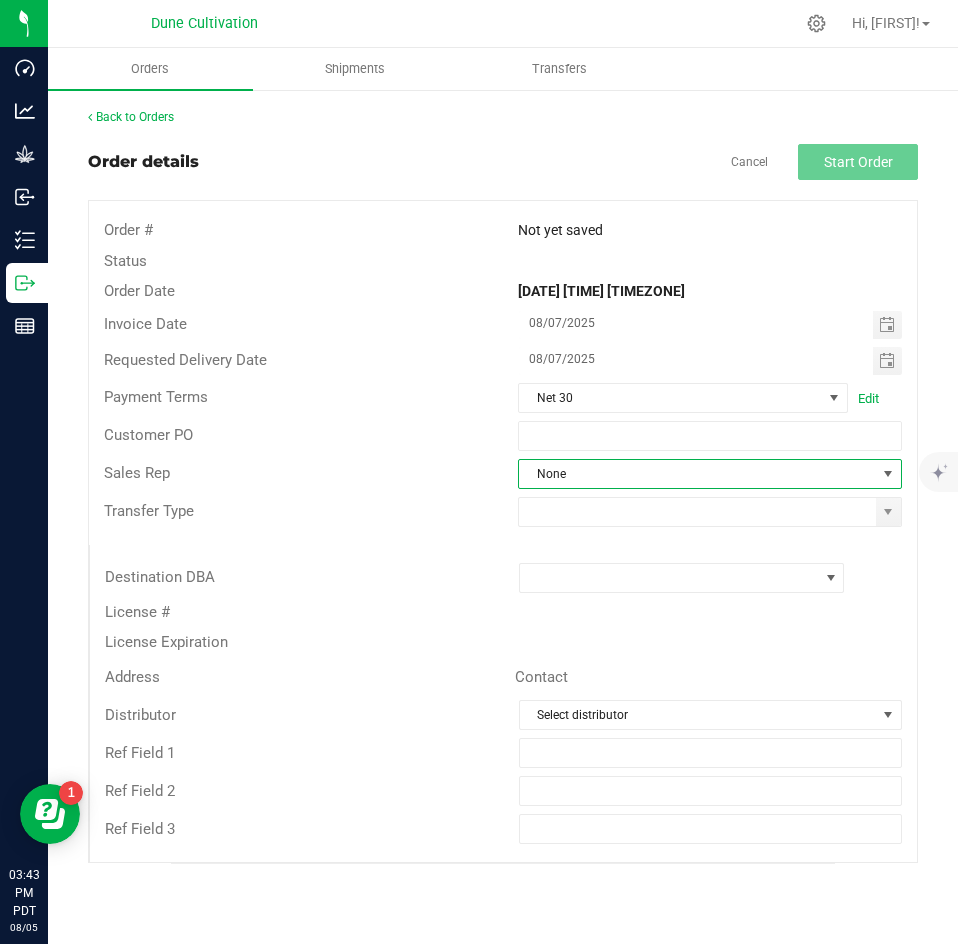 click on "None" at bounding box center [697, 474] 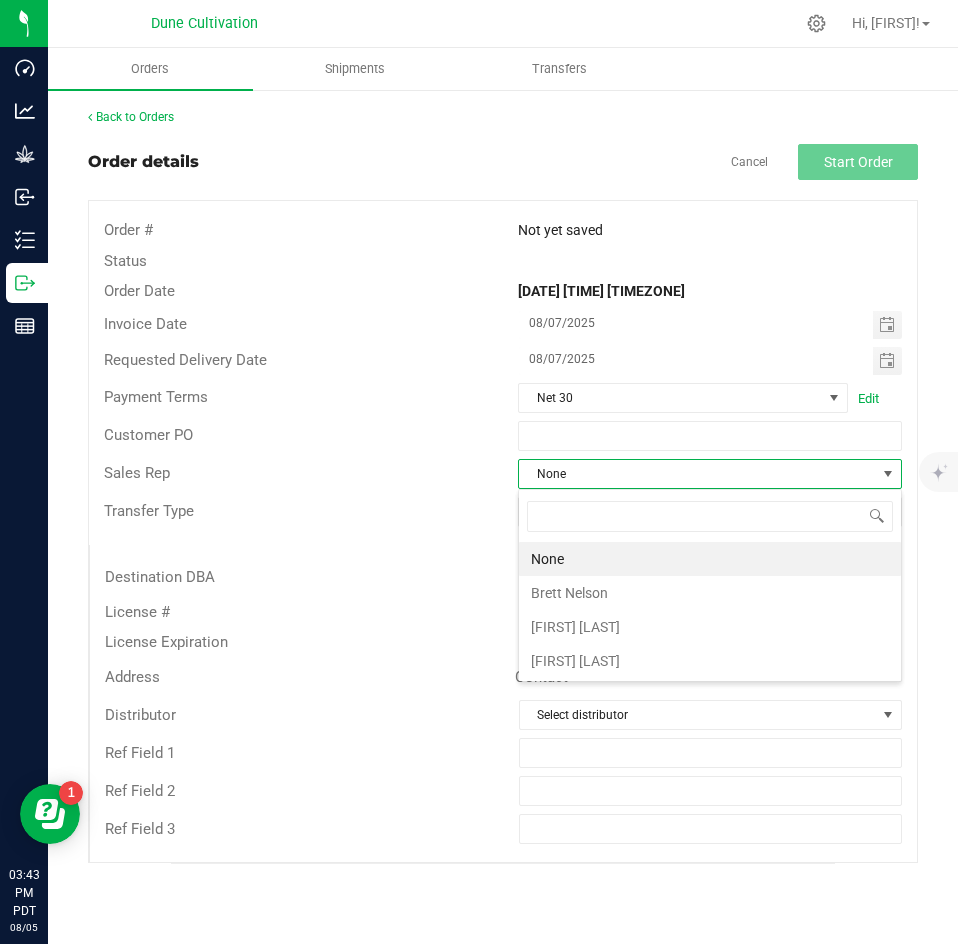 scroll, scrollTop: 99970, scrollLeft: 99616, axis: both 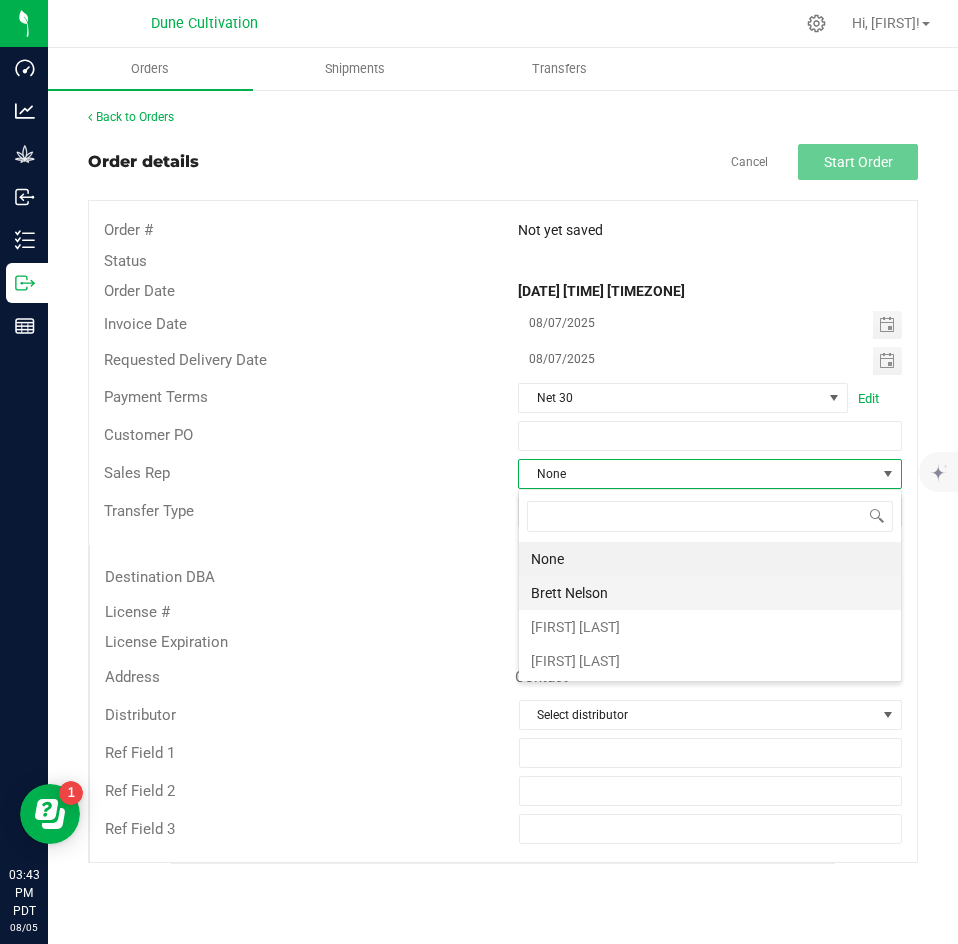 click on "Brett Nelson" at bounding box center [710, 593] 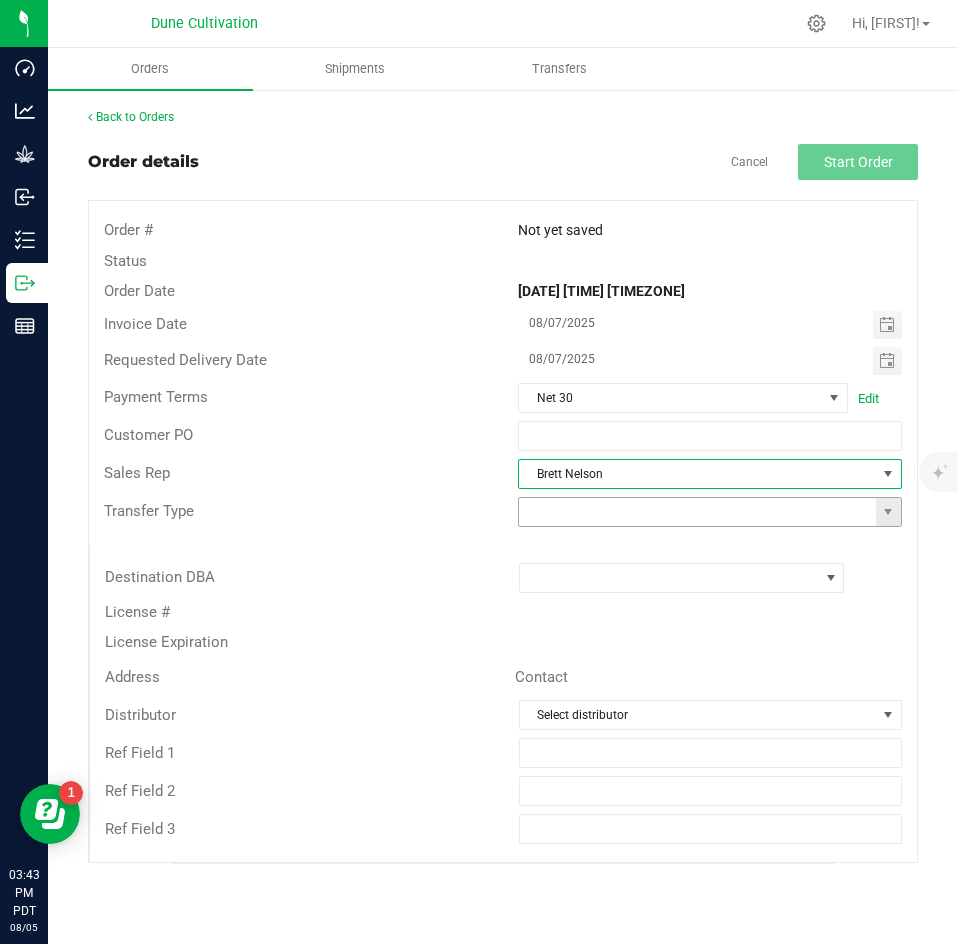 click at bounding box center [697, 512] 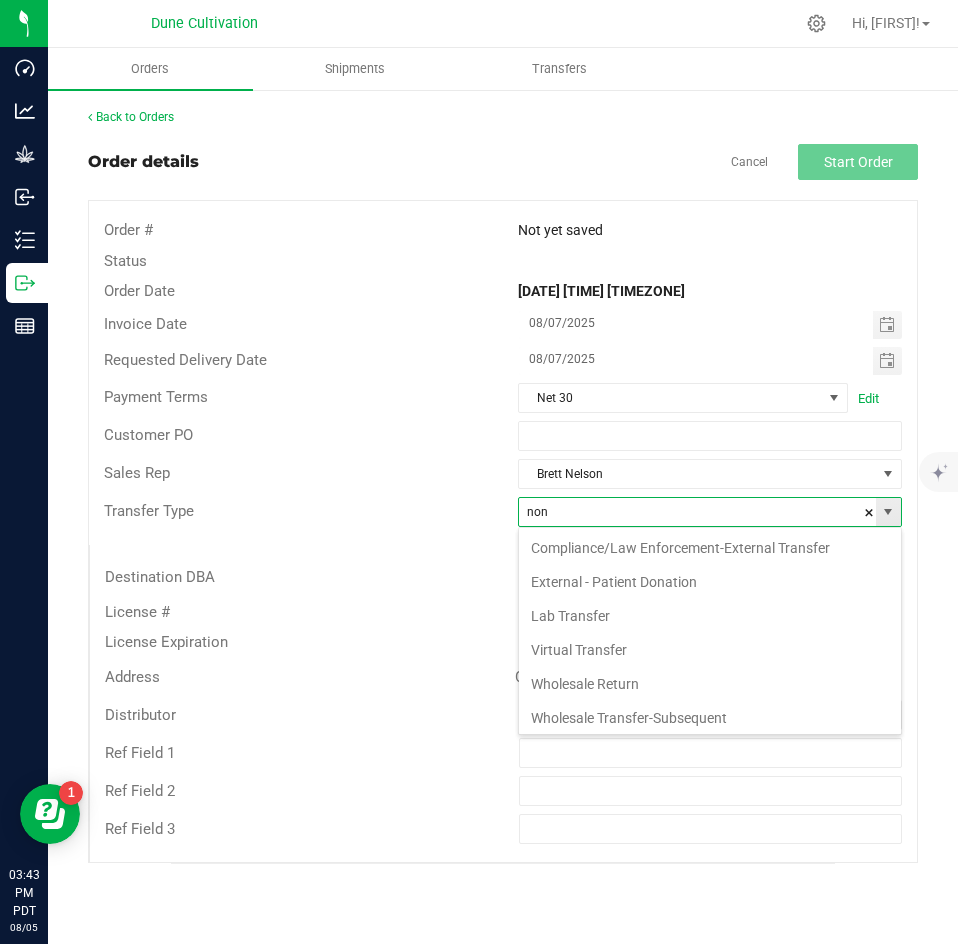 scroll, scrollTop: 106, scrollLeft: 0, axis: vertical 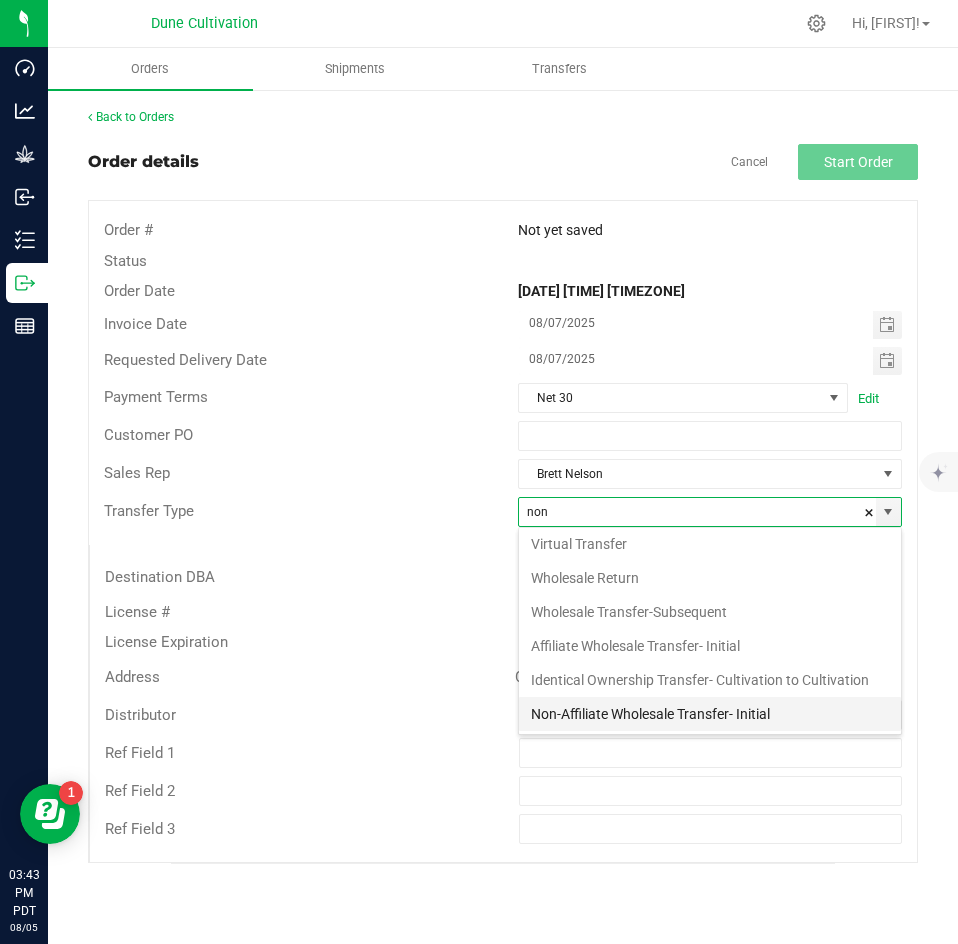 click on "Non-Affiliate Wholesale Transfer- Initial" at bounding box center (710, 714) 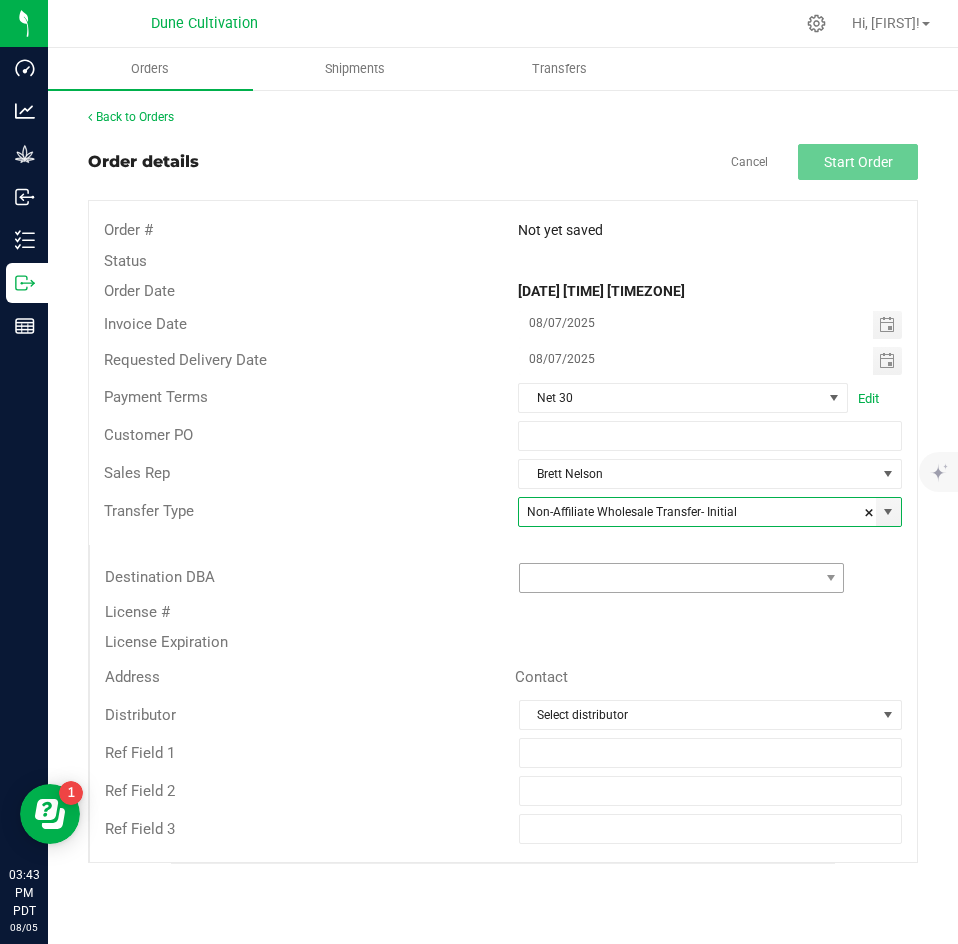 type on "Non-Affiliate Wholesale Transfer- Initial" 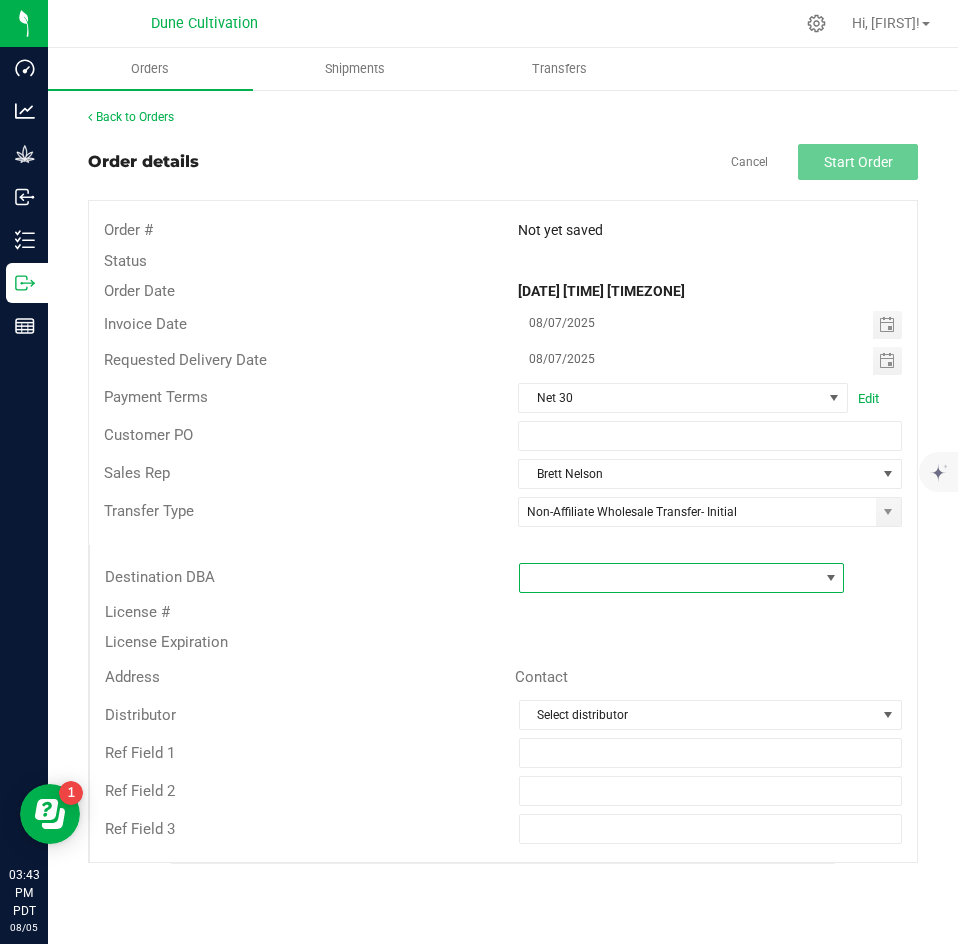 click at bounding box center (669, 578) 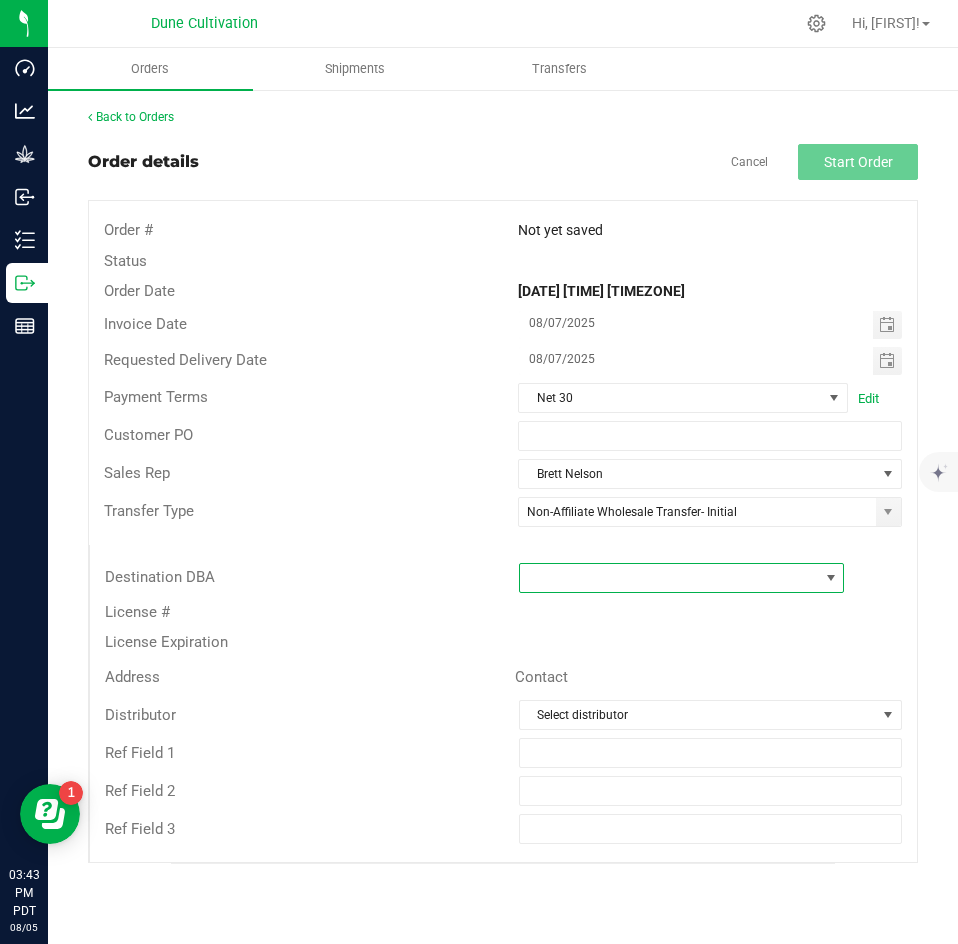 click at bounding box center [669, 578] 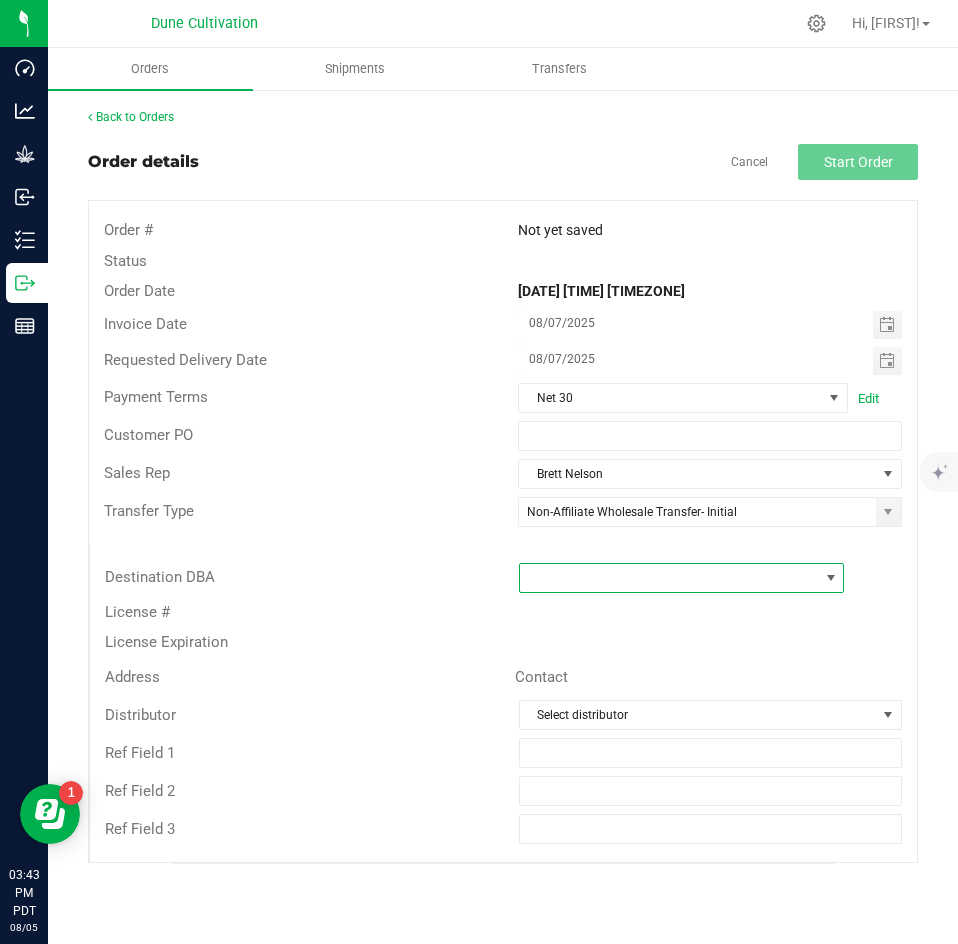 click at bounding box center [669, 578] 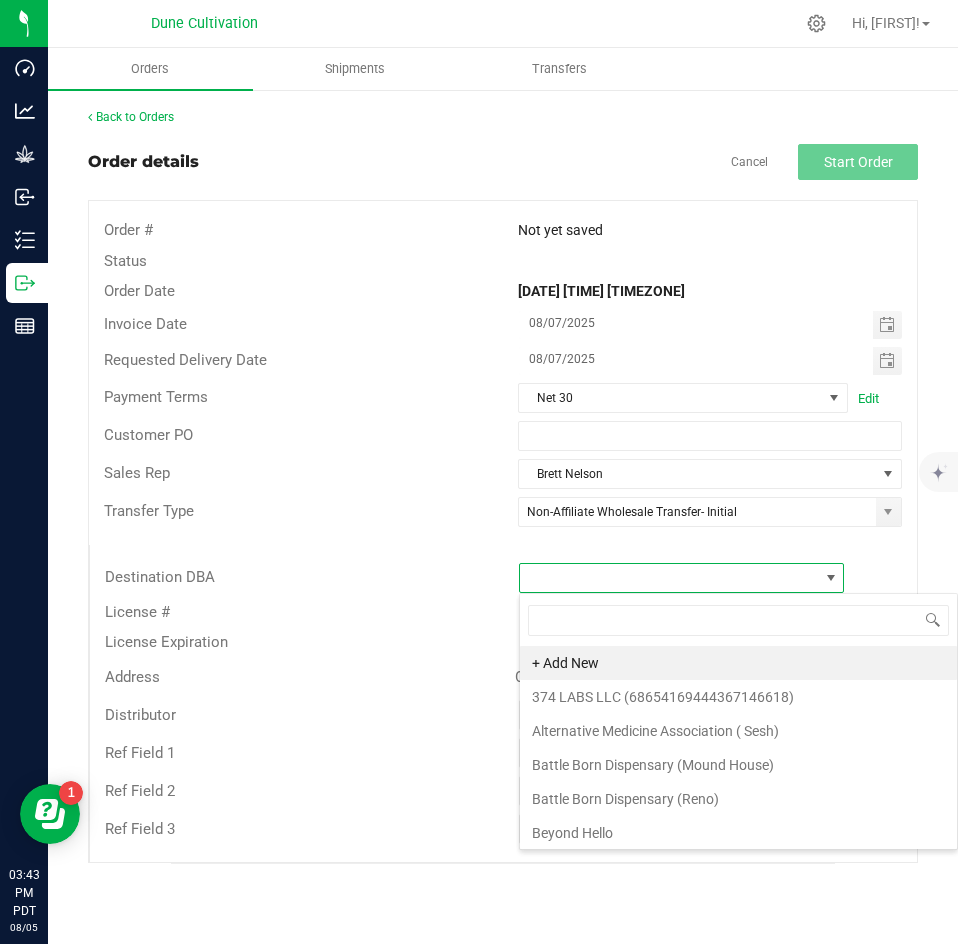 scroll, scrollTop: 99970, scrollLeft: 99674, axis: both 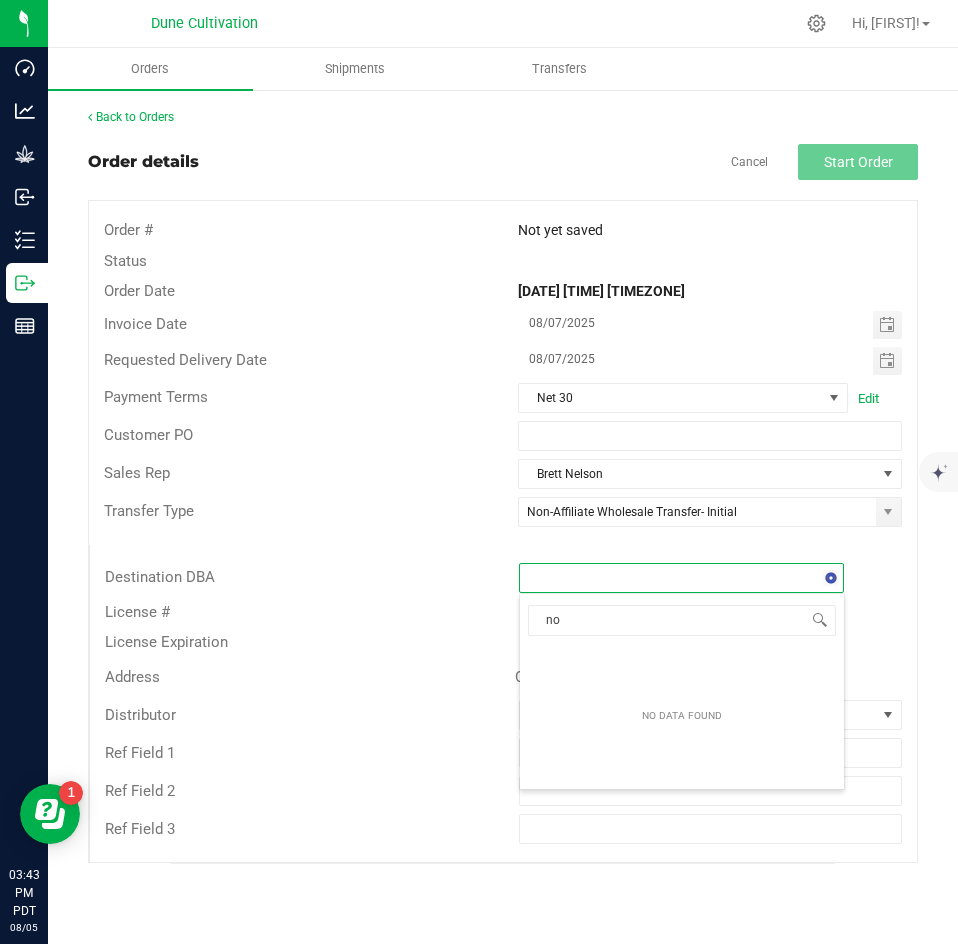 type on "n" 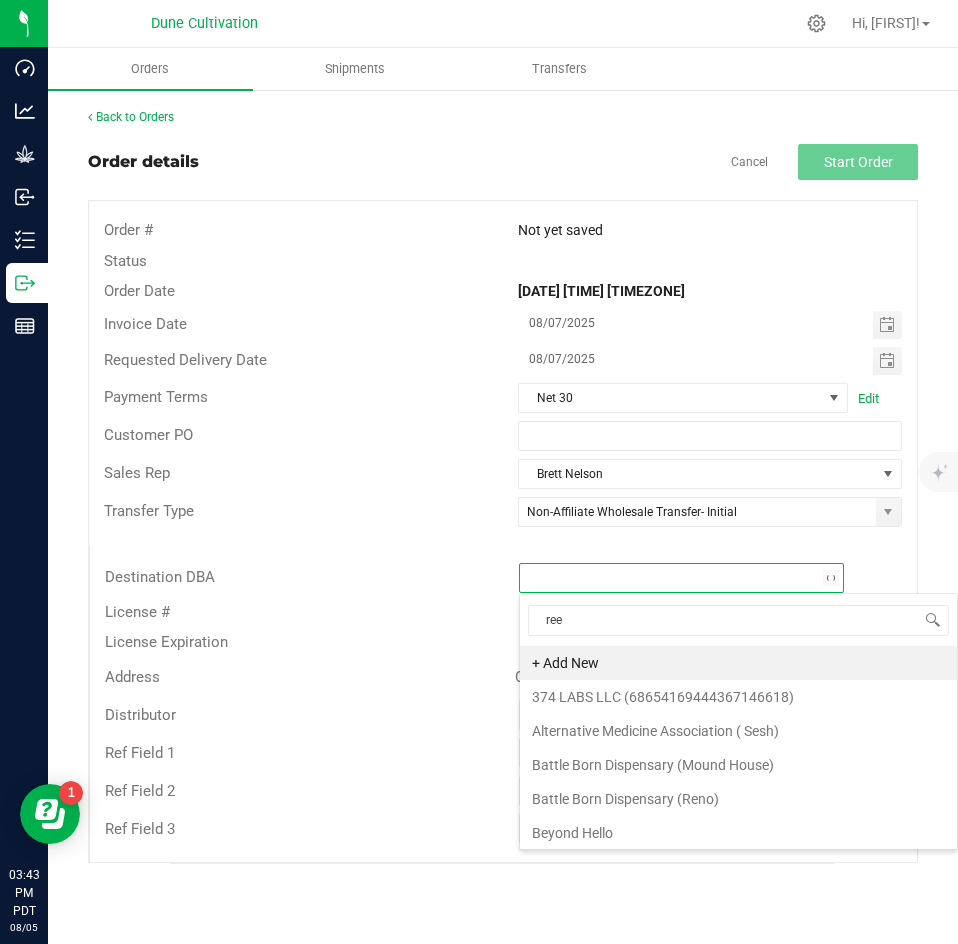 type on "reef" 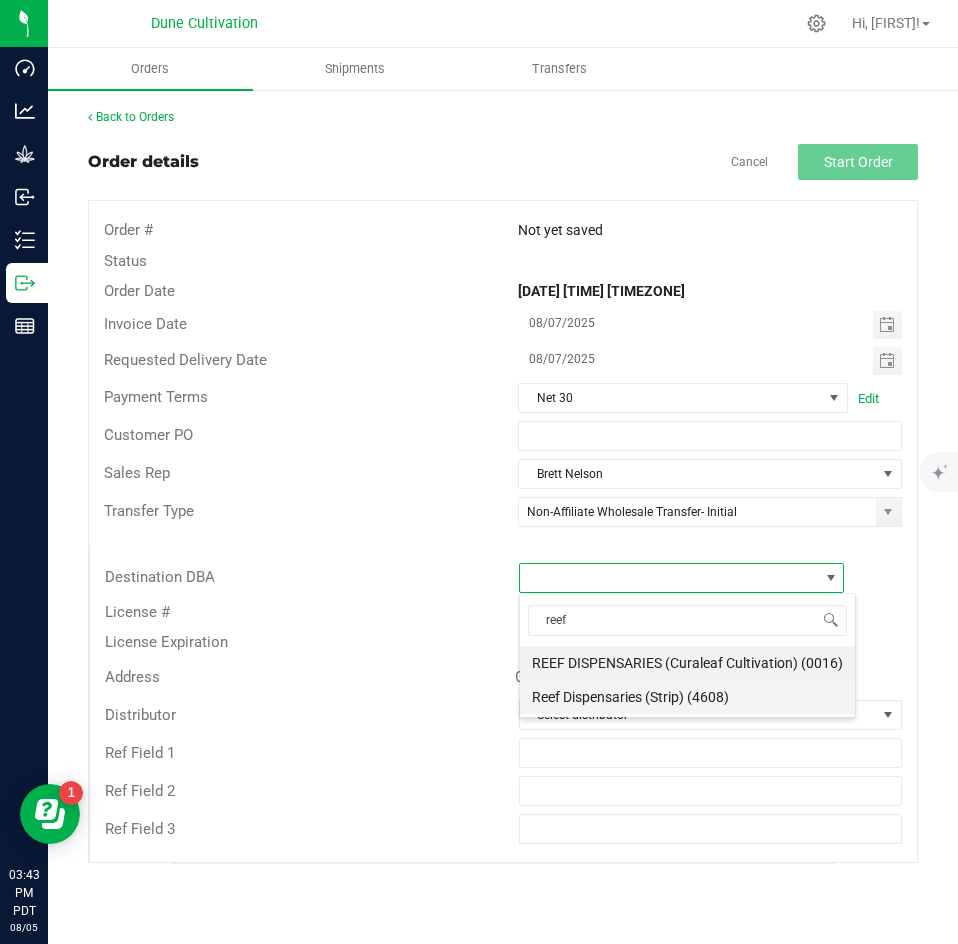 click on "Reef Dispensaries (Strip) (4608)" at bounding box center [687, 697] 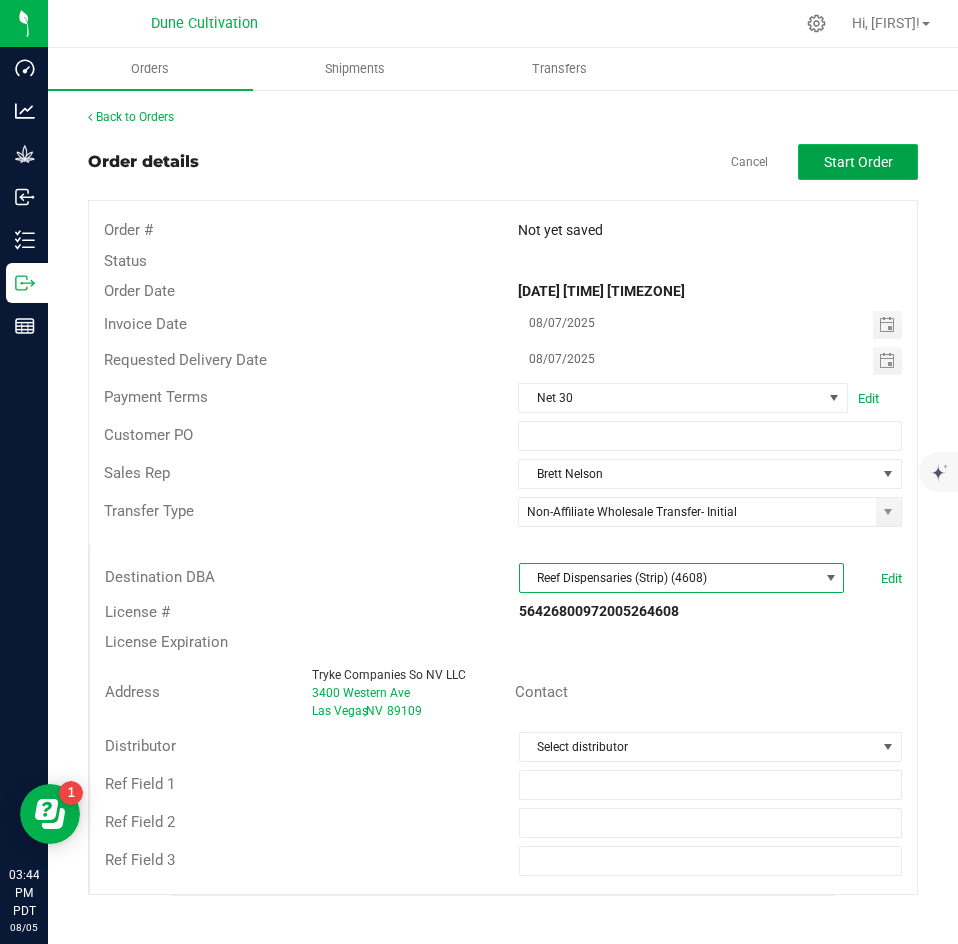 click on "Start Order" at bounding box center (858, 162) 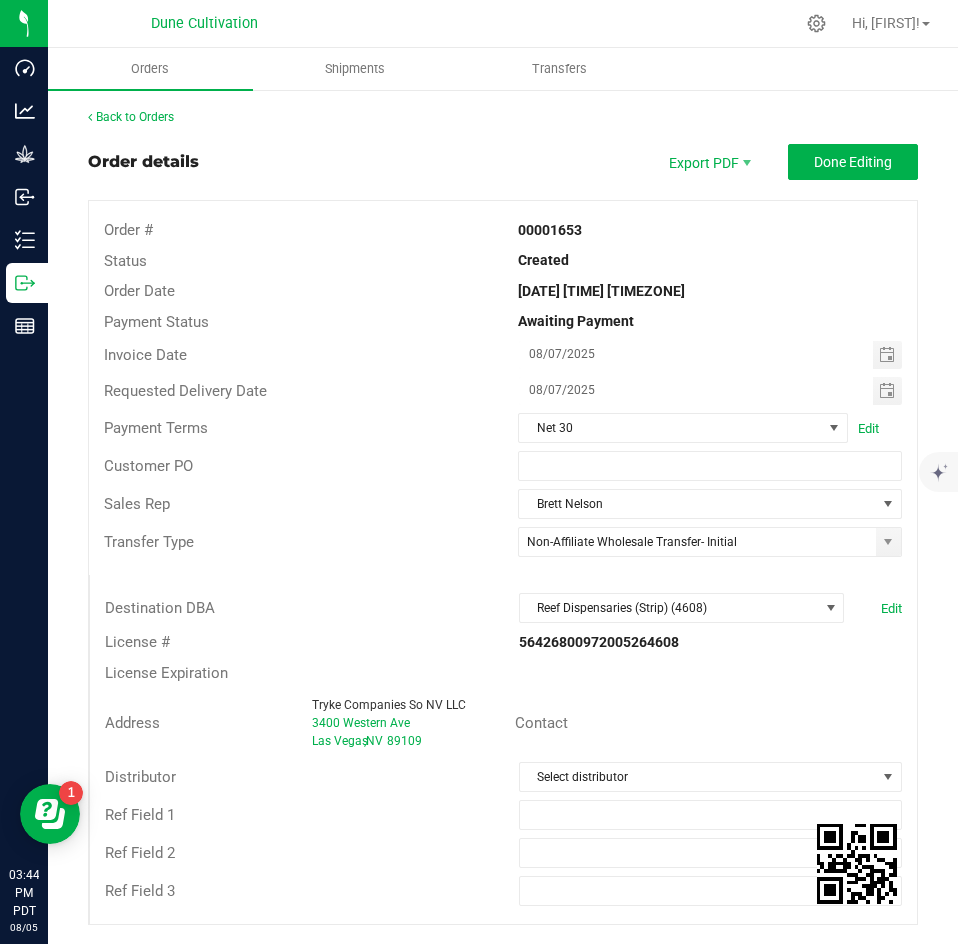 scroll, scrollTop: 553, scrollLeft: 0, axis: vertical 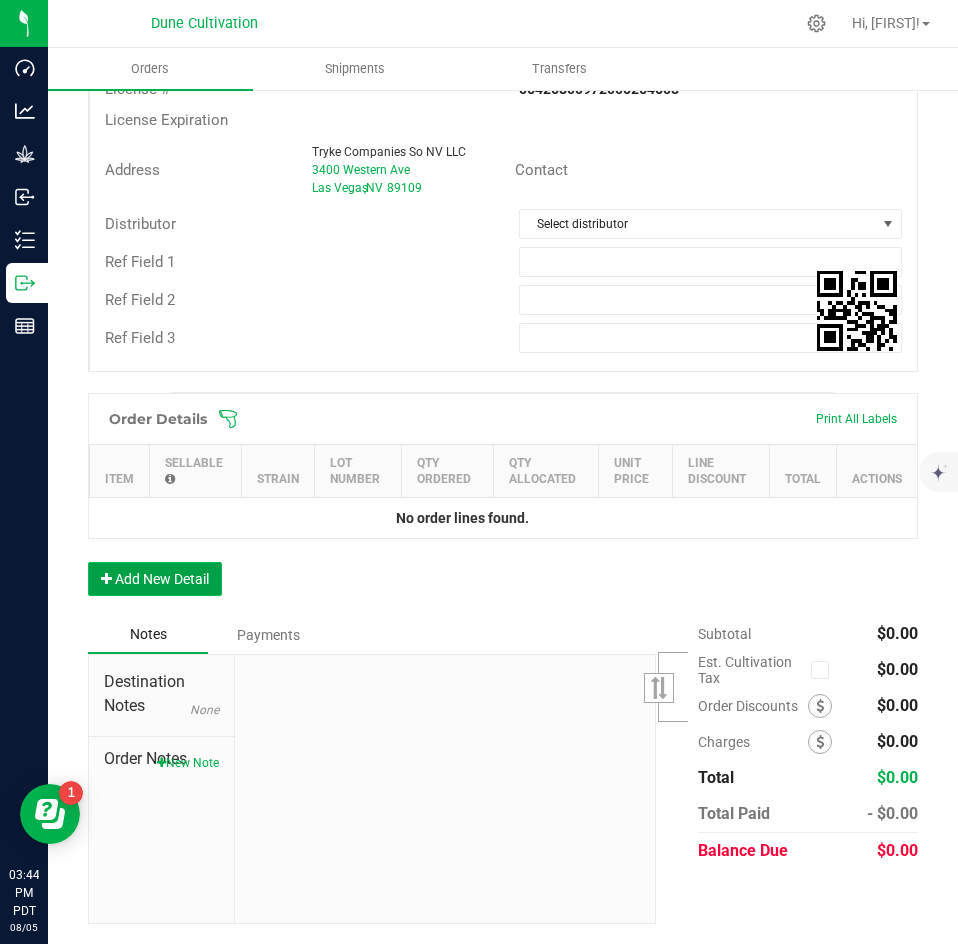 click on "Add New Detail" at bounding box center (155, 579) 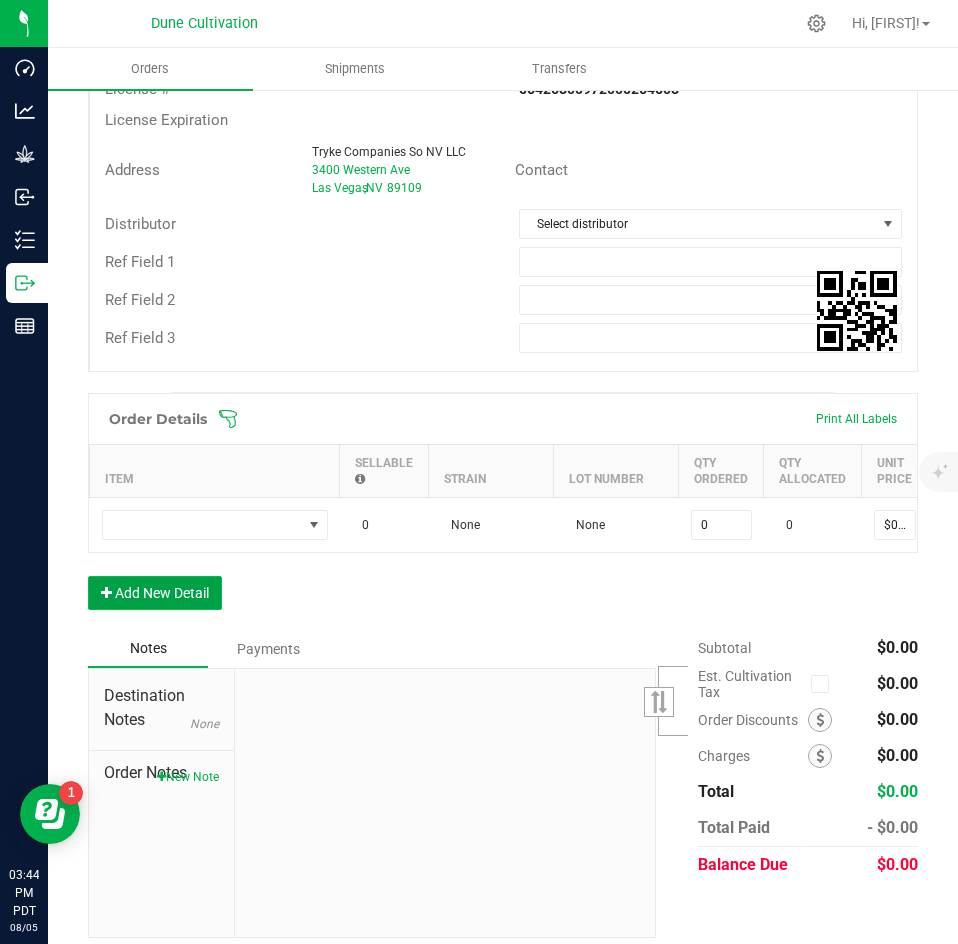 click on "Add New Detail" at bounding box center (155, 593) 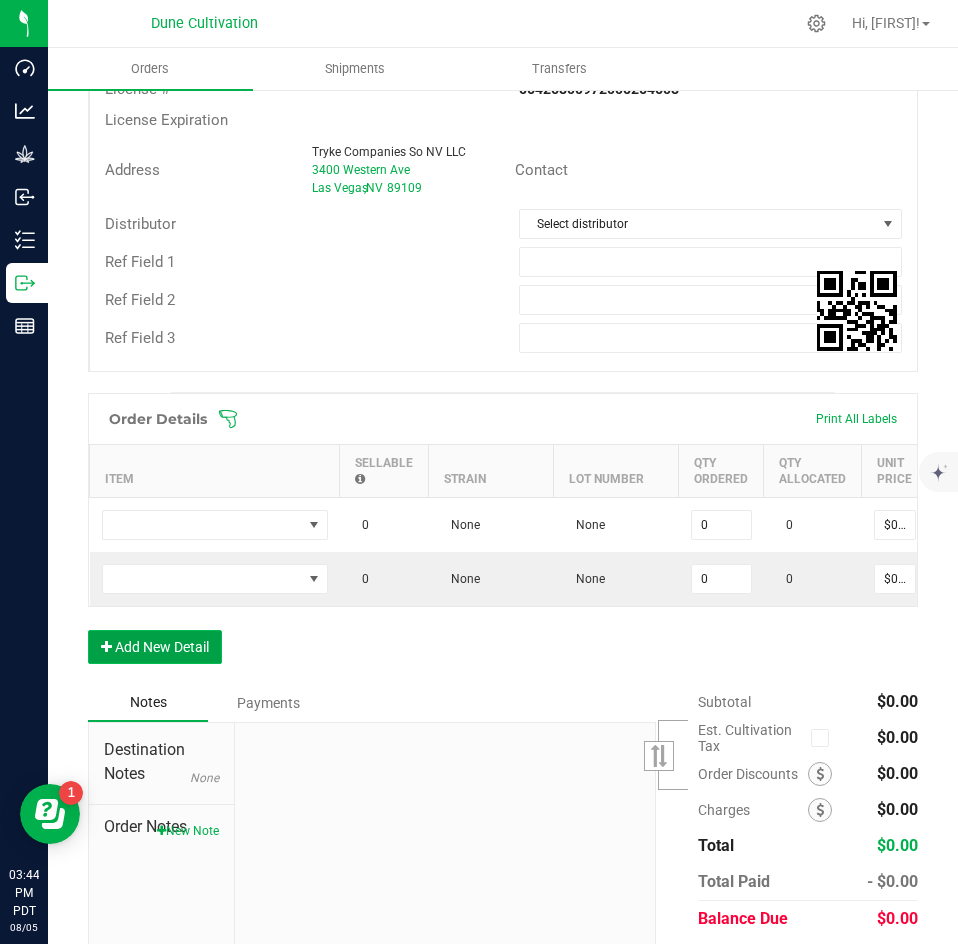 click on "Add New Detail" at bounding box center [155, 647] 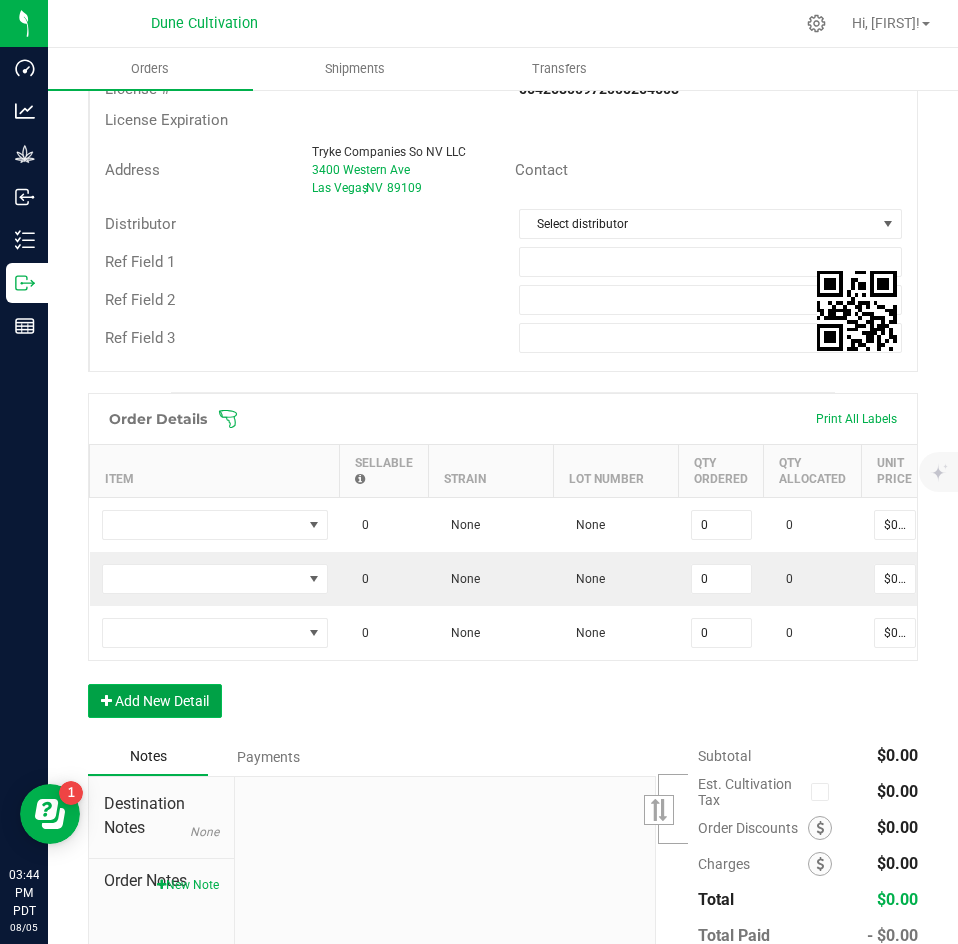 click on "Add New Detail" at bounding box center (155, 701) 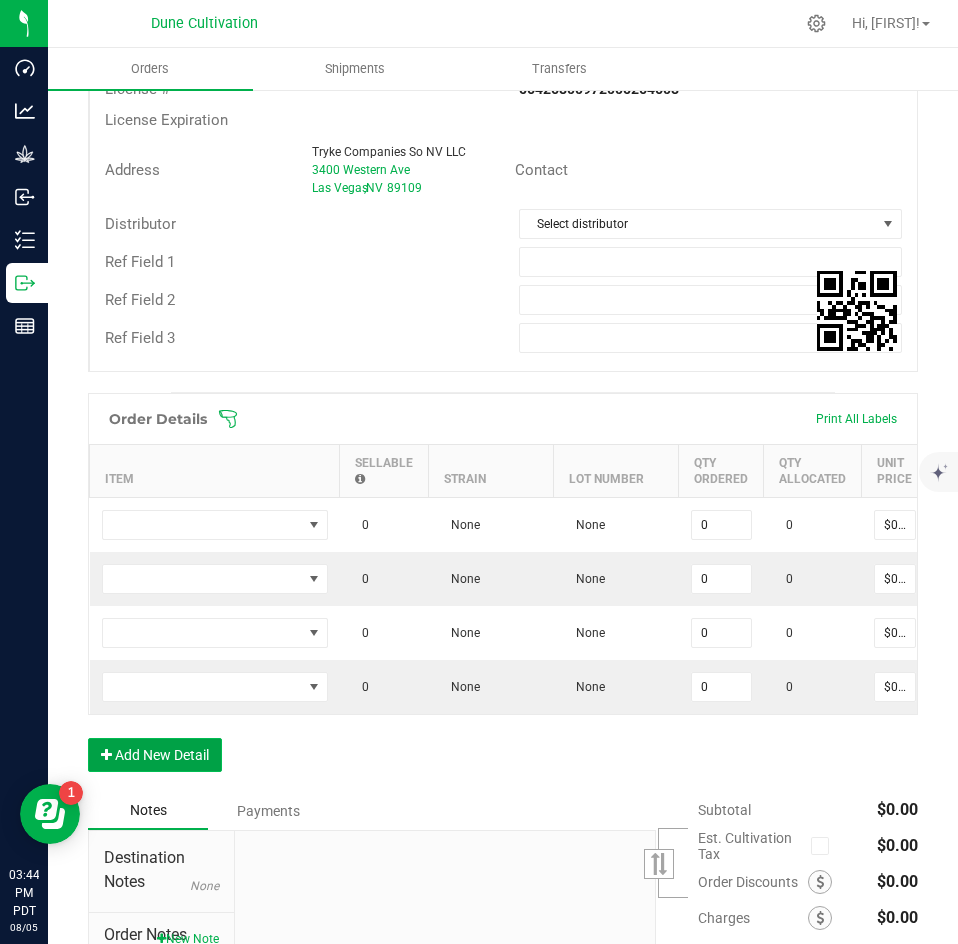 click on "Add New Detail" at bounding box center [155, 755] 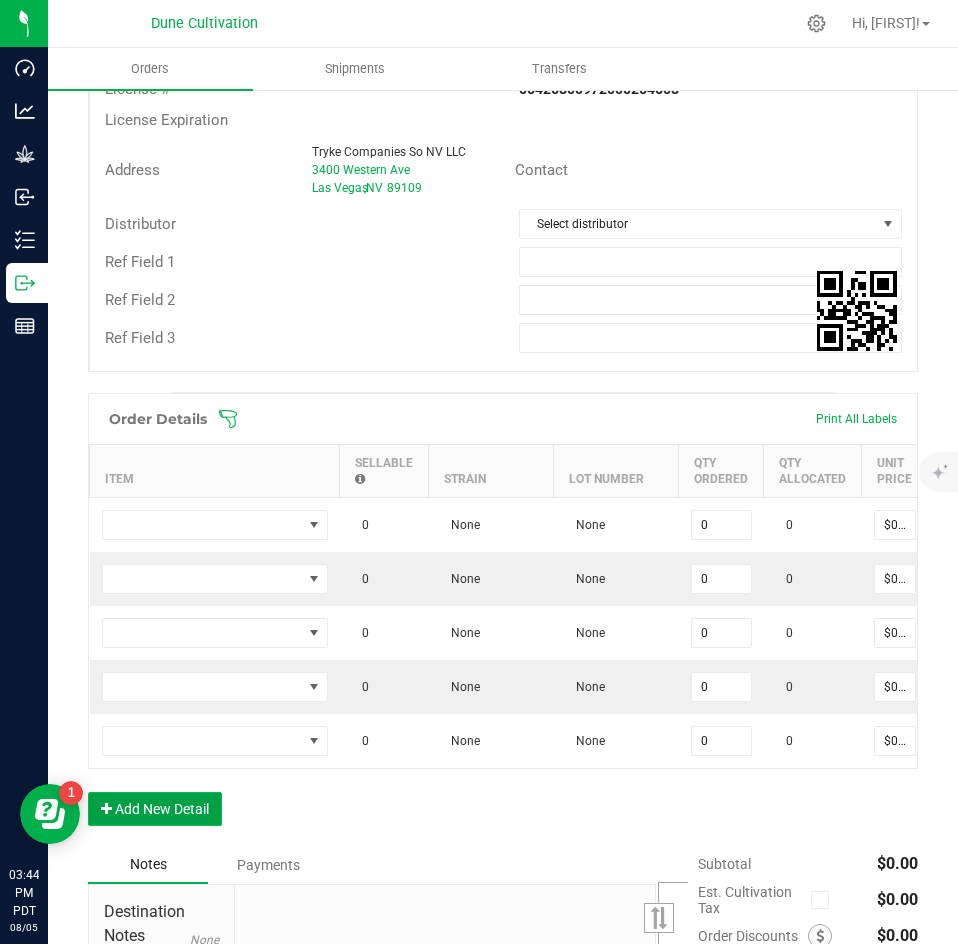 click on "Add New Detail" at bounding box center [155, 809] 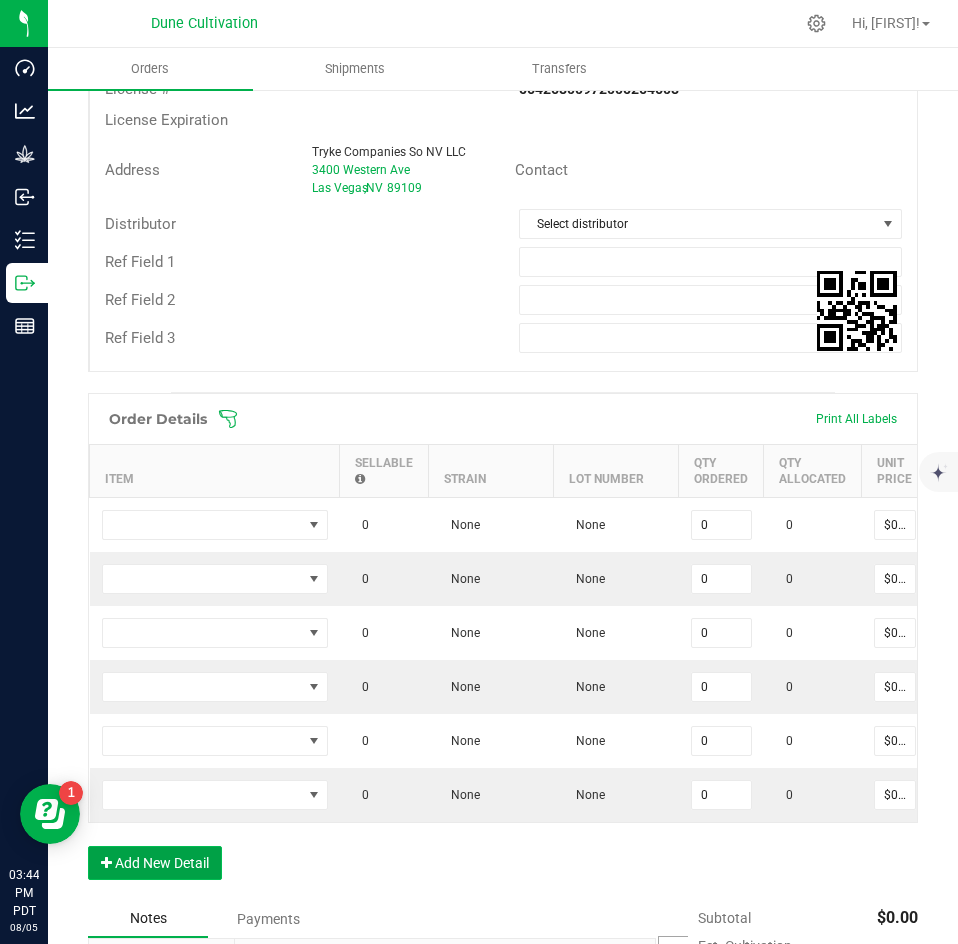 click on "Add New Detail" at bounding box center (155, 863) 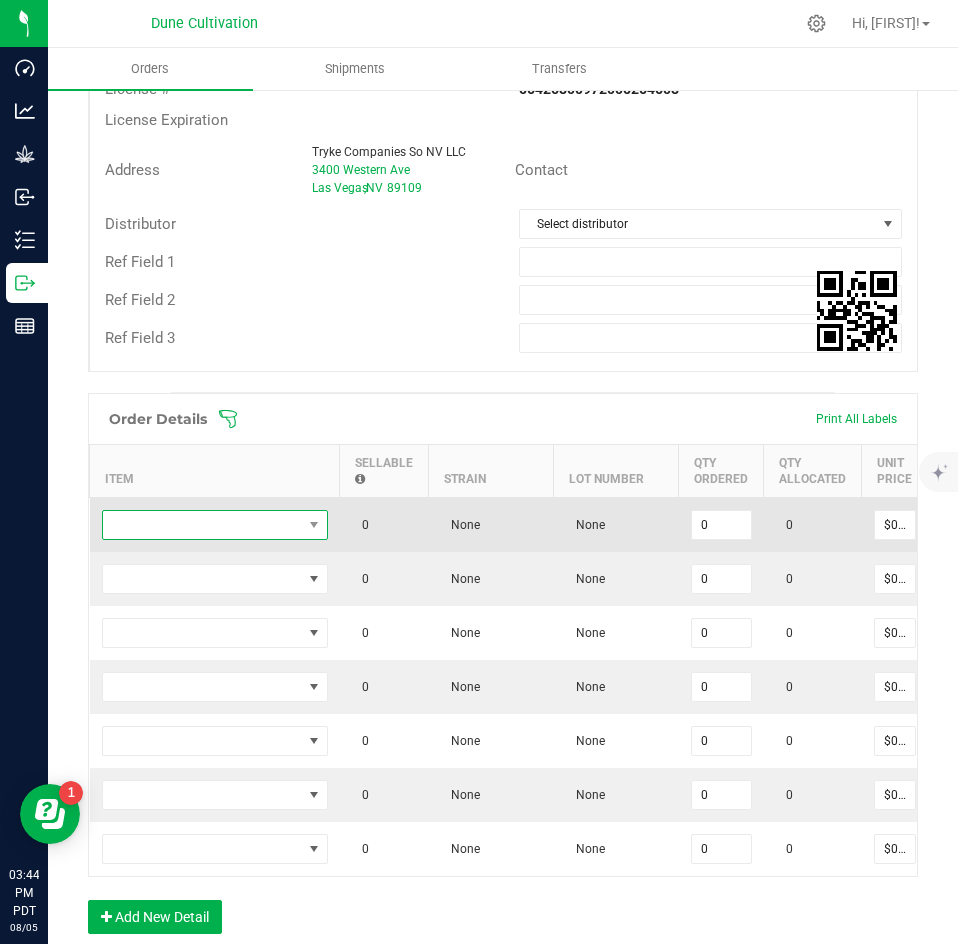 click at bounding box center [202, 525] 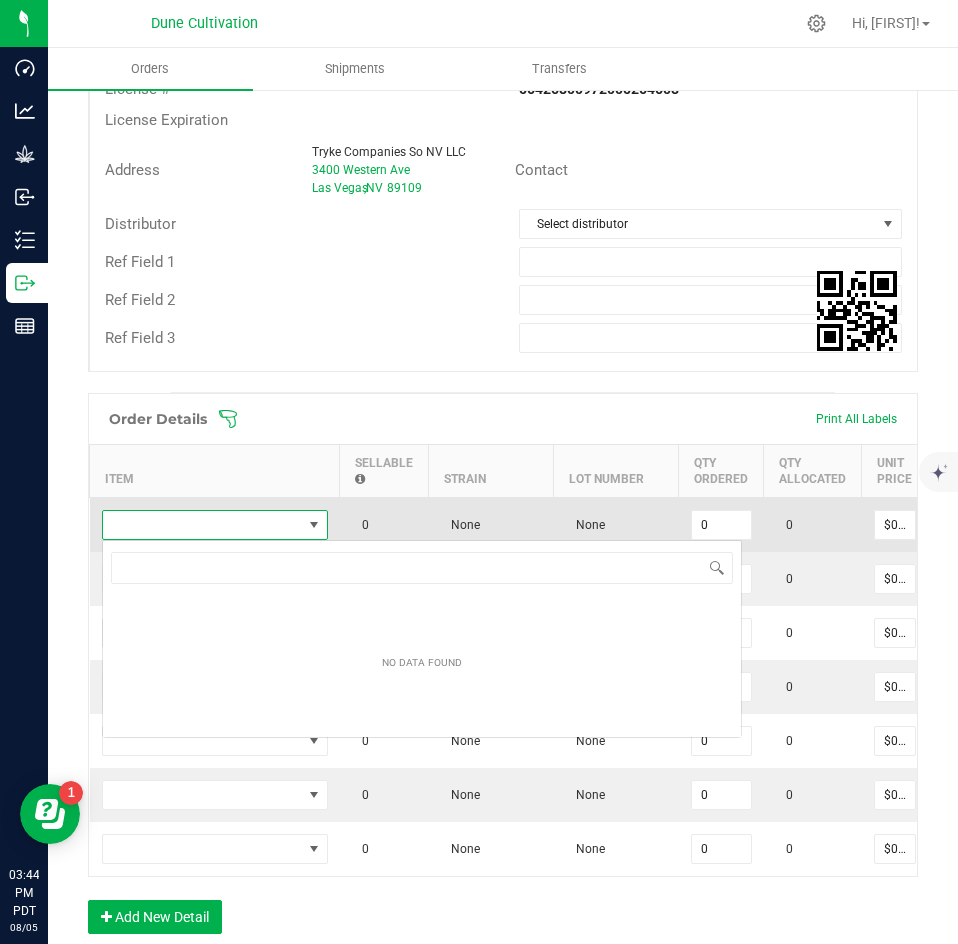 scroll, scrollTop: 99970, scrollLeft: 99774, axis: both 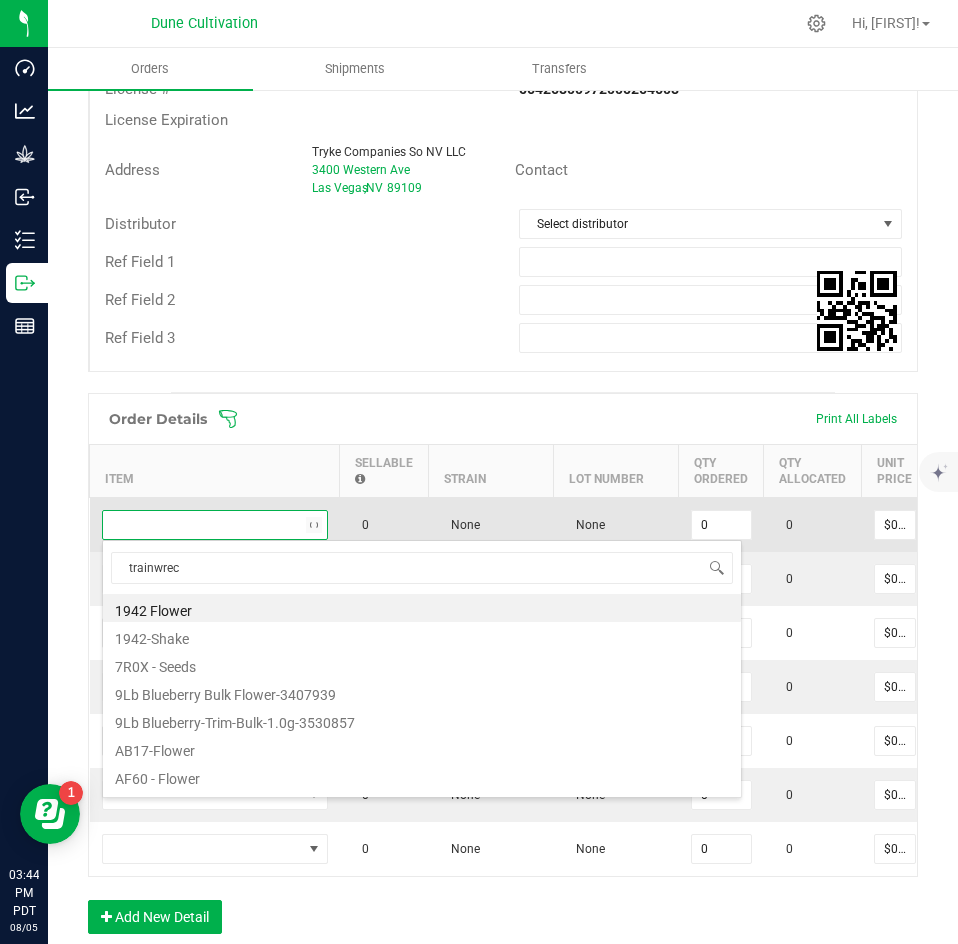 type on "trainwreck" 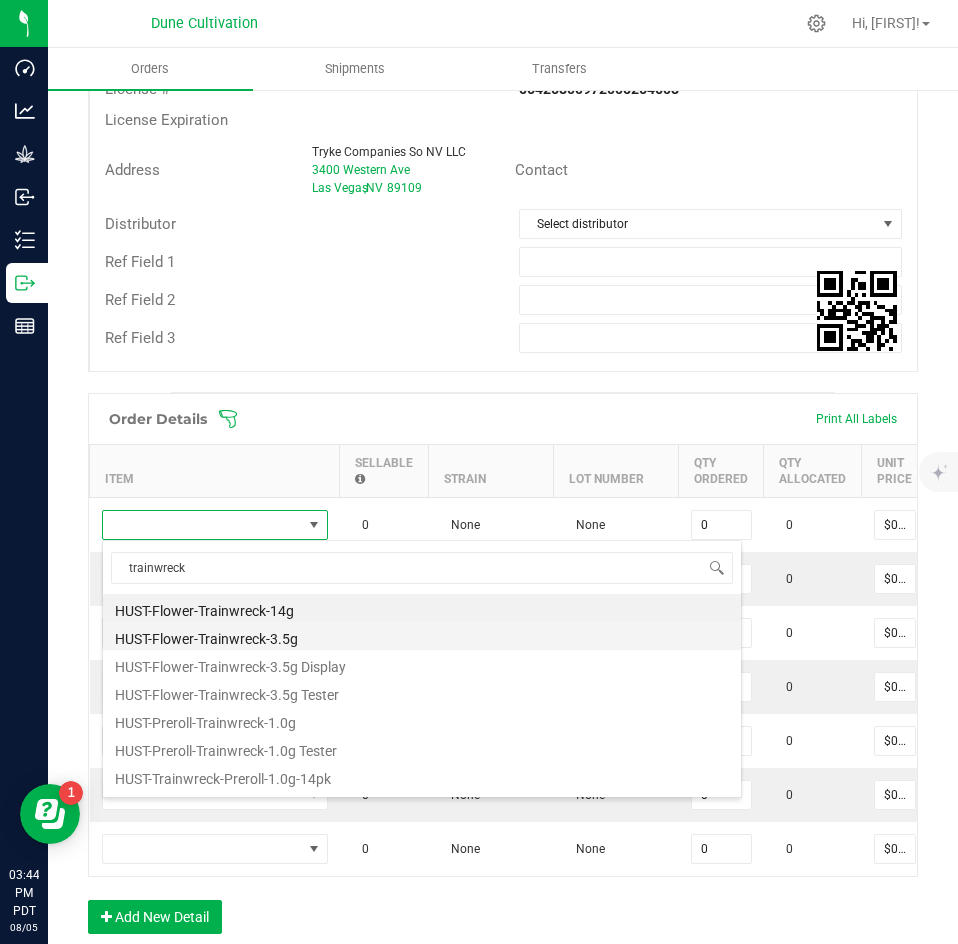 click on "HUST-Flower-Trainwreck-3.5g" at bounding box center (422, 636) 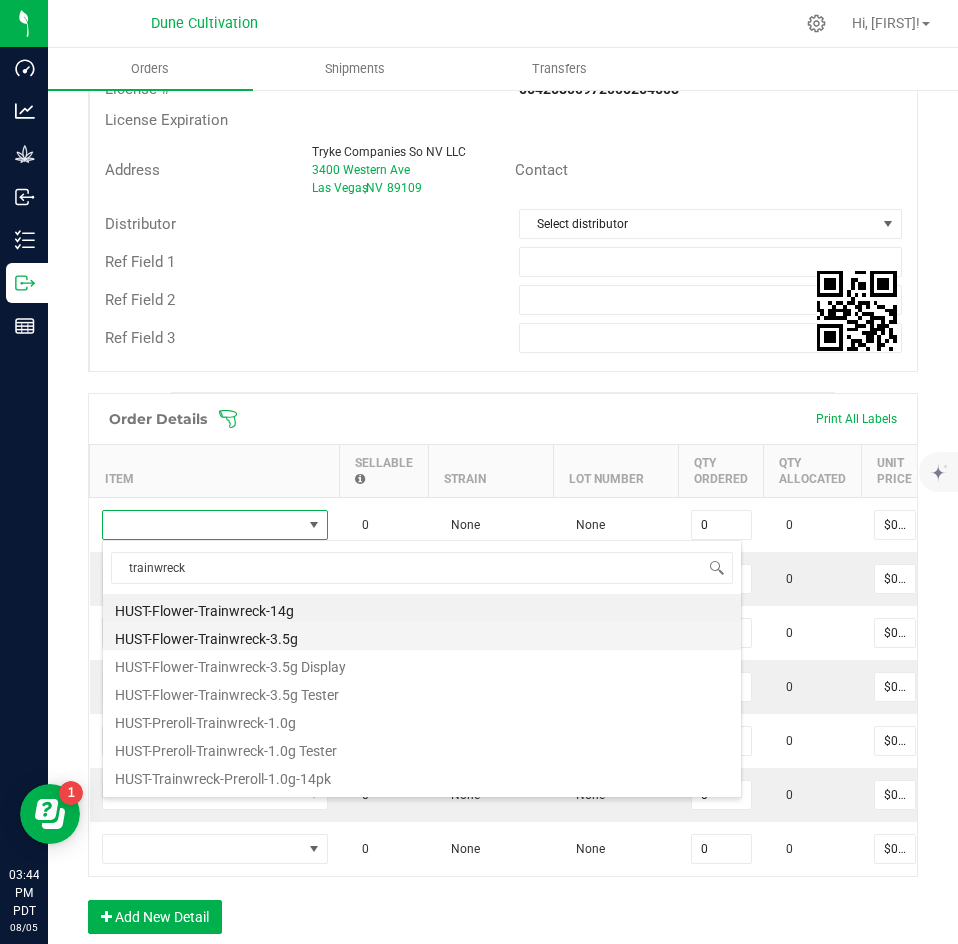 type on "0 ea" 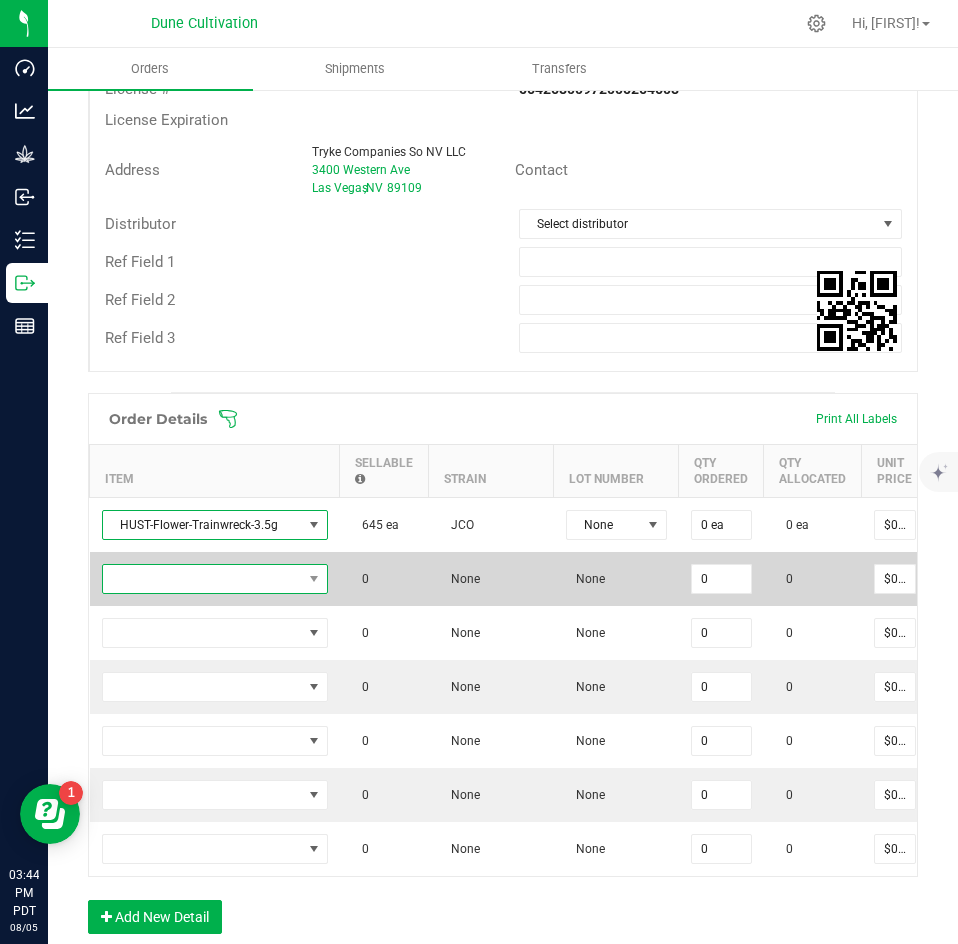 click at bounding box center (202, 579) 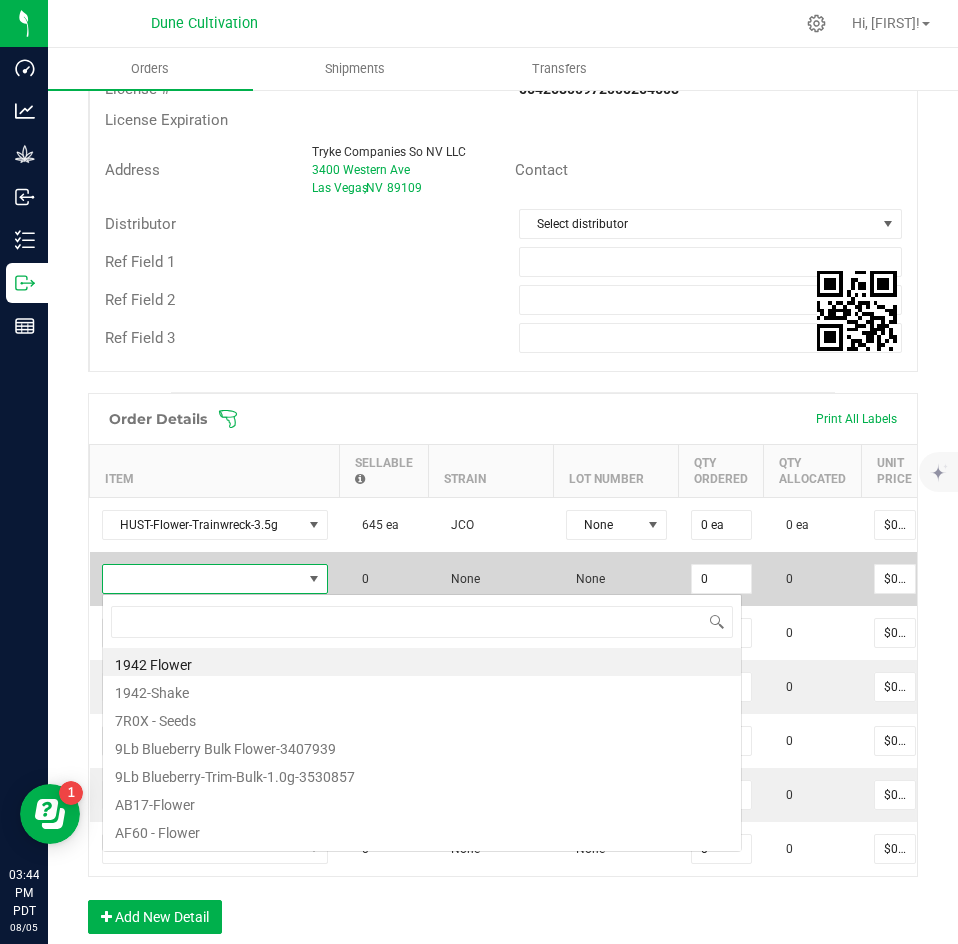 scroll, scrollTop: 99970, scrollLeft: 99774, axis: both 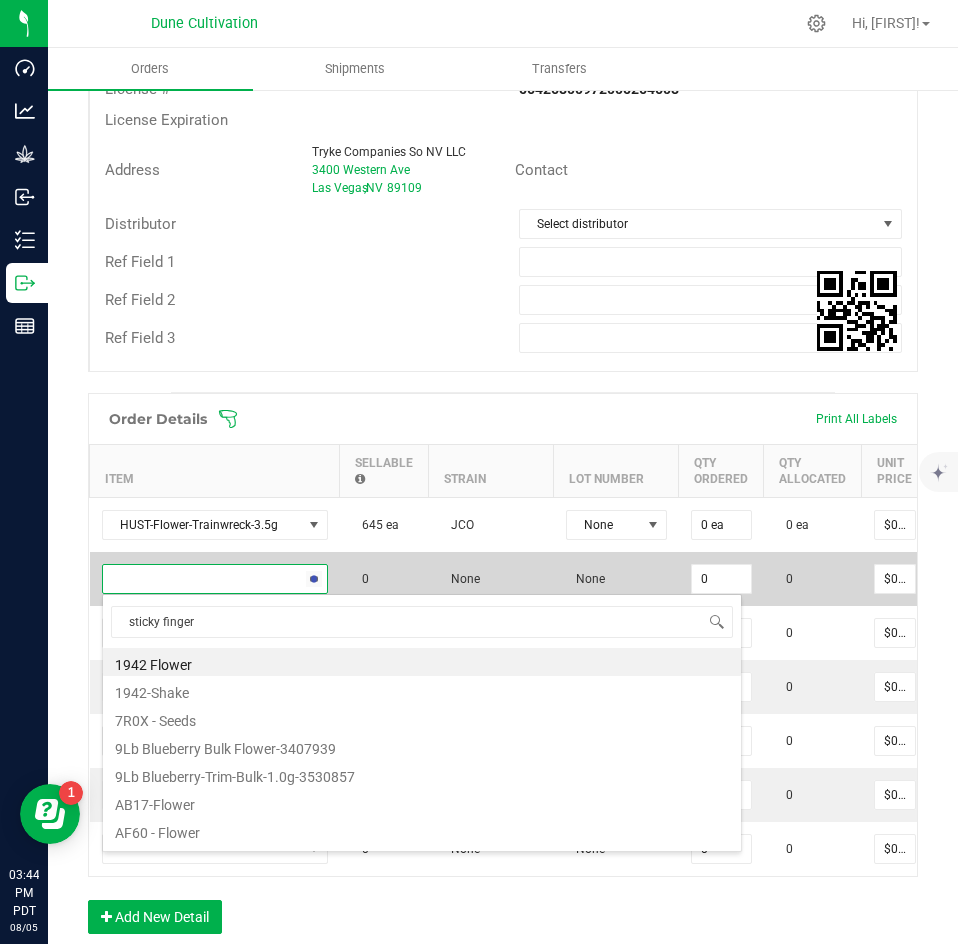 type on "sticky fingers" 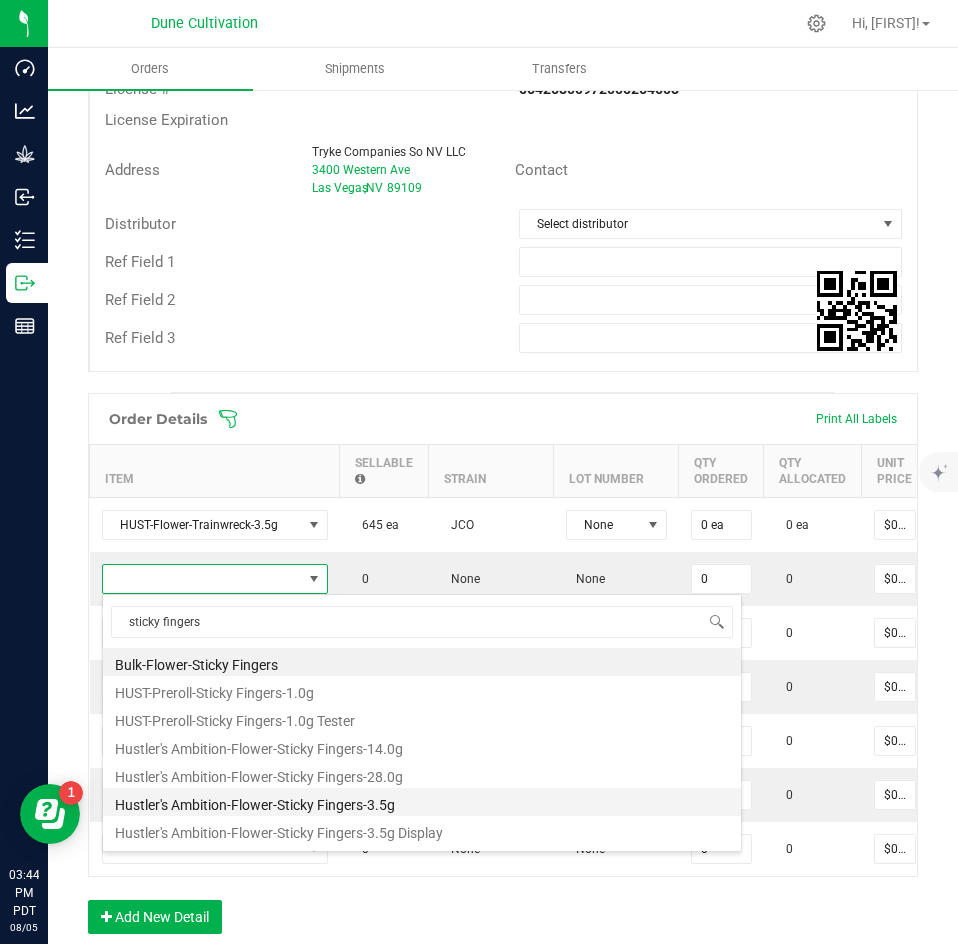 click on "Hustler's Ambition-Flower-Sticky Fingers-3.5g" at bounding box center (422, 802) 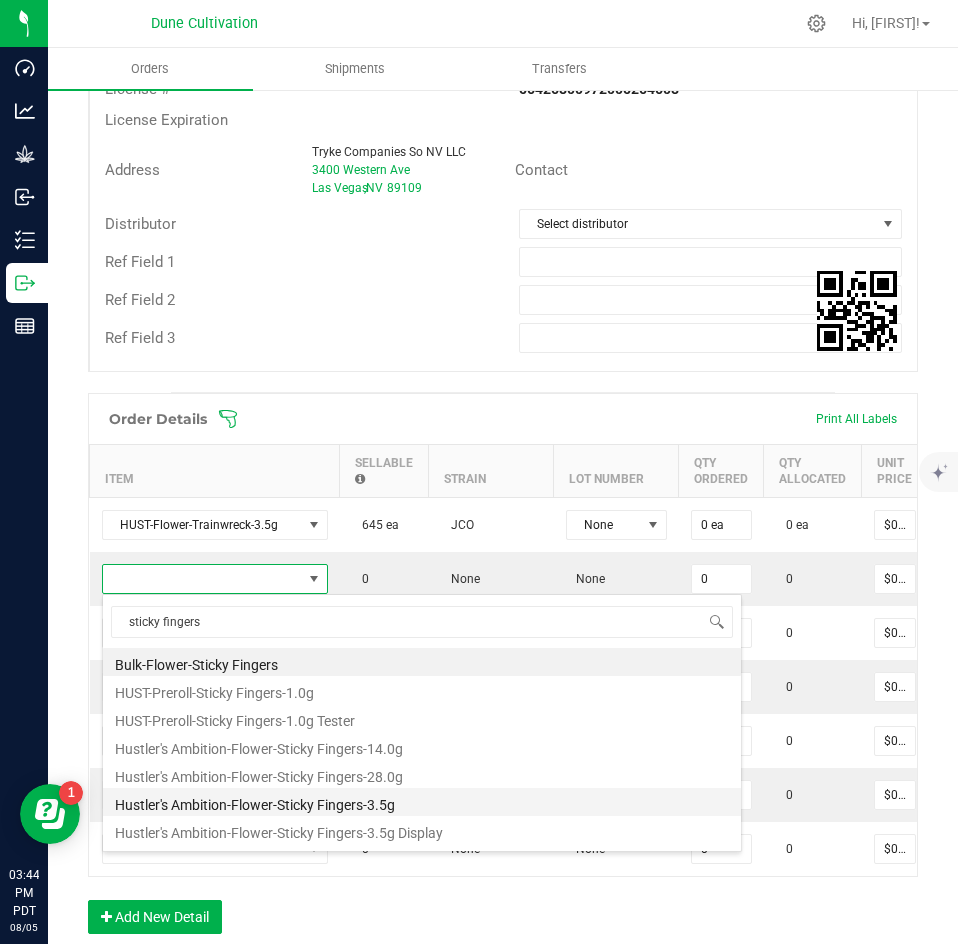 type on "0 ea" 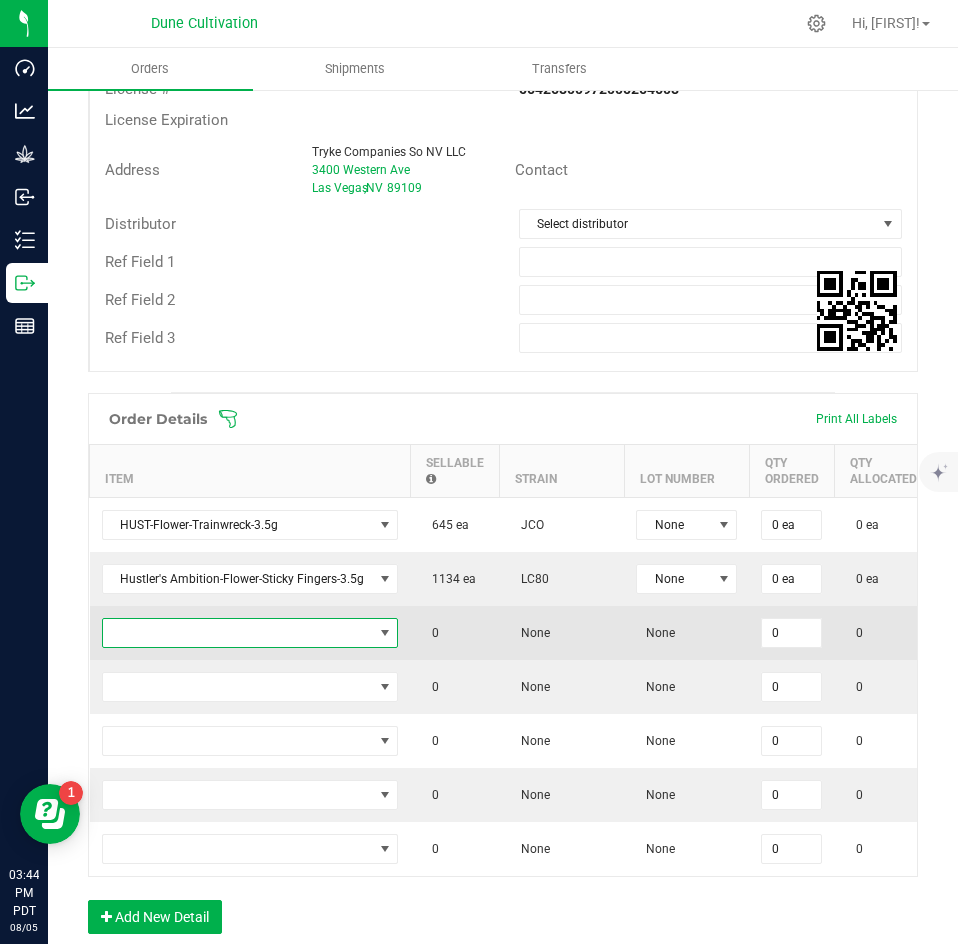 click at bounding box center [238, 633] 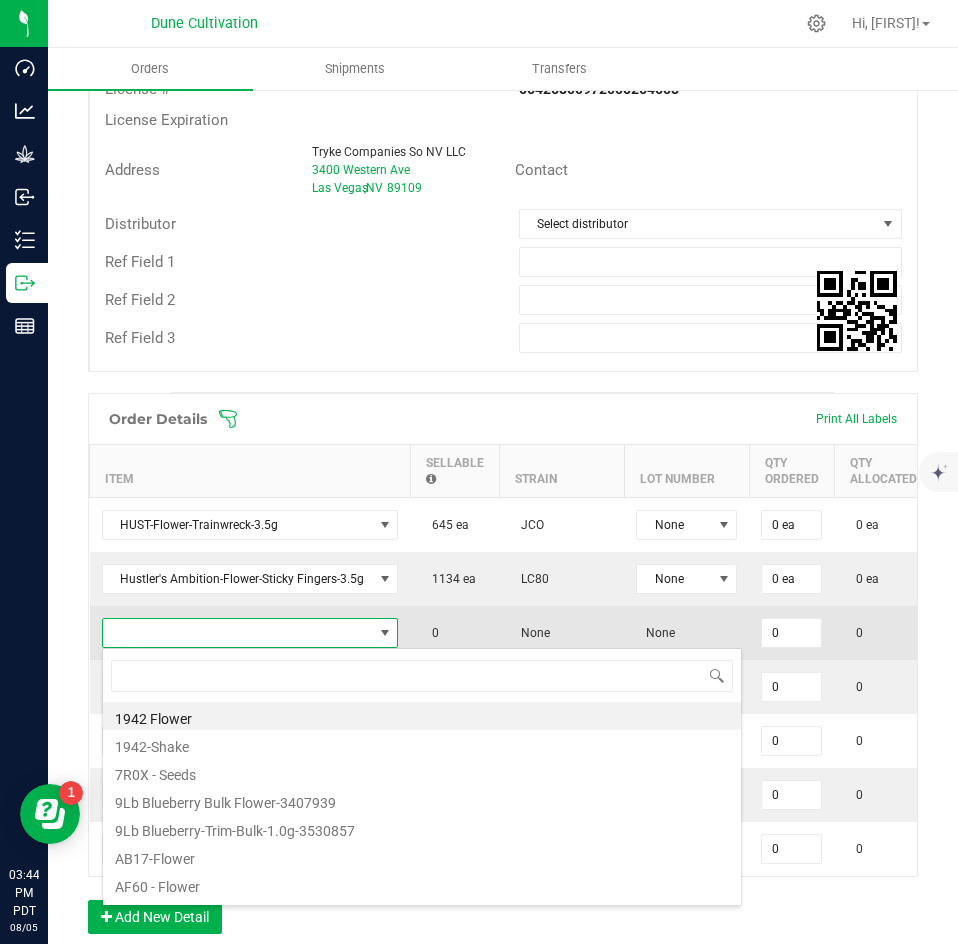 scroll, scrollTop: 99970, scrollLeft: 99706, axis: both 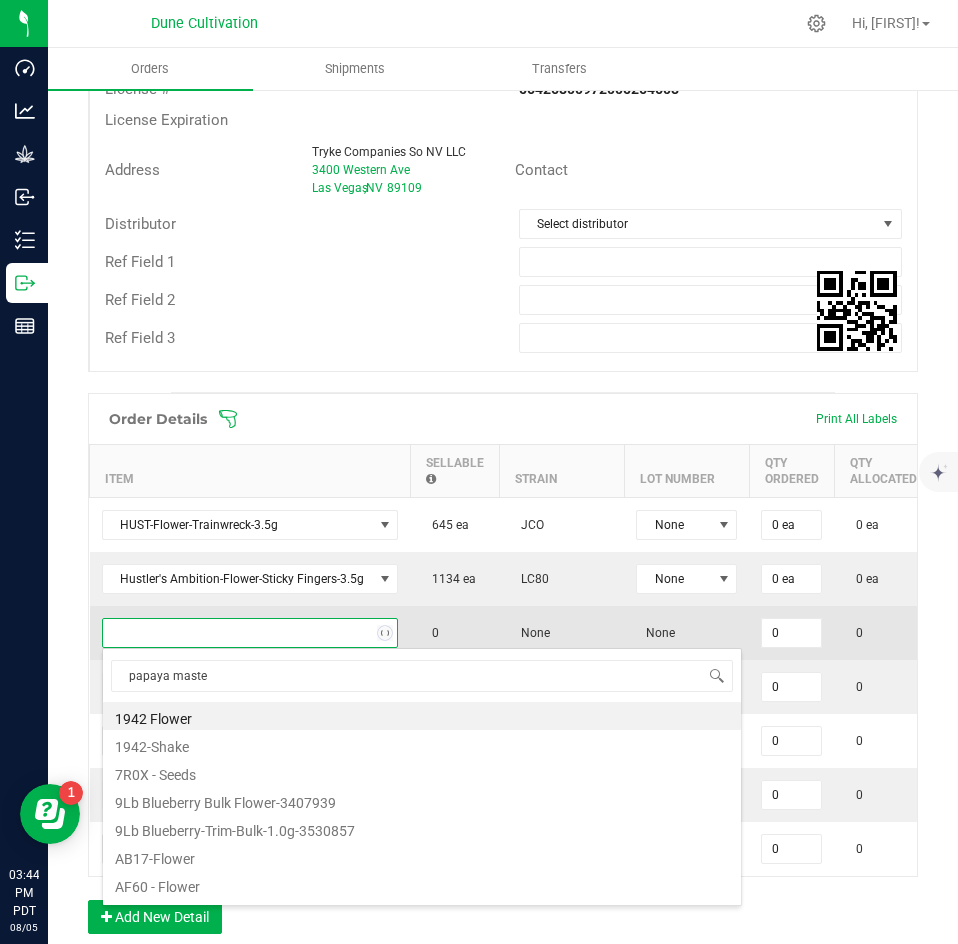type on "papaya master" 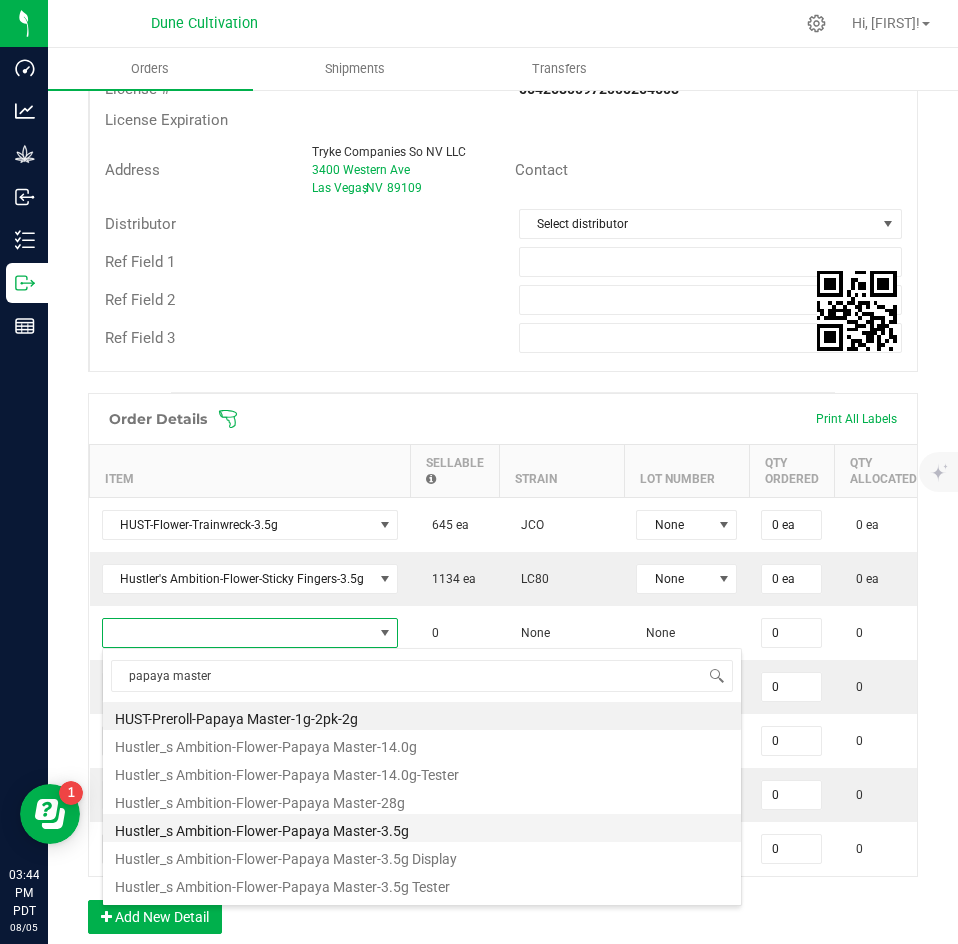 click on "Hustler_s Ambition-Flower-Papaya Master-3.5g" at bounding box center [422, 828] 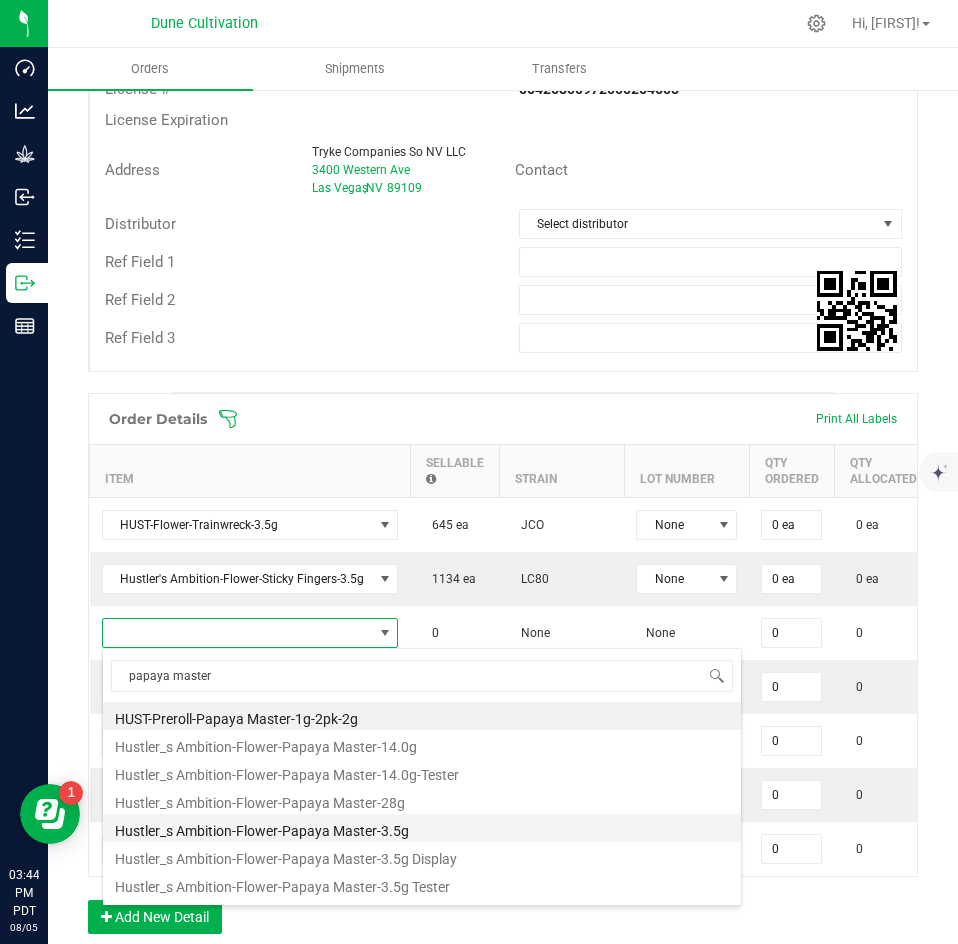 type on "0 ea" 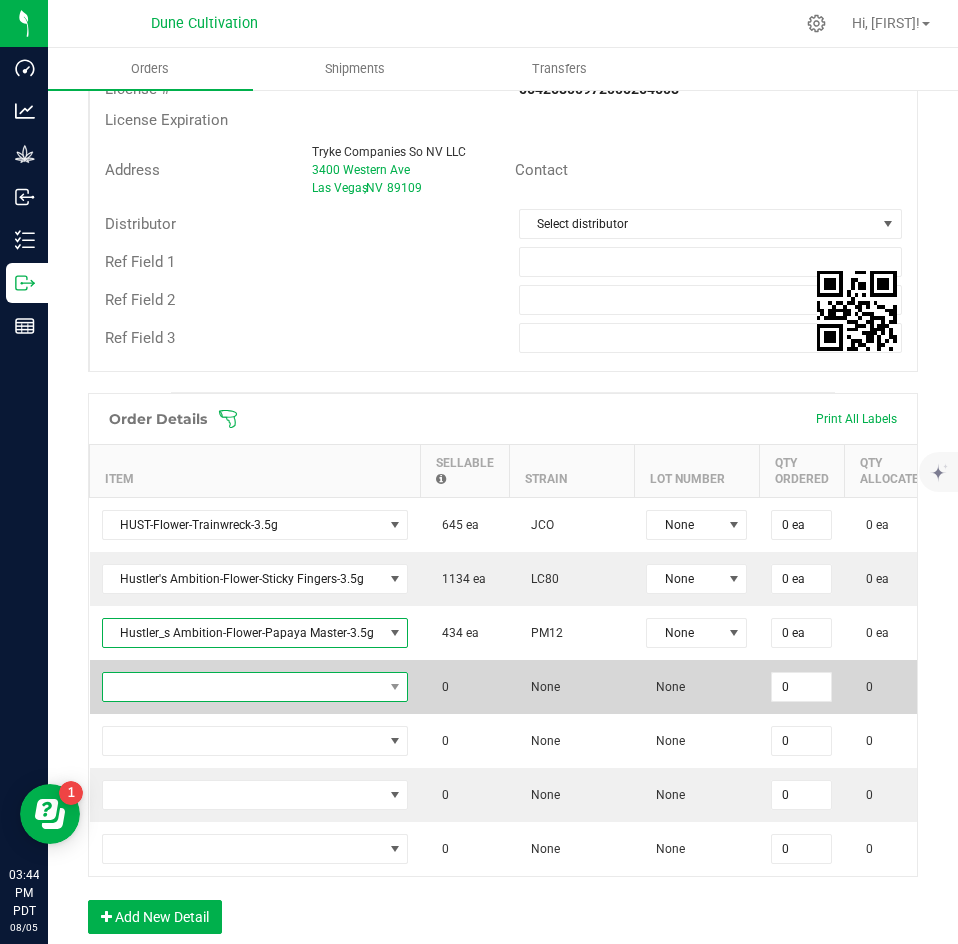 click at bounding box center [243, 687] 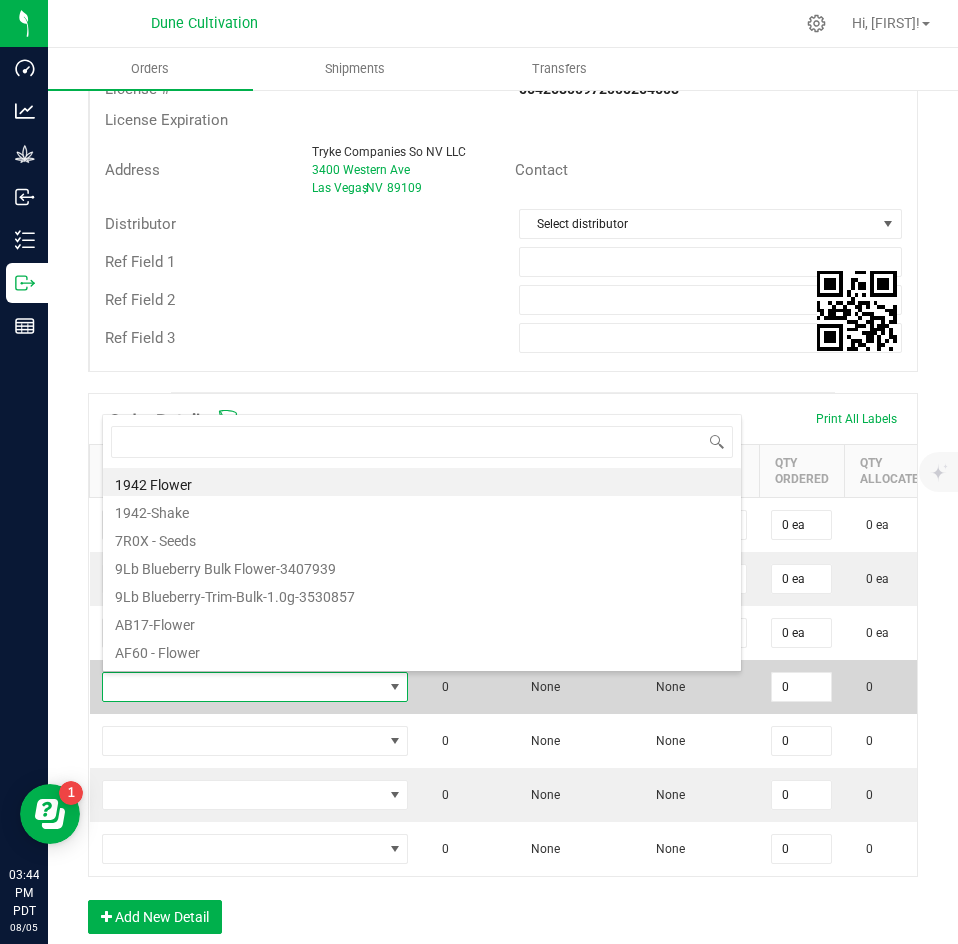 scroll, scrollTop: 99970, scrollLeft: 99697, axis: both 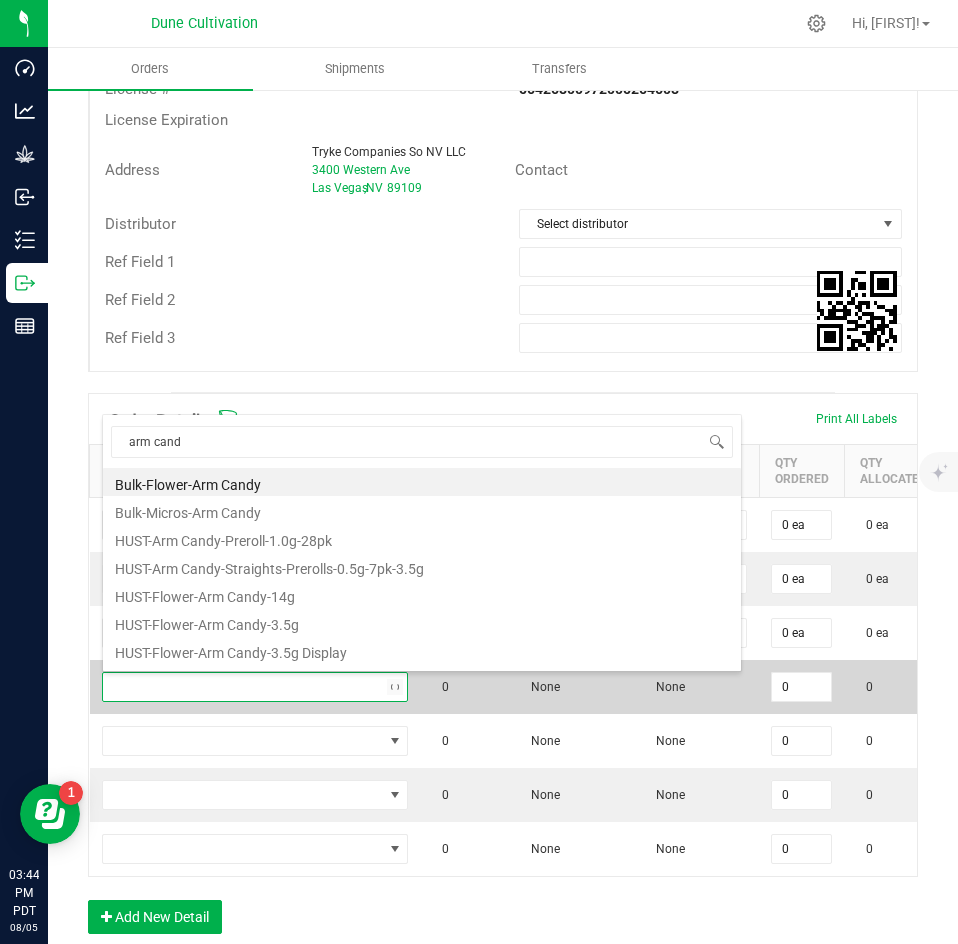 type on "arm candy" 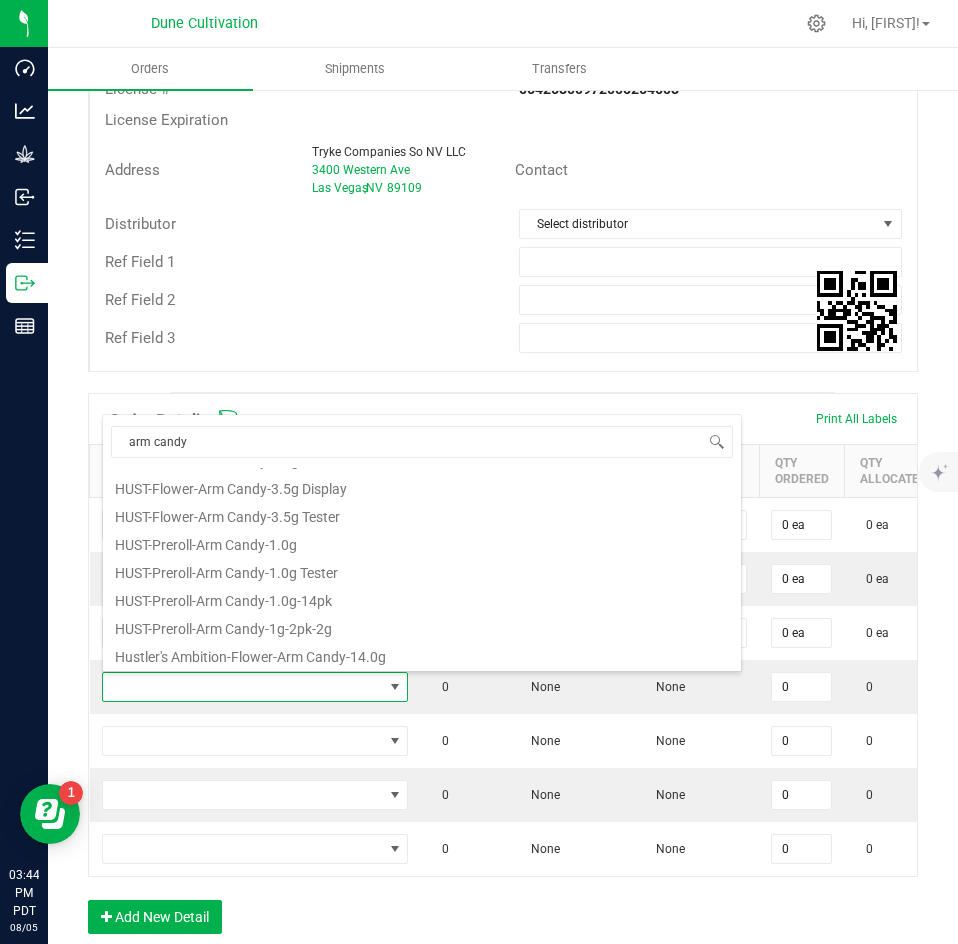 scroll, scrollTop: 167, scrollLeft: 0, axis: vertical 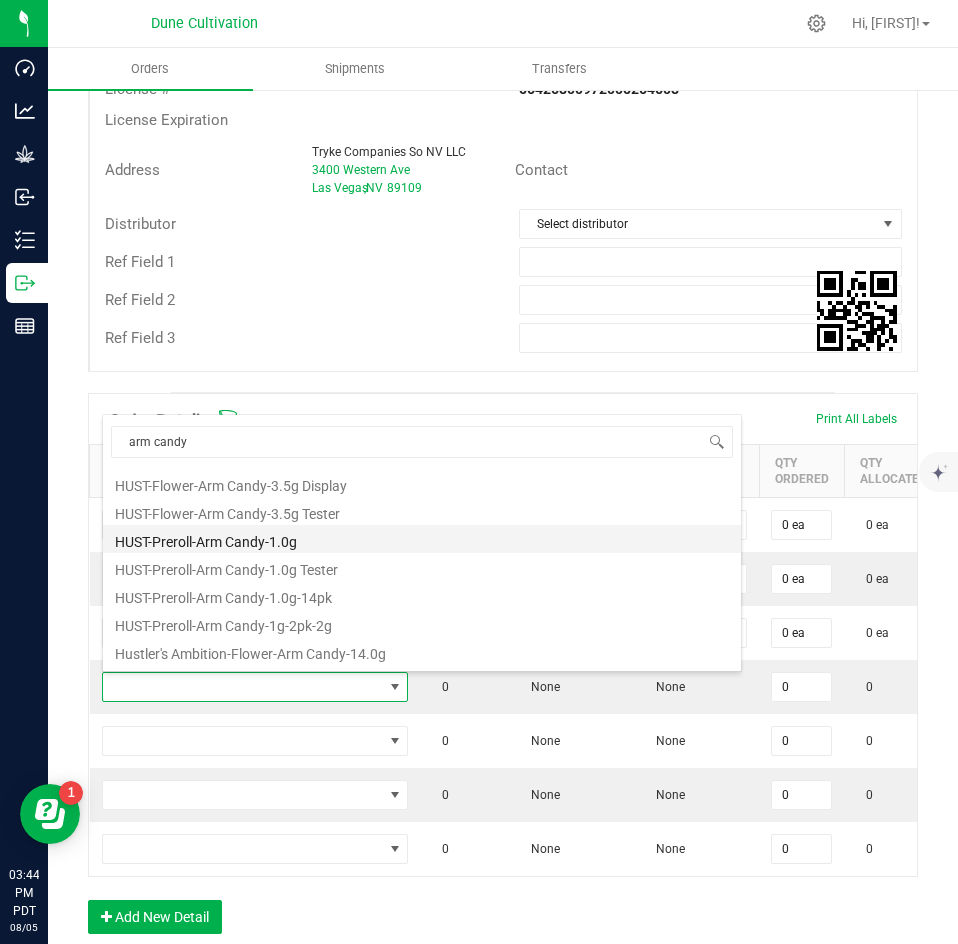 click on "HUST-Preroll-Arm Candy-1.0g" at bounding box center [422, 539] 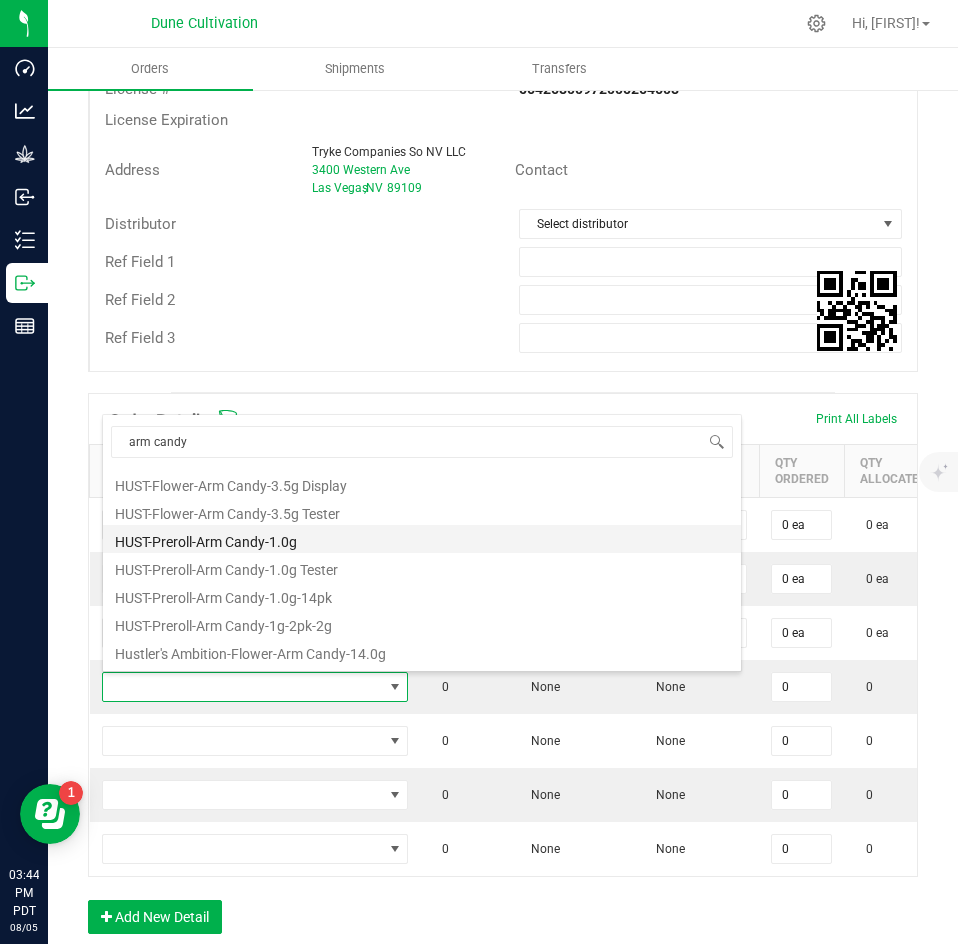 type on "0 ea" 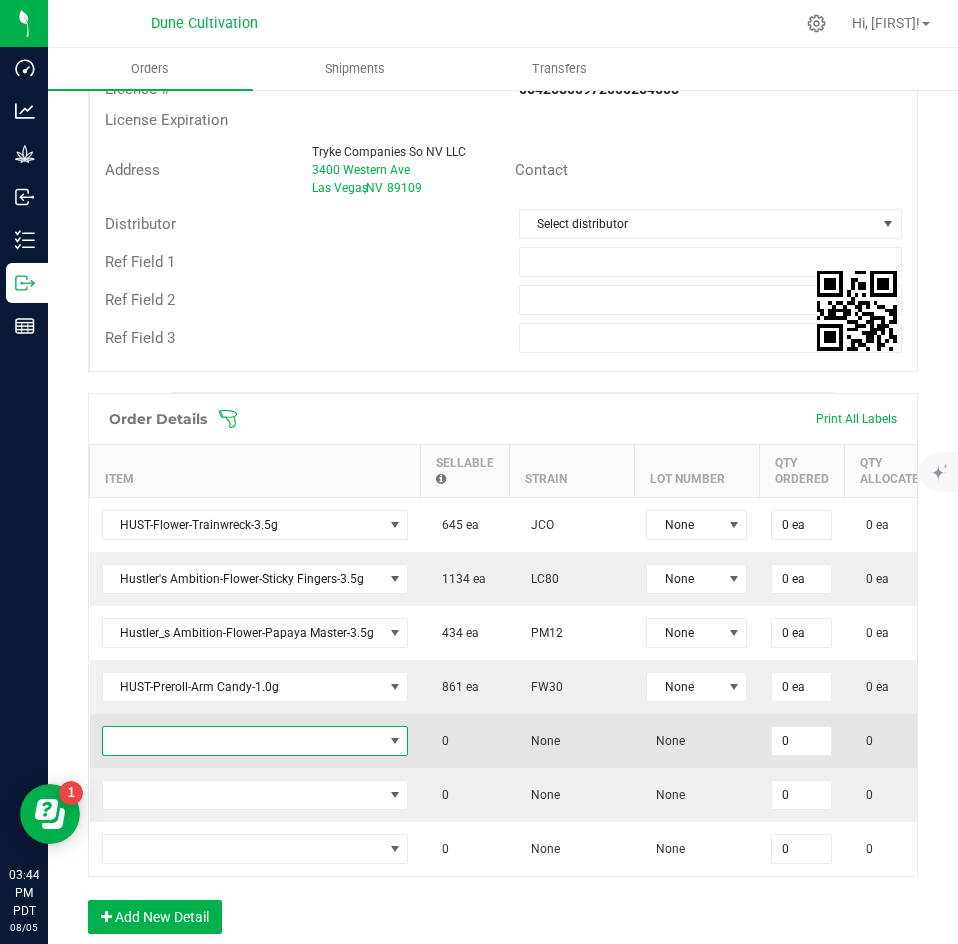 click at bounding box center [243, 741] 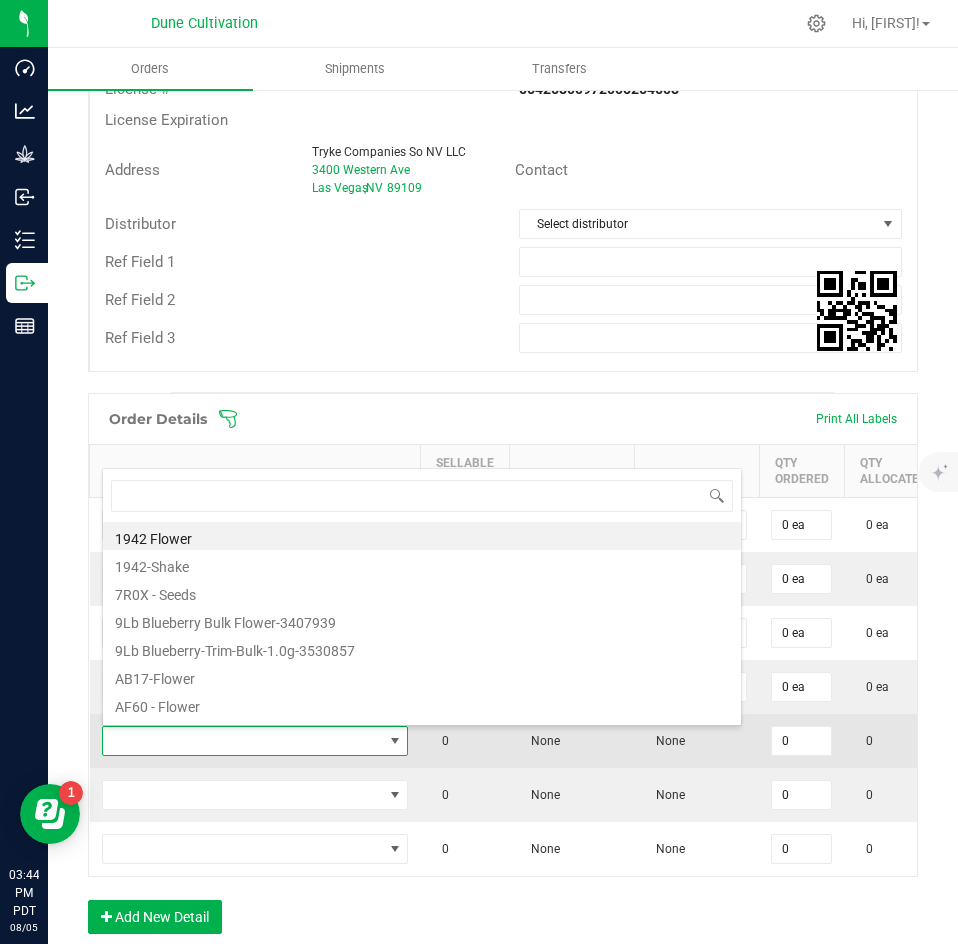 scroll, scrollTop: 99970, scrollLeft: 99697, axis: both 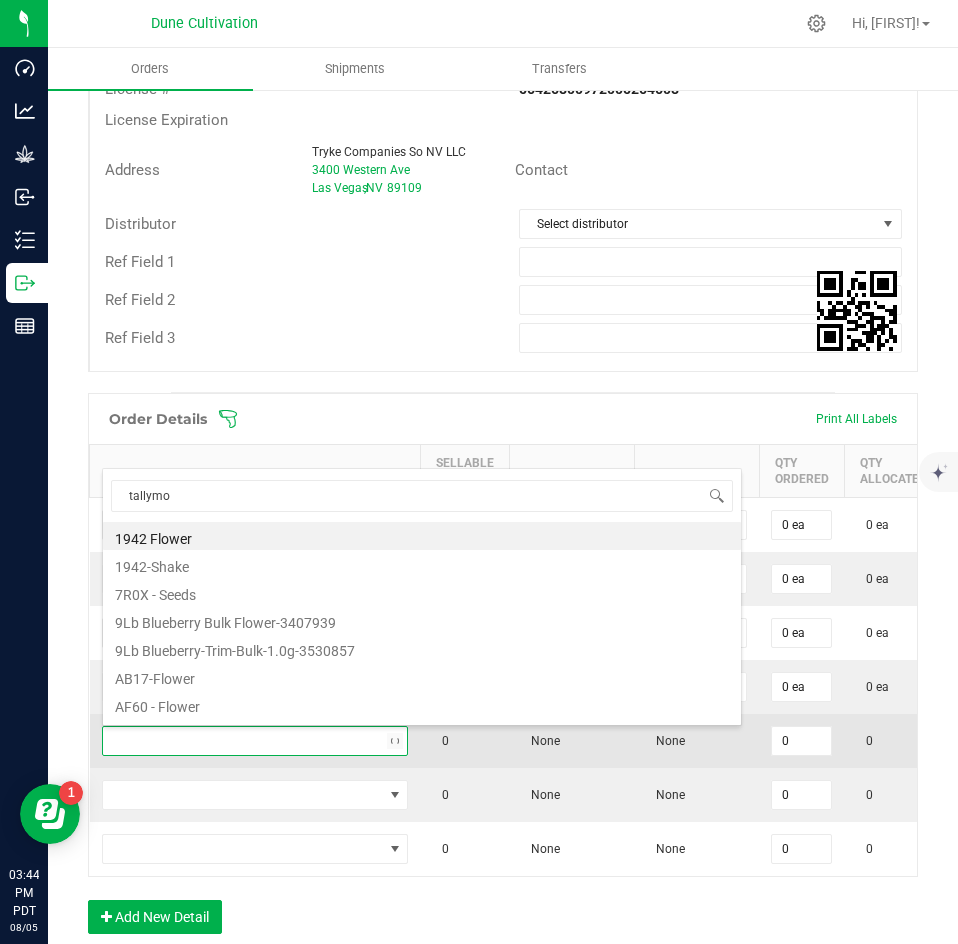 type on "tallymon" 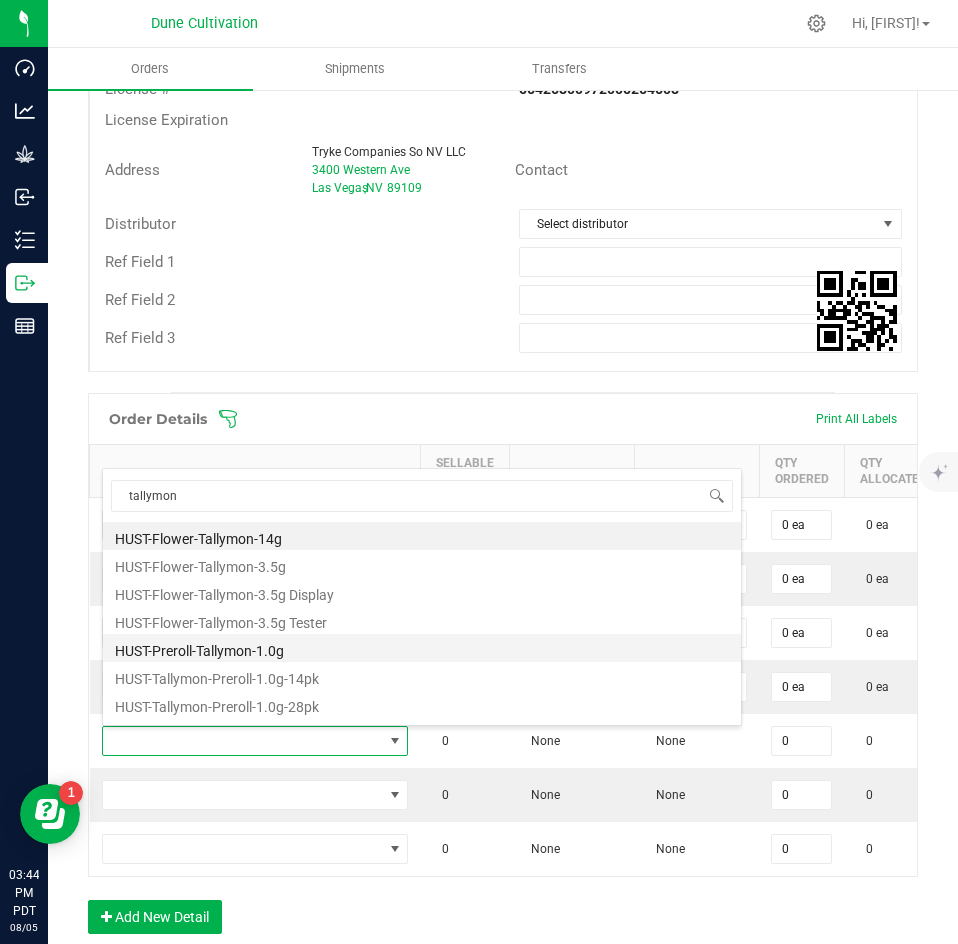 click on "HUST-Preroll-Tallymon-1.0g" at bounding box center (422, 648) 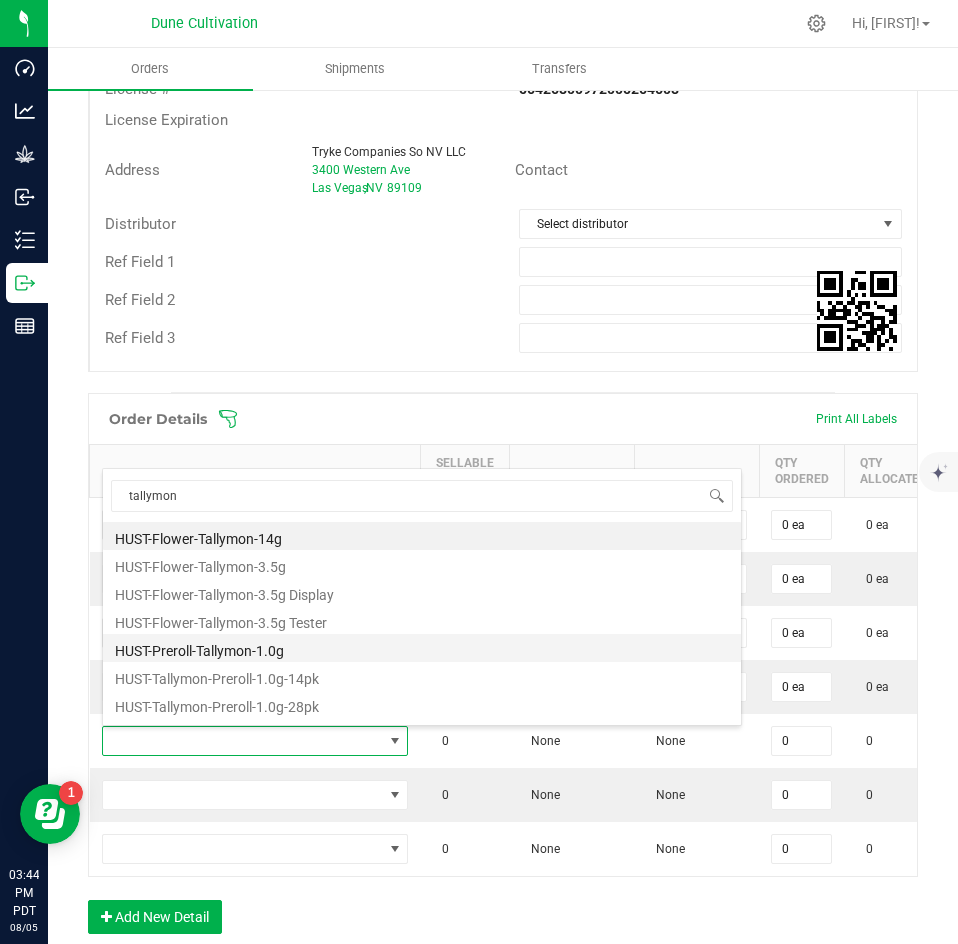 type on "0 ea" 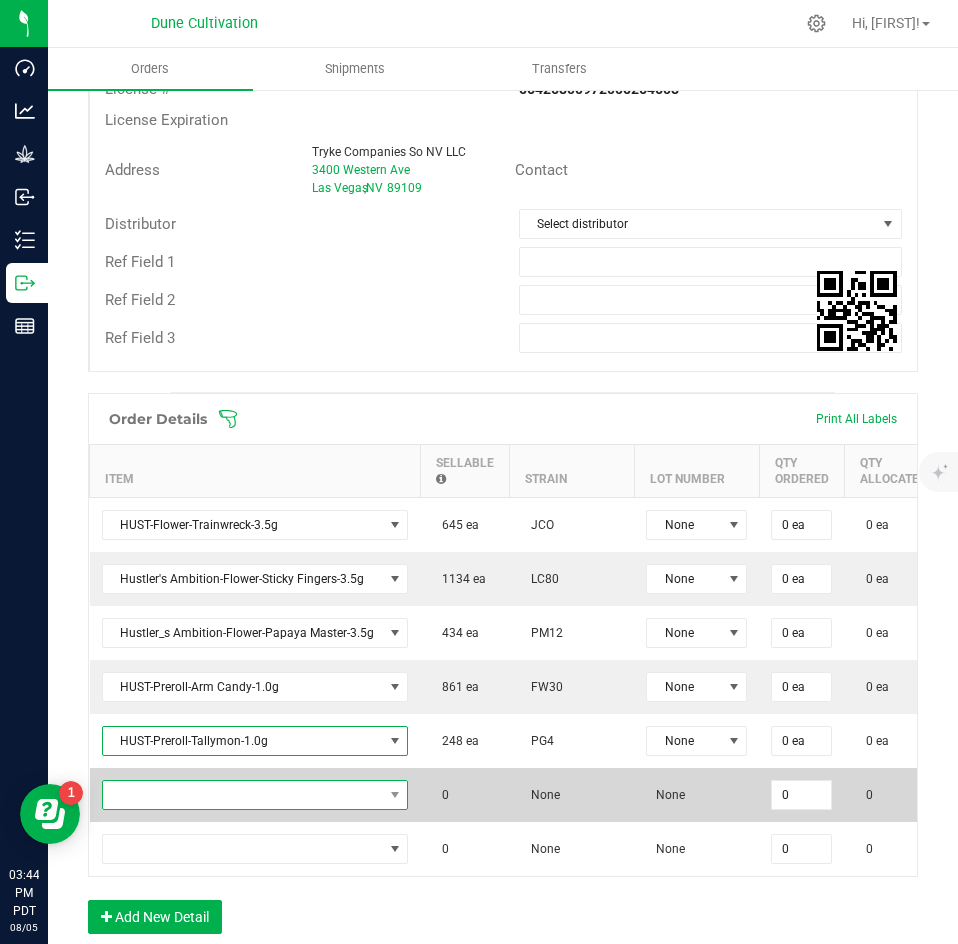 click at bounding box center (243, 795) 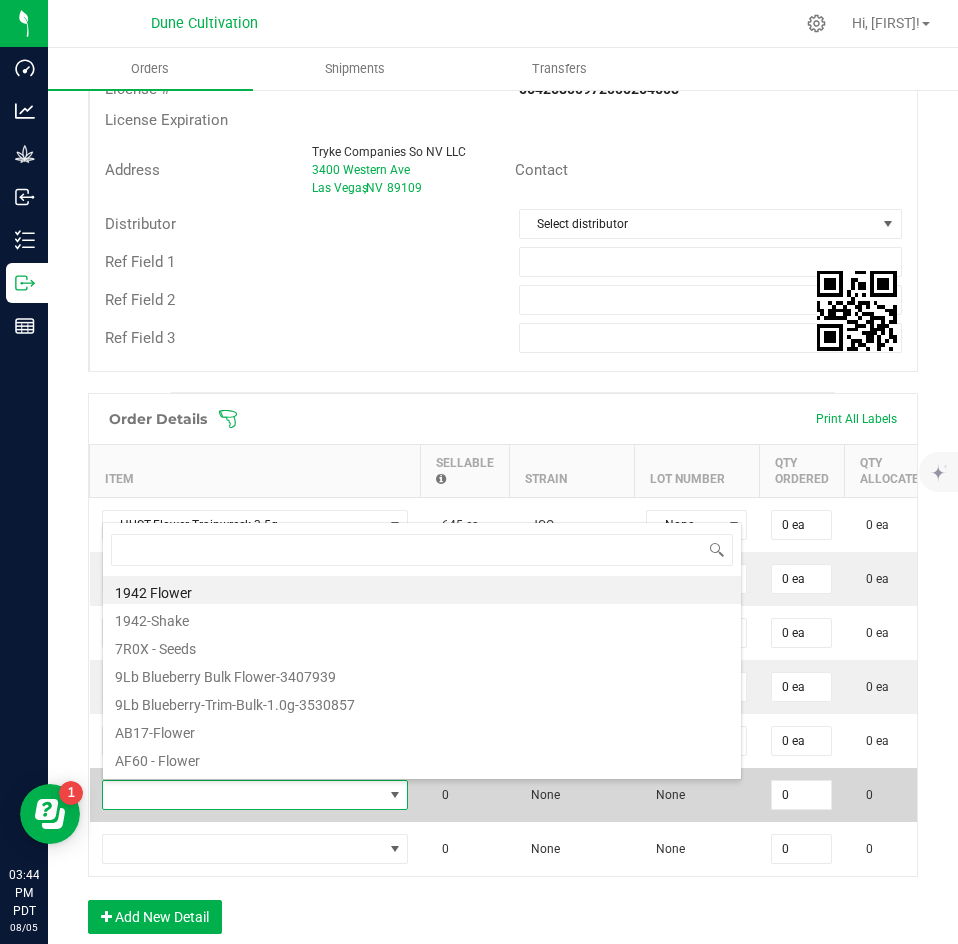 scroll, scrollTop: 99970, scrollLeft: 99697, axis: both 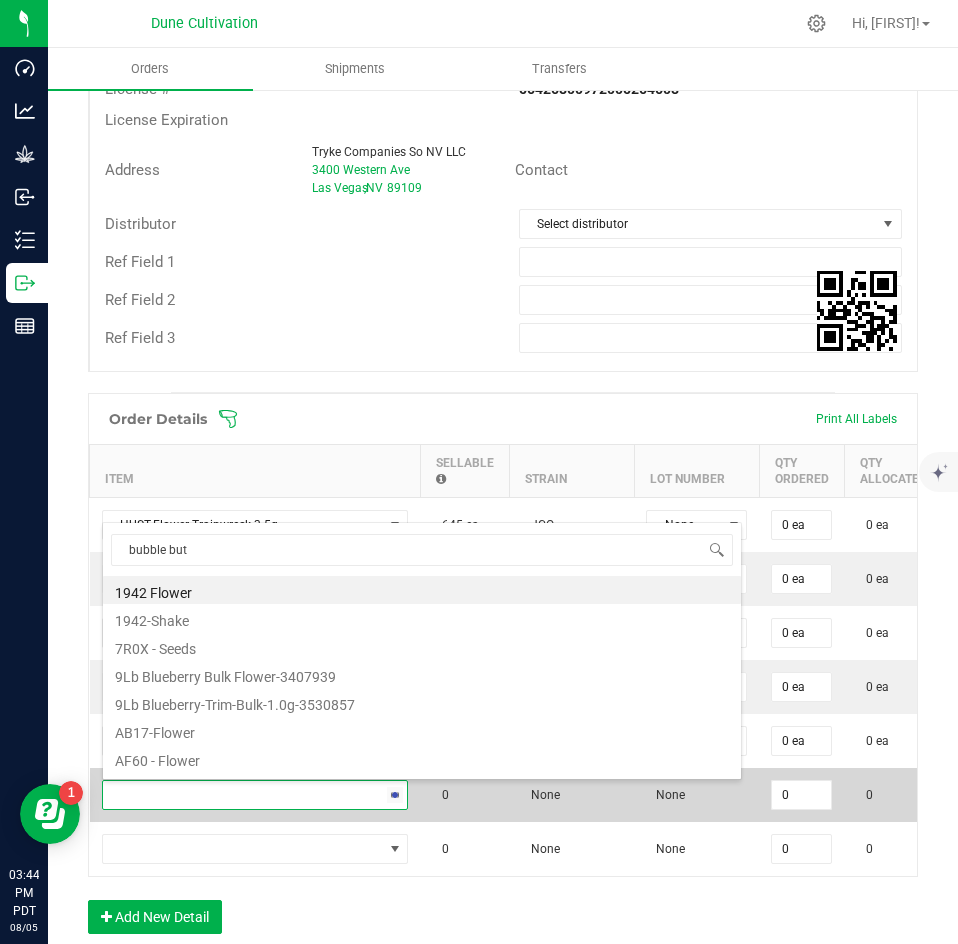 type on "bubble butt" 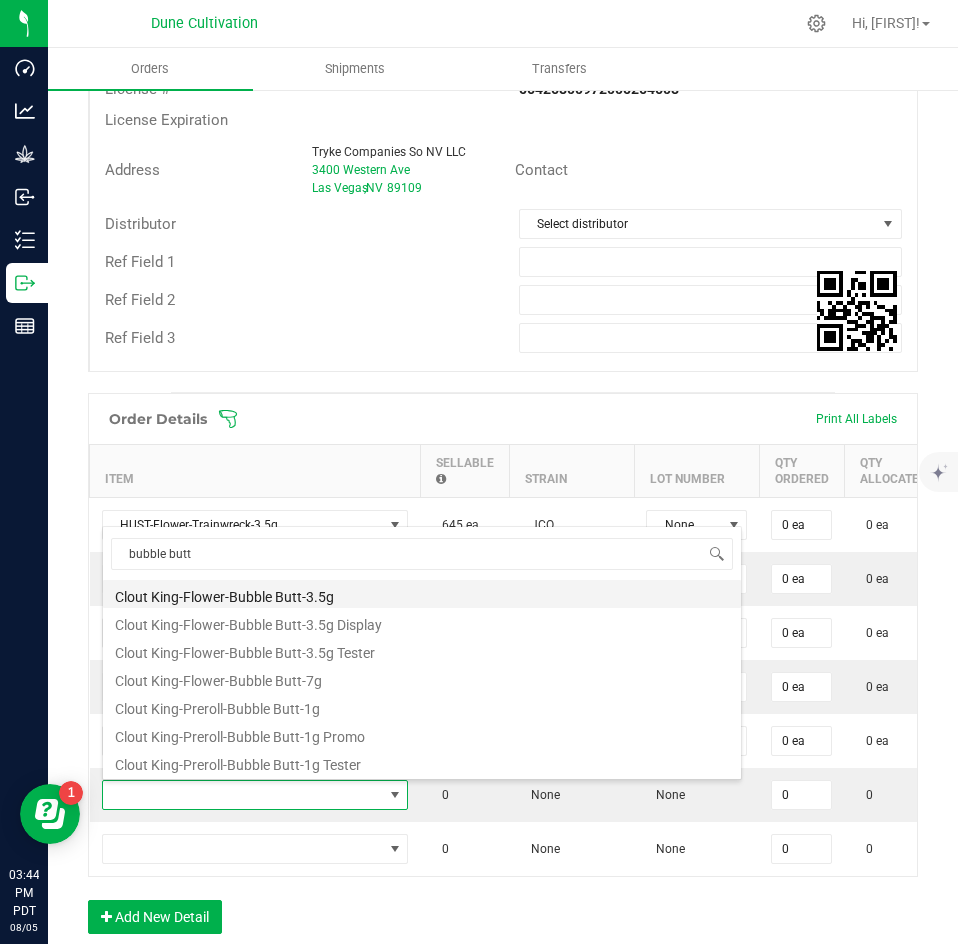 click on "Clout King-Flower-Bubble Butt-3.5g" at bounding box center [422, 594] 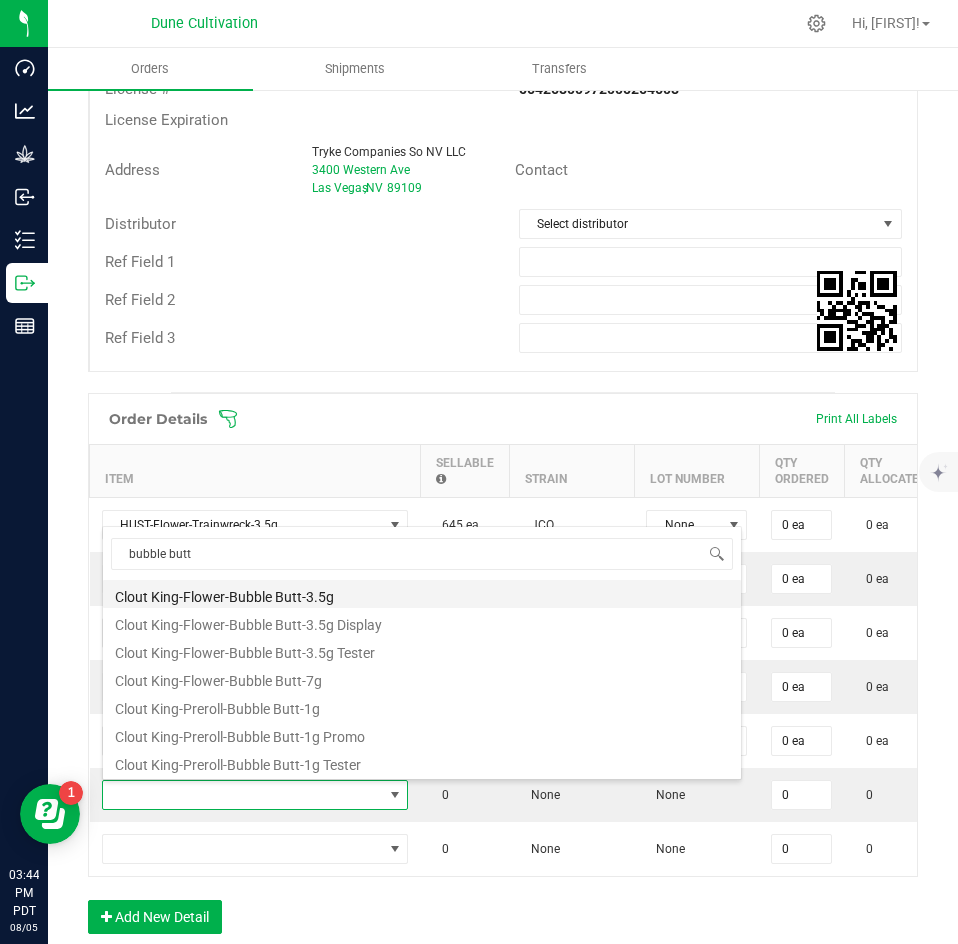 type on "0 ea" 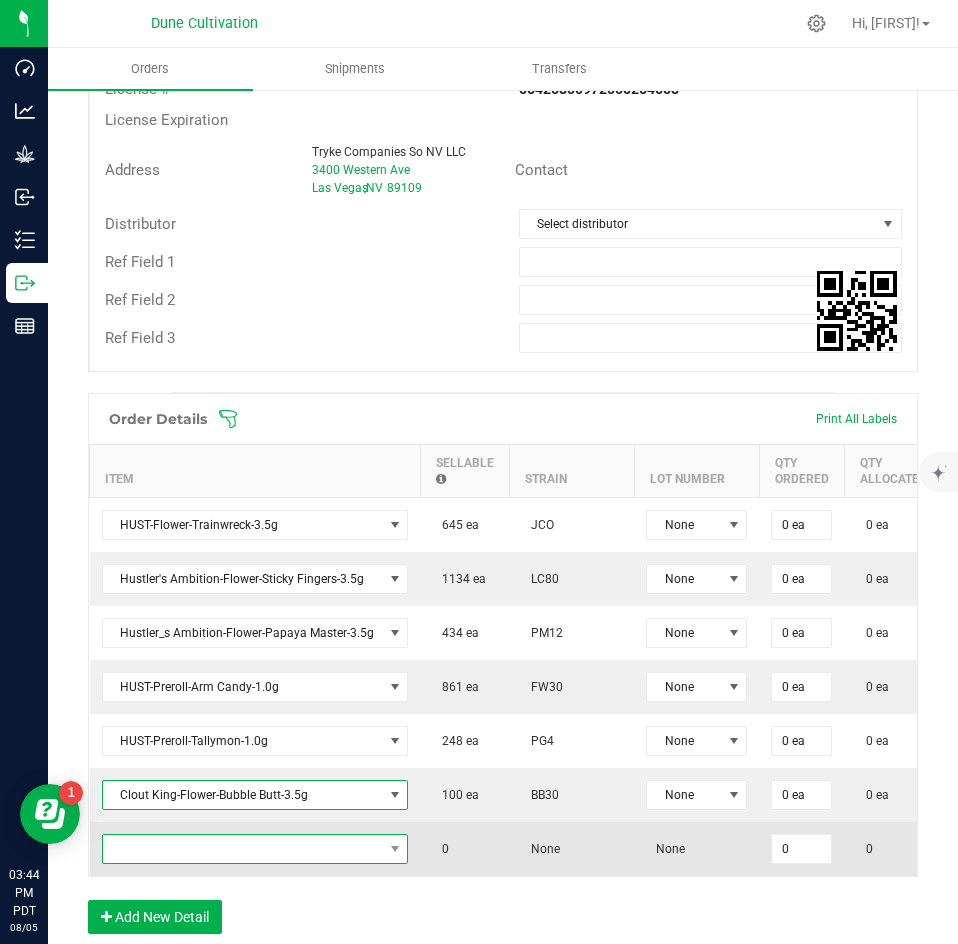 click at bounding box center [243, 849] 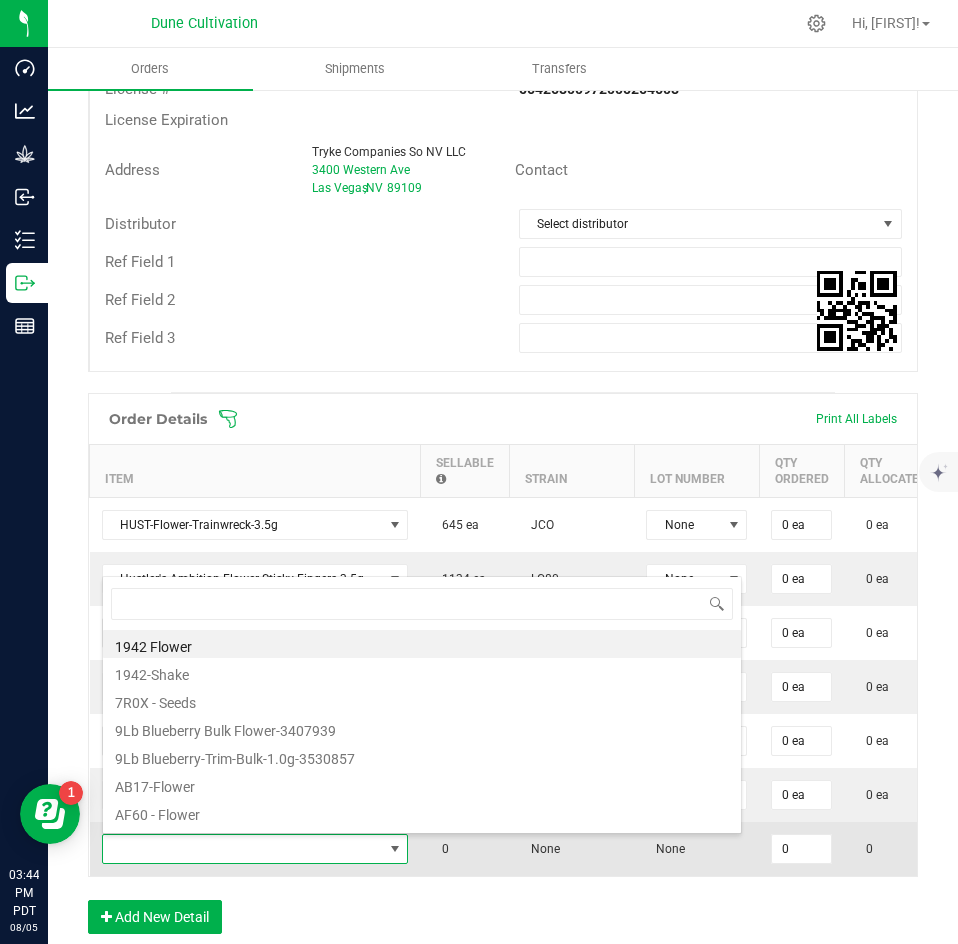scroll, scrollTop: 99970, scrollLeft: 99697, axis: both 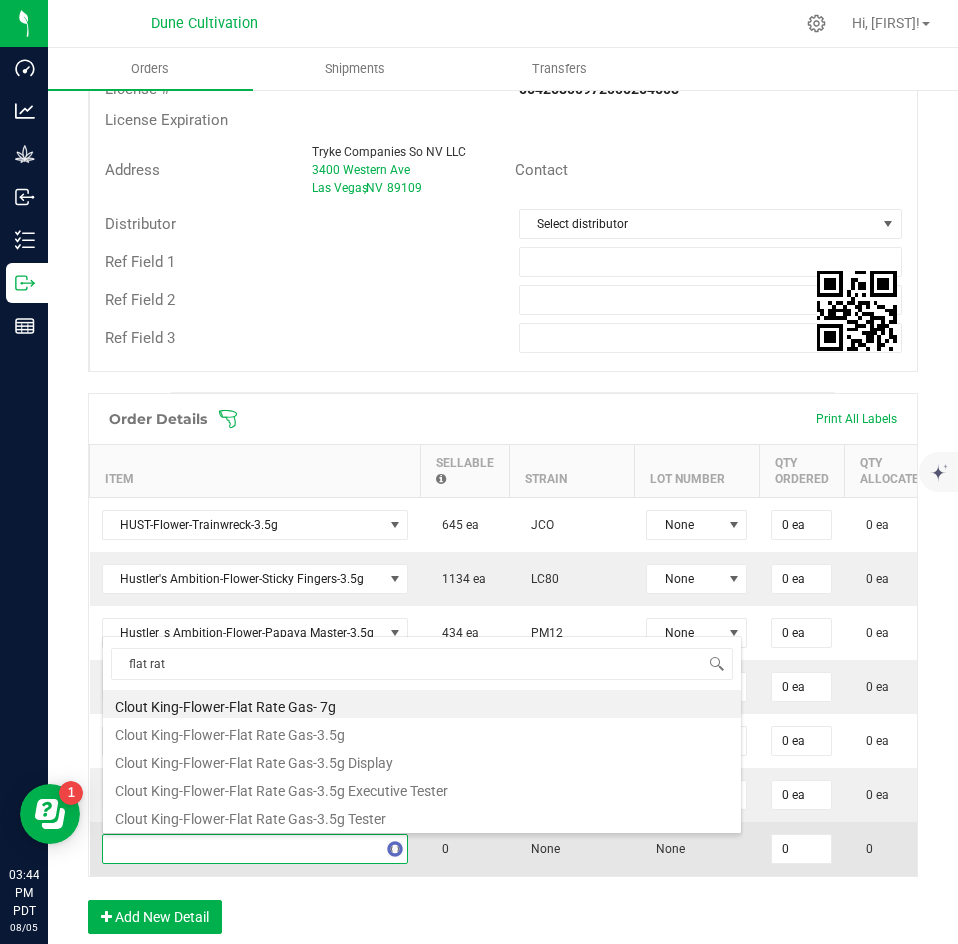 type on "flat rate" 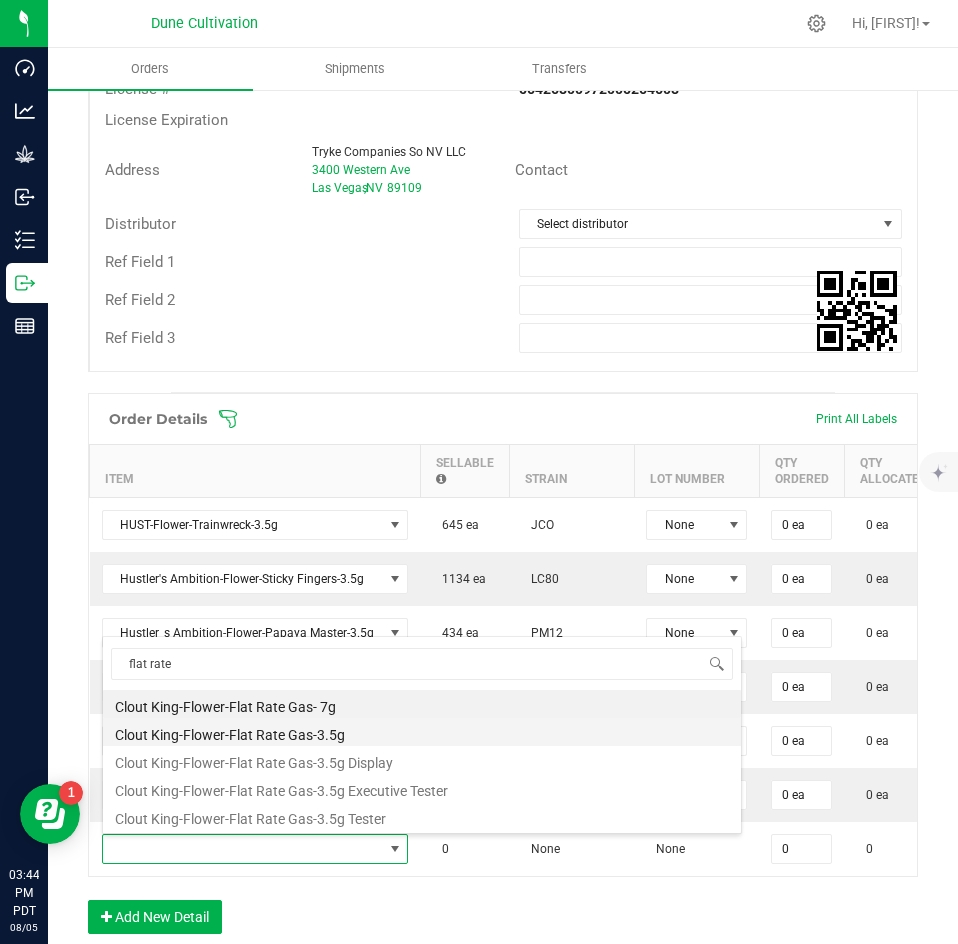 click on "Clout King-Flower-Flat Rate Gas-3.5g" at bounding box center [422, 732] 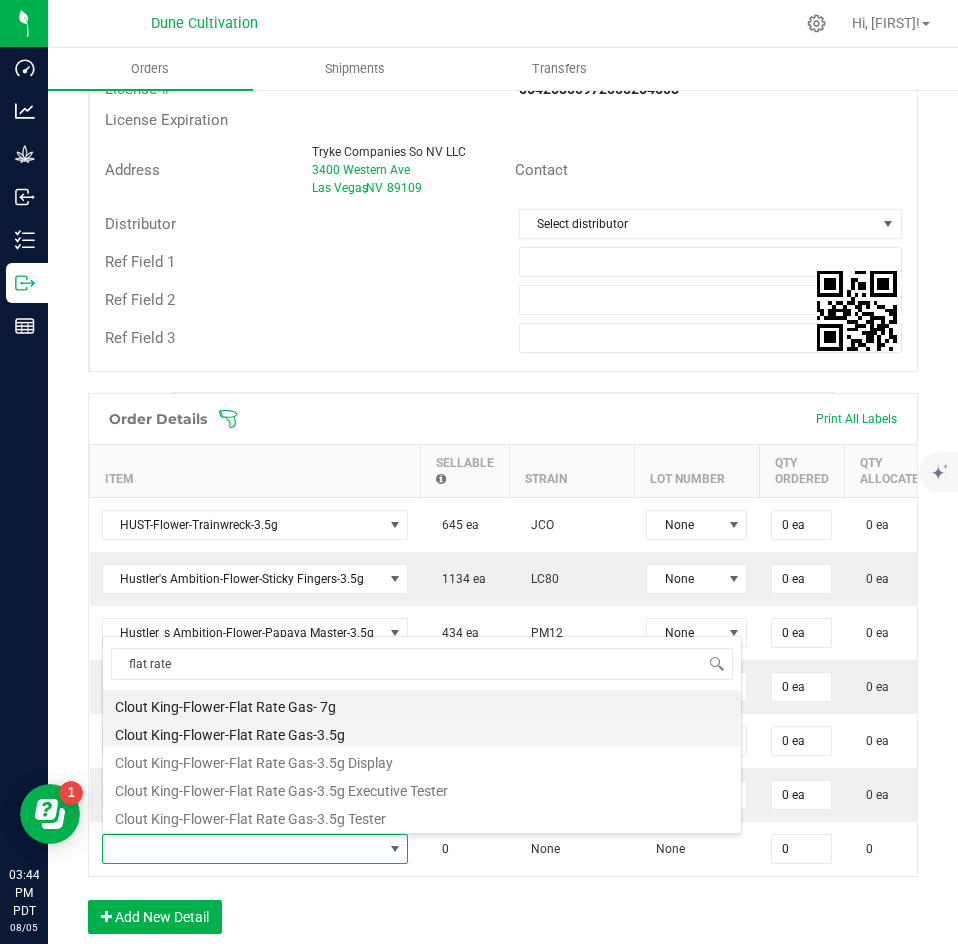 type on "0 ea" 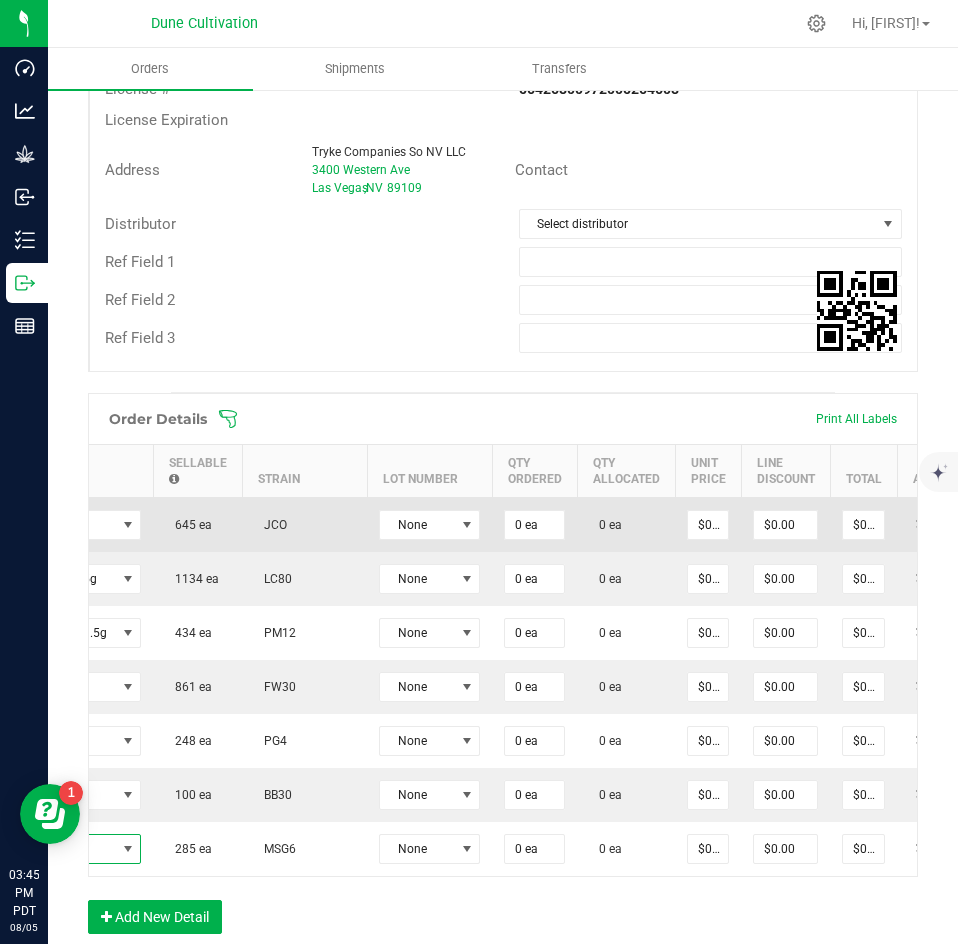 scroll, scrollTop: 0, scrollLeft: 374, axis: horizontal 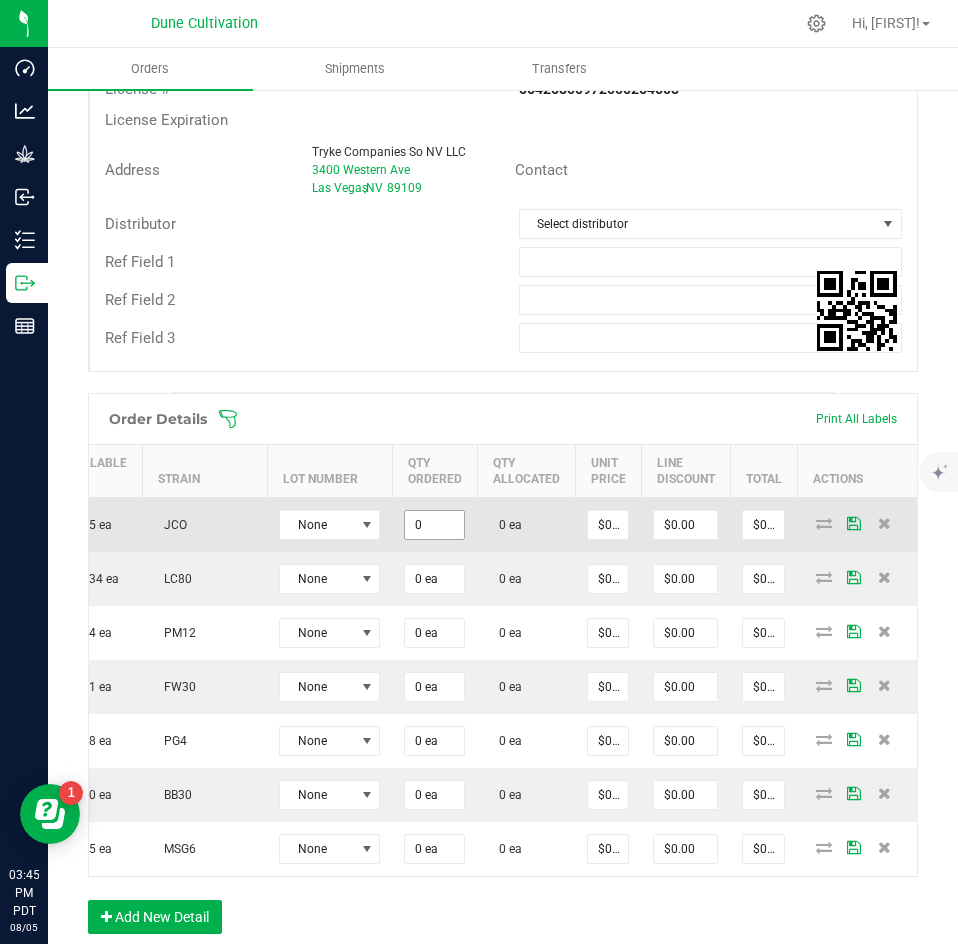 click on "0" at bounding box center (434, 525) 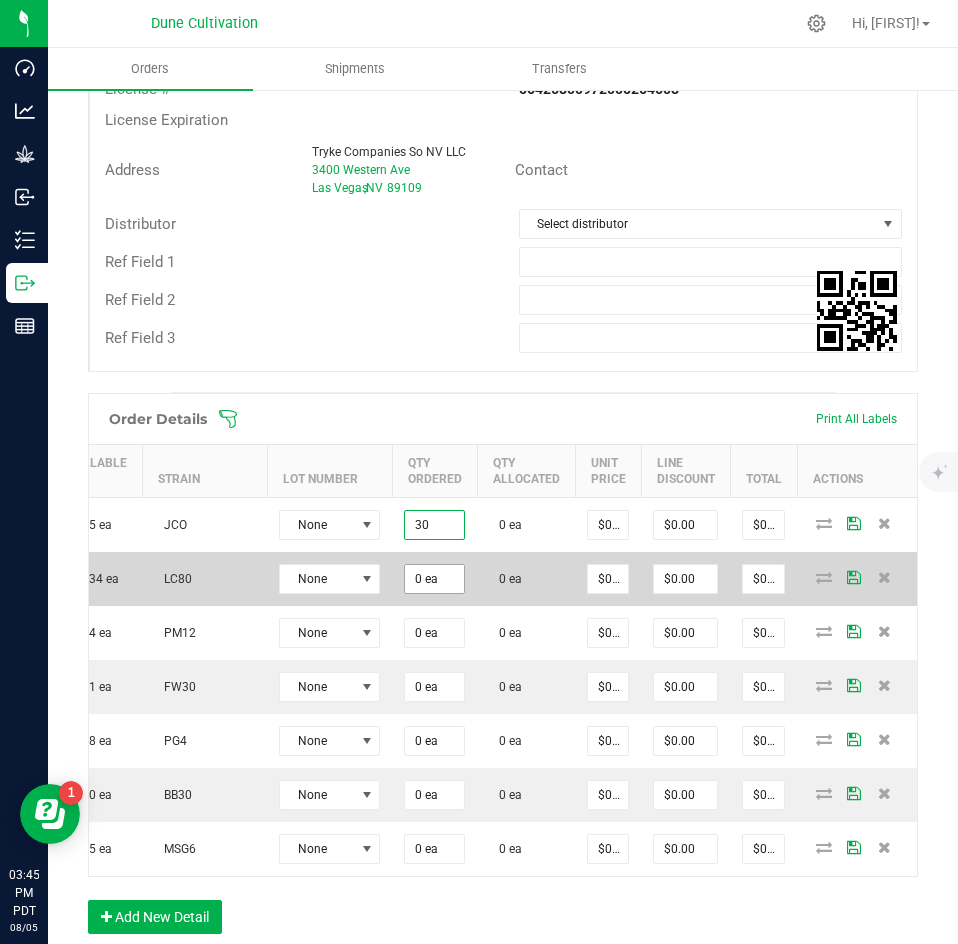 type on "30 ea" 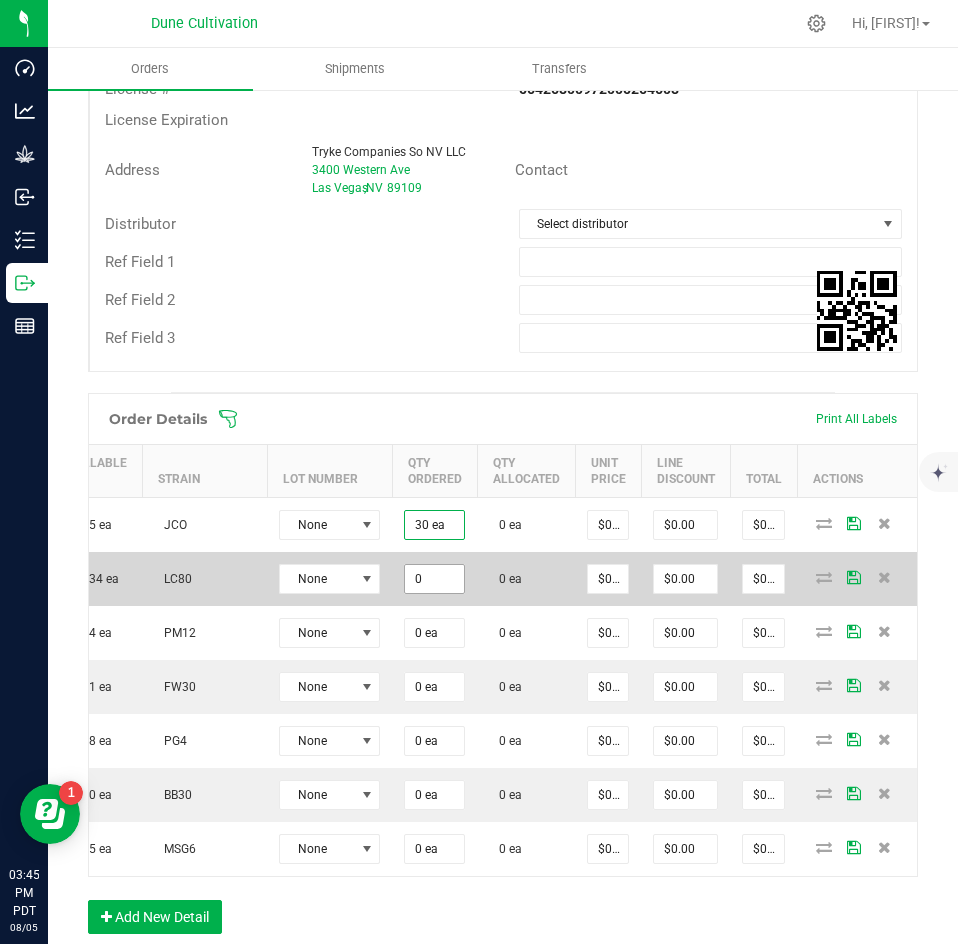 click on "0" at bounding box center [434, 579] 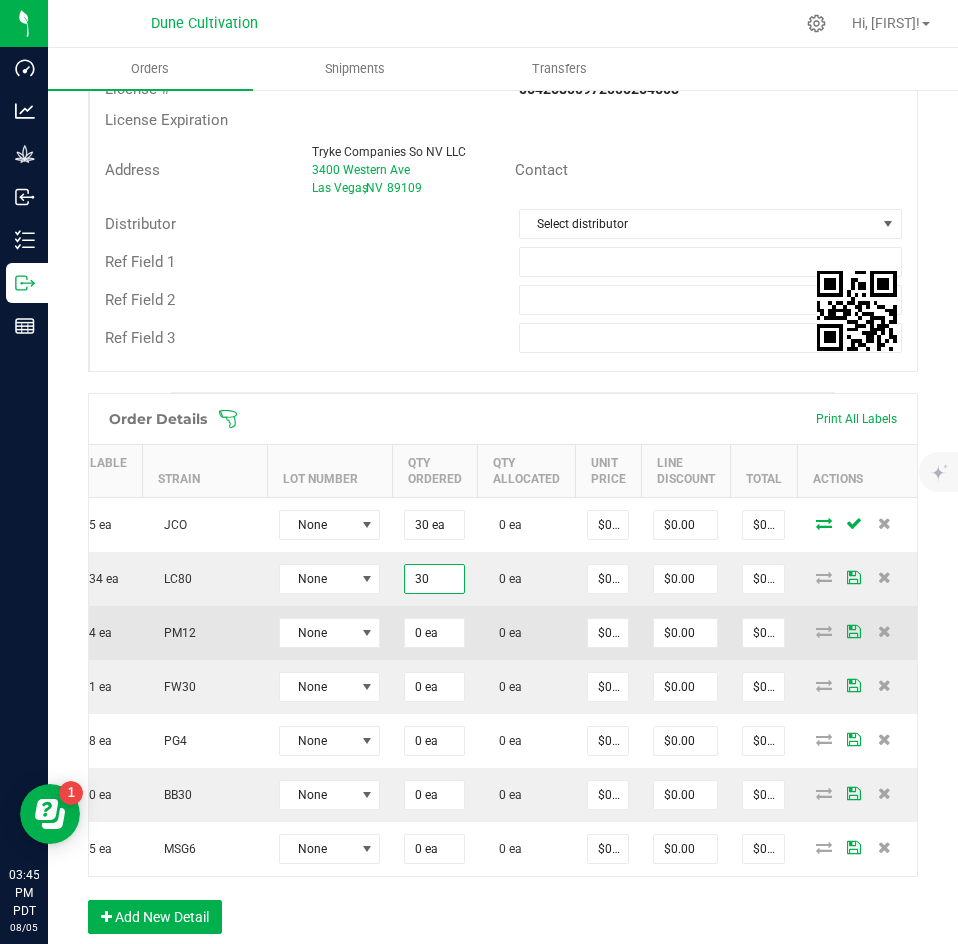 type on "30 ea" 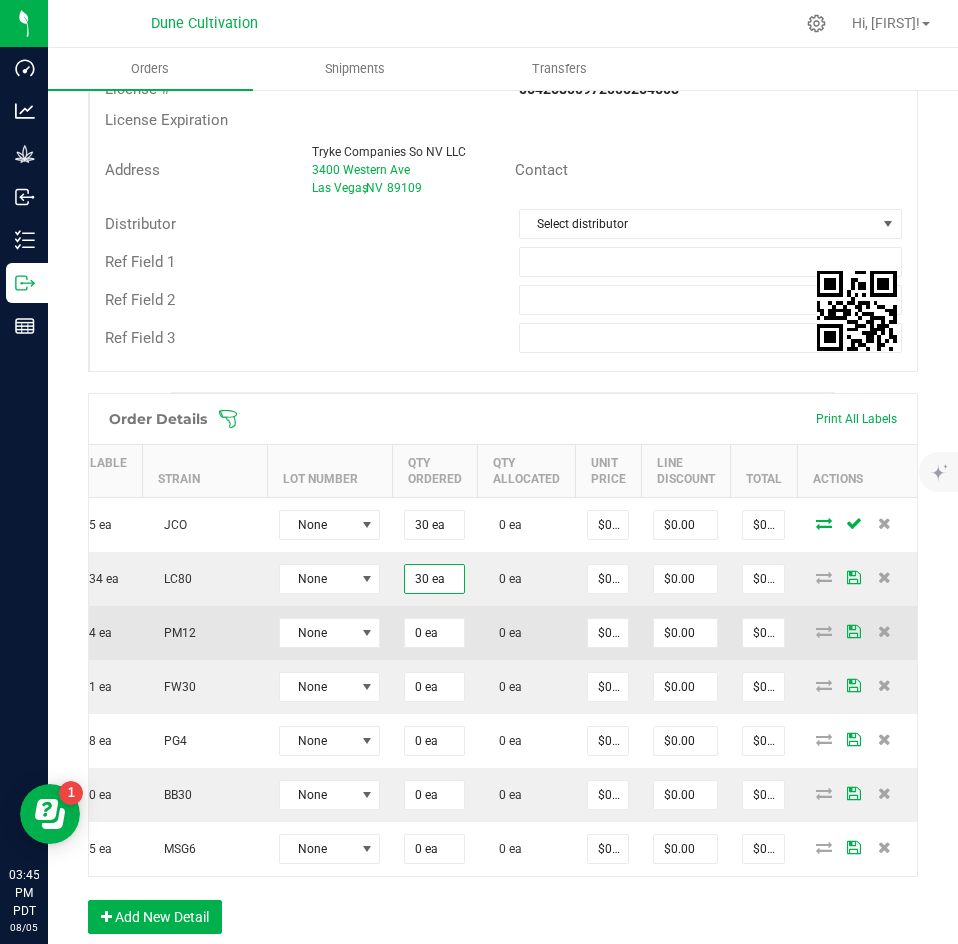 click on "0 ea" at bounding box center (434, 633) 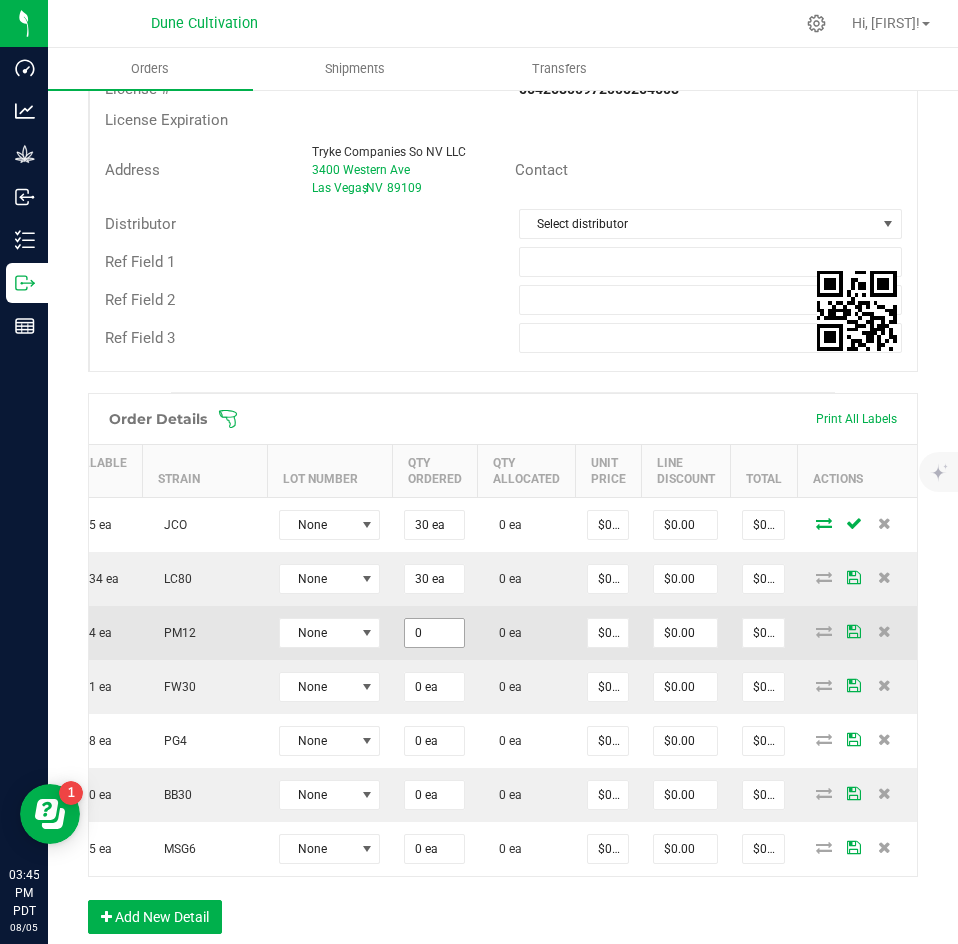 click on "0" at bounding box center [434, 633] 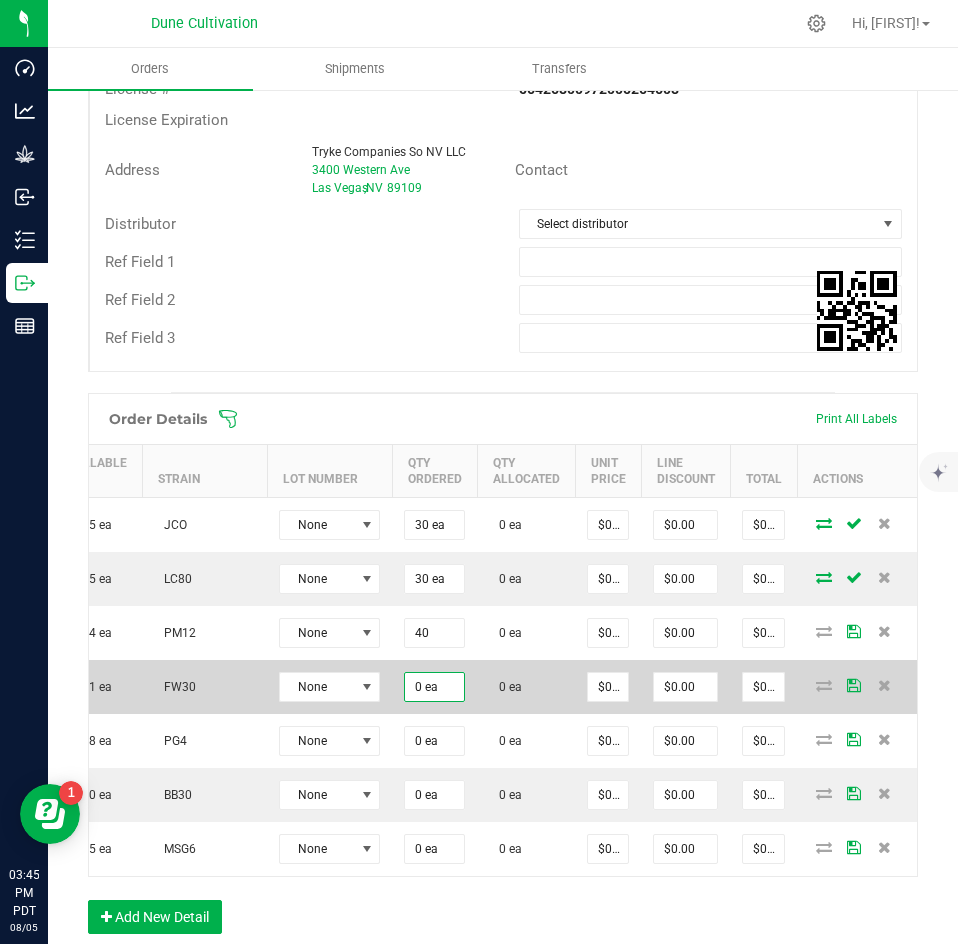 type on "40 ea" 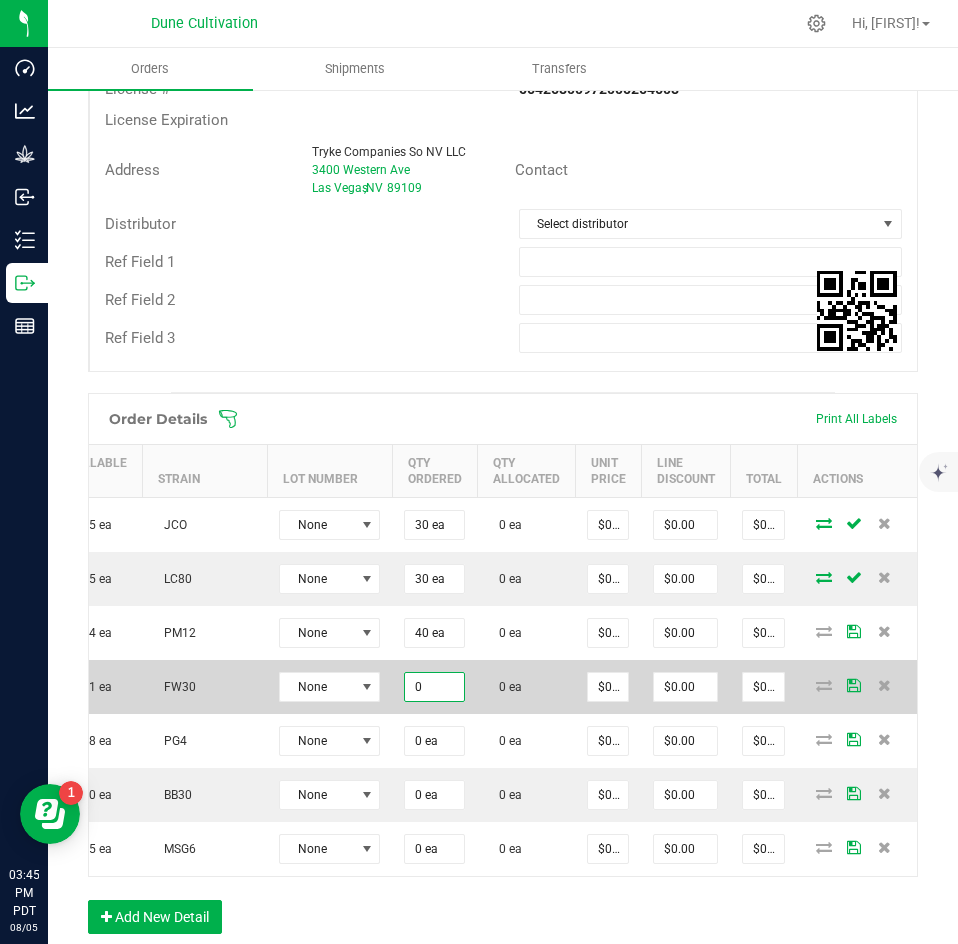 click on "0" at bounding box center [434, 687] 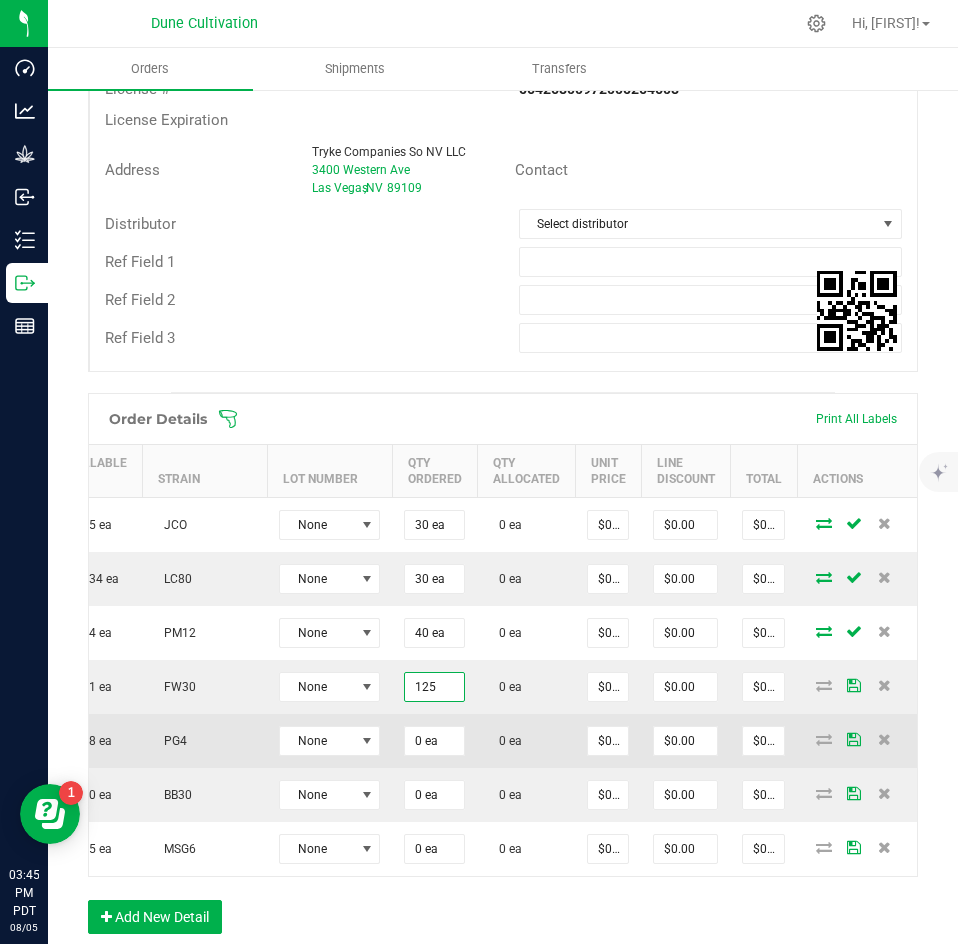 type on "125 ea" 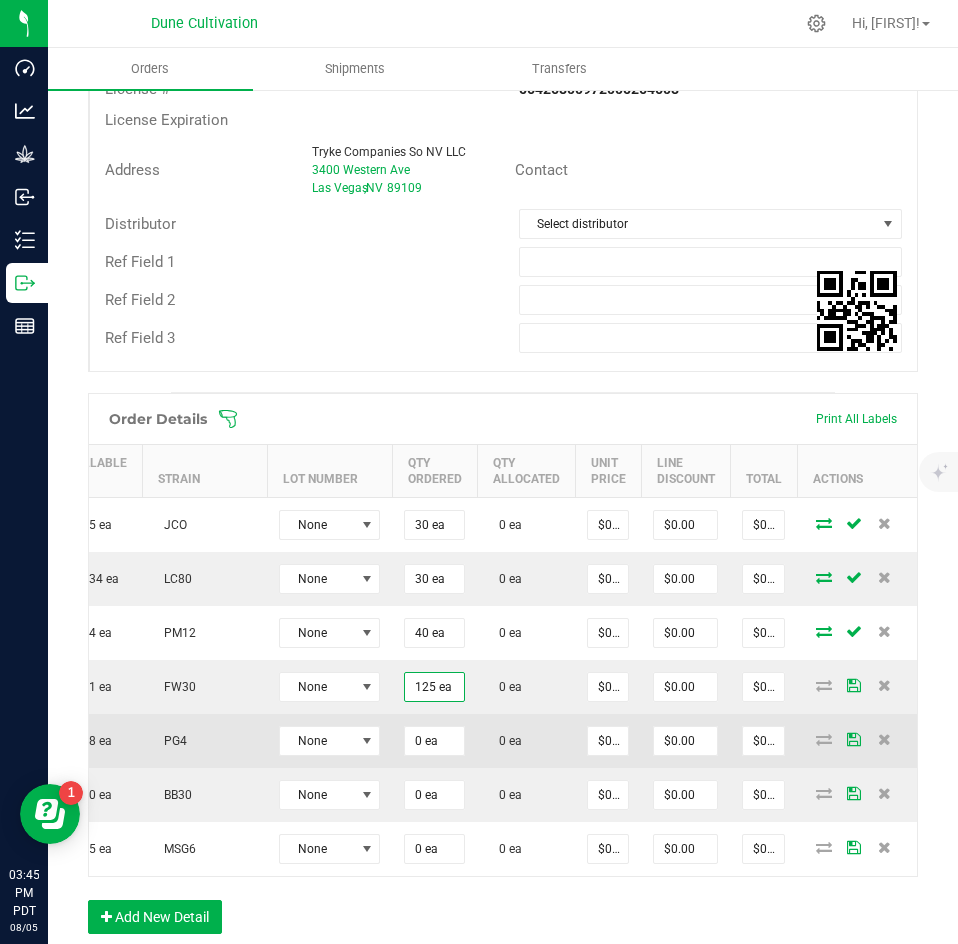 click on "0 ea" at bounding box center (434, 741) 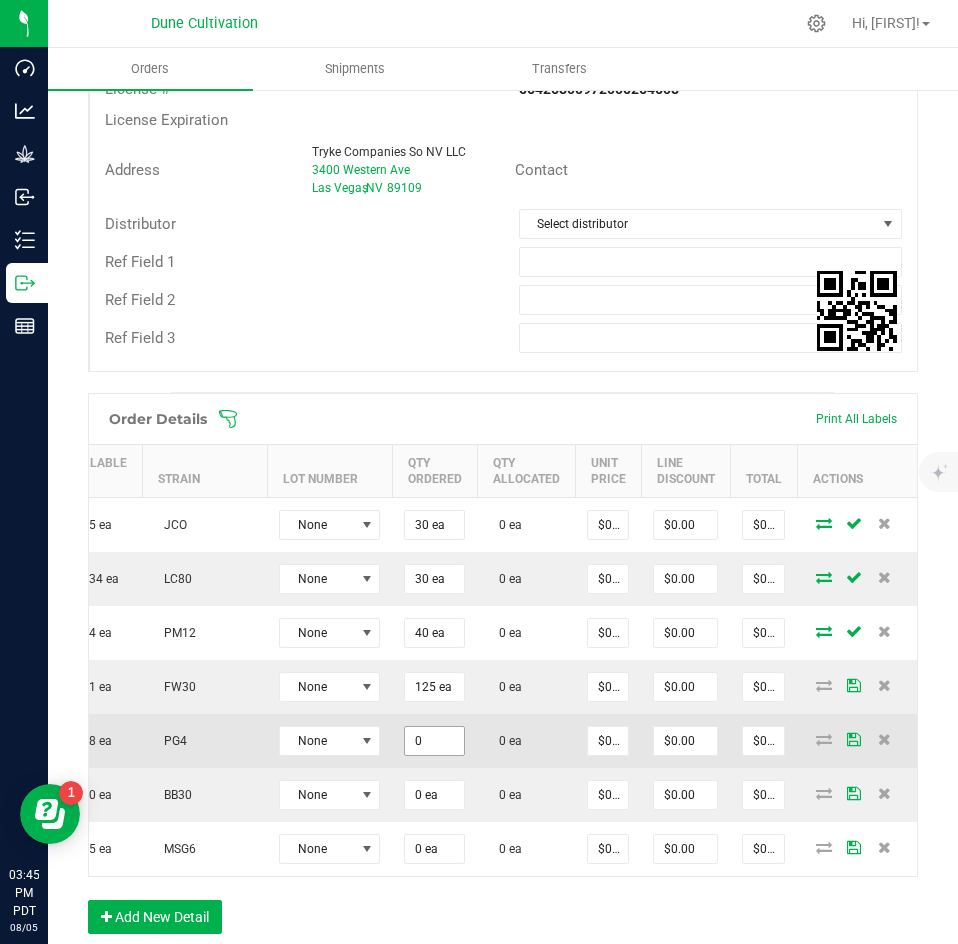 click on "0" at bounding box center [434, 741] 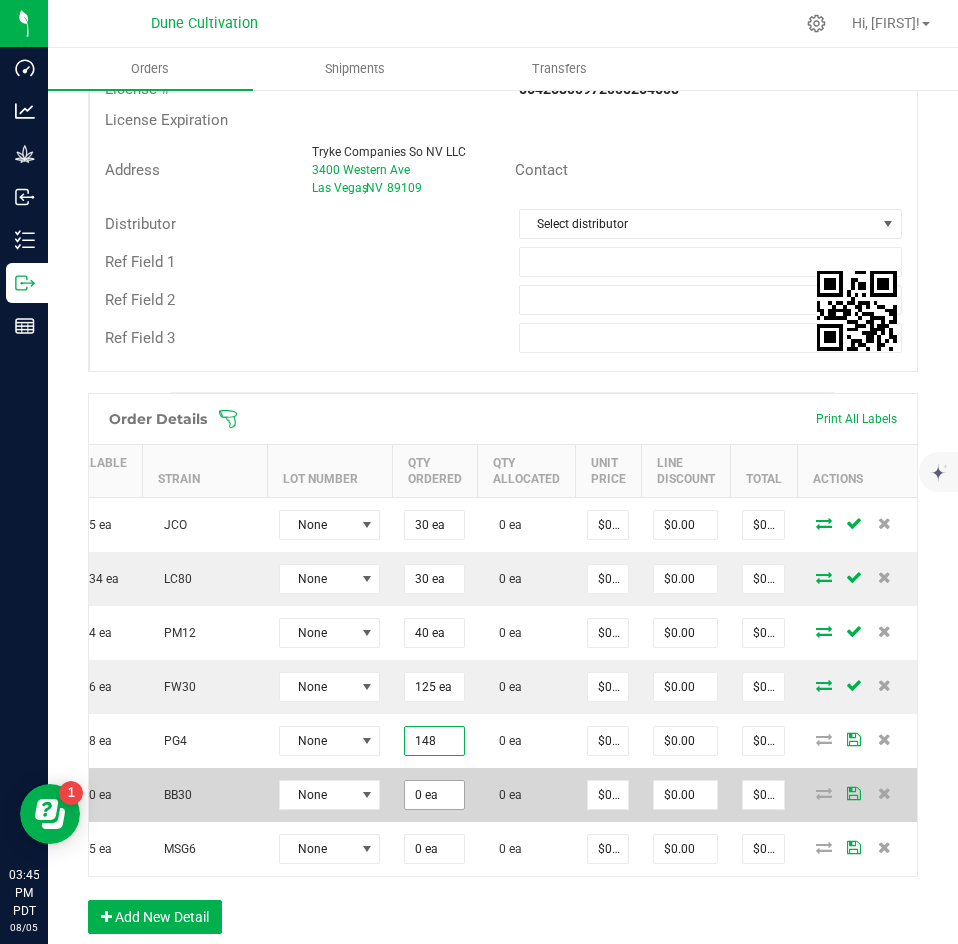 type on "148 ea" 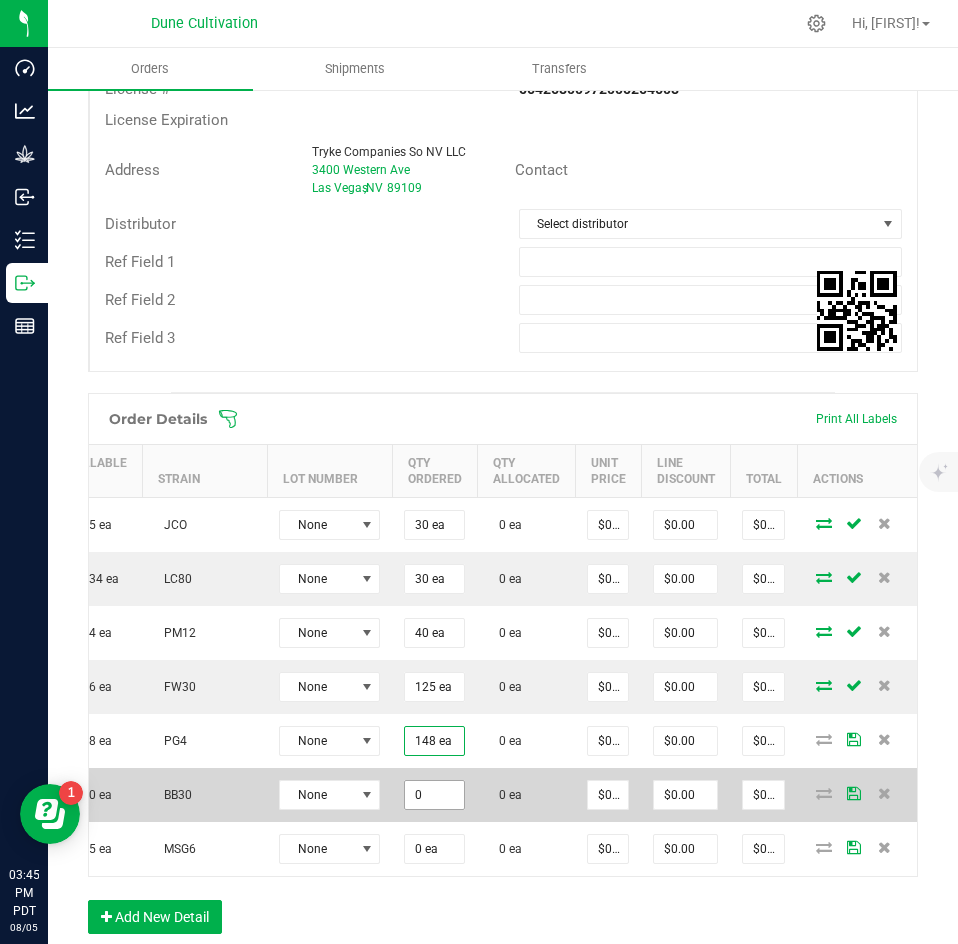 click on "0" at bounding box center (434, 795) 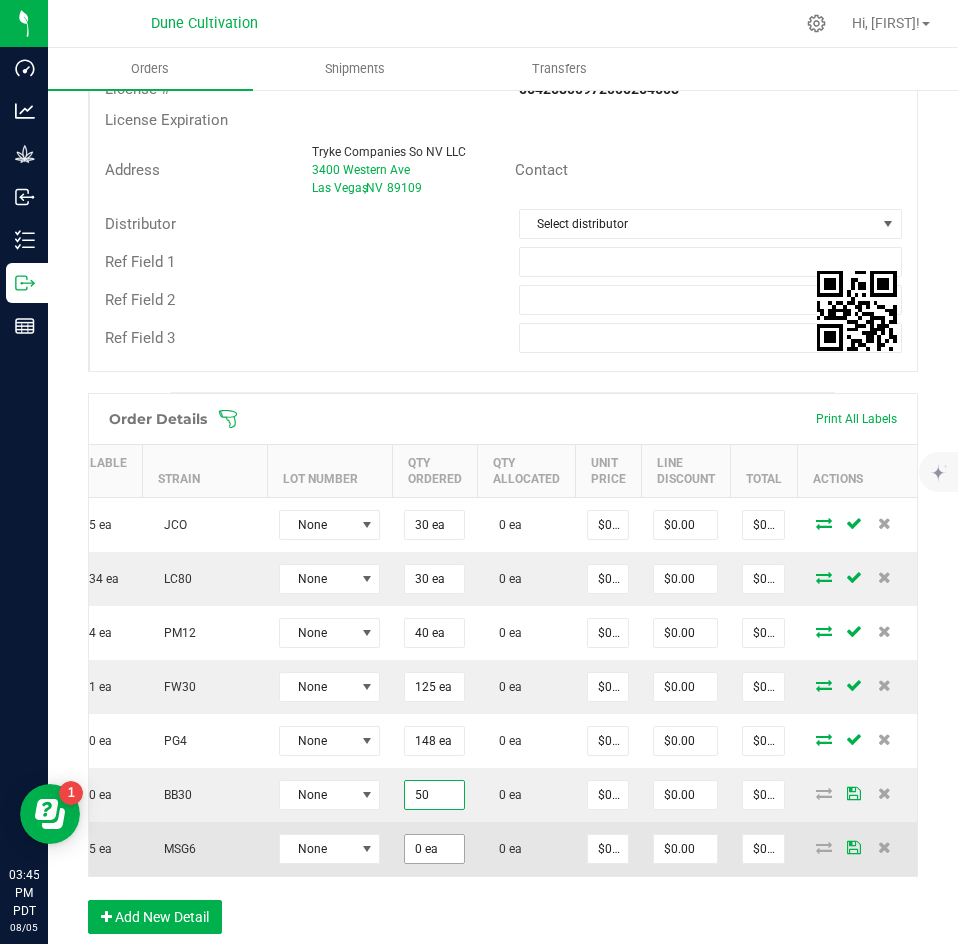 type on "50 ea" 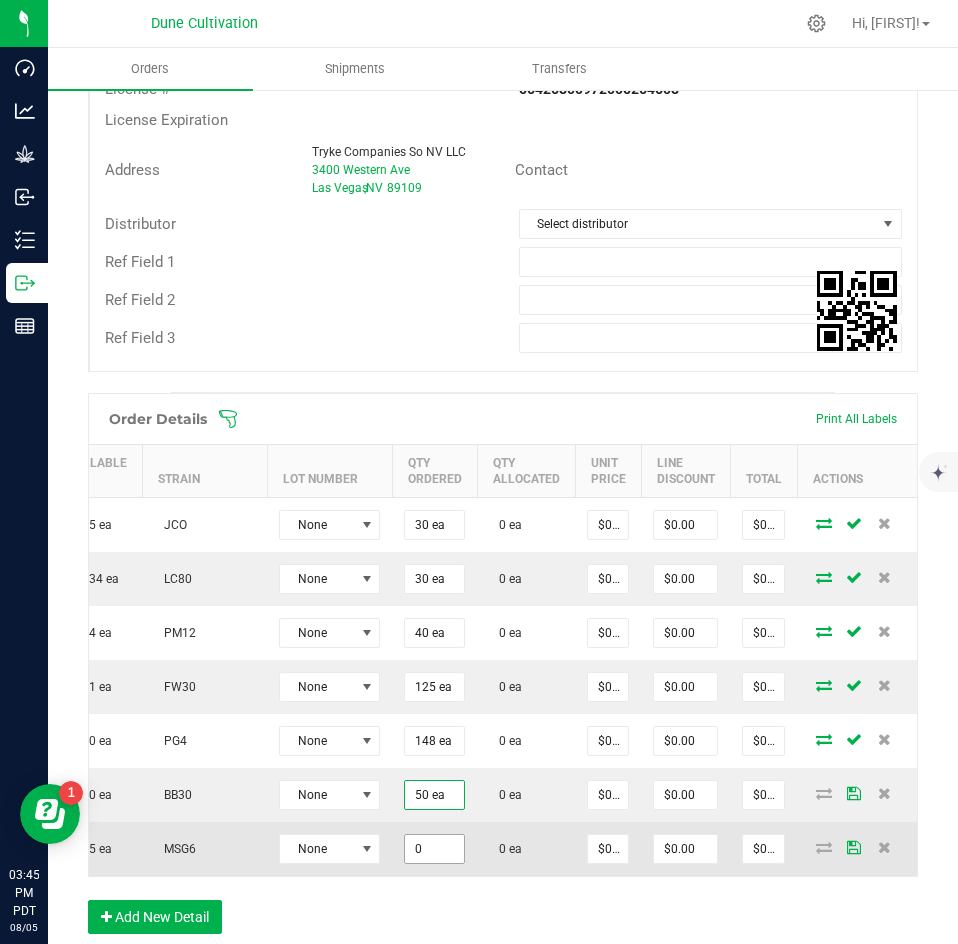 click on "0" at bounding box center (434, 849) 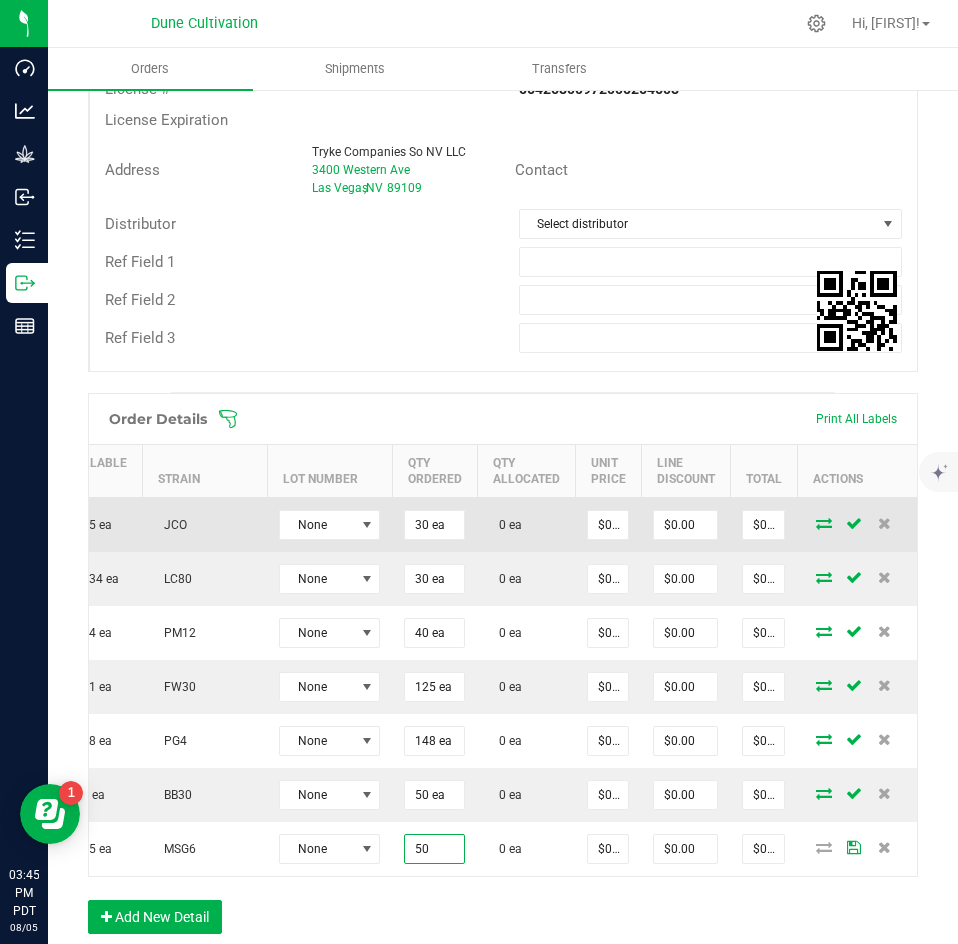 type on "50 ea" 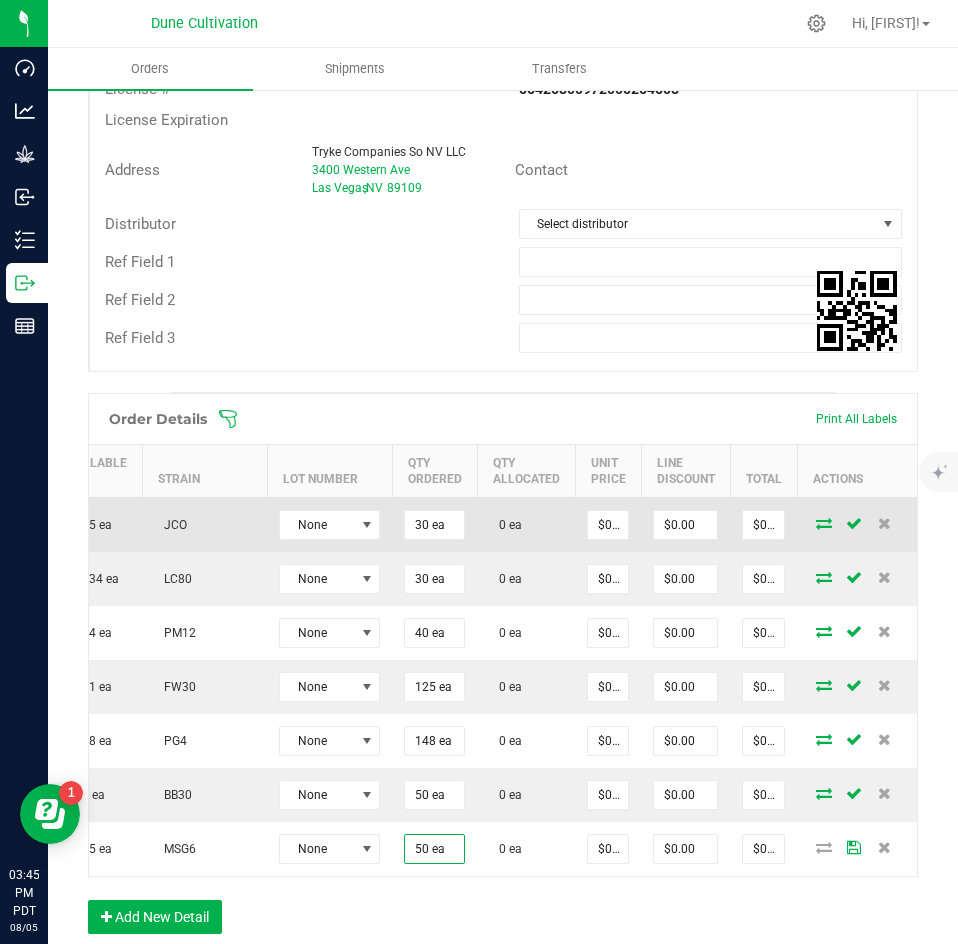 click at bounding box center [824, 523] 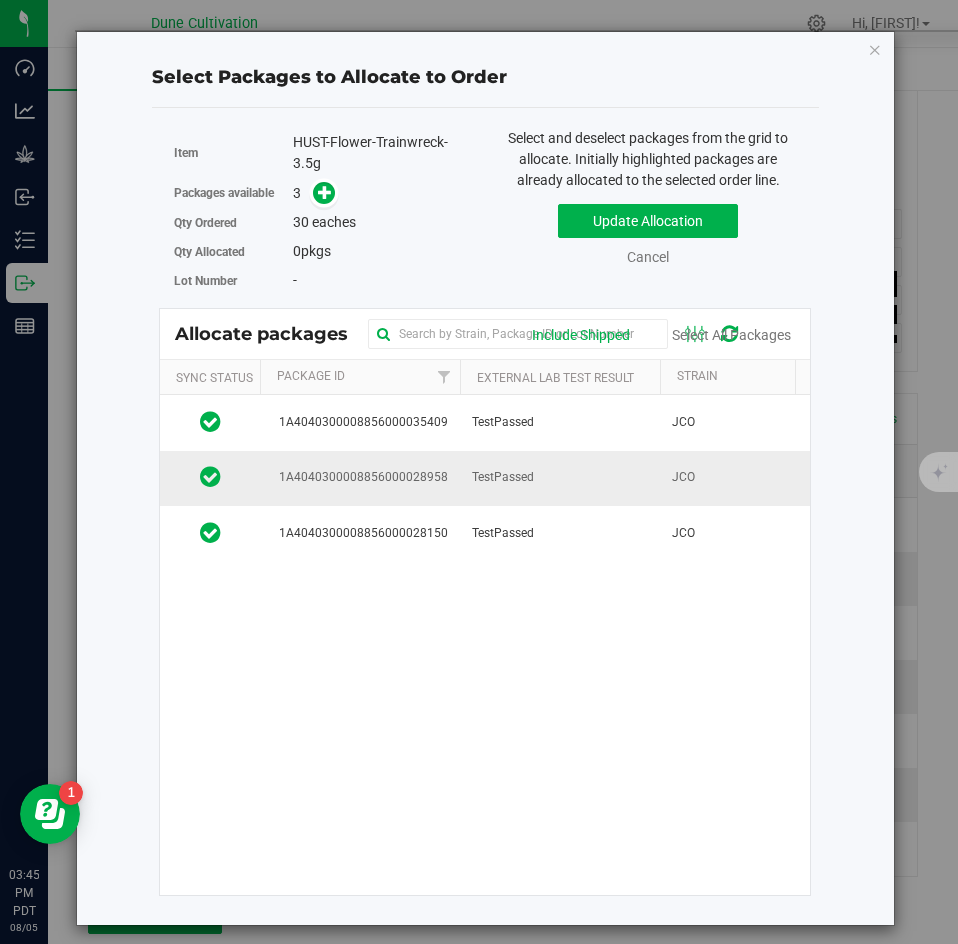click on "TestPassed" at bounding box center (560, 478) 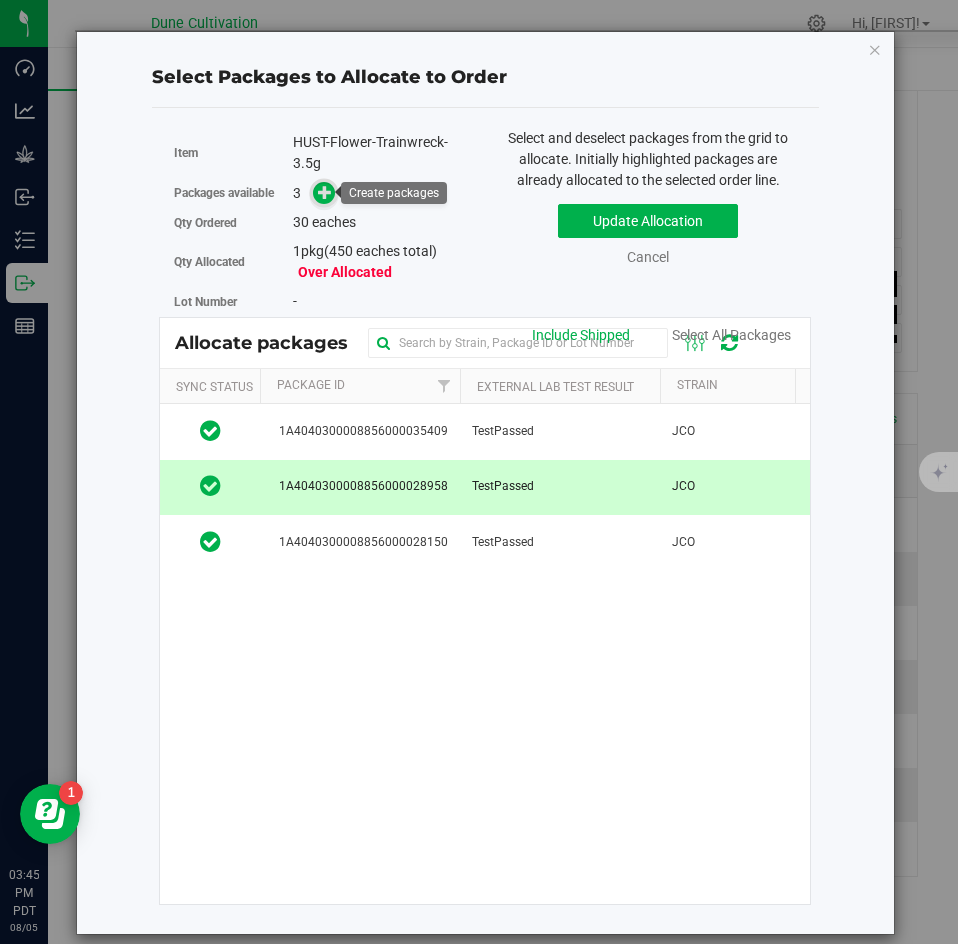 click at bounding box center (323, 192) 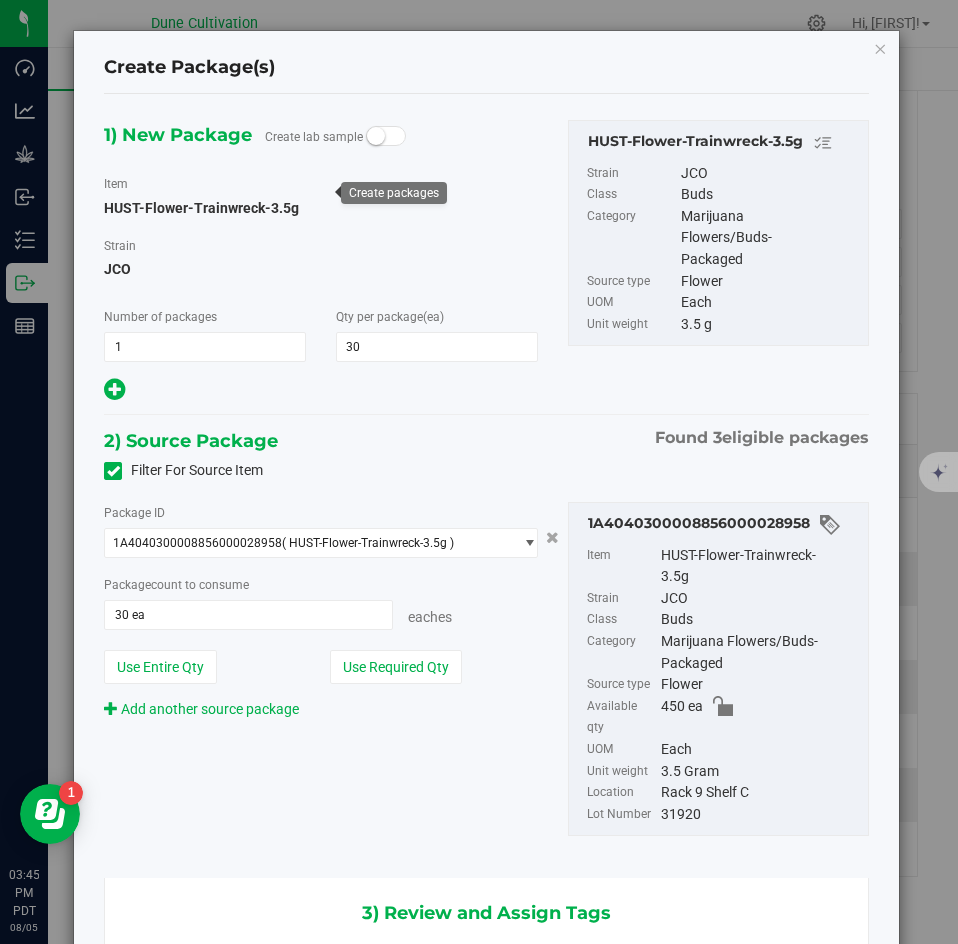 scroll, scrollTop: 0, scrollLeft: -1, axis: horizontal 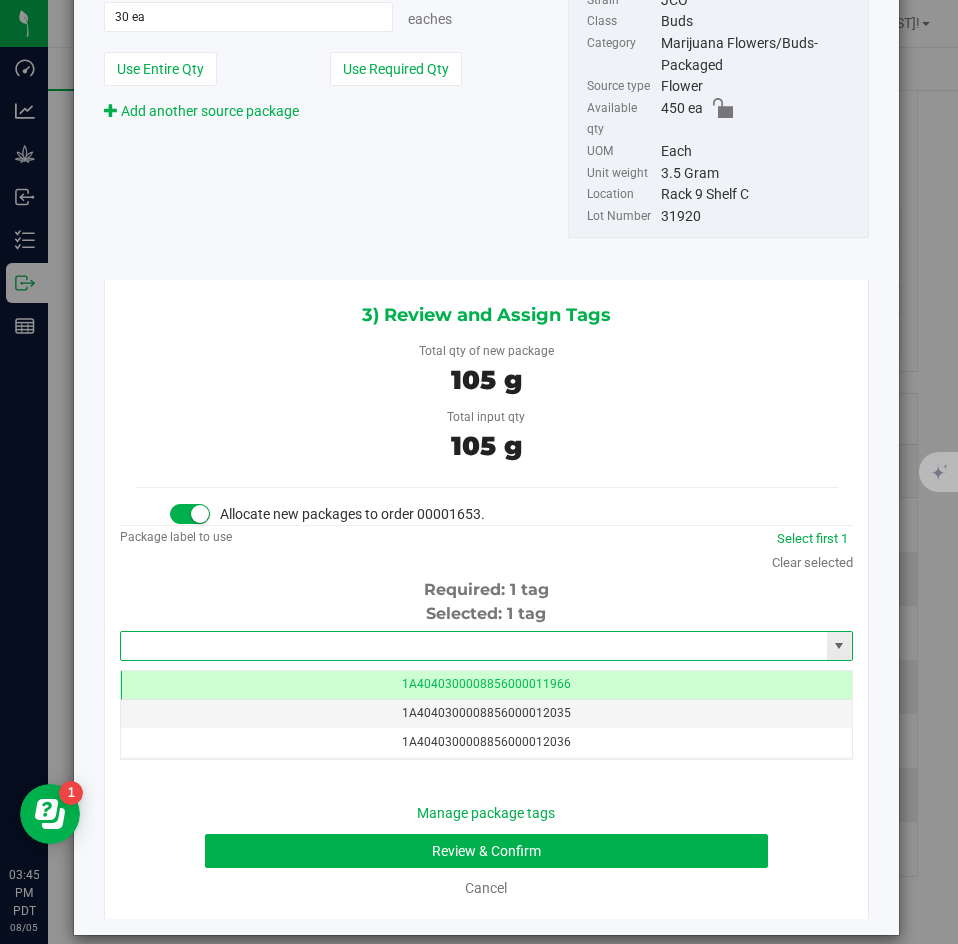 click at bounding box center (474, 646) 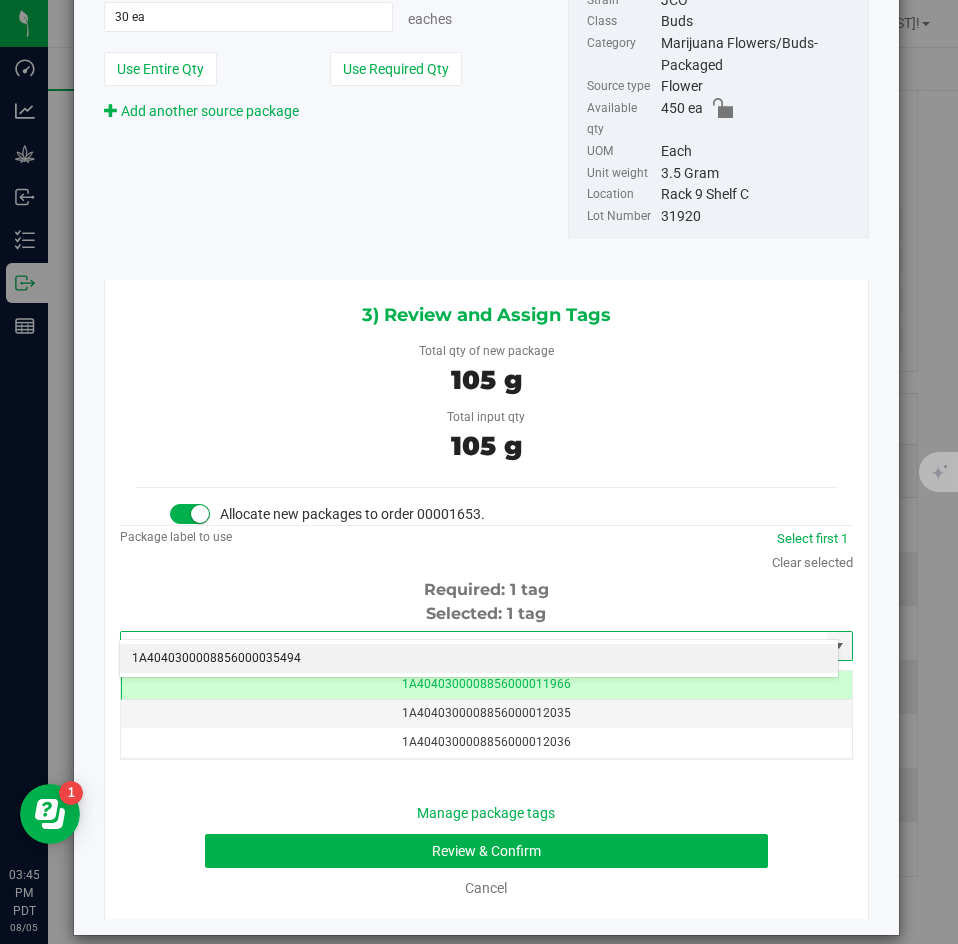 click on "1A4040300008856000035494" at bounding box center [479, 659] 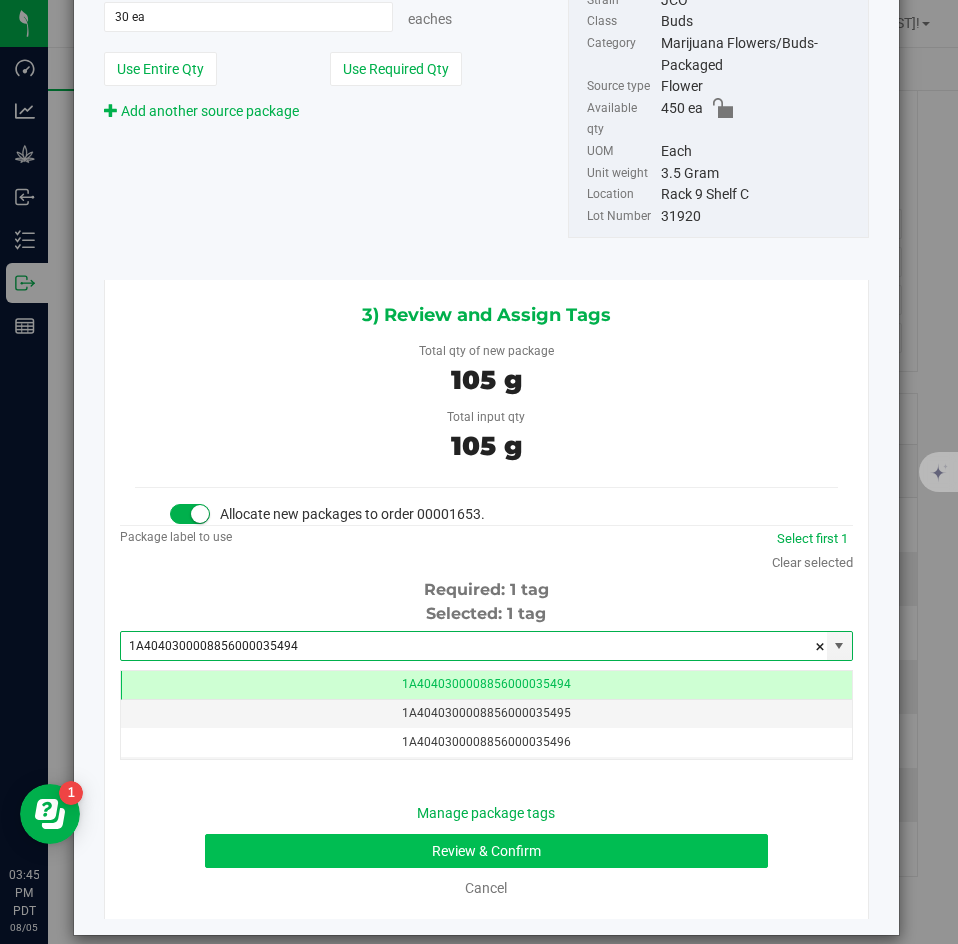 type on "1A4040300008856000035494" 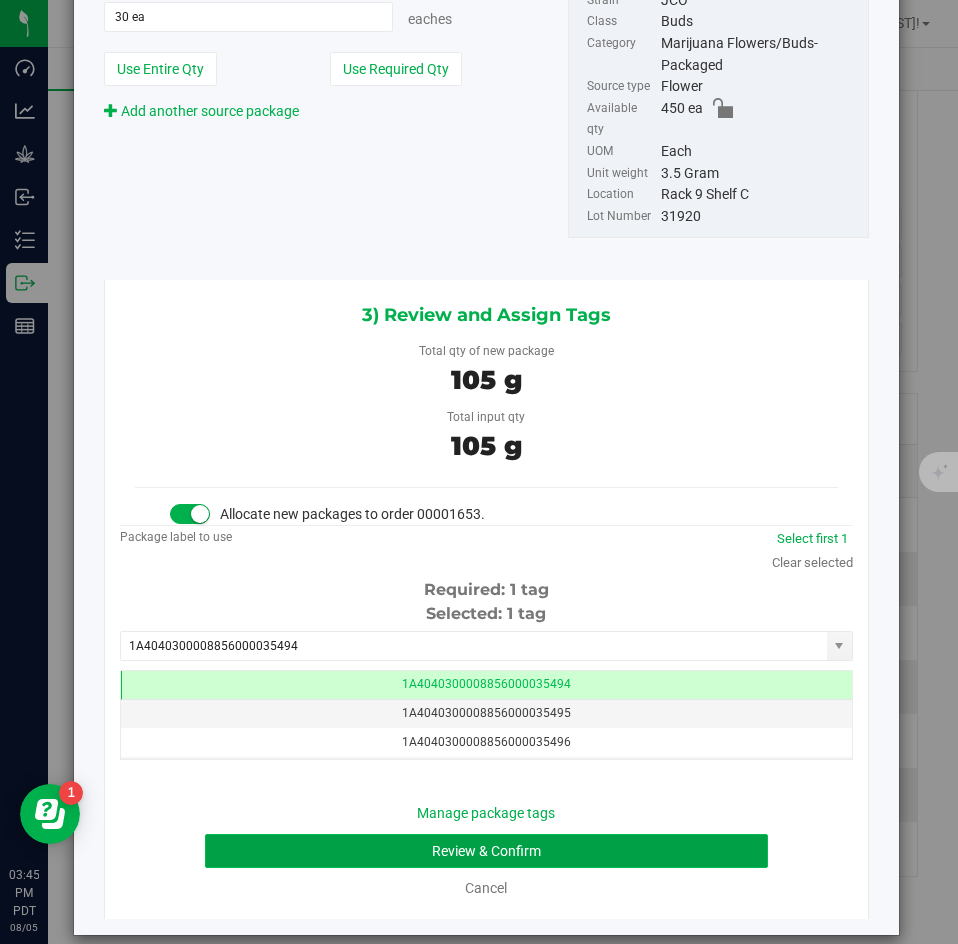 click on "Review & Confirm" at bounding box center [486, 851] 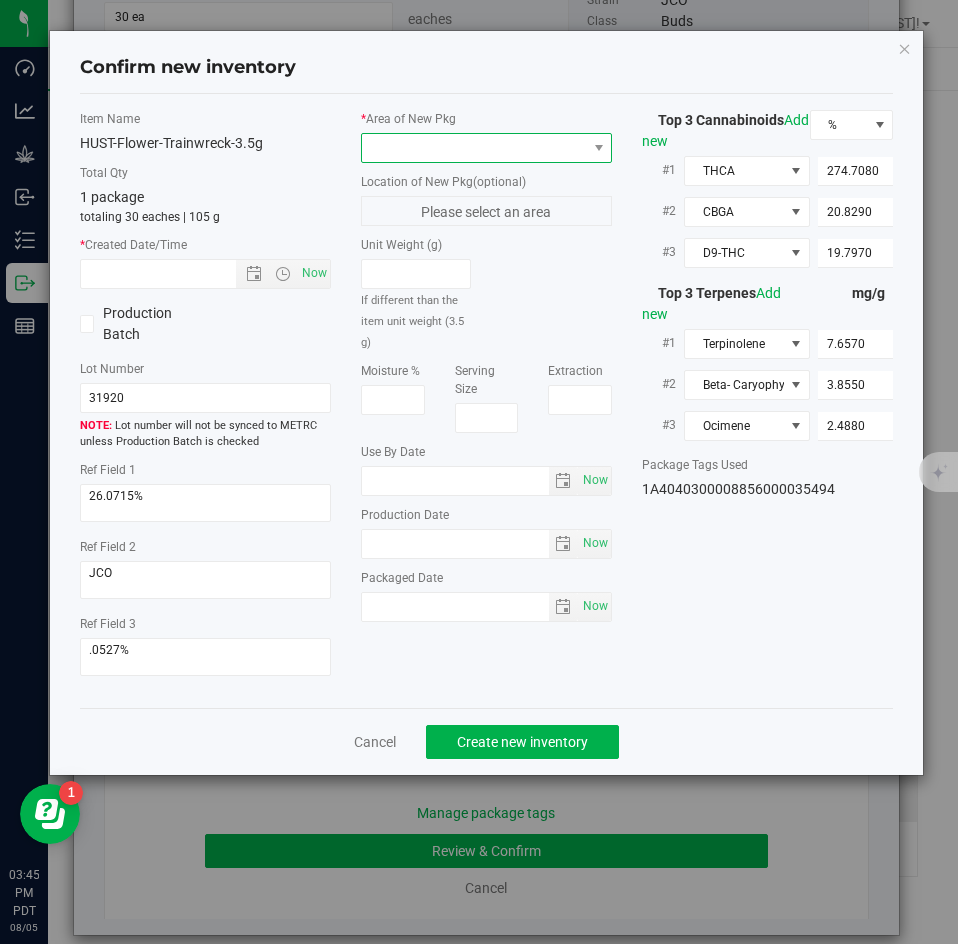 click at bounding box center [474, 148] 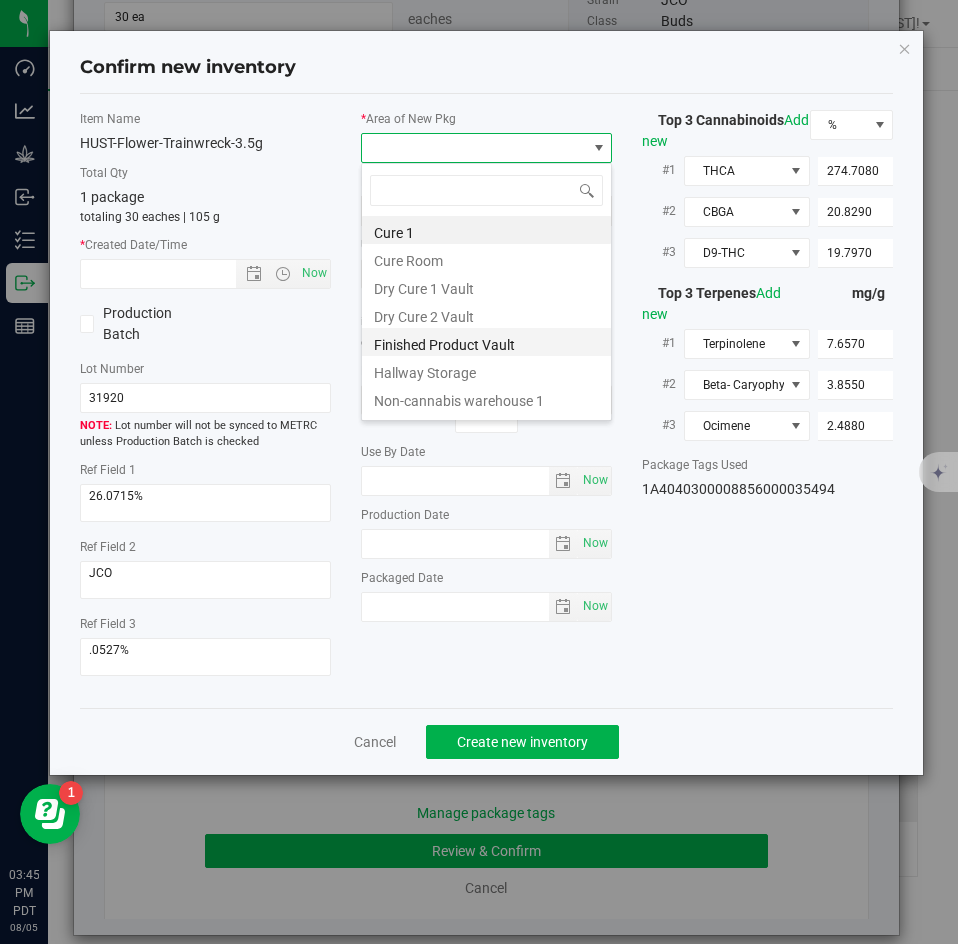 click on "Finished Product Vault" at bounding box center [486, 342] 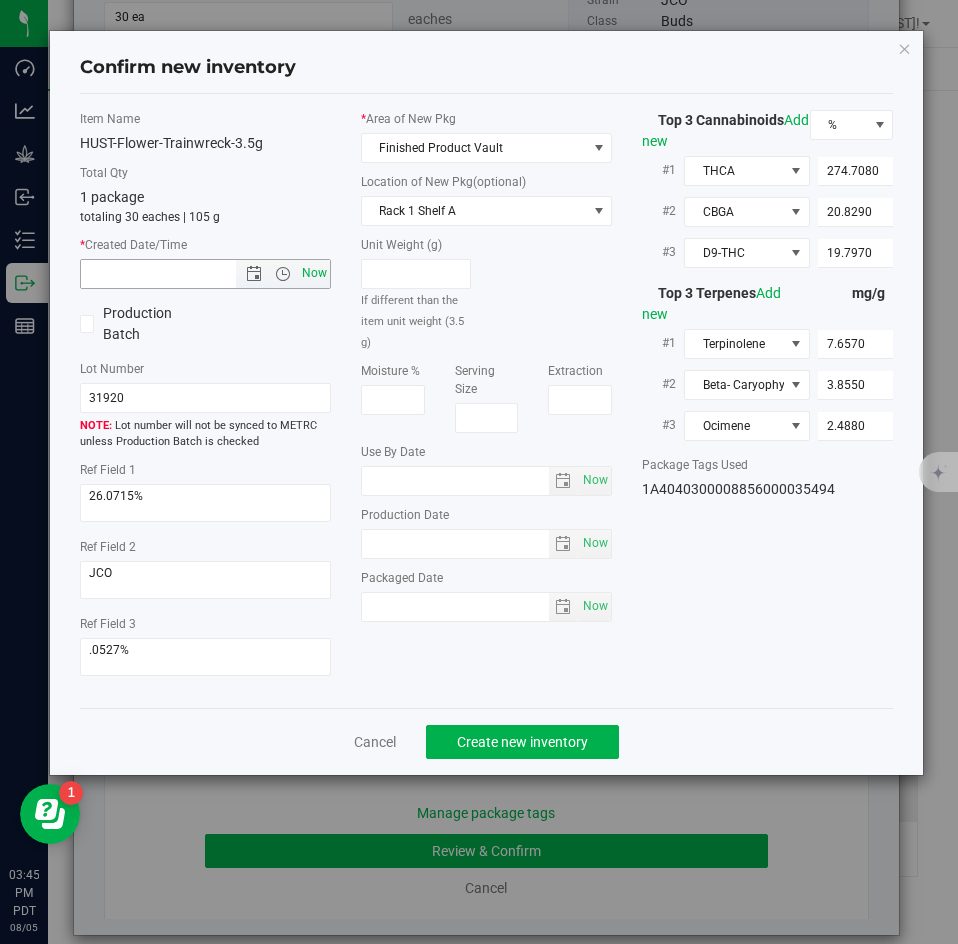click on "Now" at bounding box center (315, 273) 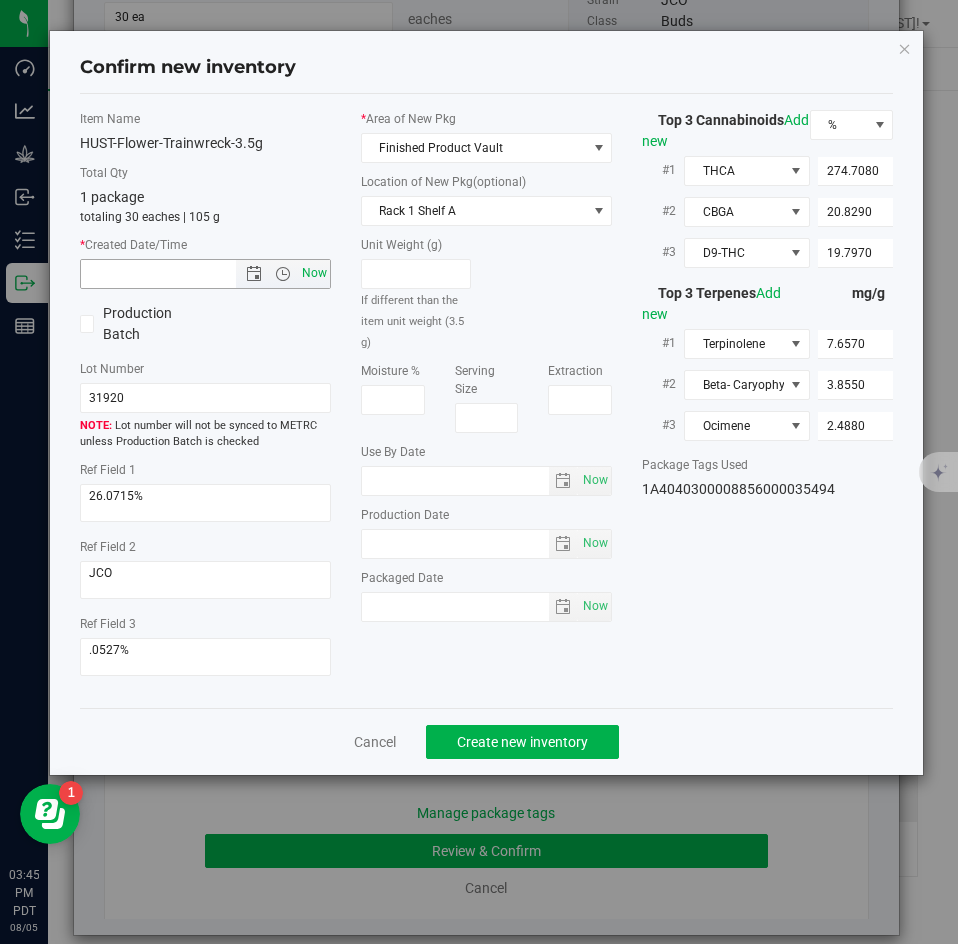 type on "8/5/2025 3:45 PM" 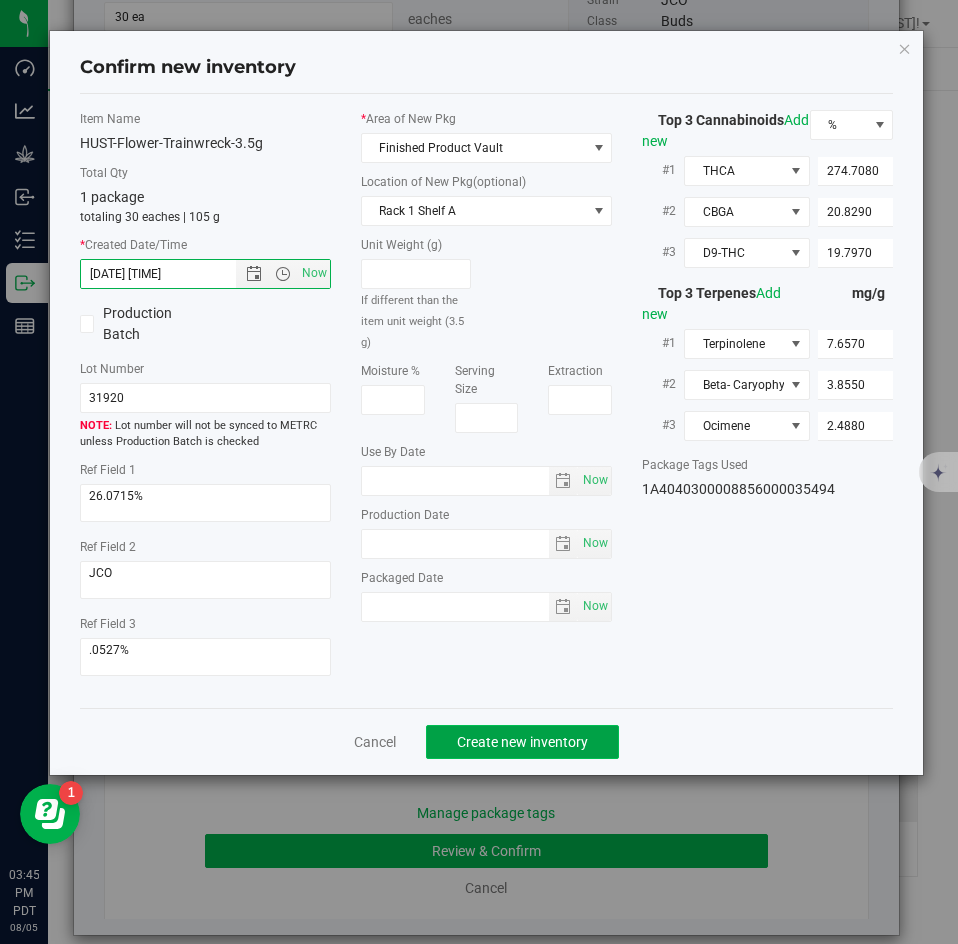click on "Create new inventory" 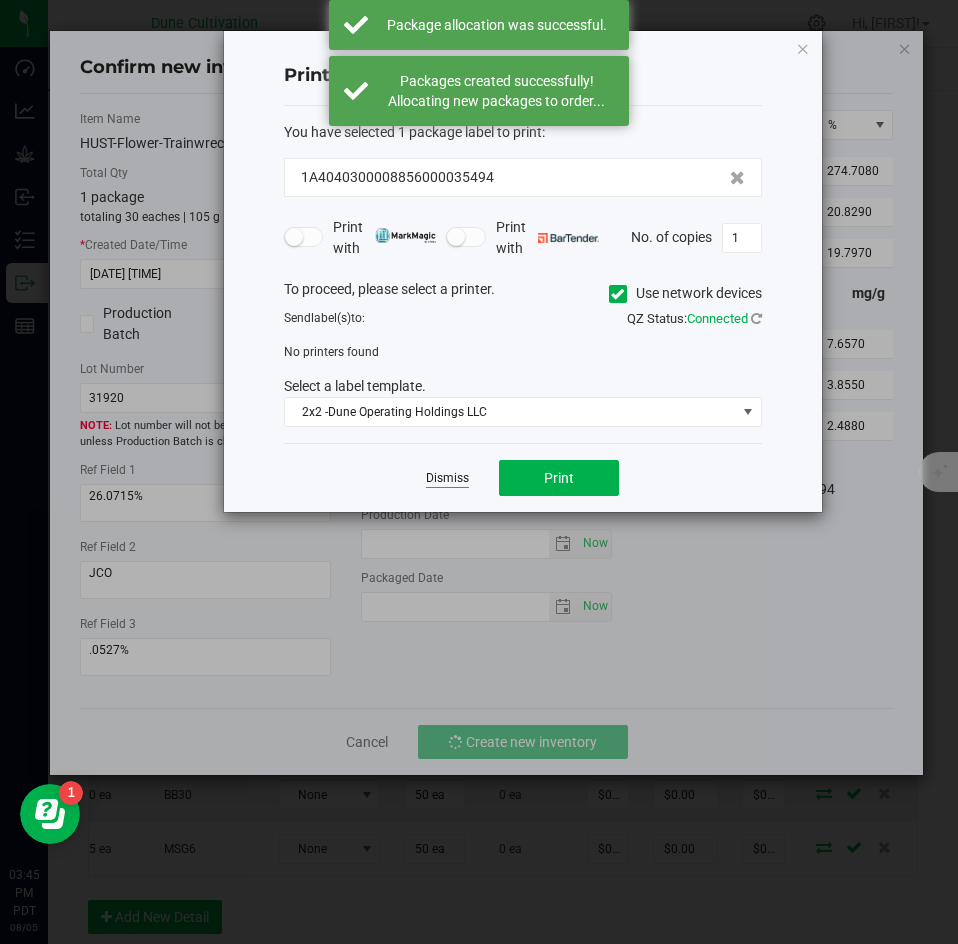 click on "Dismiss" 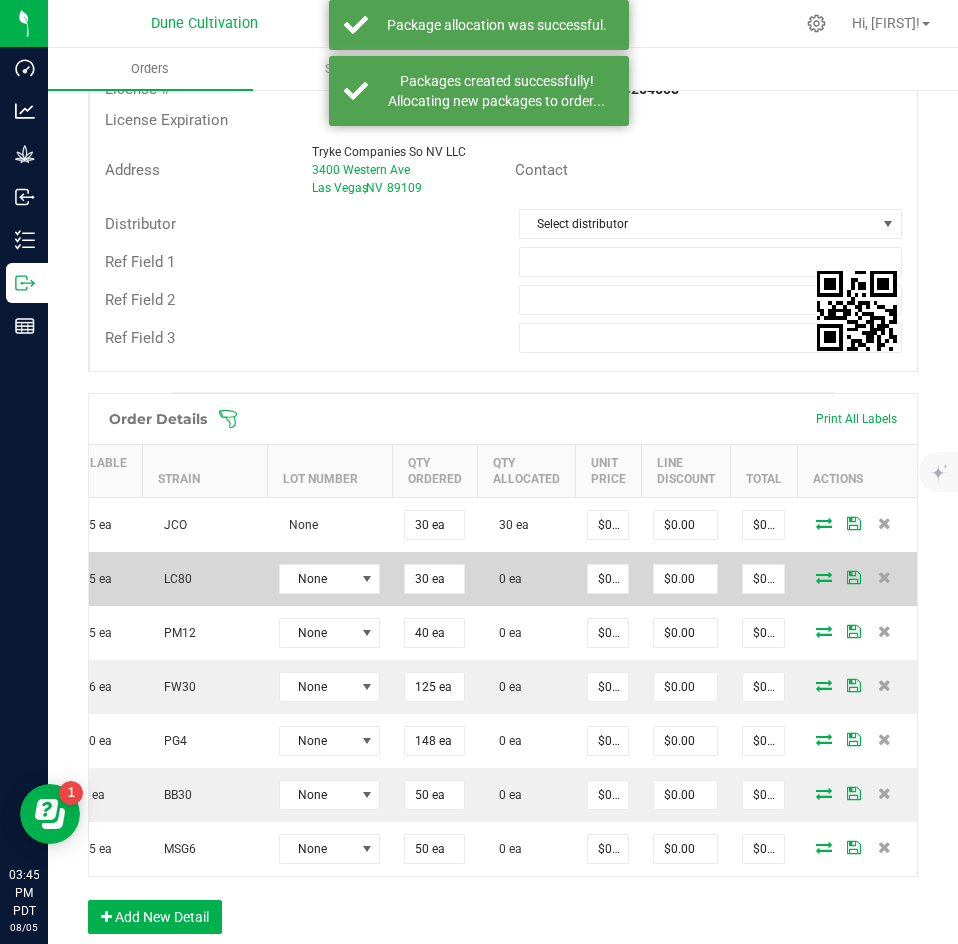 click at bounding box center [824, 577] 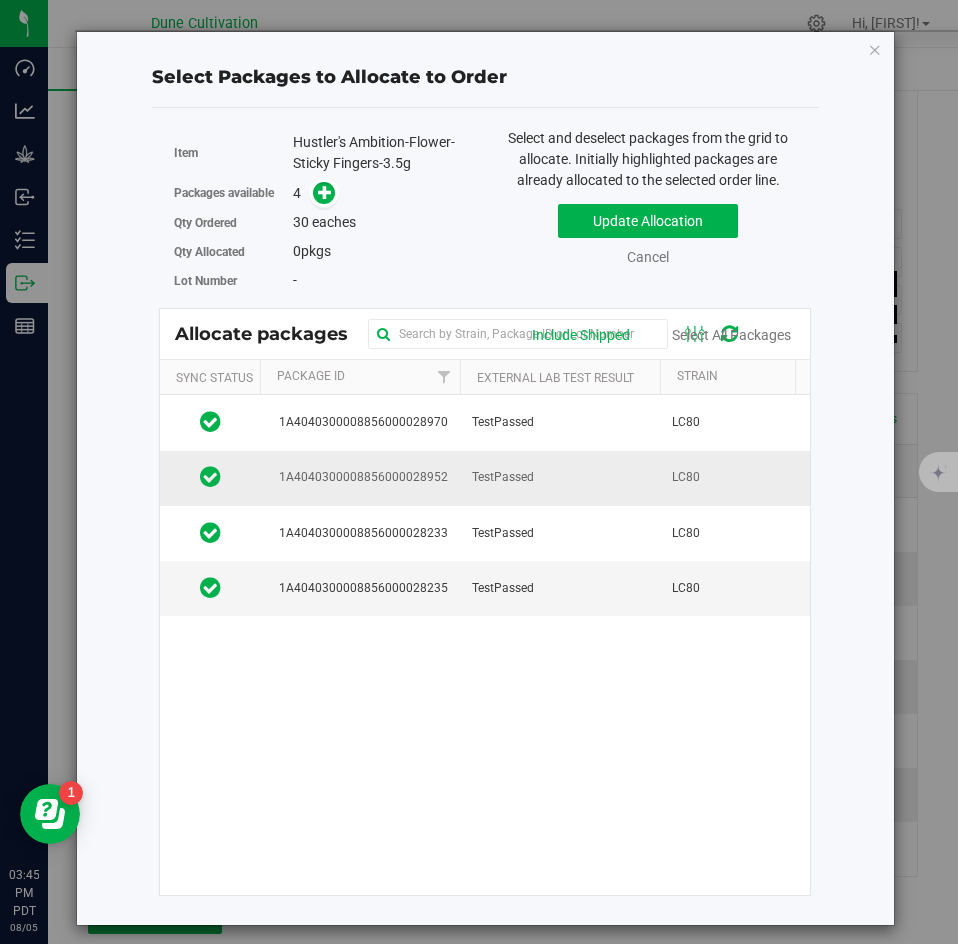click on "TestPassed" at bounding box center [560, 478] 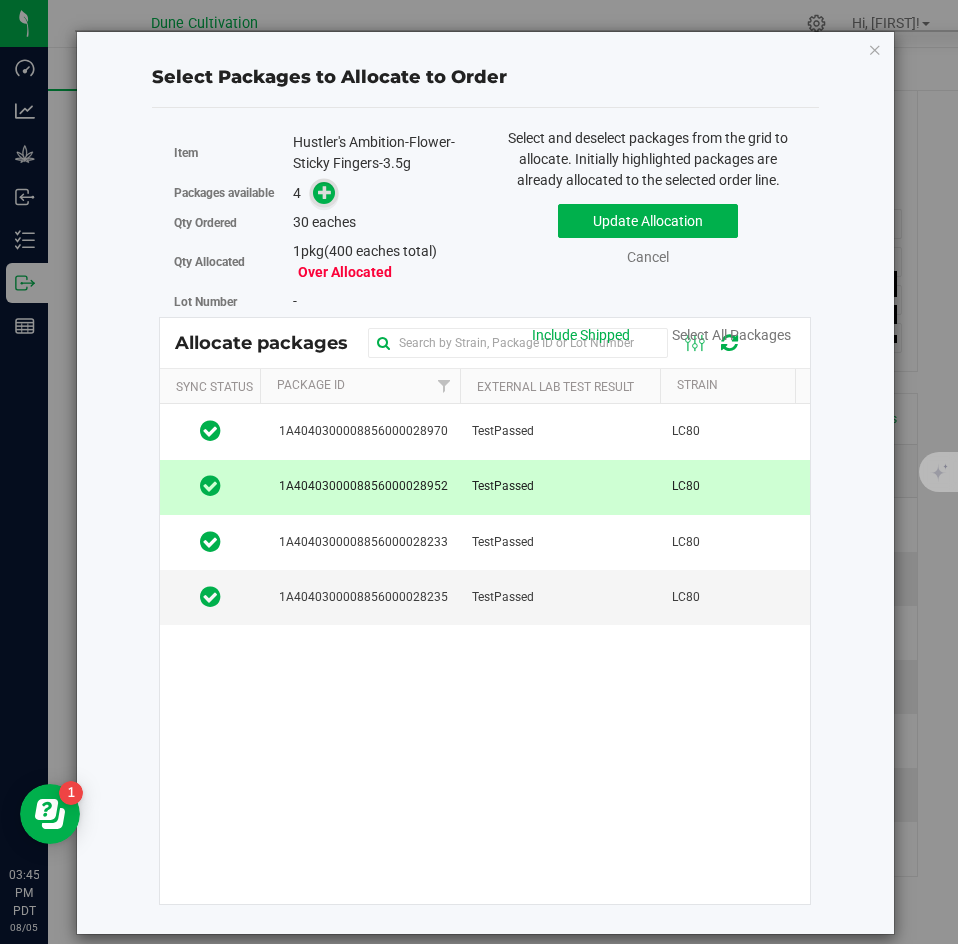 click at bounding box center [325, 192] 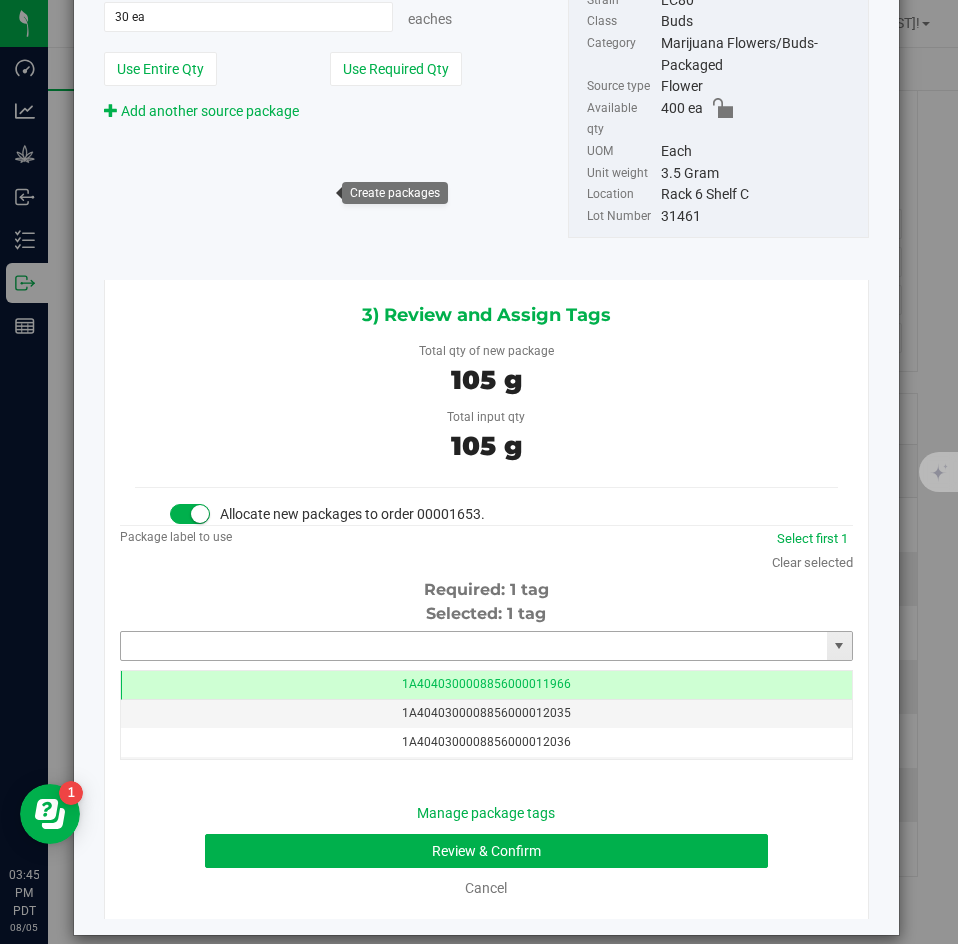 click at bounding box center (474, 646) 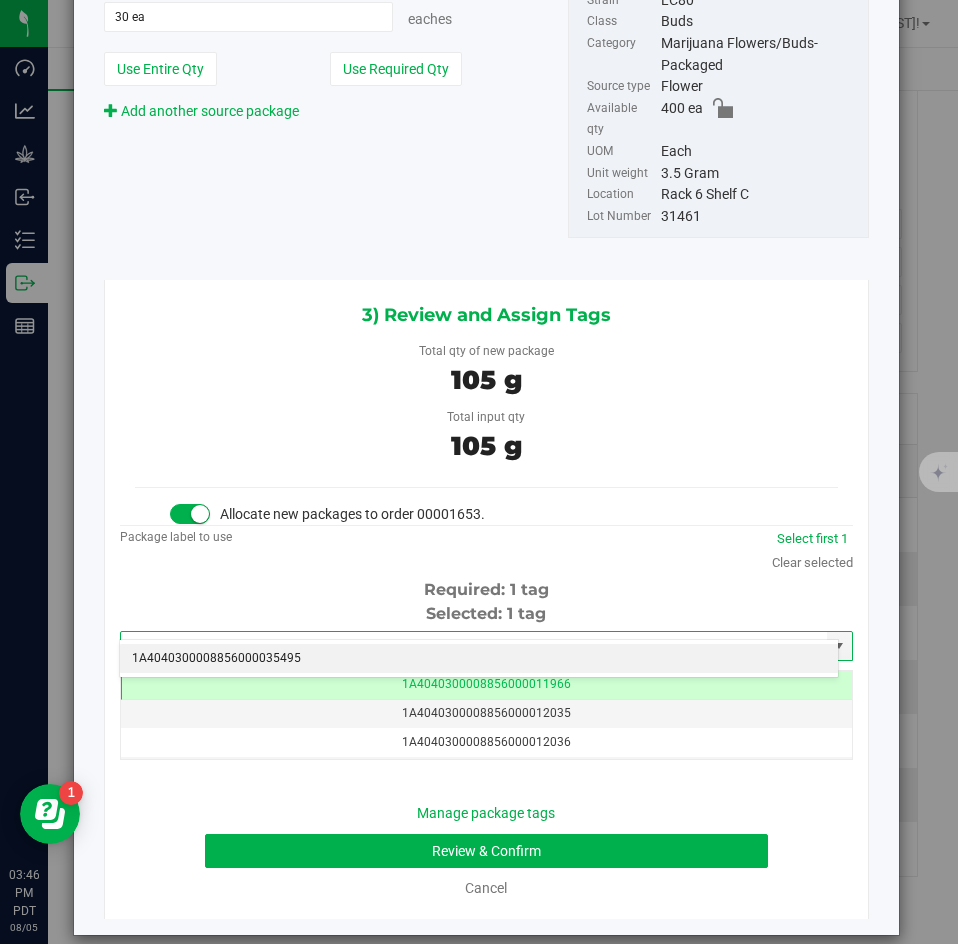 click on "1A4040300008856000035495" at bounding box center [479, 659] 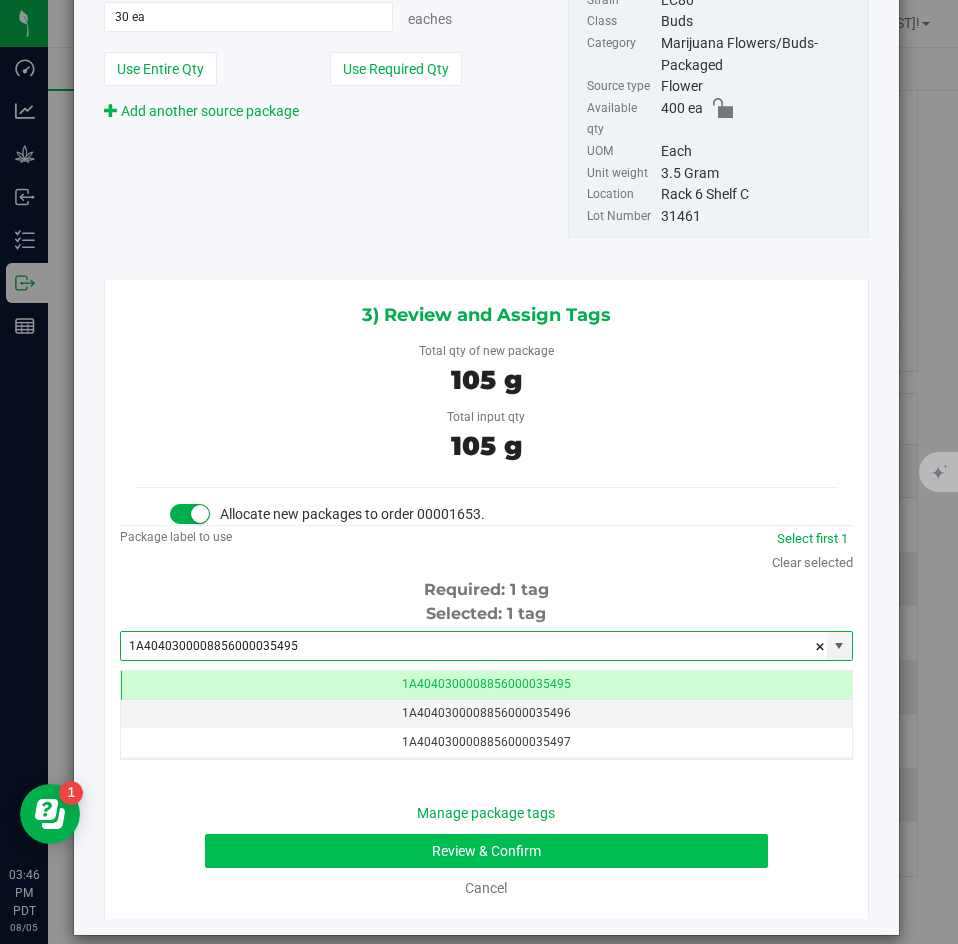 type on "1A4040300008856000035495" 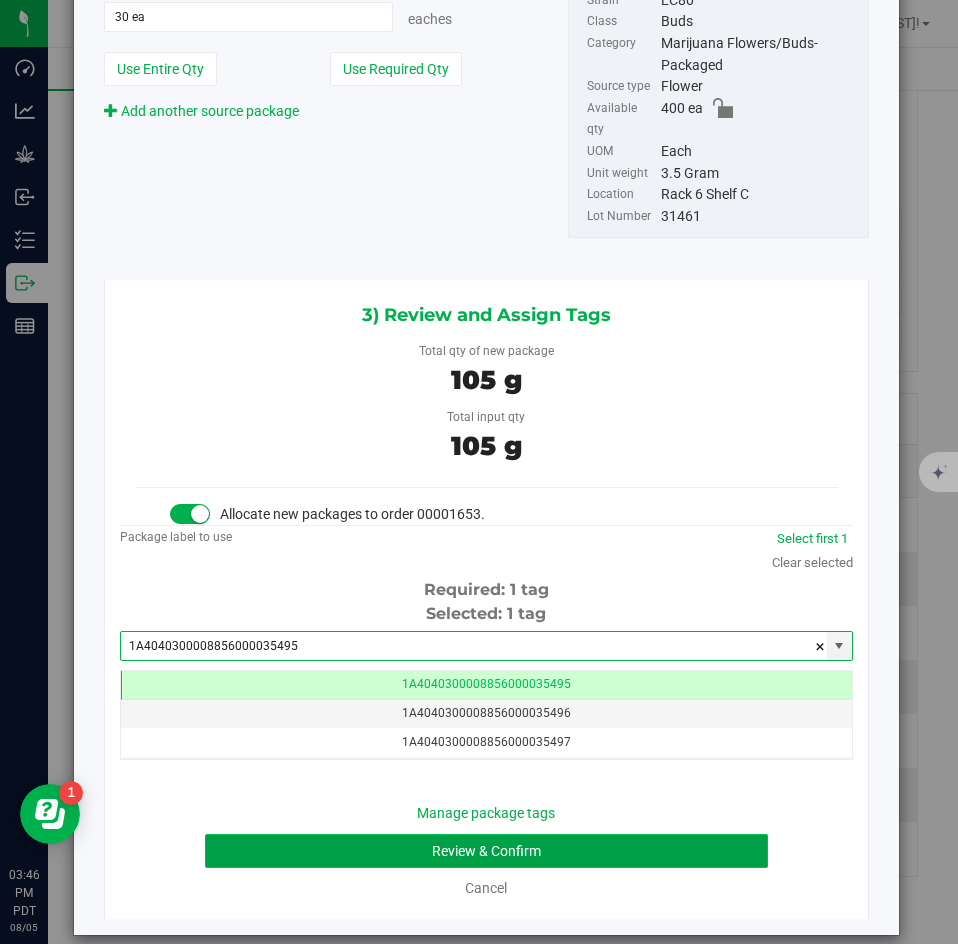 click on "Review & Confirm" at bounding box center [486, 851] 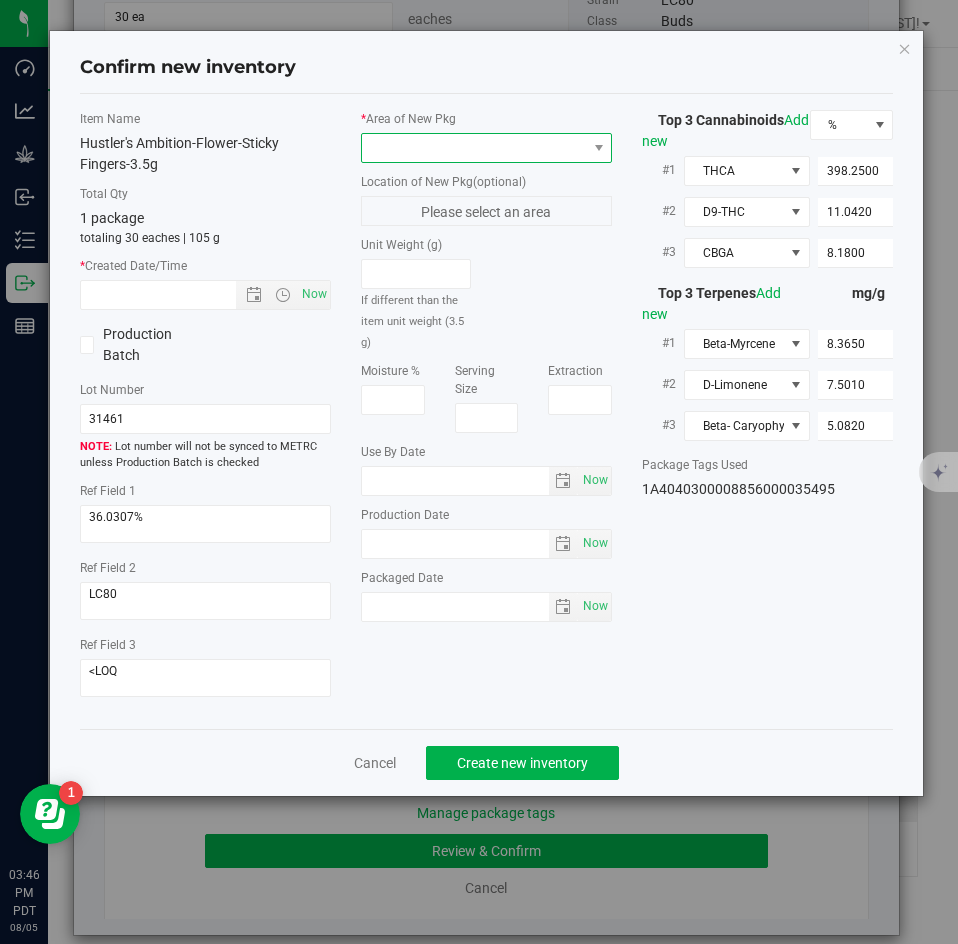click at bounding box center [474, 148] 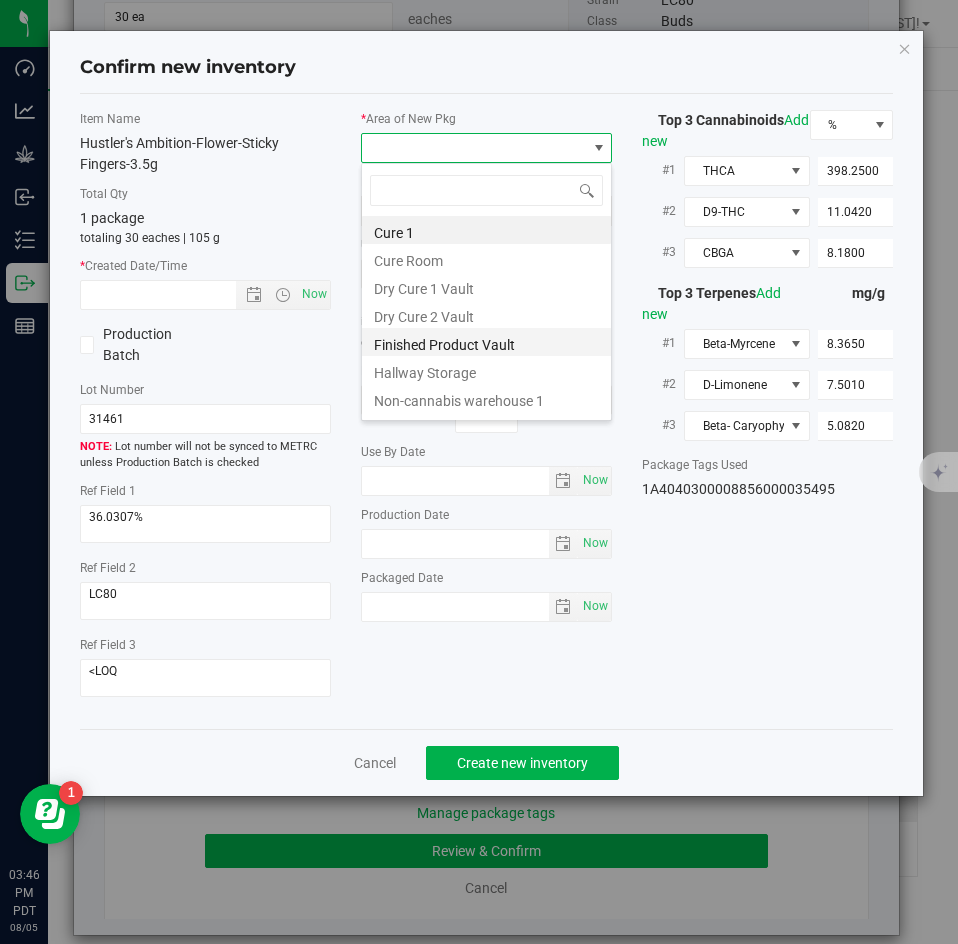 click on "Finished Product Vault" at bounding box center [486, 342] 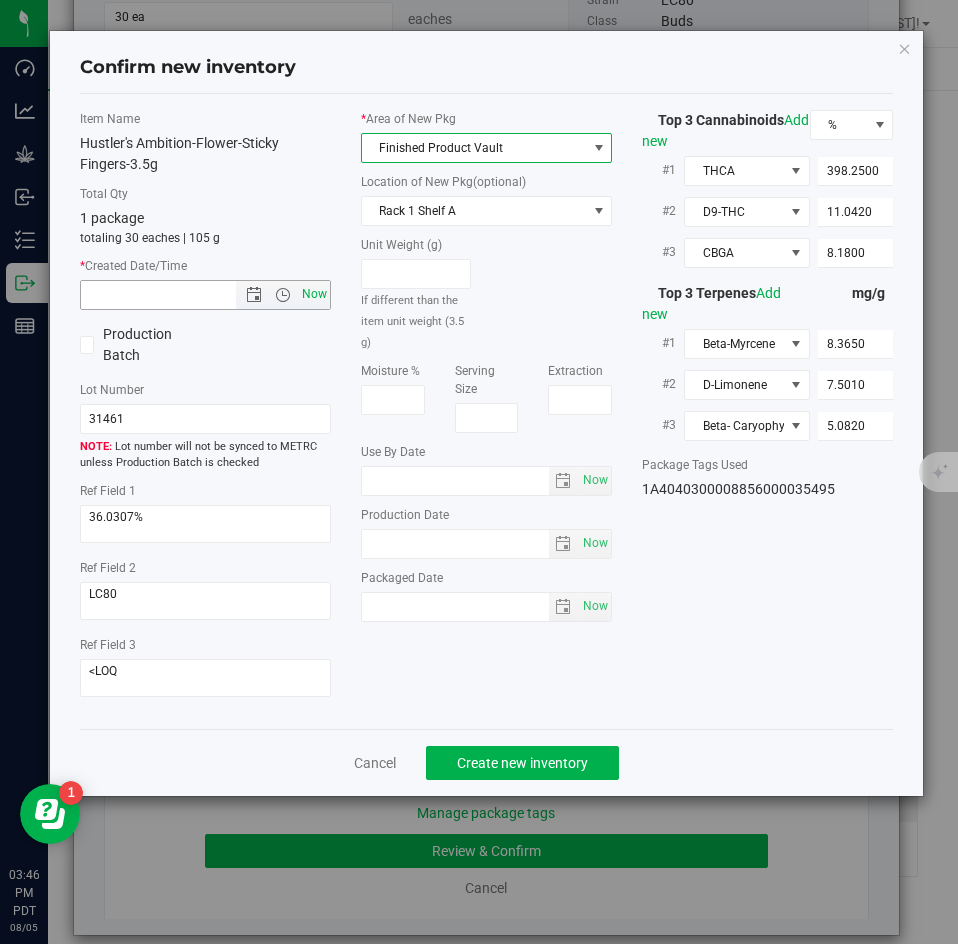 click on "Now" at bounding box center (315, 294) 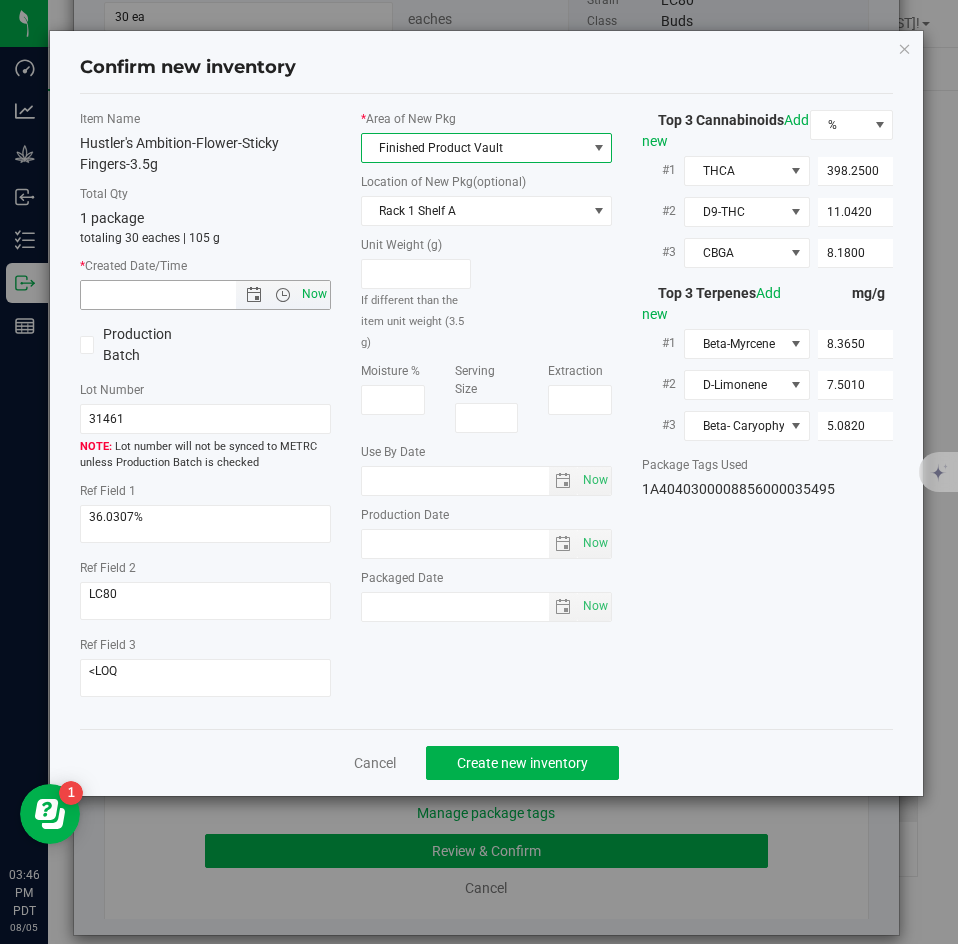 type on "8/5/2025 3:46 PM" 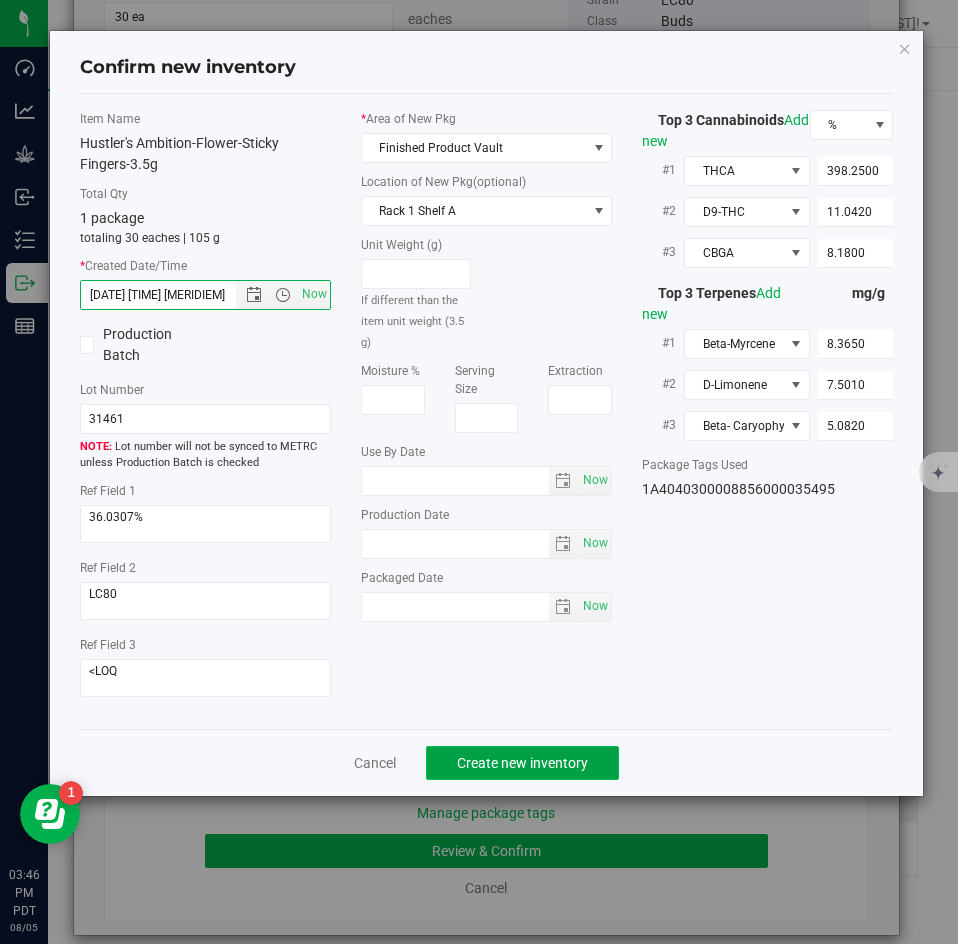 click on "Create new inventory" 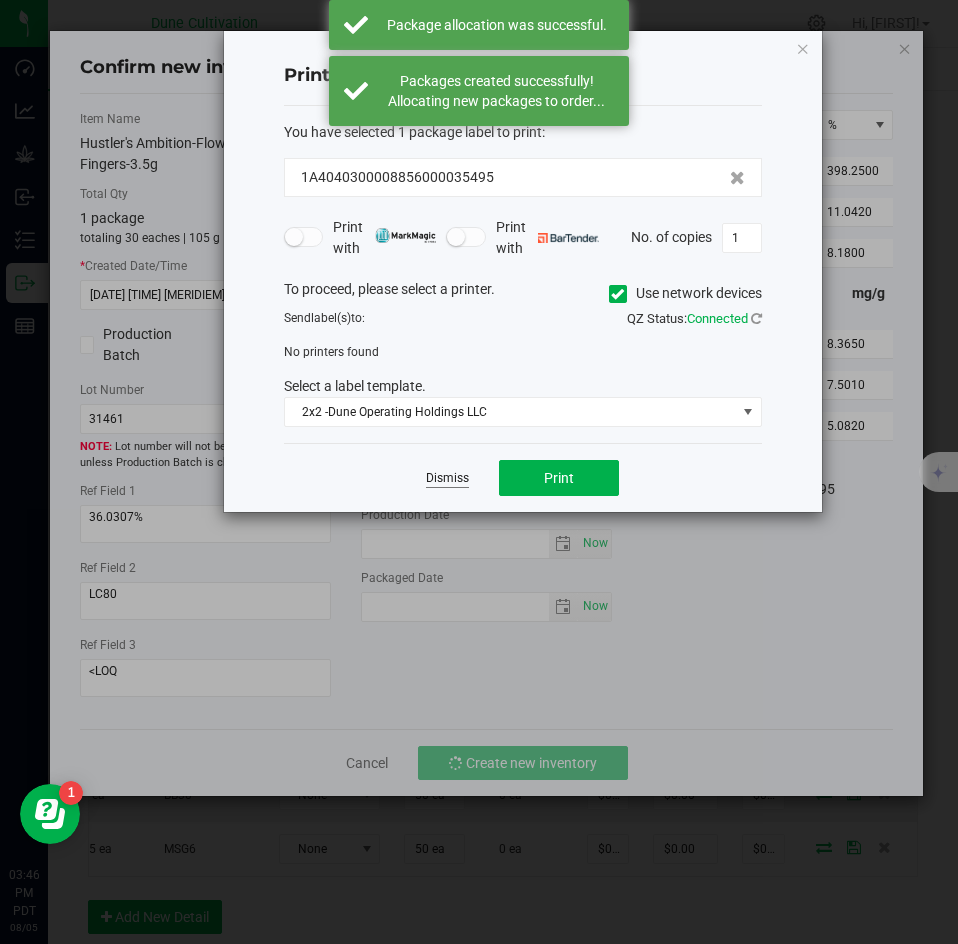 click on "Dismiss" 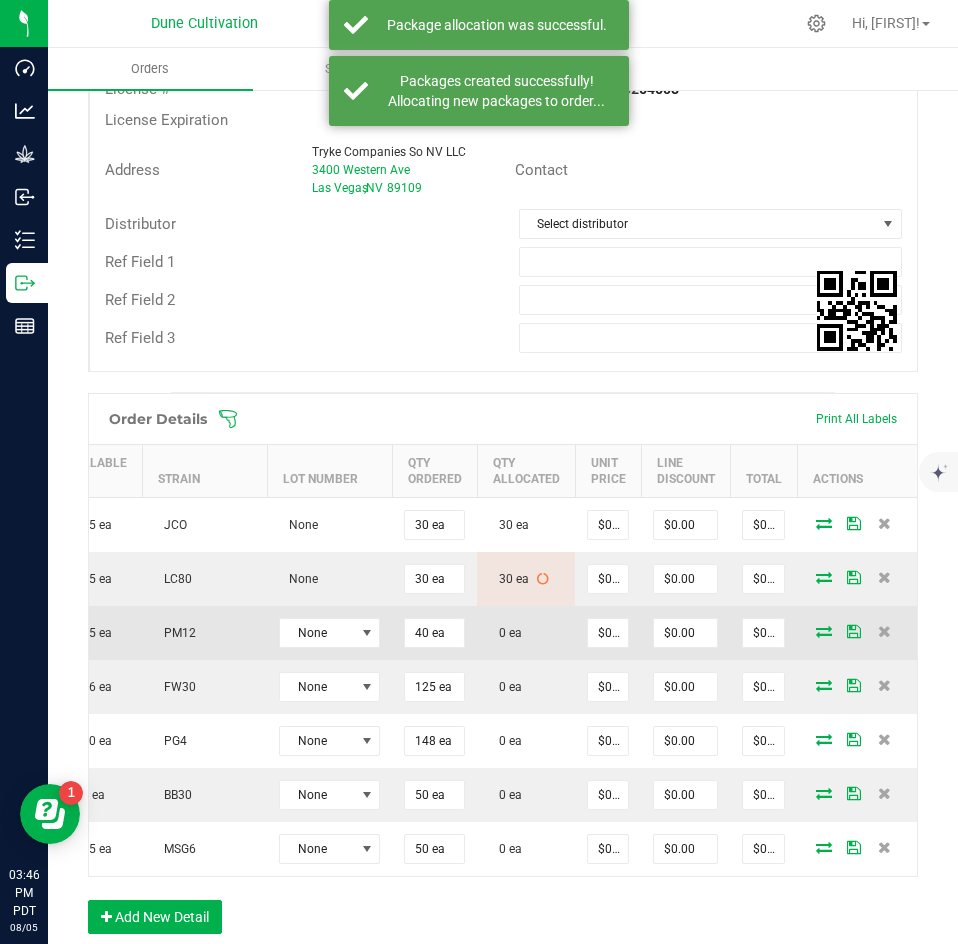 click at bounding box center [824, 631] 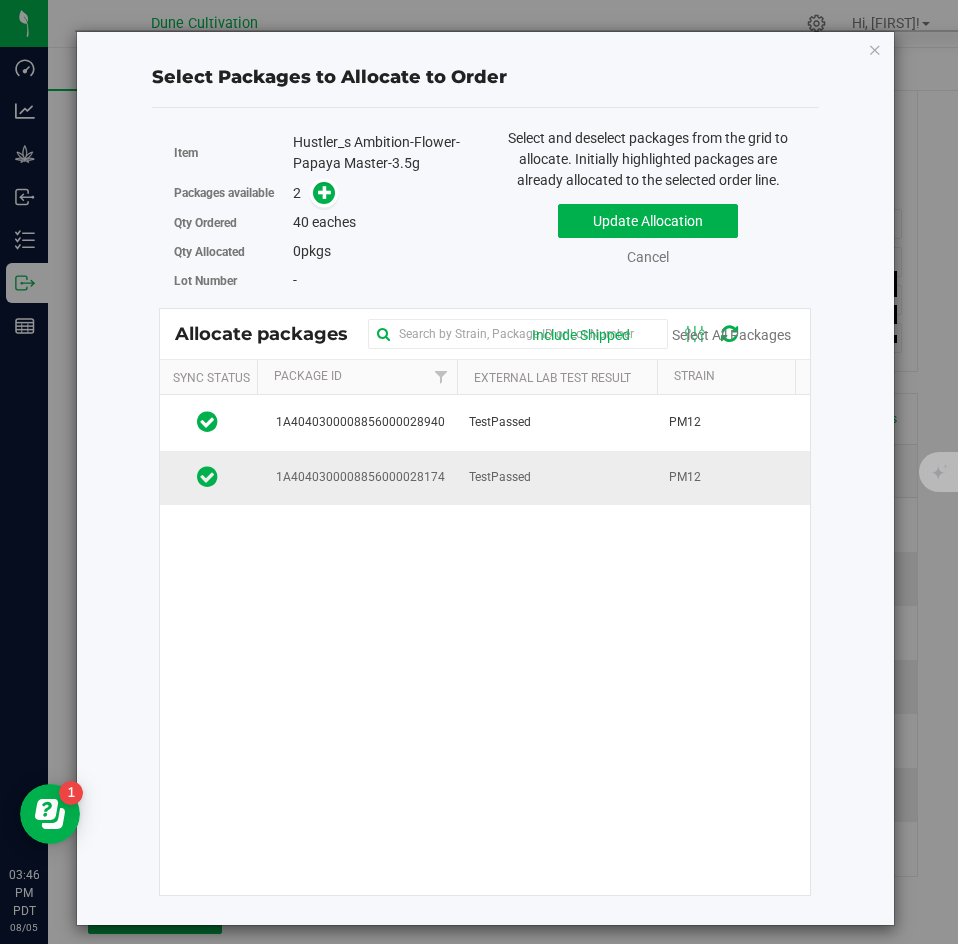 click on "TestPassed" at bounding box center (557, 478) 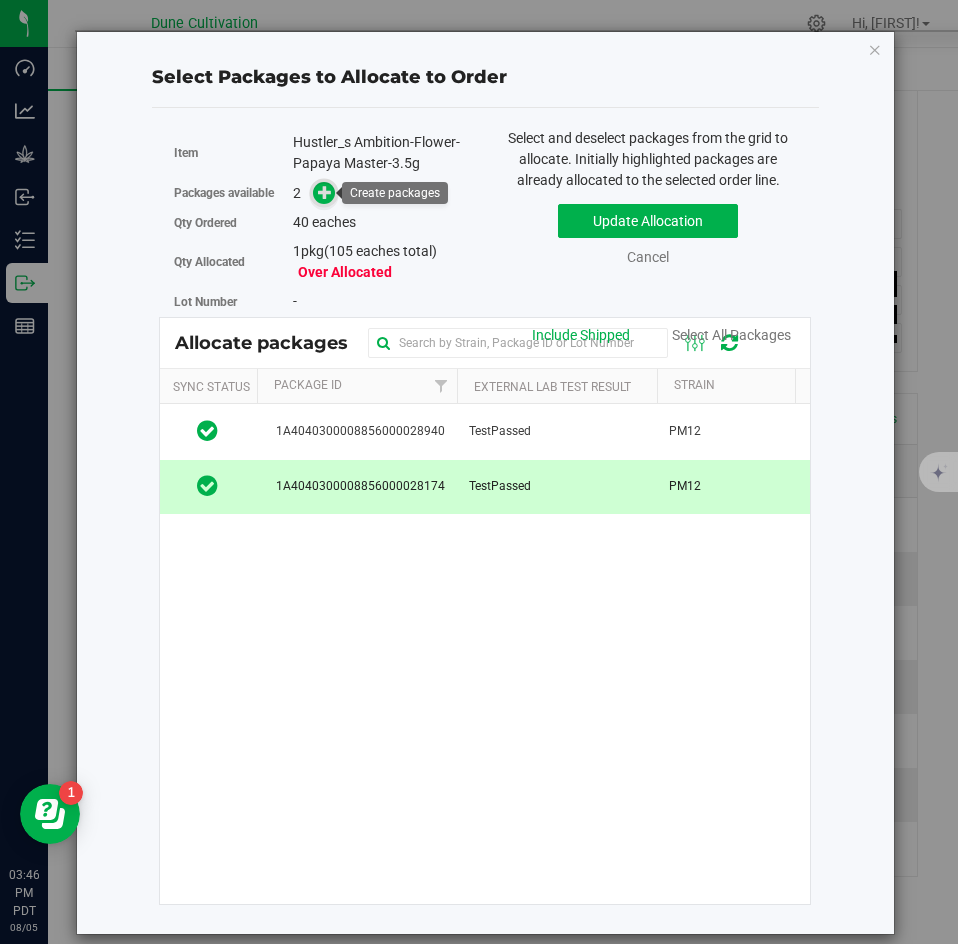 click at bounding box center [325, 192] 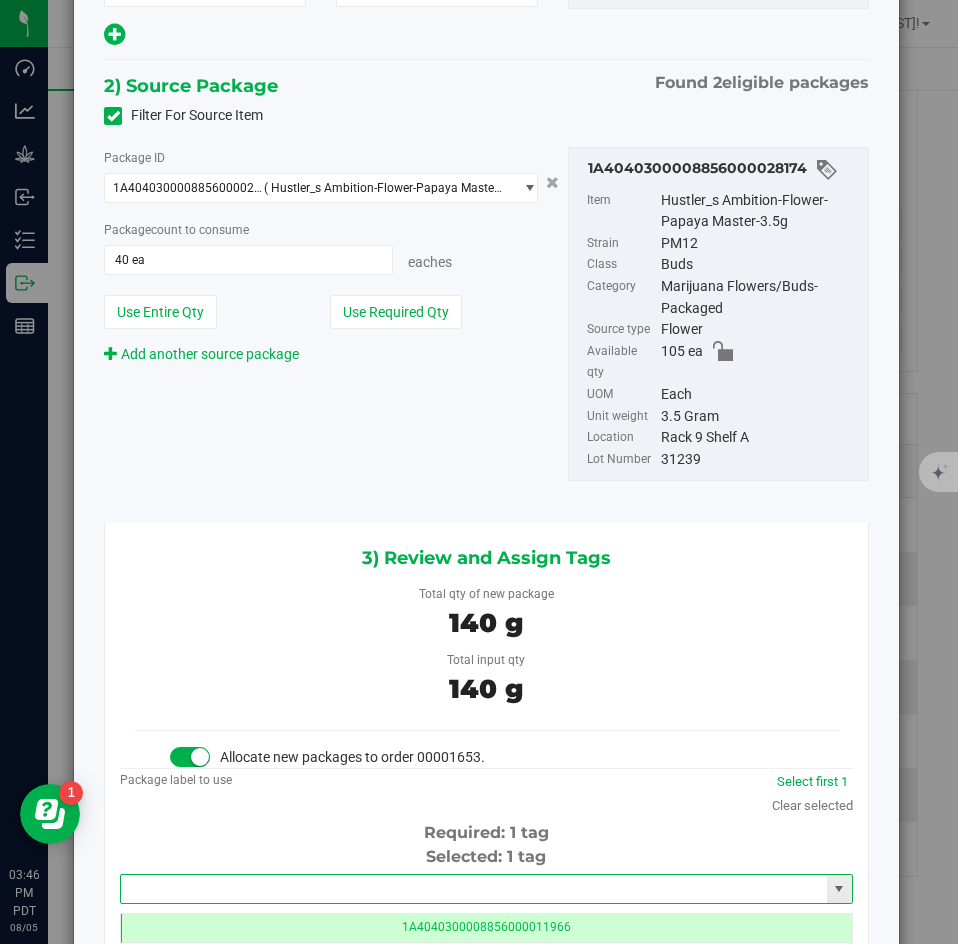 click at bounding box center (474, 889) 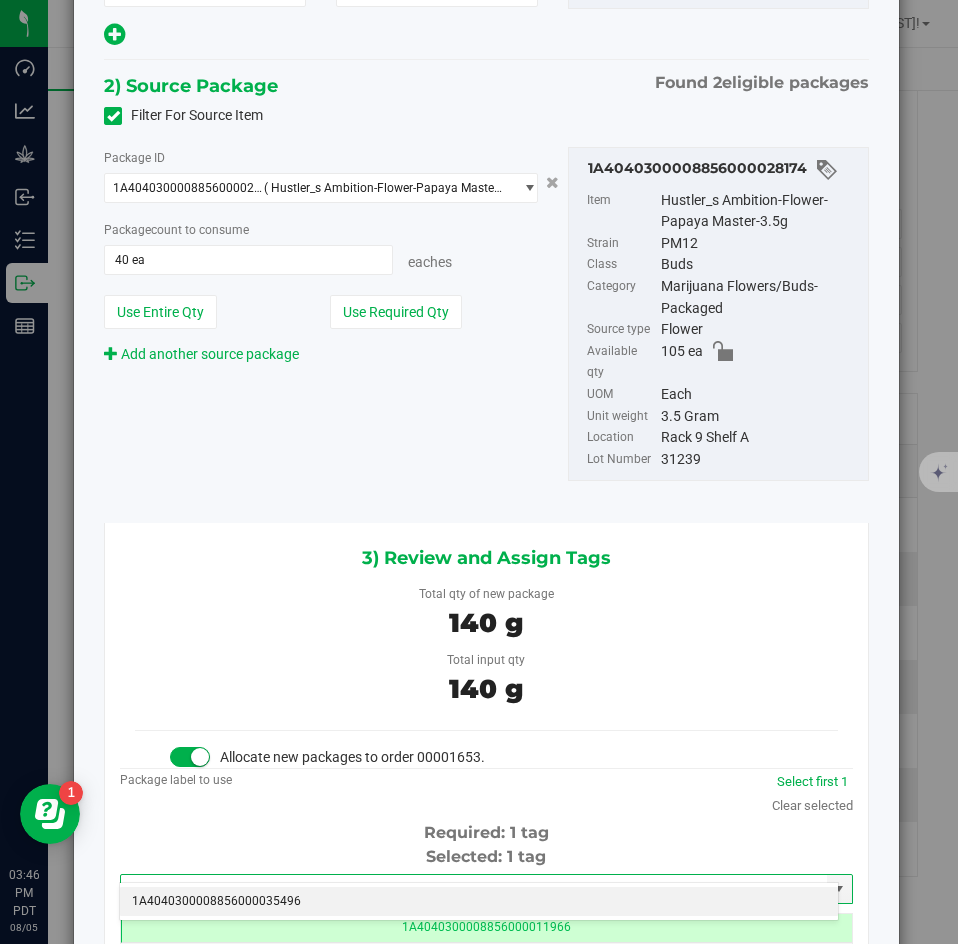 click on "1A4040300008856000035496" at bounding box center [479, 902] 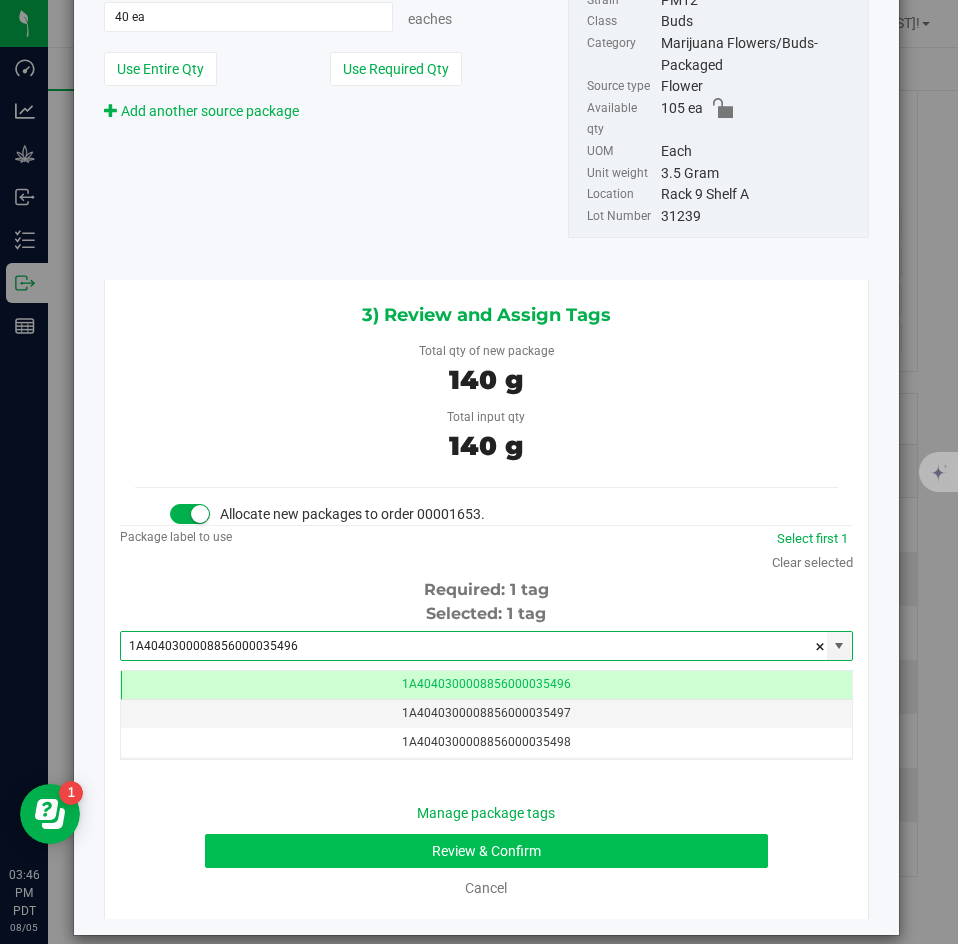 type on "1A4040300008856000035496" 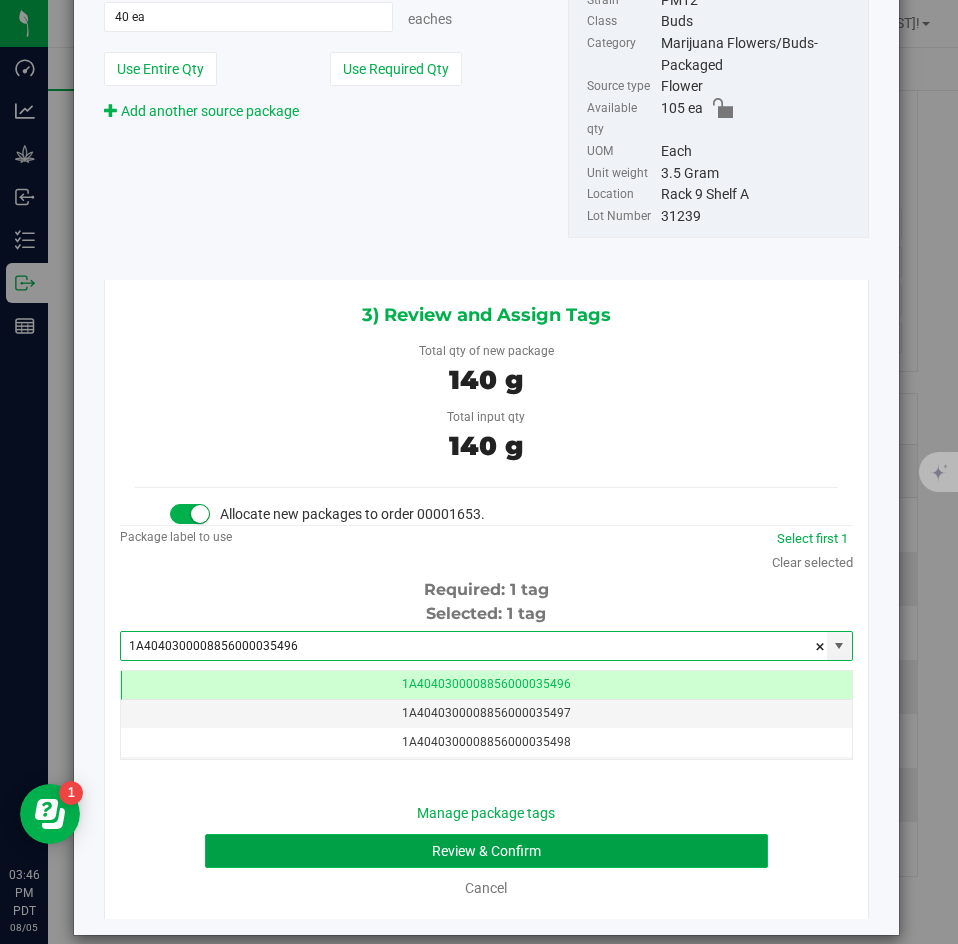 click on "Review & Confirm" at bounding box center (486, 851) 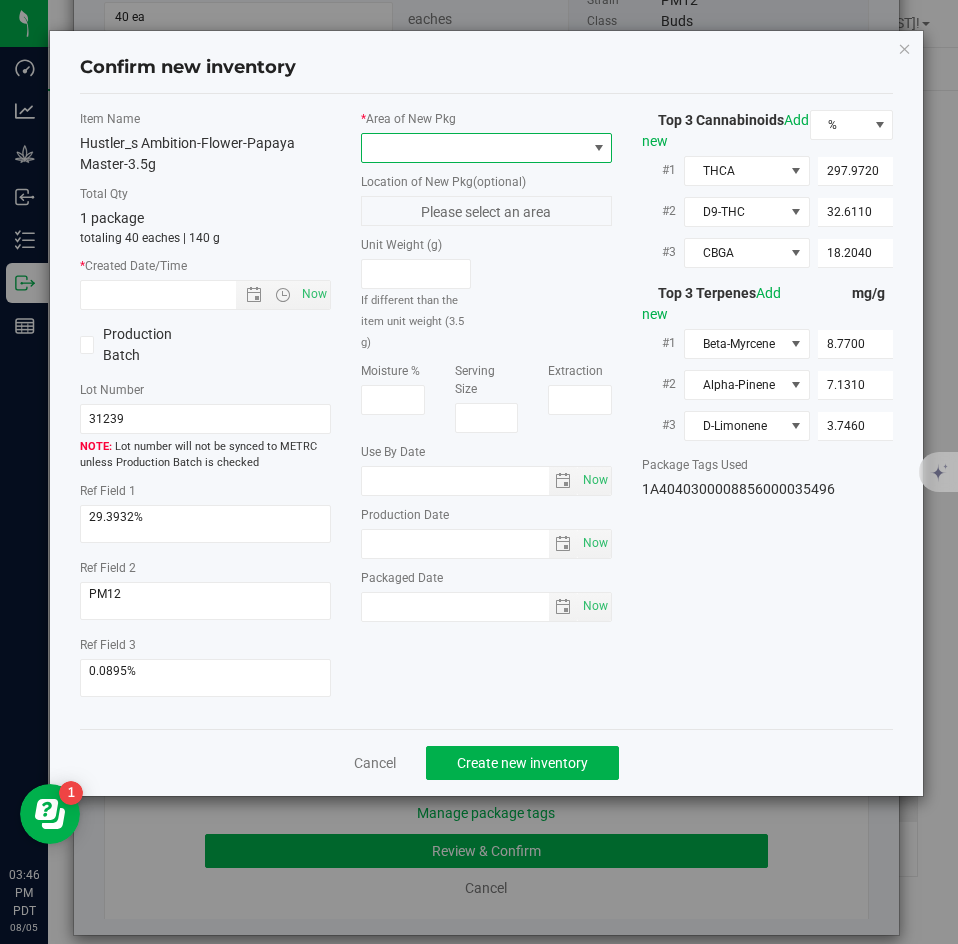 click at bounding box center [474, 148] 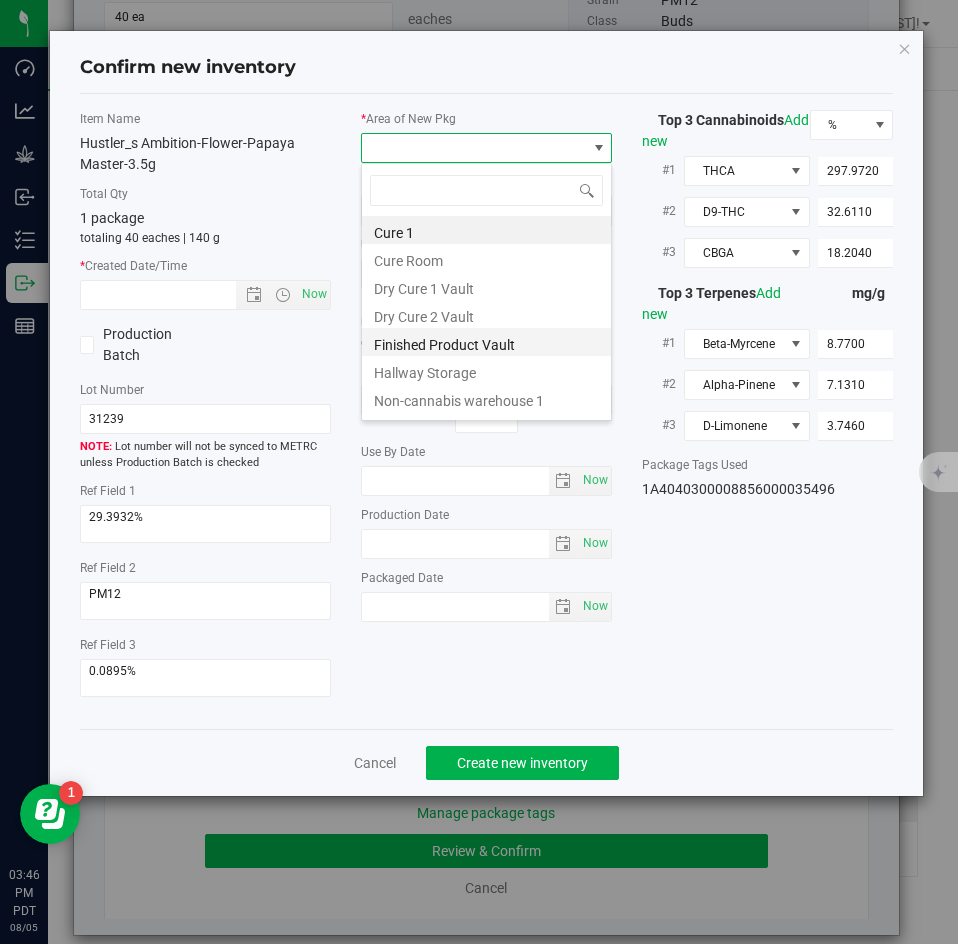 click on "Finished Product Vault" at bounding box center (486, 342) 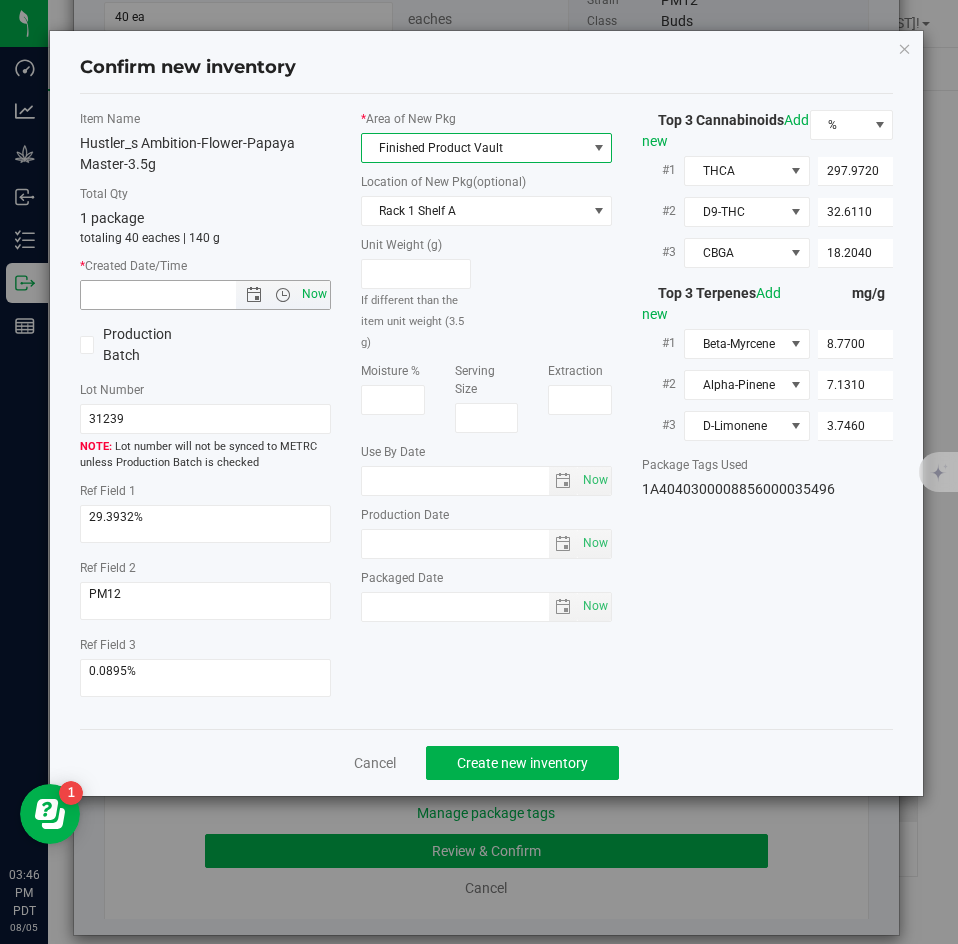 click on "Now" at bounding box center (315, 294) 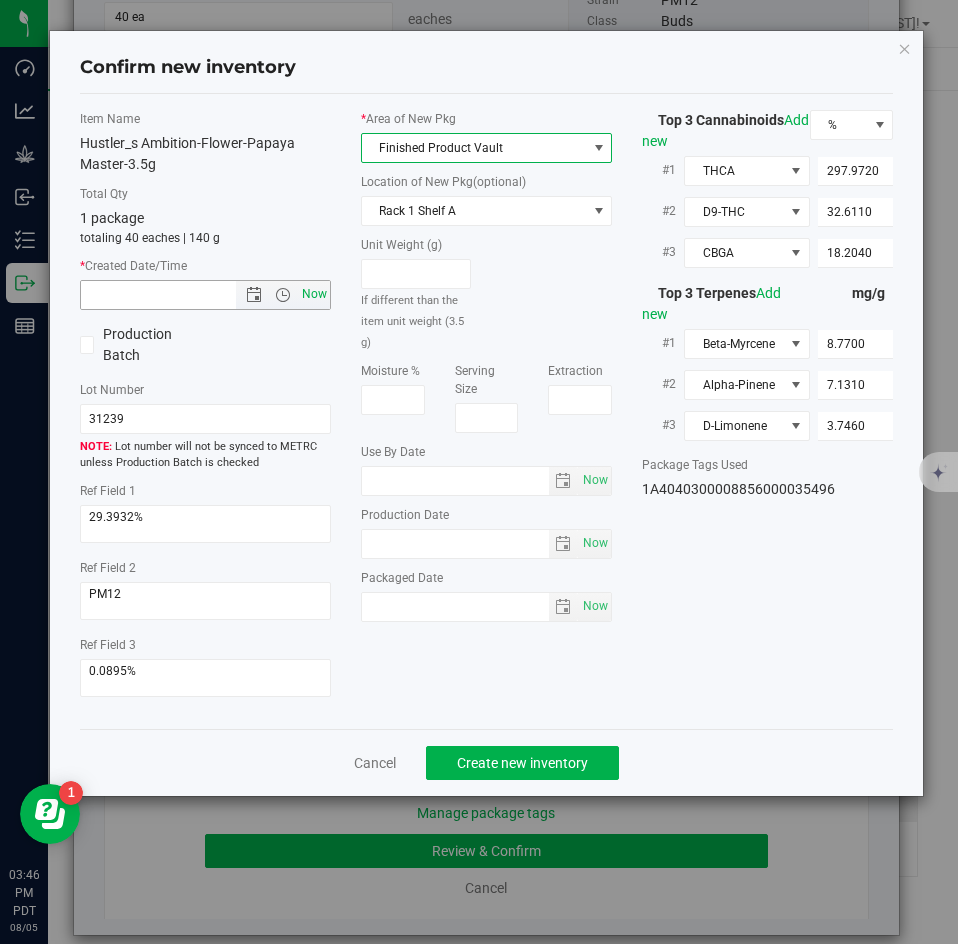 type on "8/5/2025 3:46 PM" 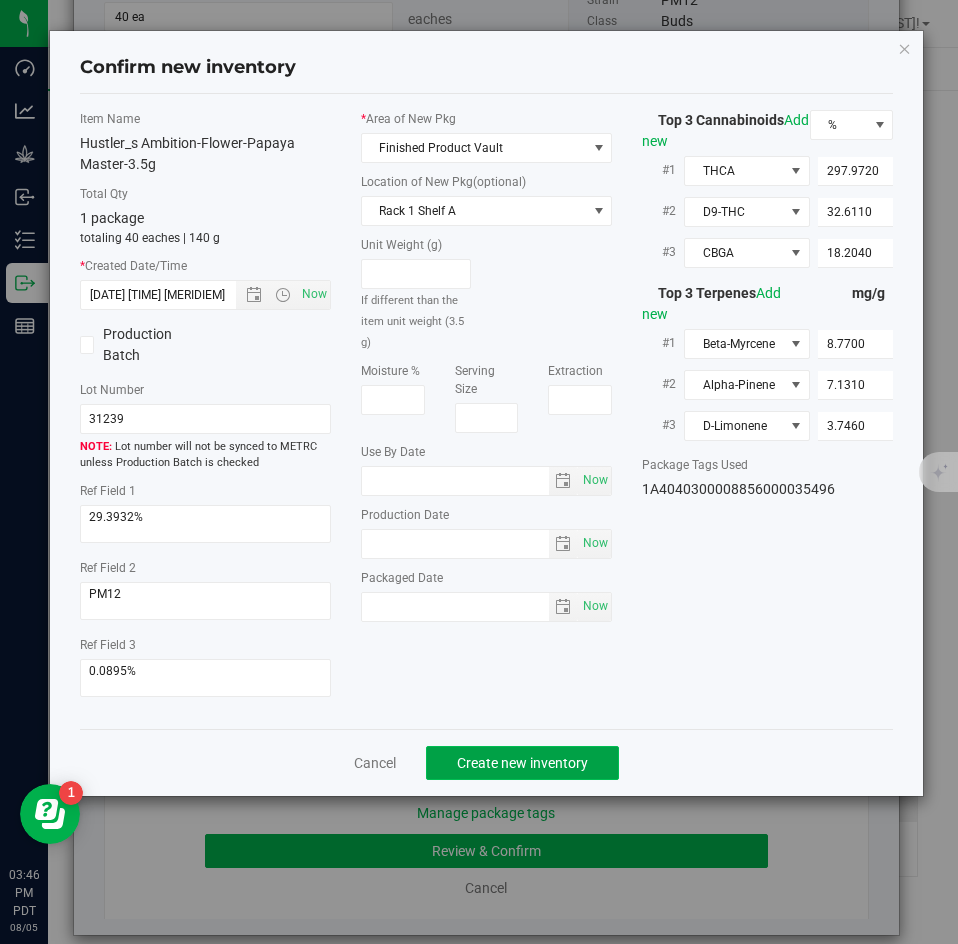 click on "Create new inventory" 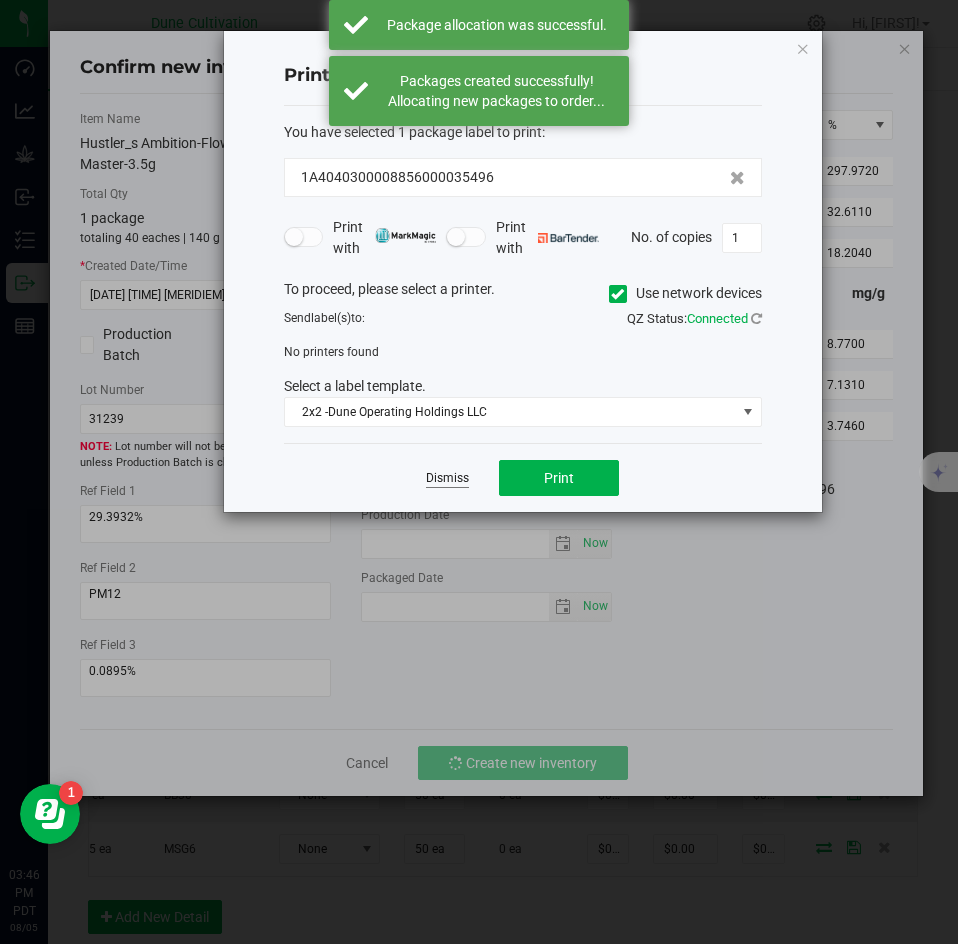click on "Dismiss" 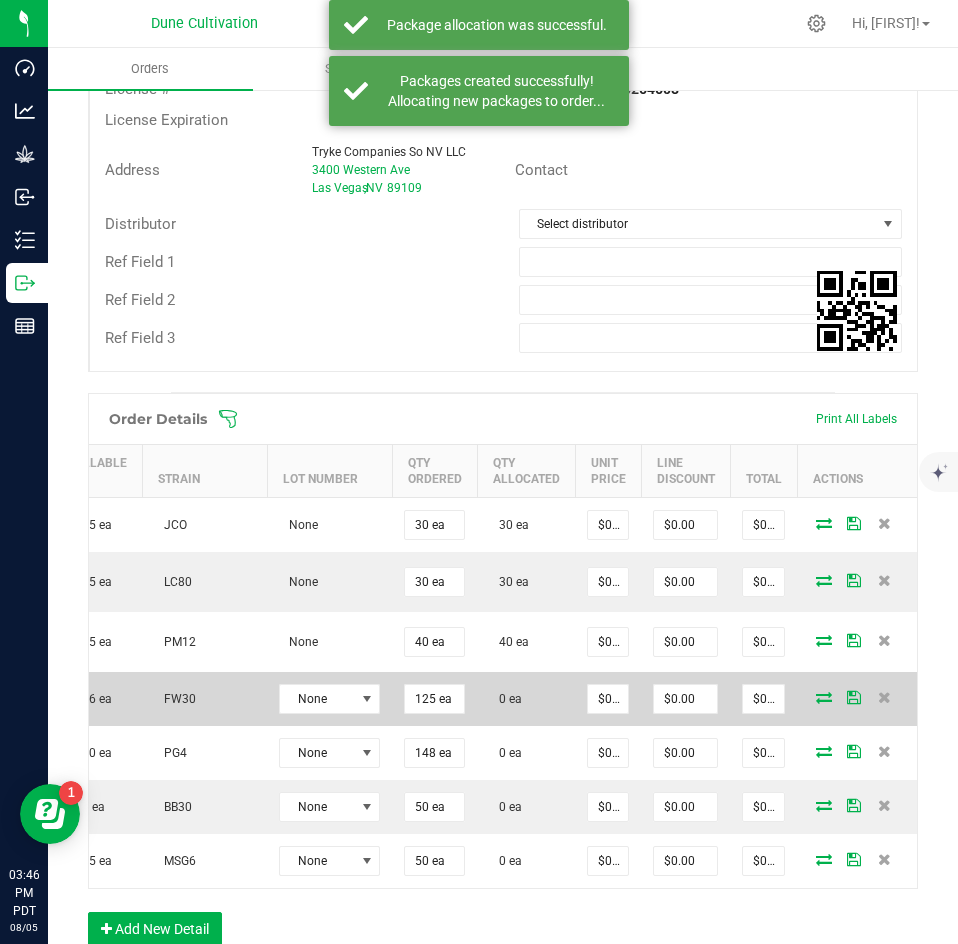 click at bounding box center [824, 697] 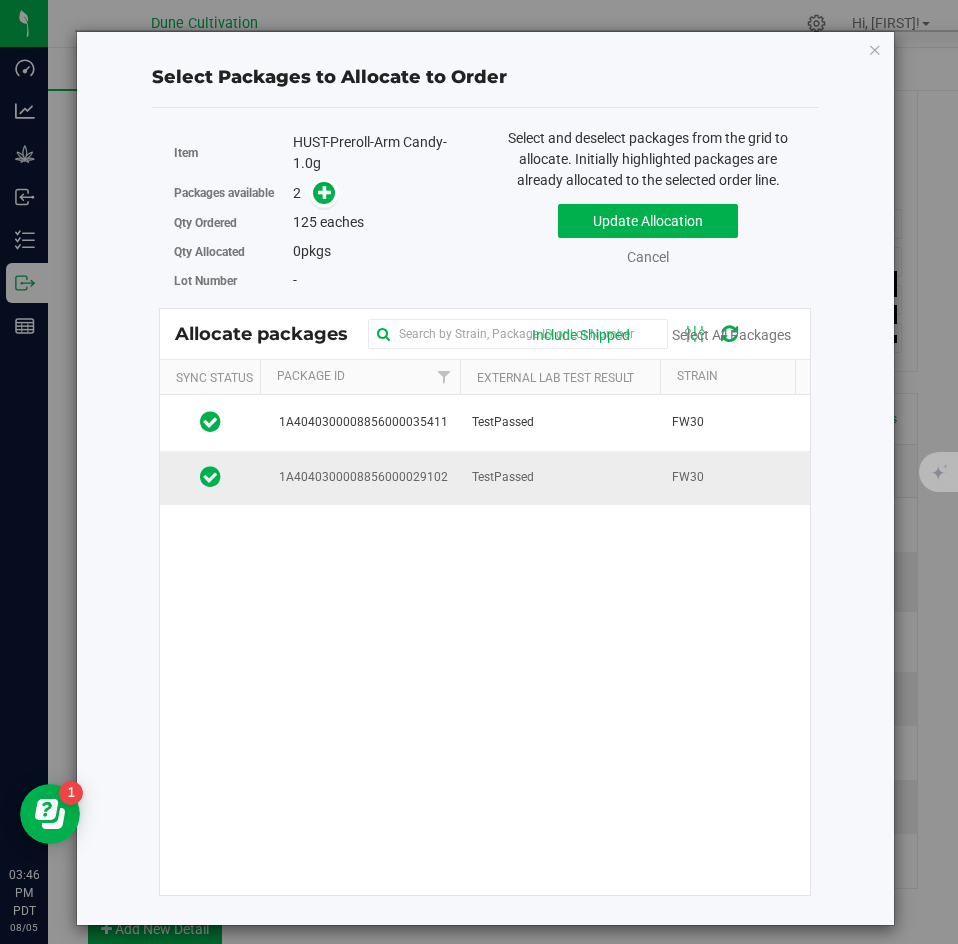 click on "TestPassed" at bounding box center (560, 478) 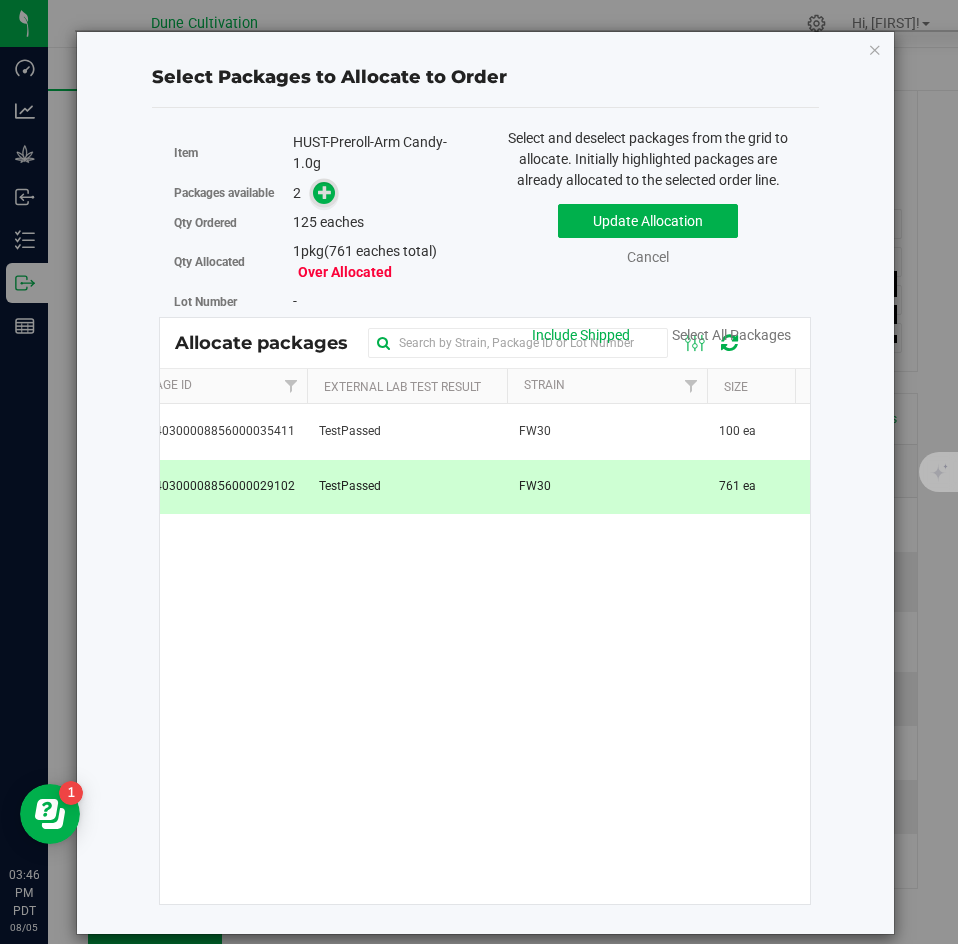 click at bounding box center (325, 192) 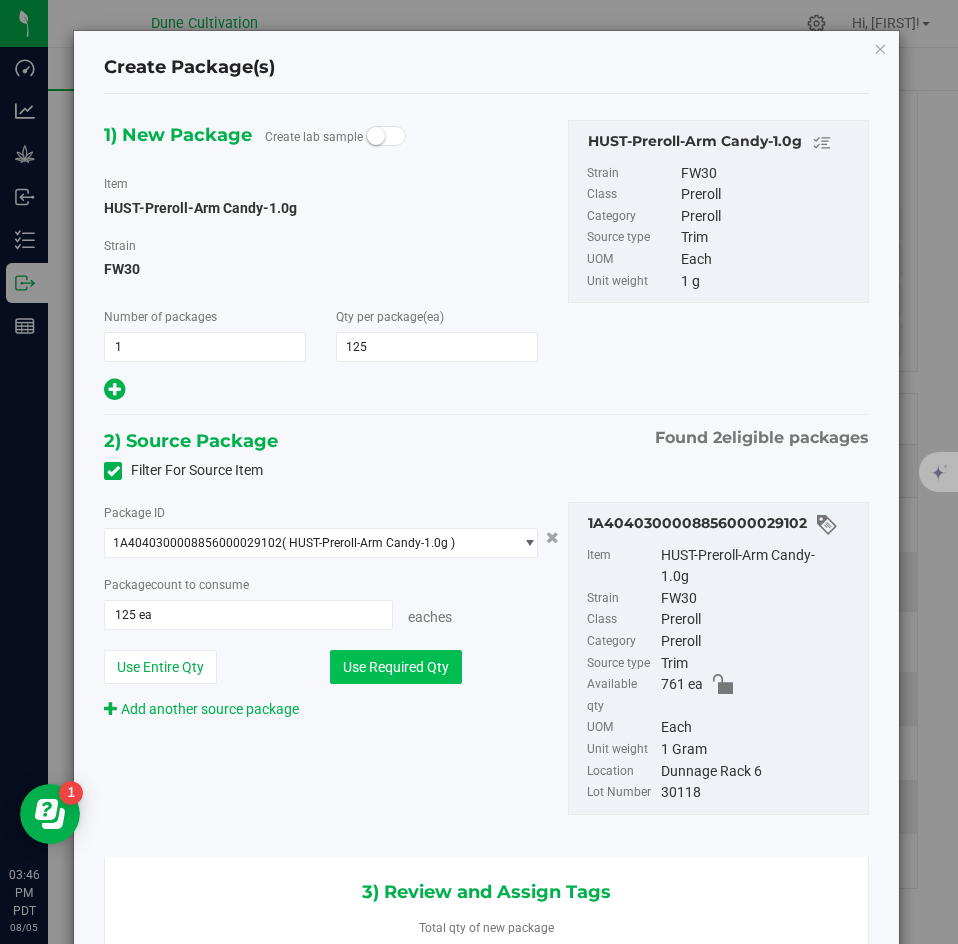 click on "Use Required Qty" at bounding box center (396, 667) 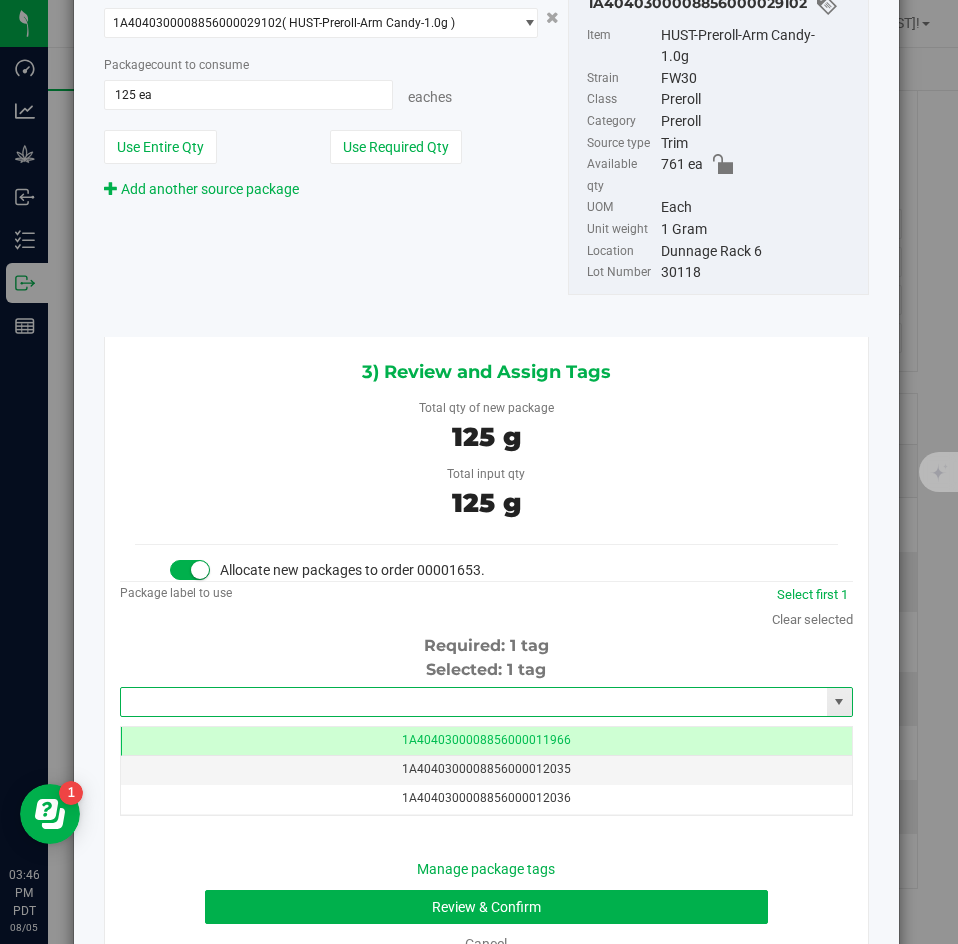 click at bounding box center [474, 702] 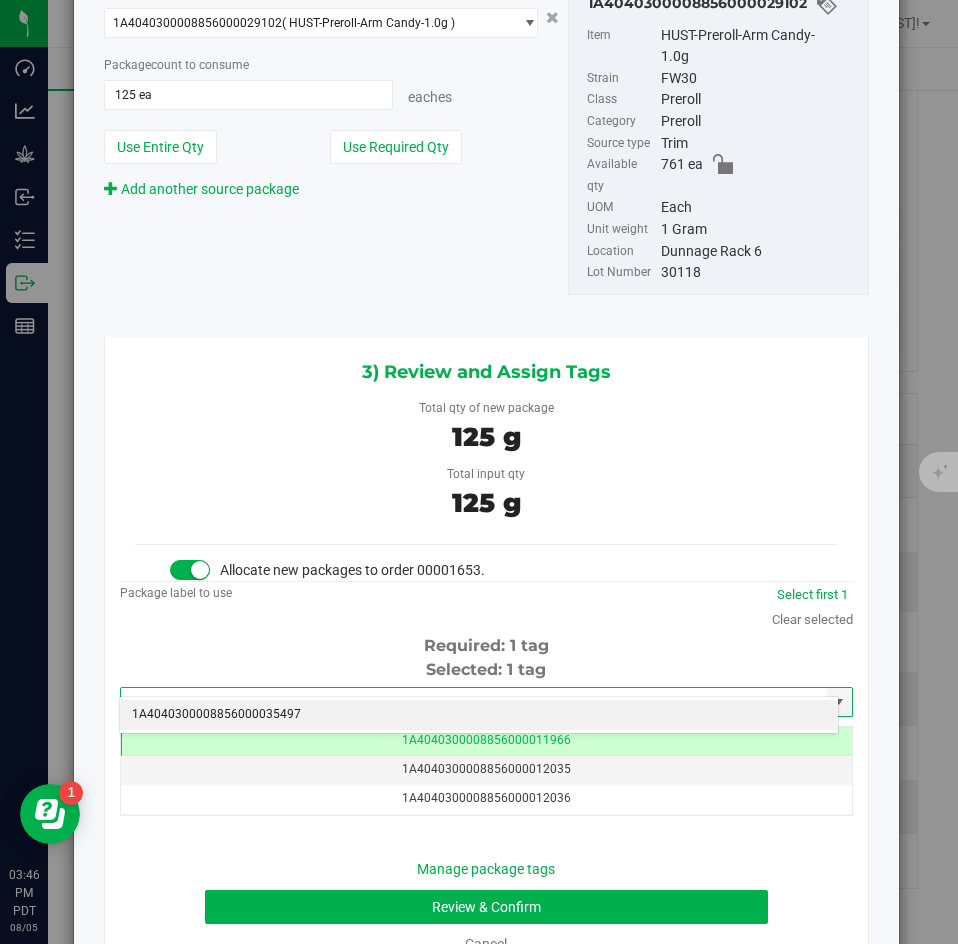 click on "1A4040300008856000035497" at bounding box center (479, 715) 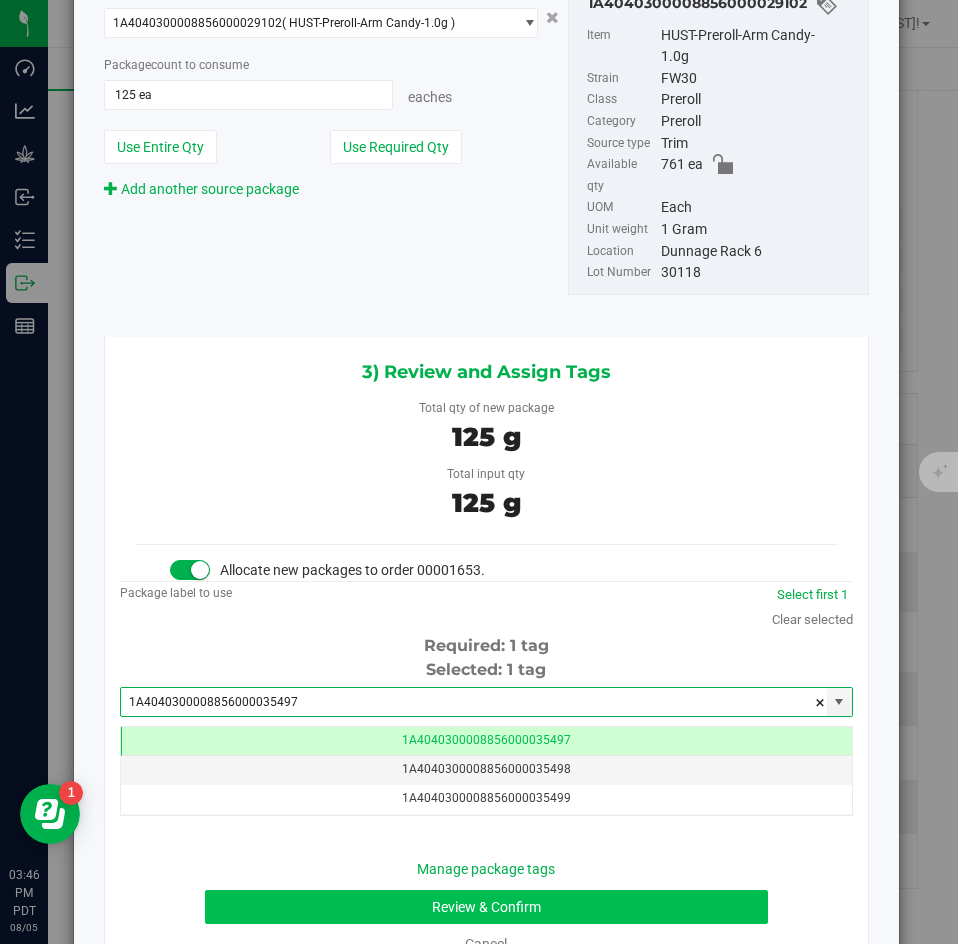type on "1A4040300008856000035497" 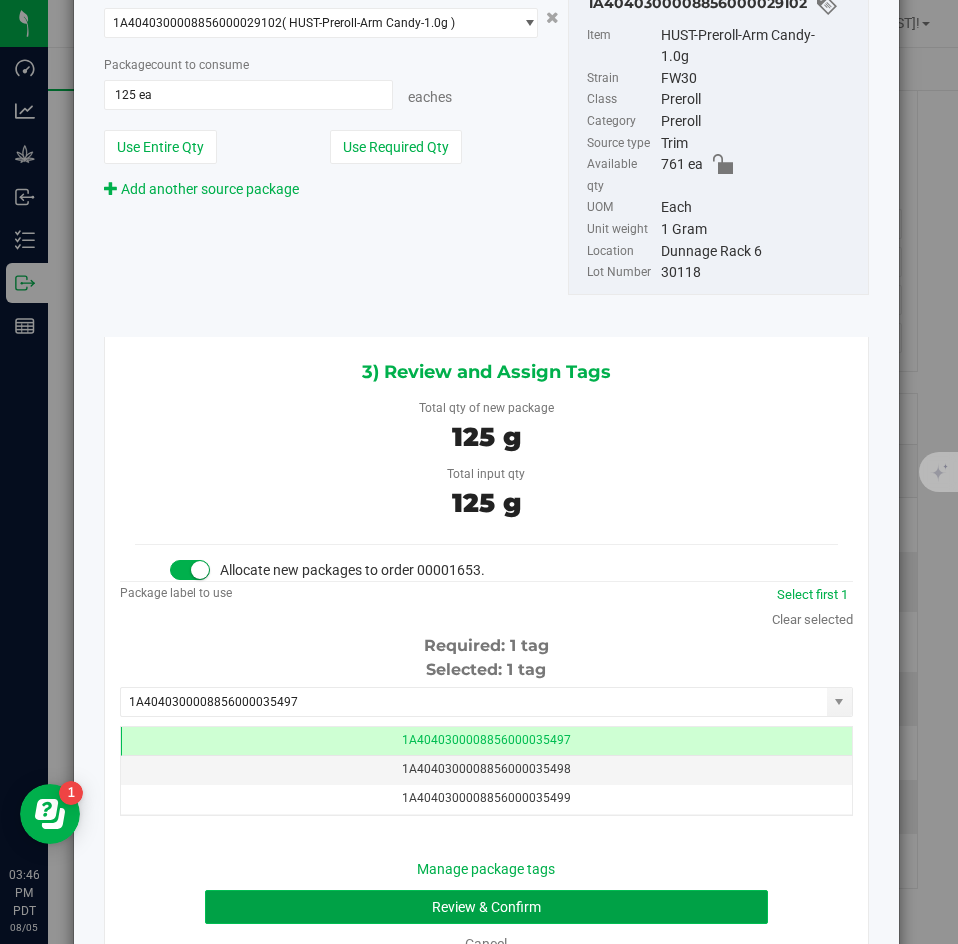 click on "Review & Confirm" at bounding box center [486, 907] 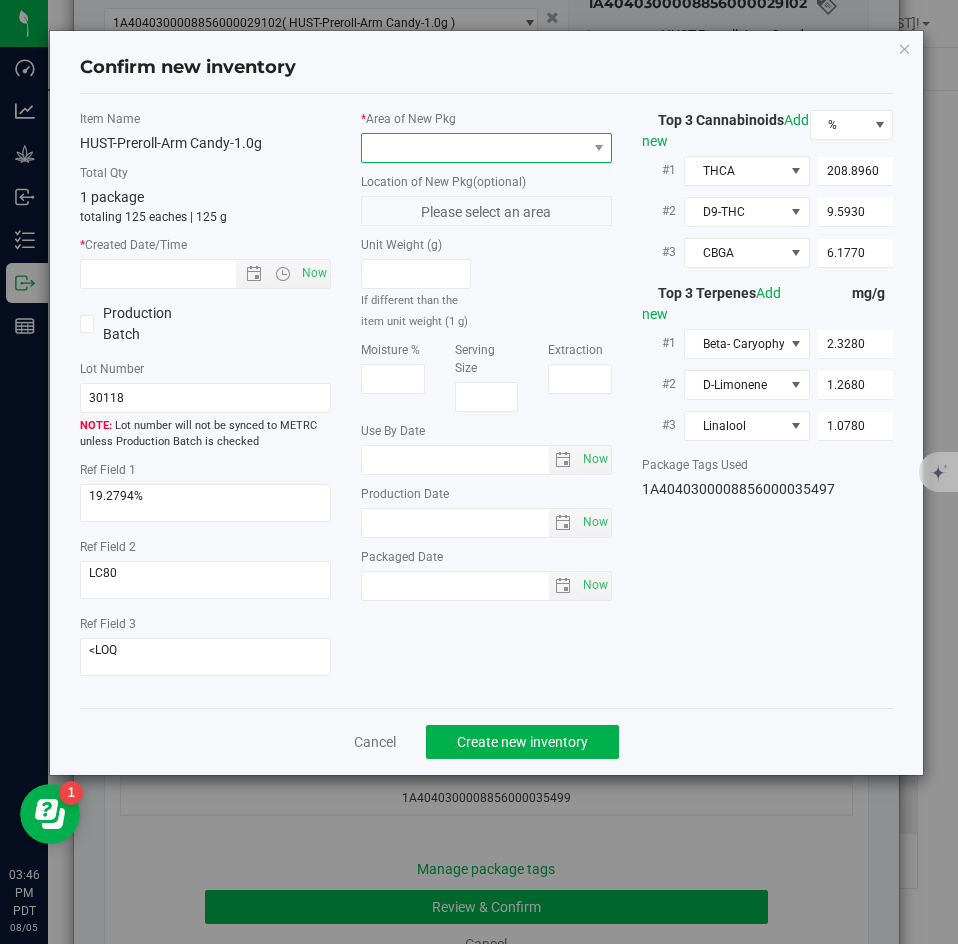 click at bounding box center [474, 148] 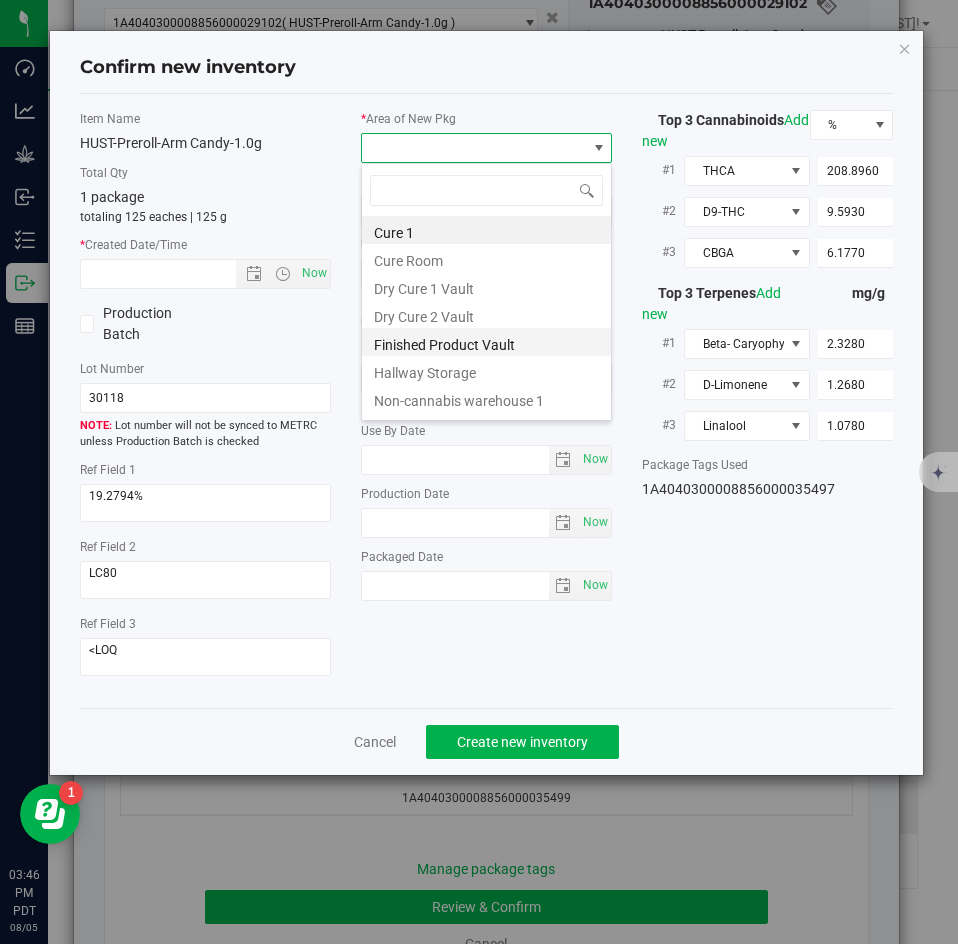 click on "Finished Product Vault" at bounding box center [486, 342] 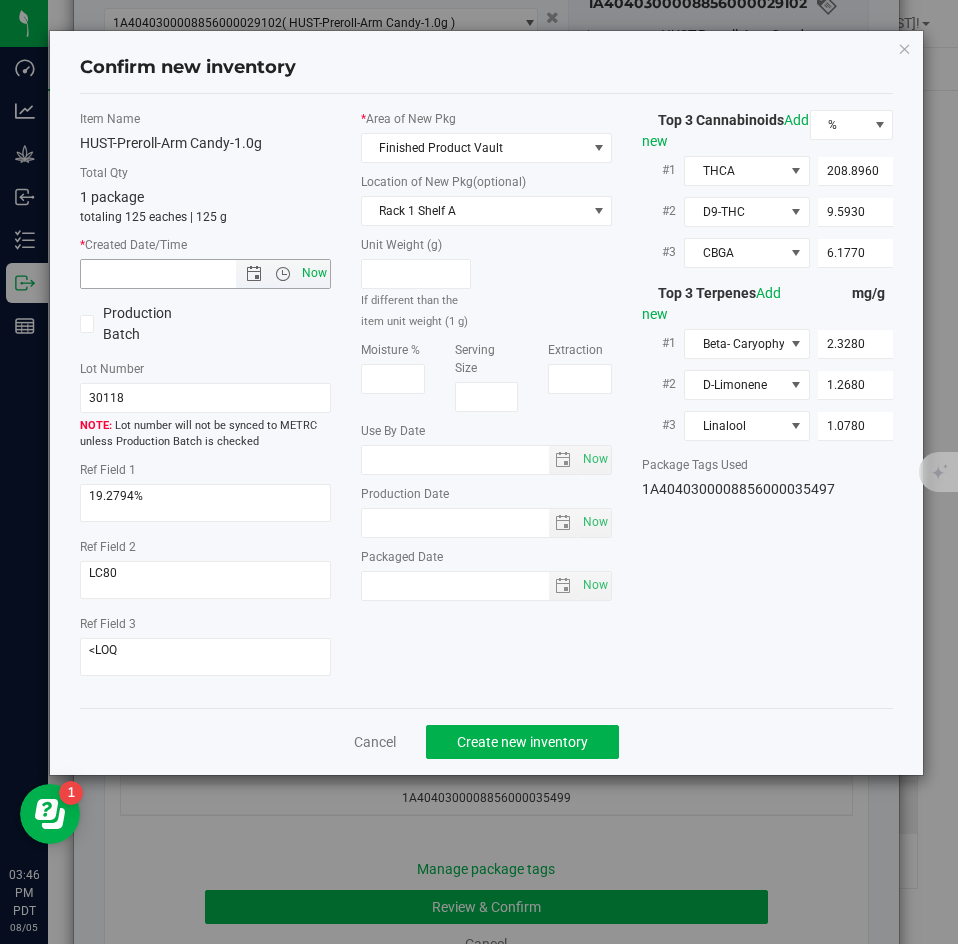 click on "Now" at bounding box center [315, 273] 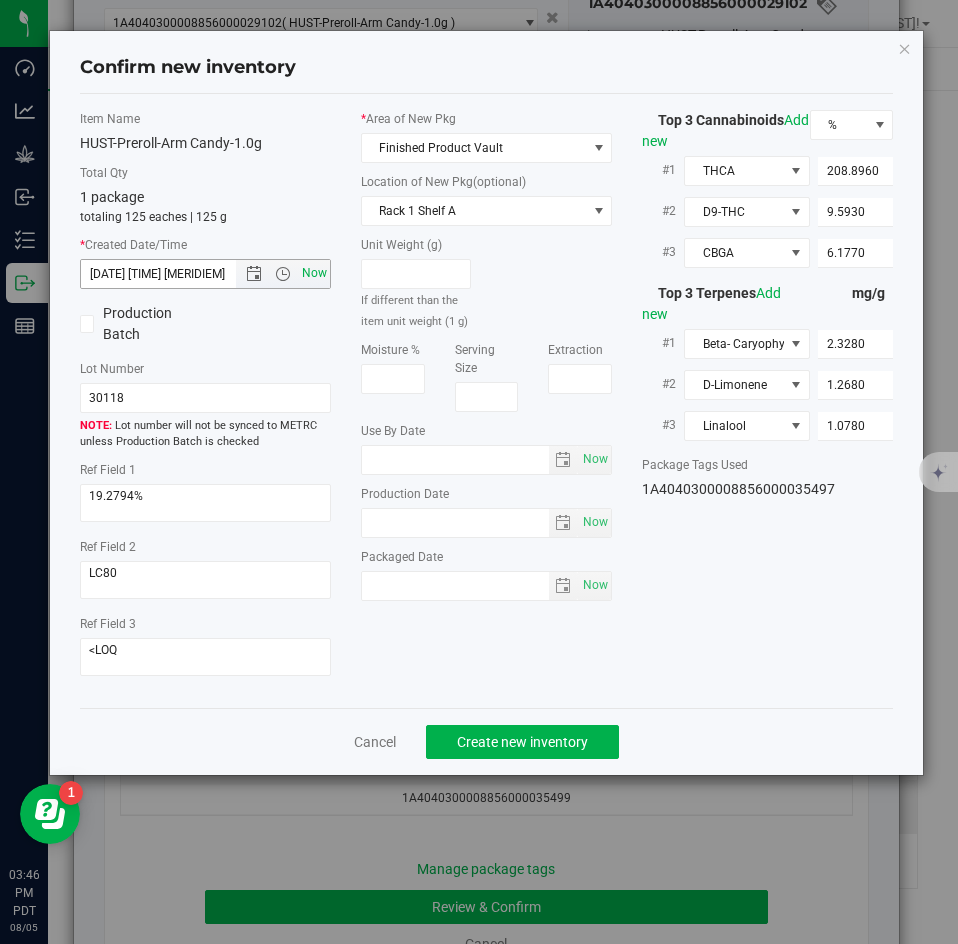 type on "8/5/2025 3:47 PM" 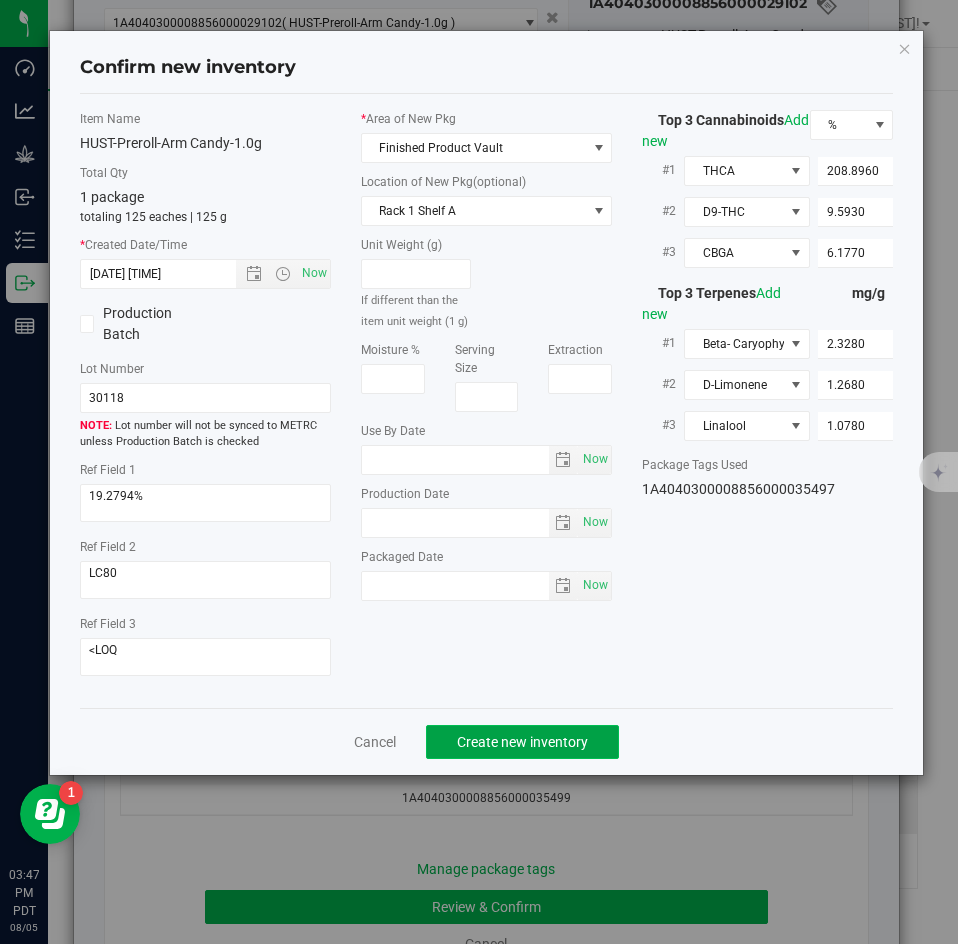 click on "Create new inventory" 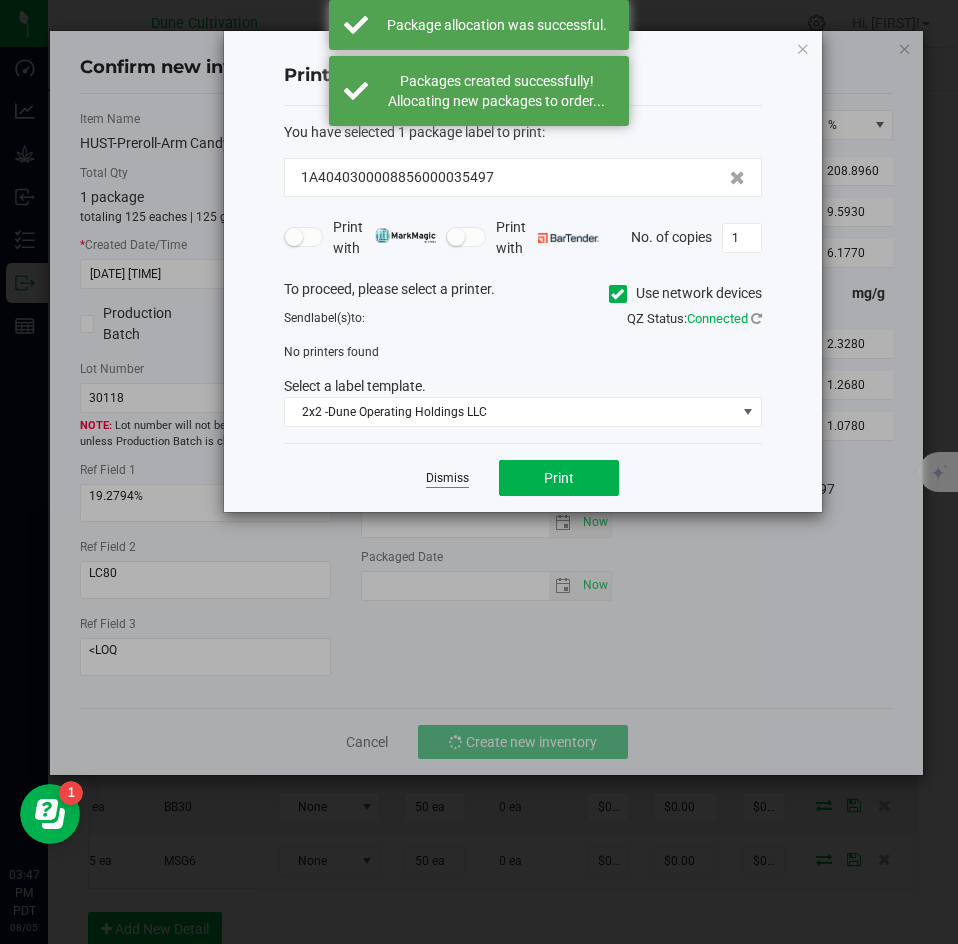 click on "Dismiss" 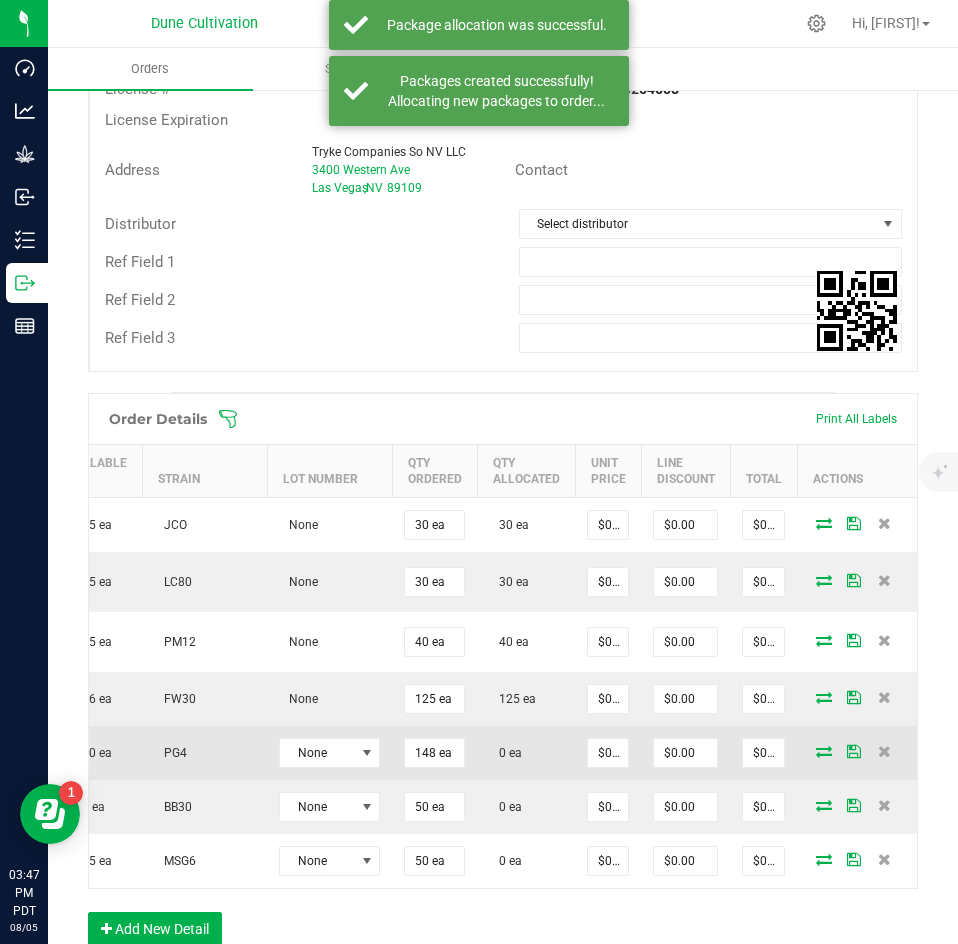 click at bounding box center [824, 751] 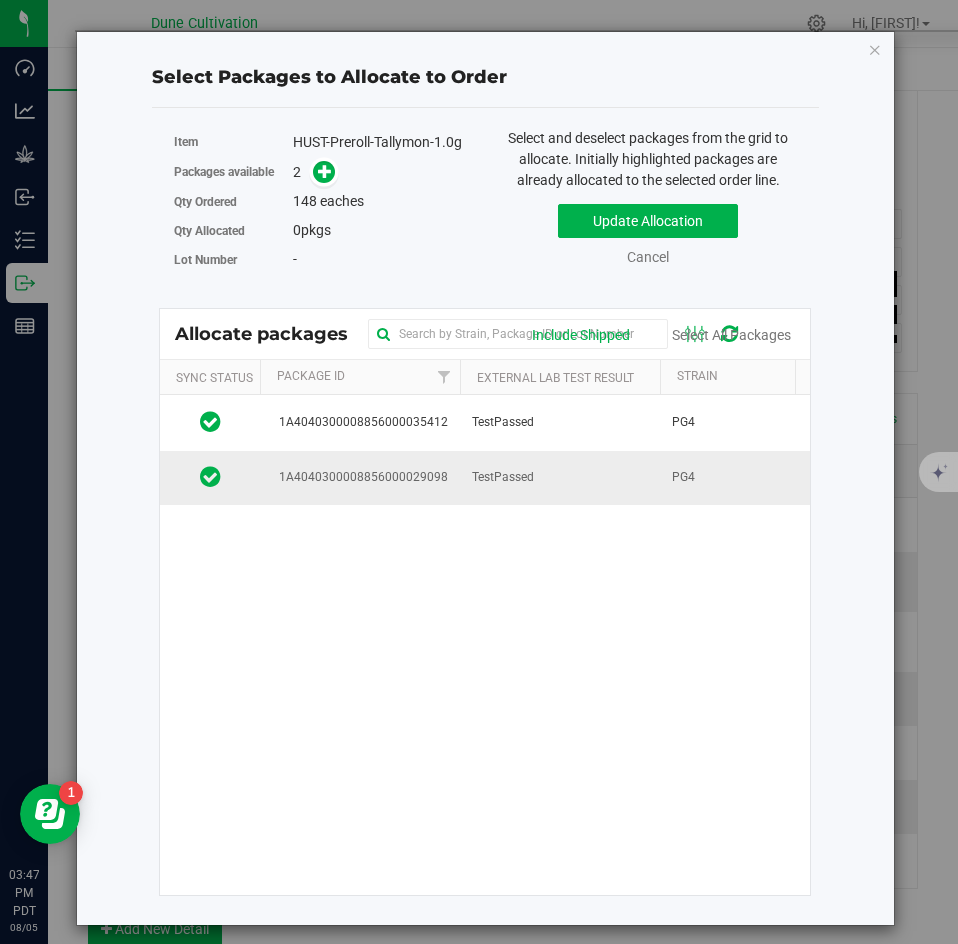 click on "TestPassed" at bounding box center [503, 477] 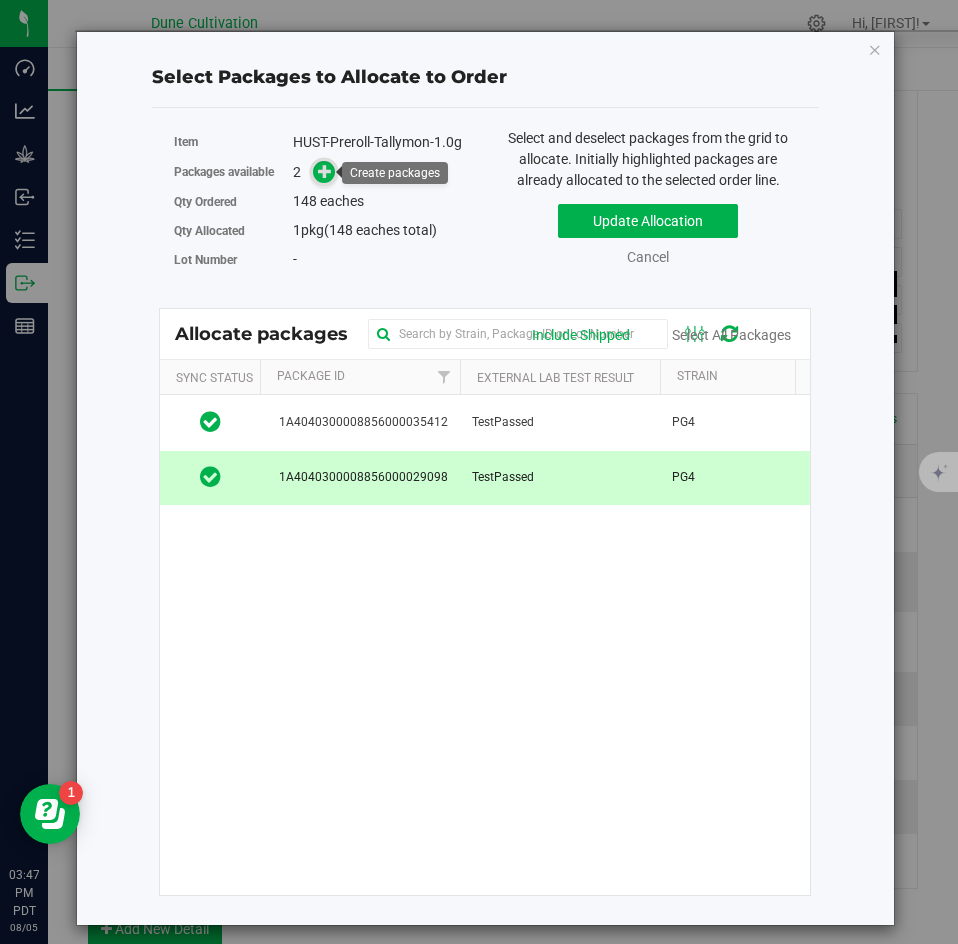 click at bounding box center [324, 172] 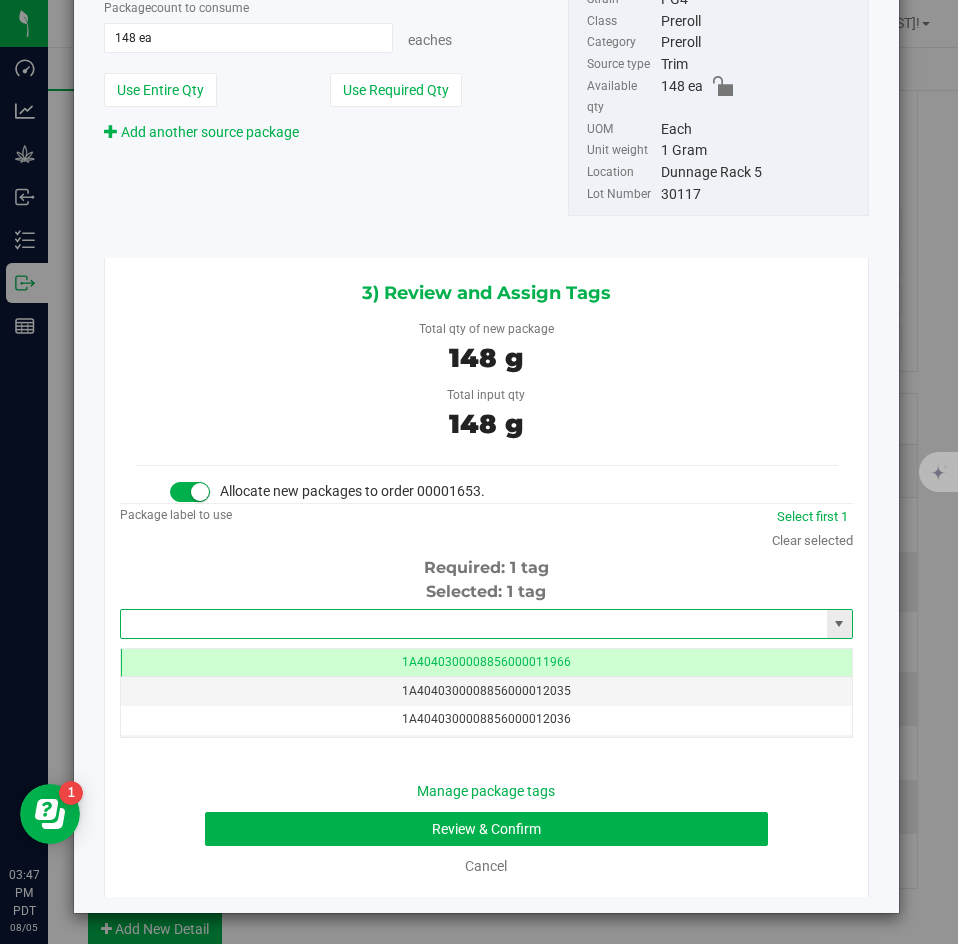 click at bounding box center (474, 624) 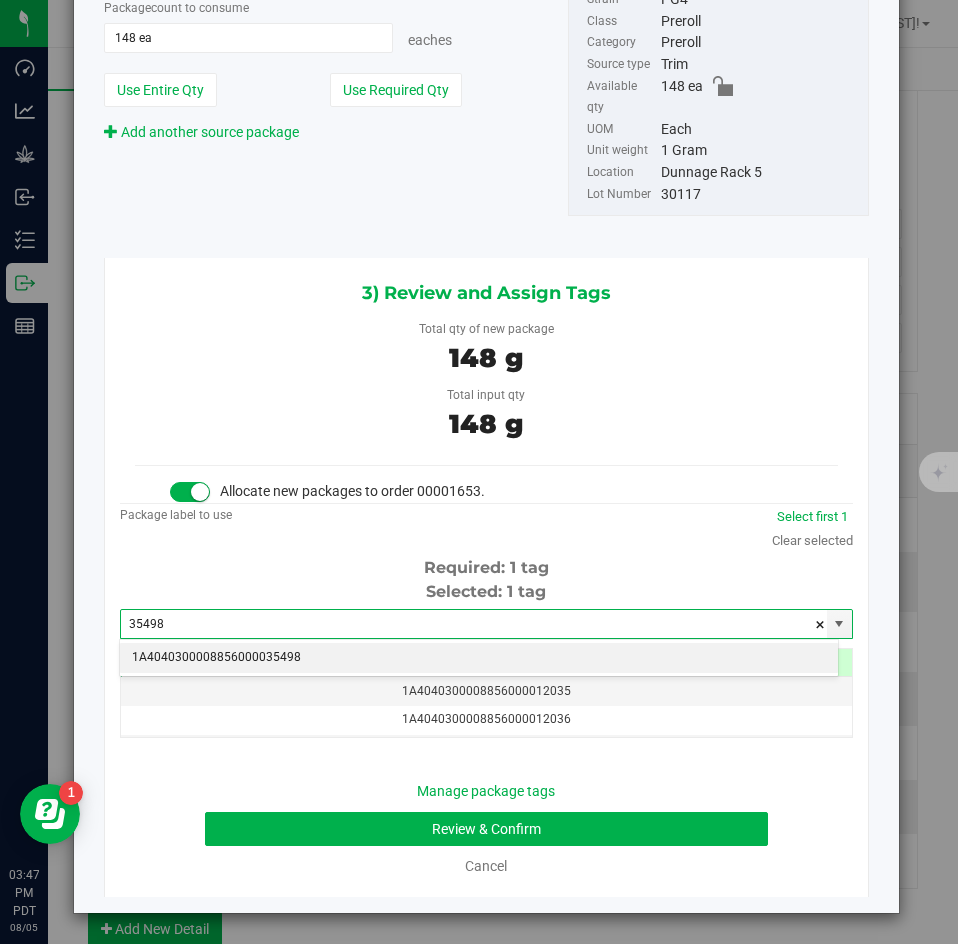 click on "1A4040300008856000035498" at bounding box center (479, 658) 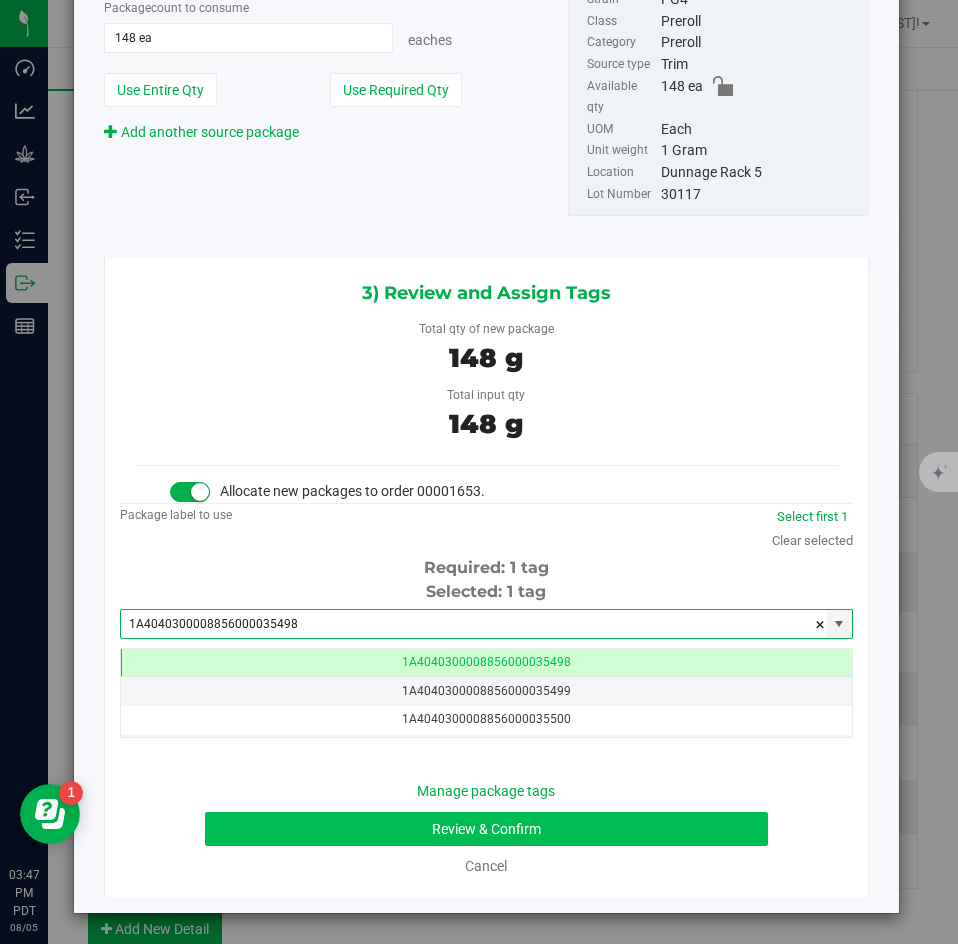 type on "1A4040300008856000035498" 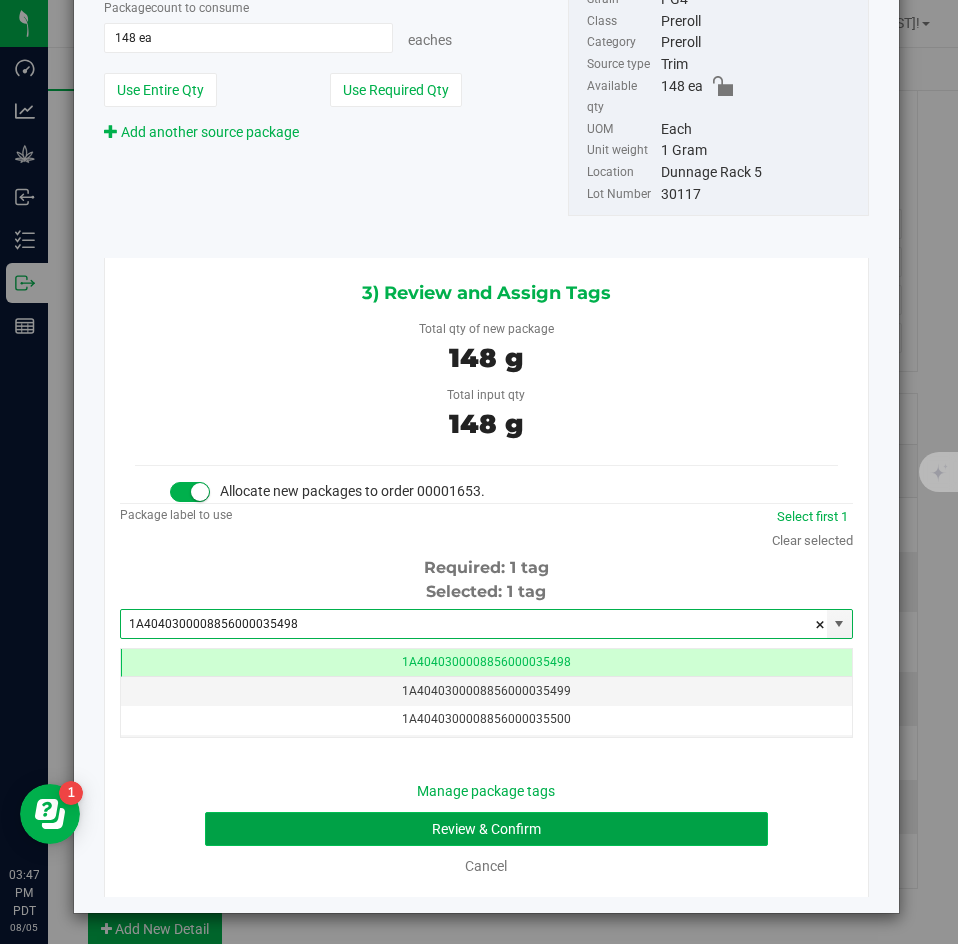 click on "Review & Confirm" at bounding box center (486, 829) 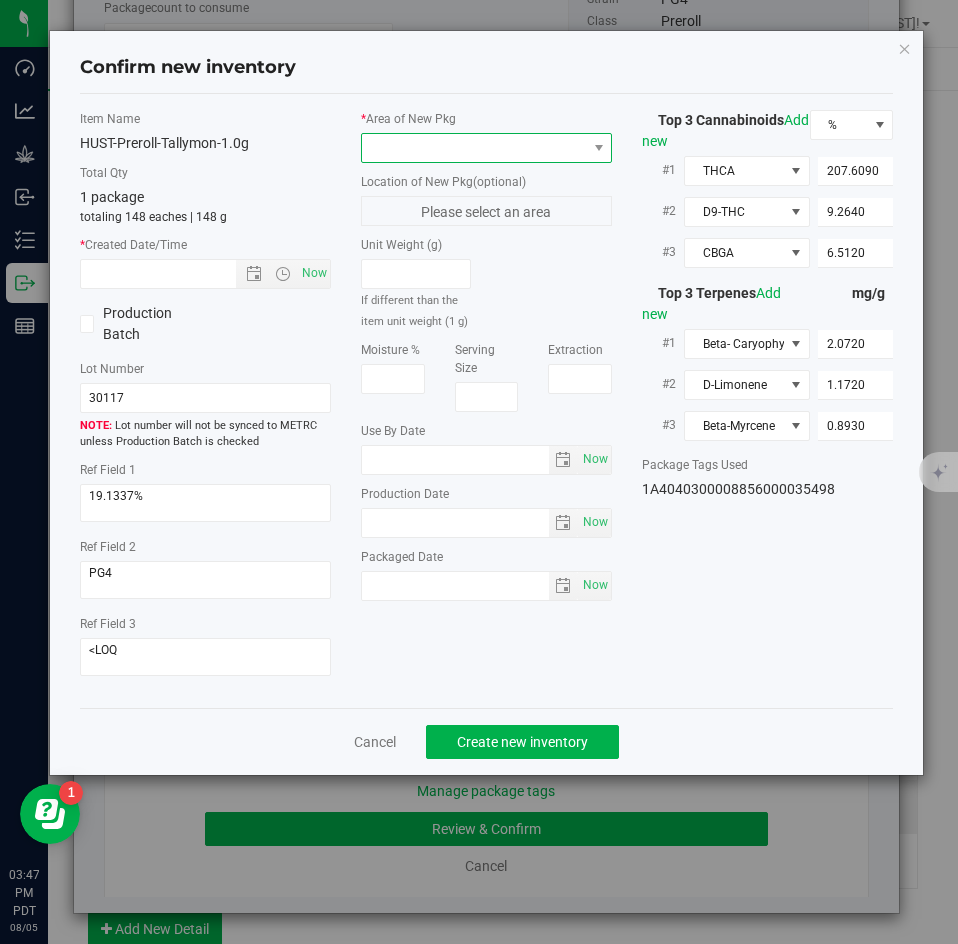 click at bounding box center [474, 148] 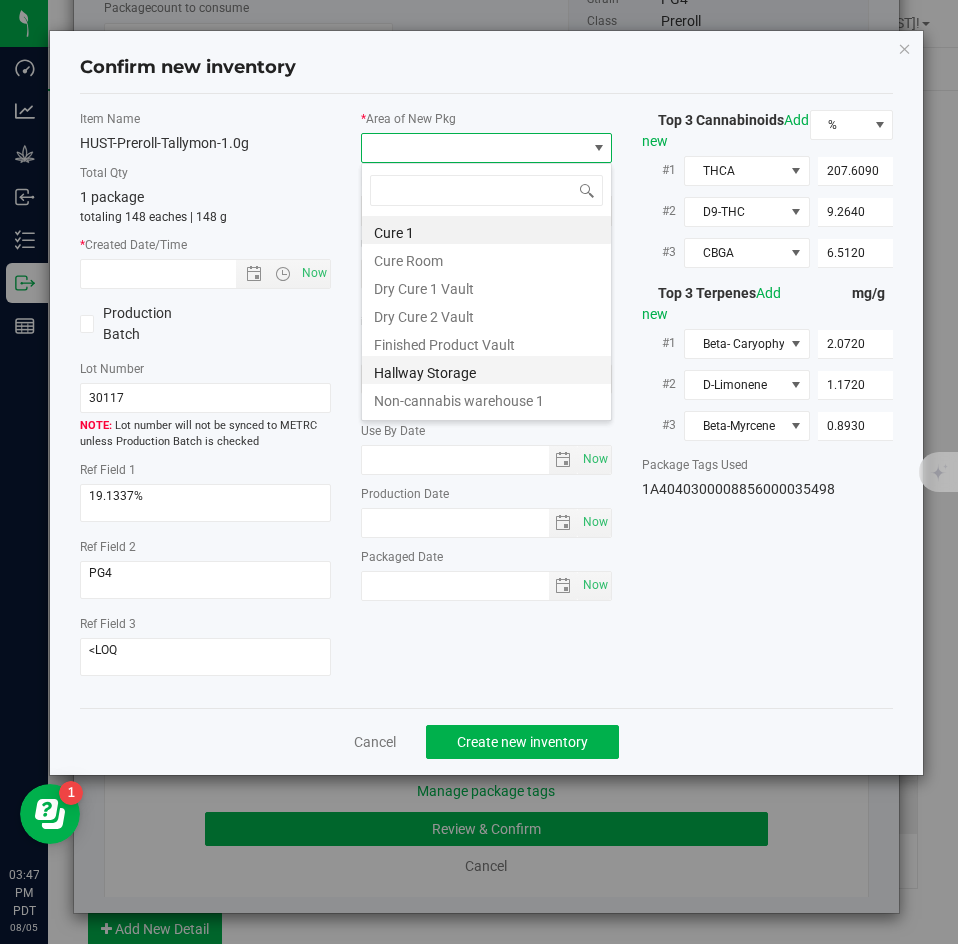 click on "Hallway Storage" at bounding box center (486, 370) 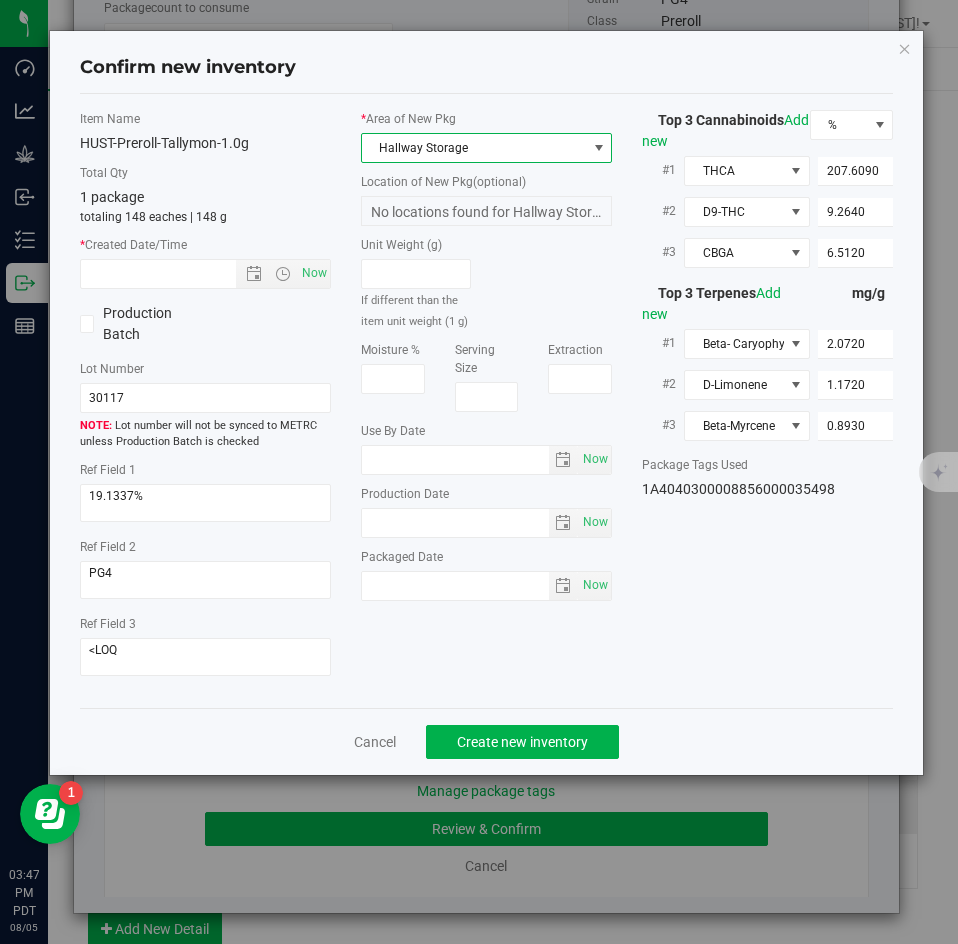 click on "Hallway Storage" at bounding box center (474, 148) 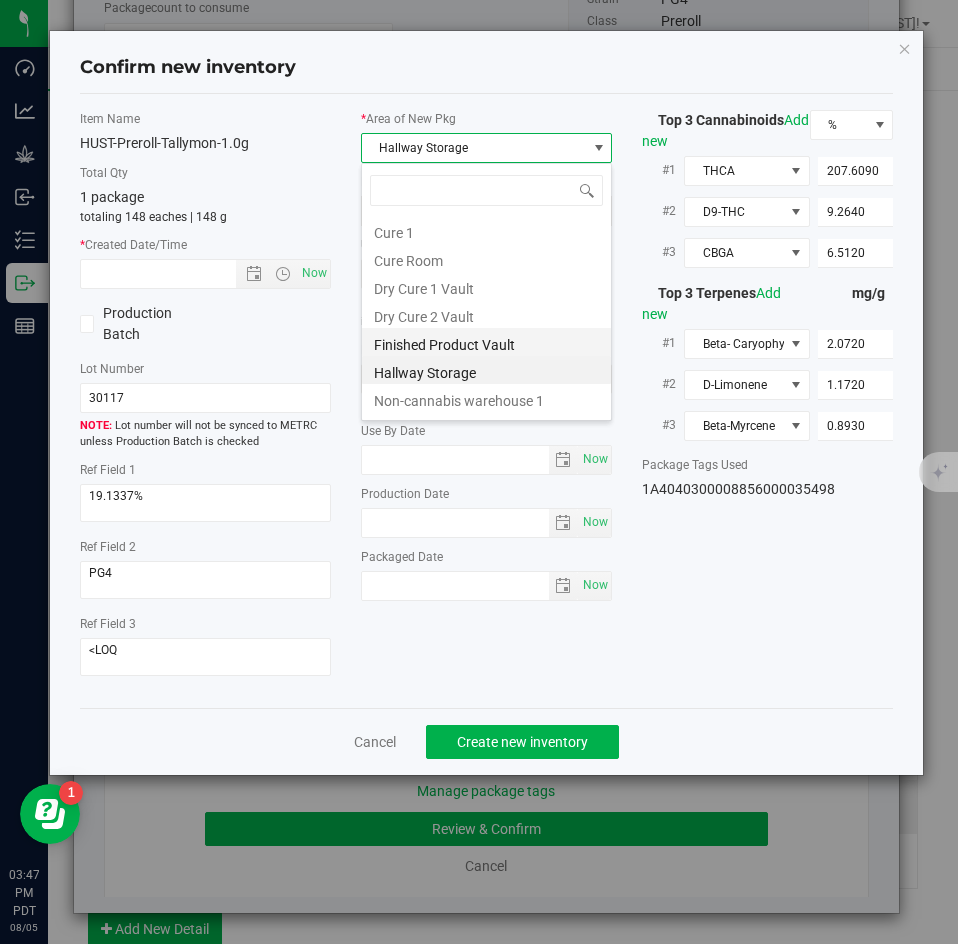 click on "Finished Product Vault" at bounding box center (486, 342) 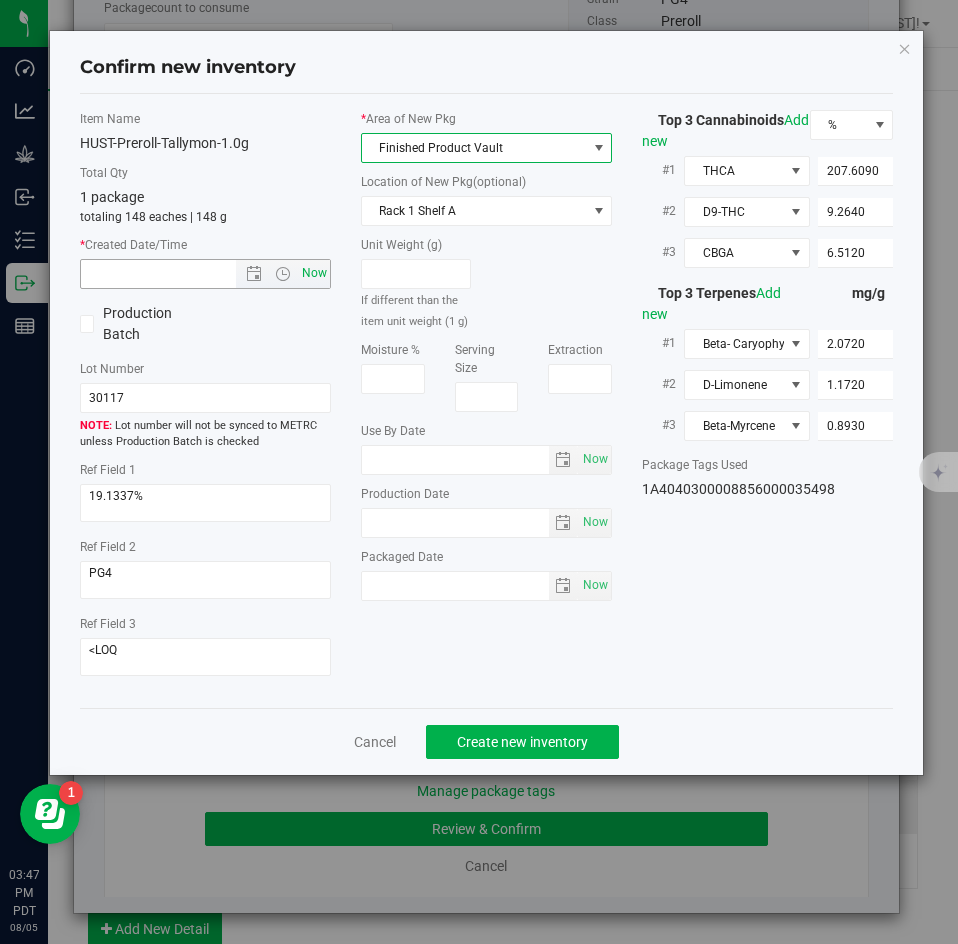 click on "Now" at bounding box center (315, 273) 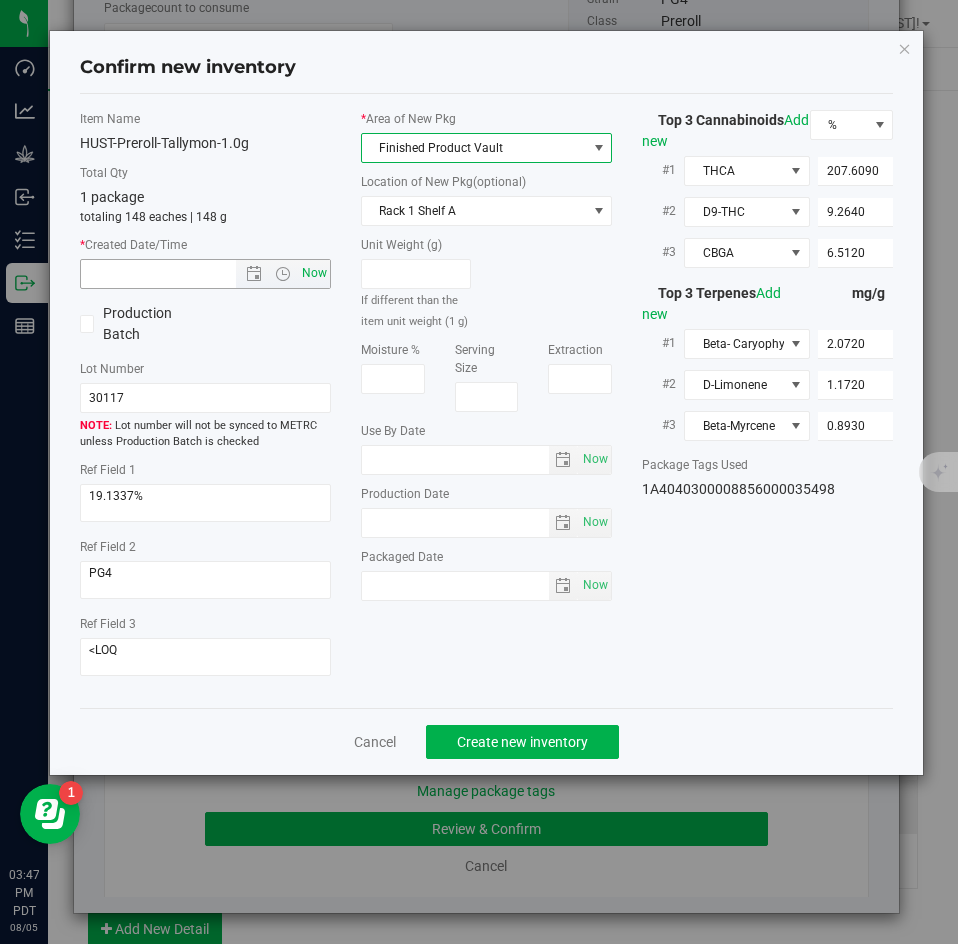 type on "8/5/2025 3:47 PM" 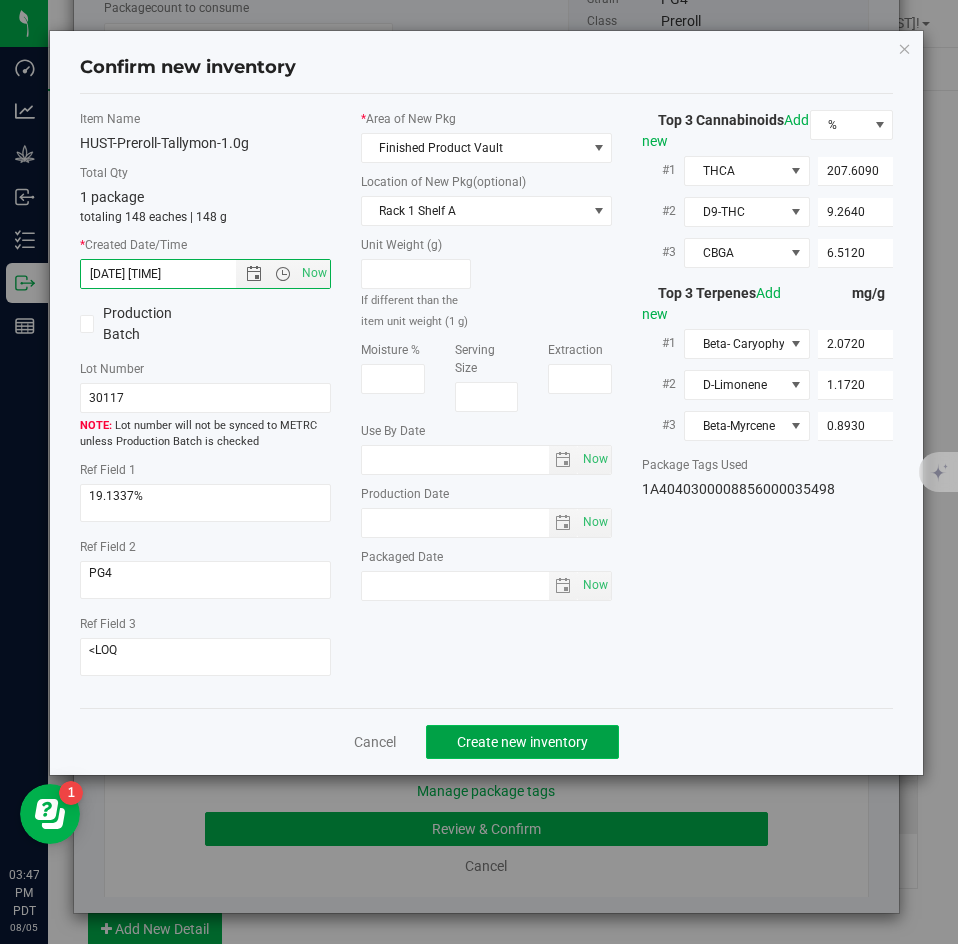 click on "Create new inventory" 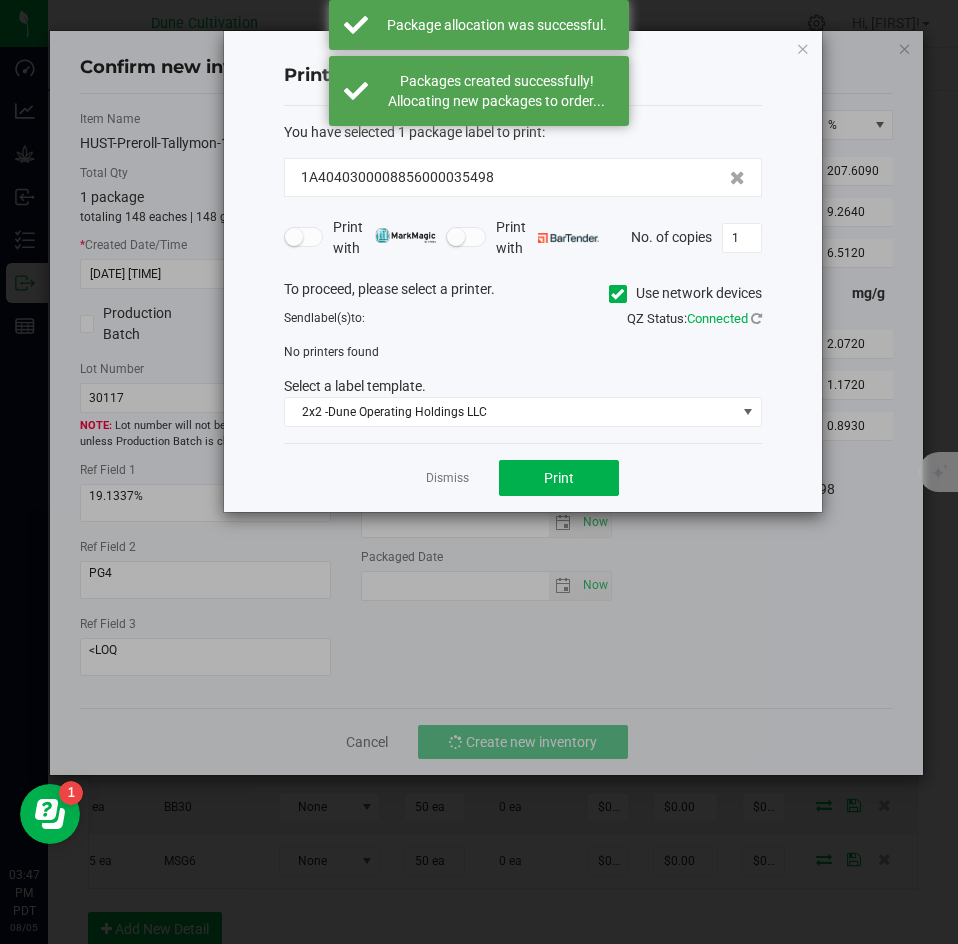 click on "Dismiss   Print" 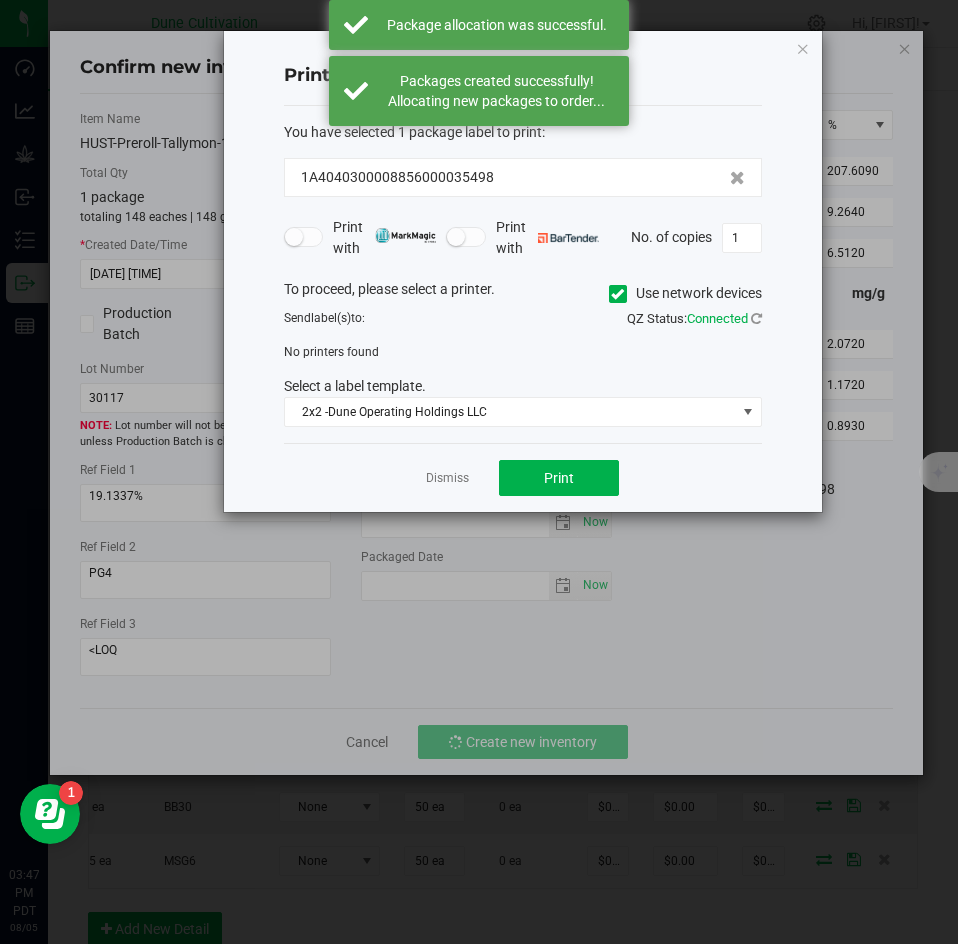 click on "Dismiss   Print" 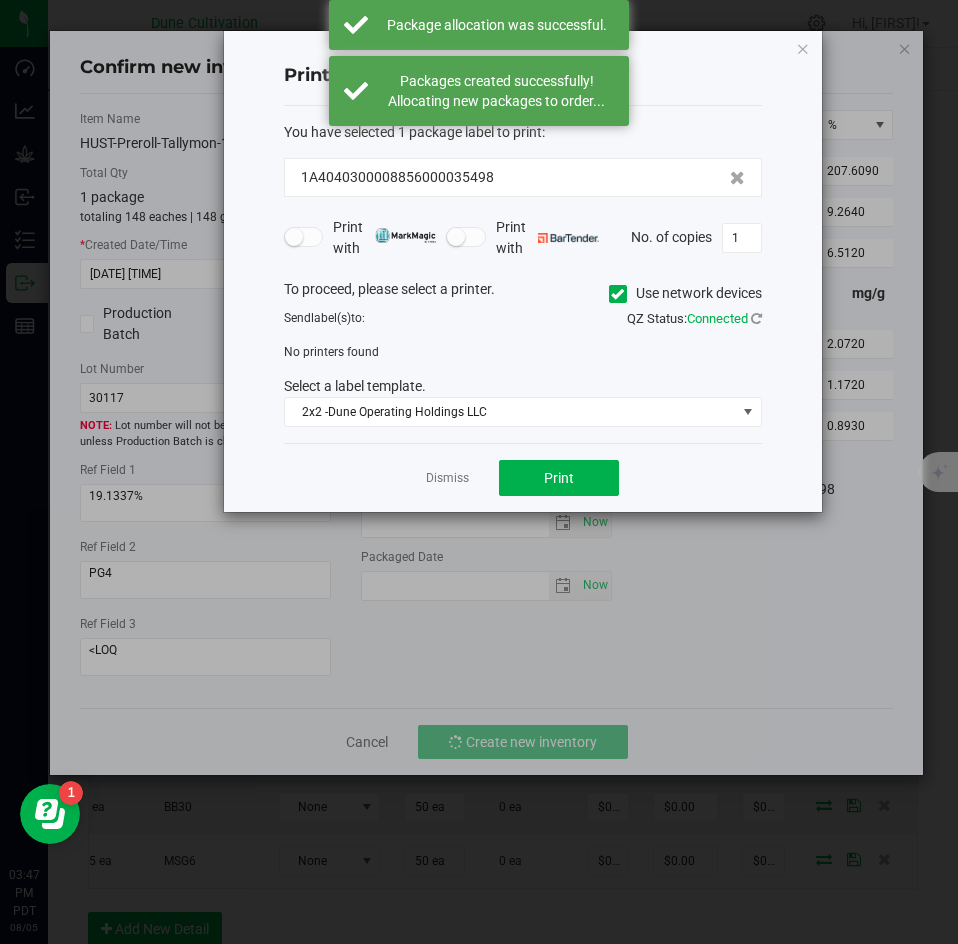 click on "Dismiss" 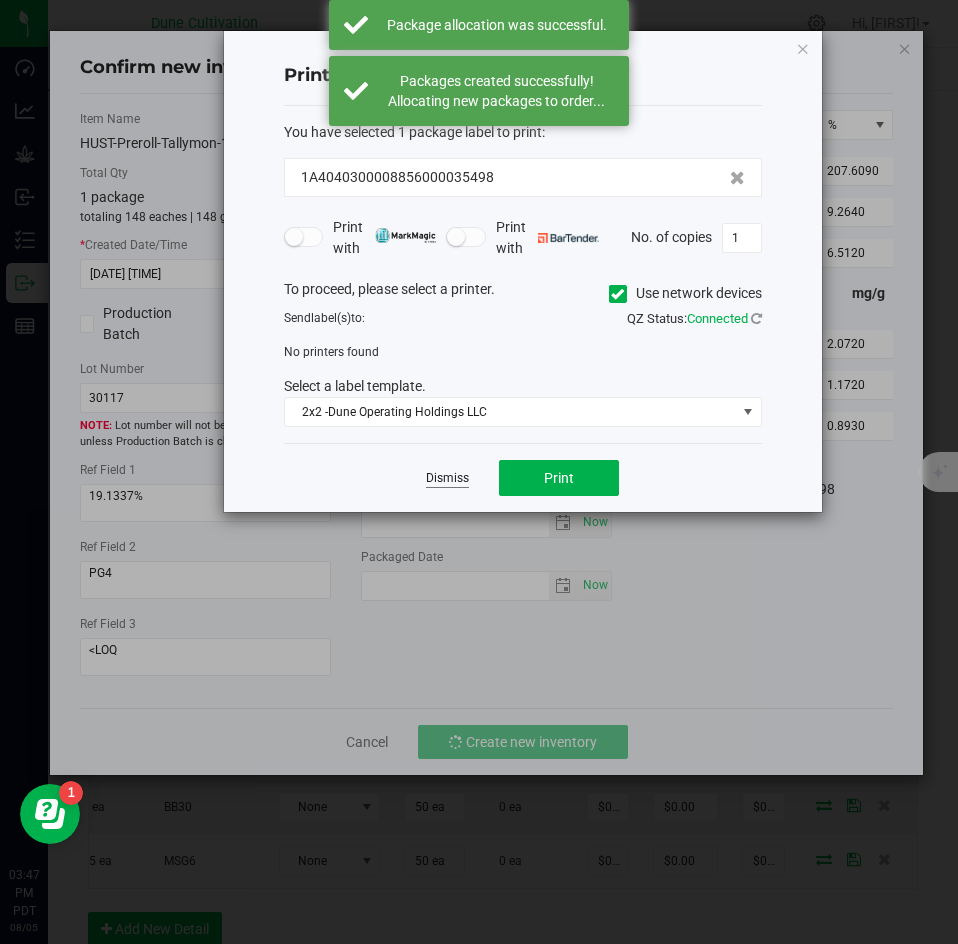 click on "Dismiss" 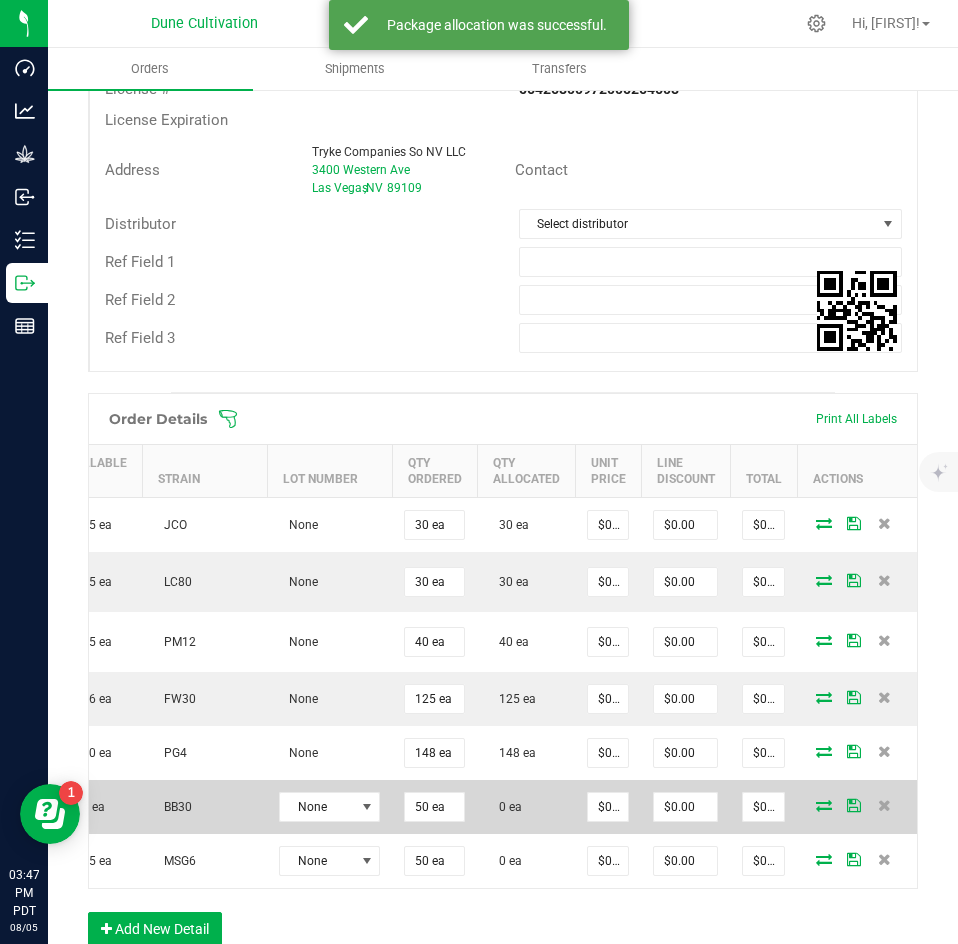 click at bounding box center (824, 805) 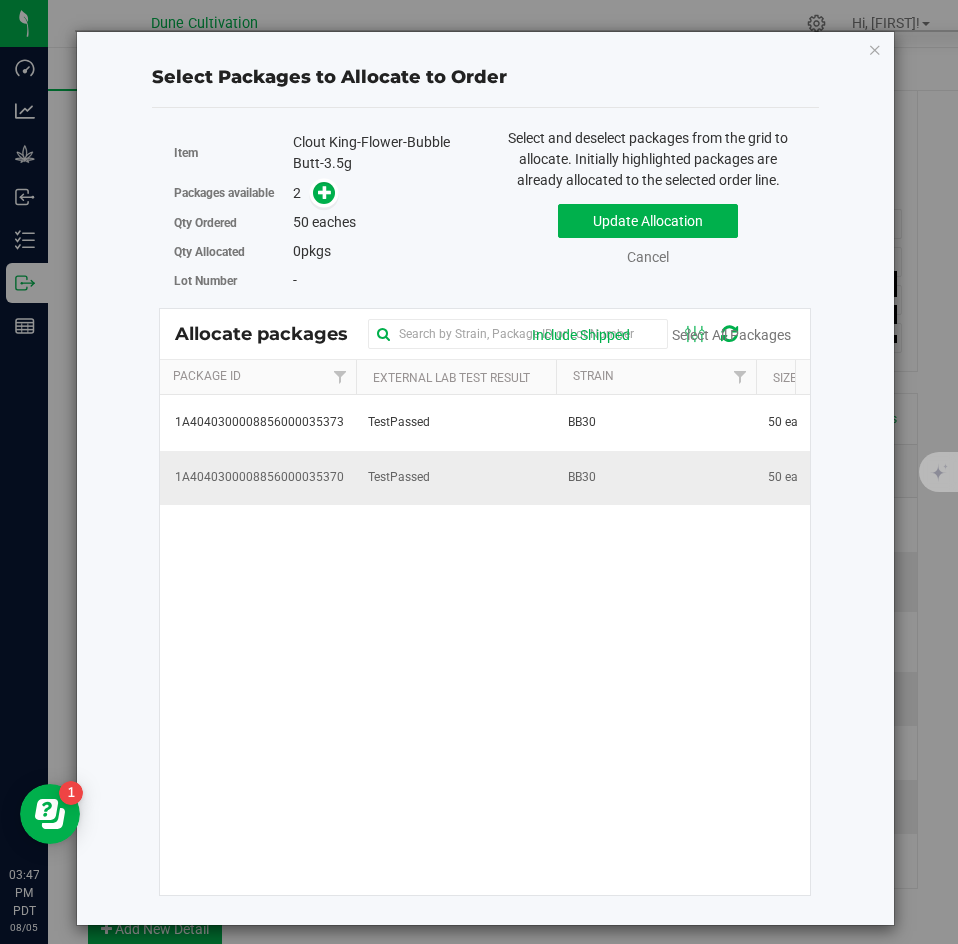 click on "TestPassed" at bounding box center [399, 477] 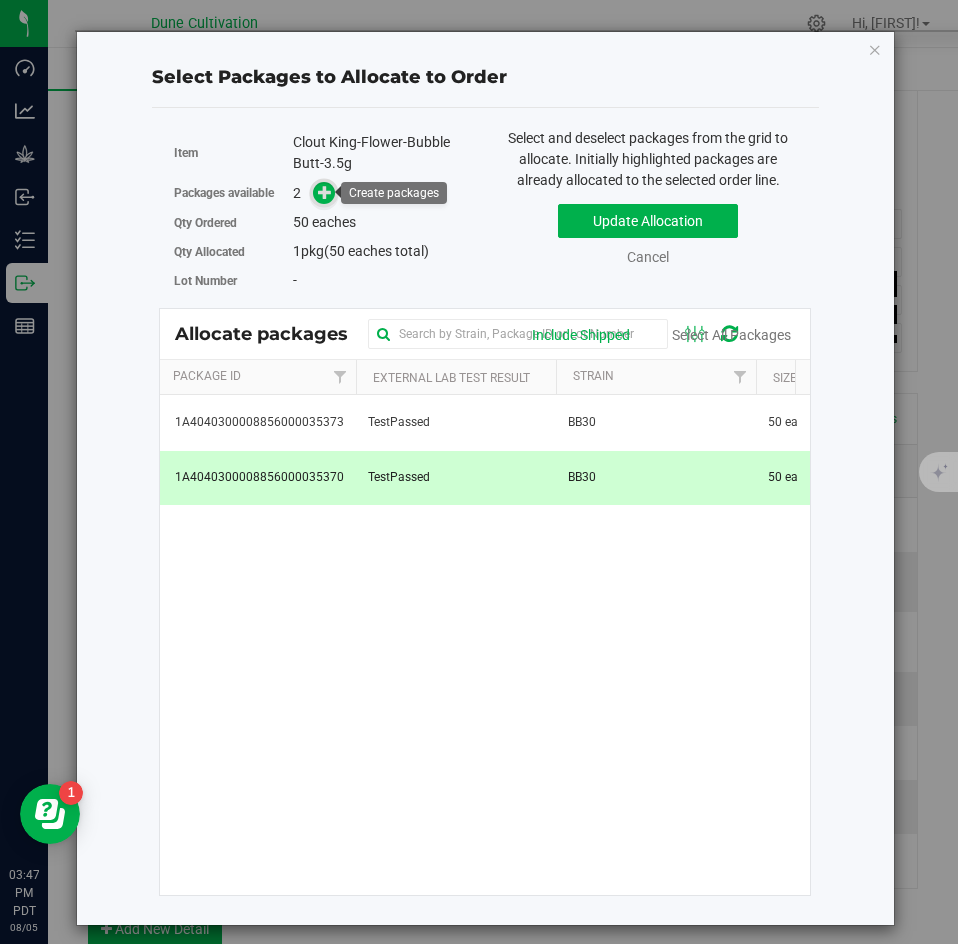 click at bounding box center (325, 191) 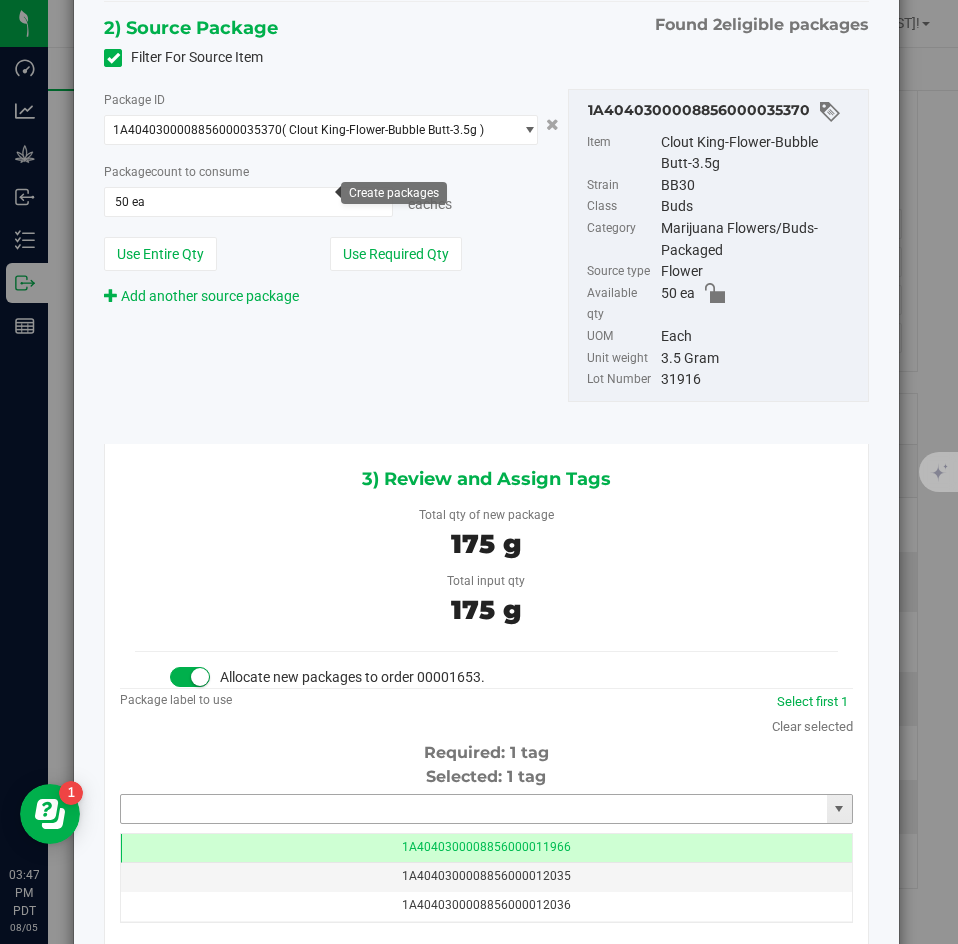 click at bounding box center (474, 809) 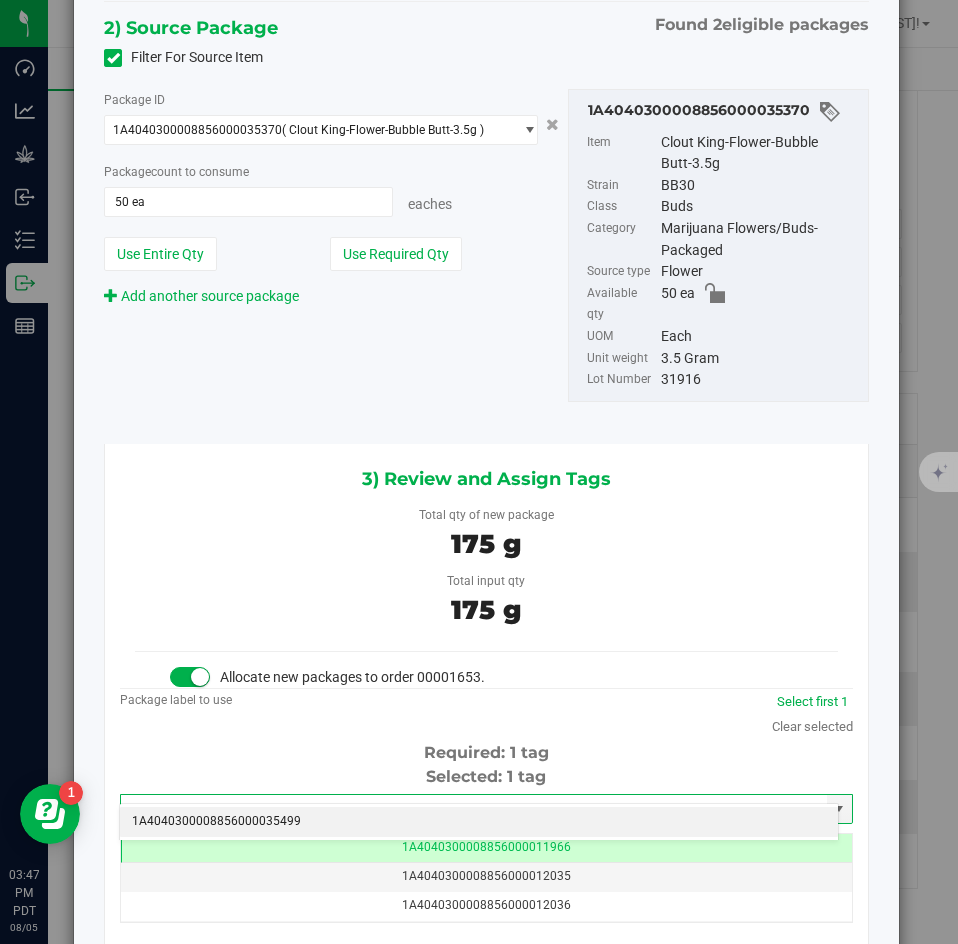 click on "1A4040300008856000035499" at bounding box center [479, 822] 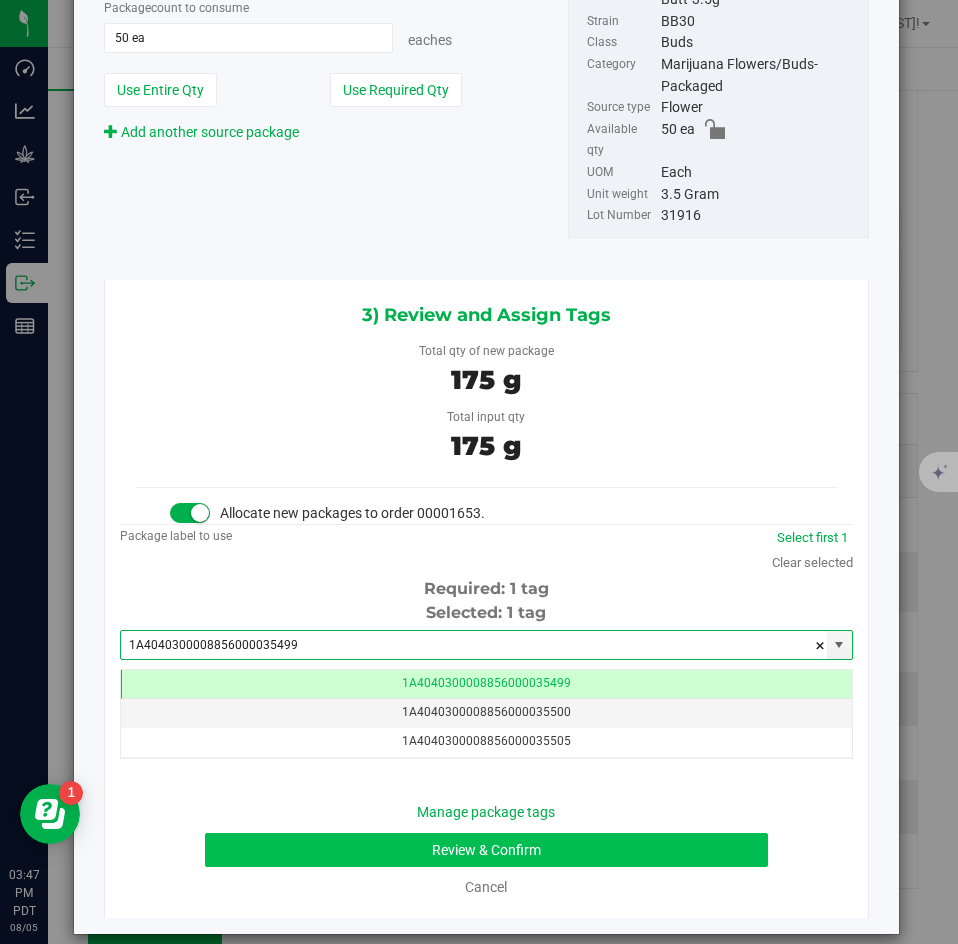 type on "1A4040300008856000035499" 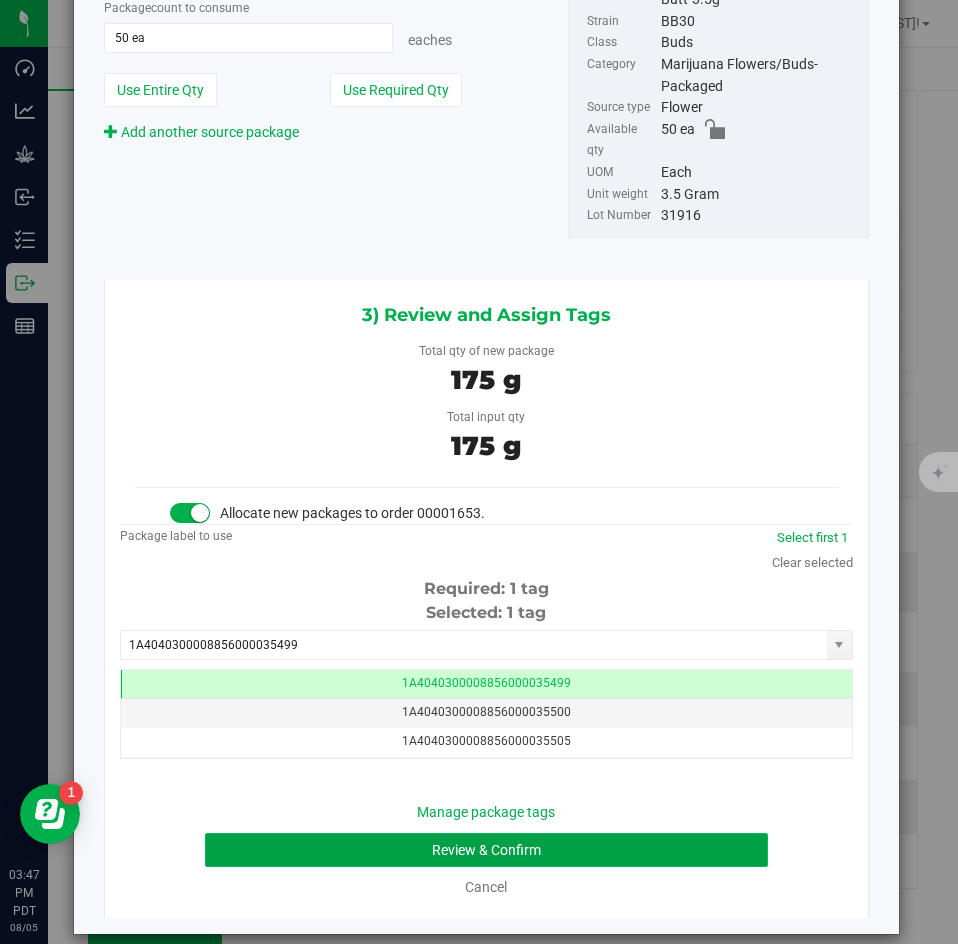 click on "Review & Confirm" at bounding box center [486, 850] 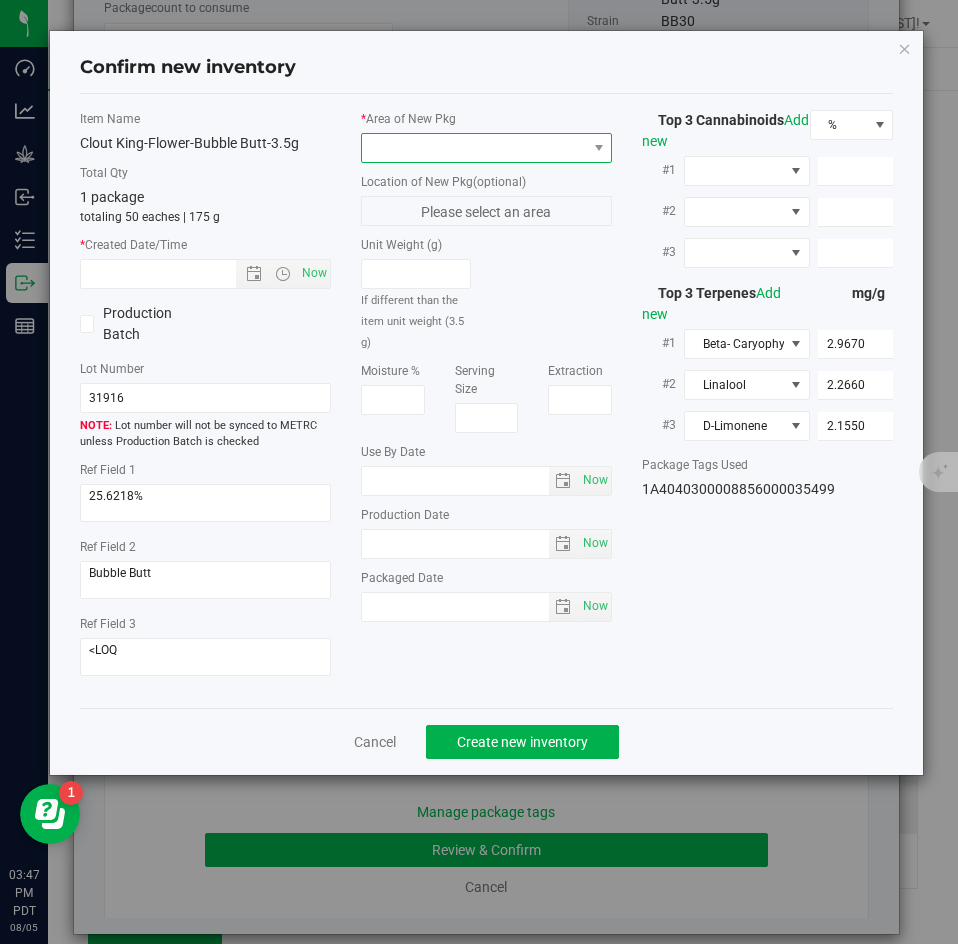 click at bounding box center (474, 148) 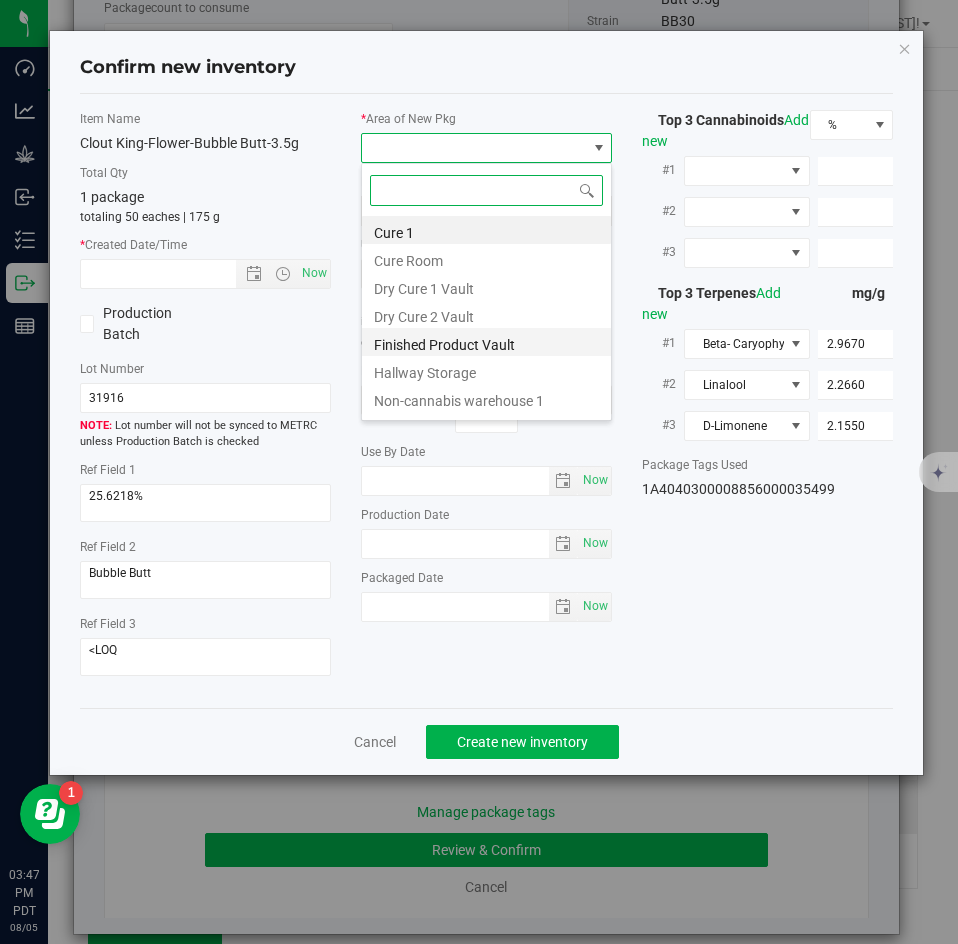 click on "Finished Product Vault" at bounding box center [486, 342] 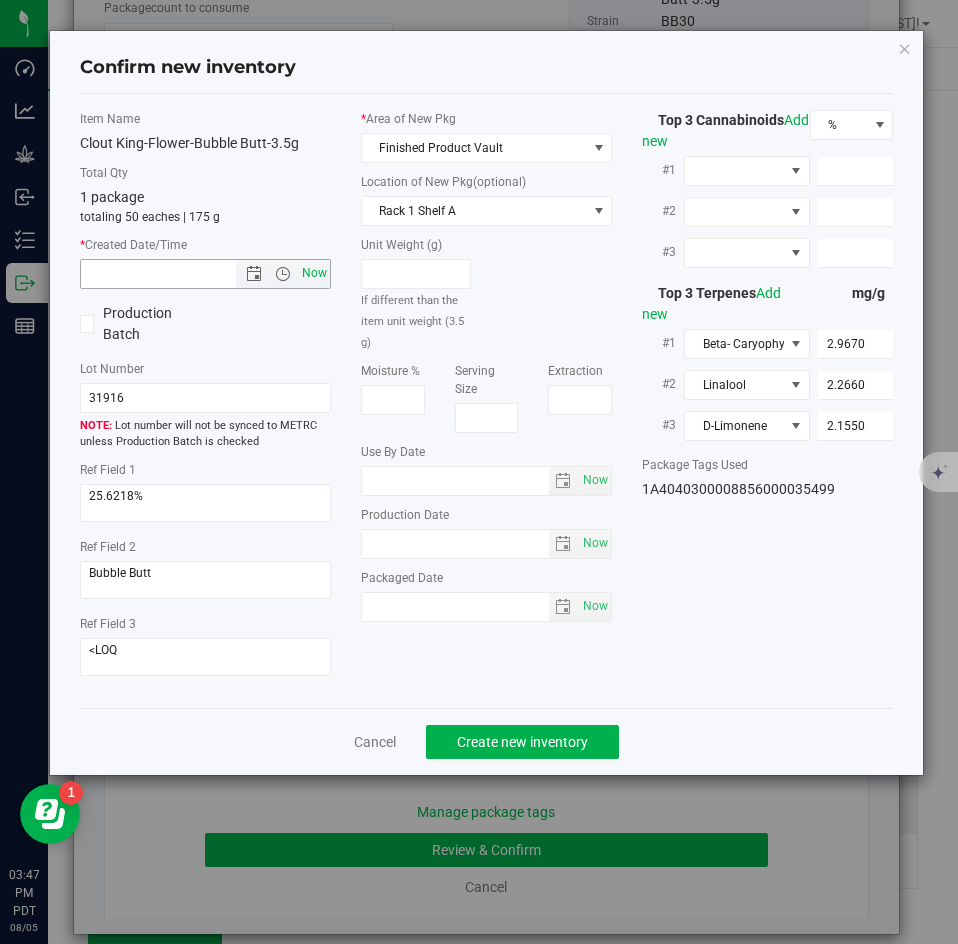 click on "Now" at bounding box center [315, 273] 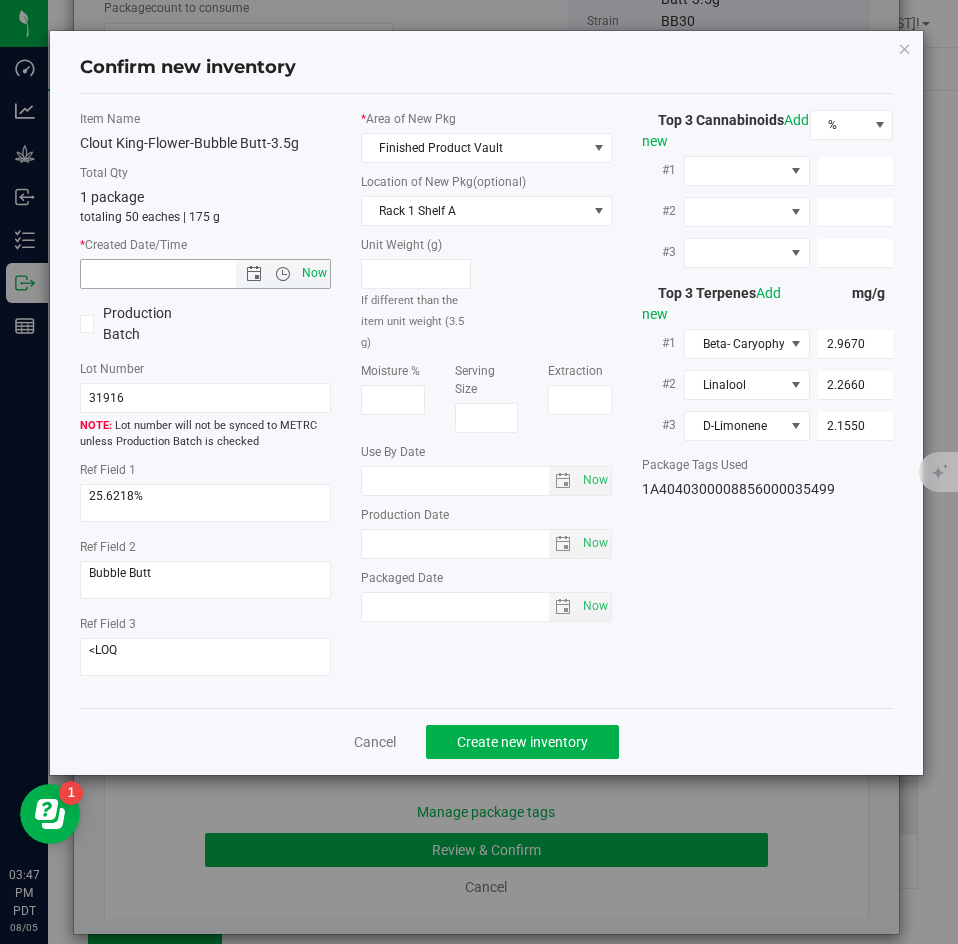 type on "8/5/2025 3:47 PM" 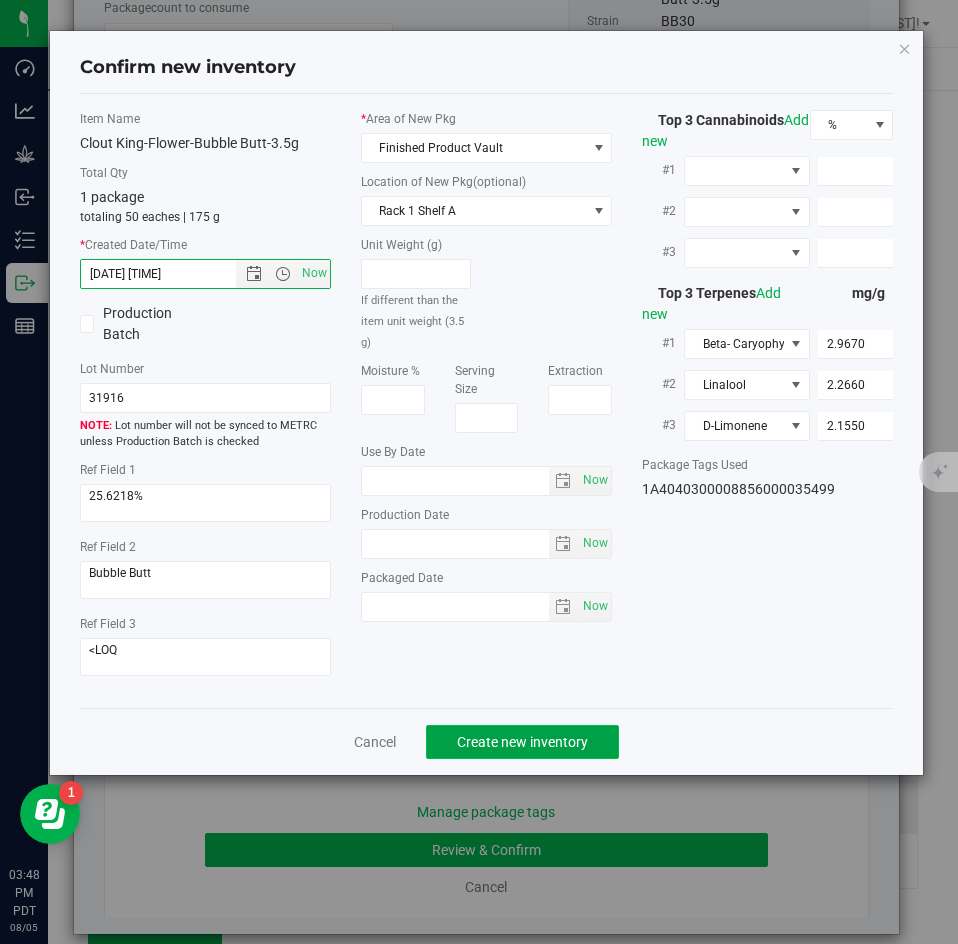 click on "Create new inventory" 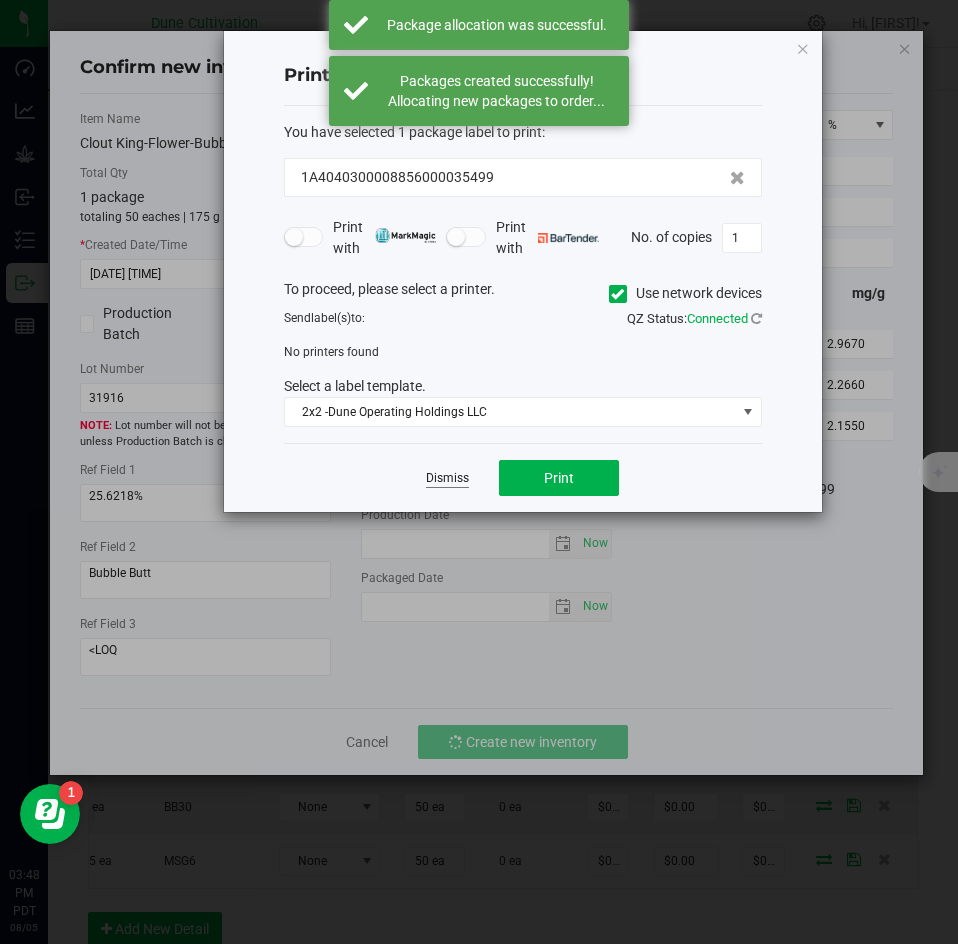click on "Dismiss" 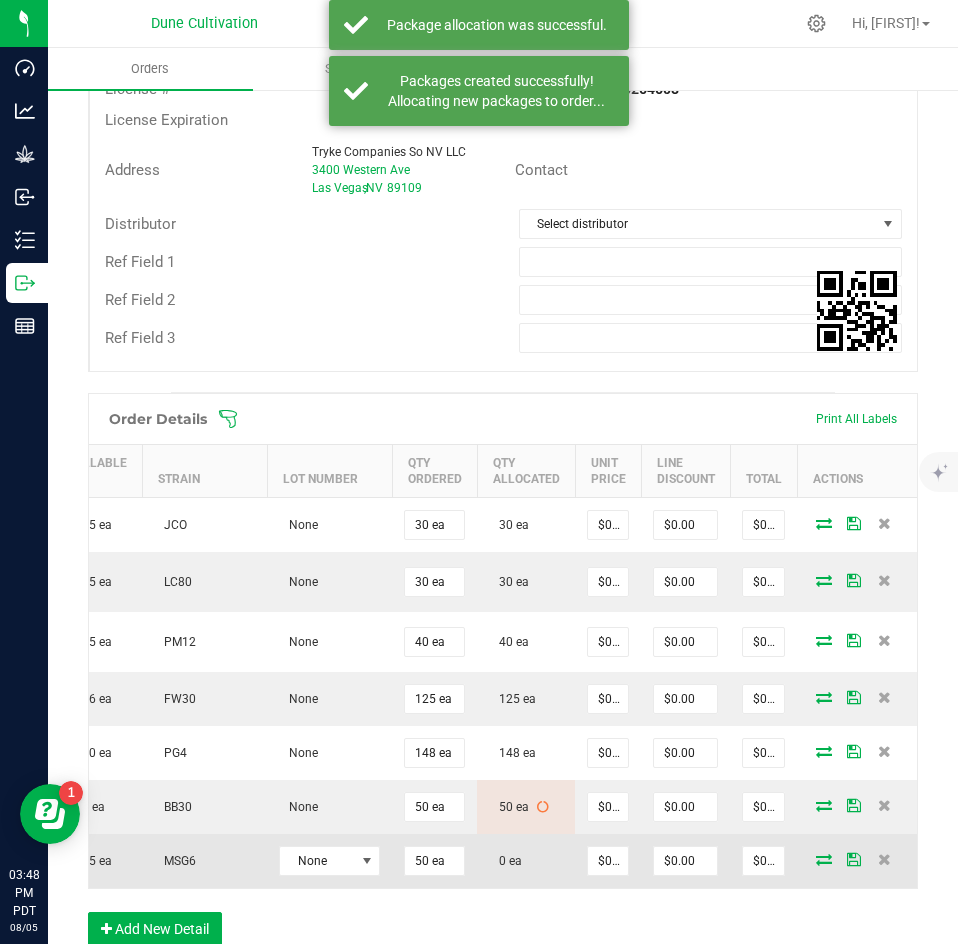 click at bounding box center [824, 859] 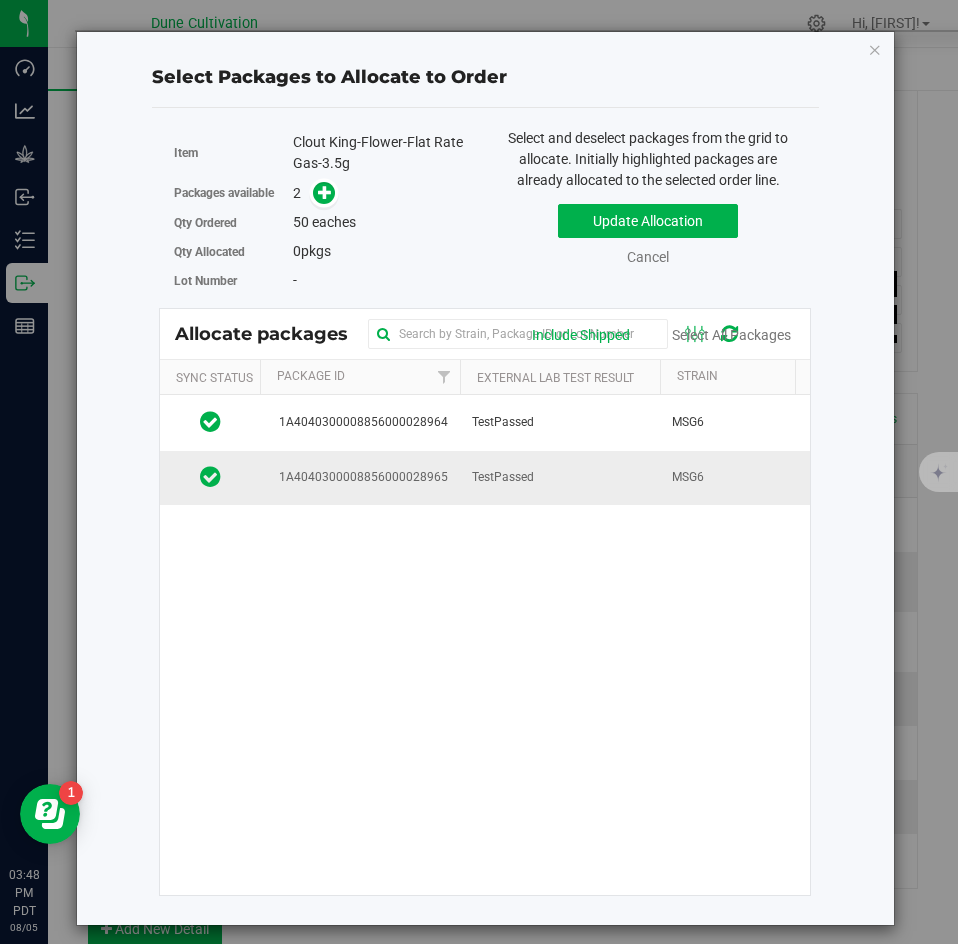 click on "1A4040300008856000028965" at bounding box center (360, 478) 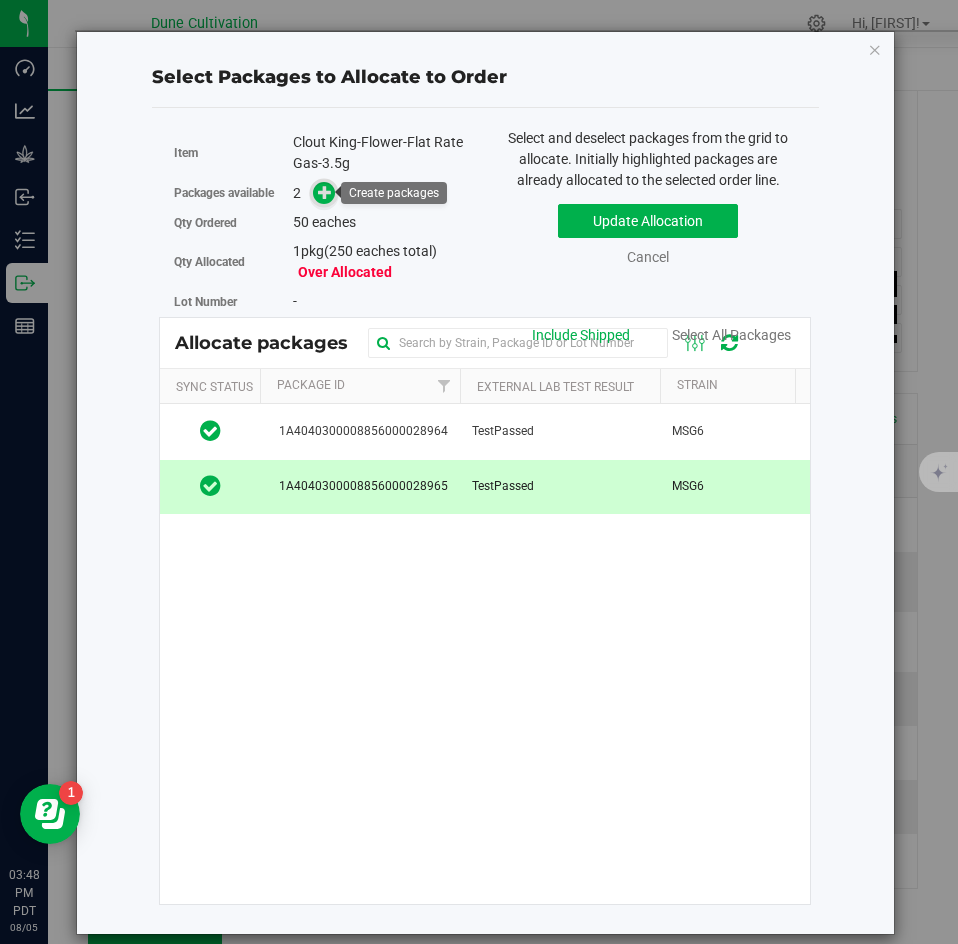 click at bounding box center (324, 192) 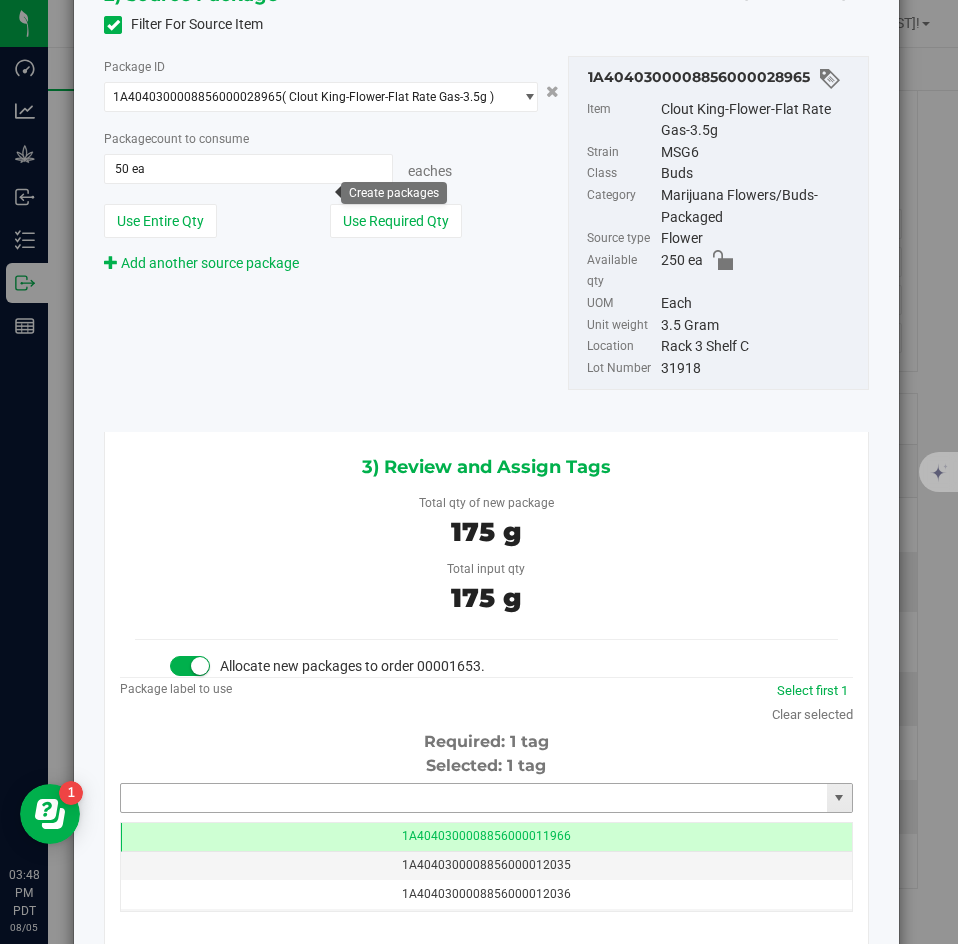 click at bounding box center [474, 798] 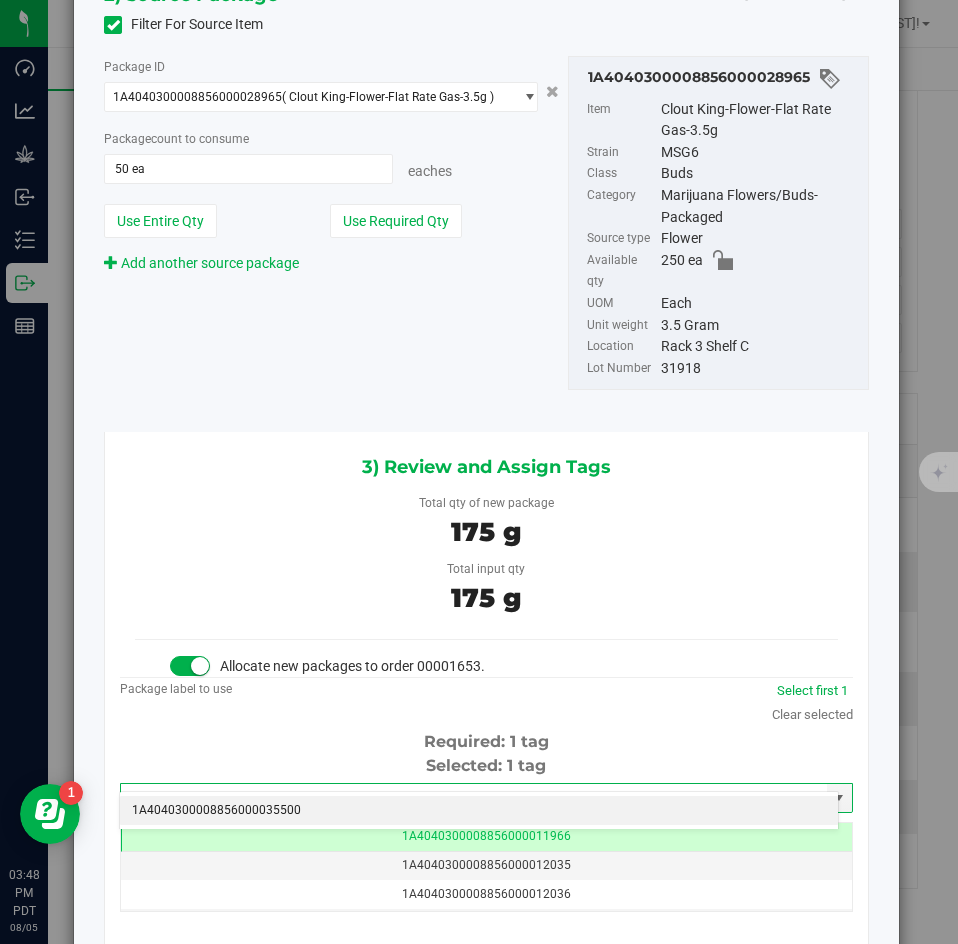 click on "1A4040300008856000035500" at bounding box center [479, 811] 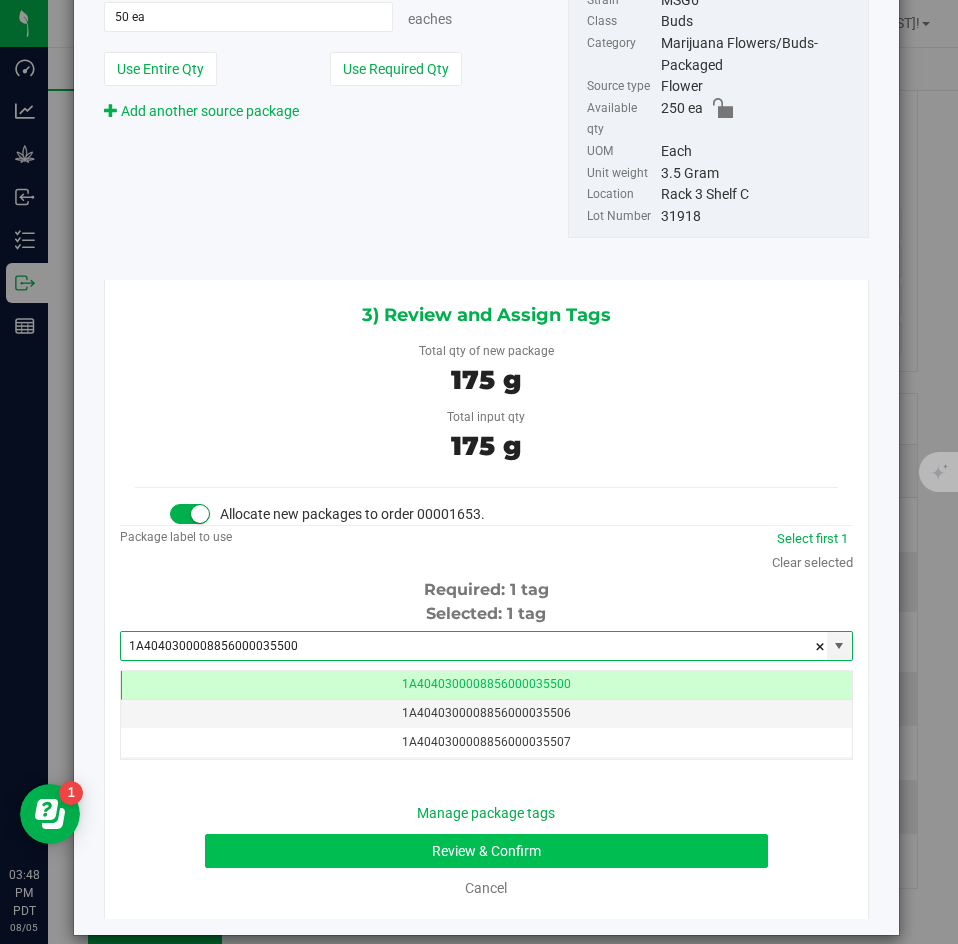 type on "1A4040300008856000035500" 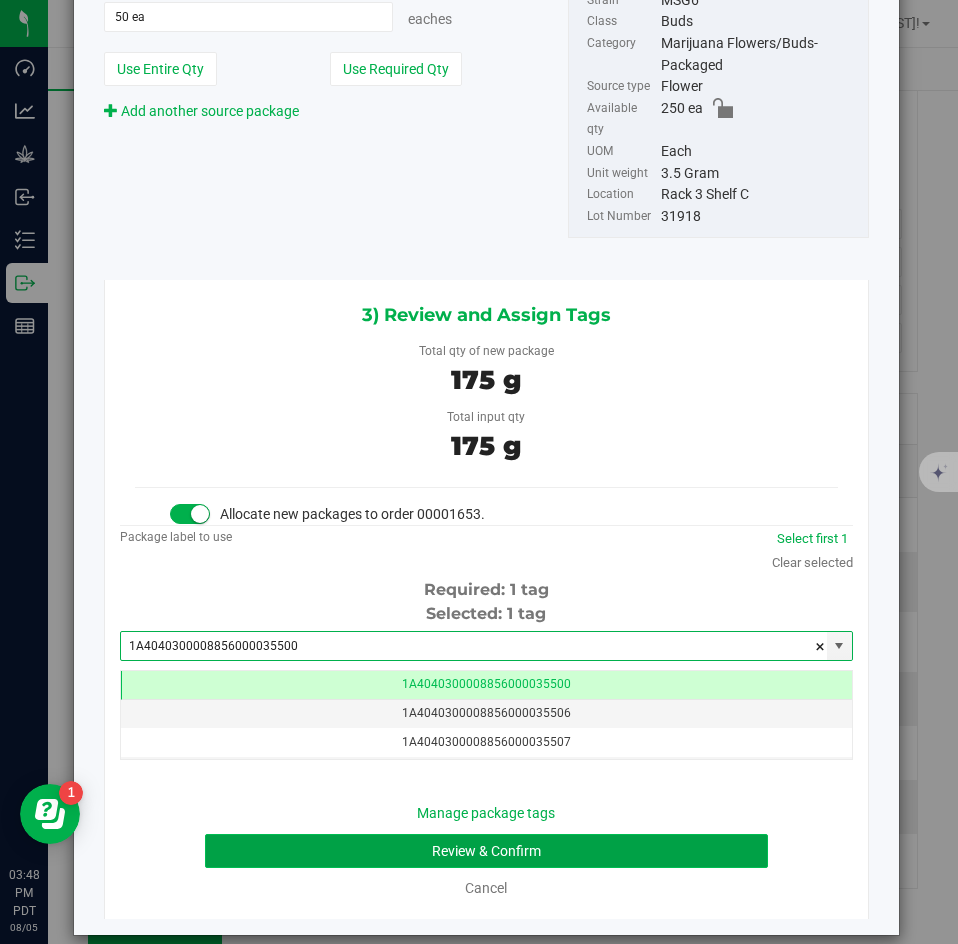click on "Review & Confirm" at bounding box center (486, 851) 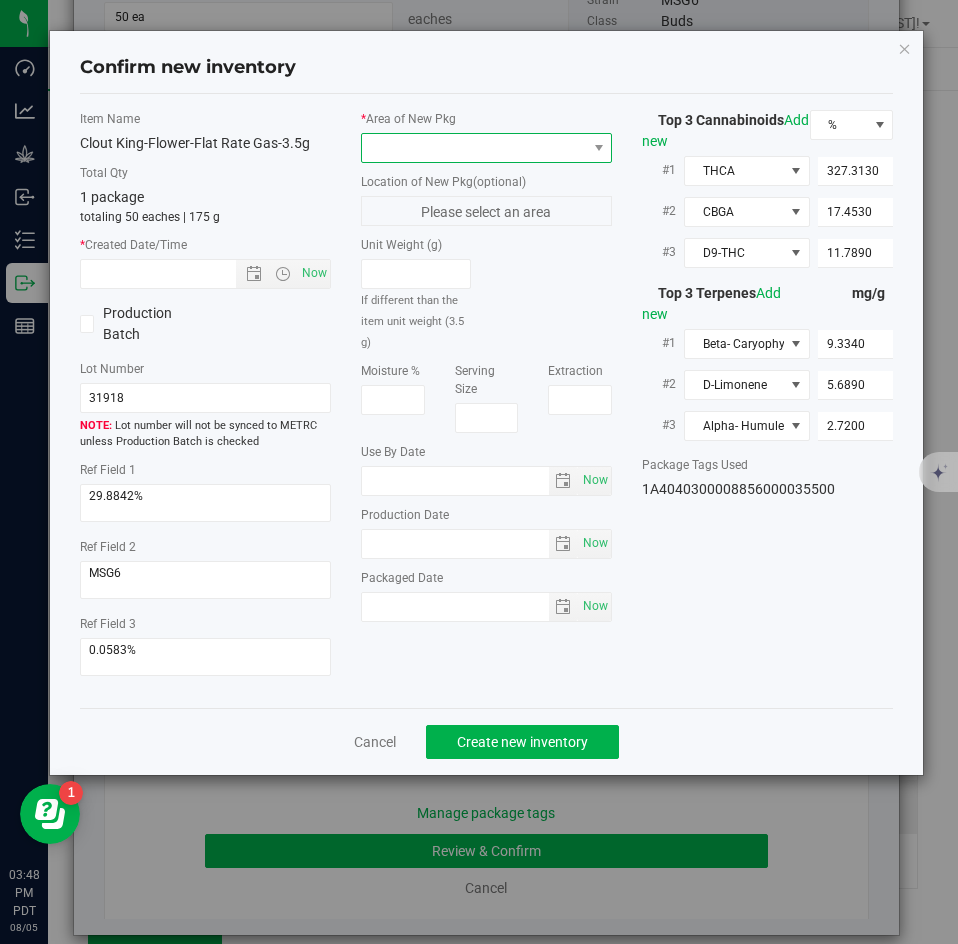 click at bounding box center (486, 148) 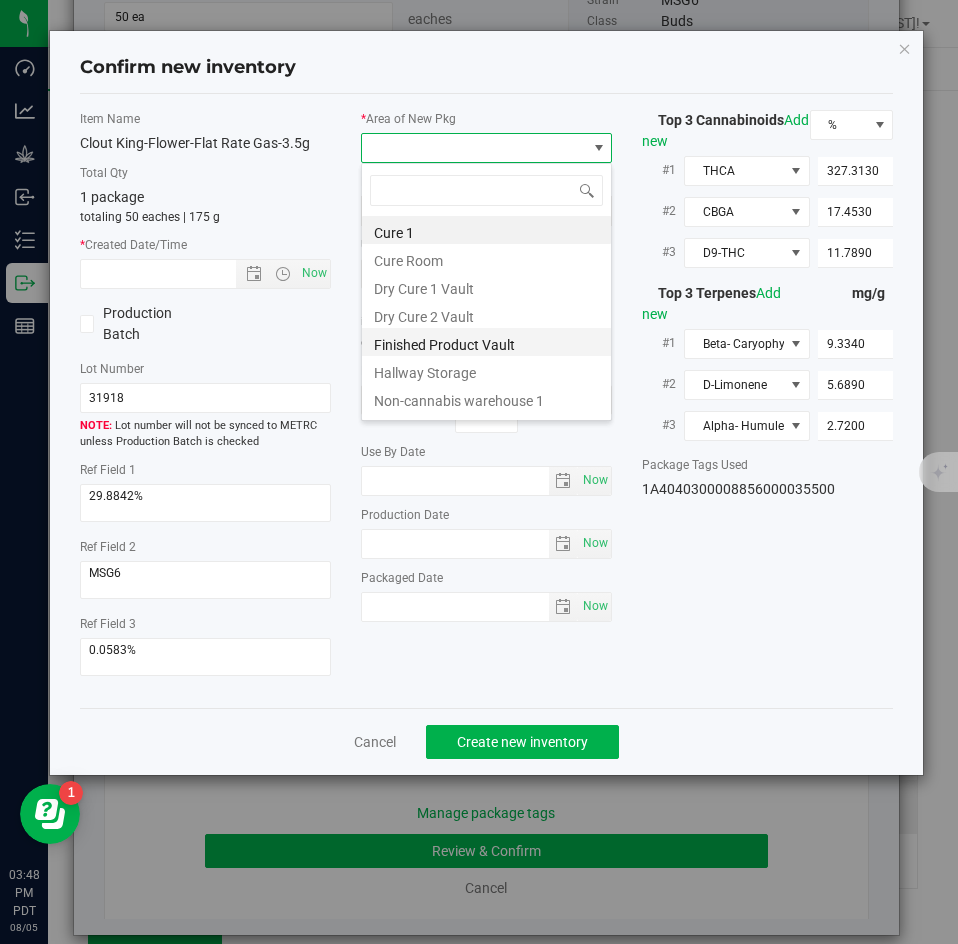 click on "Finished Product Vault" at bounding box center [486, 342] 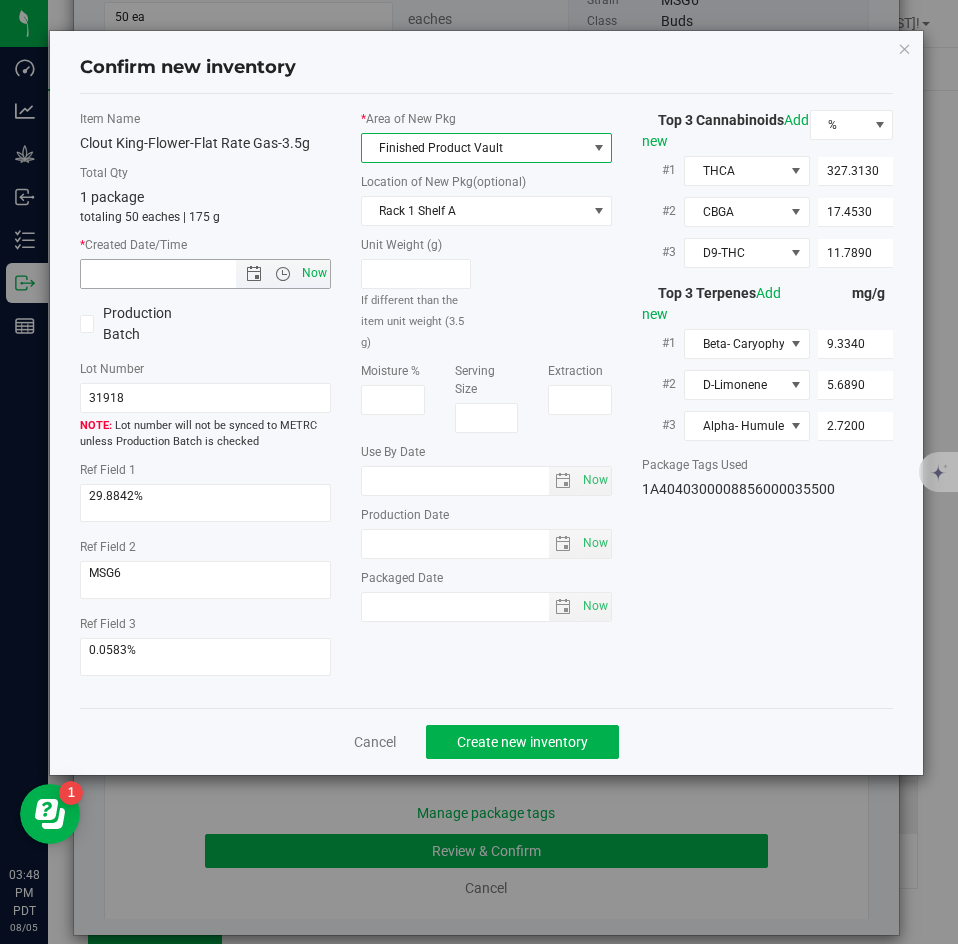 click on "Now" at bounding box center (315, 273) 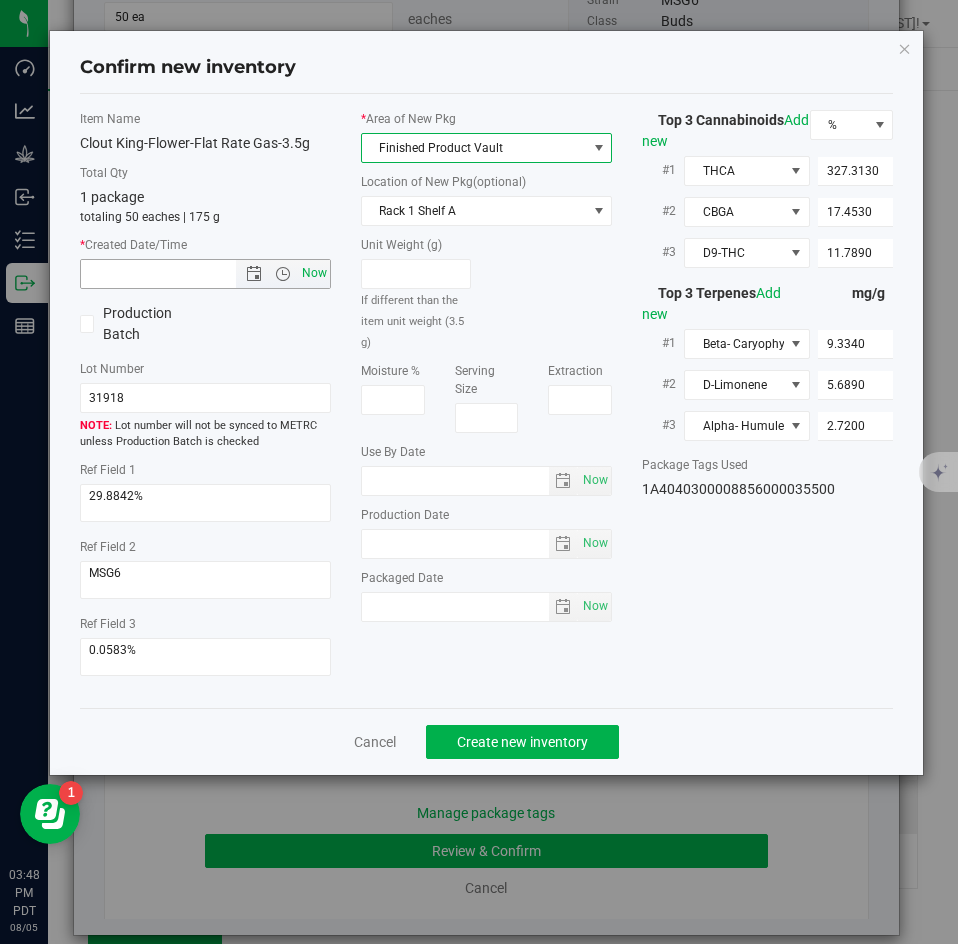 type on "8/5/2025 3:48 PM" 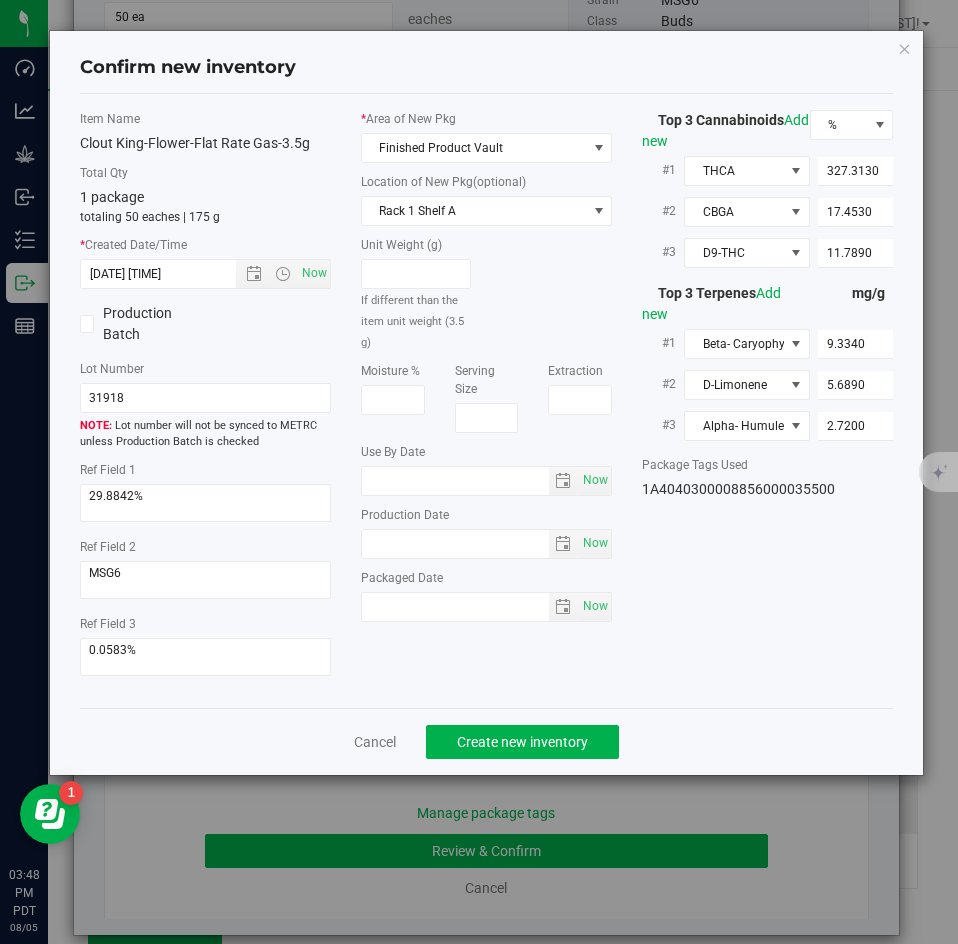 click on "Cancel
Create new inventory" at bounding box center (487, 741) 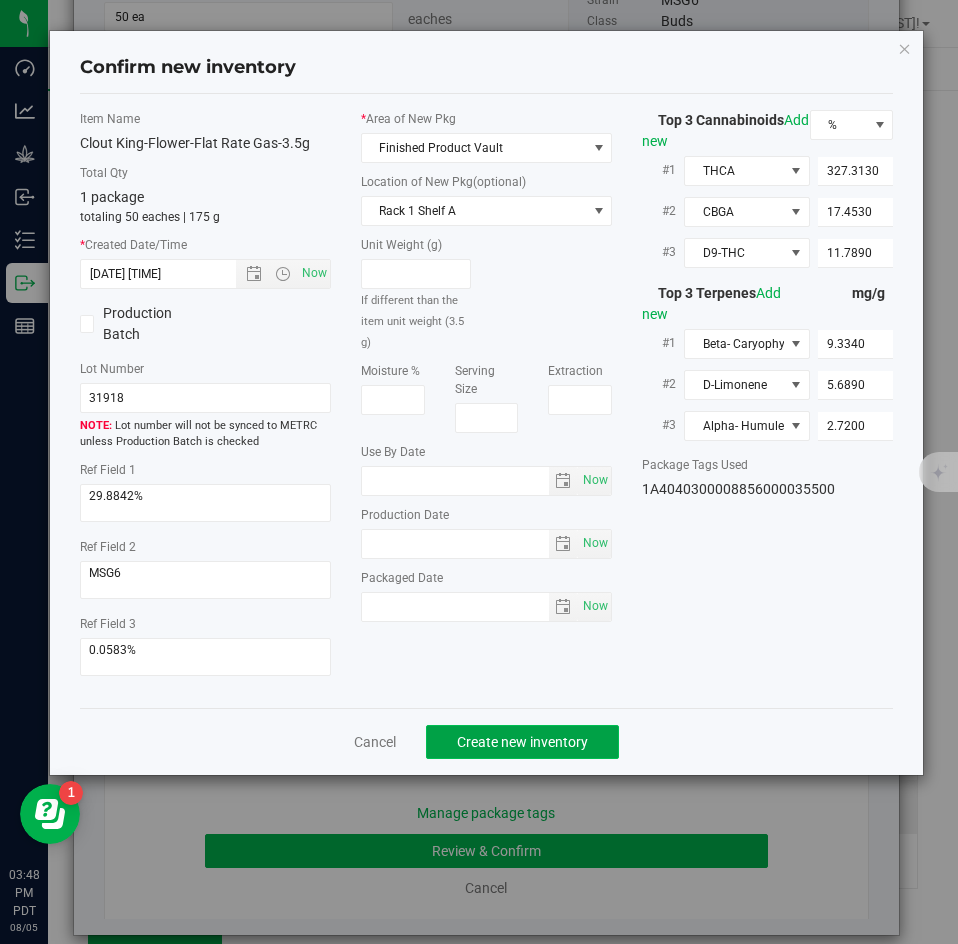 click on "Create new inventory" 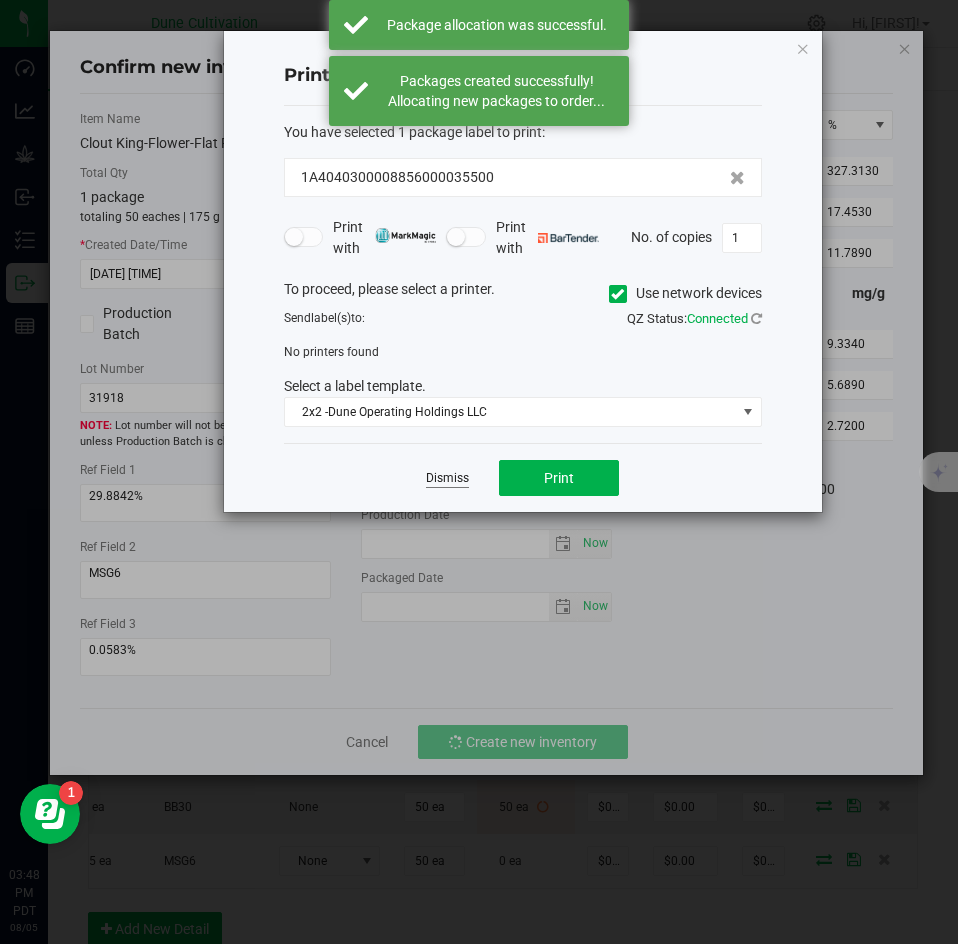 click on "Dismiss" 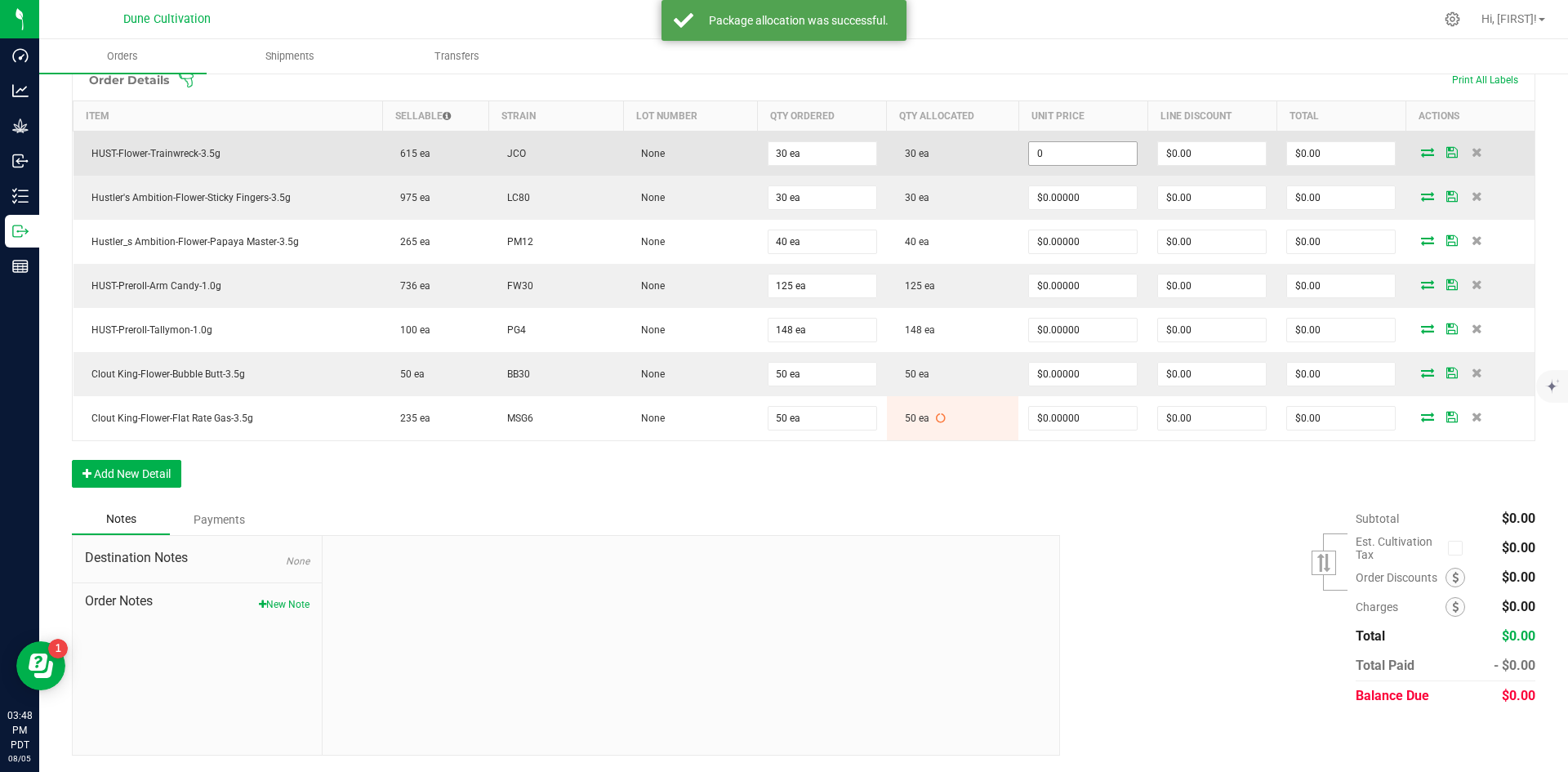 click on "0" at bounding box center [1083, 154] 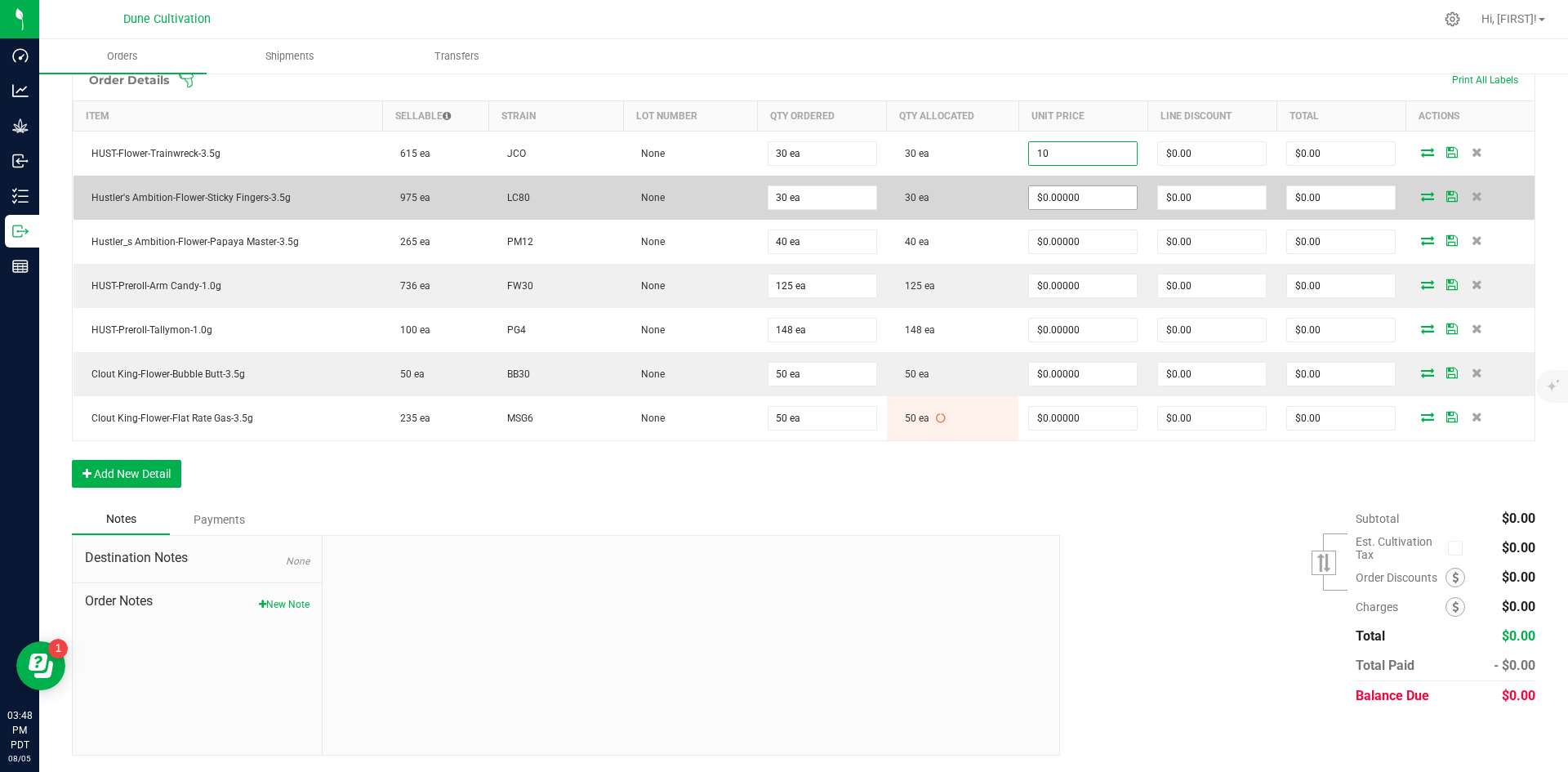 type on "$10.00000" 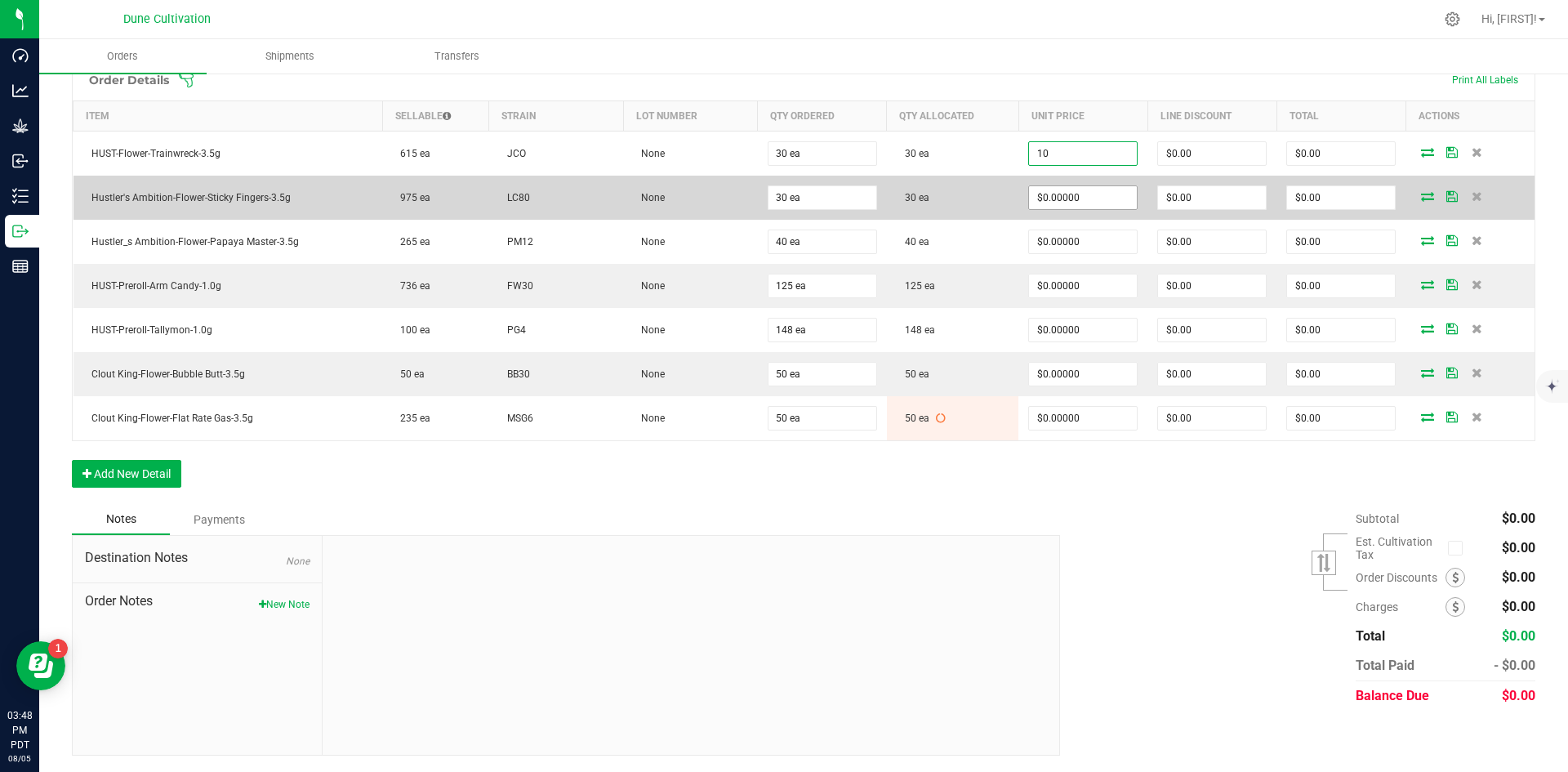 type on "$300.00" 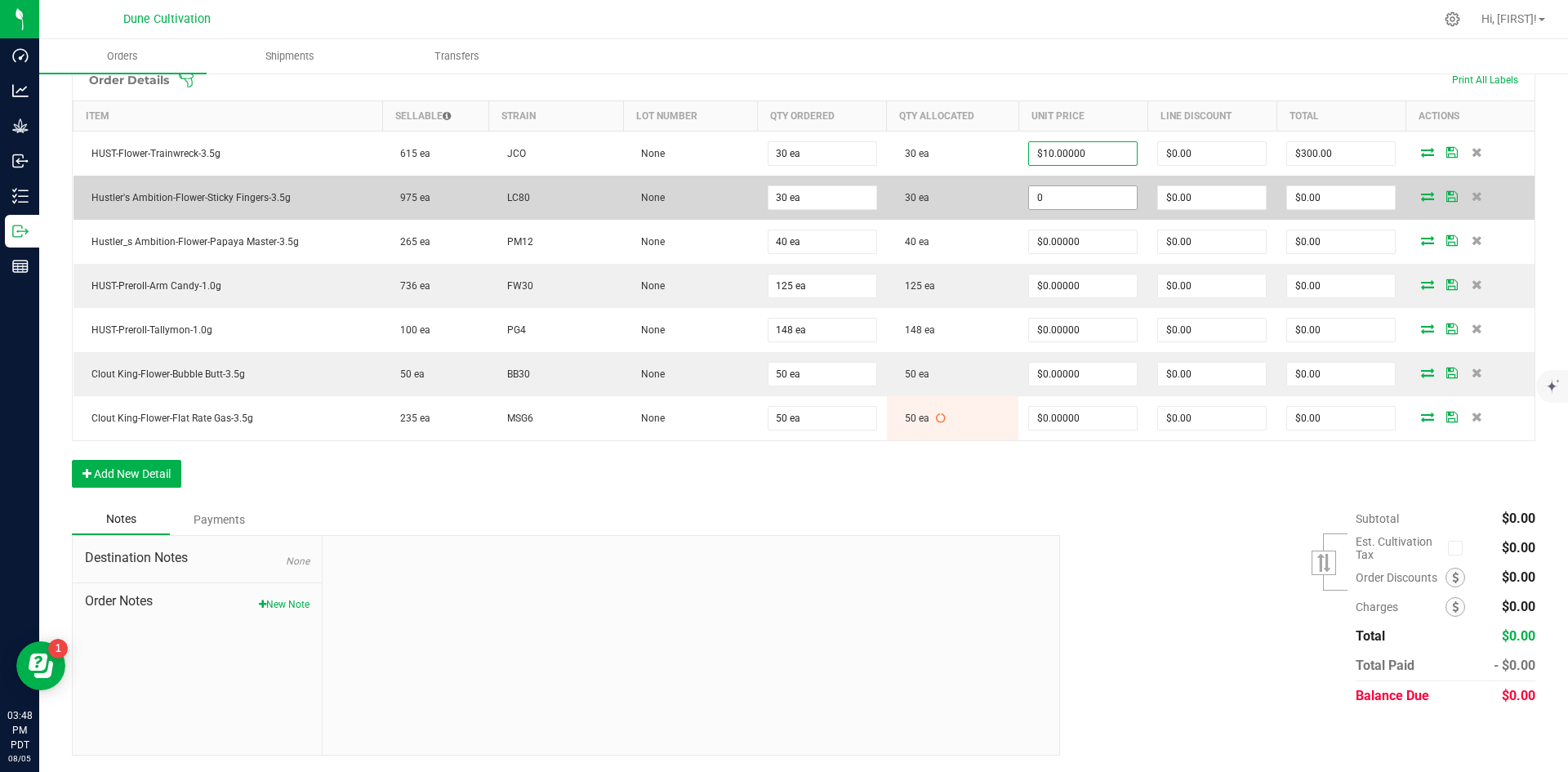 click on "0" at bounding box center (1083, 198) 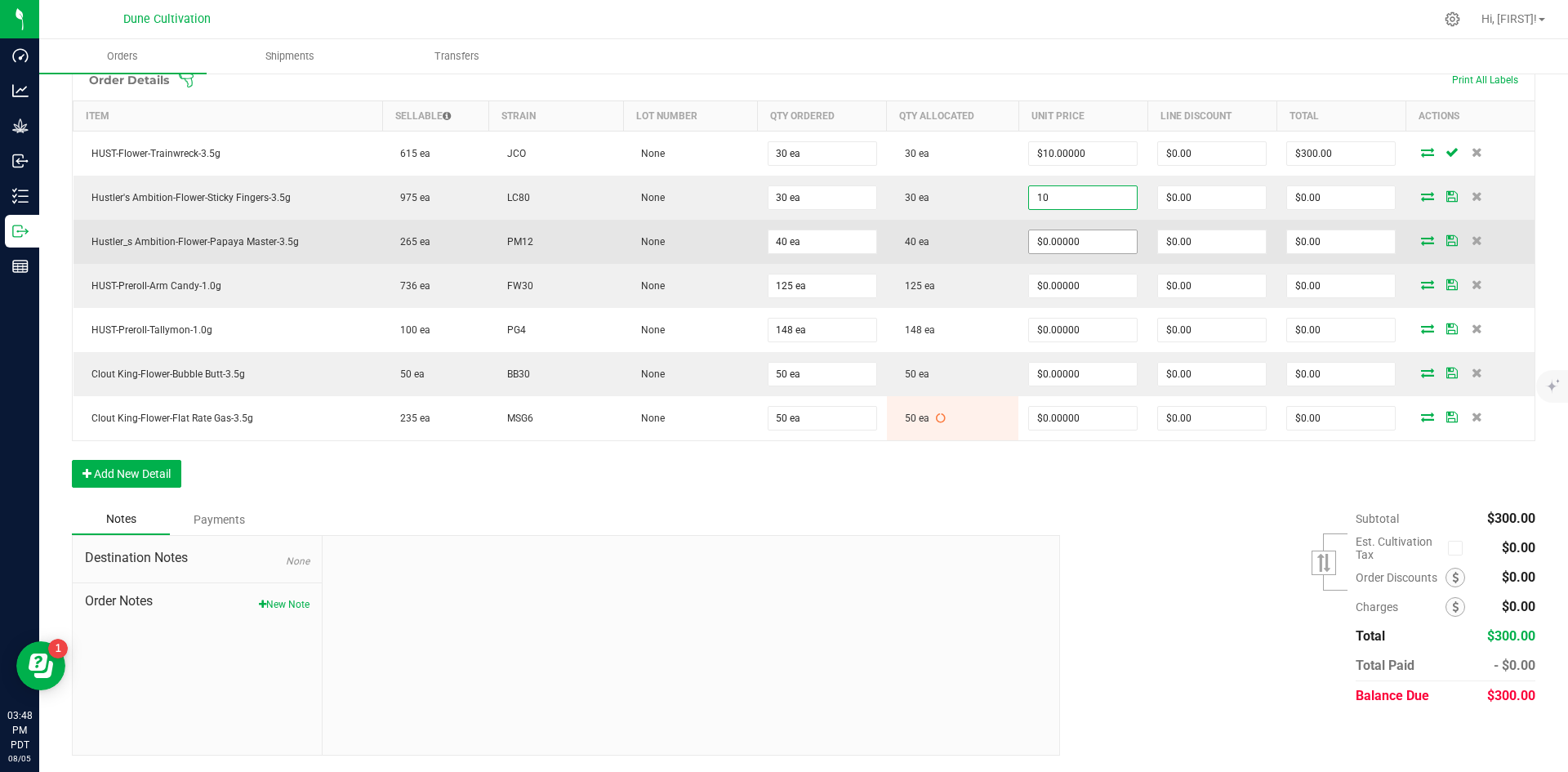 type on "$10.00000" 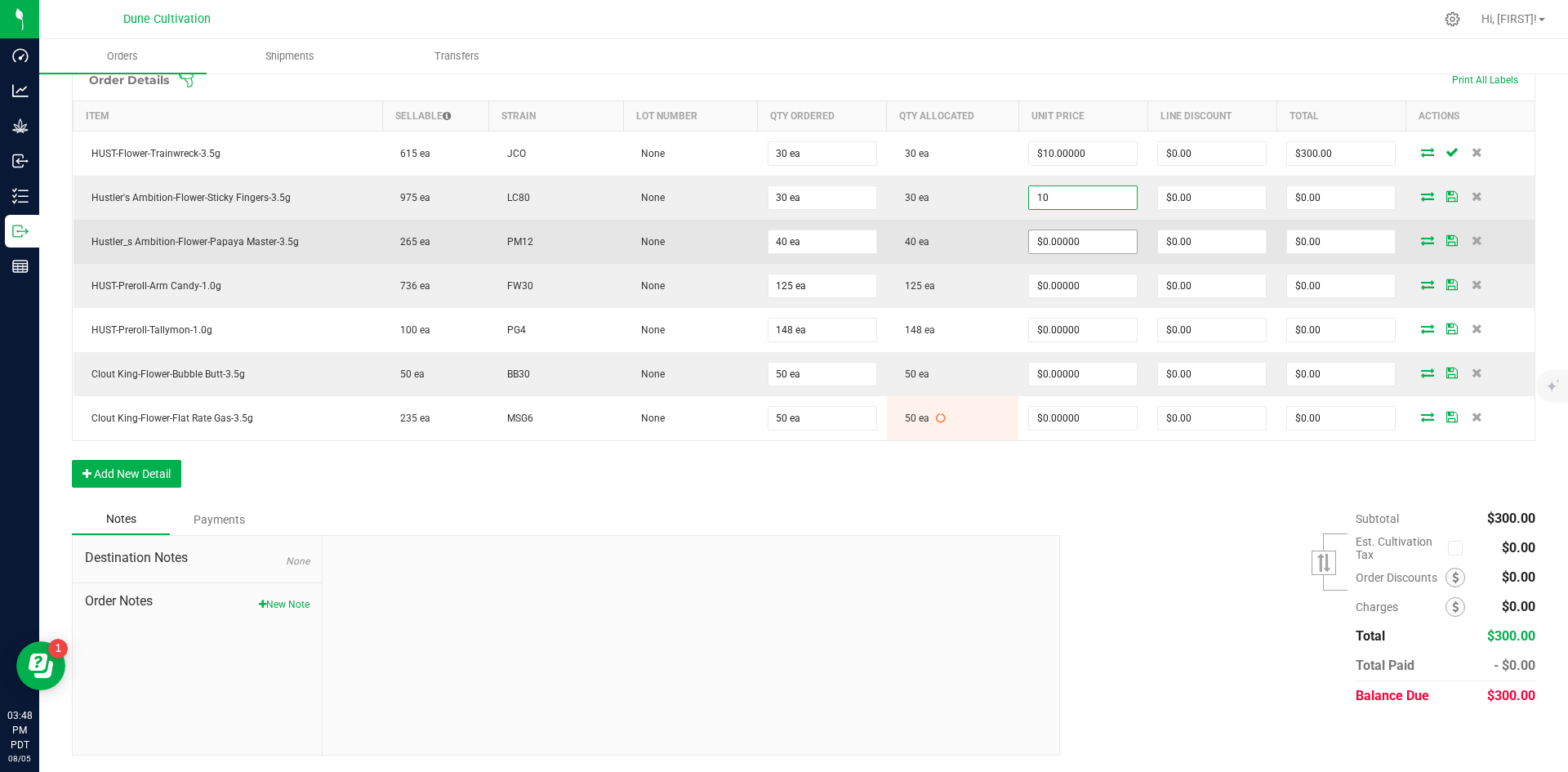 type on "$300.00" 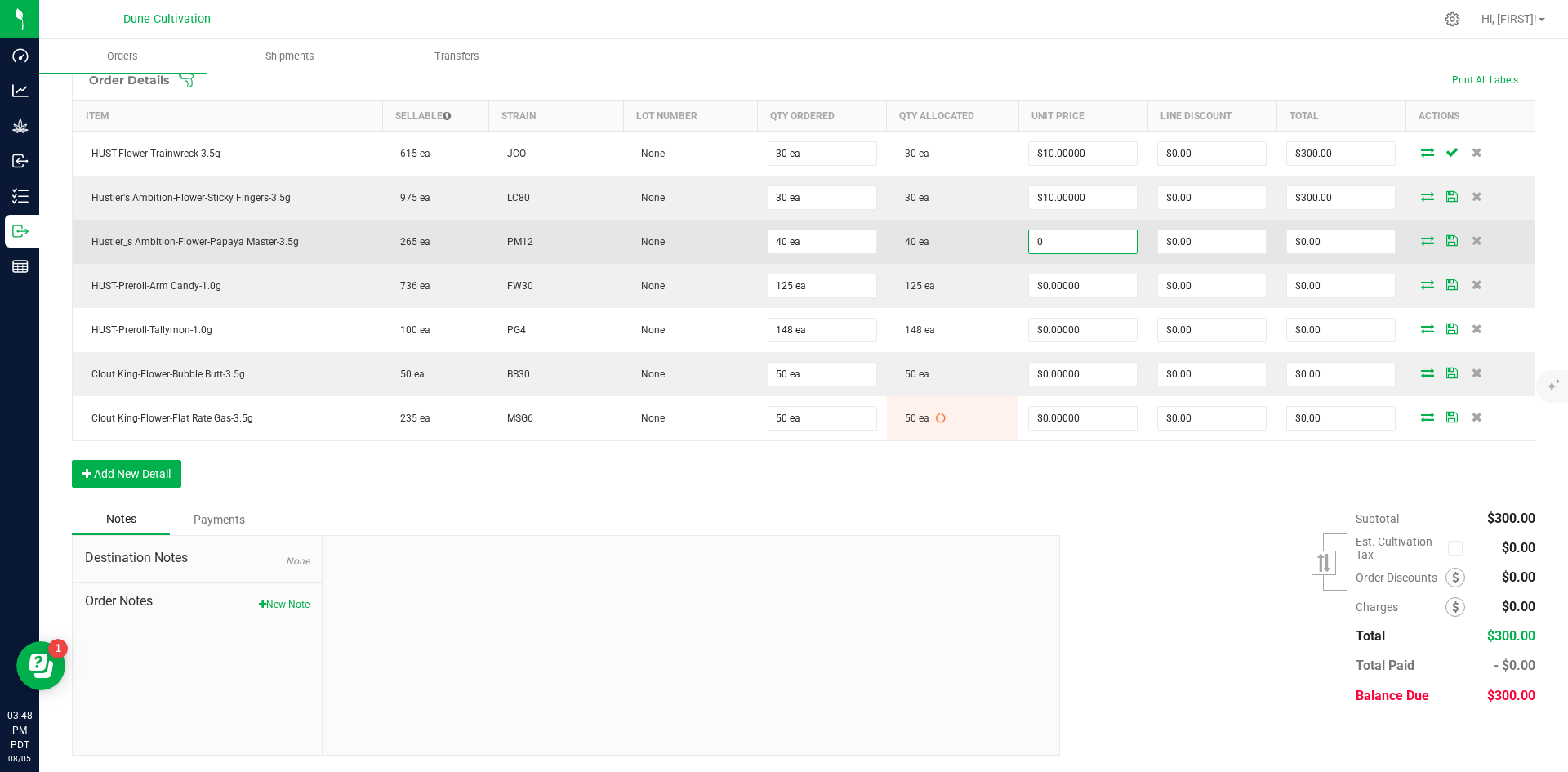 click on "0" at bounding box center (1083, 242) 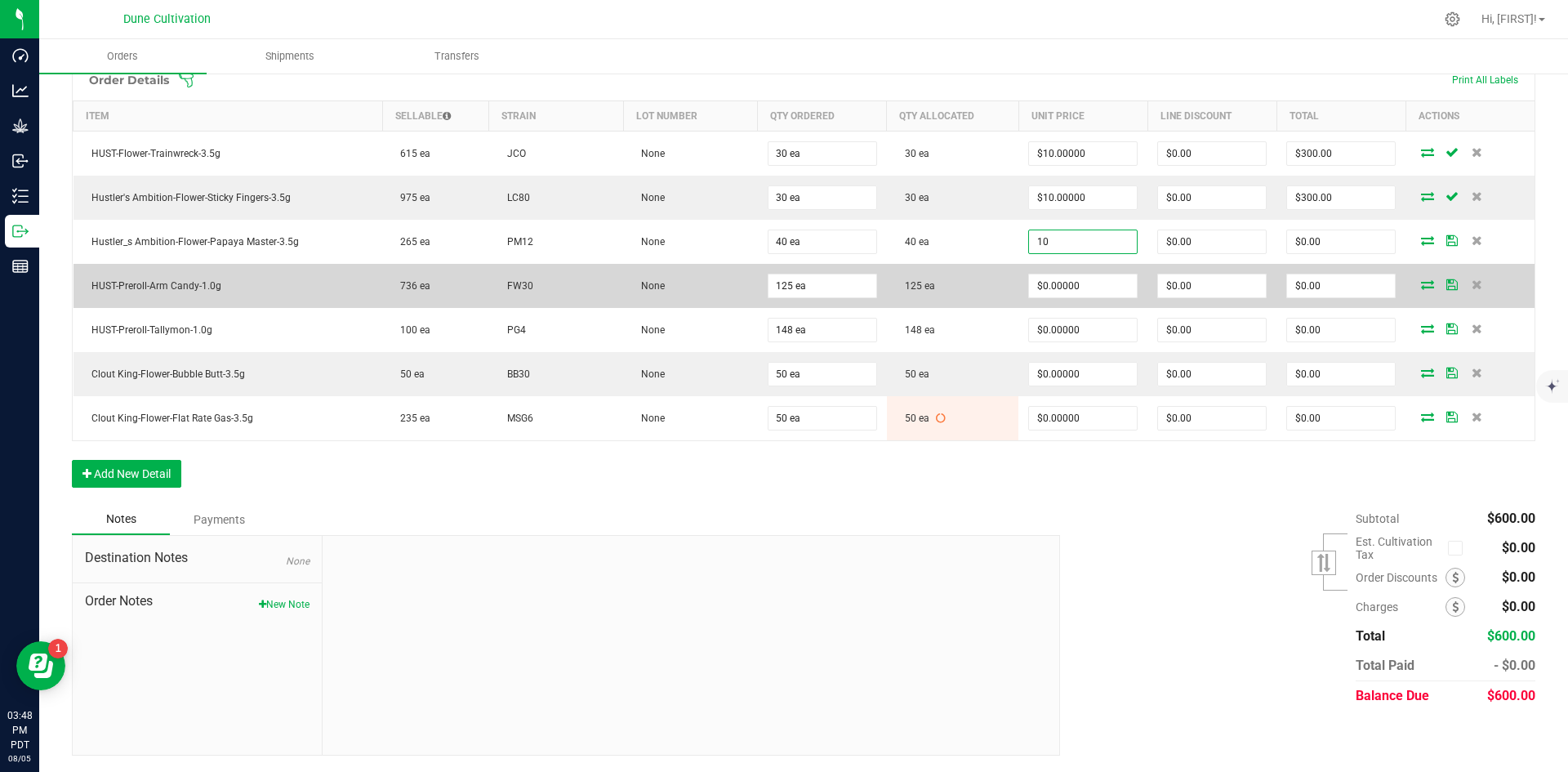 type on "$10.00000" 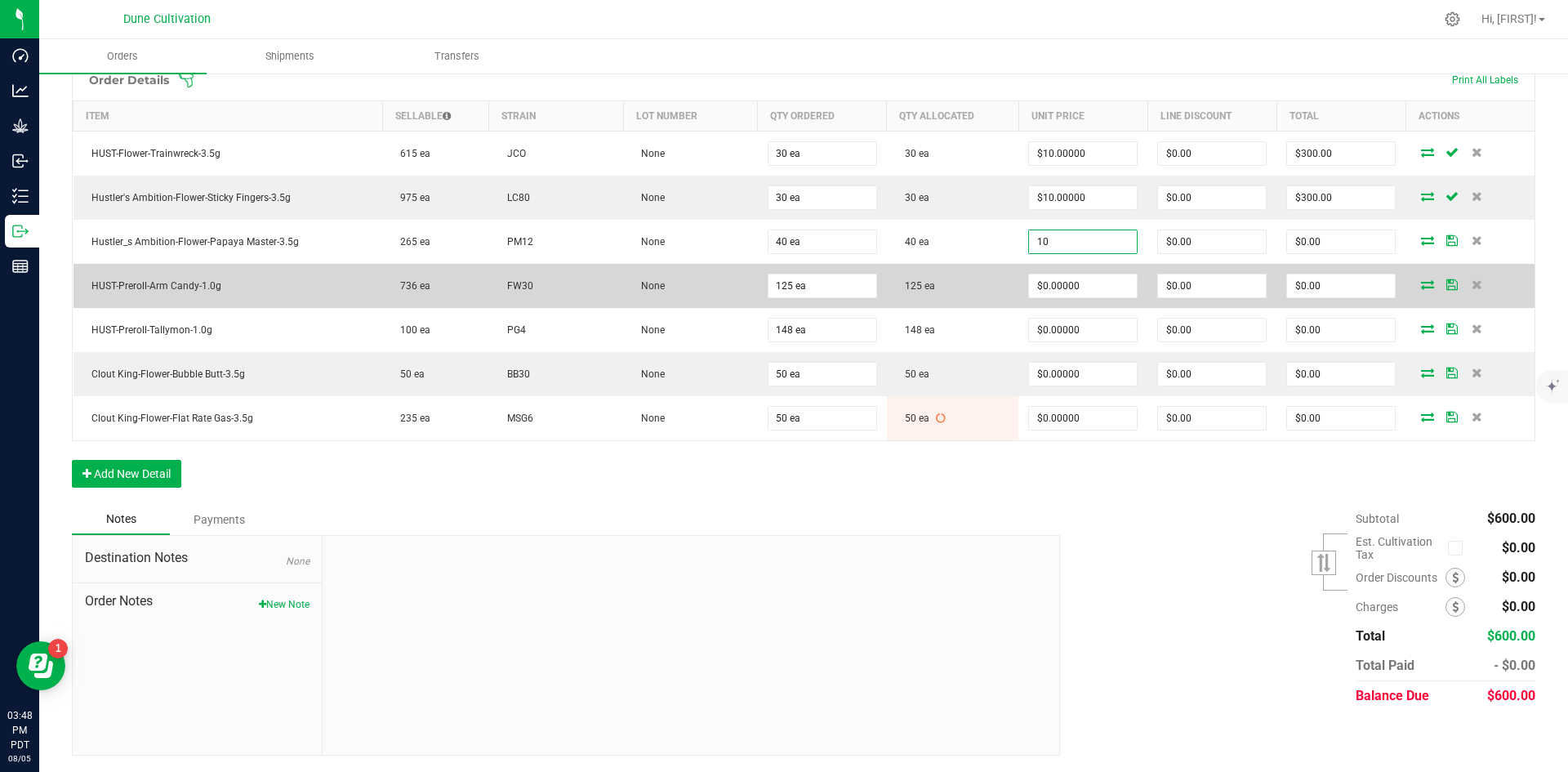 type on "$400.00" 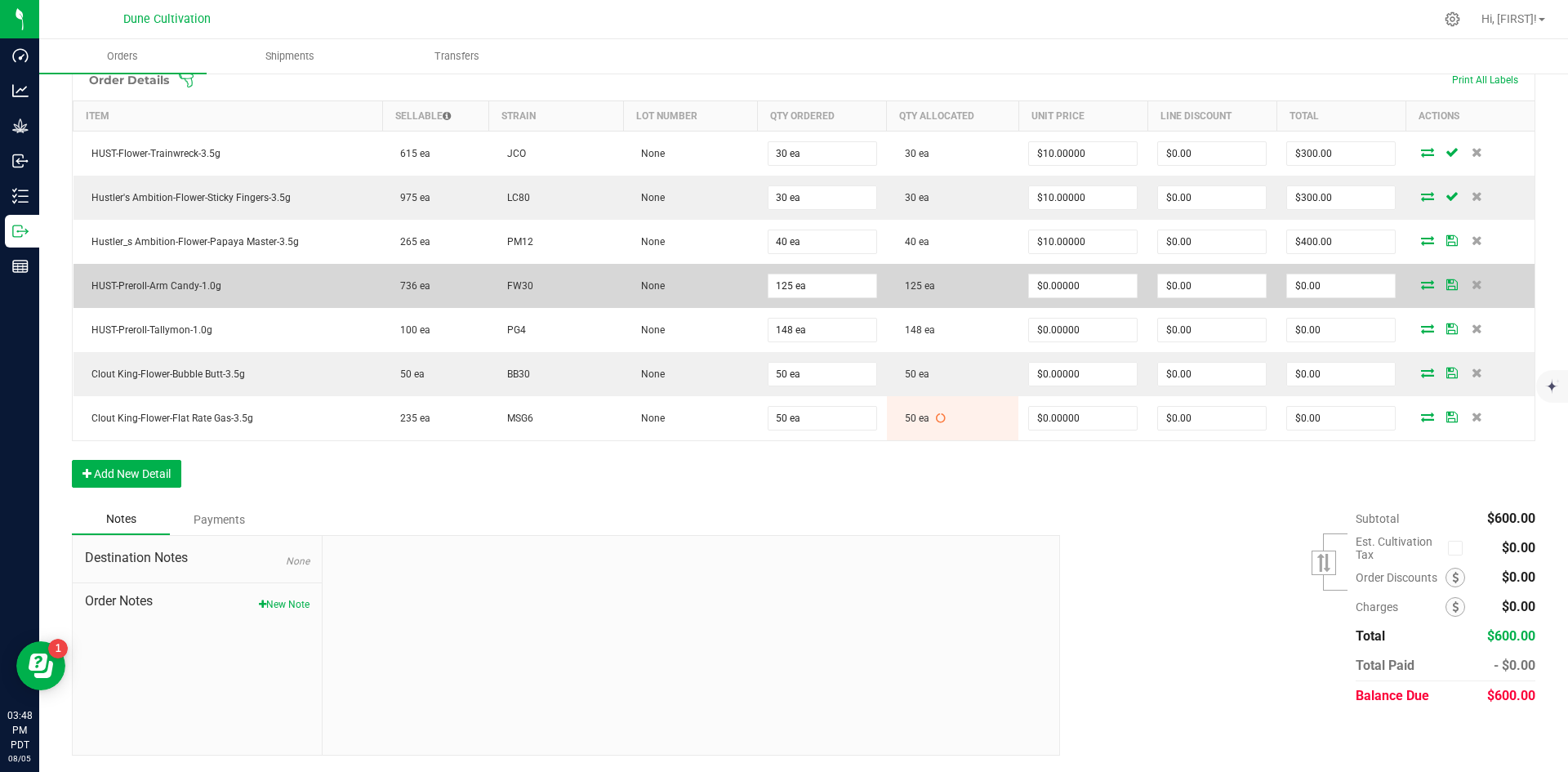 click on "$0.00000" at bounding box center (1083, 286) 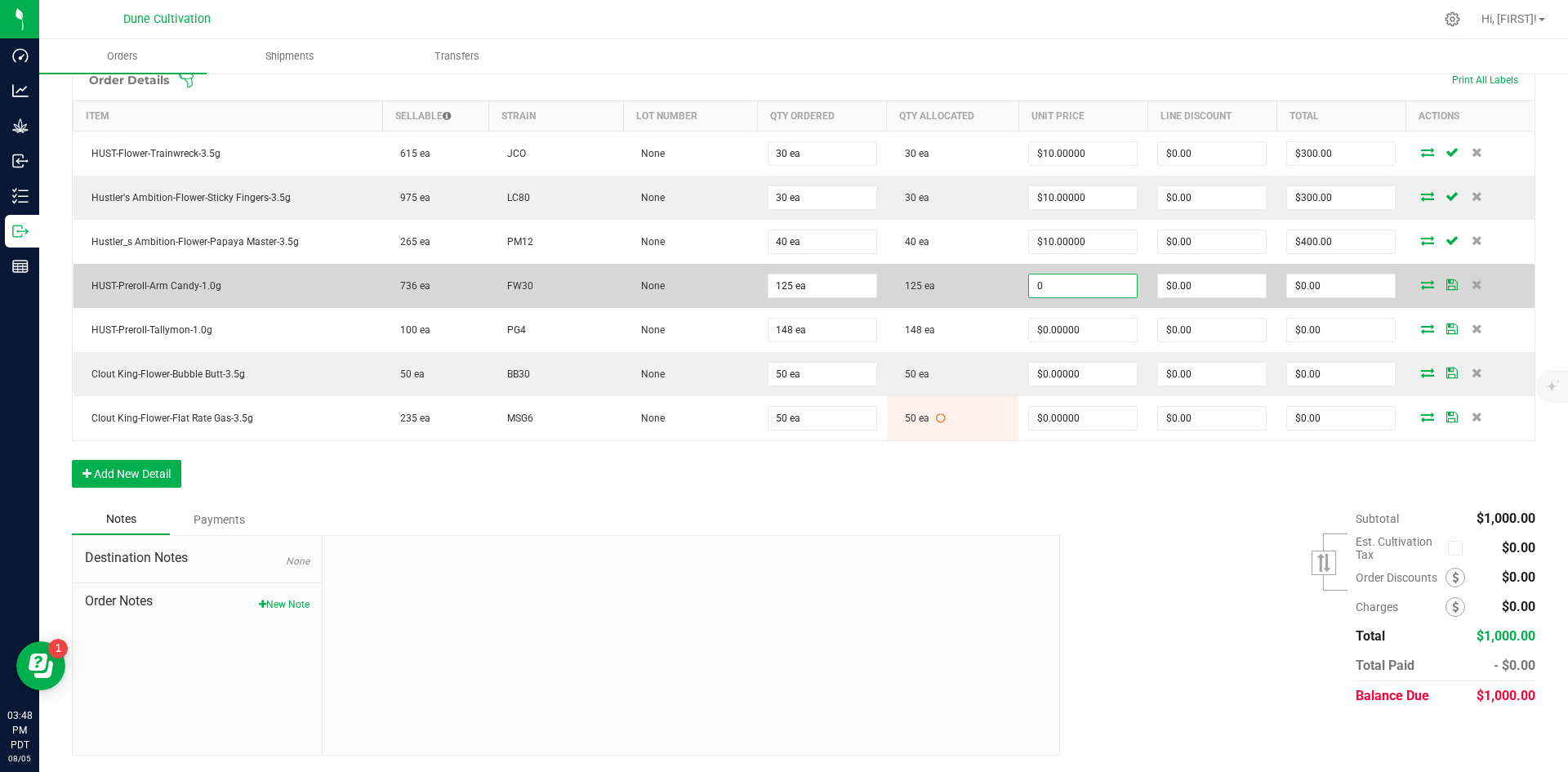 click on "0" at bounding box center [1083, 286] 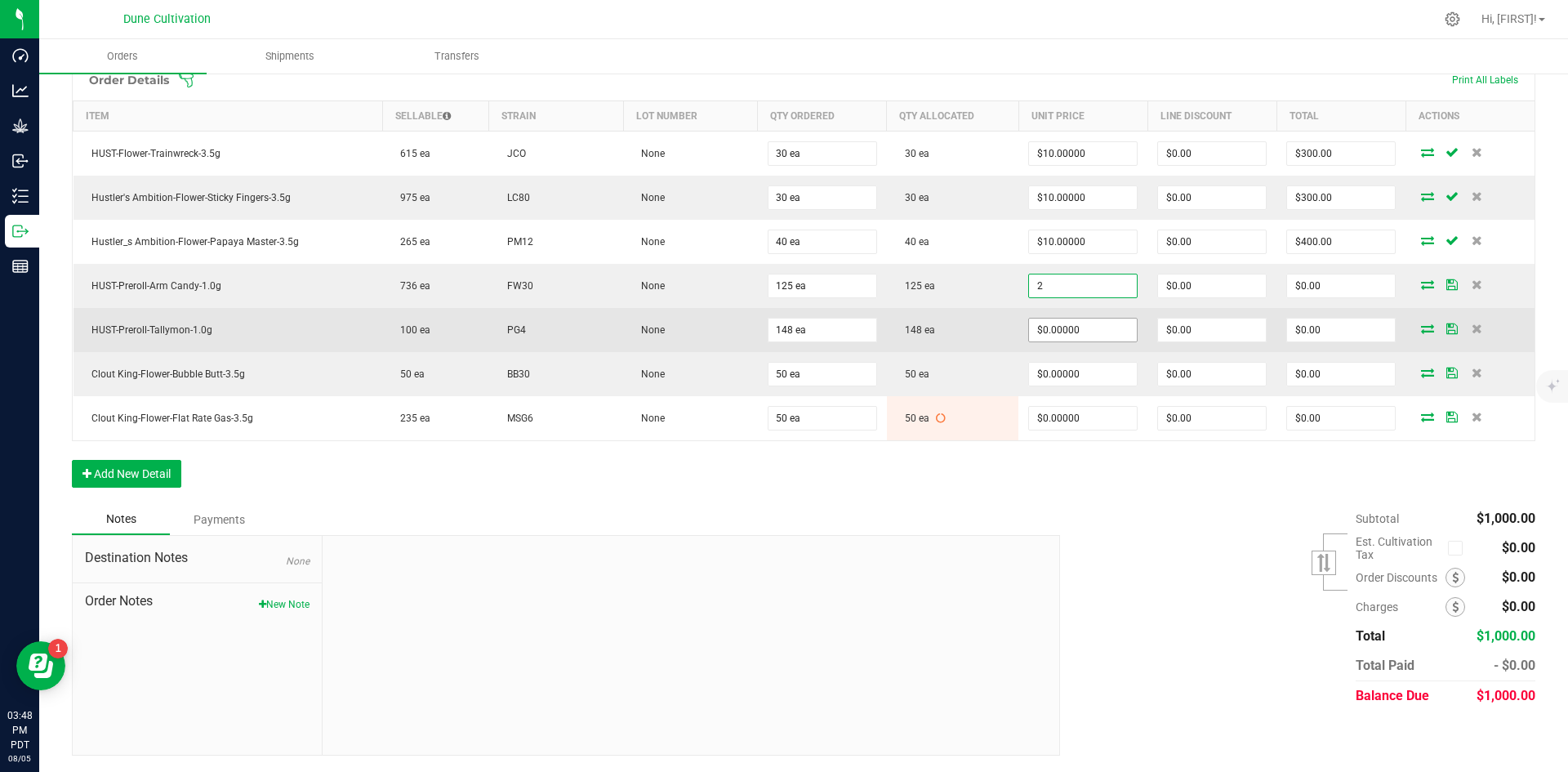 type on "$2.00000" 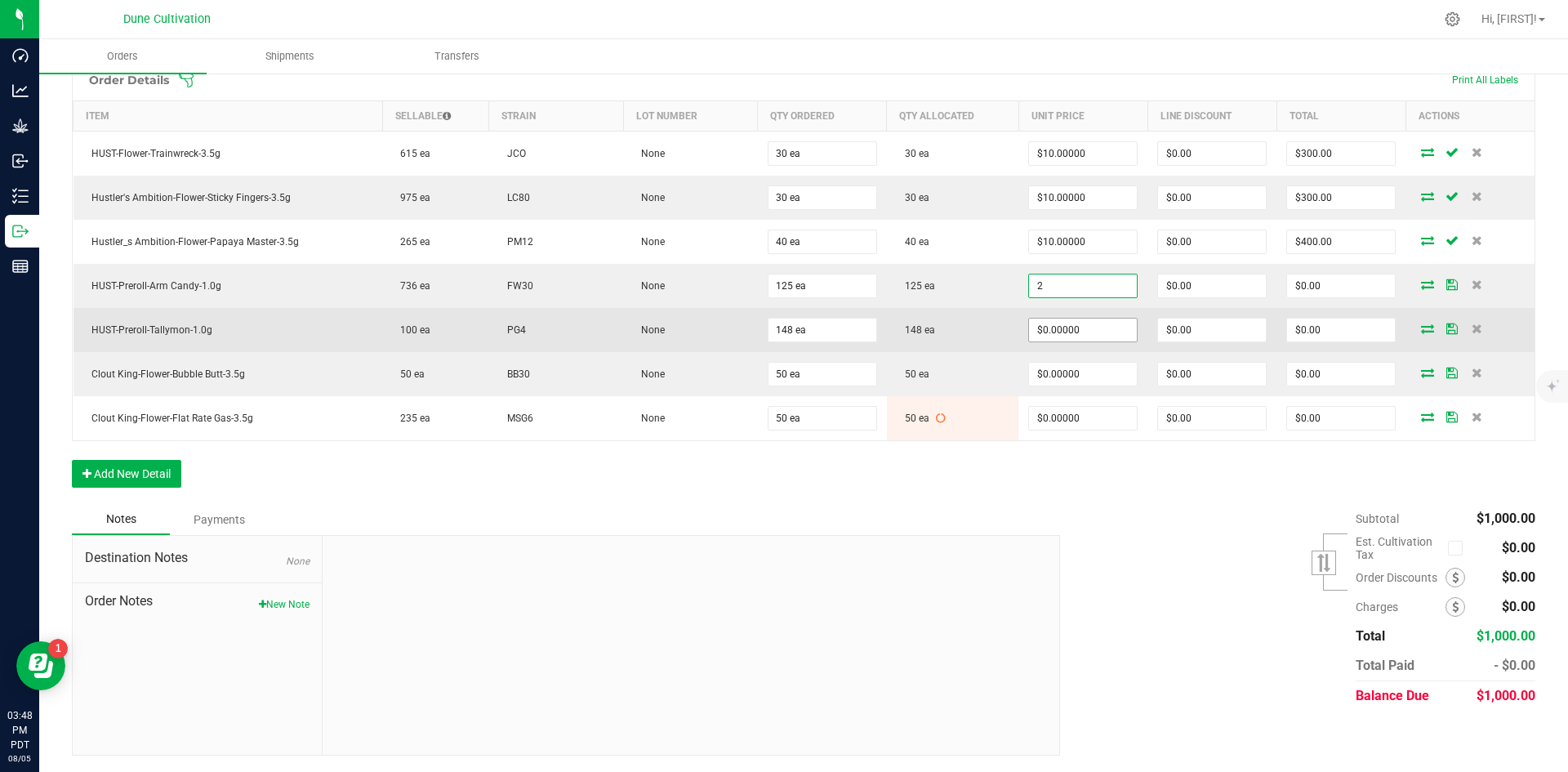 type on "$250.00" 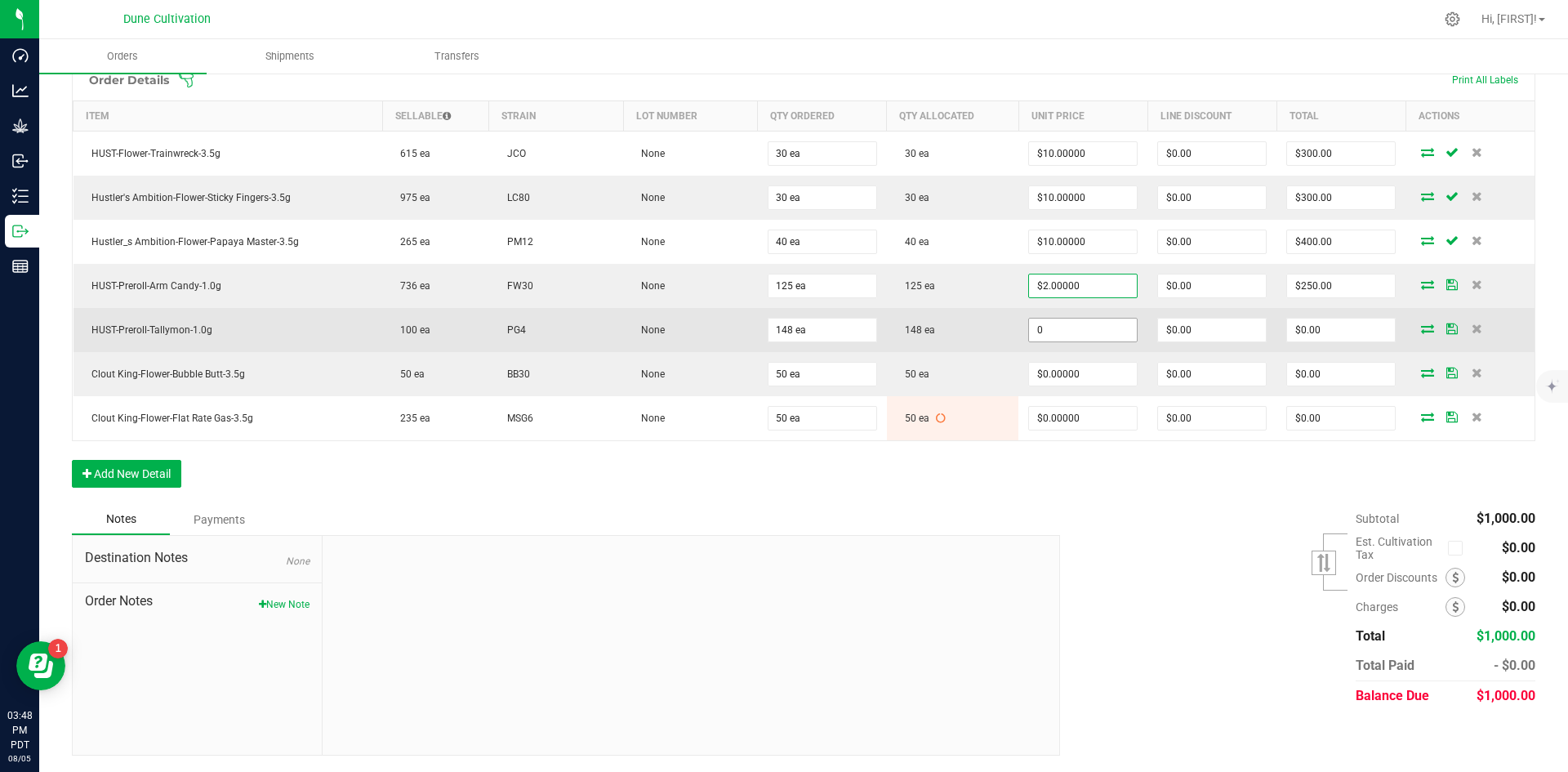 click on "0" at bounding box center (1083, 330) 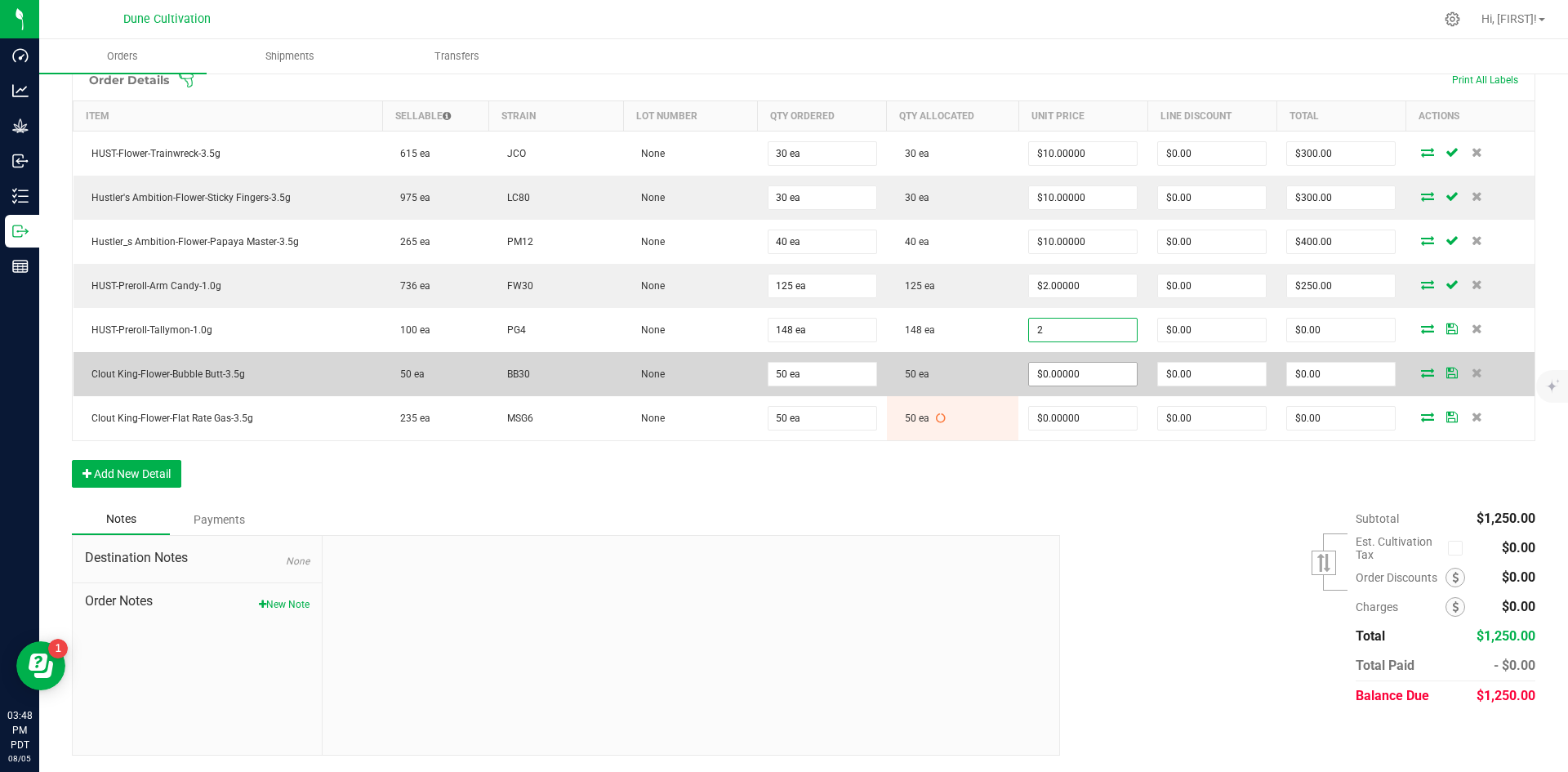 type on "$2.00000" 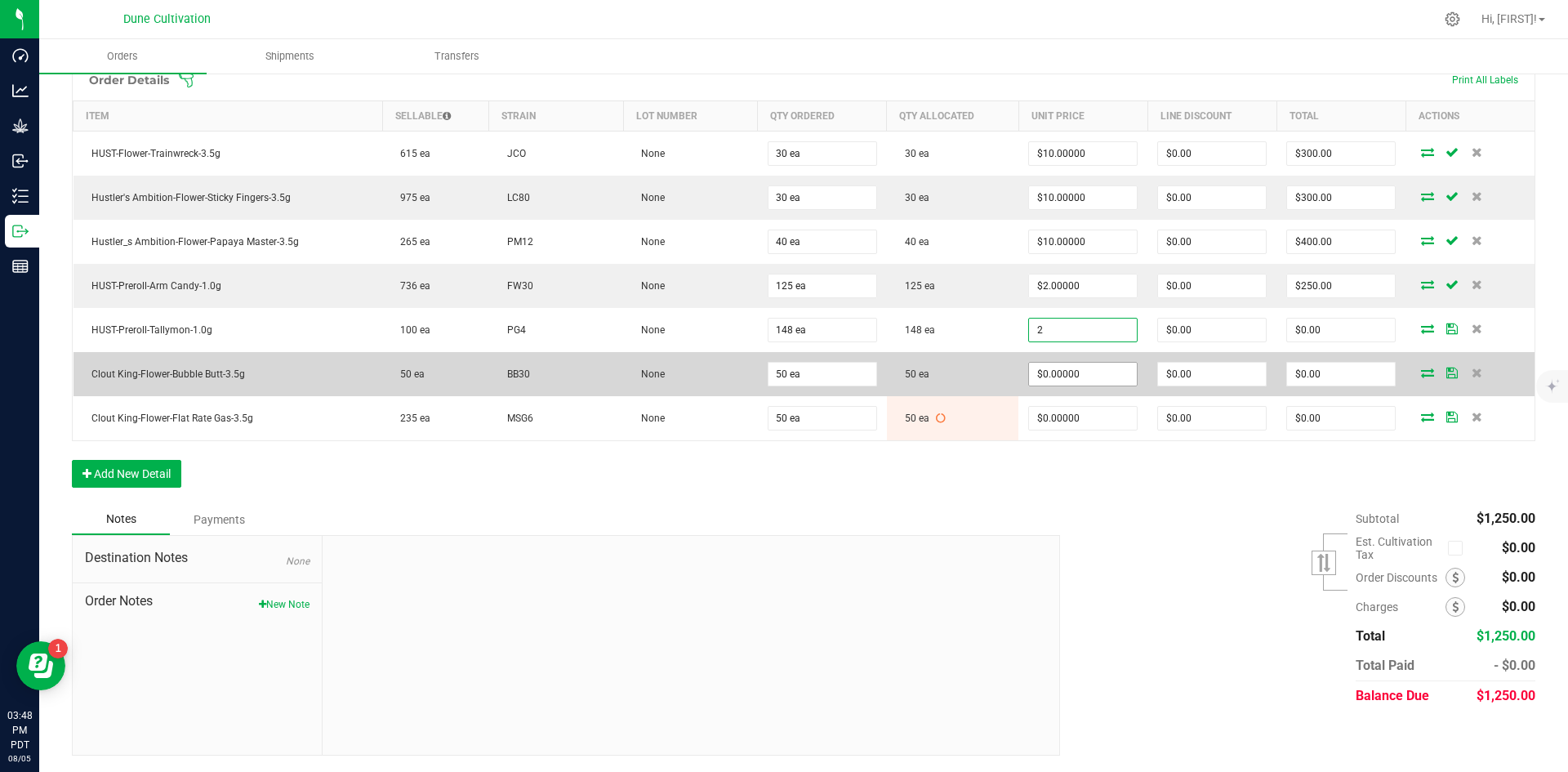 type on "$296.00" 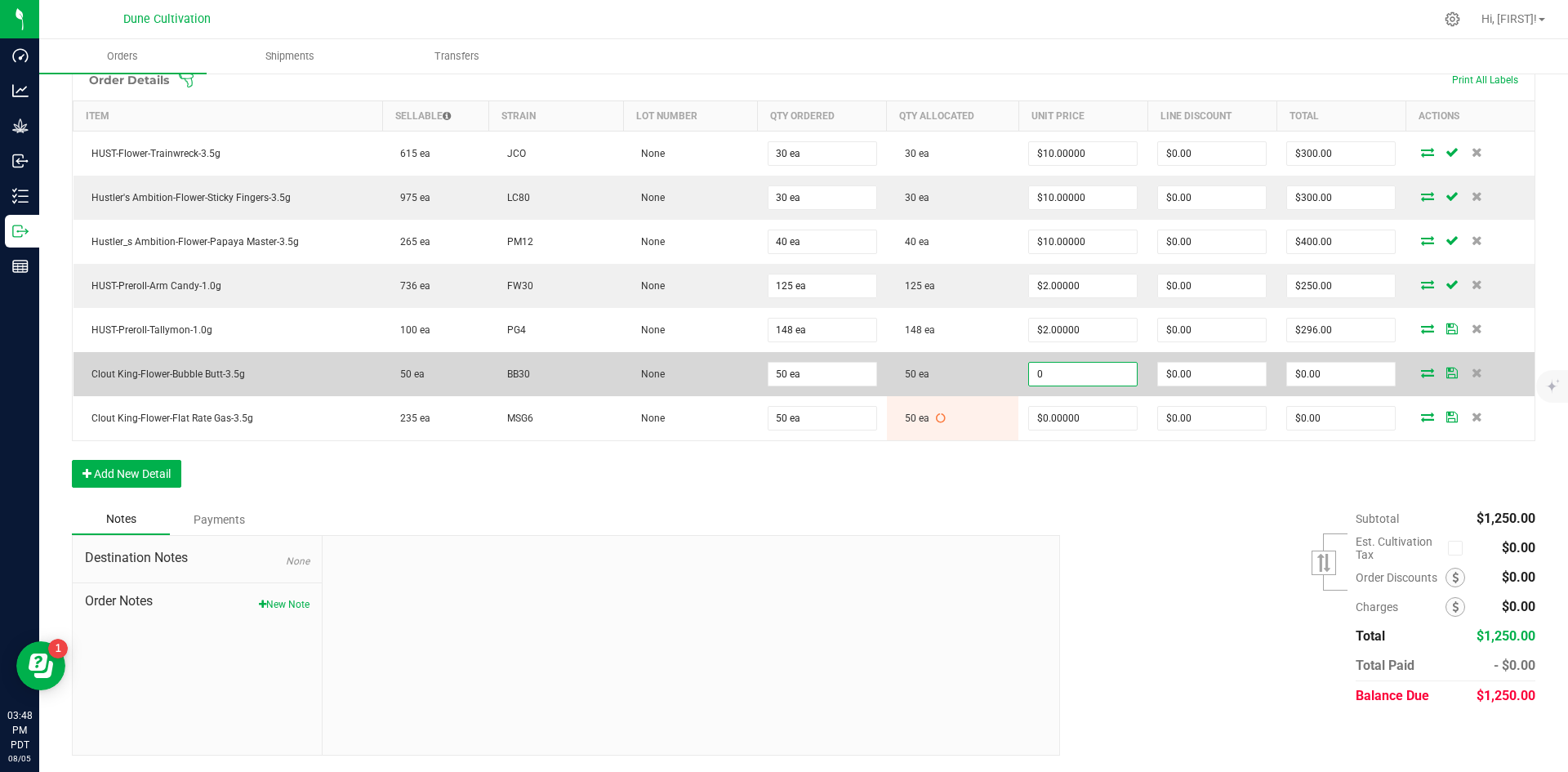 click on "0" at bounding box center (1083, 374) 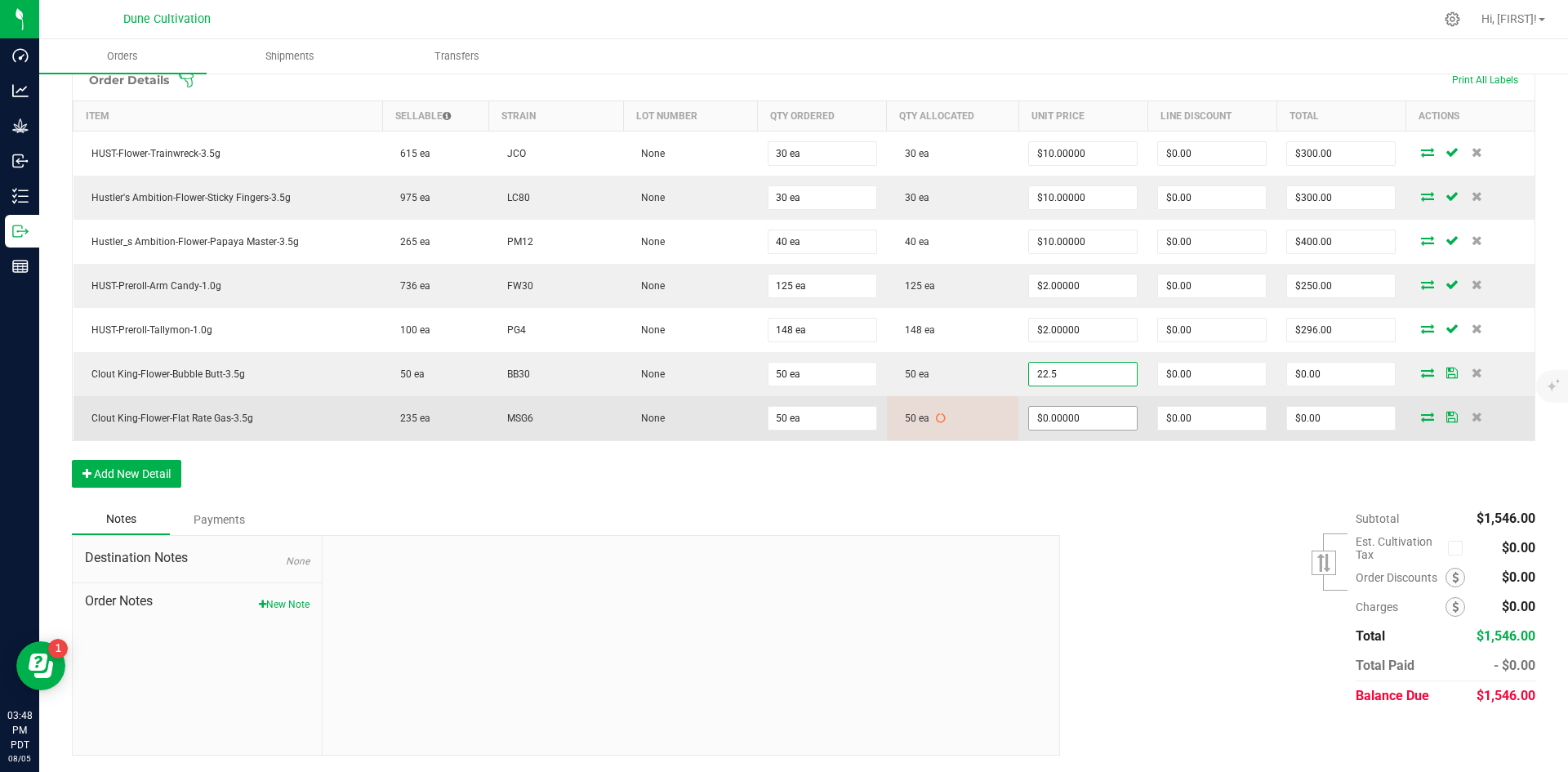 type on "$22.50000" 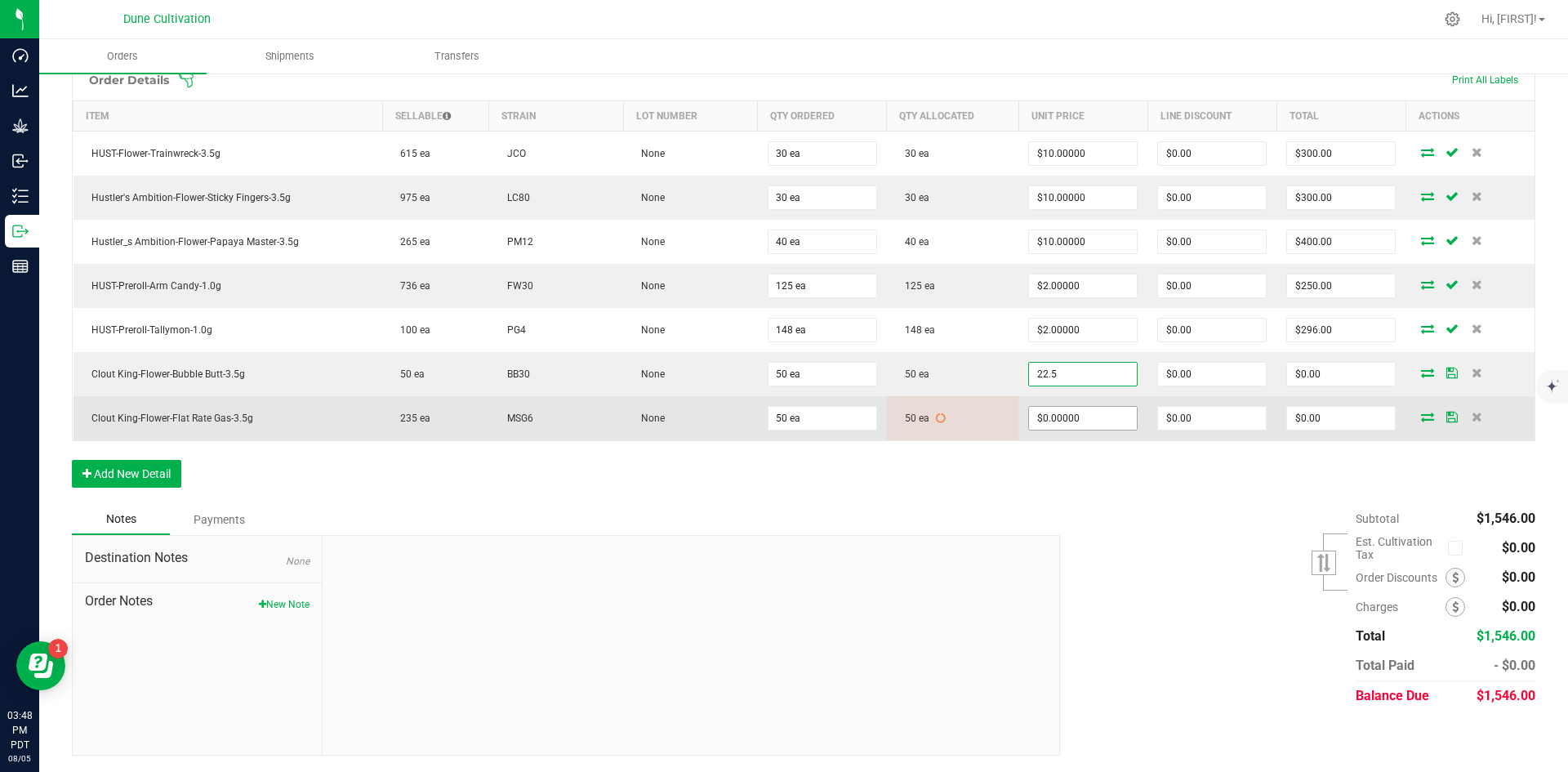 type on "$1,125.00" 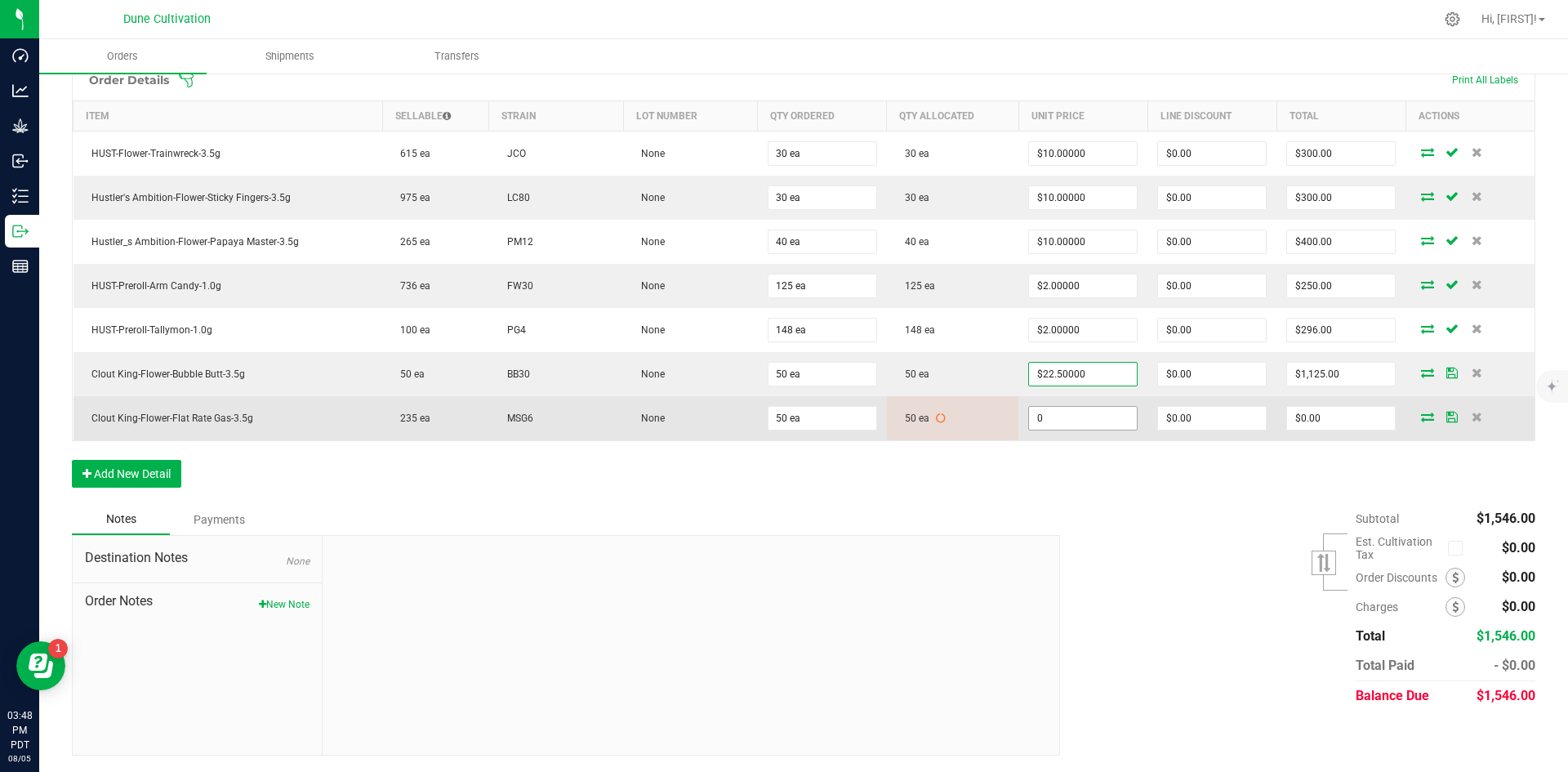 click on "0" at bounding box center (1083, 418) 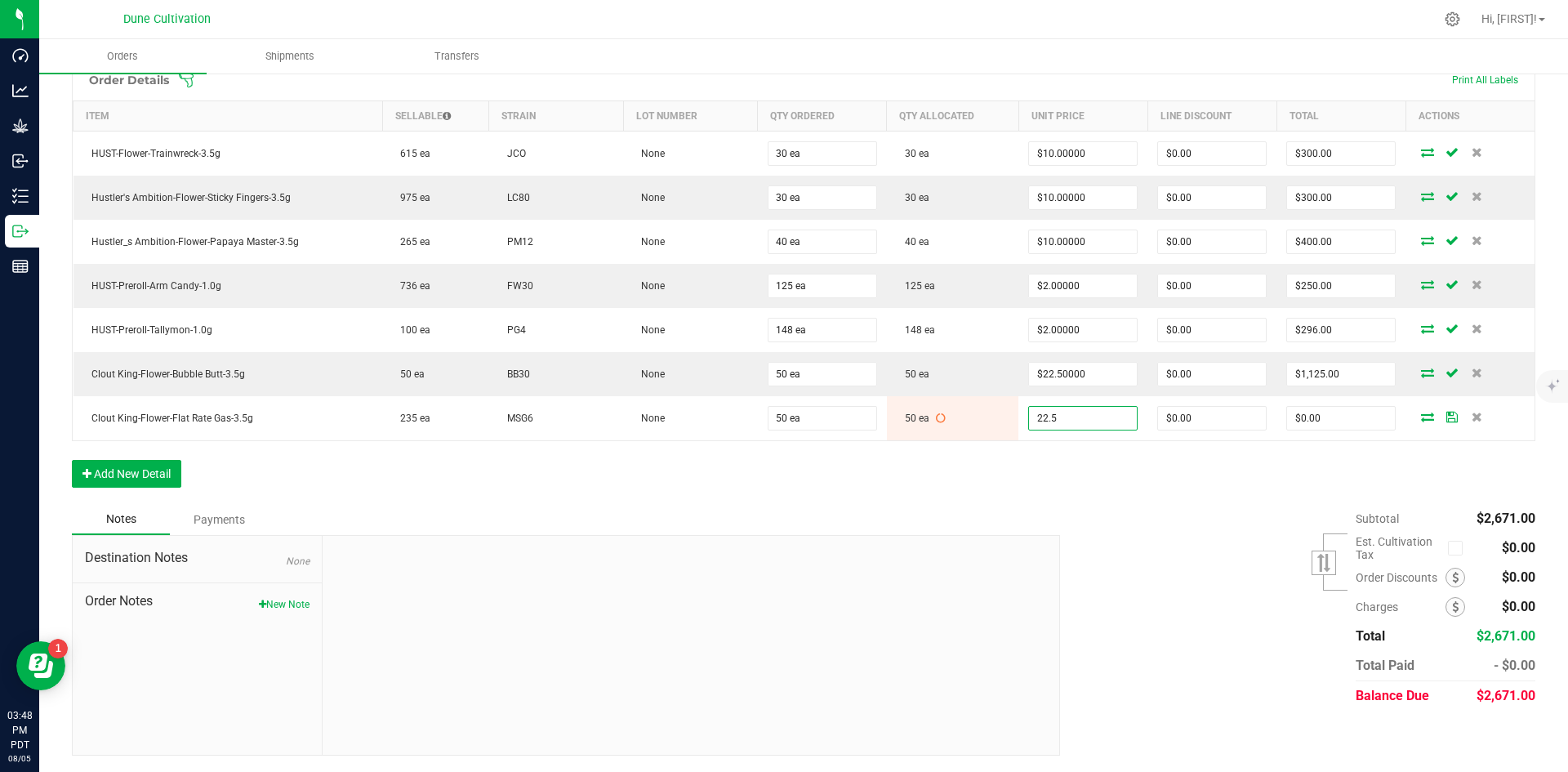 type on "$22.50000" 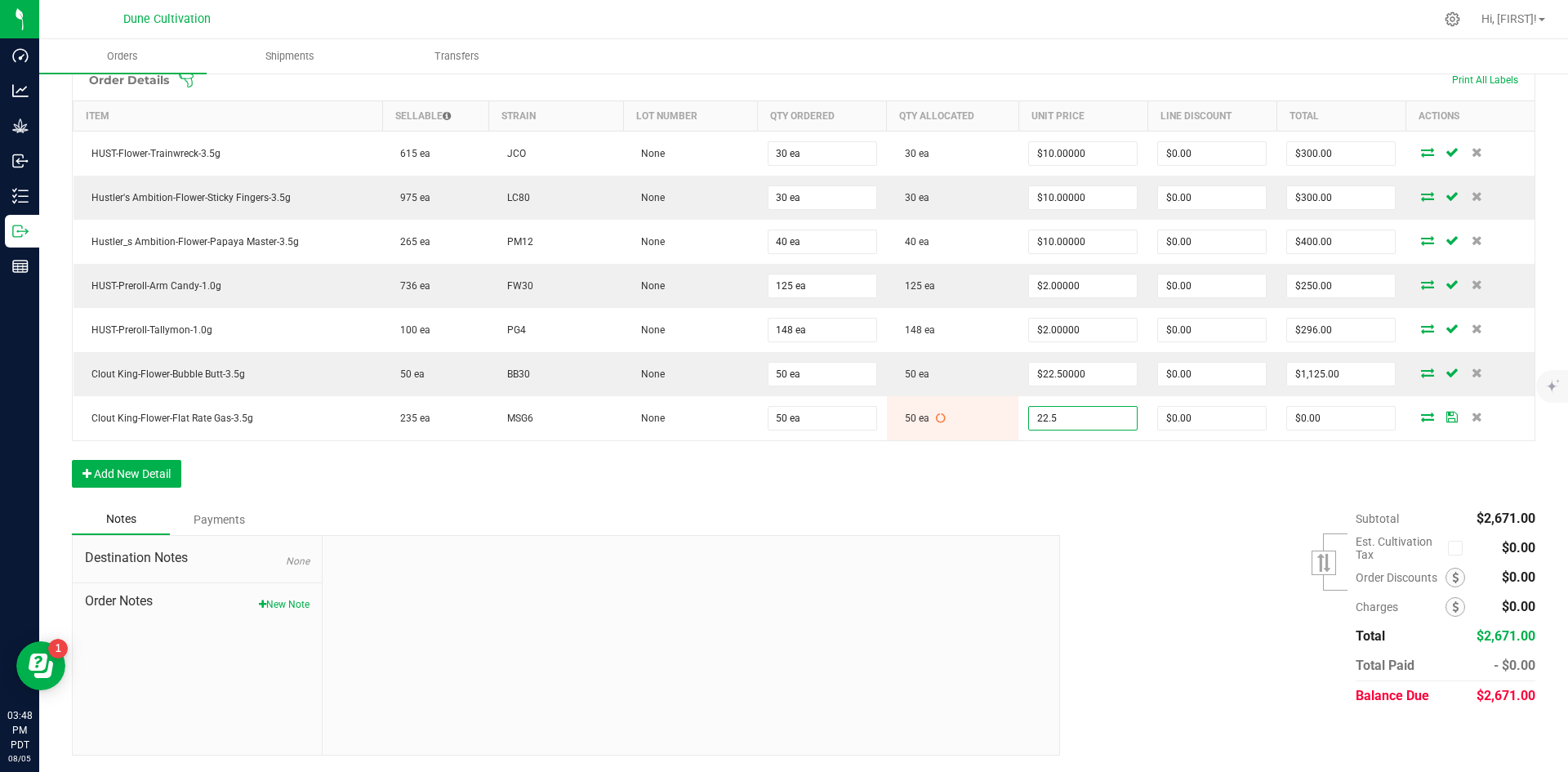 type on "$1,125.00" 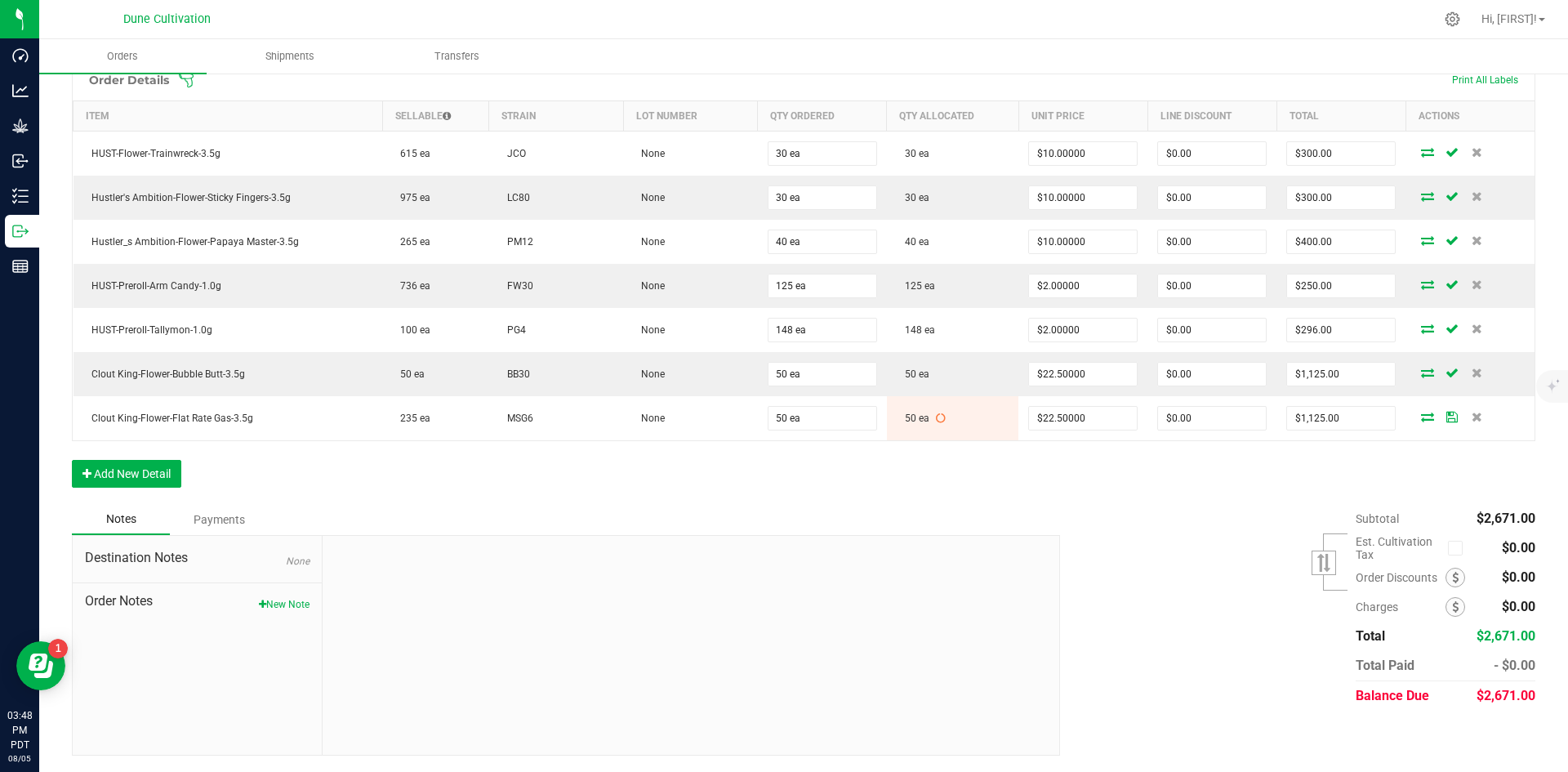 click on "Order Details Print All Labels Item  Sellable  Strain  Lot Number  Qty Ordered Qty Allocated Unit Price Line Discount Total Actions  HUST-Flower-Trainwreck-3.5g   615 ea   JCO   None  30 ea  30 ea  $10.00000 $0.00 $300.00  Hustler's Ambition-Flower-Sticky Fingers-3.5g   975 ea   LC80   None  30 ea  30 ea  $10.00000 $0.00 $300.00  Hustler_s Ambition-Flower-Papaya Master-3.5g   265 ea   PM12   None  40 ea  40 ea  $10.00000 $0.00 $400.00  HUST-Preroll-Arm Candy-1.0g   736 ea   FW30   None  125 ea  125 ea  $2.00000 $0.00 $250.00  HUST-Preroll-Tallymon-1.0g   100 ea   PG4   None  148 ea  148 ea  $2.00000 $0.00 $296.00  Clout King-Flower-Bubble Butt-3.5g   50 ea   BB30   None  50 ea  50 ea  $22.50000 $0.00 $1,125.00  Clout King-Flower-Flat Rate Gas-3.5g   235 ea   MSG6   None  50 ea  50 ea
$22.50000 $0.00 $1,125.00
Add New Detail" at bounding box center [804, 281] 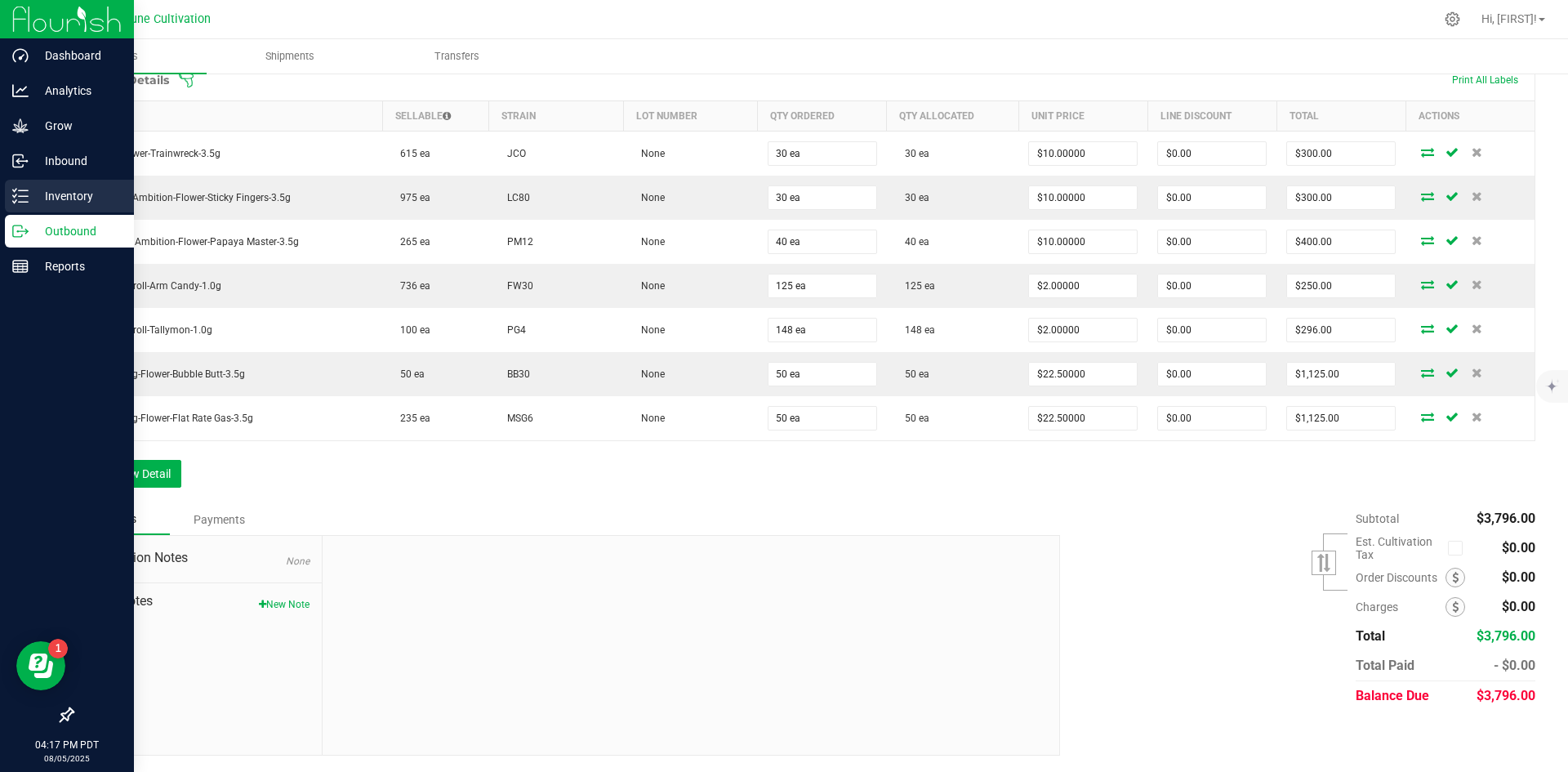click 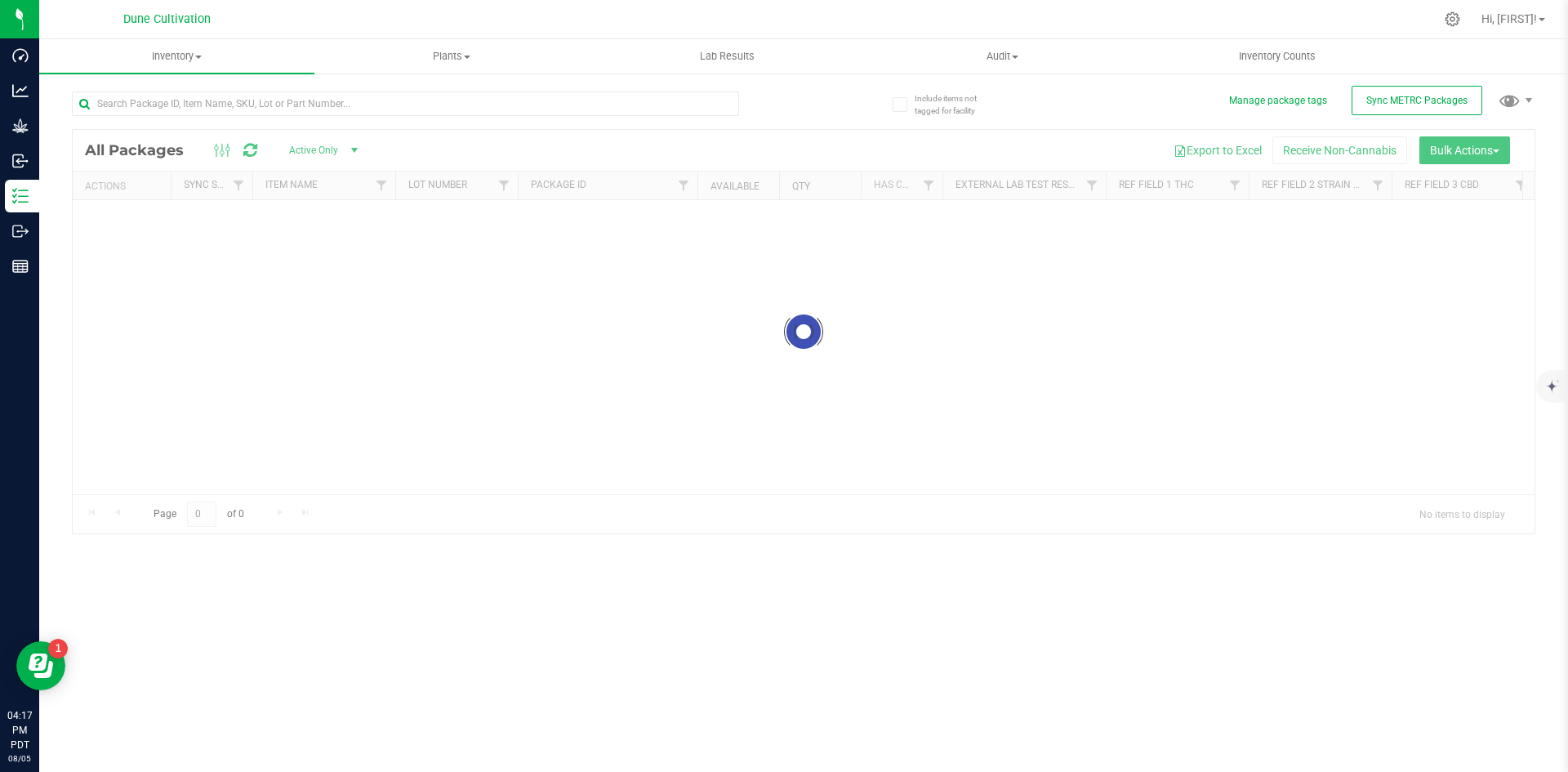 scroll, scrollTop: 0, scrollLeft: 0, axis: both 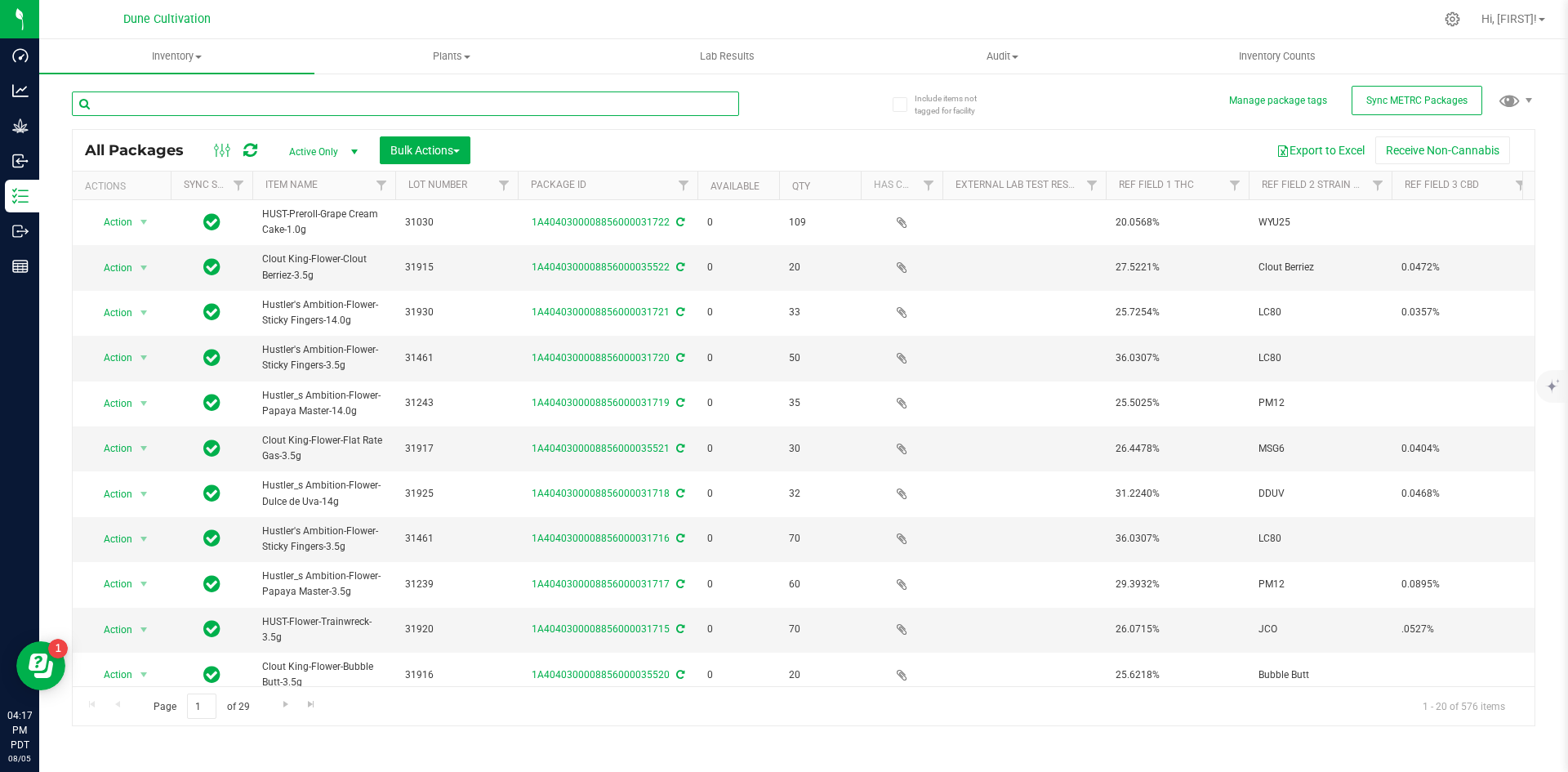 click at bounding box center [405, 104] 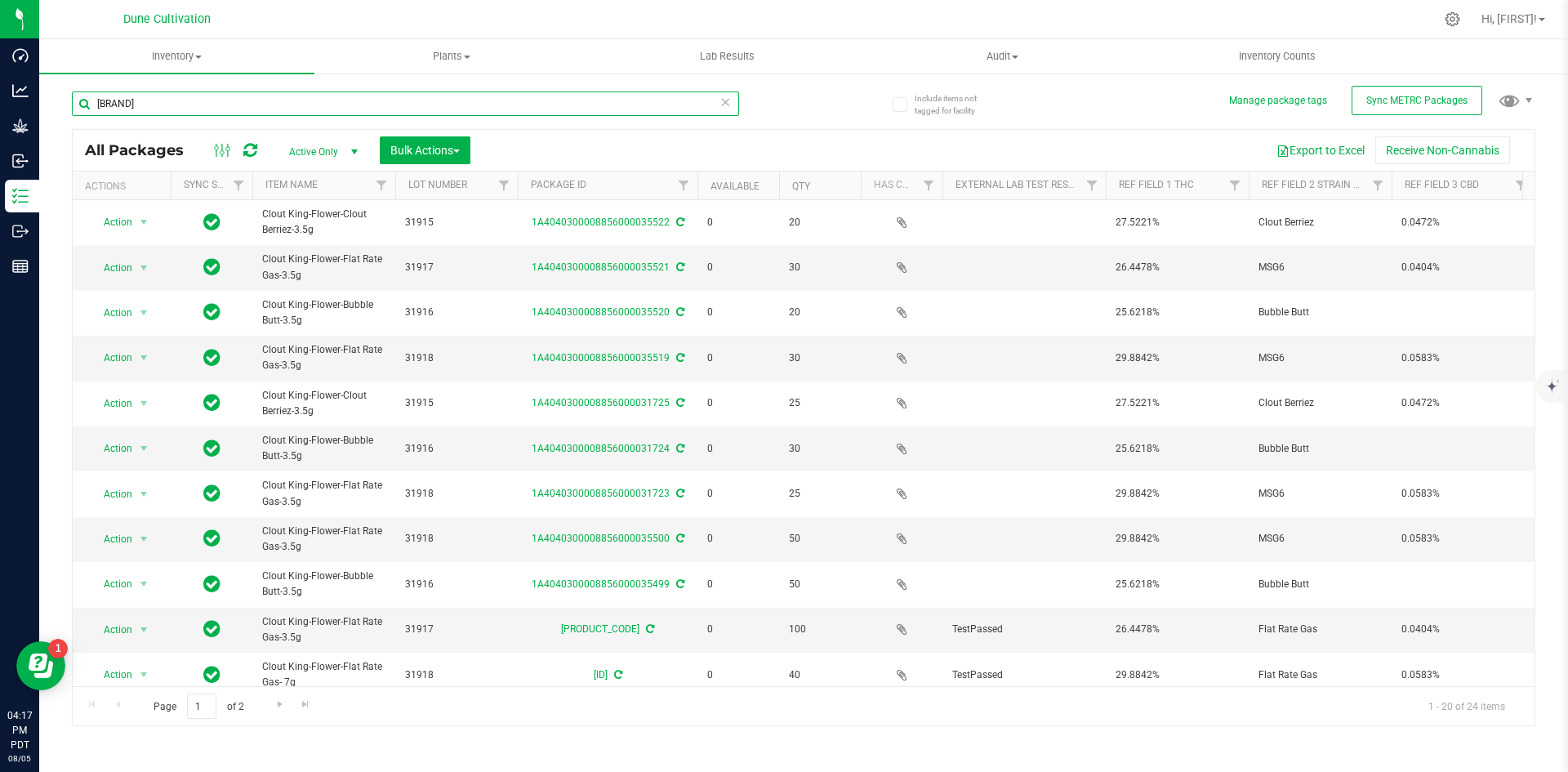 type on "Clout king" 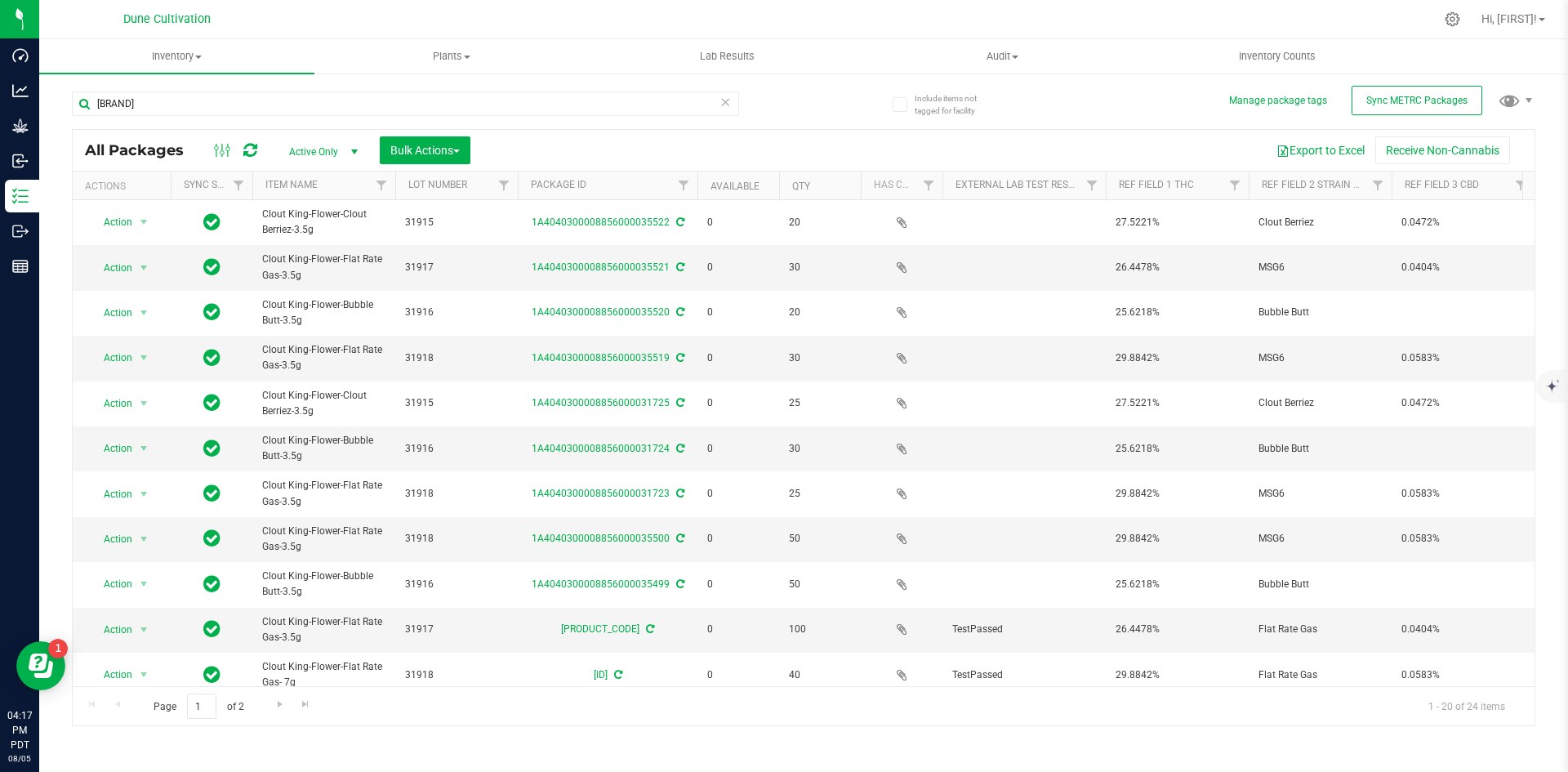 click on "Available" at bounding box center [738, 185] 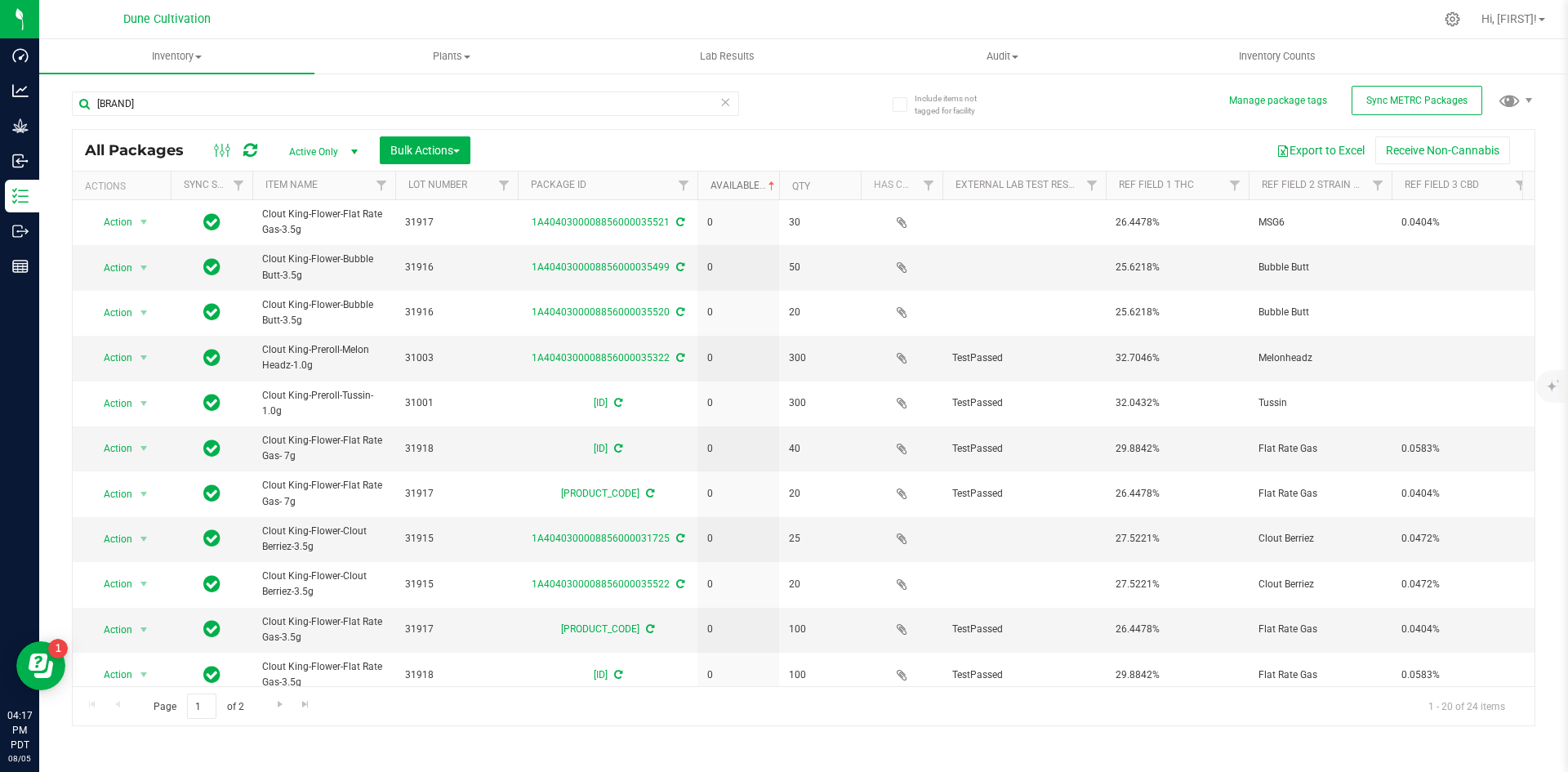 click on "Available" at bounding box center (744, 185) 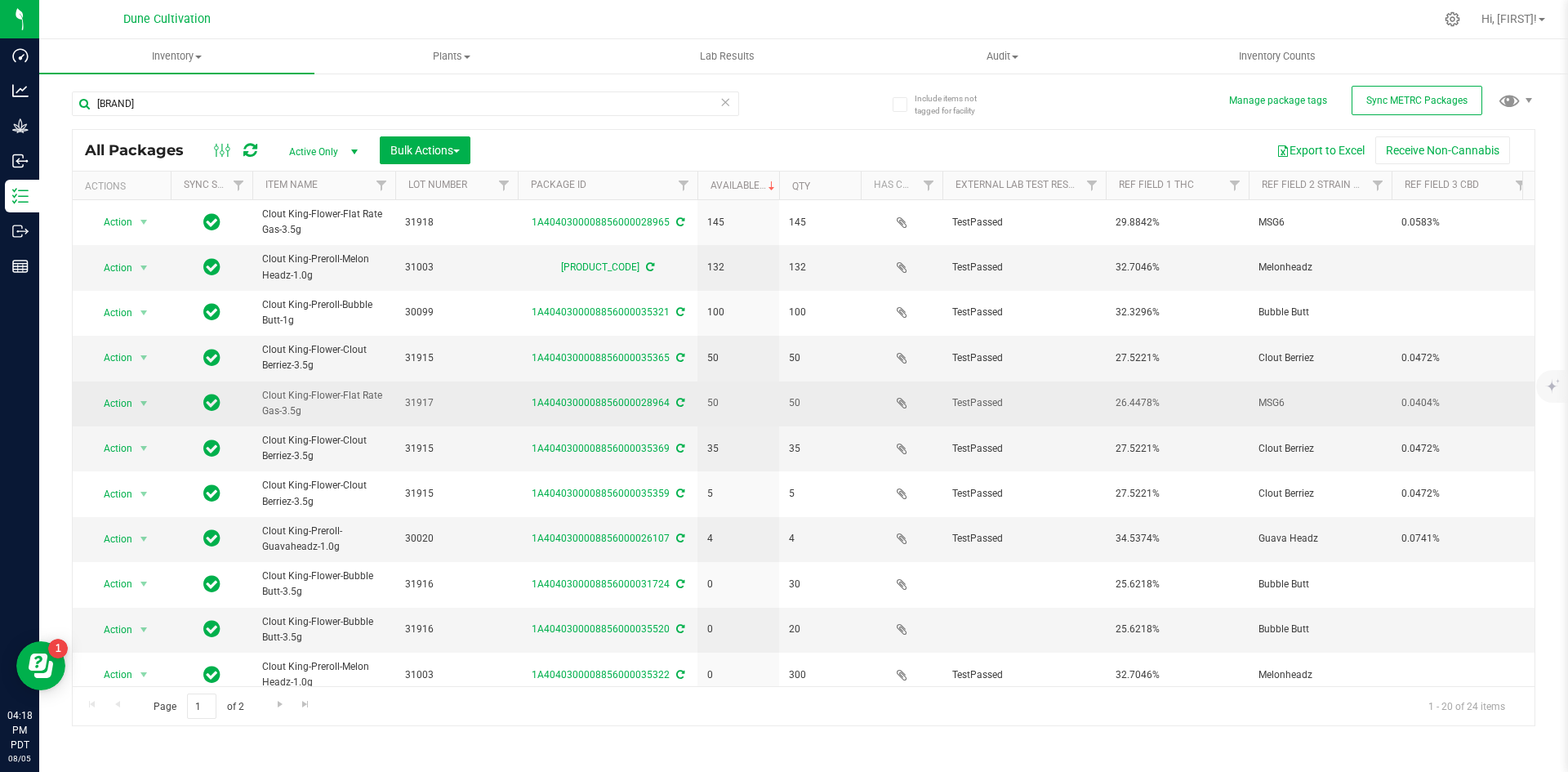 click on "MSG6" at bounding box center [1320, 403] 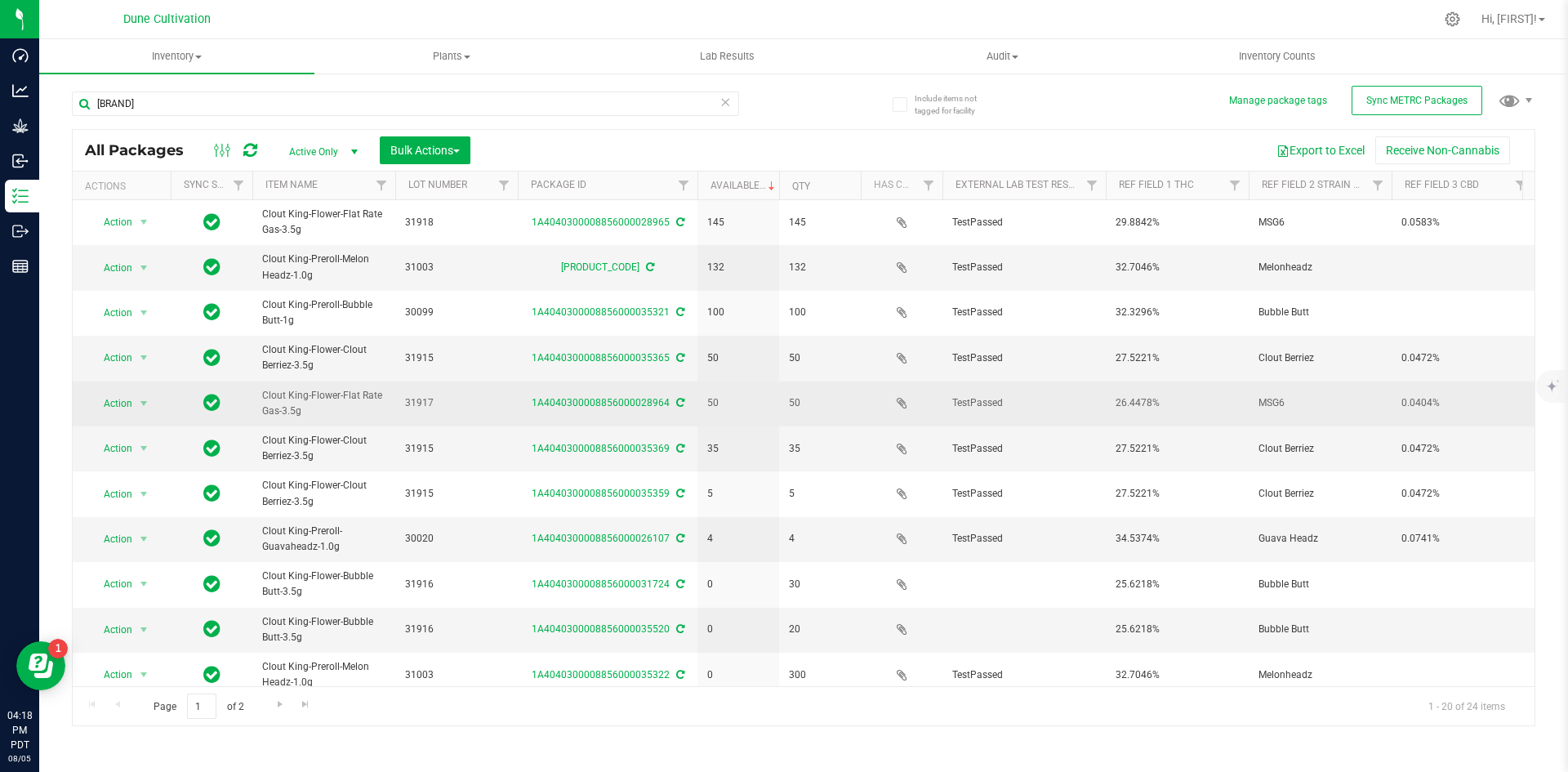 click on "Export to Excel
Receive Non-Cannabis" at bounding box center (1002, 150) 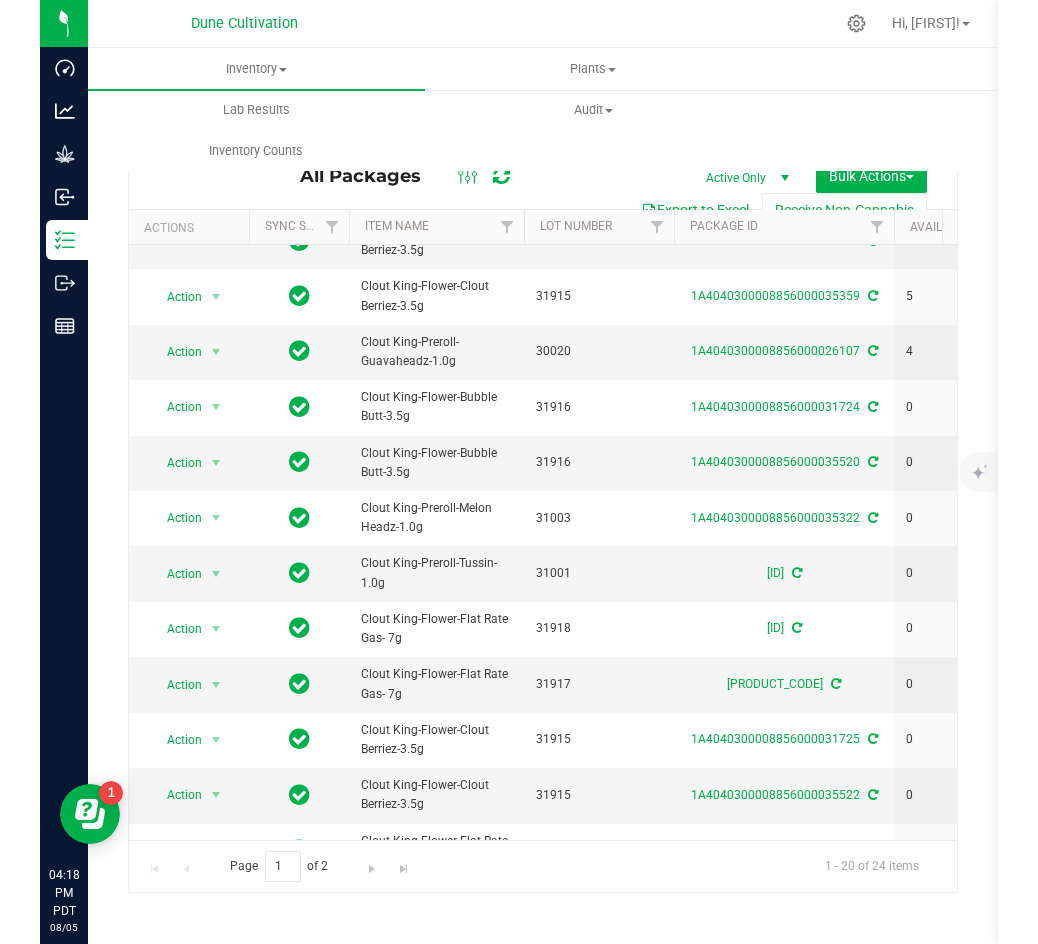 scroll, scrollTop: 0, scrollLeft: 0, axis: both 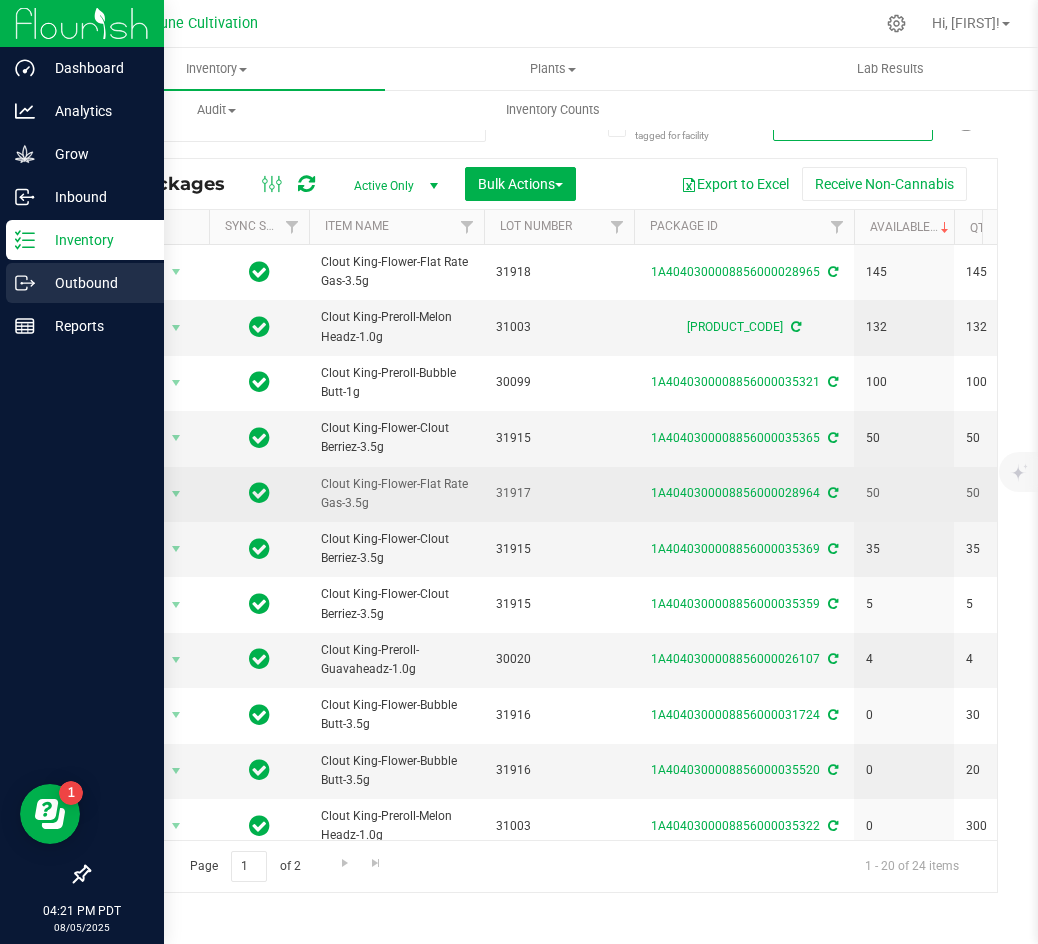 click on "Outbound" at bounding box center (85, 283) 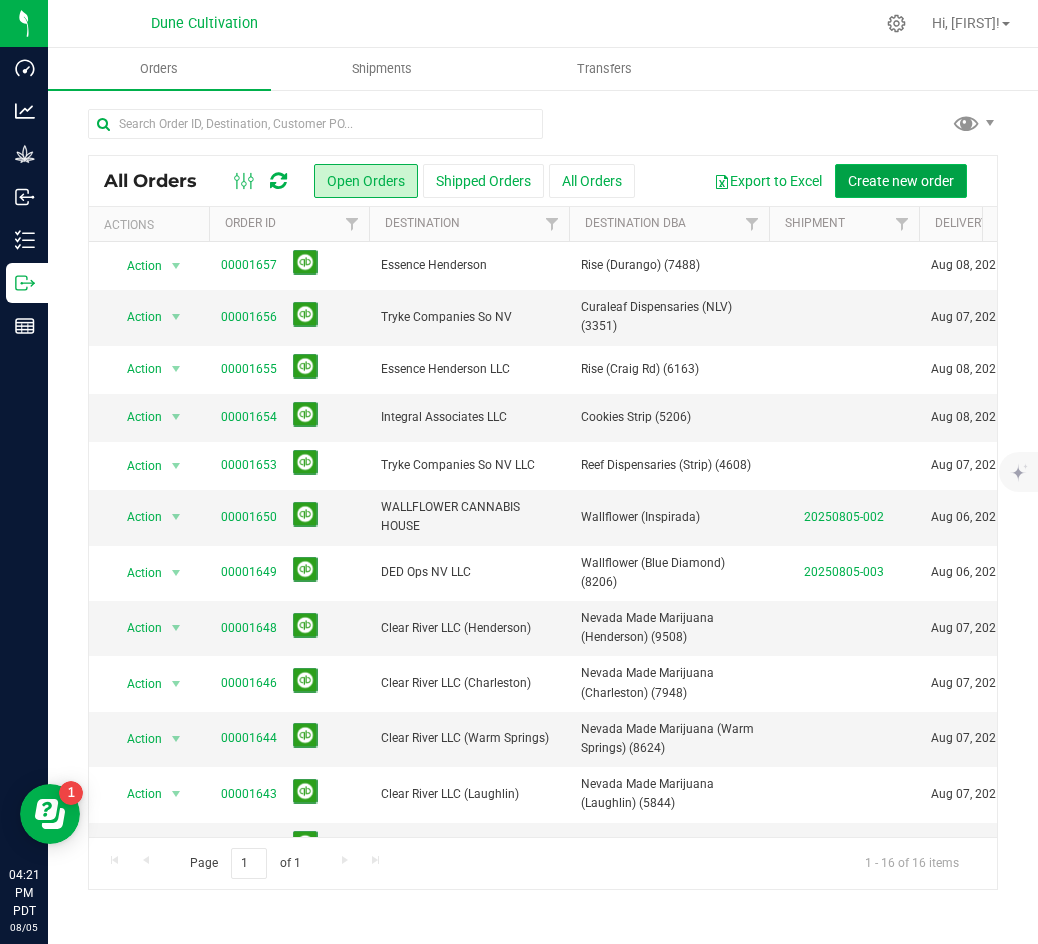click on "Create new order" at bounding box center (901, 181) 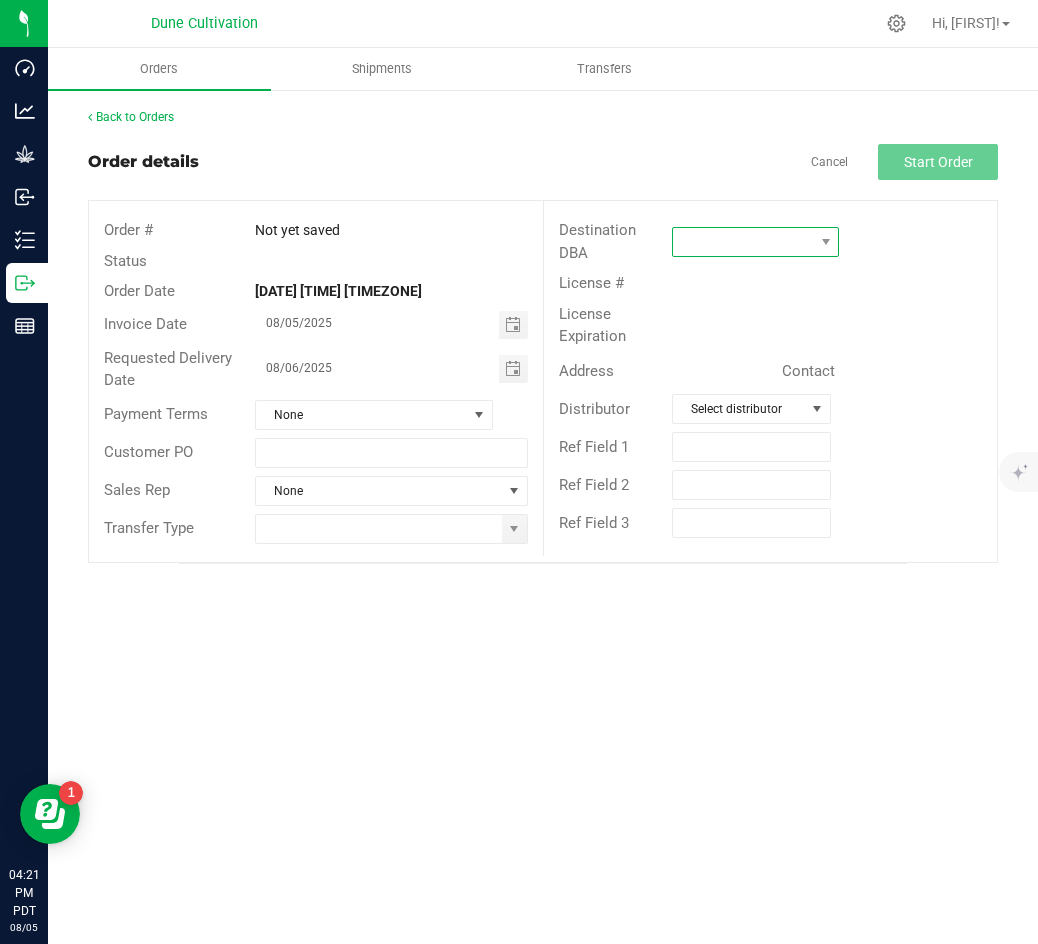 click at bounding box center [743, 242] 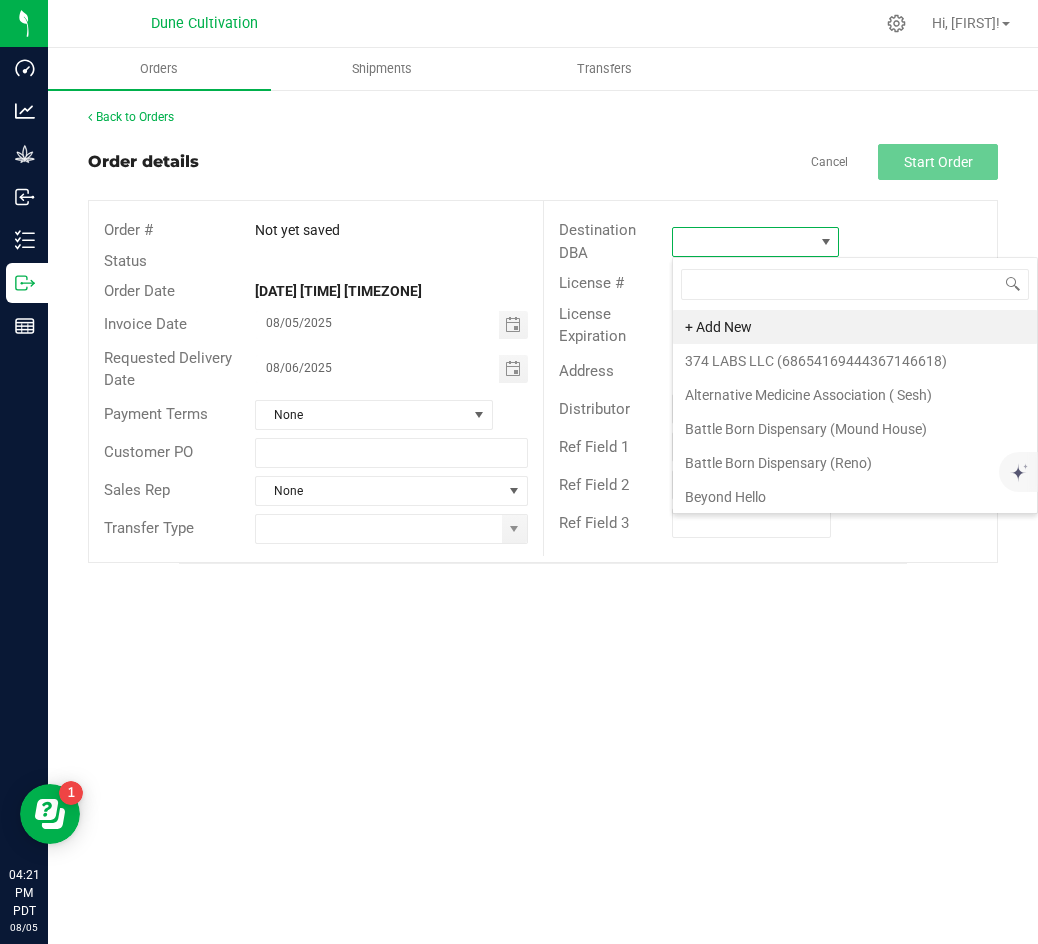 scroll, scrollTop: 99970, scrollLeft: 99833, axis: both 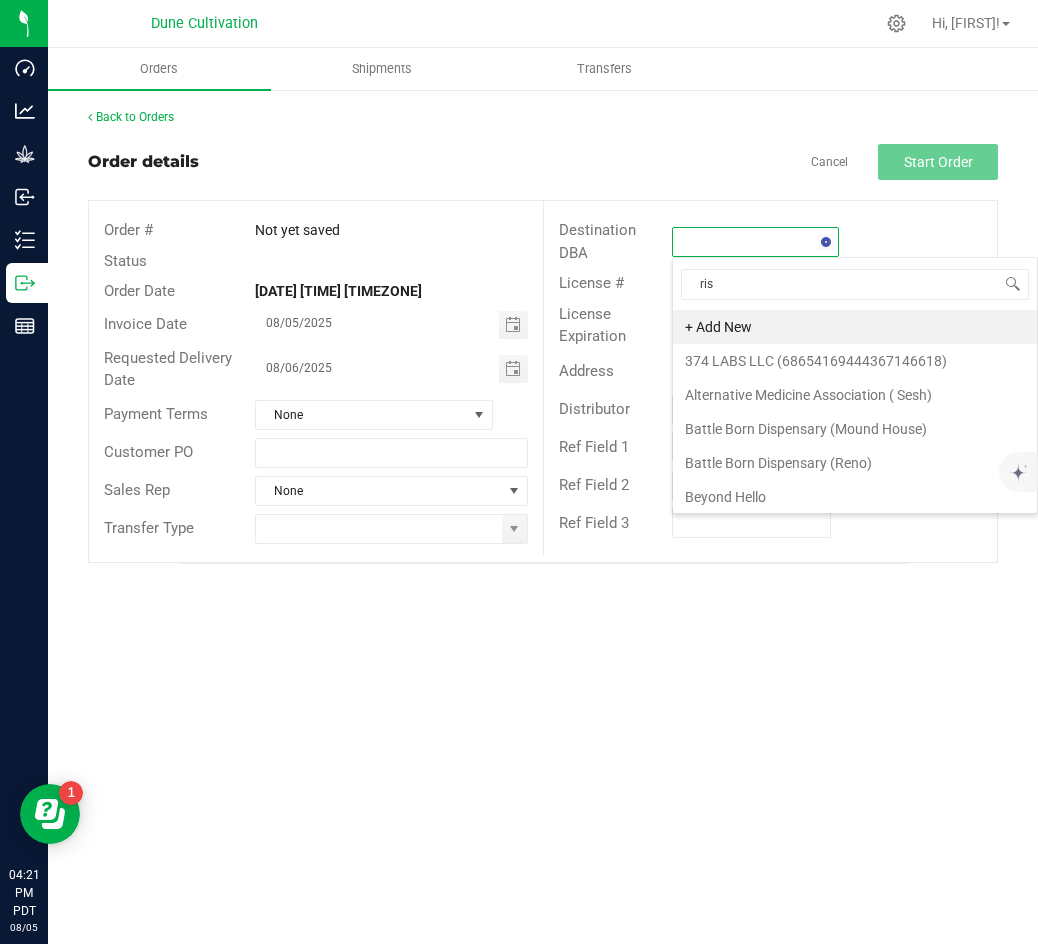 type on "rise" 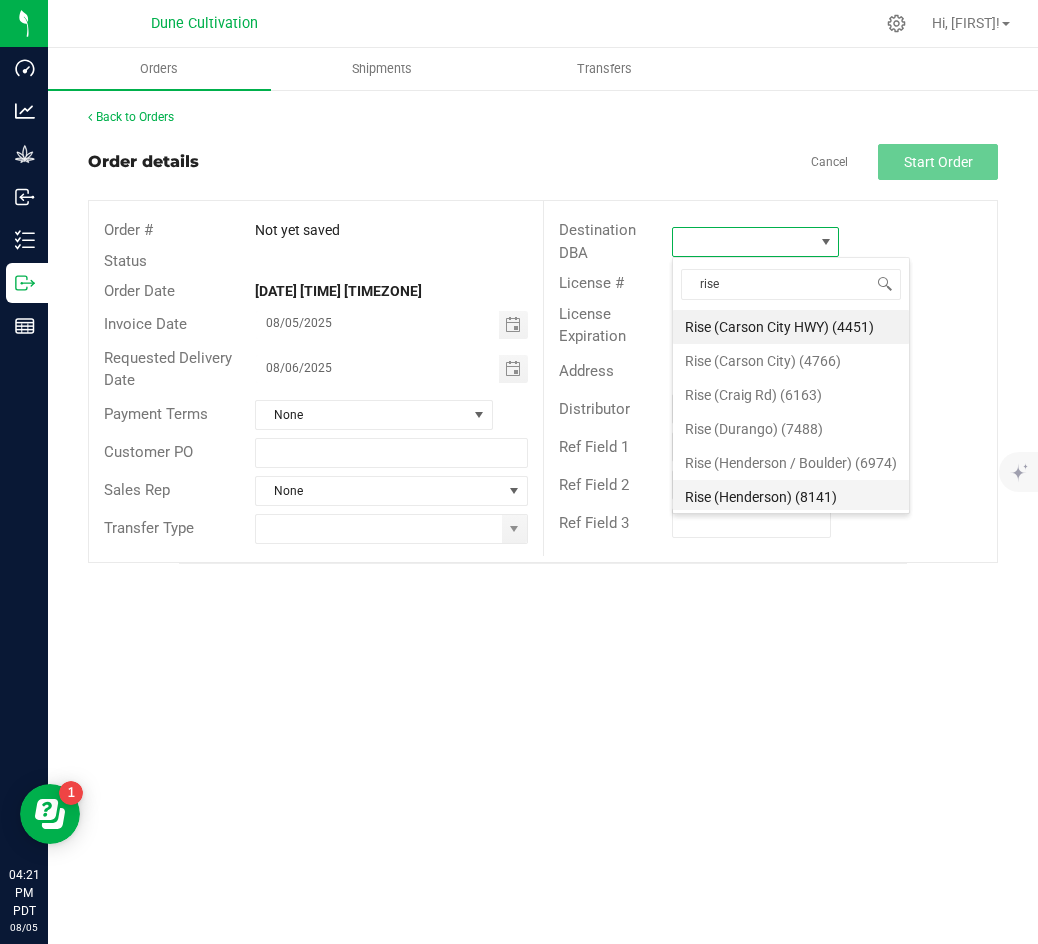 click on "Rise (Henderson) (8141)" at bounding box center [791, 497] 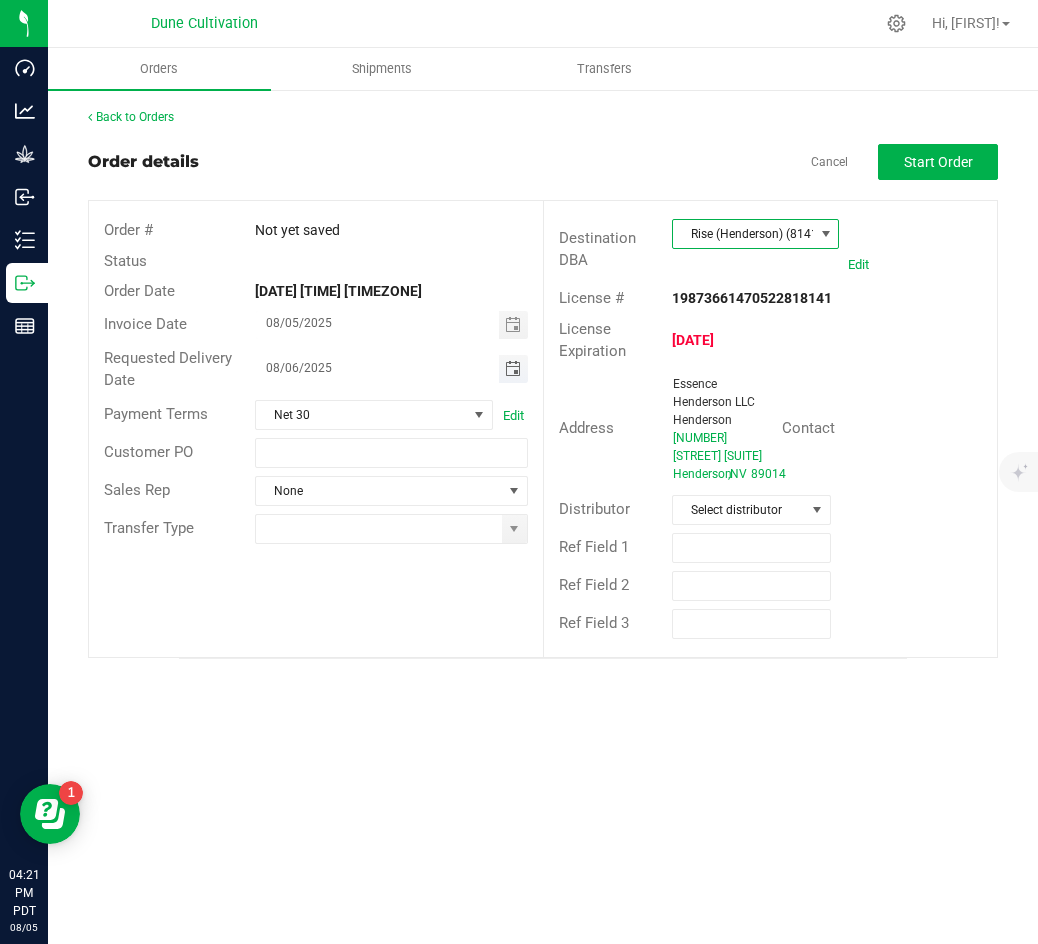 click at bounding box center [513, 369] 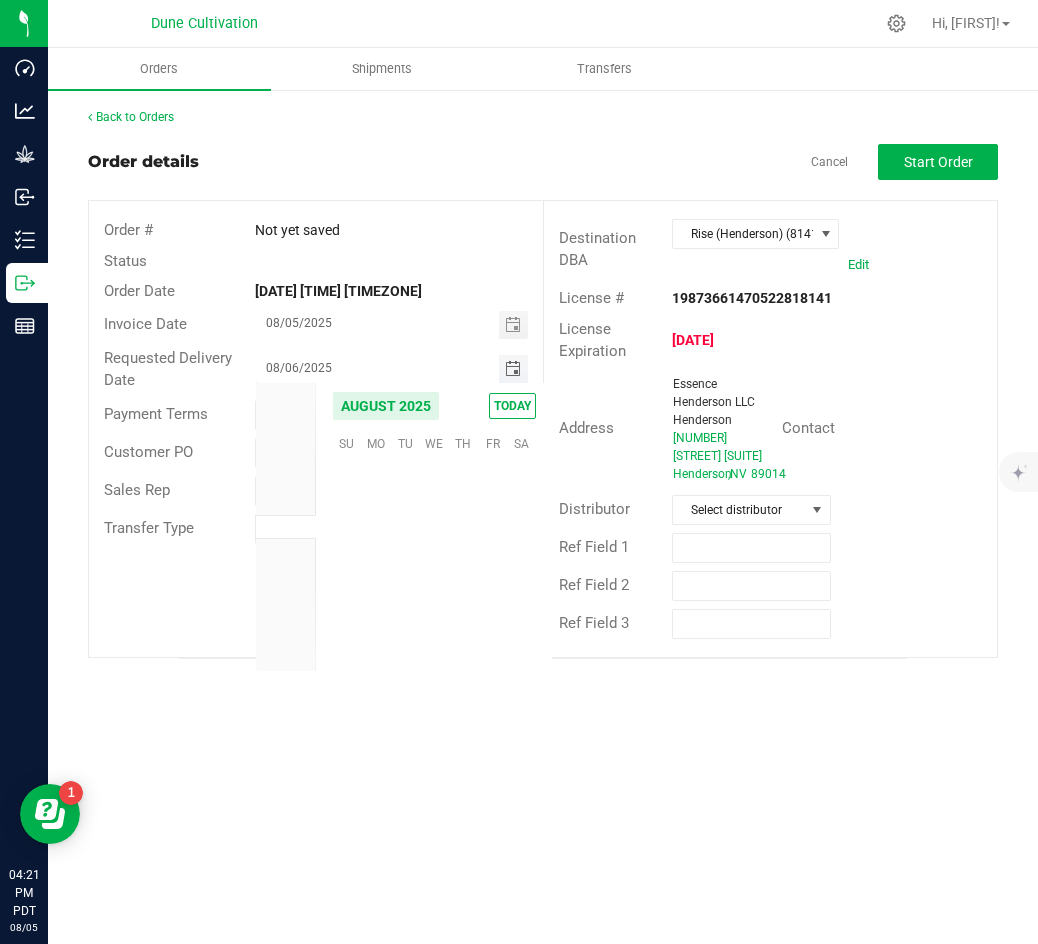 scroll, scrollTop: 36168, scrollLeft: 0, axis: vertical 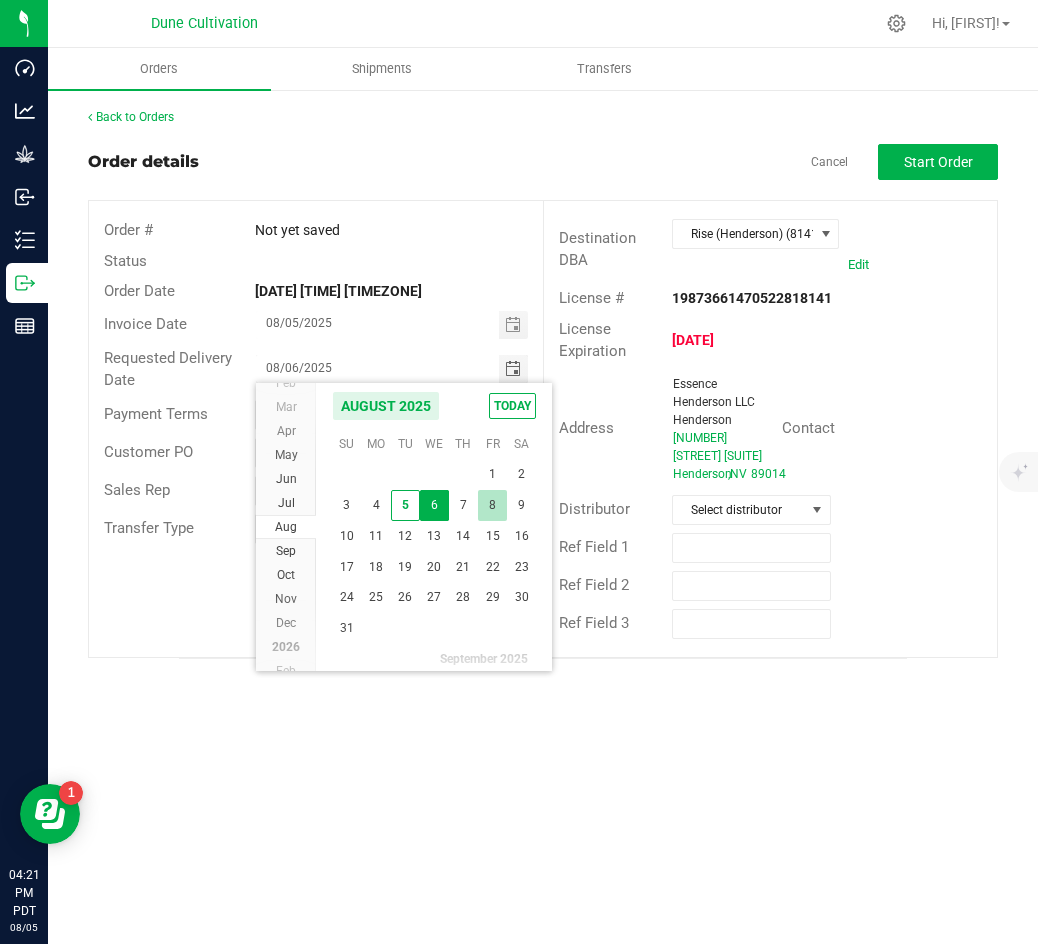 click on "8" at bounding box center [492, 505] 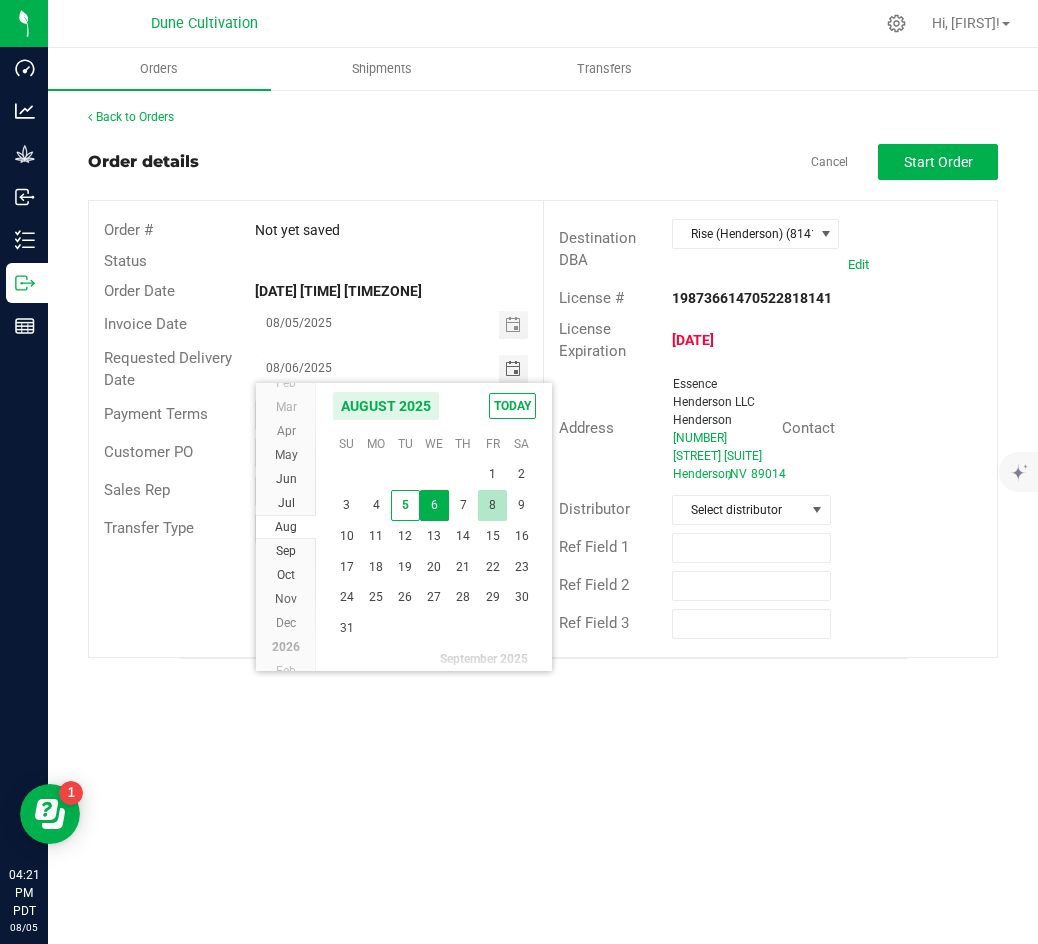 type on "08/08/2025" 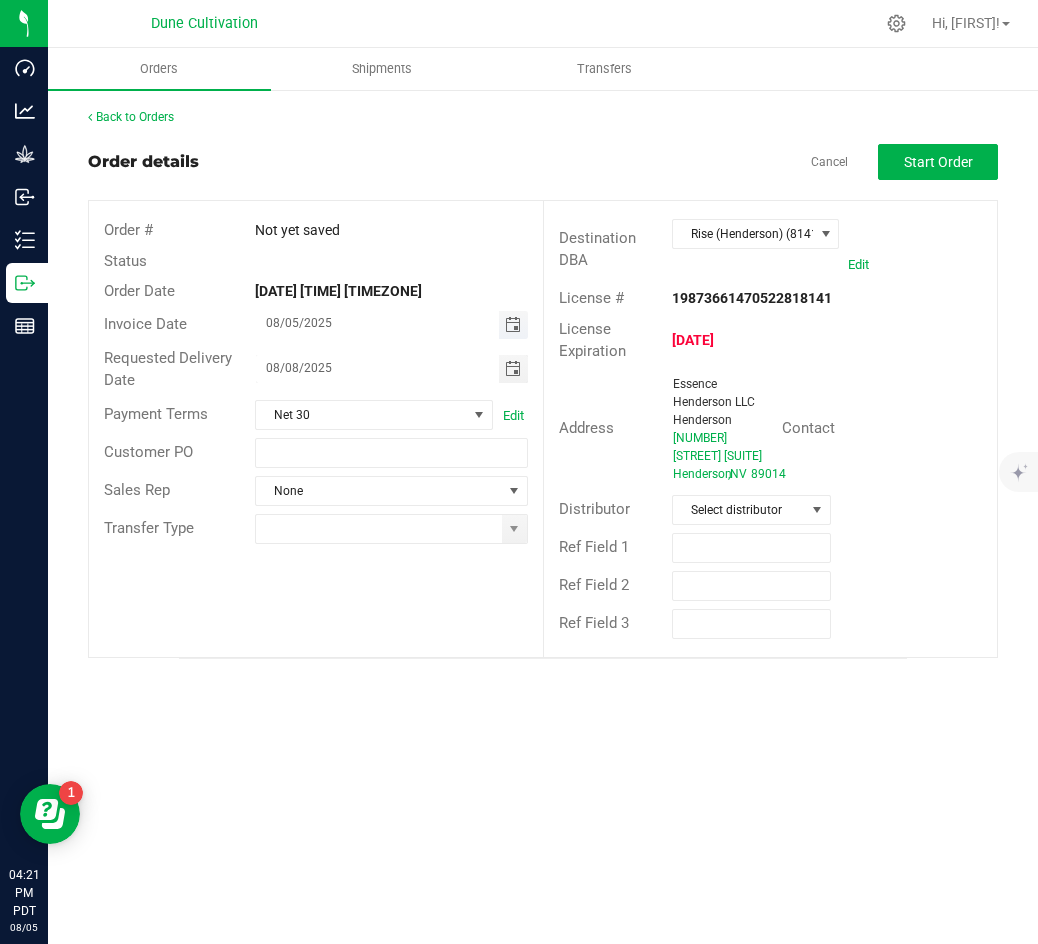 click at bounding box center (513, 325) 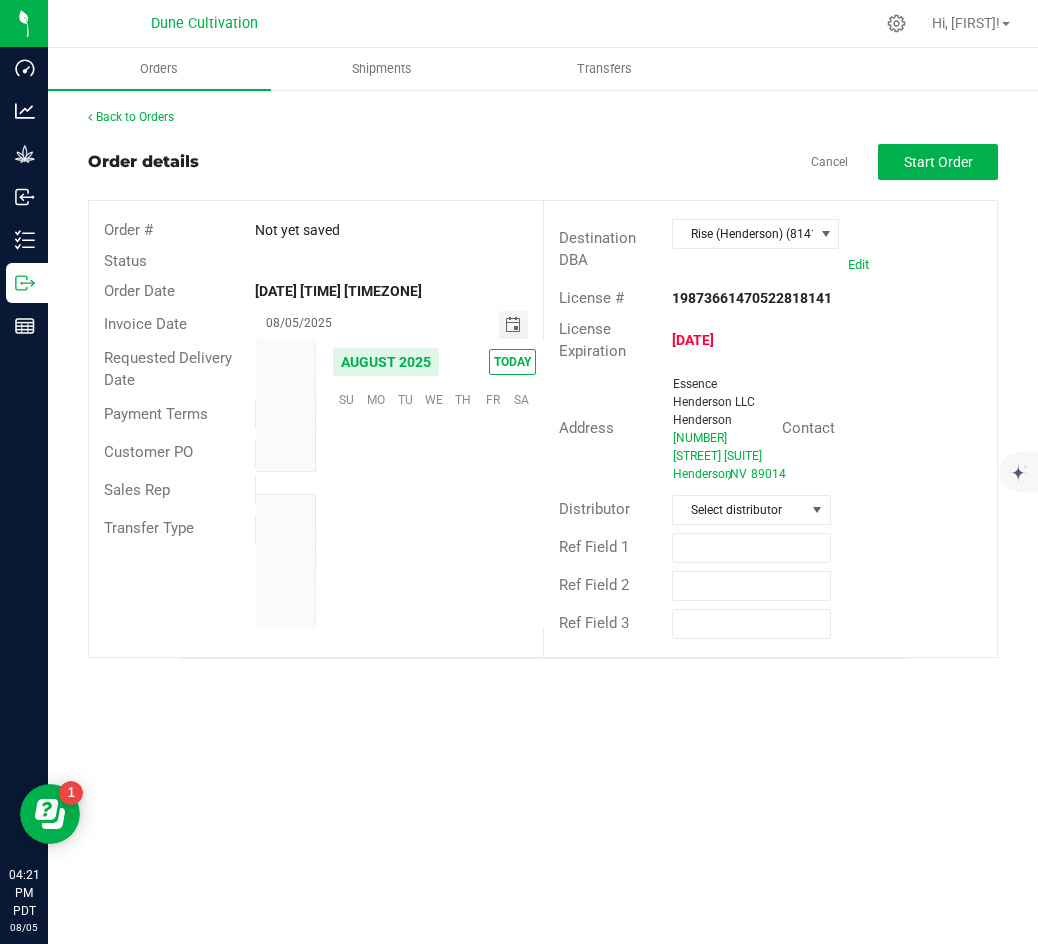 scroll, scrollTop: 36168, scrollLeft: 0, axis: vertical 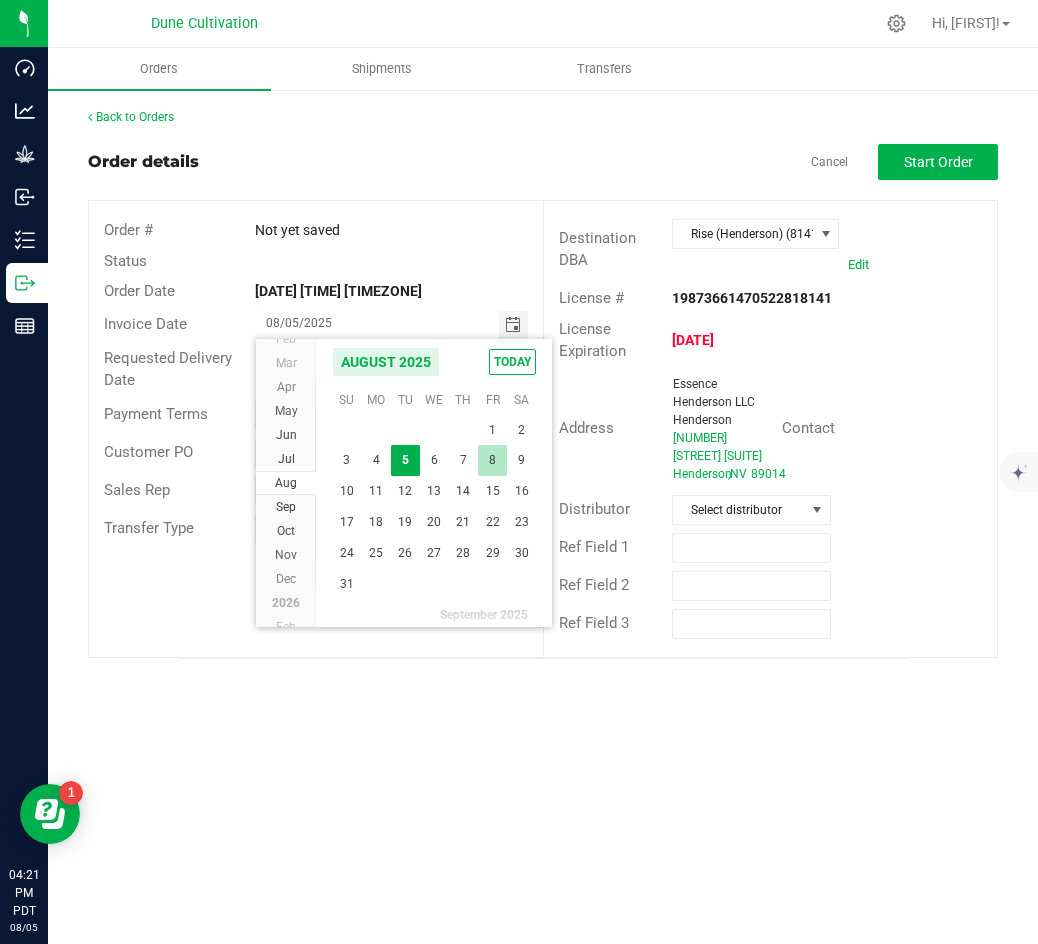 click on "8" at bounding box center [492, 460] 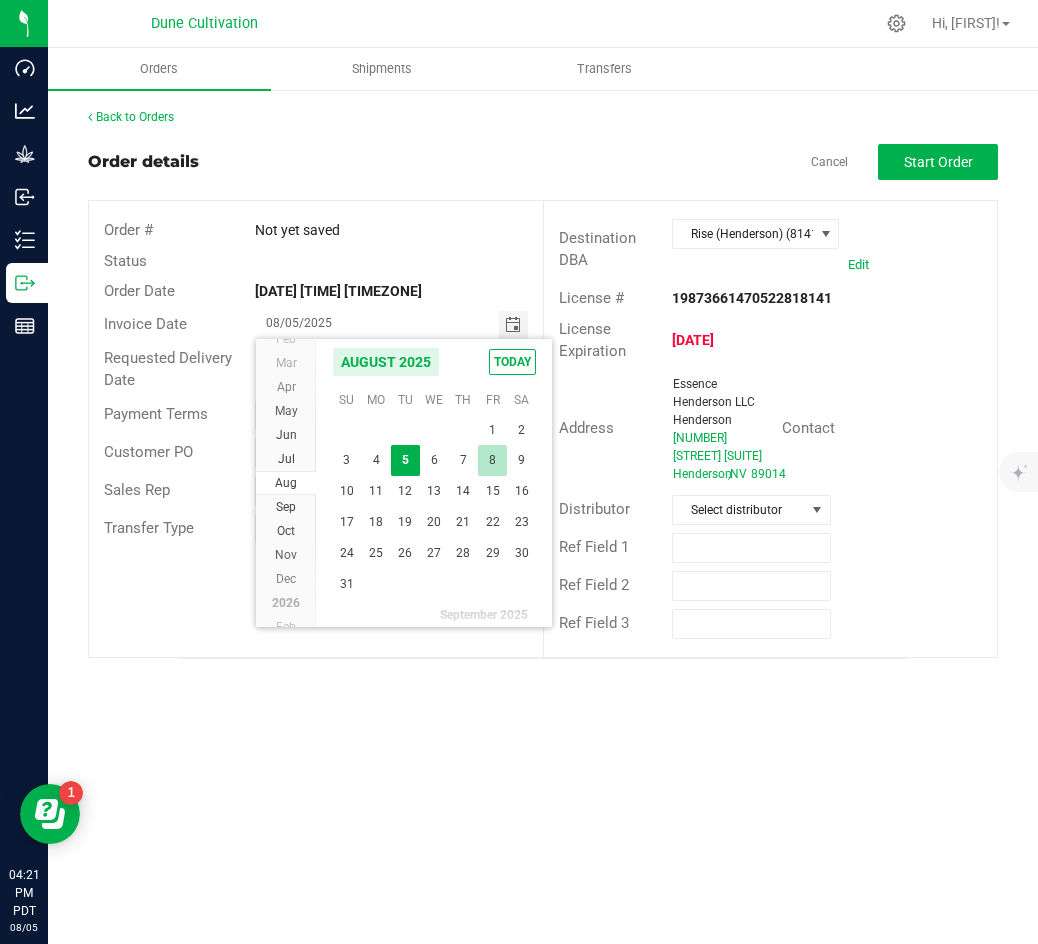 type on "08/08/2025" 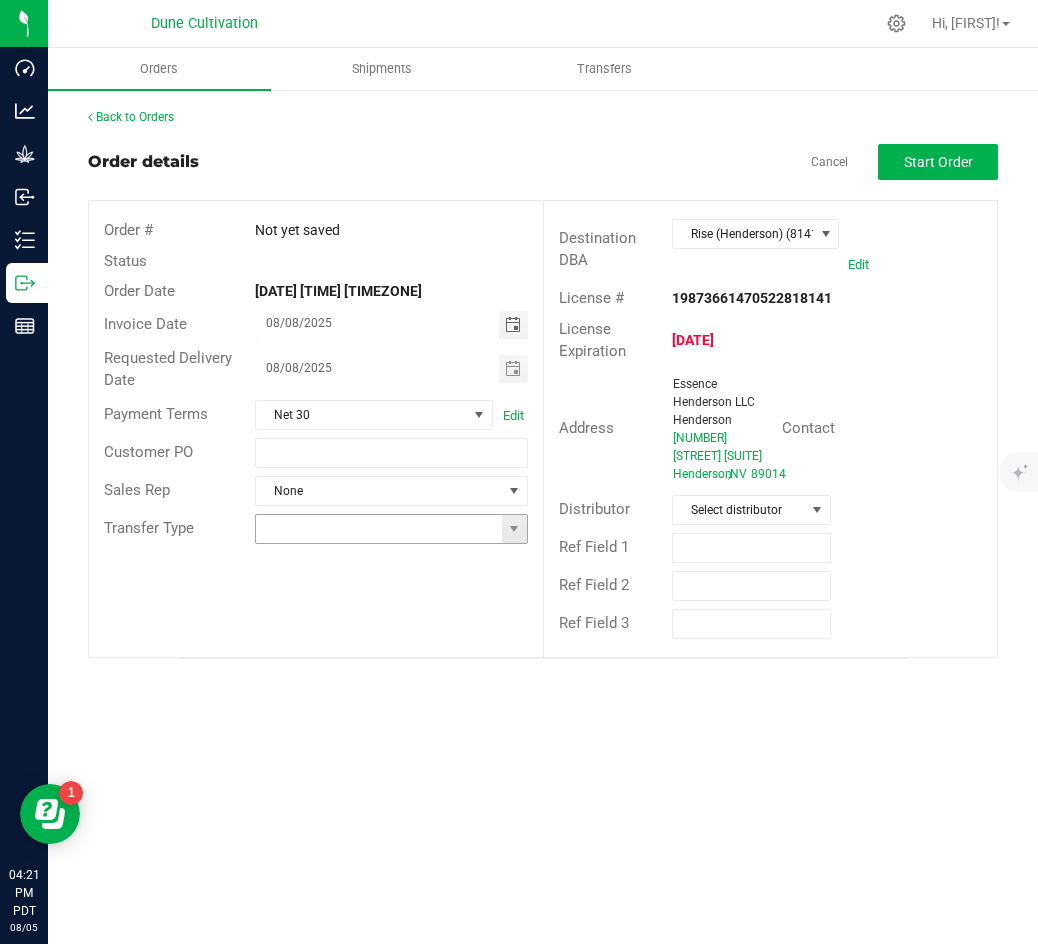 click at bounding box center (391, 529) 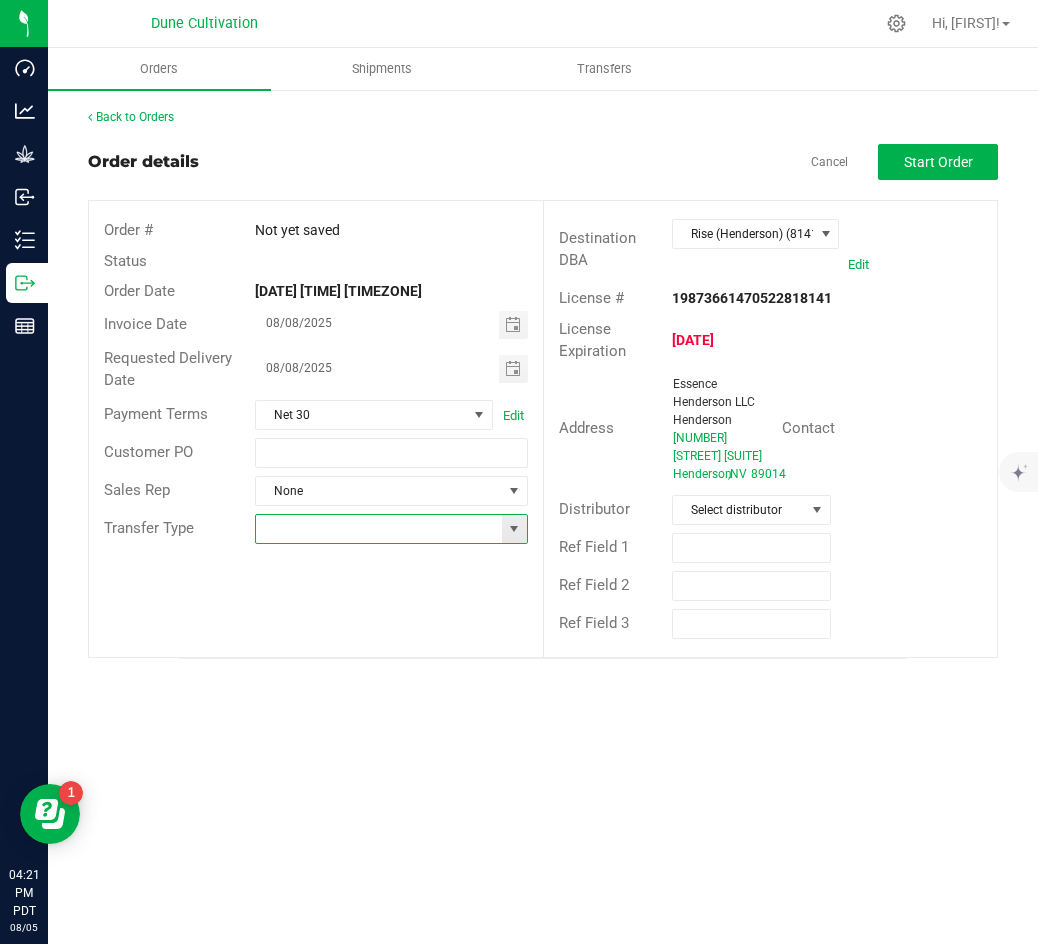 click at bounding box center [379, 529] 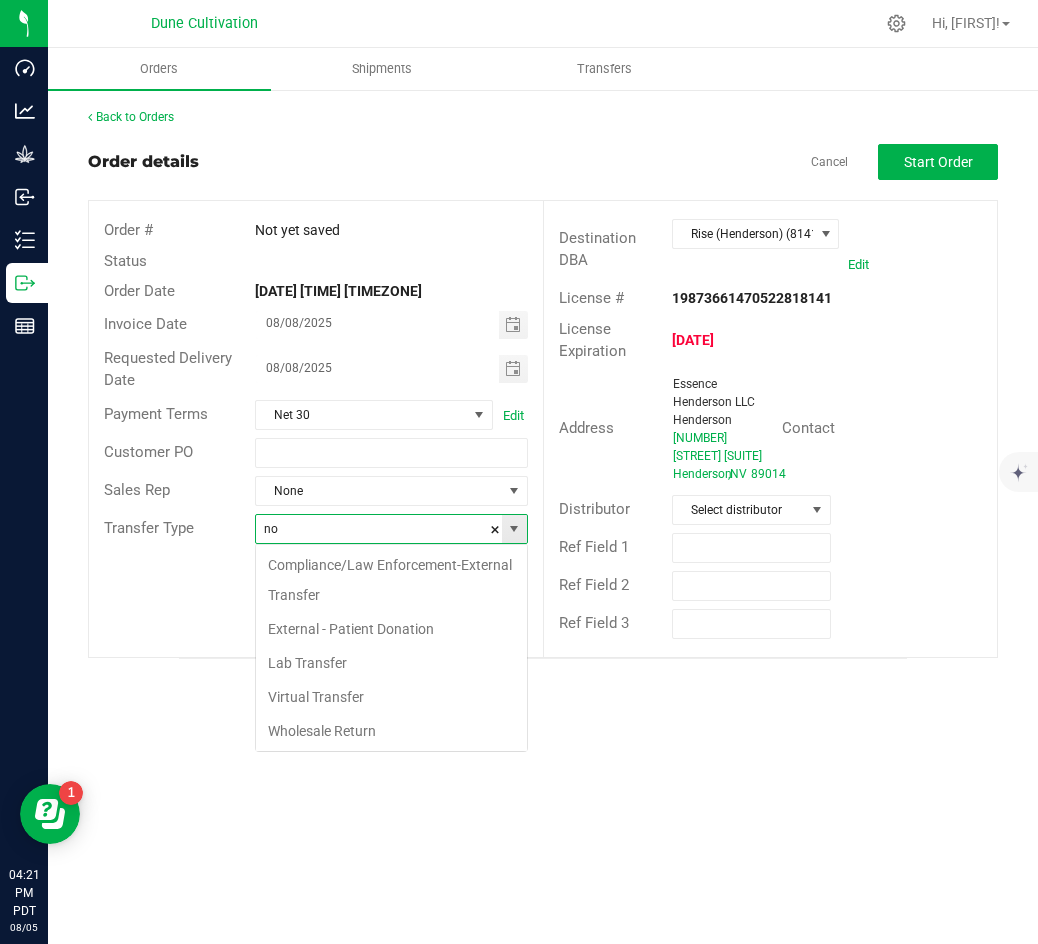 scroll, scrollTop: 196, scrollLeft: 0, axis: vertical 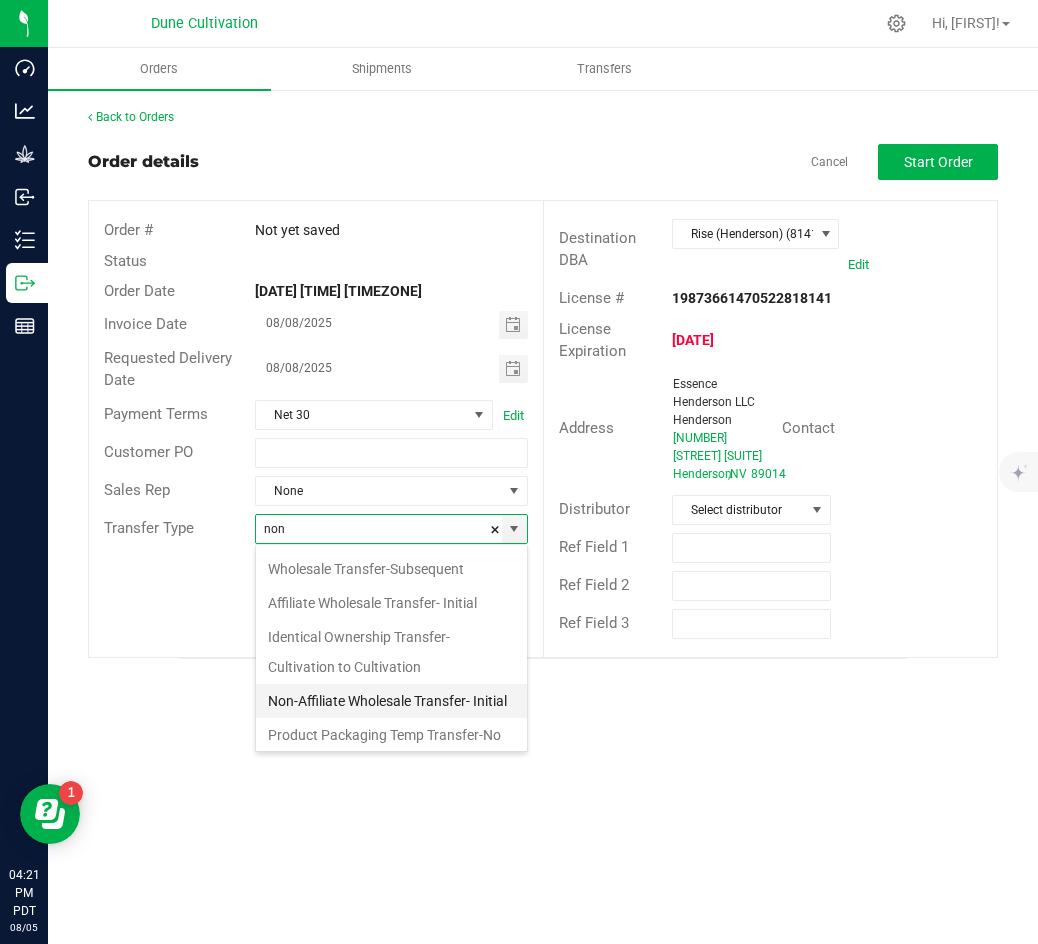 click on "Non-Affiliate Wholesale Transfer- Initial" at bounding box center [391, 701] 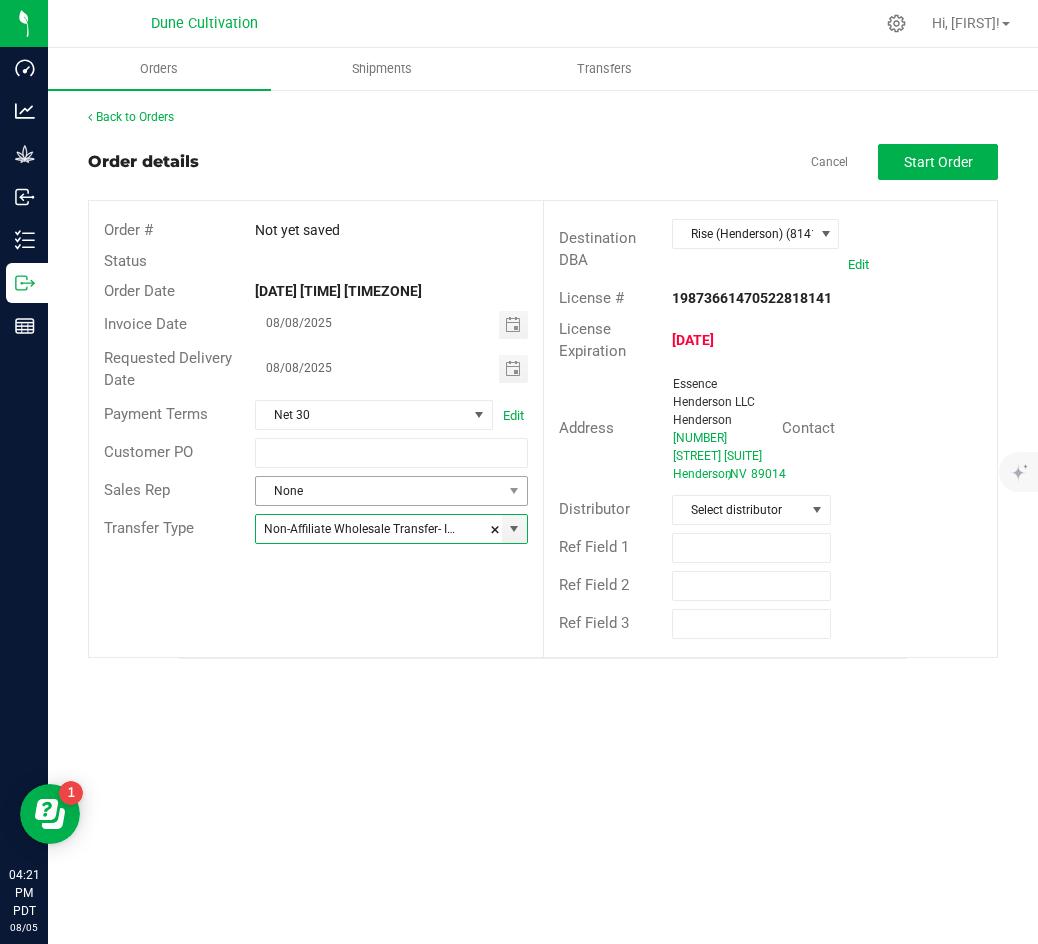type on "Non-Affiliate Wholesale Transfer- Initial" 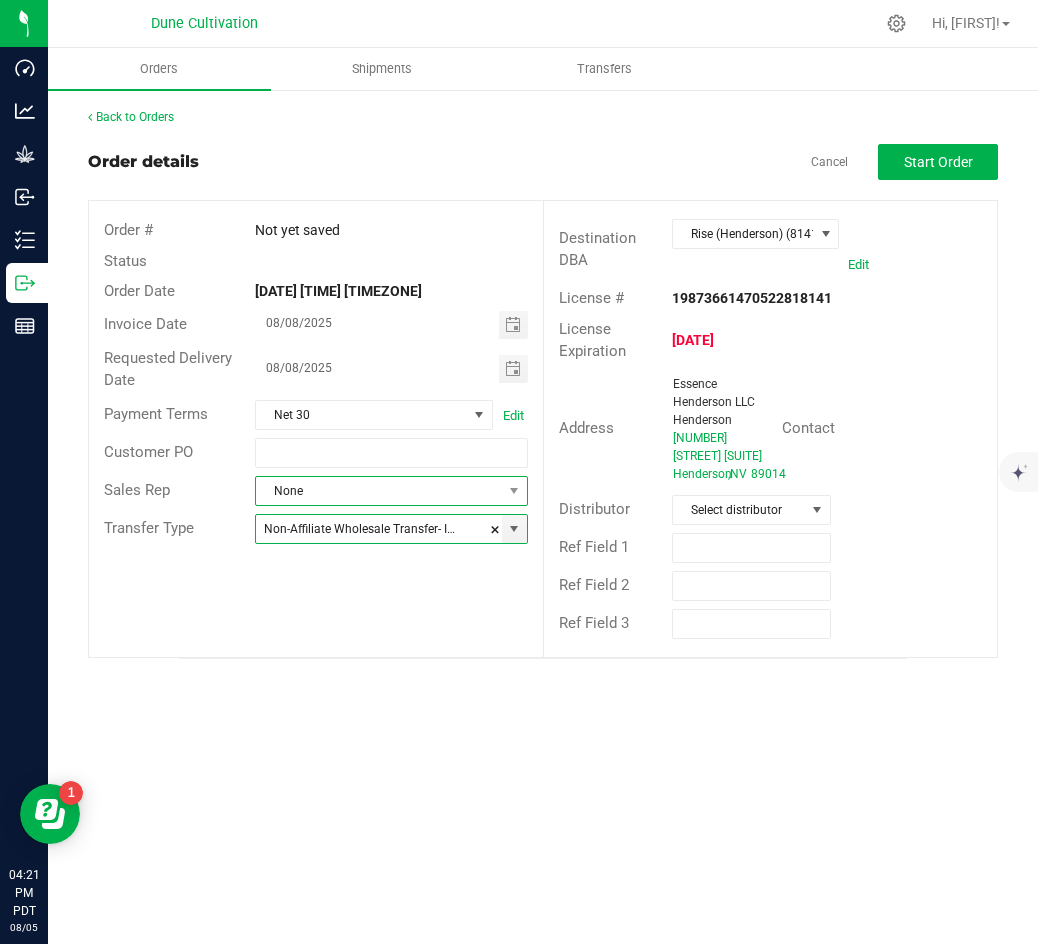 click on "None" at bounding box center (379, 491) 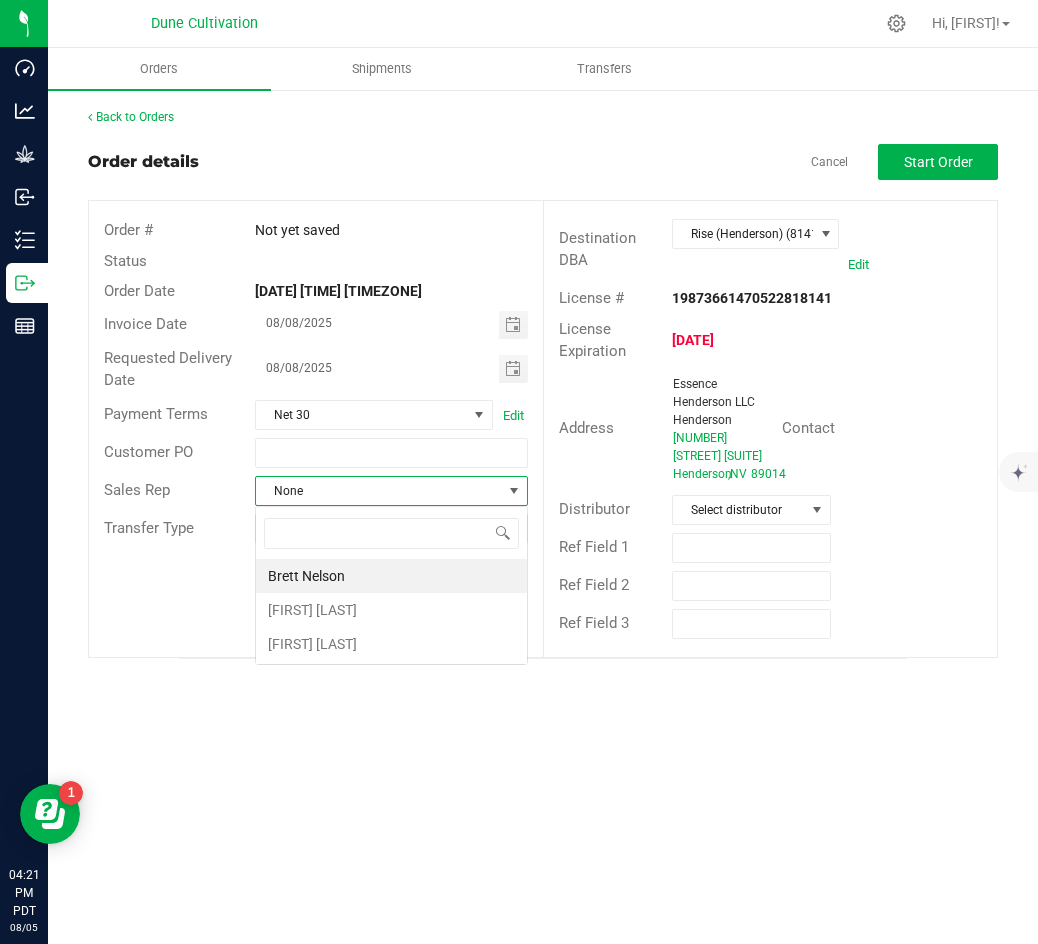 scroll, scrollTop: 99970, scrollLeft: 99727, axis: both 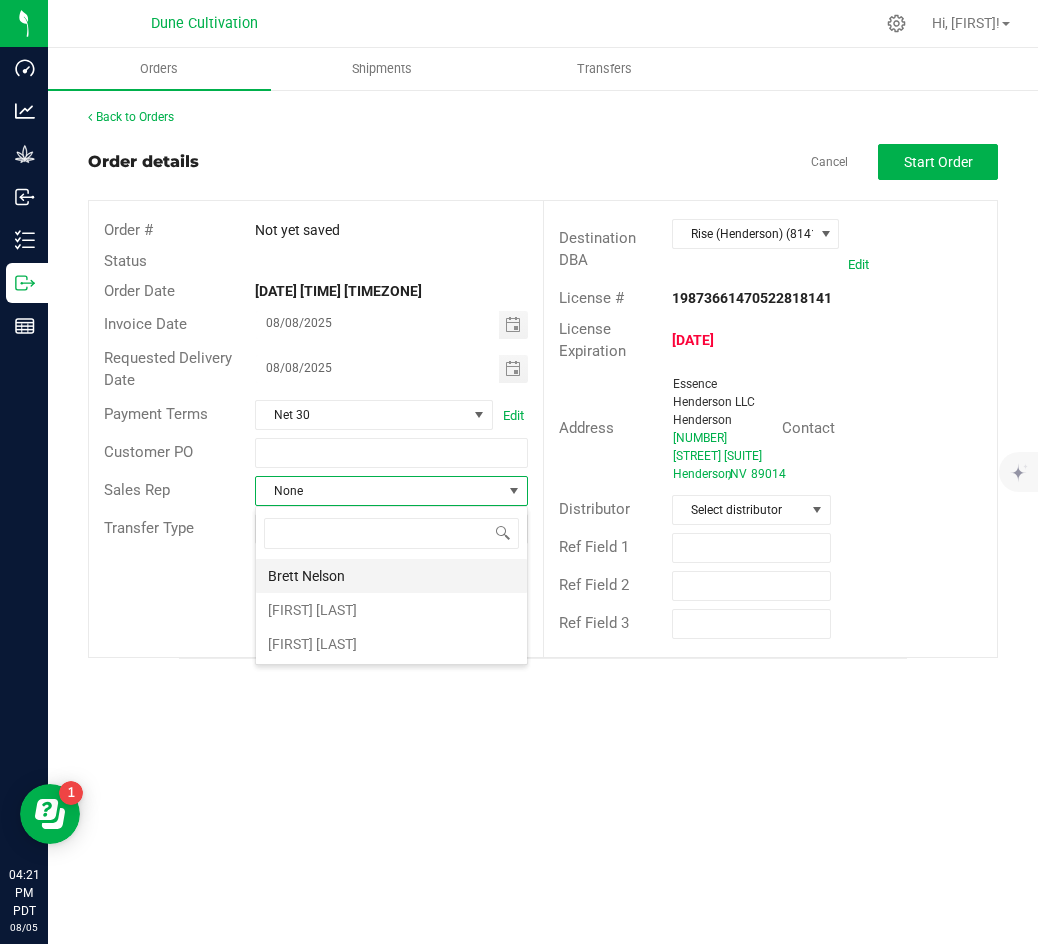 click on "Brett Nelson" at bounding box center (391, 576) 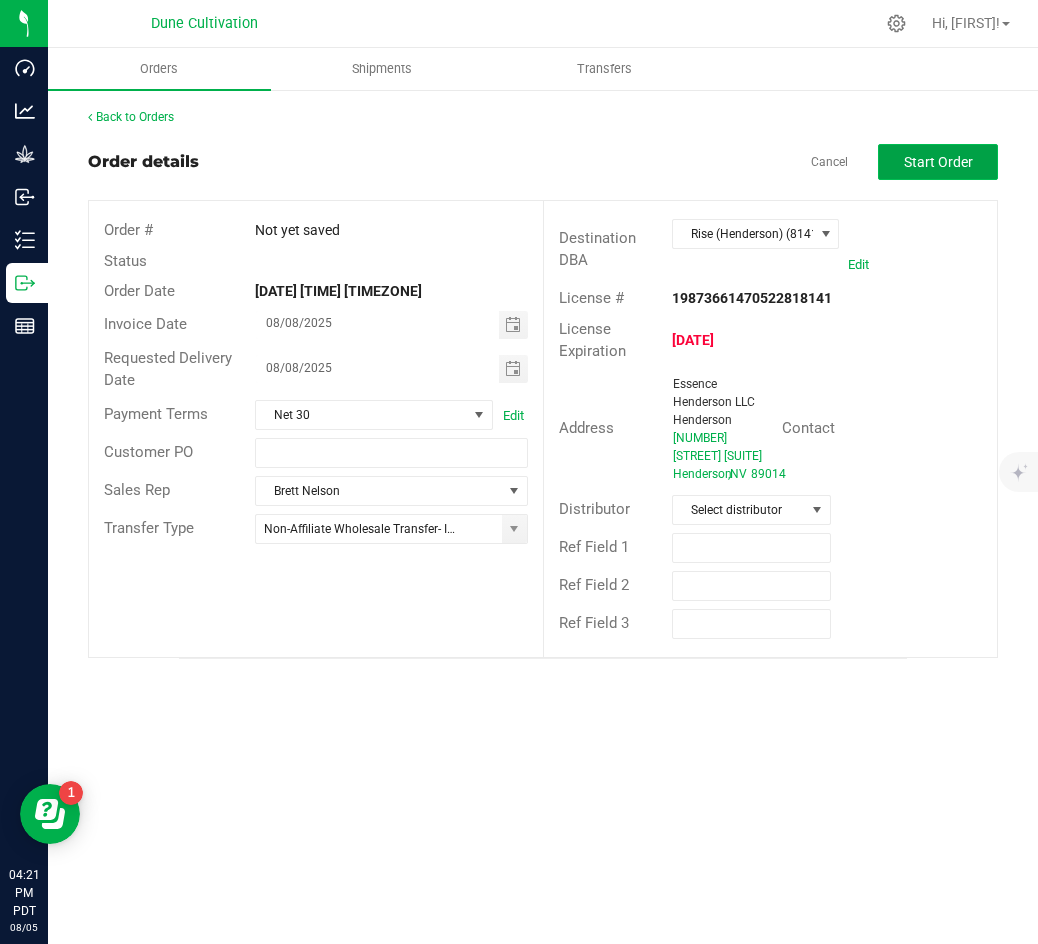 click on "Start Order" at bounding box center [938, 162] 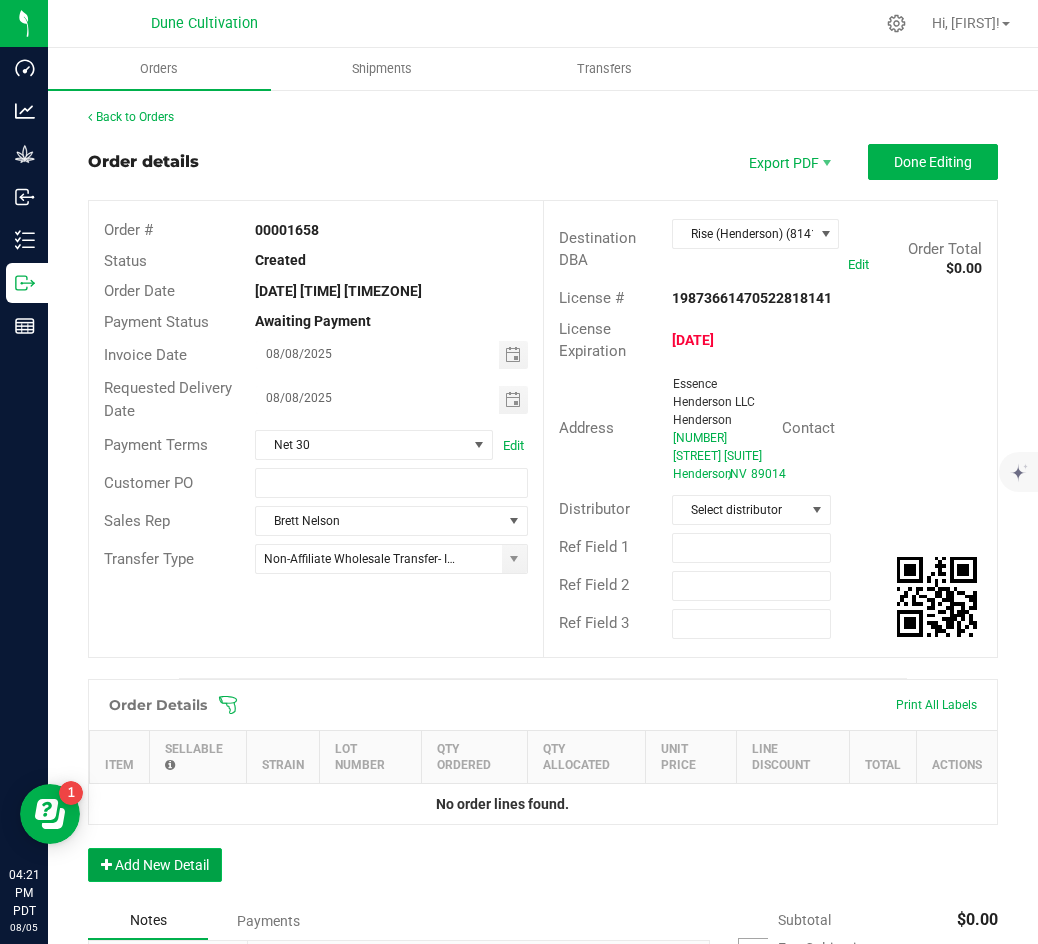 click on "Add New Detail" at bounding box center (155, 865) 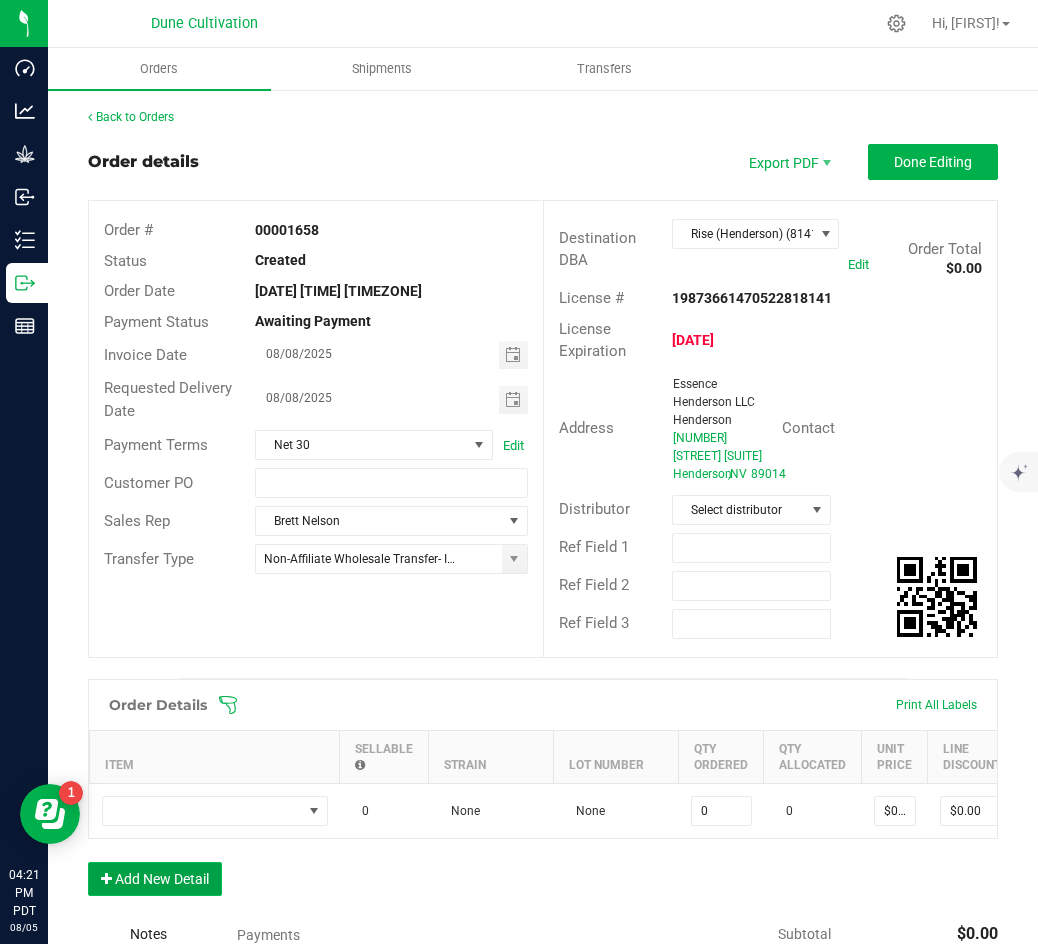 click on "Add New Detail" at bounding box center (155, 879) 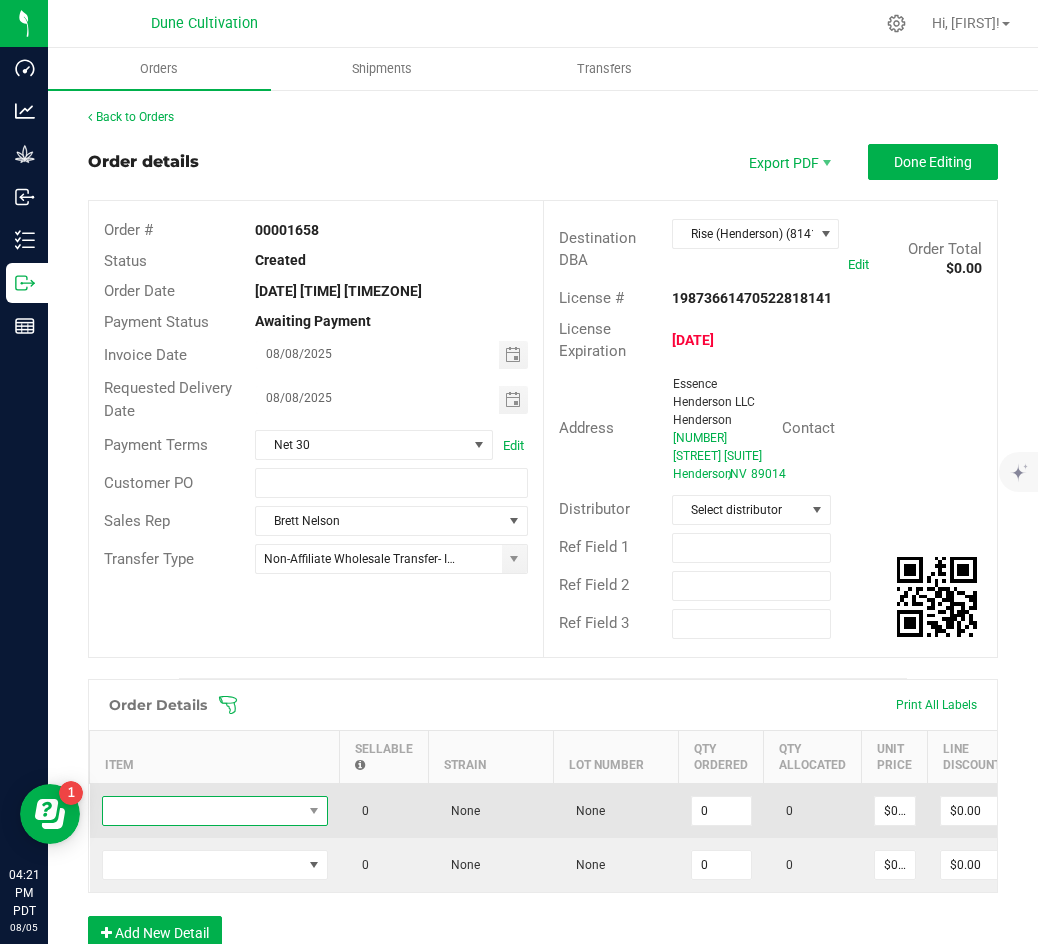 click at bounding box center (202, 811) 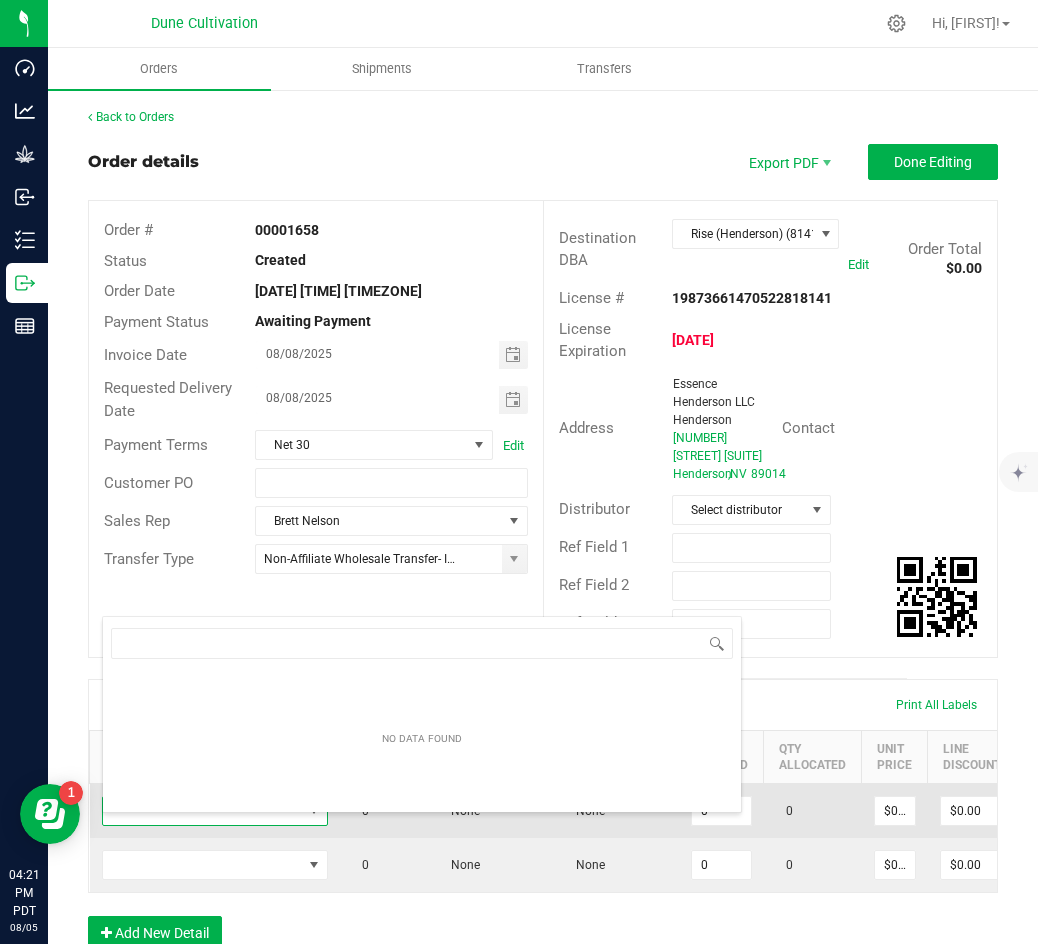 scroll, scrollTop: 99970, scrollLeft: 99774, axis: both 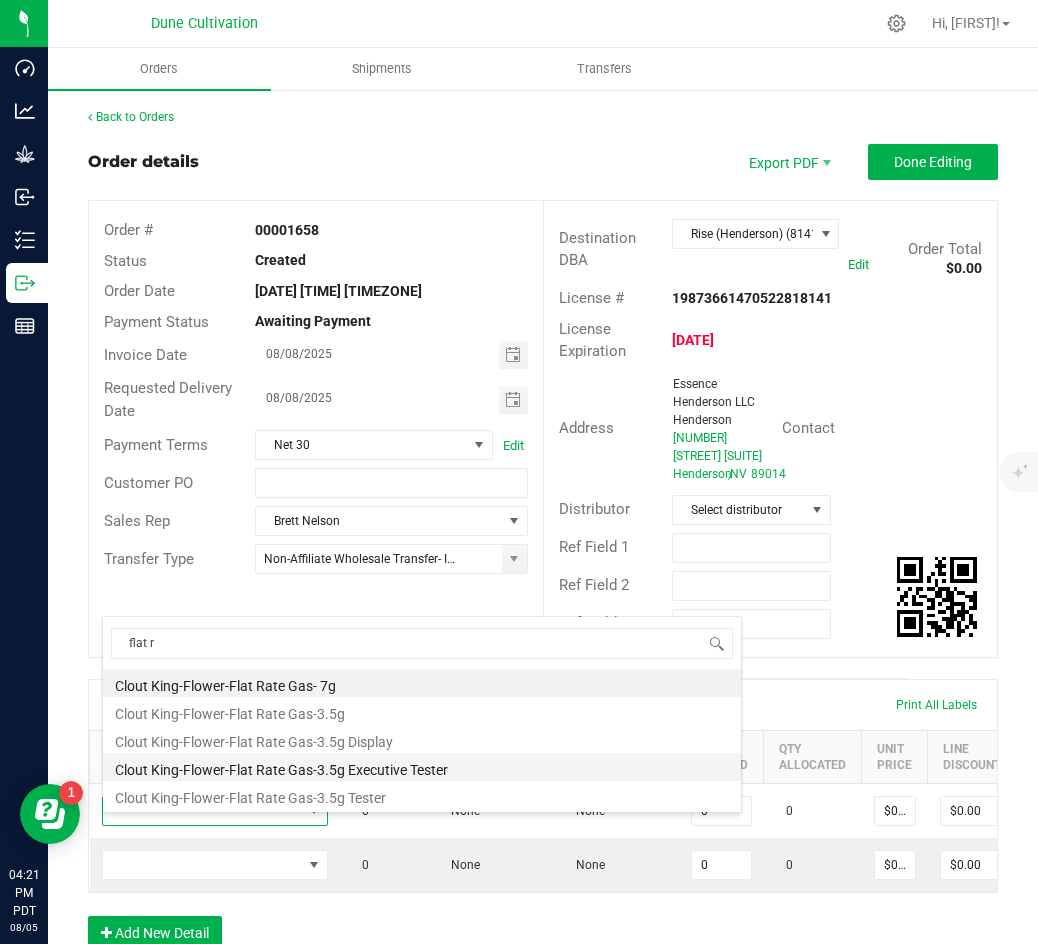 type on "flat ra" 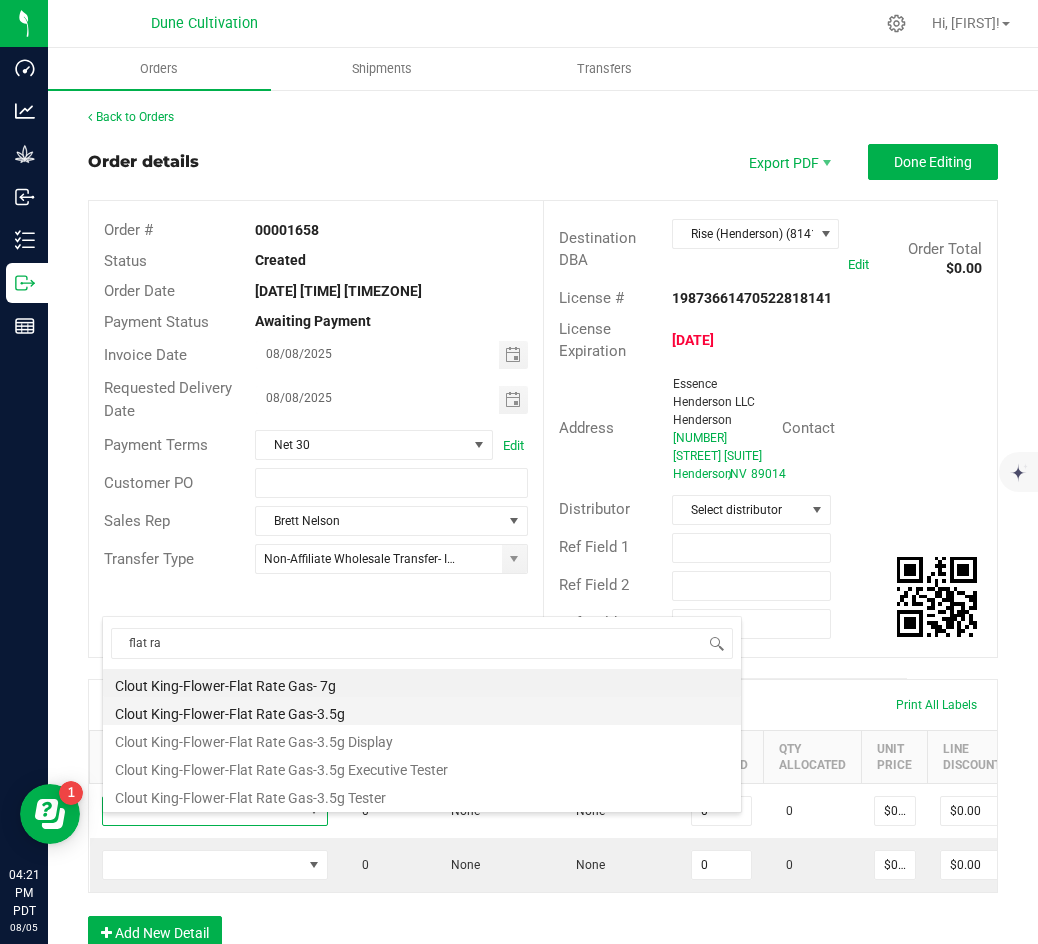 click on "Clout King-Flower-Flat Rate Gas-3.5g" at bounding box center (422, 711) 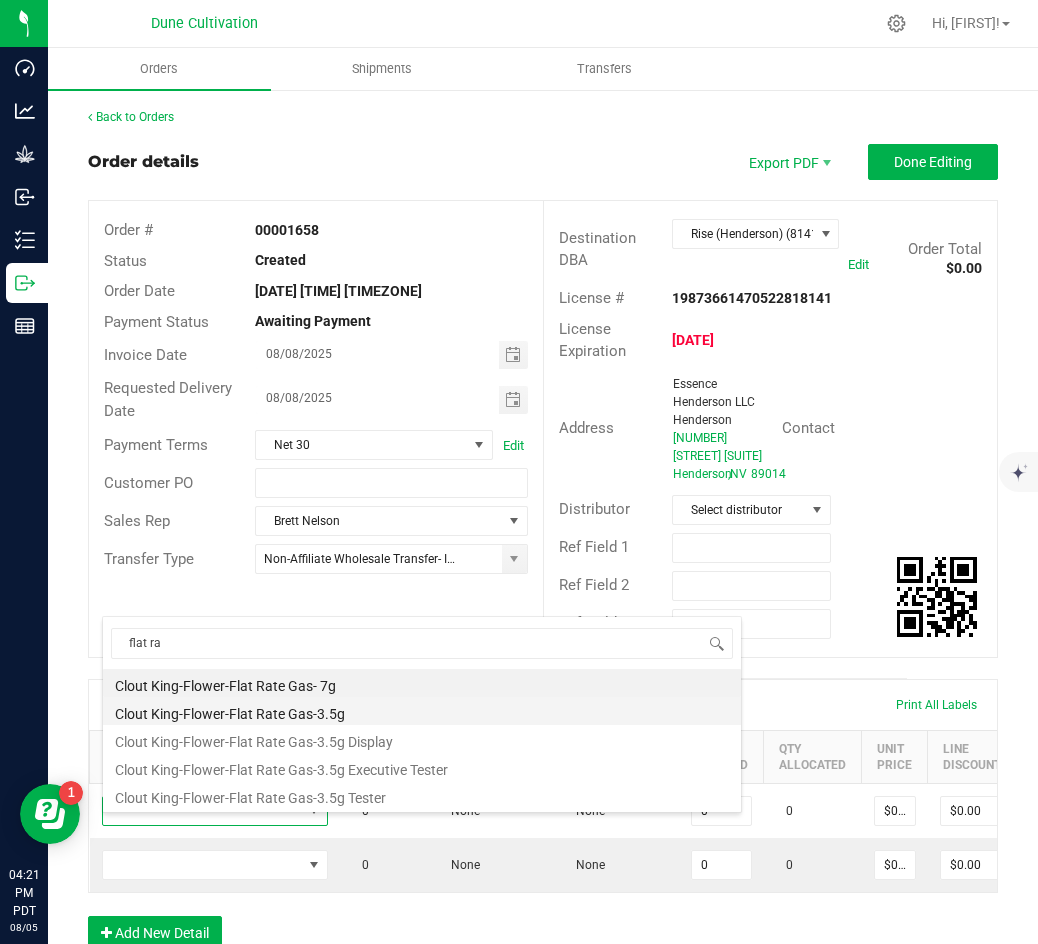 type on "0 ea" 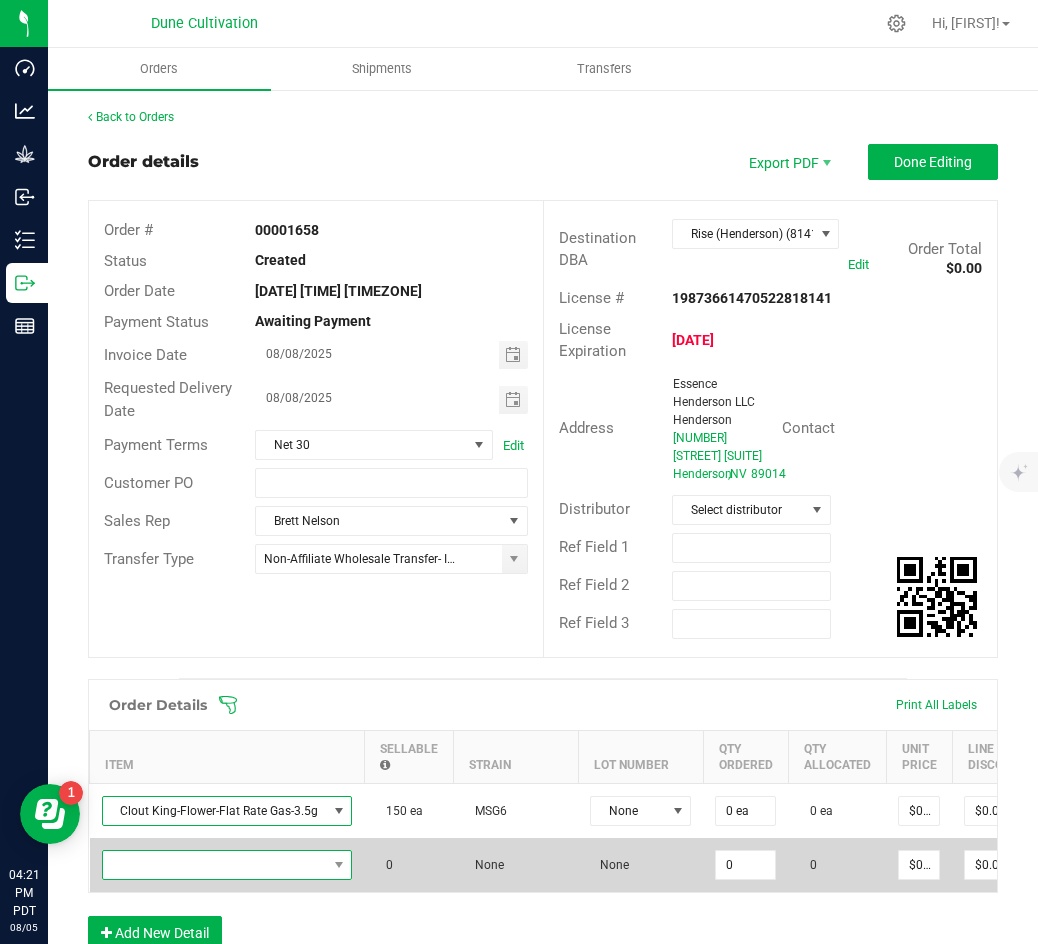 click at bounding box center (215, 865) 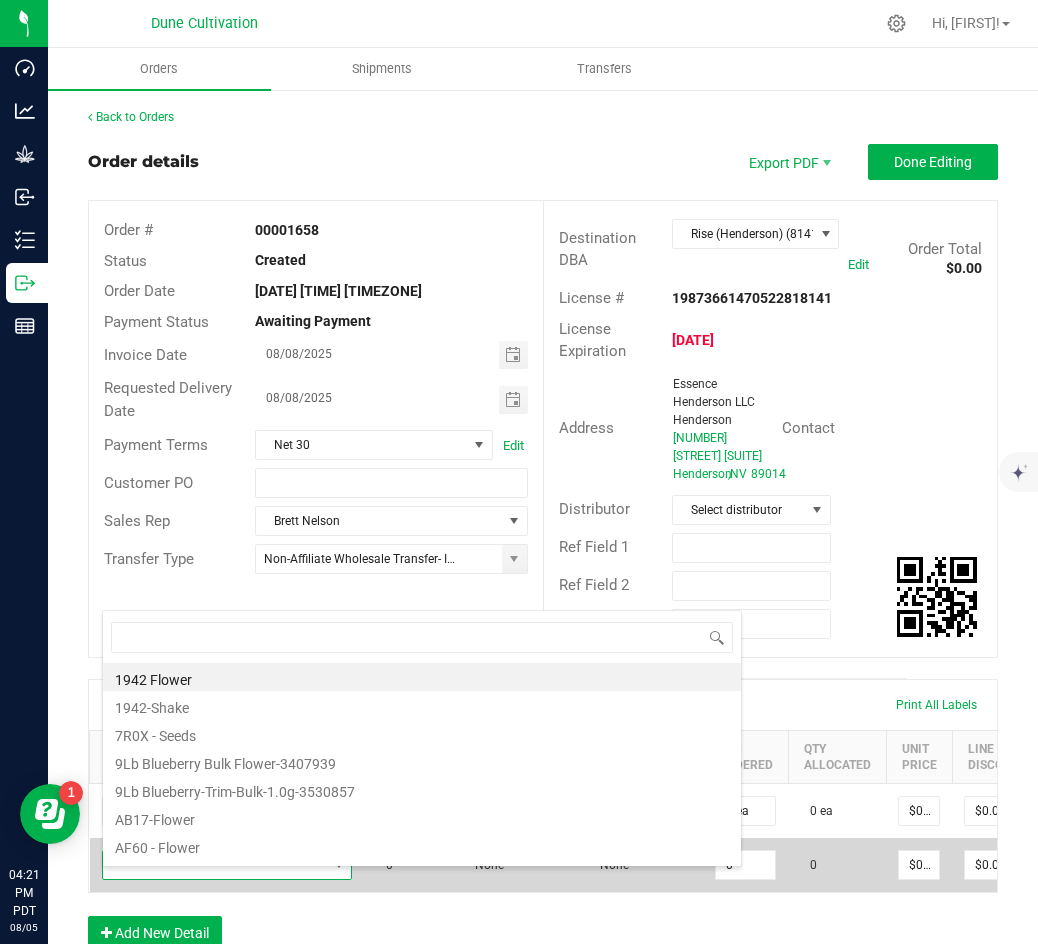scroll, scrollTop: 99970, scrollLeft: 99752, axis: both 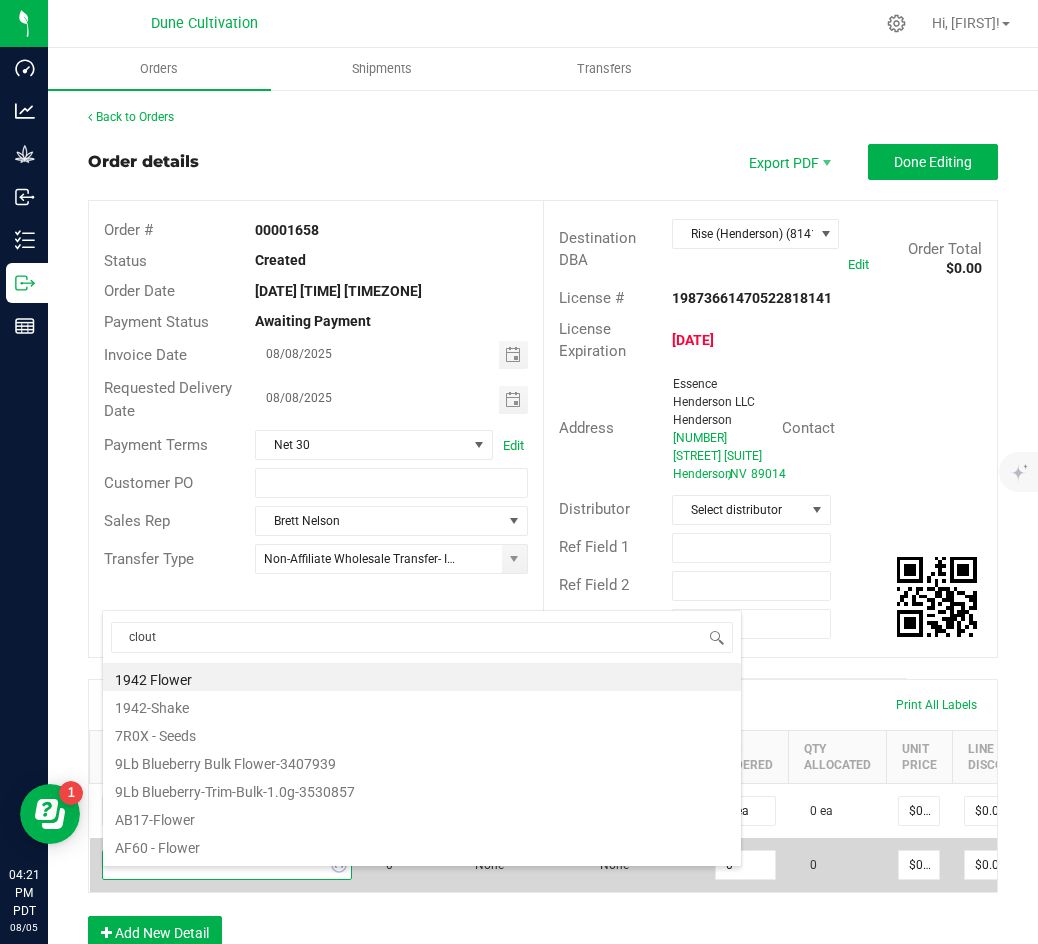 type on "clout b" 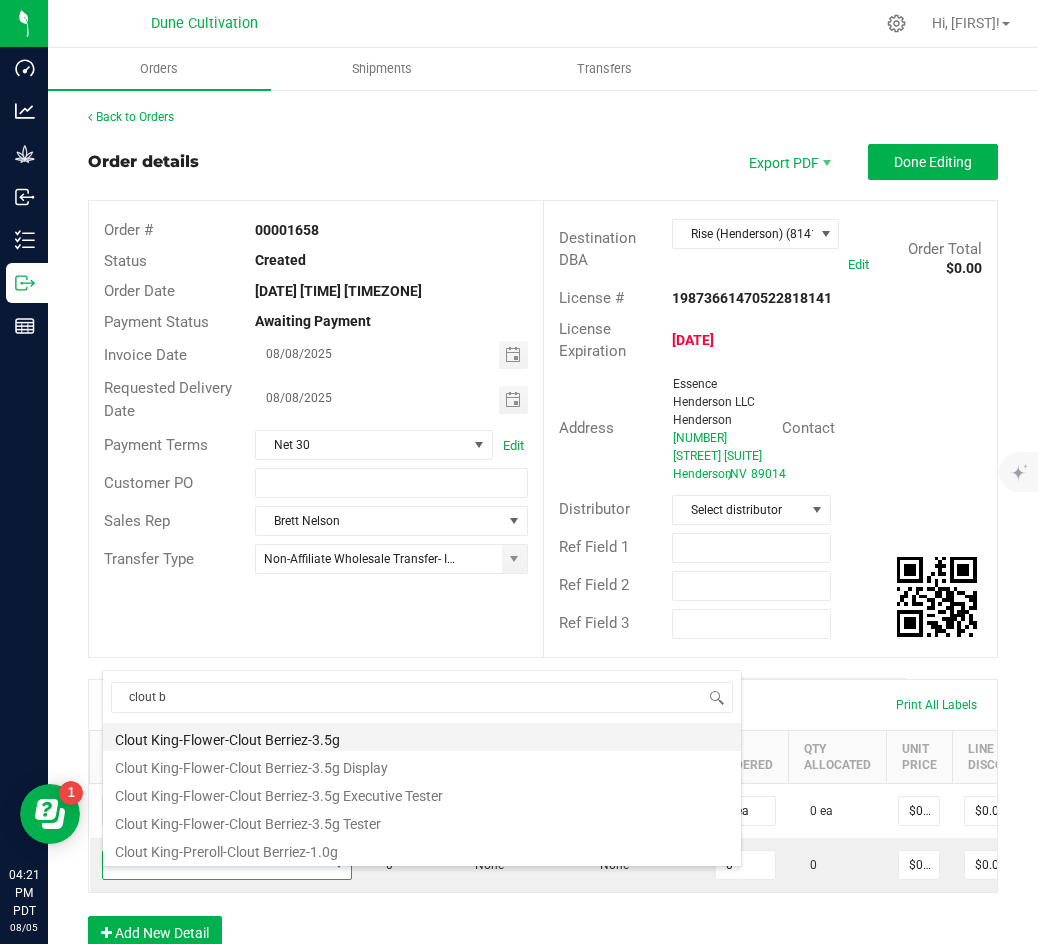 click on "Clout King-Flower-Clout Berriez-3.5g" at bounding box center (422, 737) 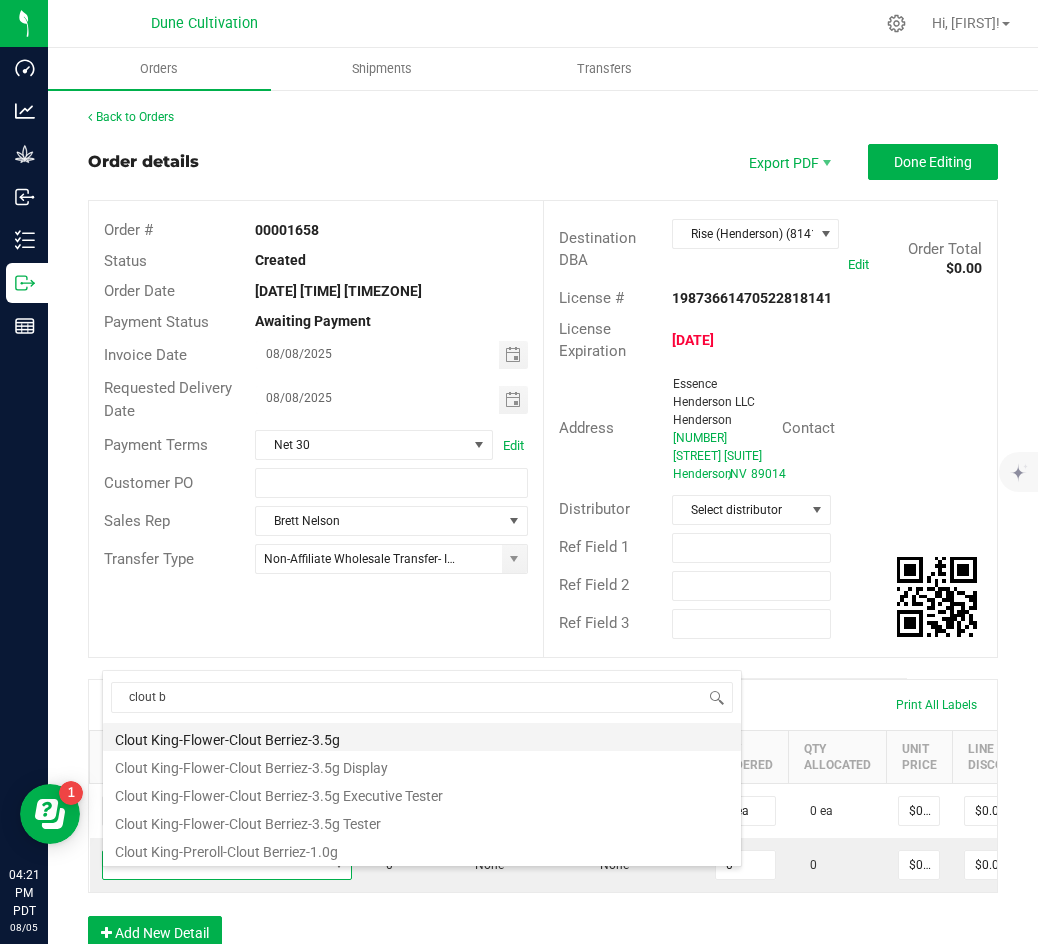 type on "0 ea" 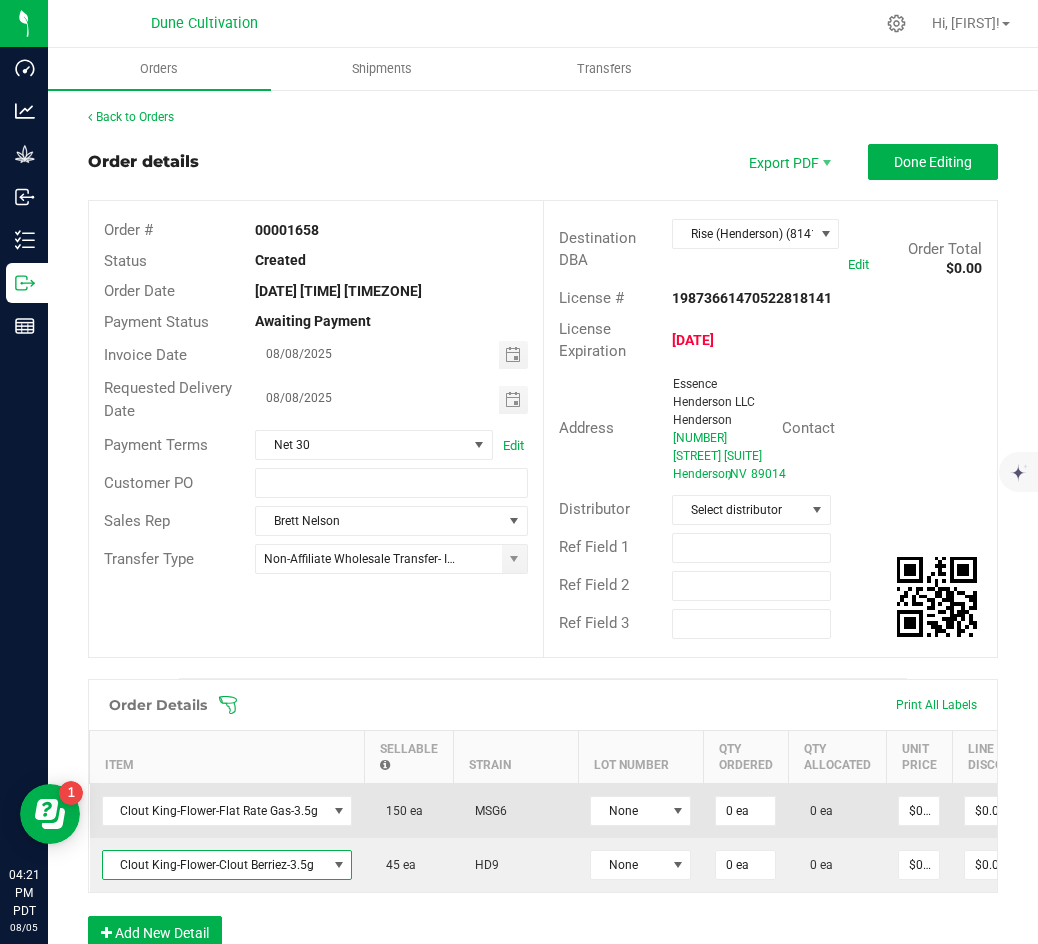 scroll, scrollTop: 0, scrollLeft: 77, axis: horizontal 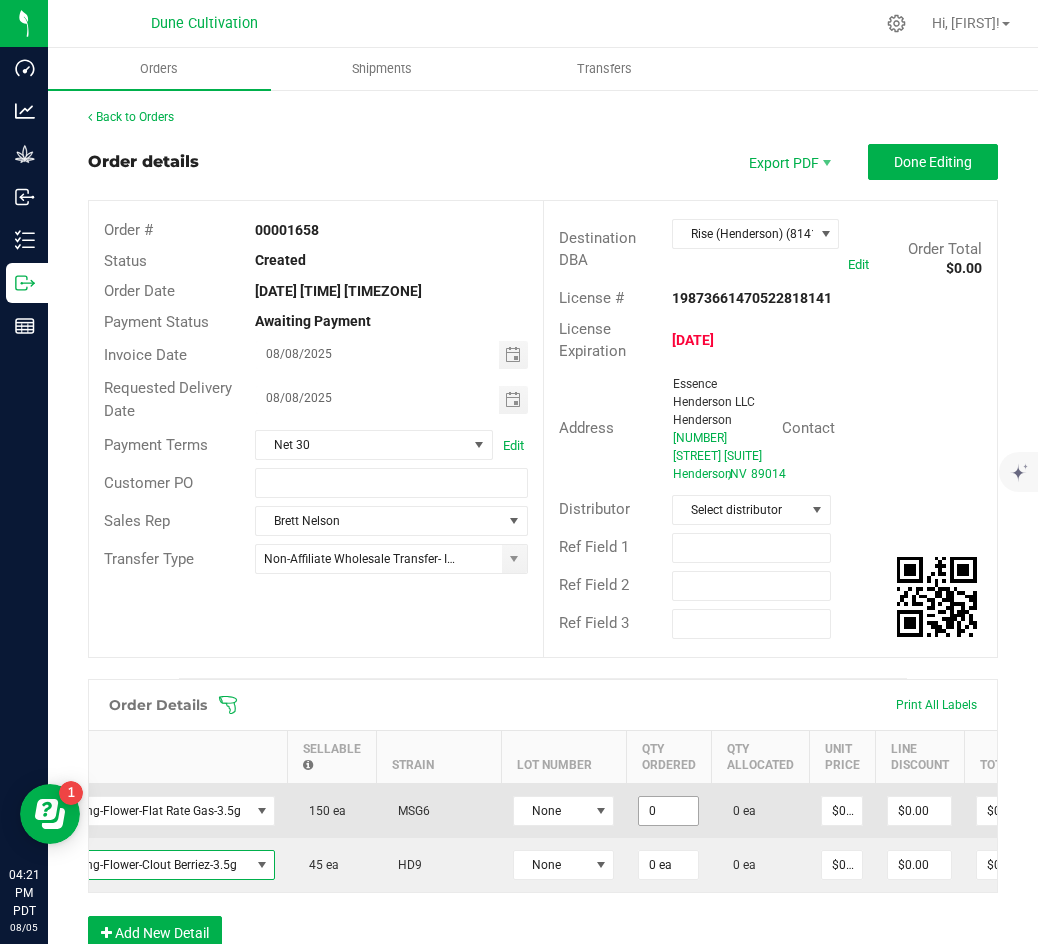 click on "0" at bounding box center [668, 811] 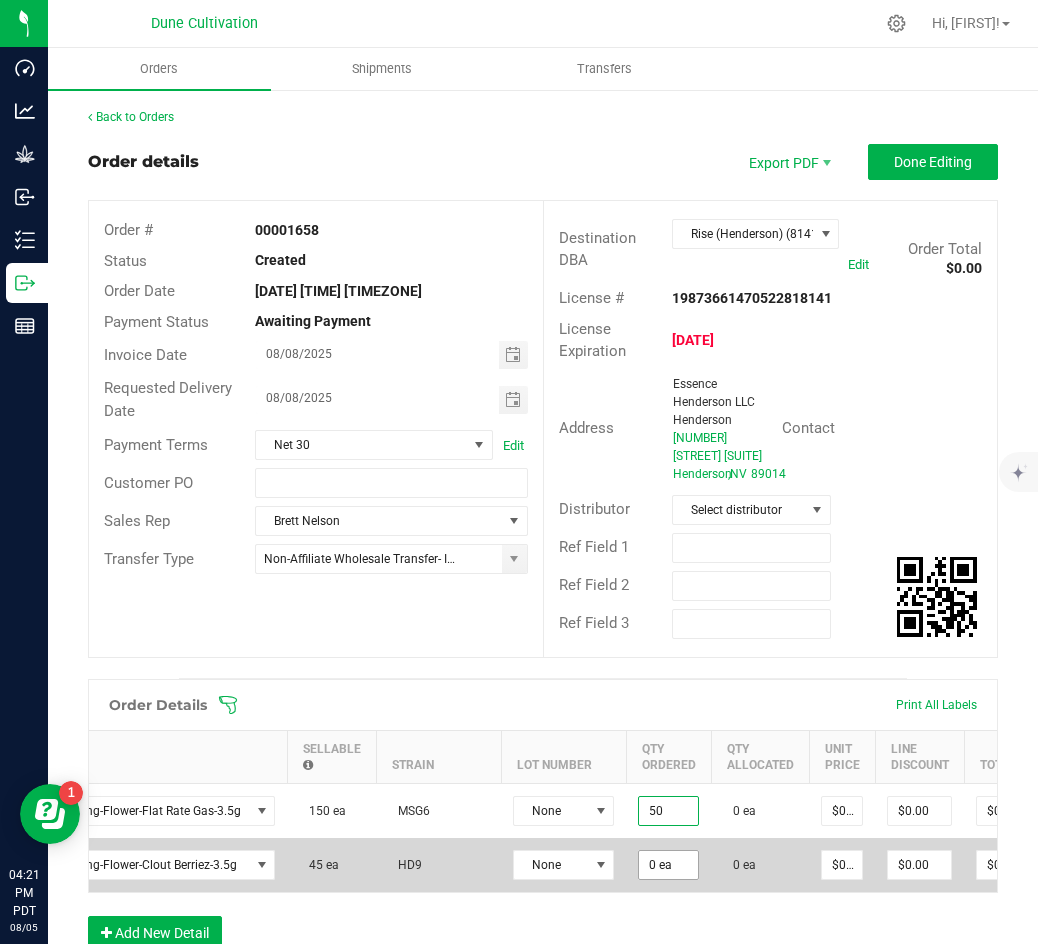 type on "50 ea" 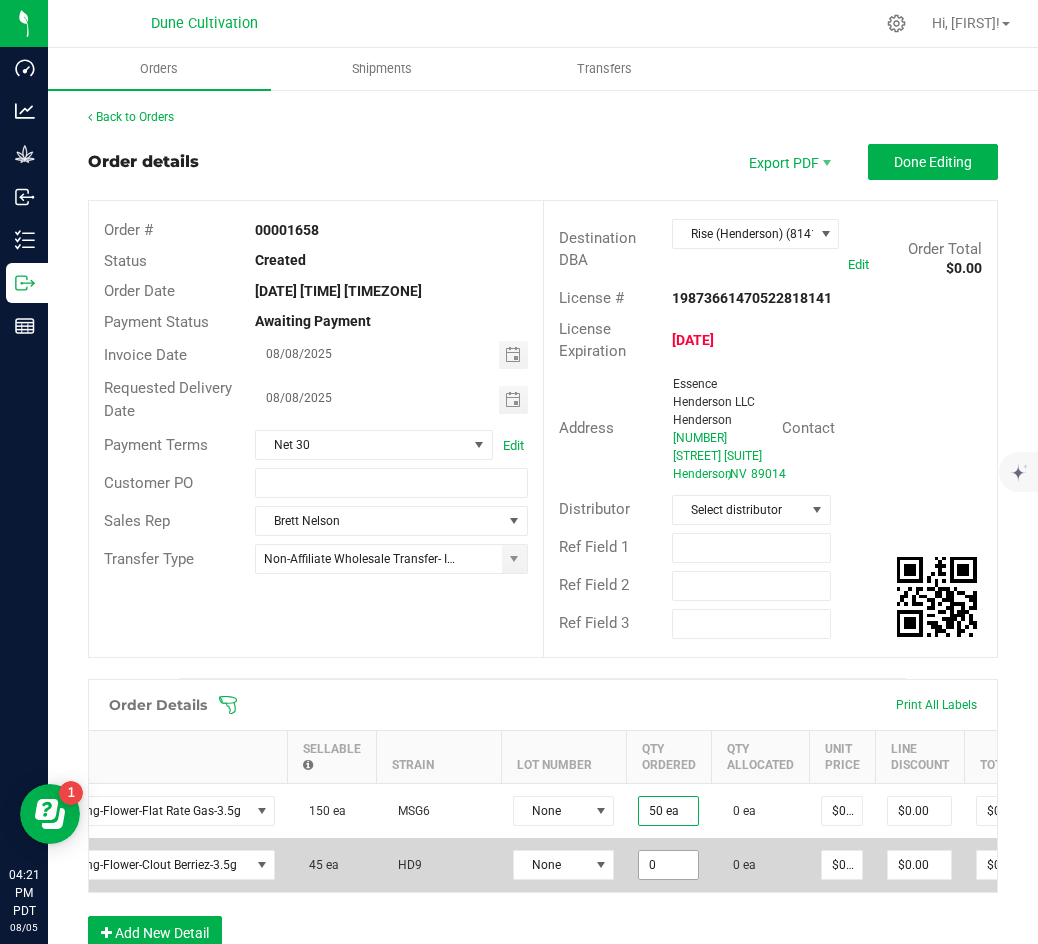 click on "0" at bounding box center (668, 865) 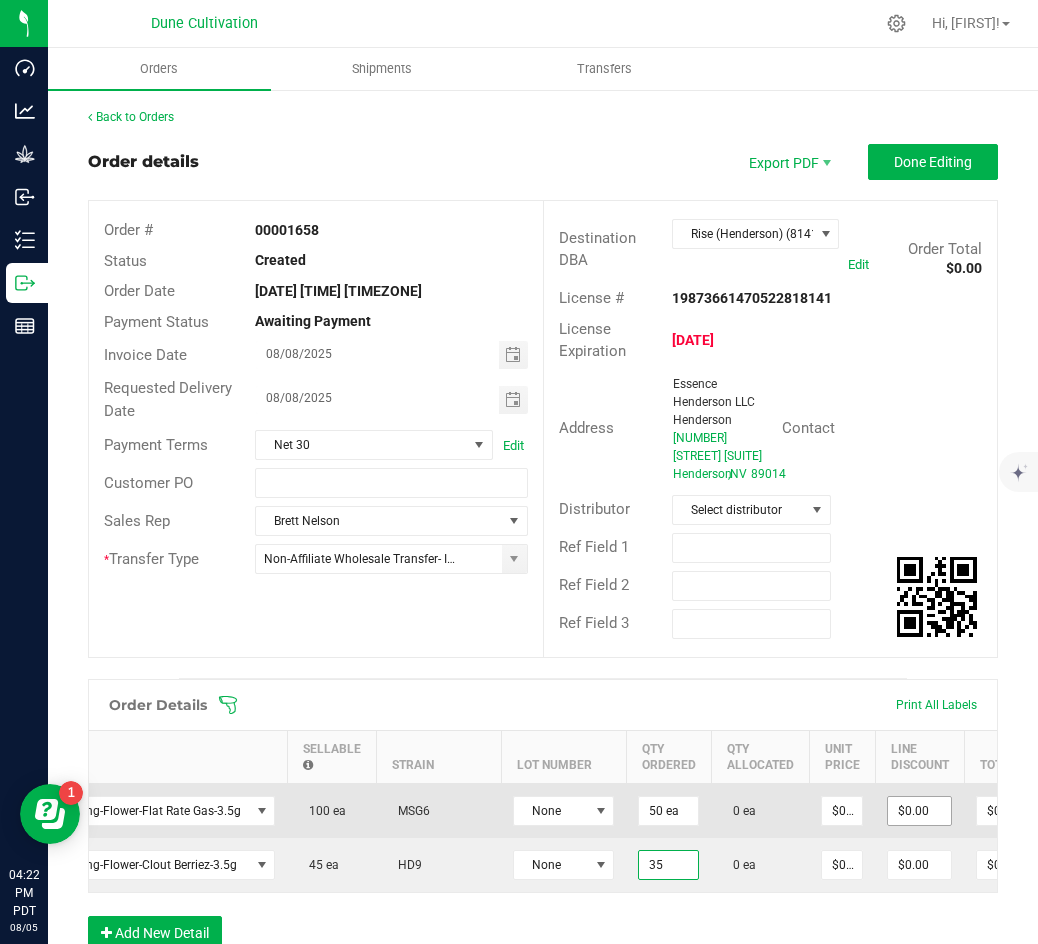 type on "35 ea" 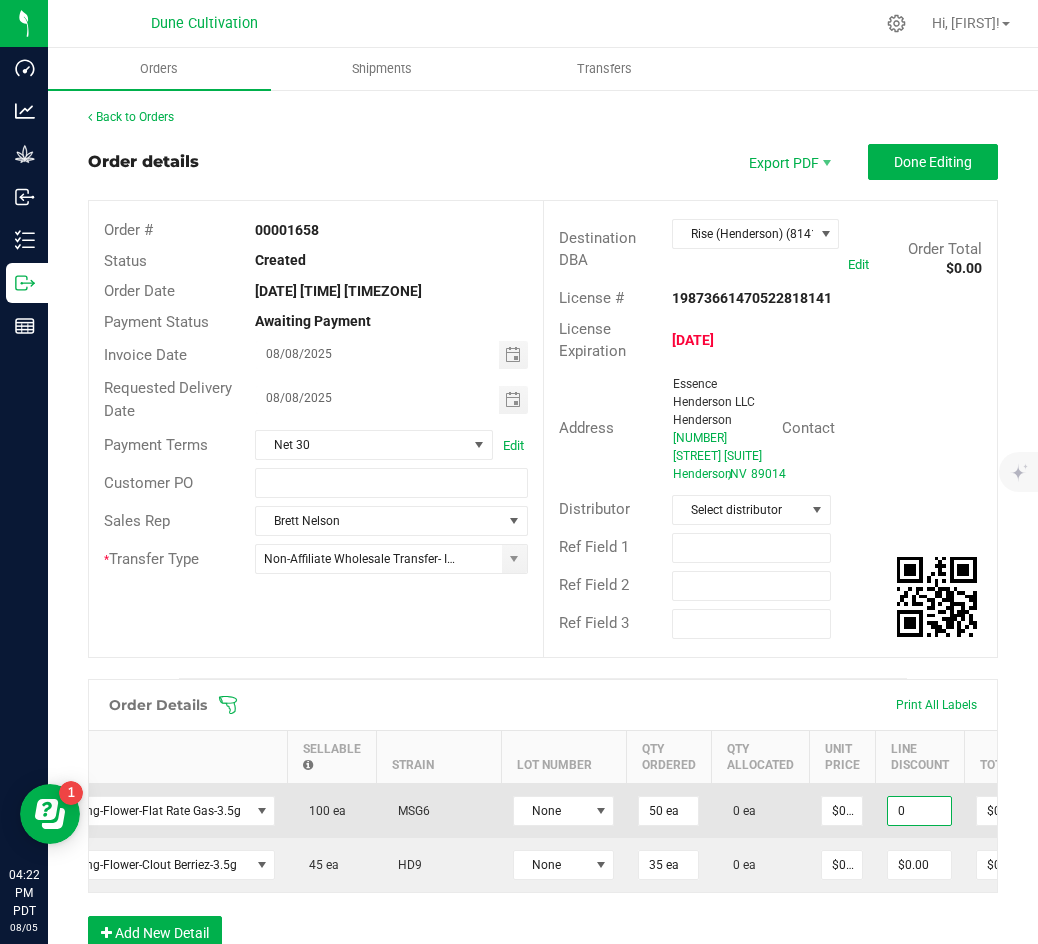 click on "0" at bounding box center [919, 811] 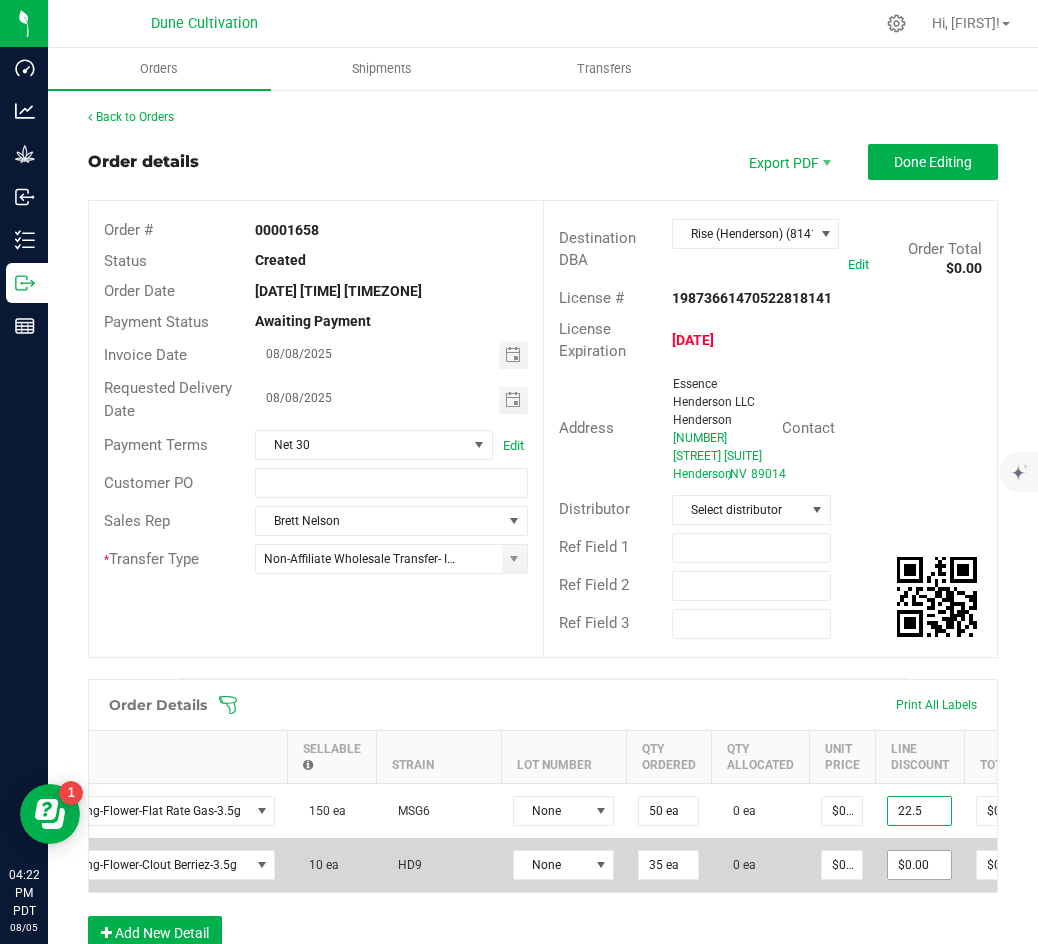 type on "$0.00" 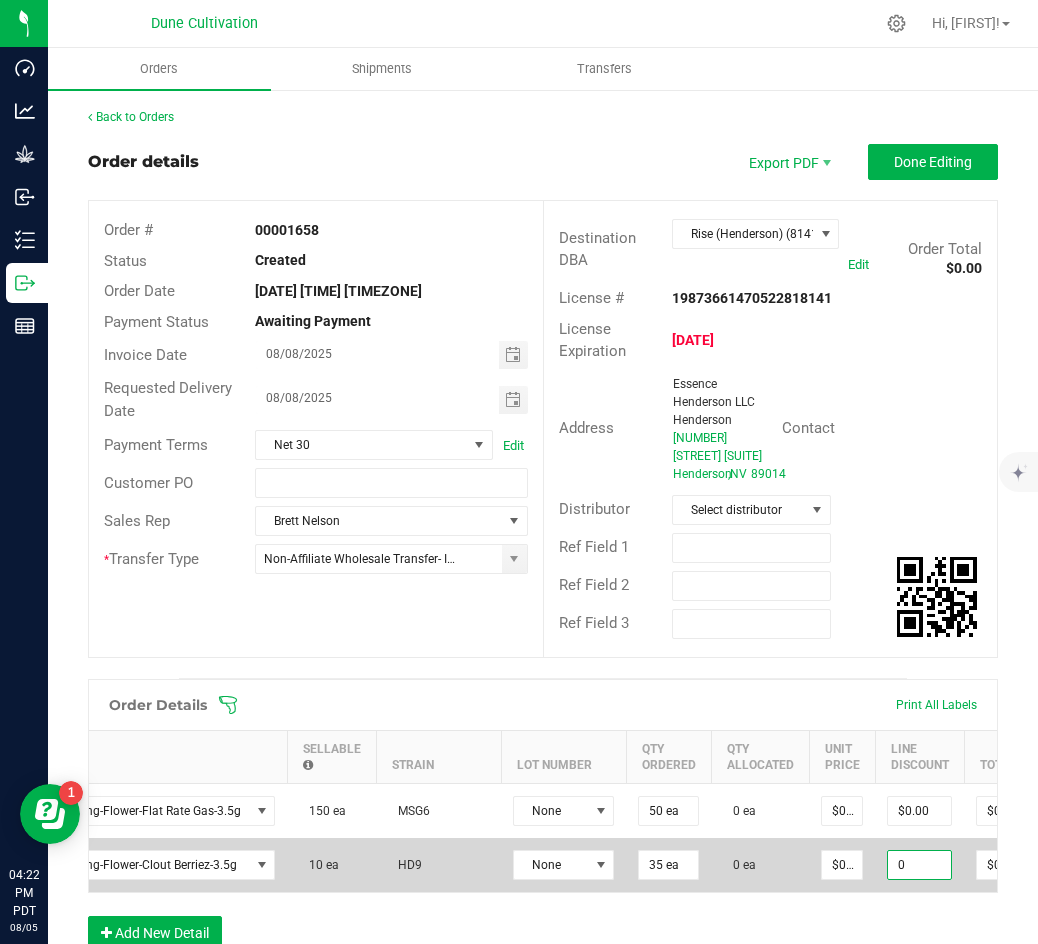 click on "0" at bounding box center (919, 865) 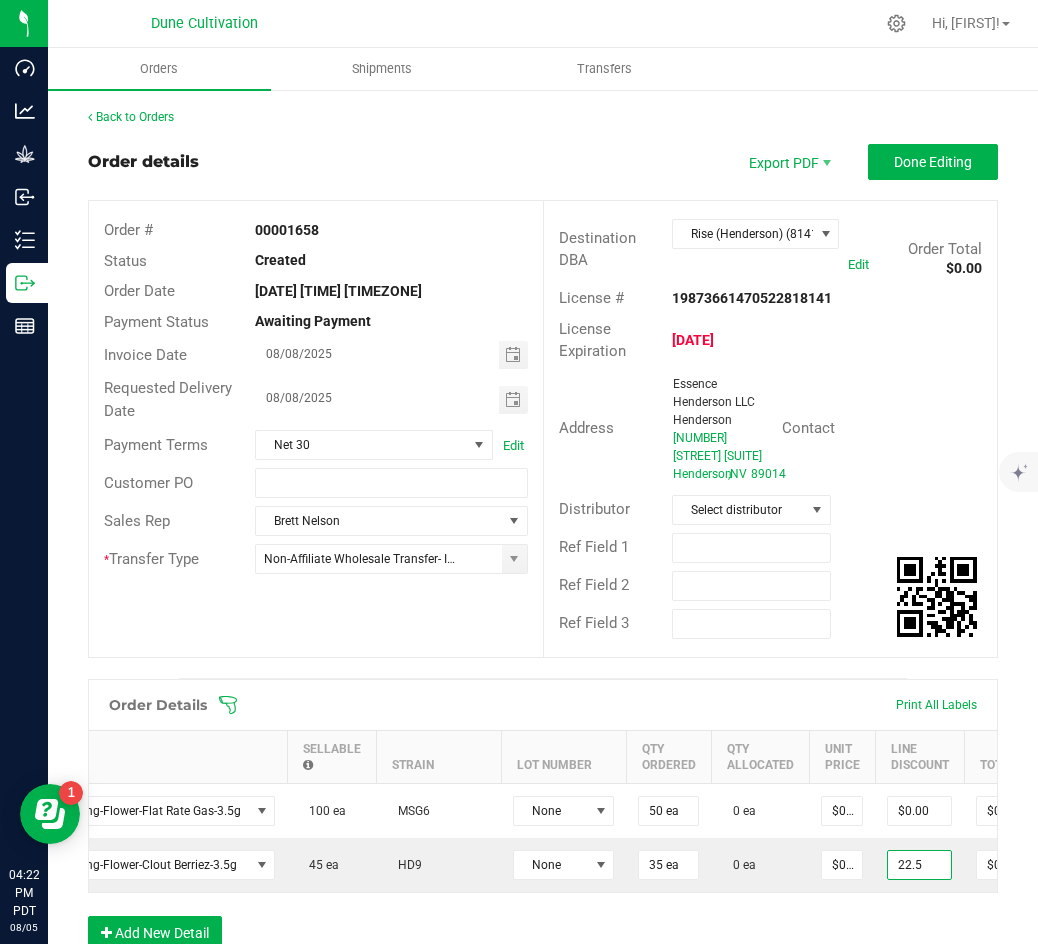 type on "$0.00" 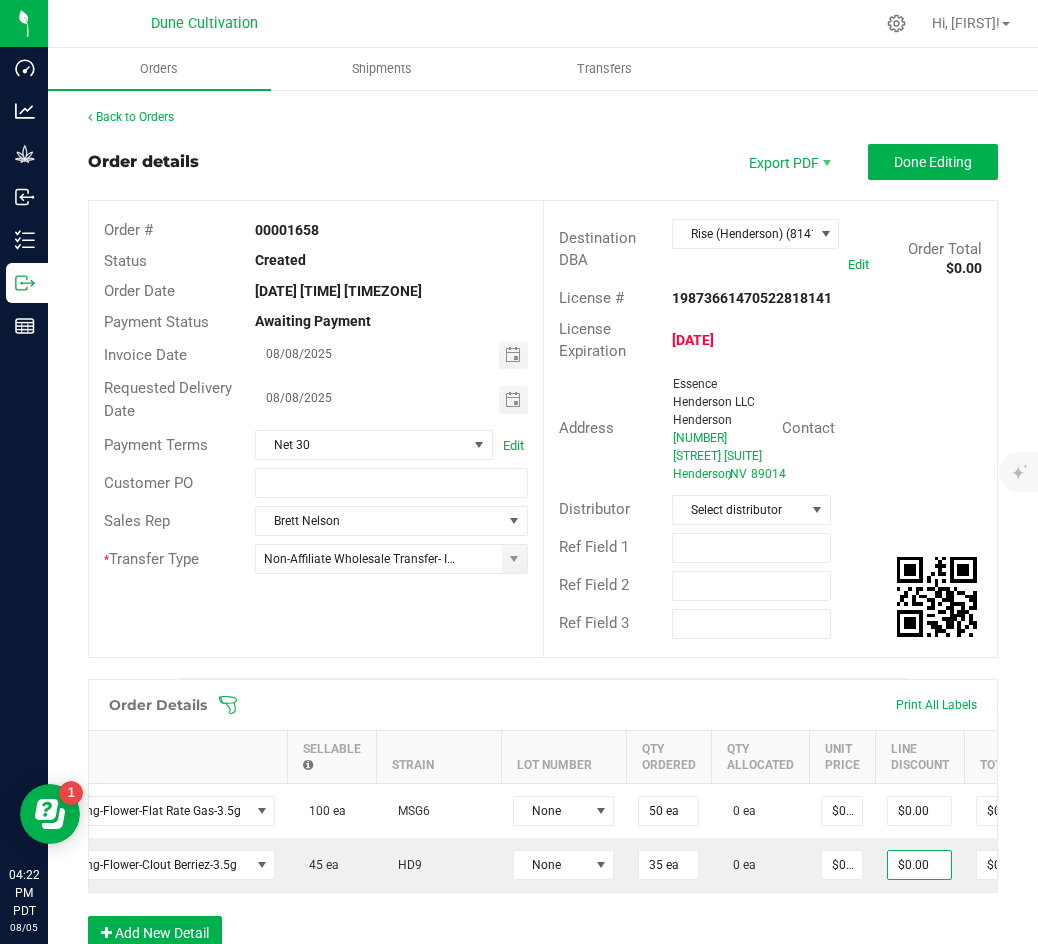 click at bounding box center [673, 705] 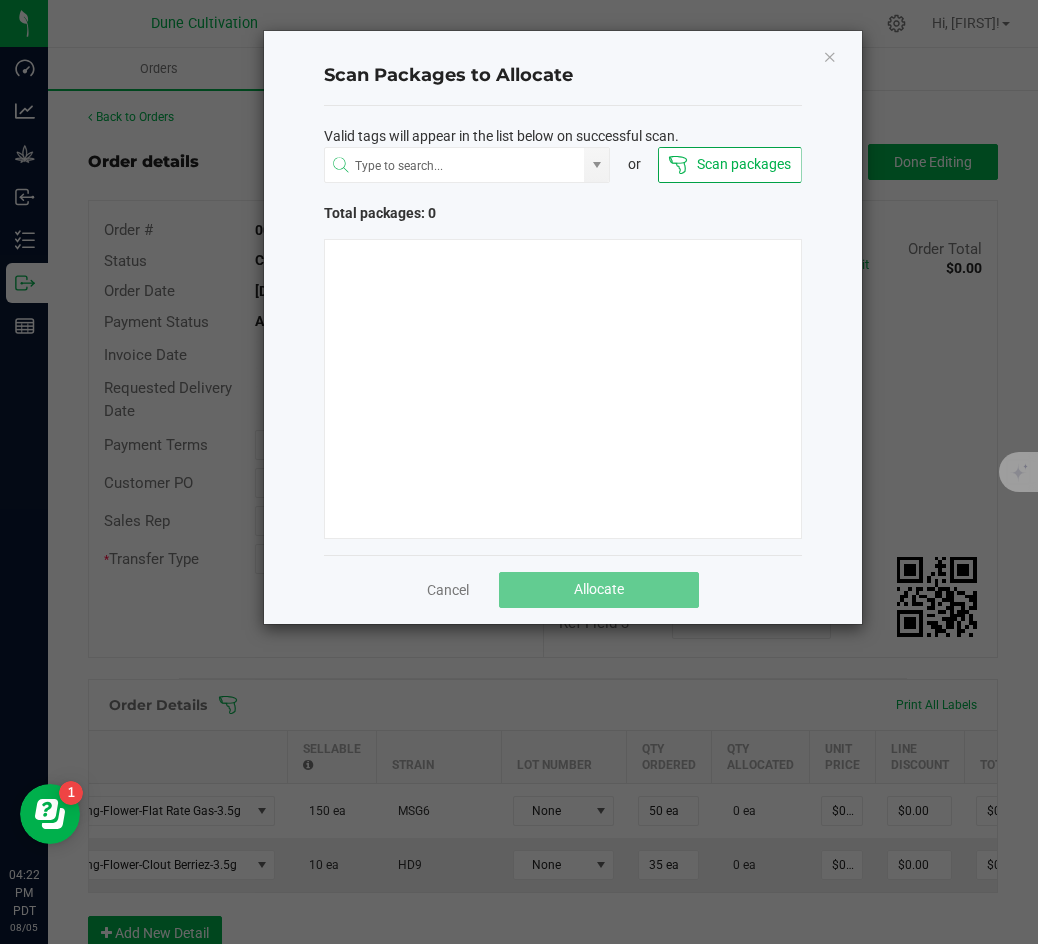 click on "Scan Packages to Allocate   Valid tags will appear in the list below on successful scan.
or
Scan packages   Total packages: 0   Cancel   Allocate" 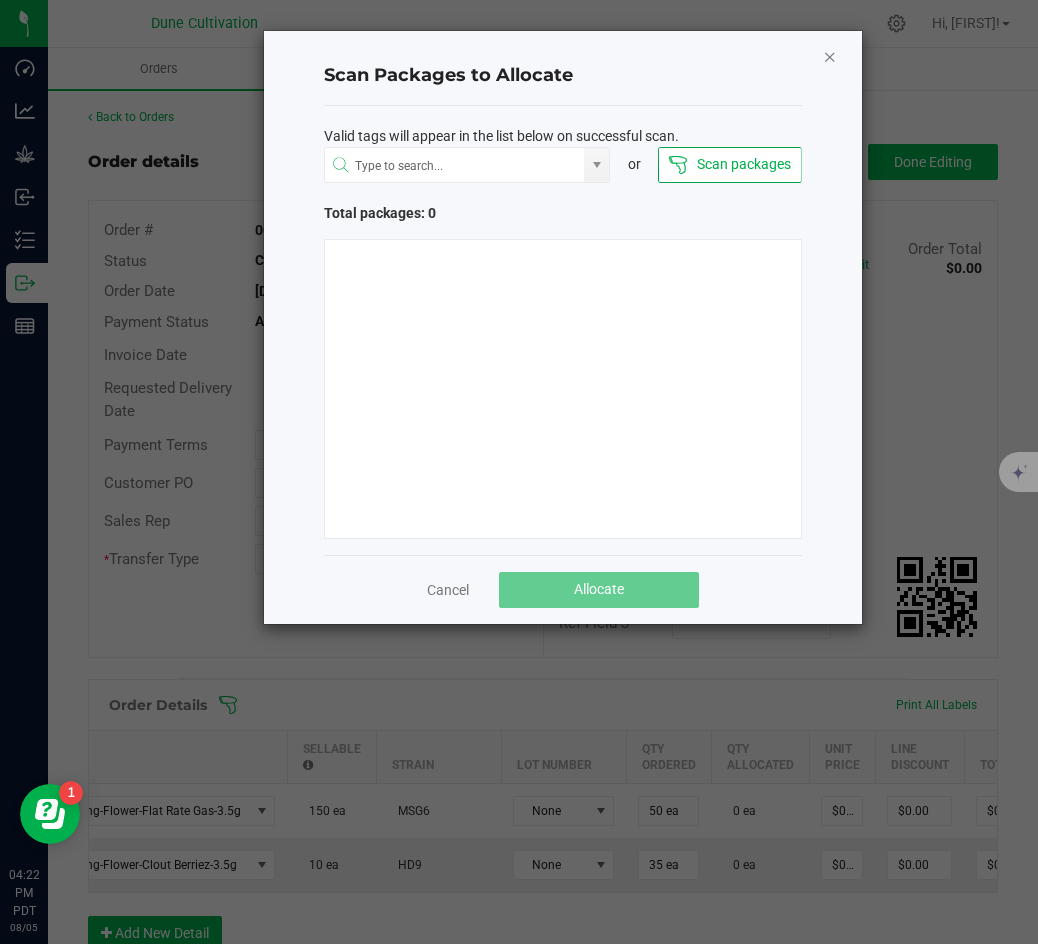 click 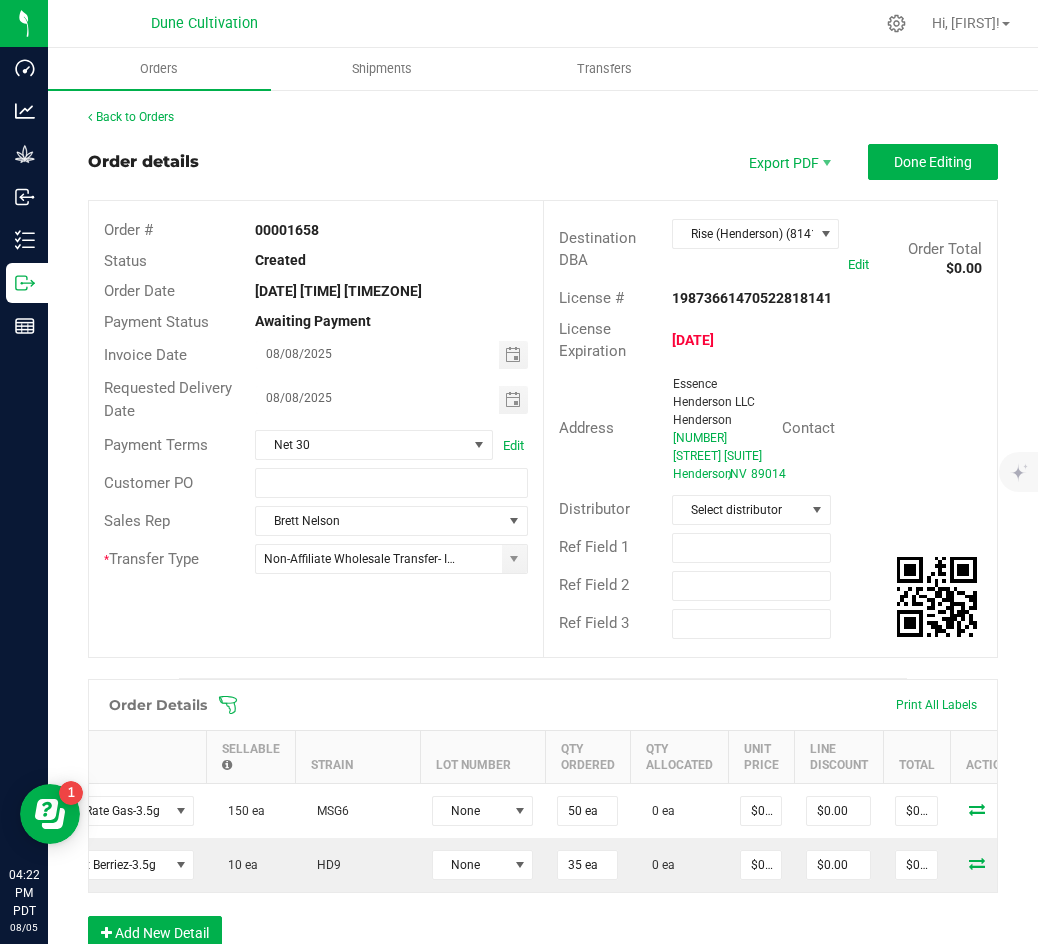 scroll, scrollTop: 0, scrollLeft: 160, axis: horizontal 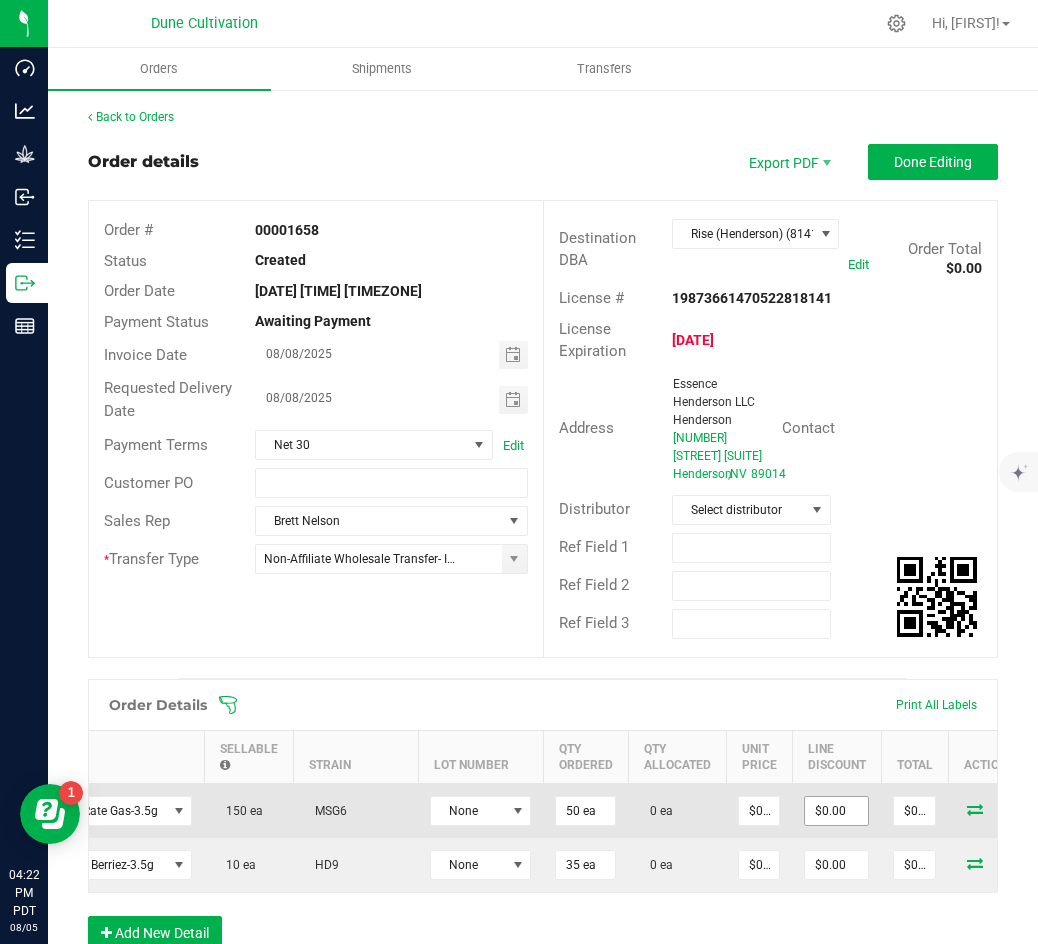 type on "0" 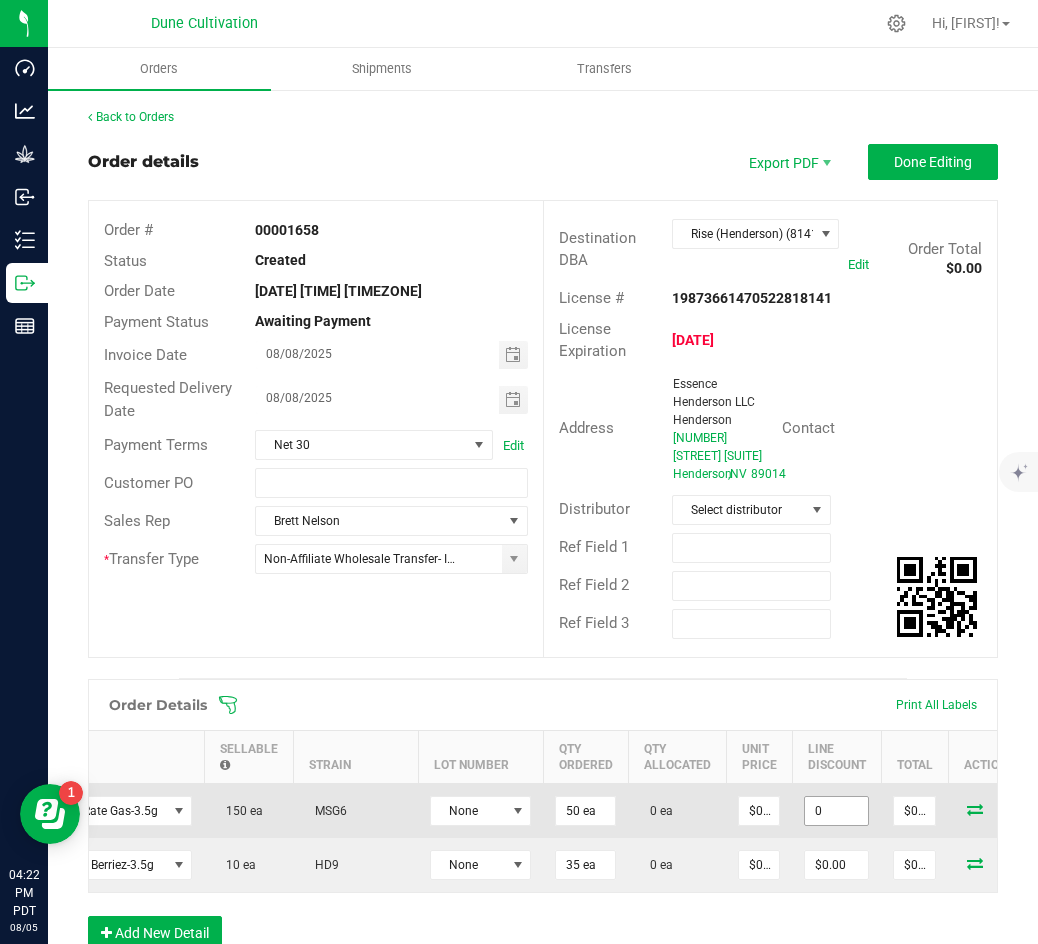 click on "0" at bounding box center [836, 811] 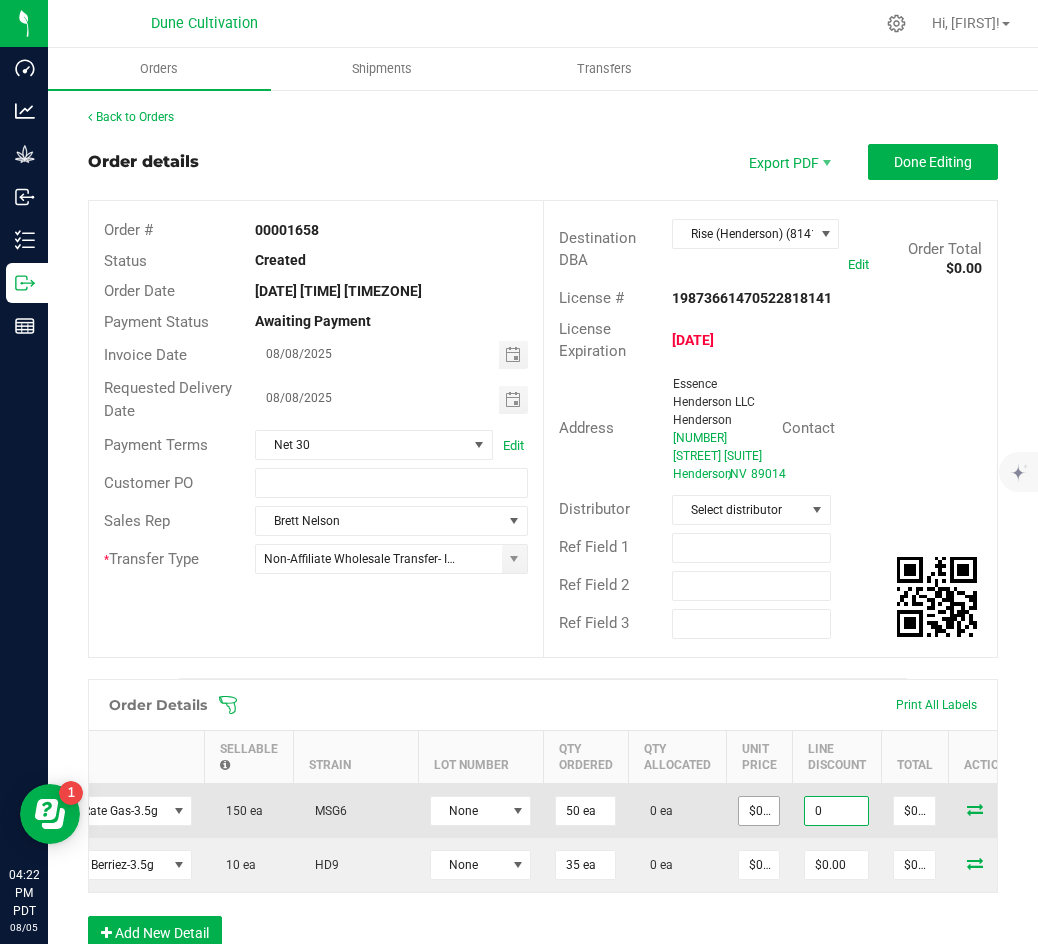 type on "0" 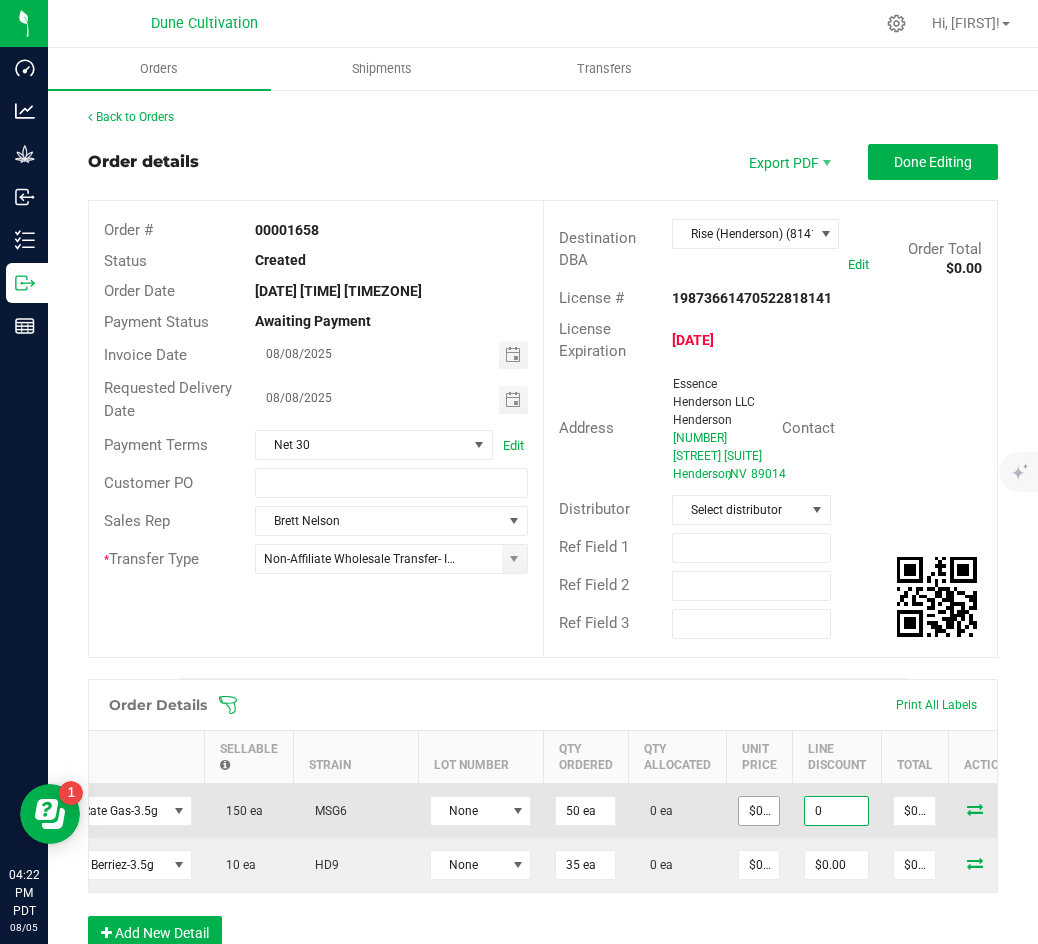 type on "$0.00" 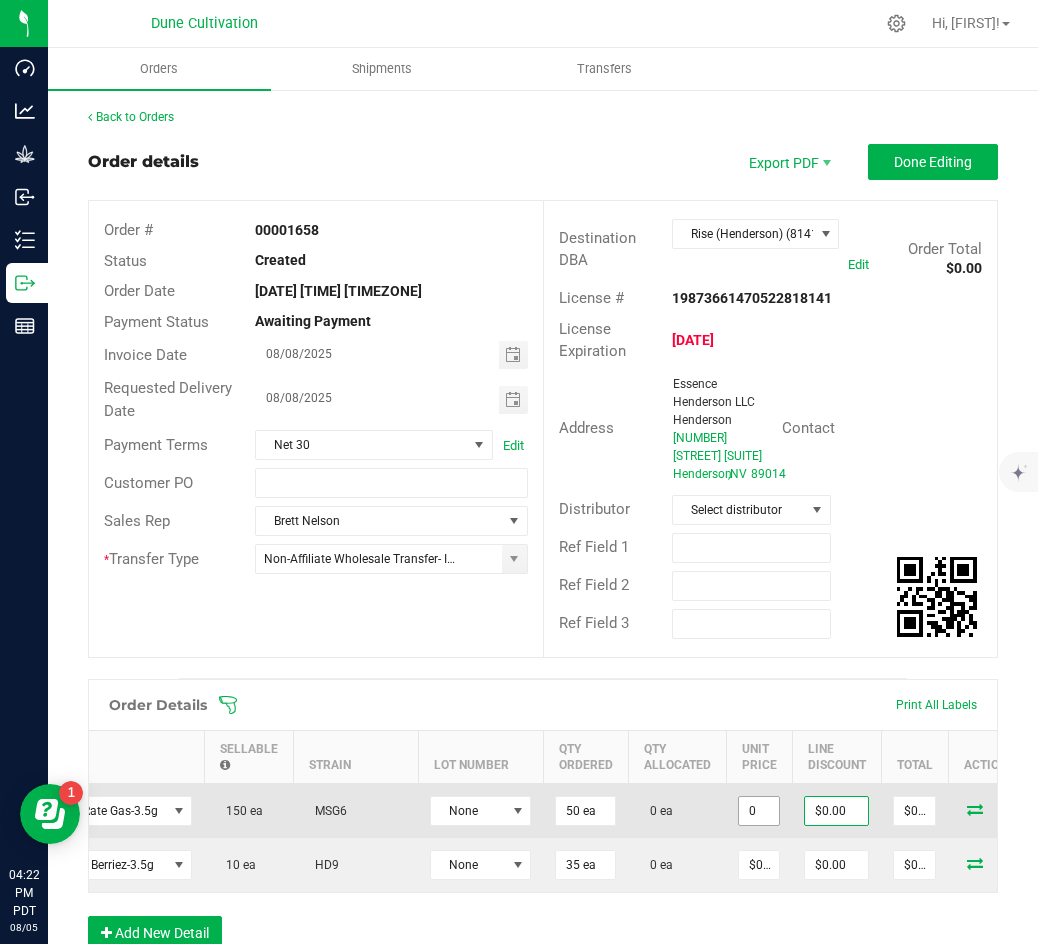 click on "0" at bounding box center (759, 811) 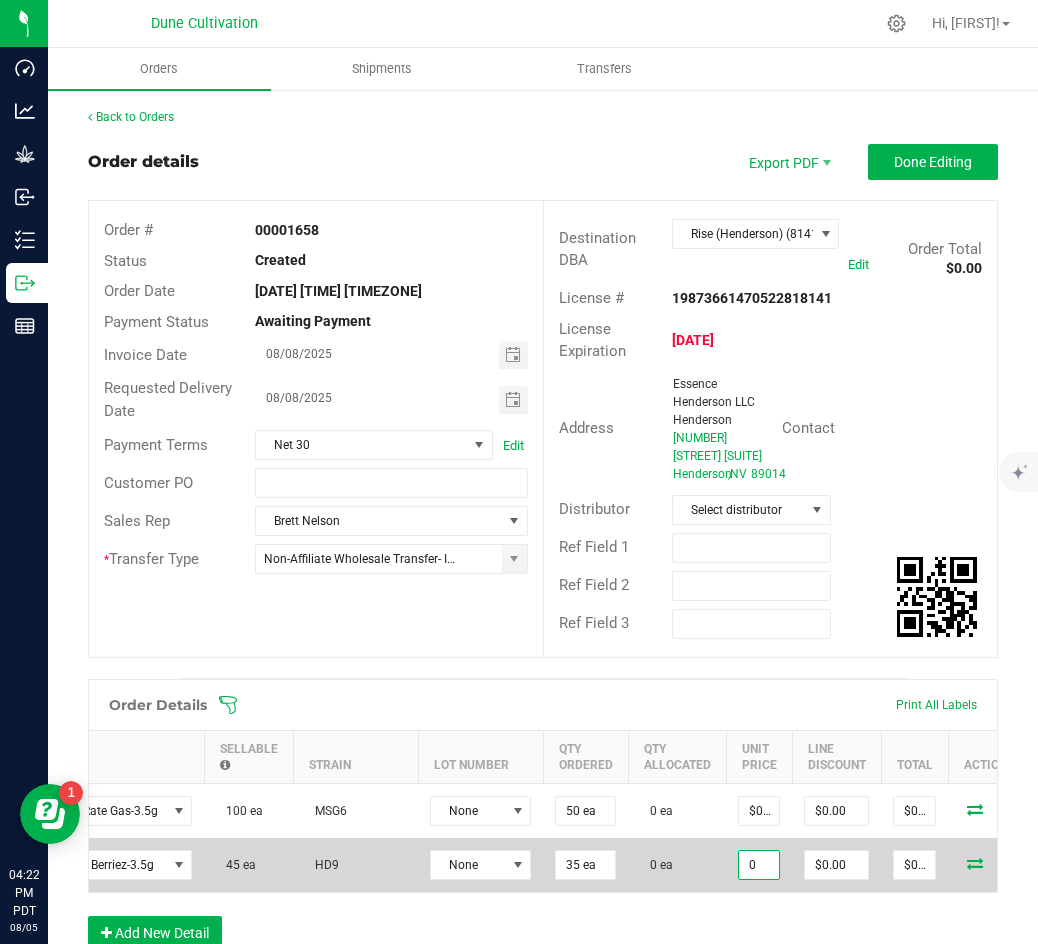 click on "0" at bounding box center (759, 865) 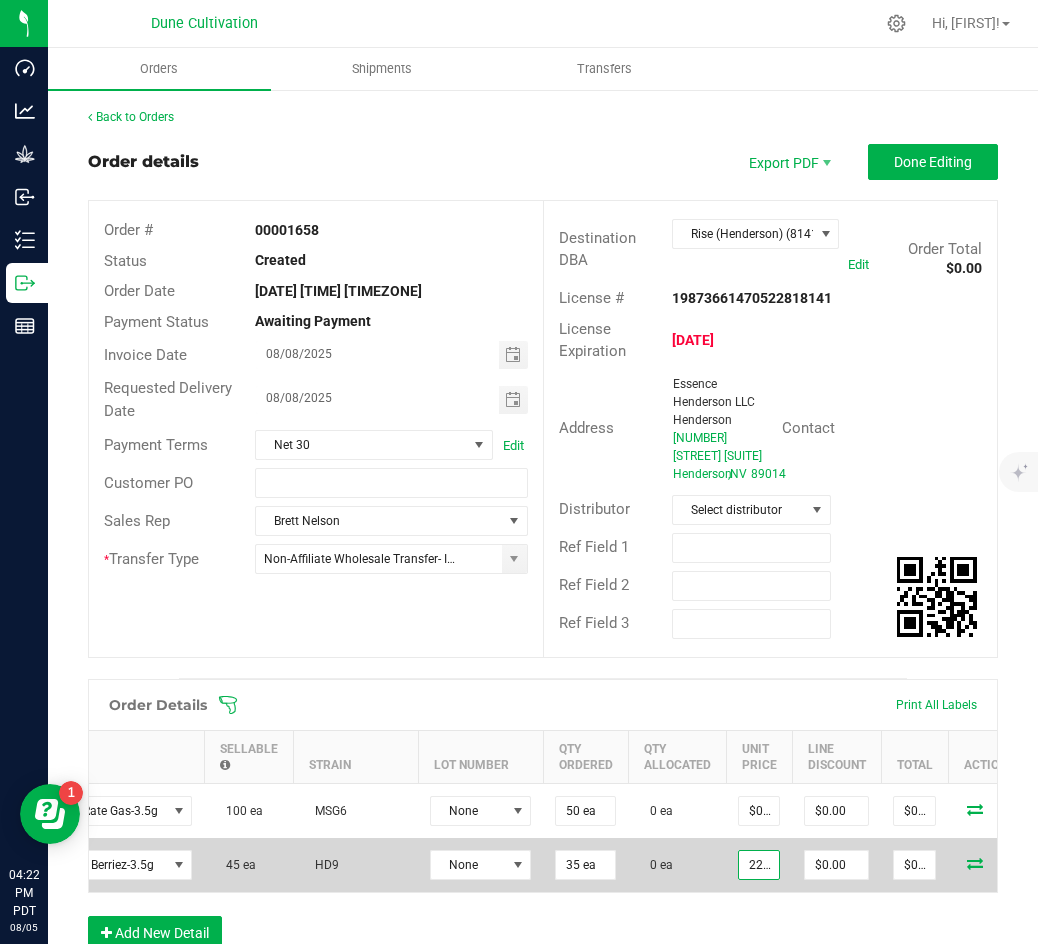 scroll, scrollTop: 0, scrollLeft: 2, axis: horizontal 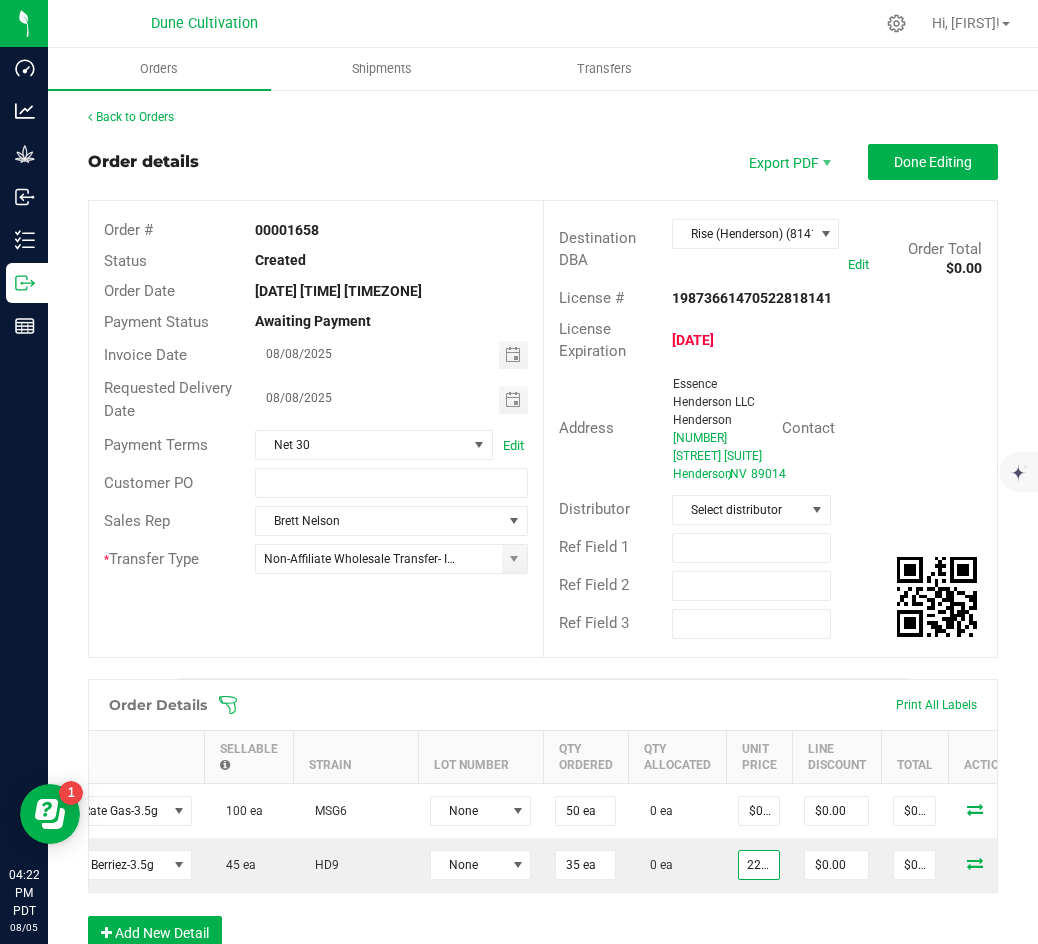 type on "$22.50000" 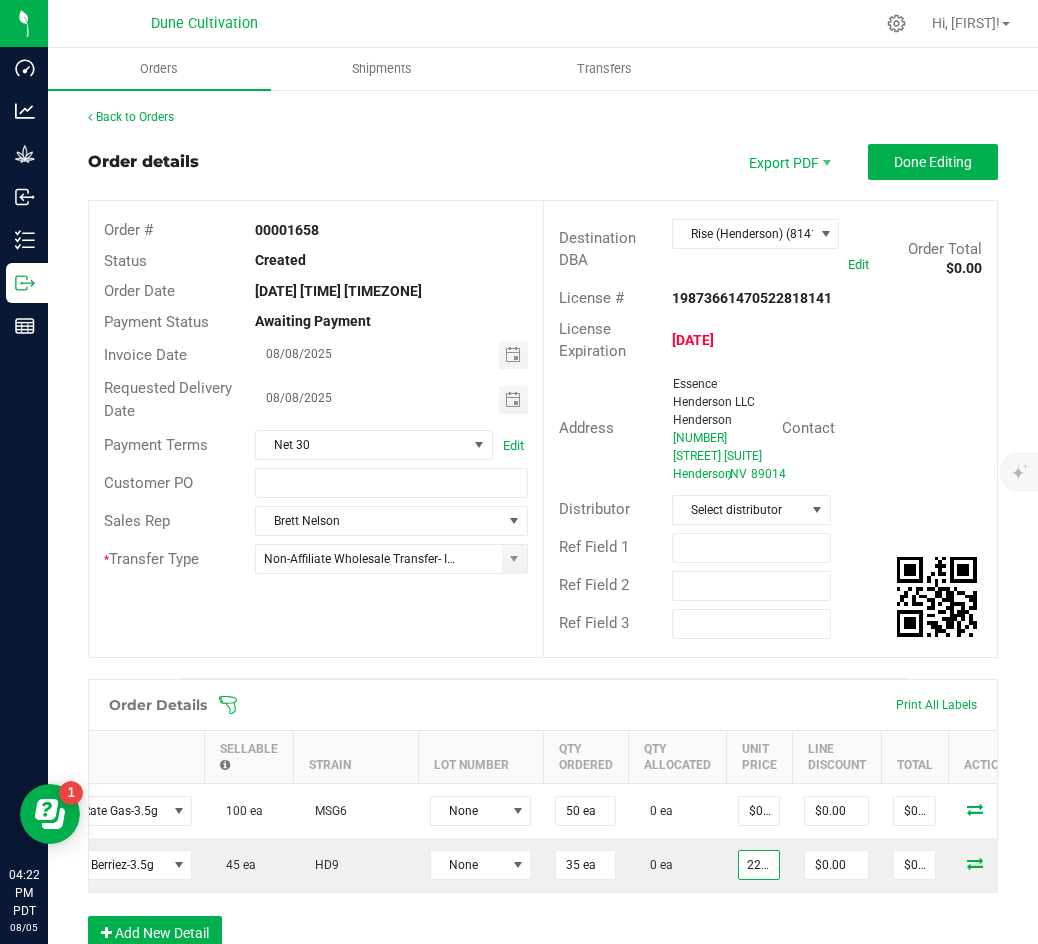 type on "$787.50" 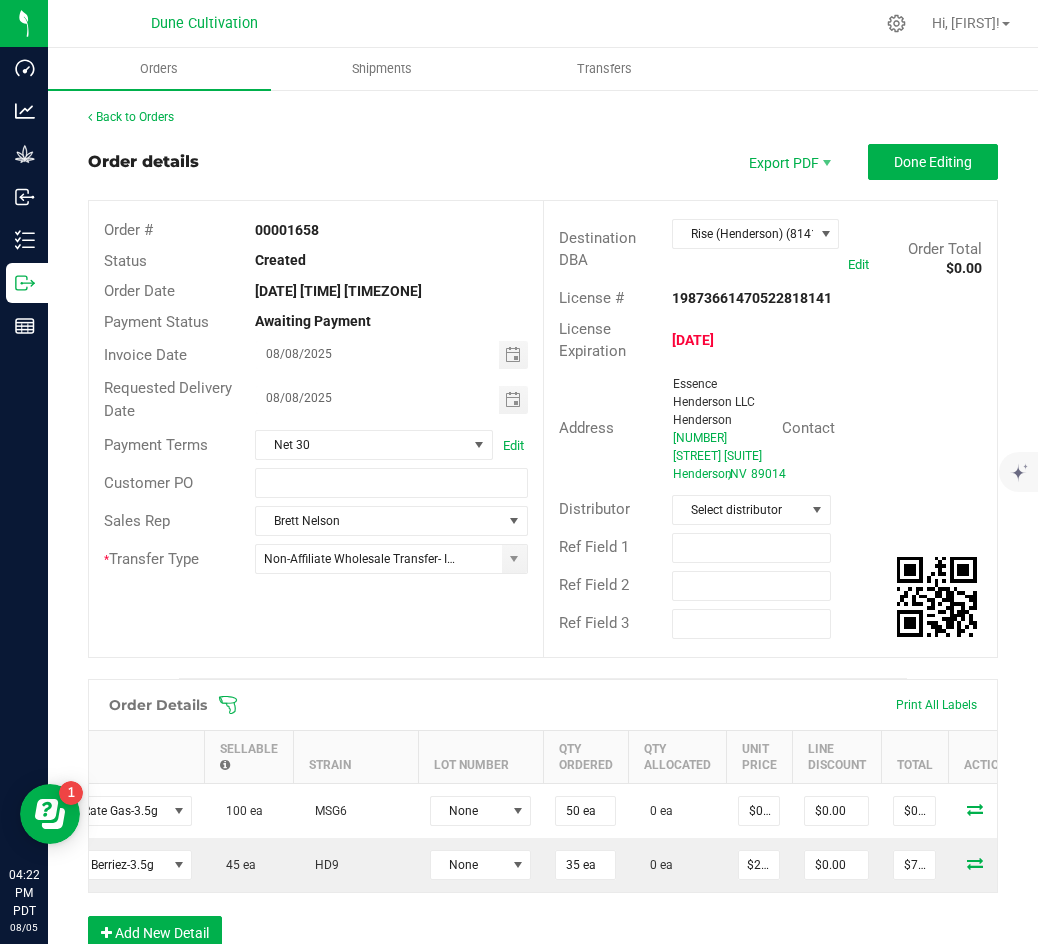 click at bounding box center (673, 705) 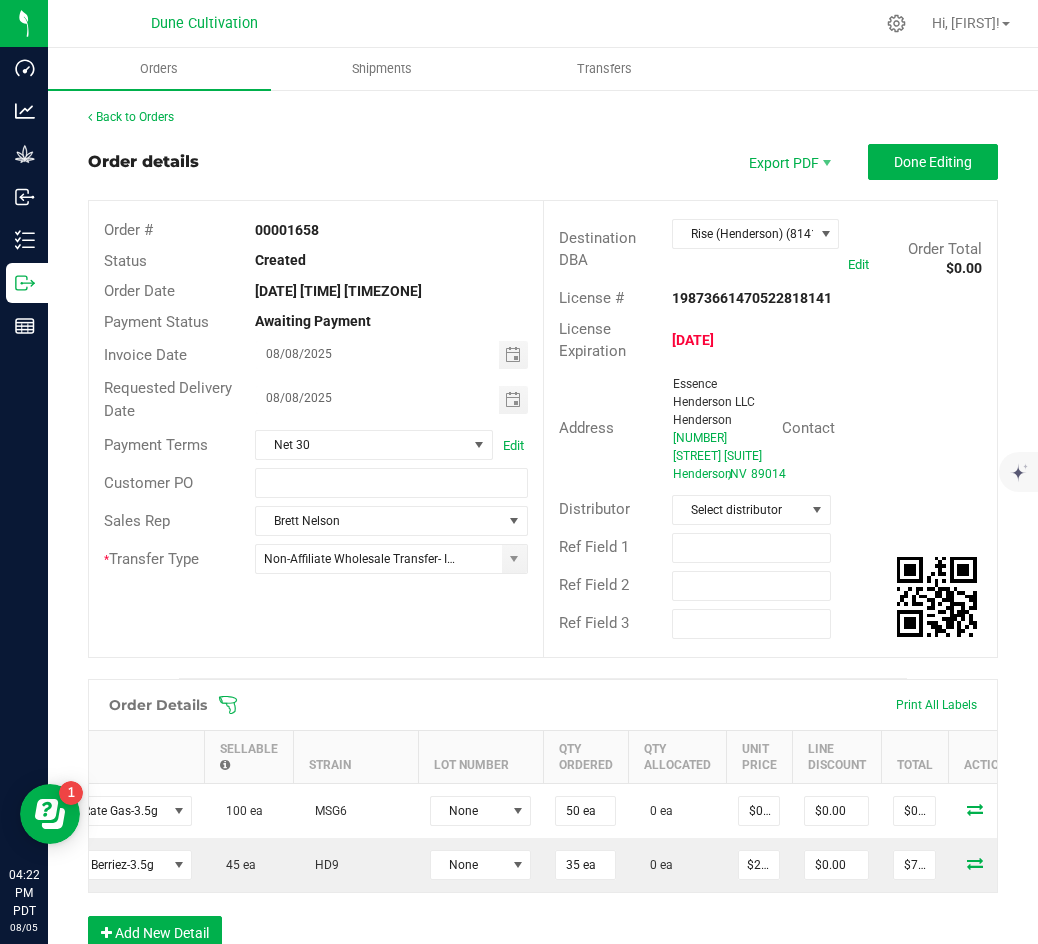 scroll, scrollTop: 0, scrollLeft: 0, axis: both 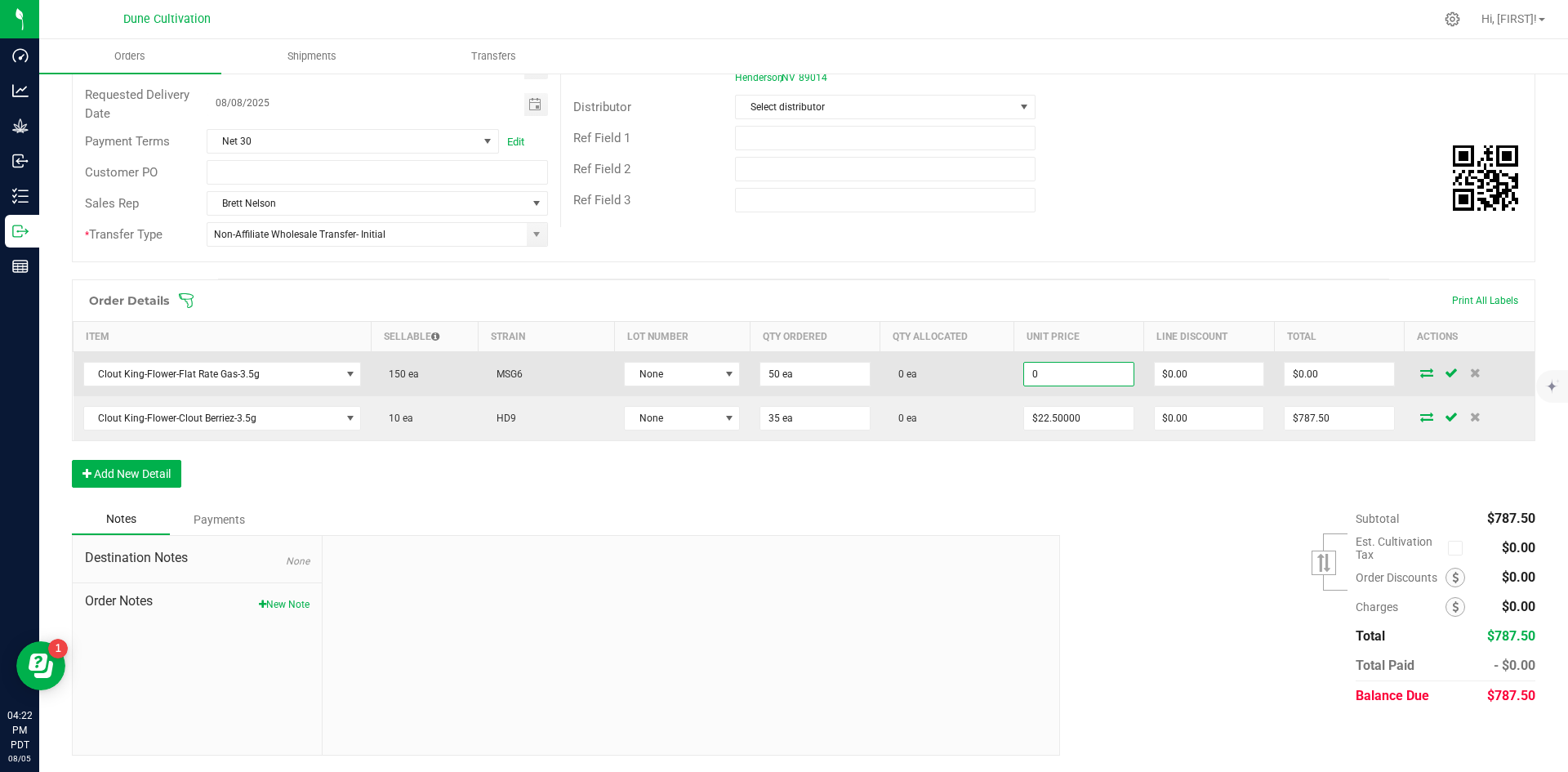 click on "0" at bounding box center [1078, 374] 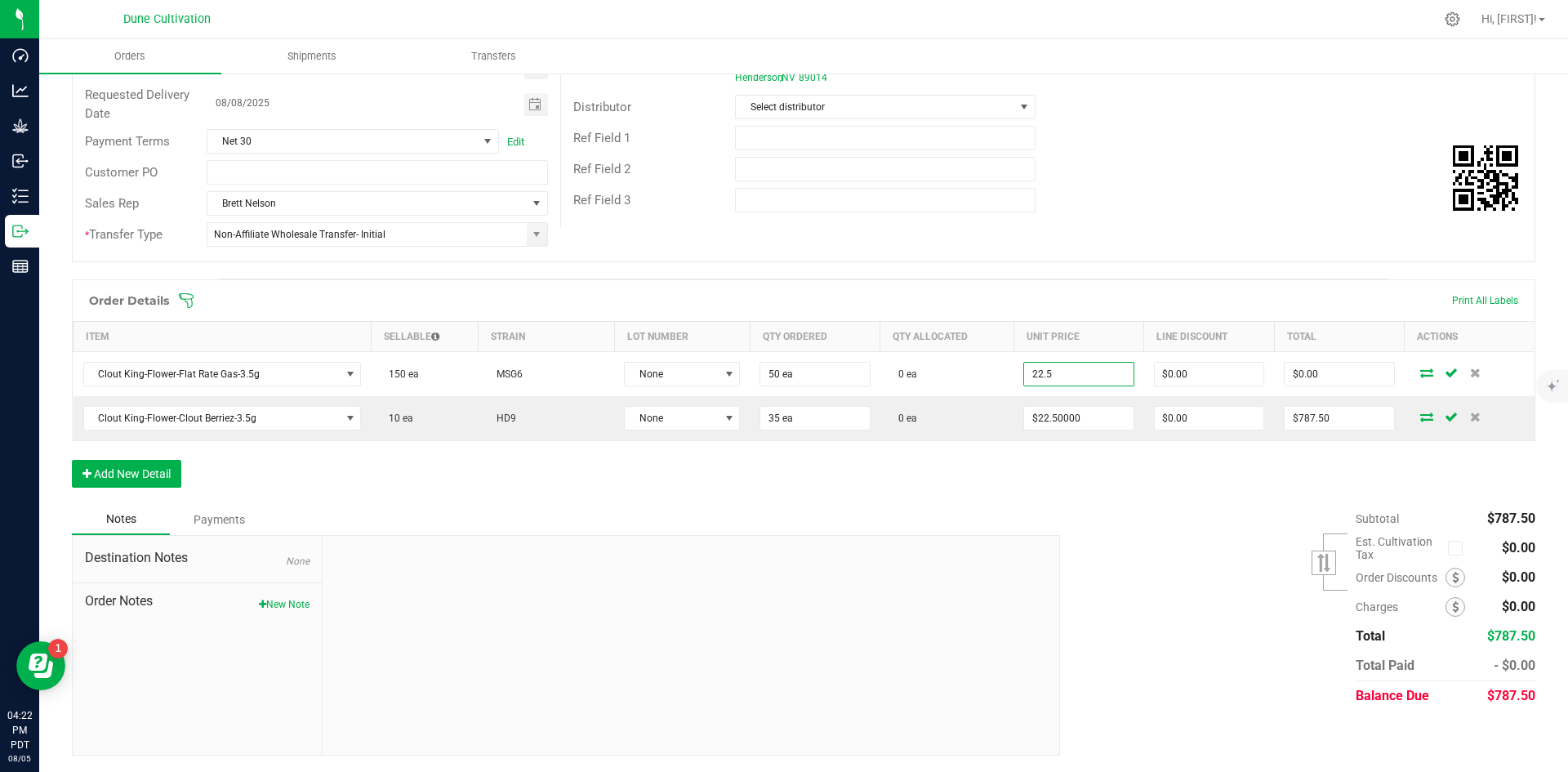 type on "$22.50000" 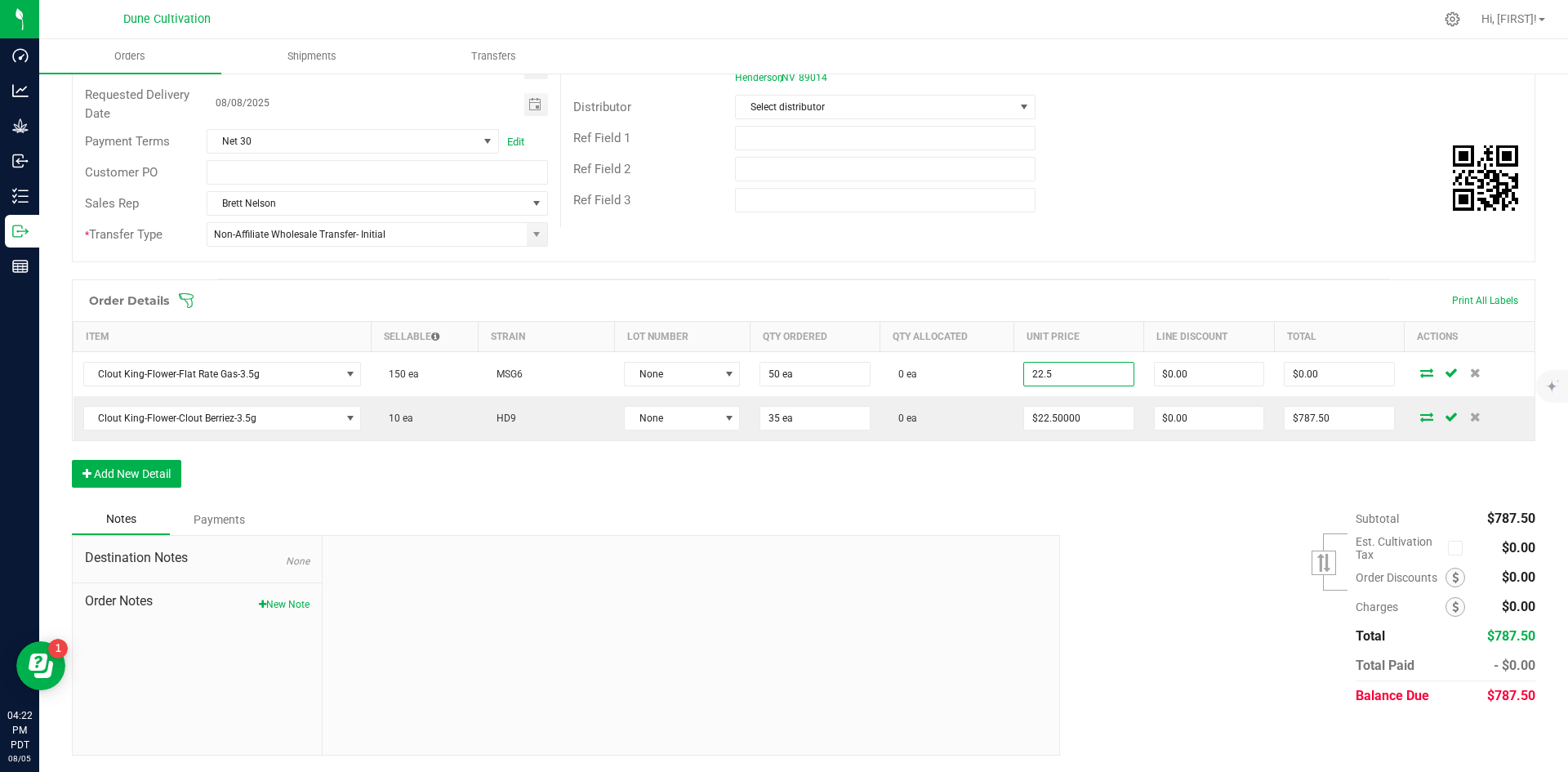 type on "$1,125.00" 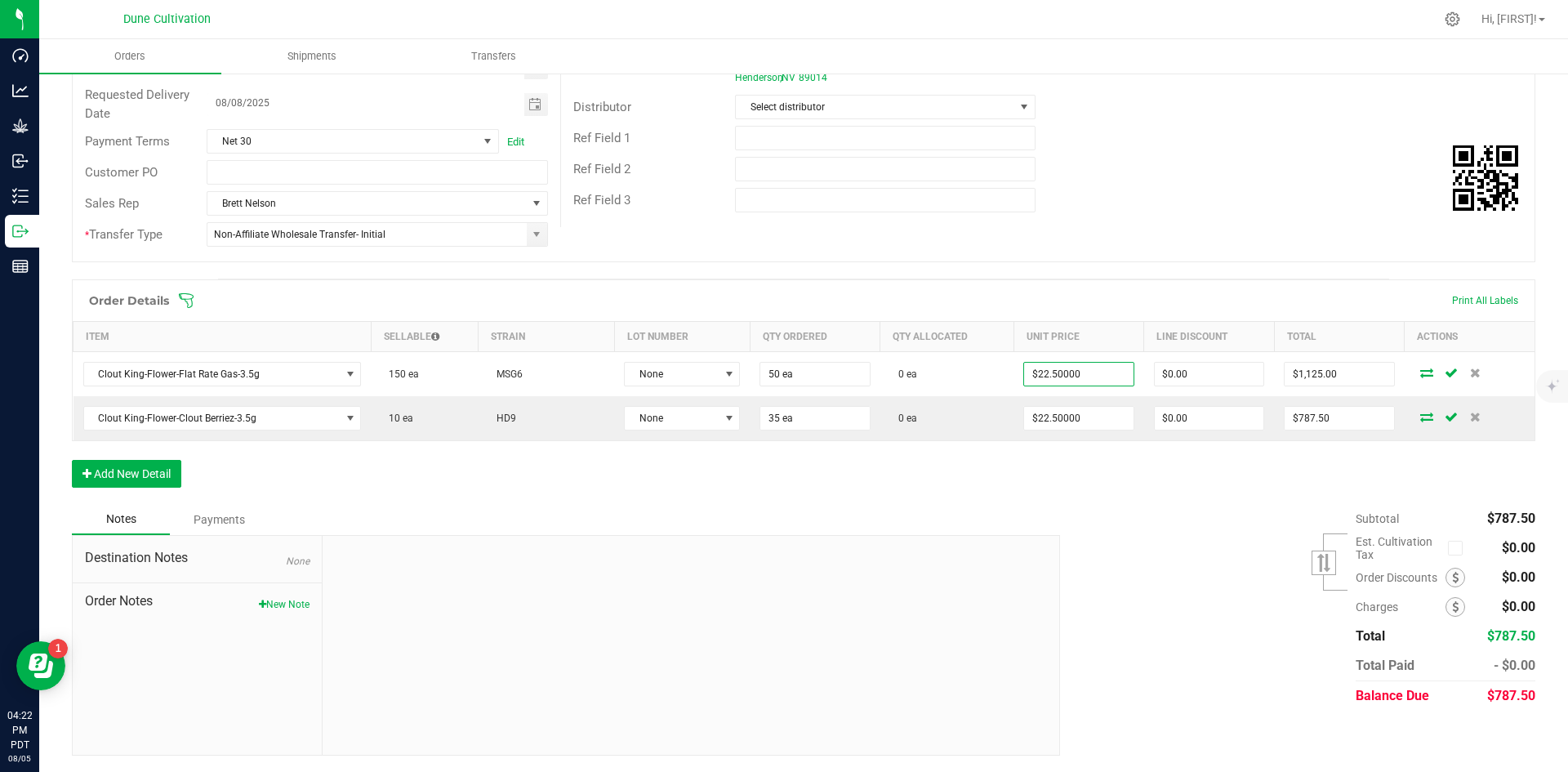 click on "Order Details Print All Labels Item  Sellable  Strain  Lot Number  Qty Ordered Qty Allocated Unit Price Line Discount Total Actions Clout King-Flower-Flat Rate Gas-3.5g  150 ea   MSG6  None 50 ea  0 ea  $22.50000 $0.00 $1,125.00 Clout King-Flower-Clout Berriez-3.5g  10 ea   HD9  None 35 ea  0 ea  $22.50000 $0.00 $787.50
Add New Detail" at bounding box center [804, 391] 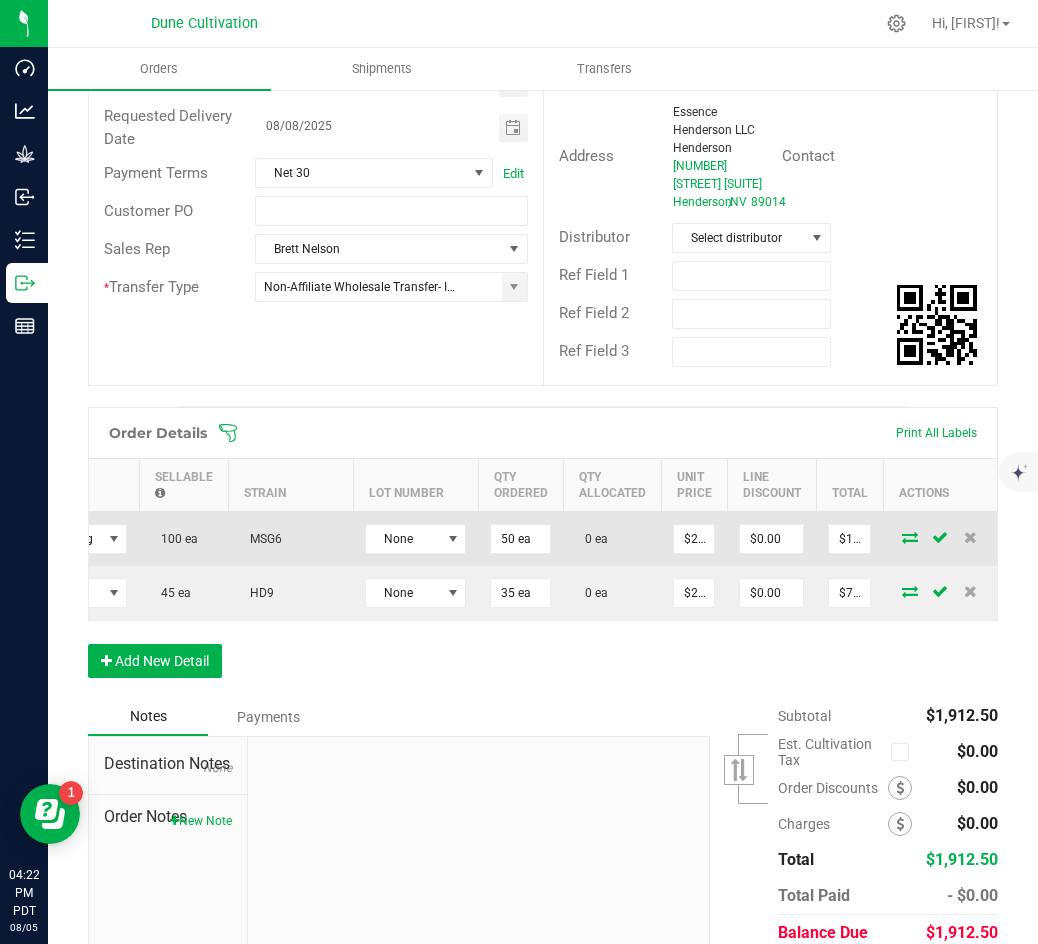 scroll, scrollTop: 0, scrollLeft: 230, axis: horizontal 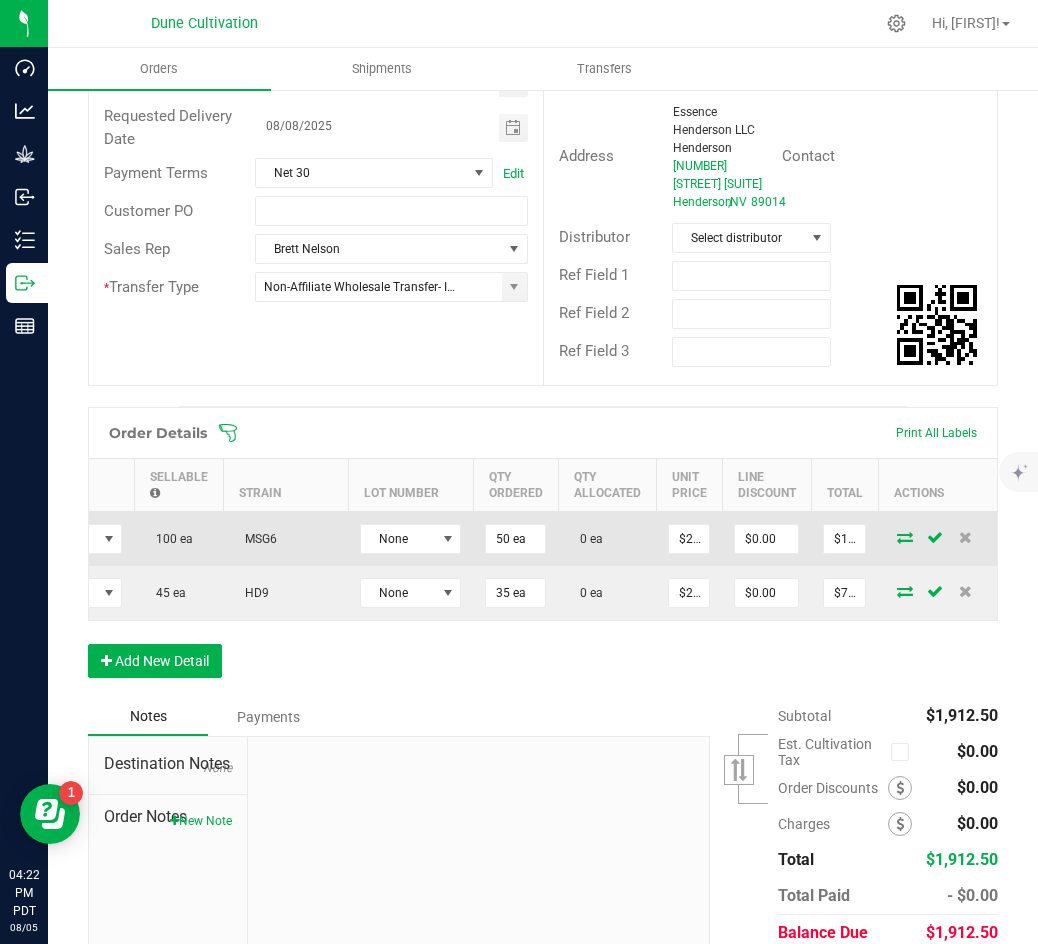 click at bounding box center (905, 537) 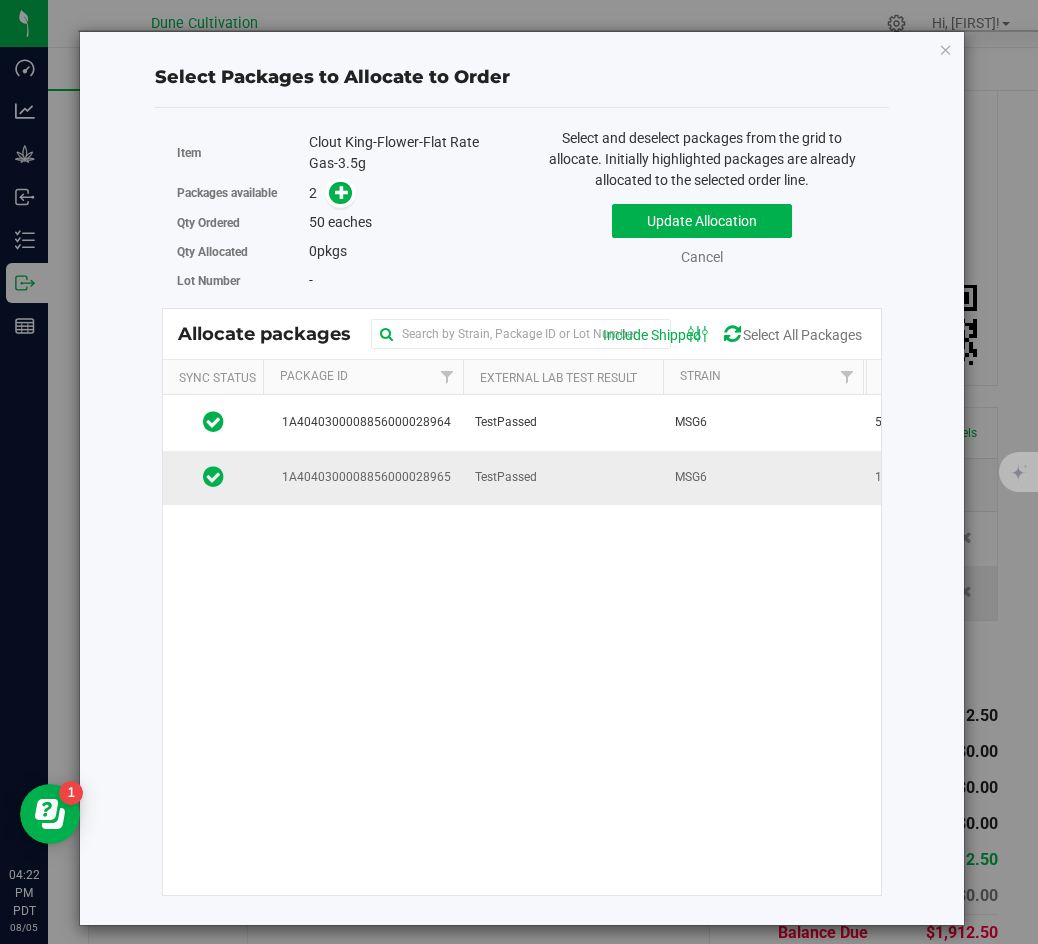 scroll, scrollTop: 0, scrollLeft: 303, axis: horizontal 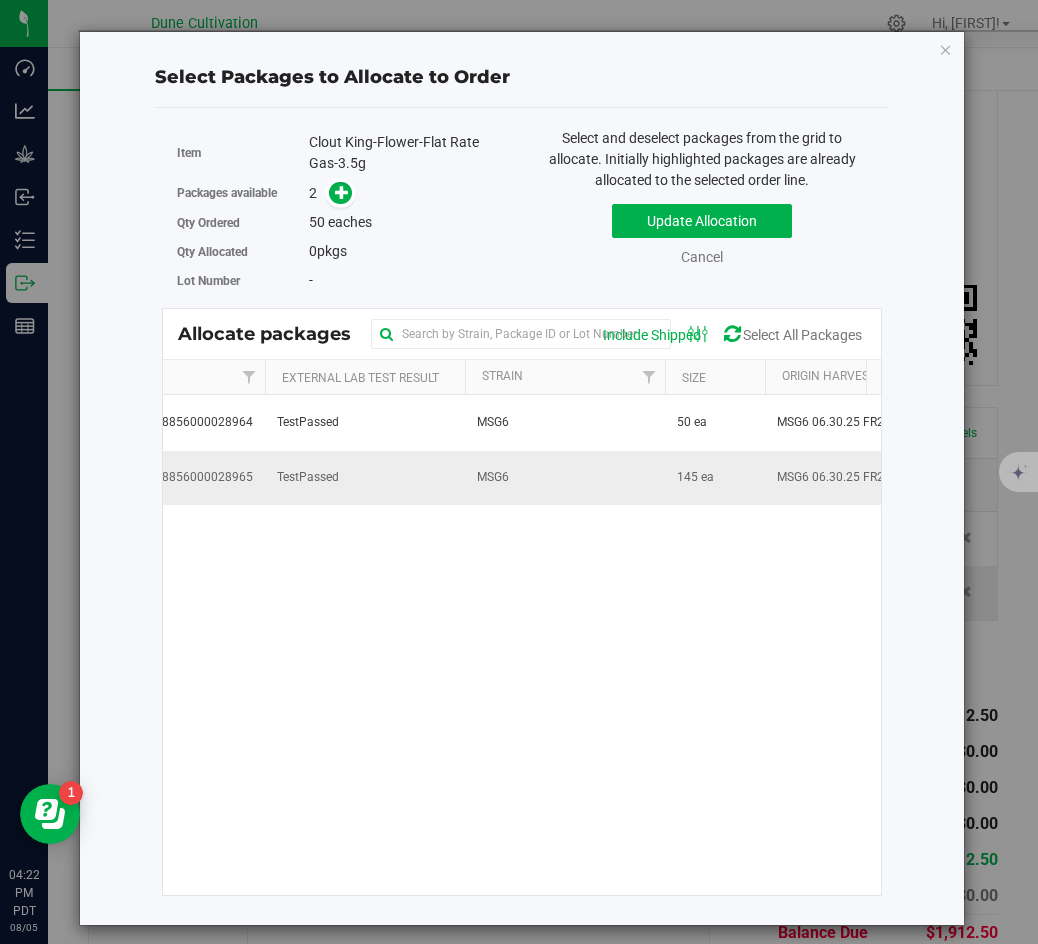 click on "MSG6" at bounding box center (565, 478) 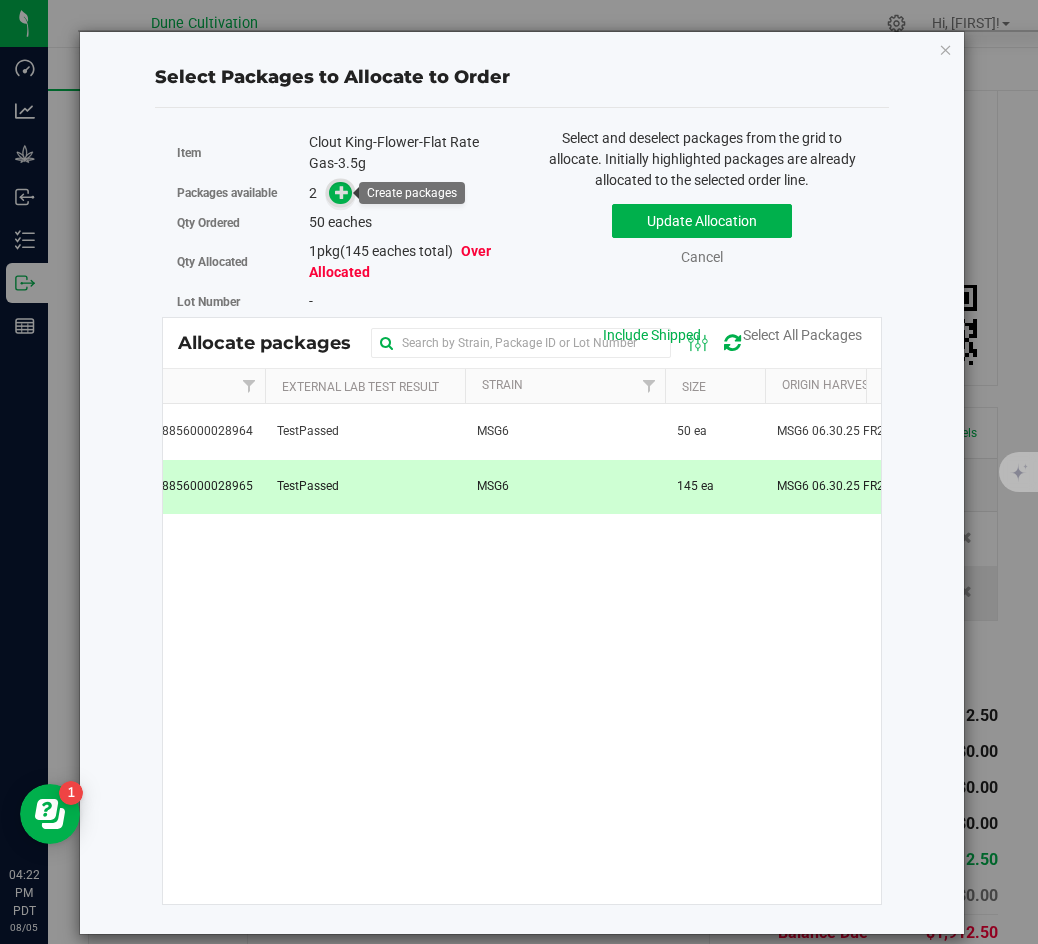 click at bounding box center (342, 192) 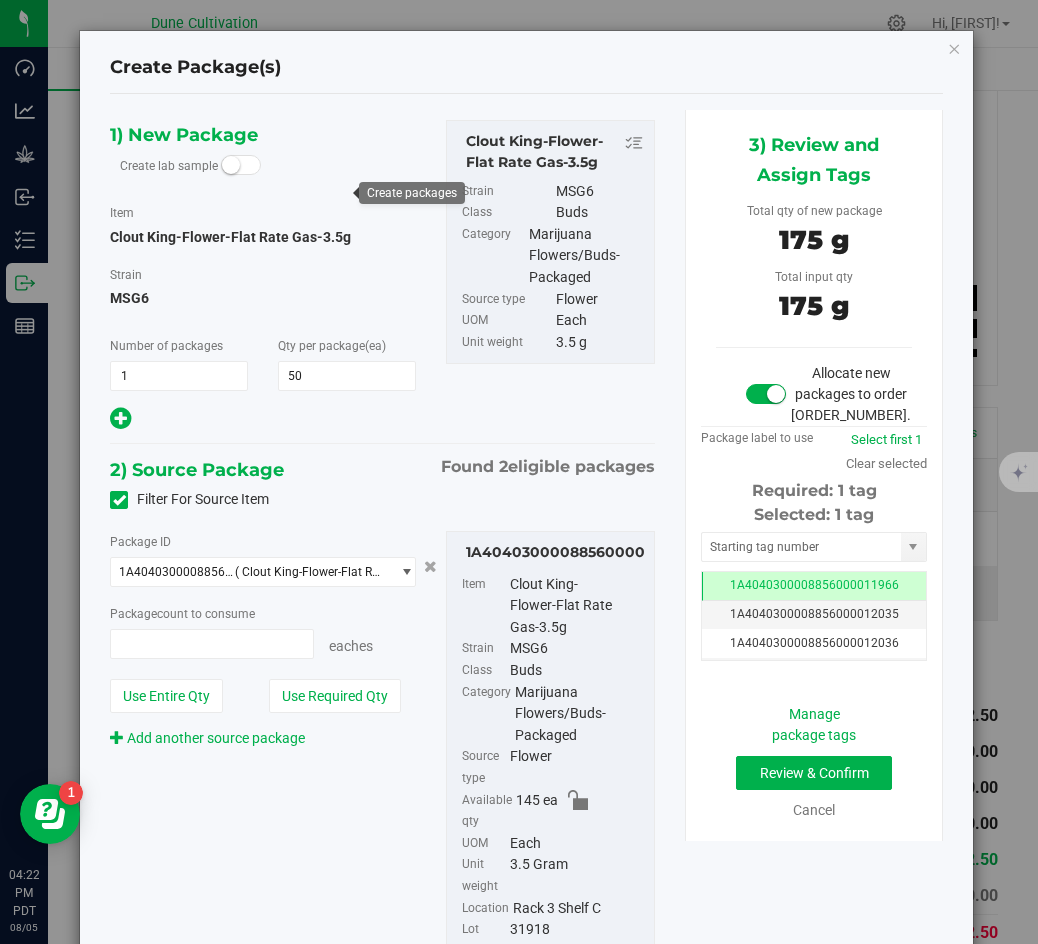 type on "50 ea" 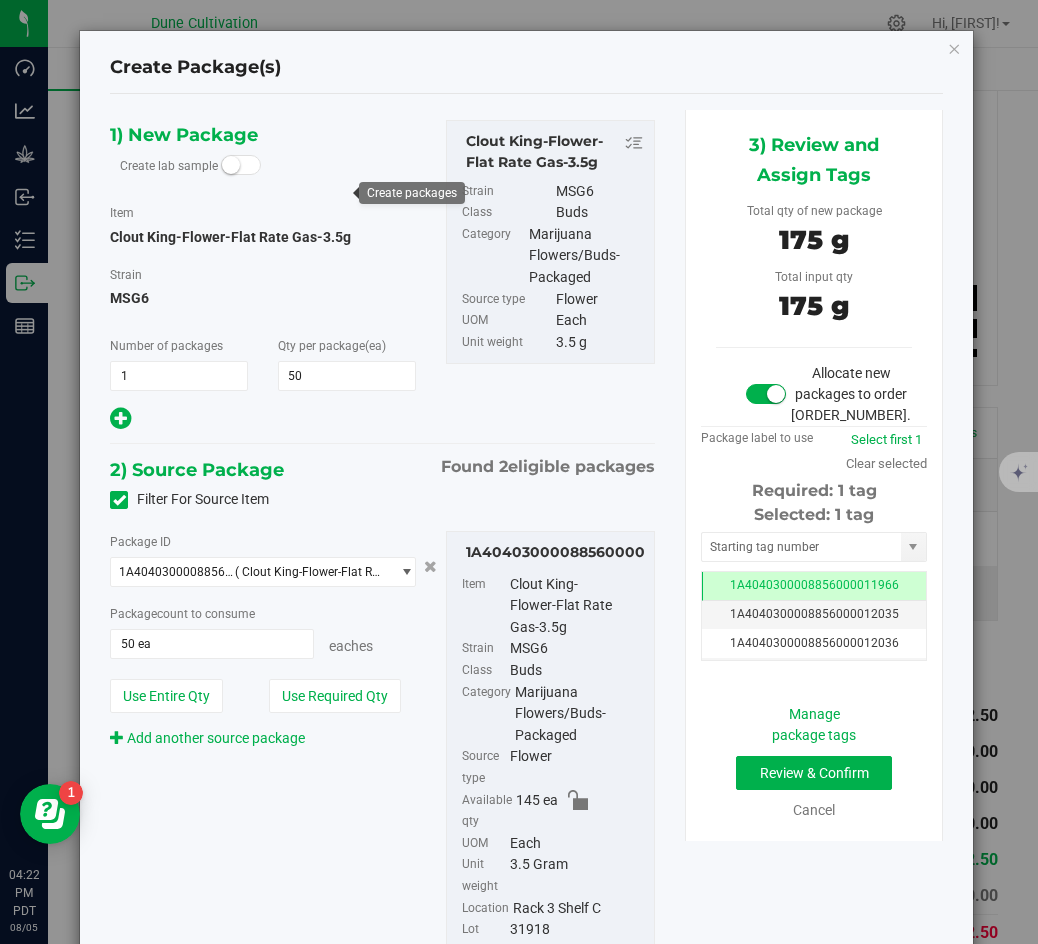 scroll, scrollTop: 0, scrollLeft: -1, axis: horizontal 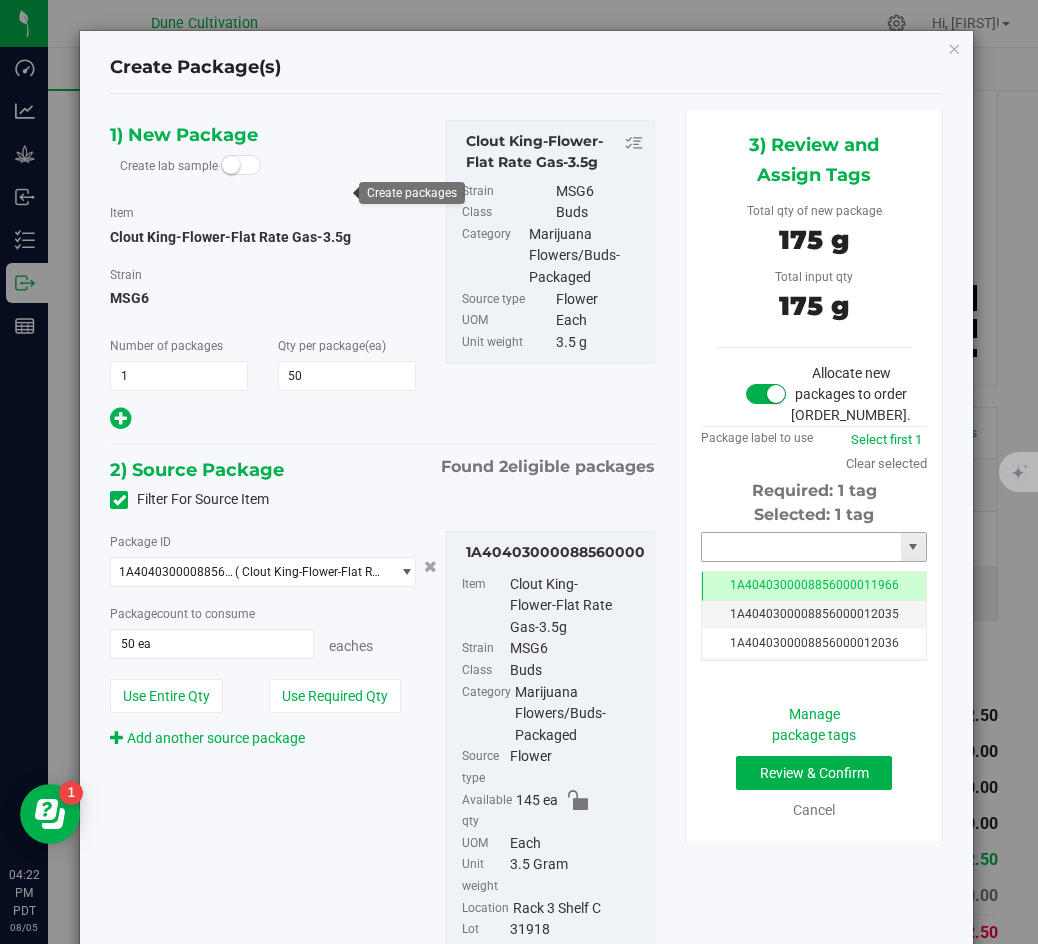 click at bounding box center [801, 547] 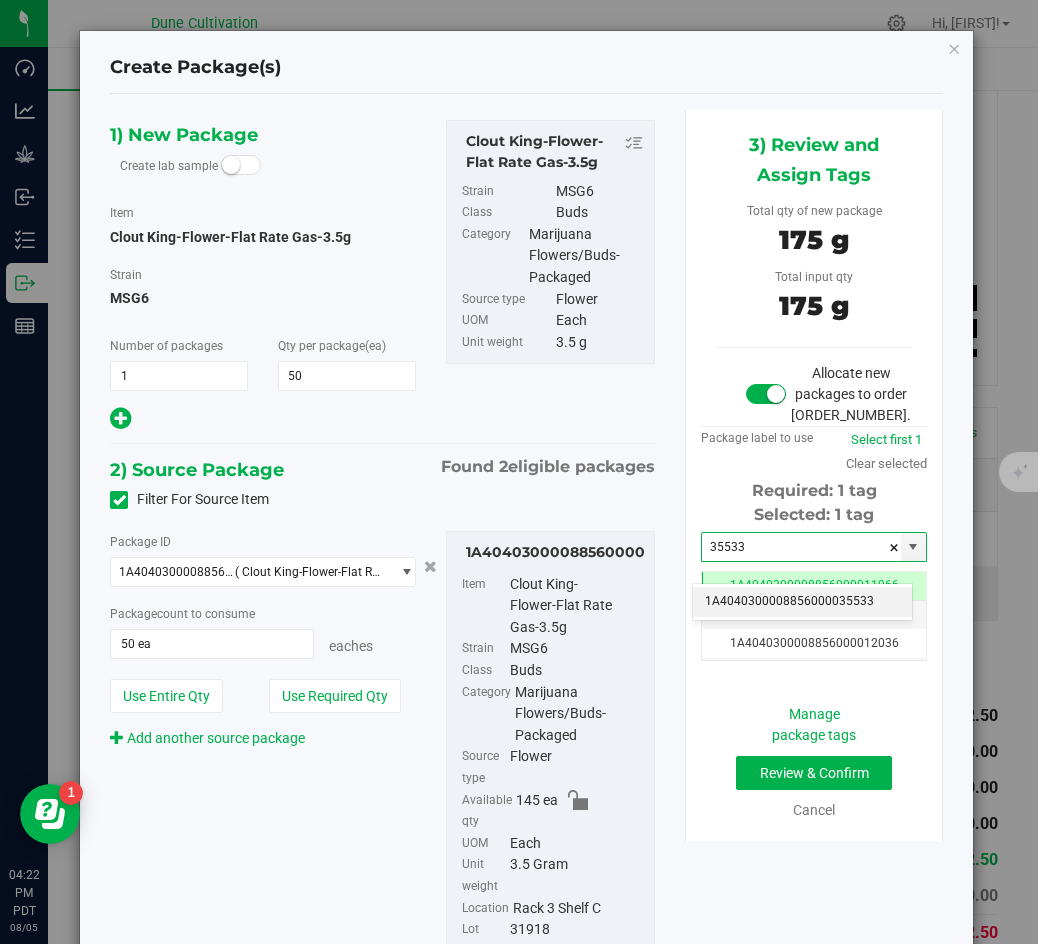 click on "1A4040300008856000035533" at bounding box center (802, 602) 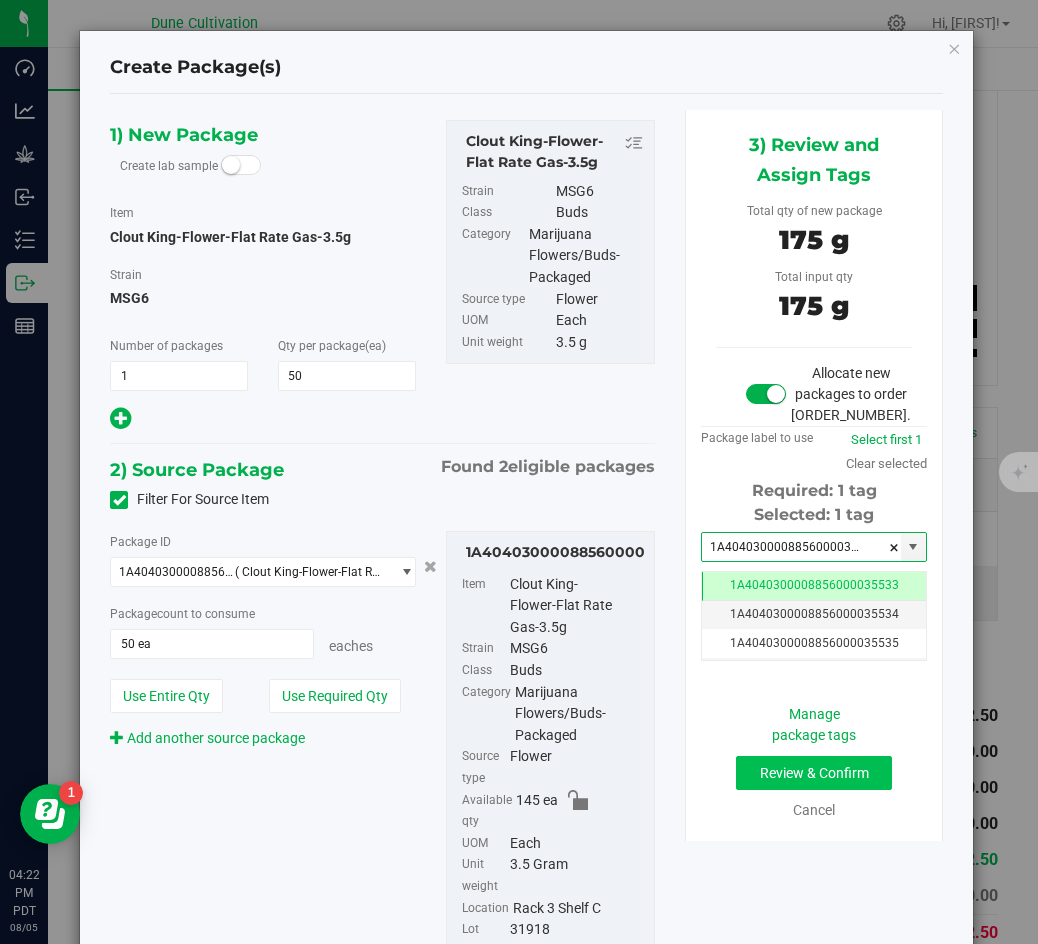 type on "1A4040300008856000035533" 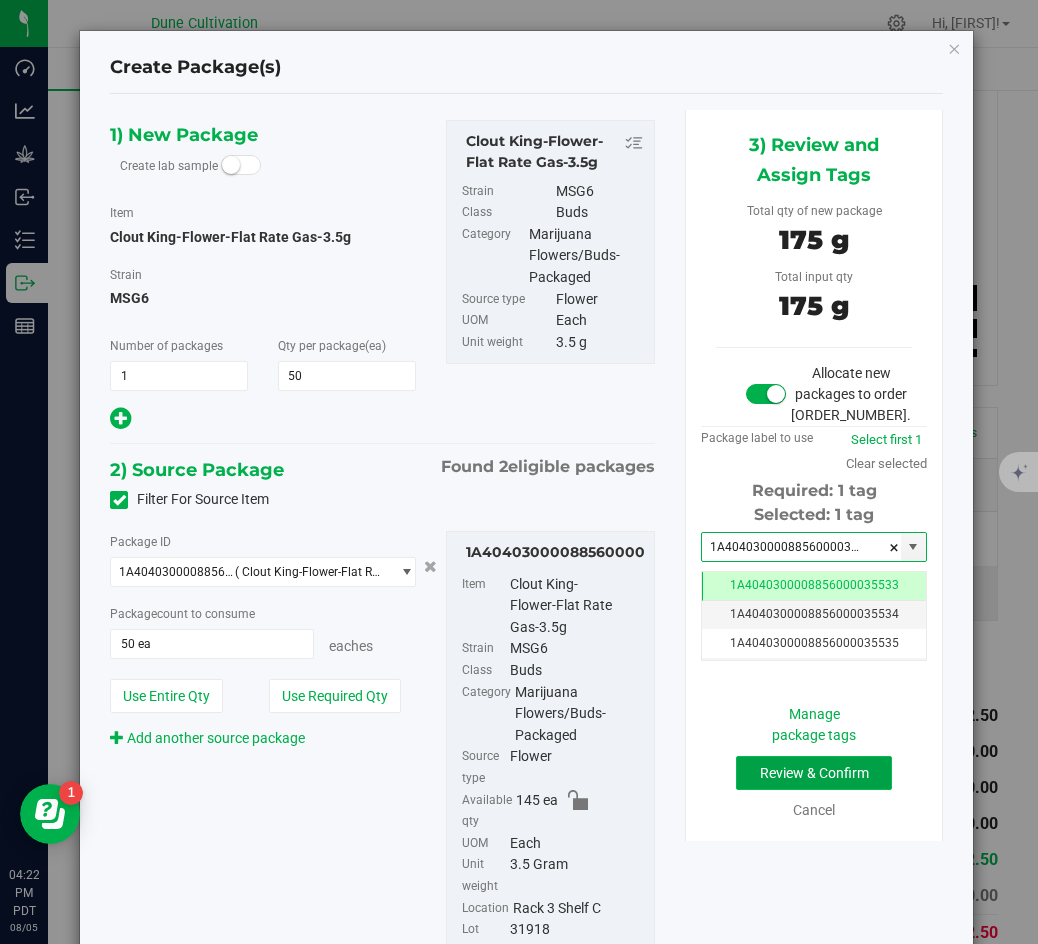 click on "Review & Confirm" at bounding box center [814, 773] 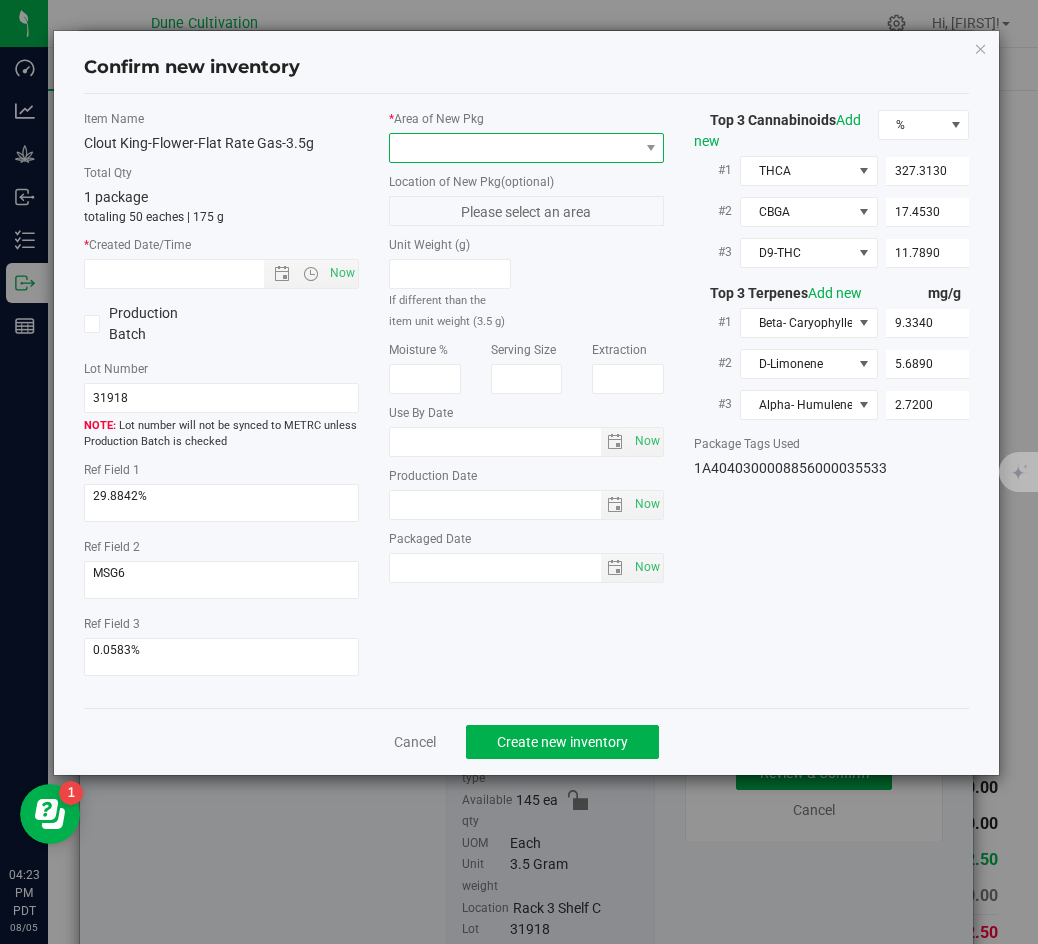 click at bounding box center [514, 148] 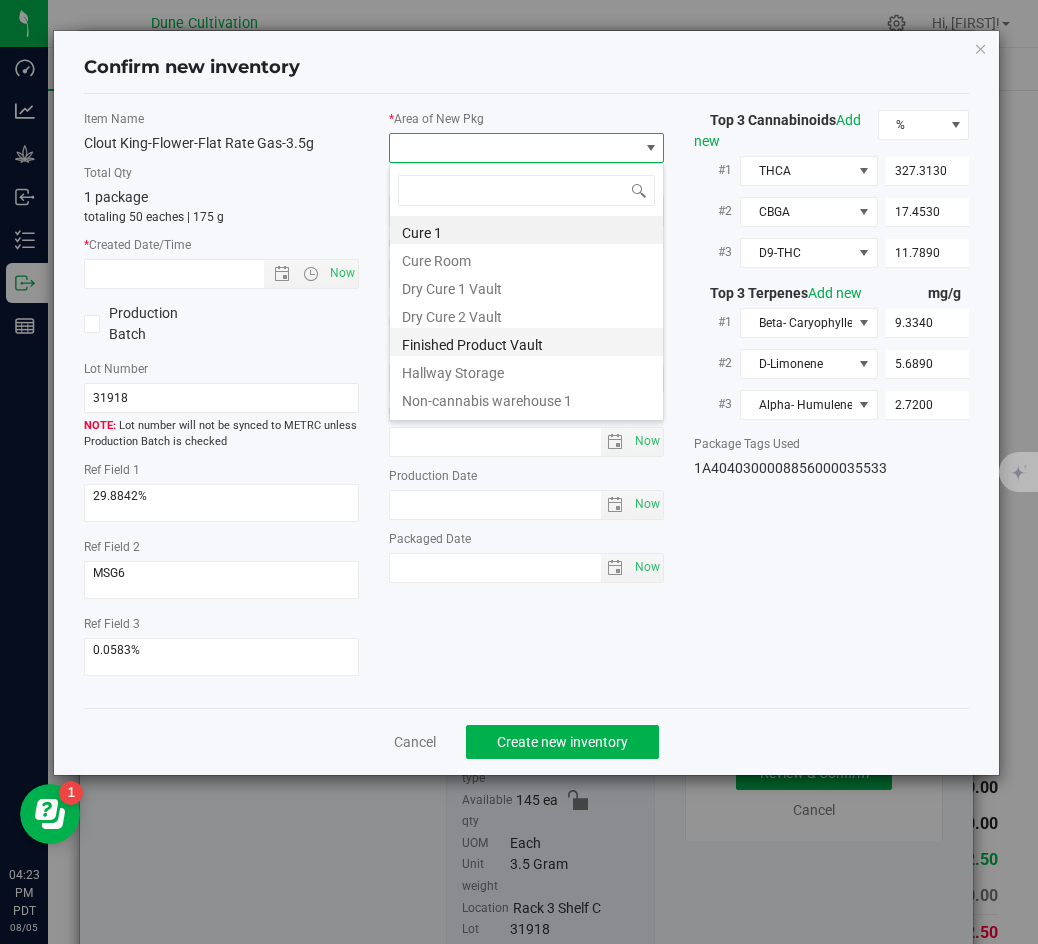 click on "Finished Product Vault" at bounding box center (526, 342) 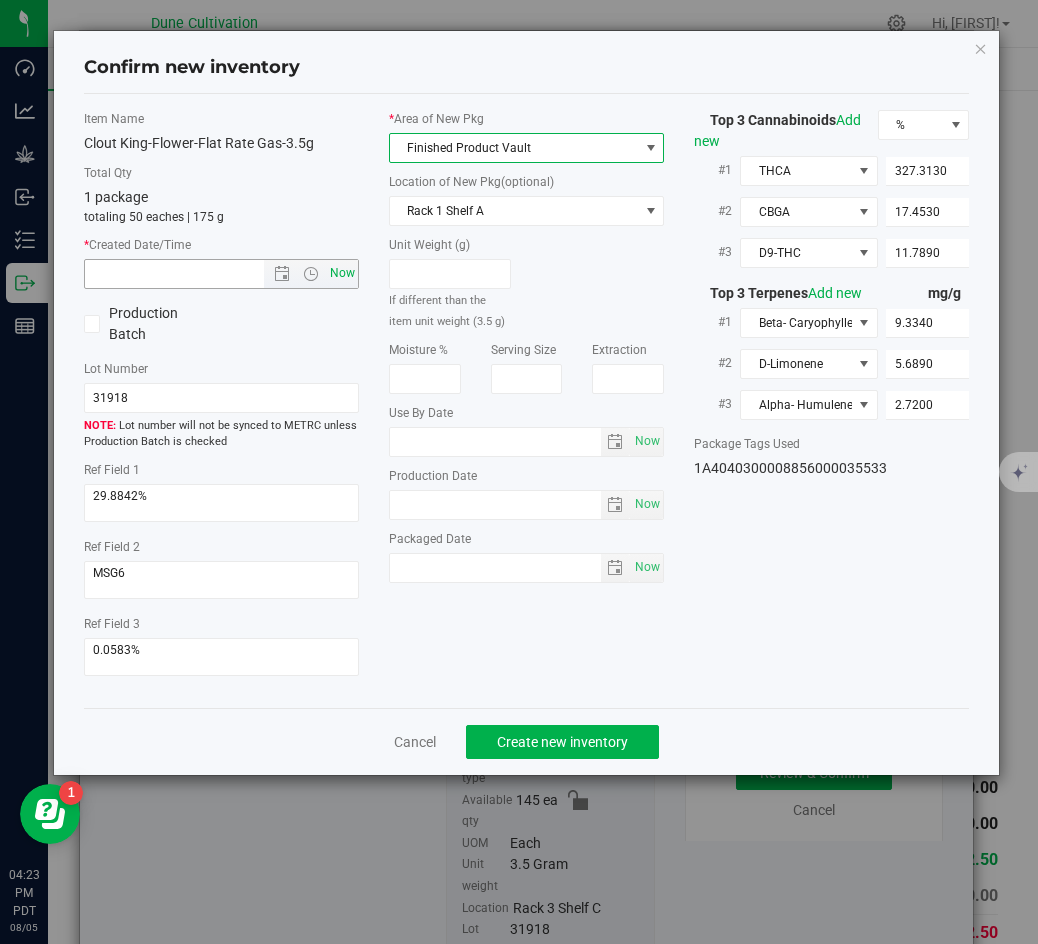 click on "Now" at bounding box center (343, 273) 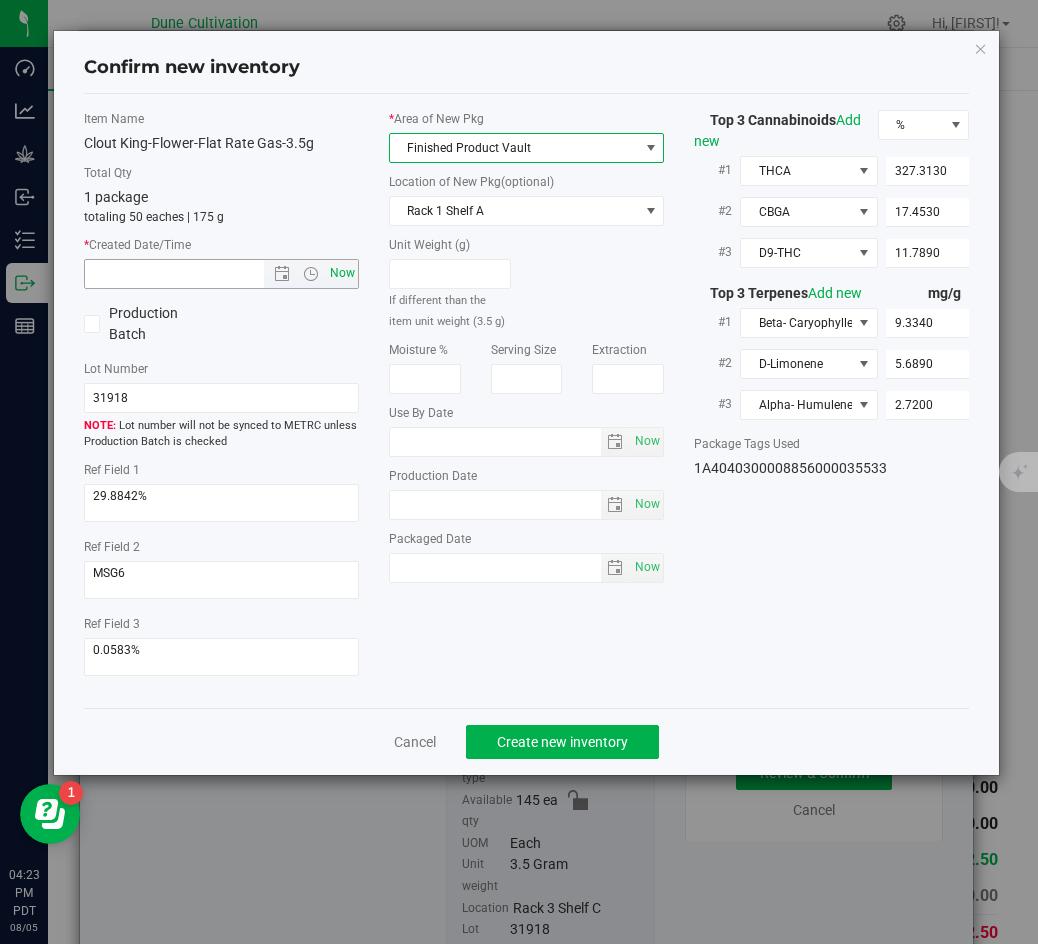 type on "8/5/2025 4:23 PM" 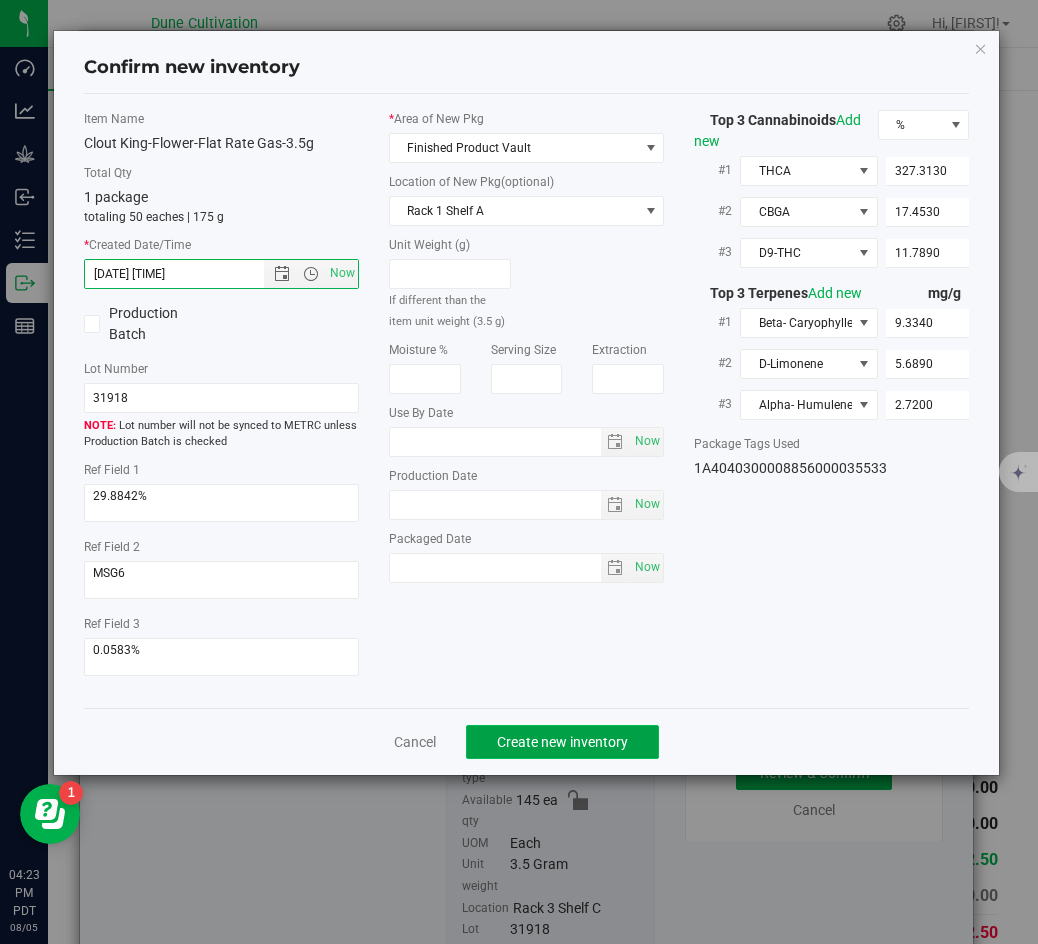 click on "Create new inventory" 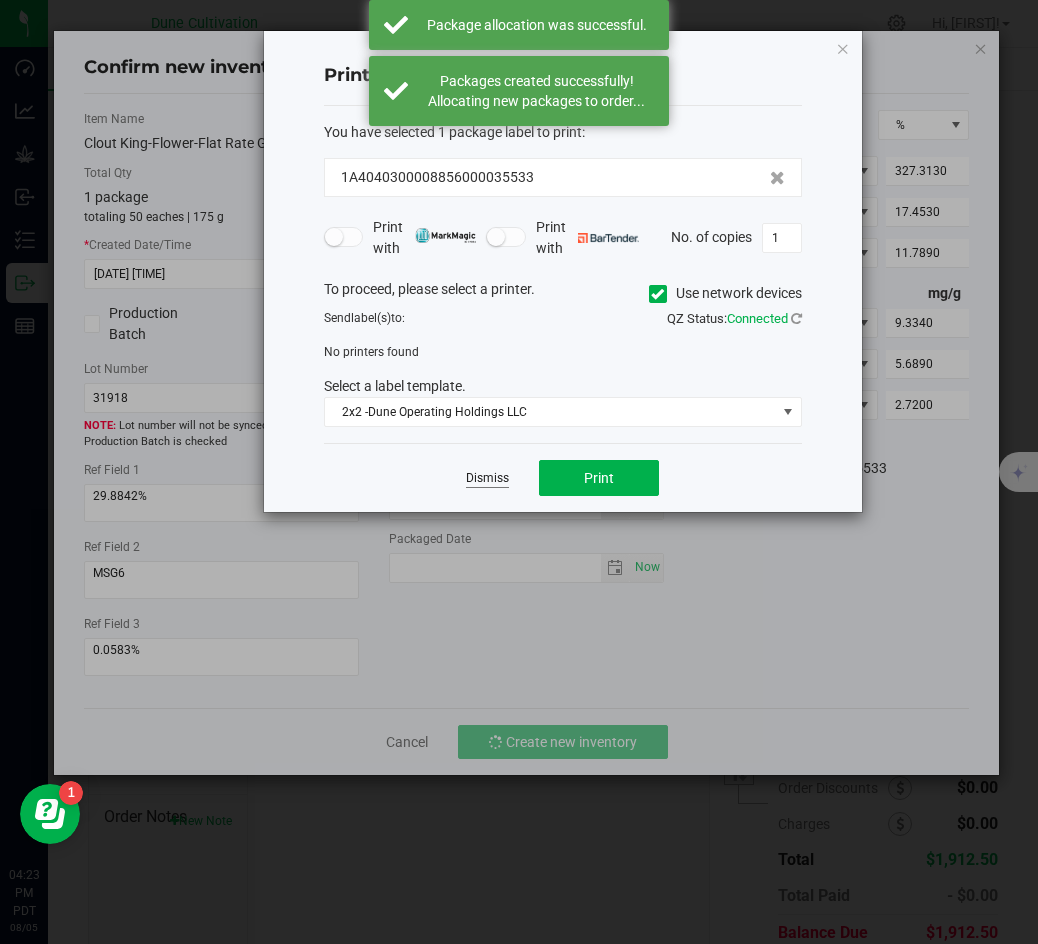 click on "Dismiss" 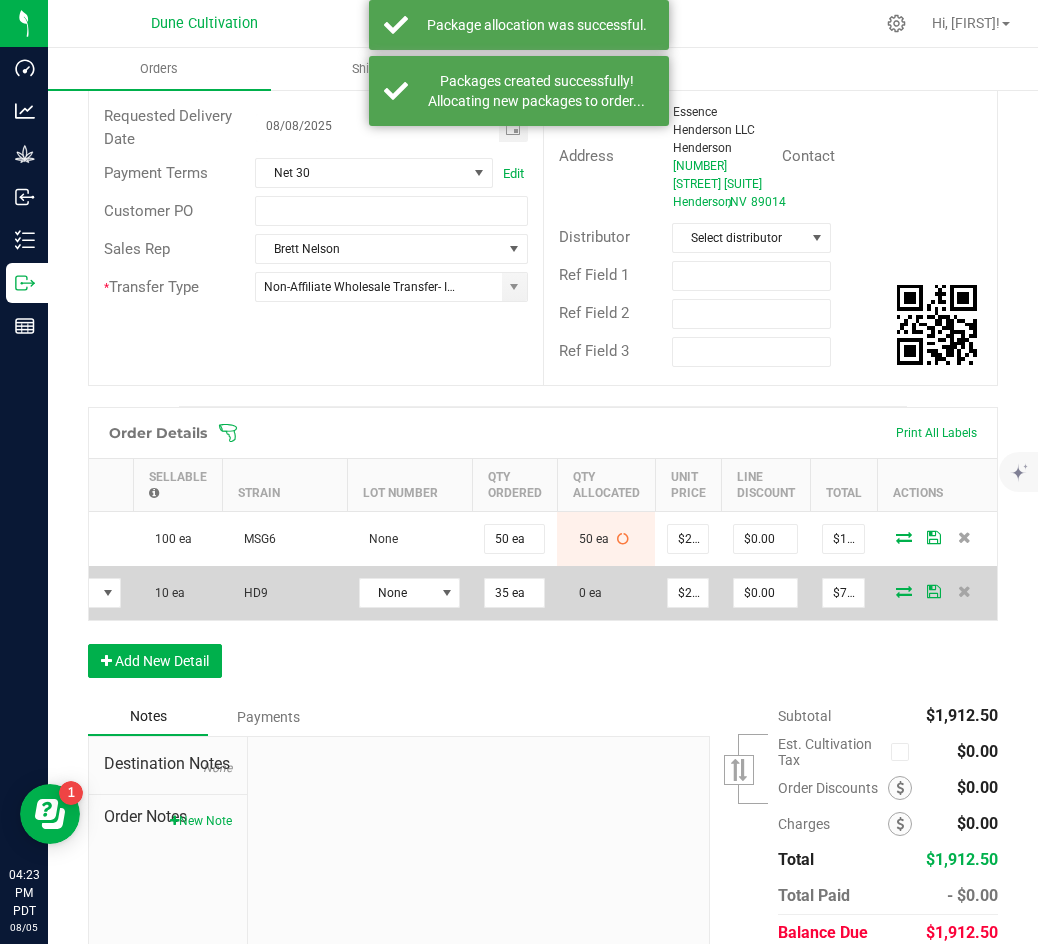 click at bounding box center [904, 591] 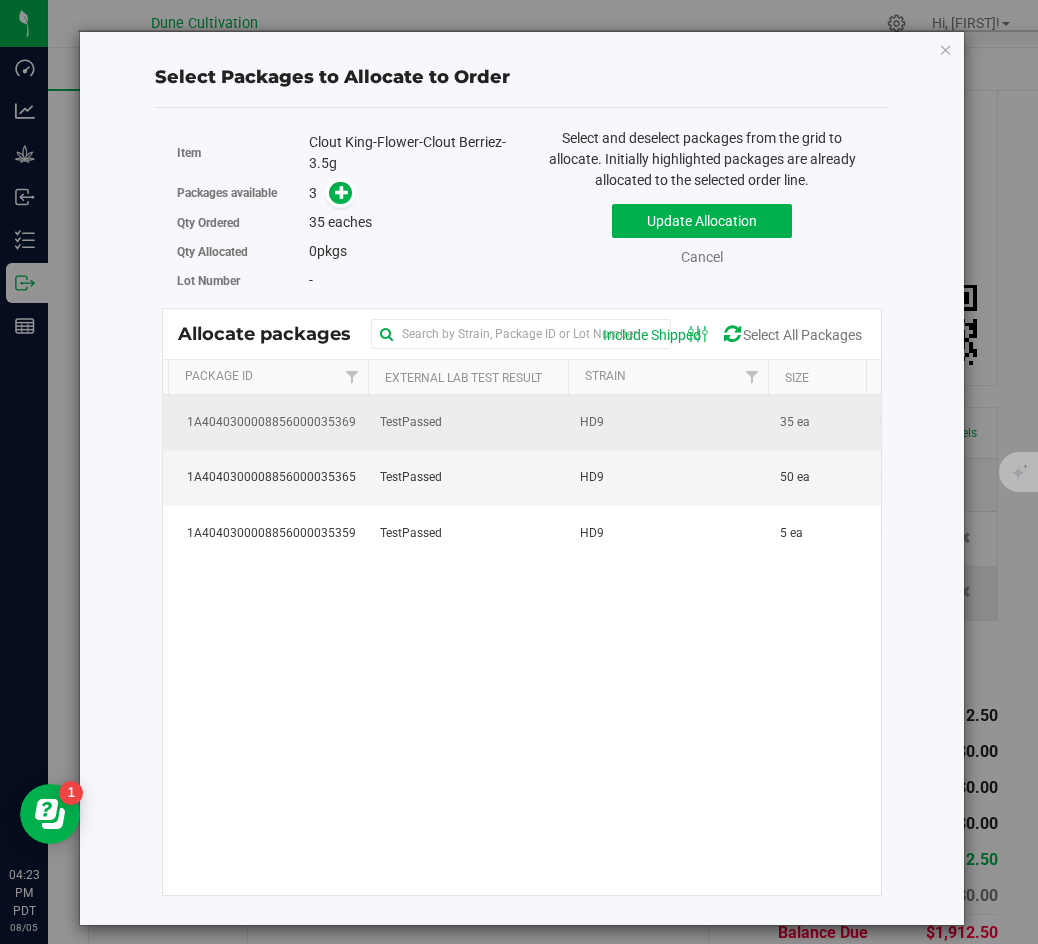 click on "TestPassed" at bounding box center (411, 422) 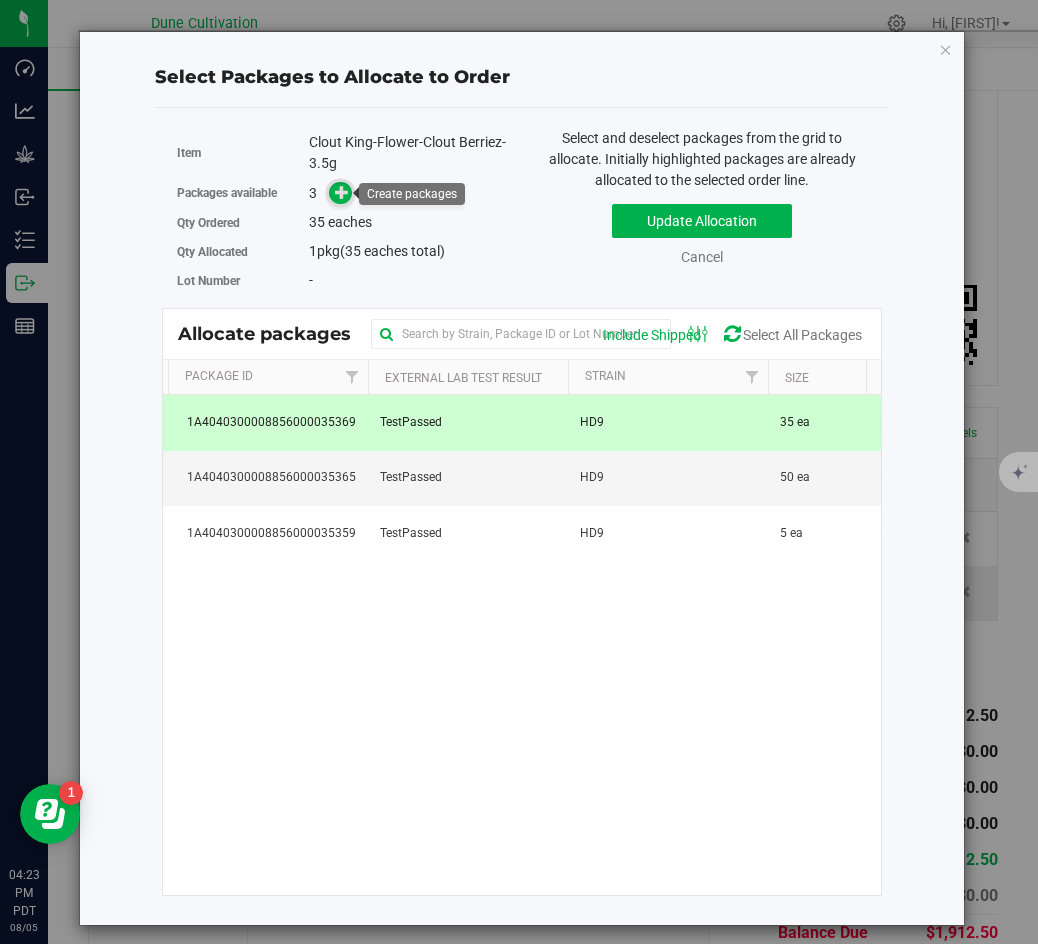 click at bounding box center [342, 192] 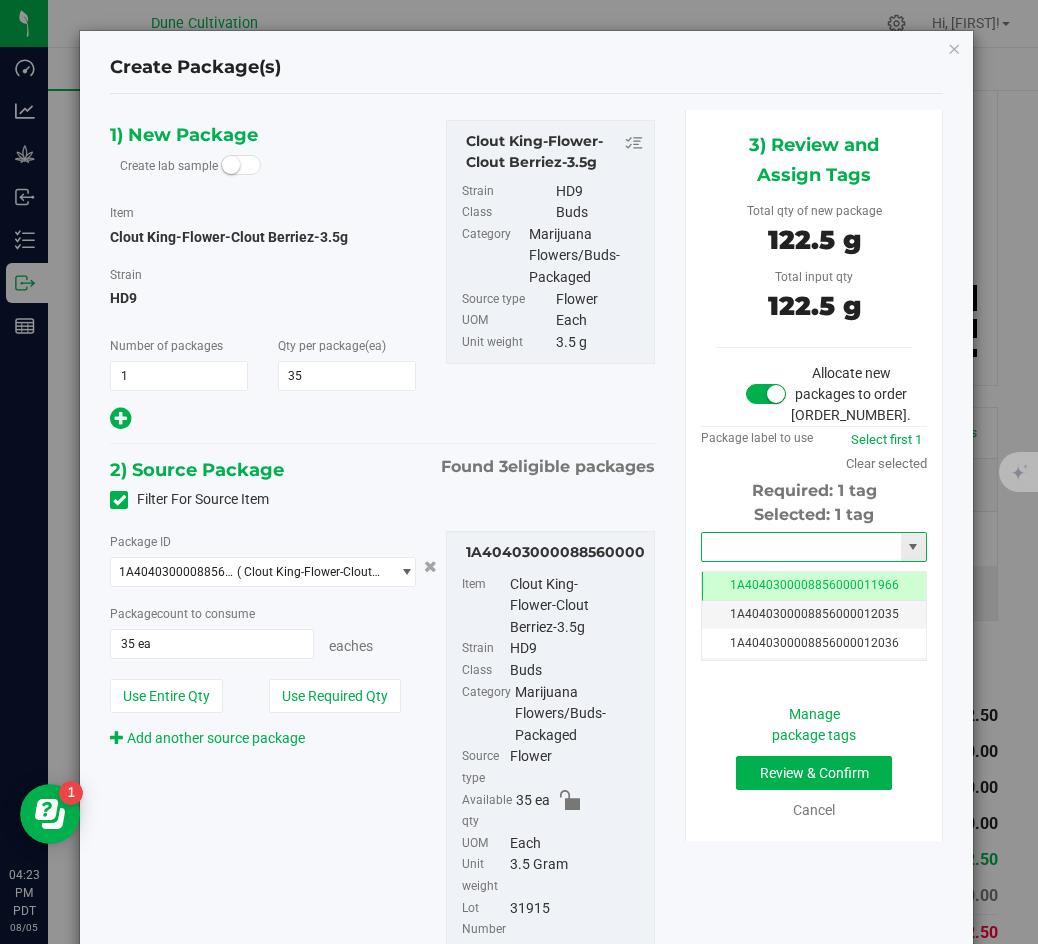 click at bounding box center (801, 547) 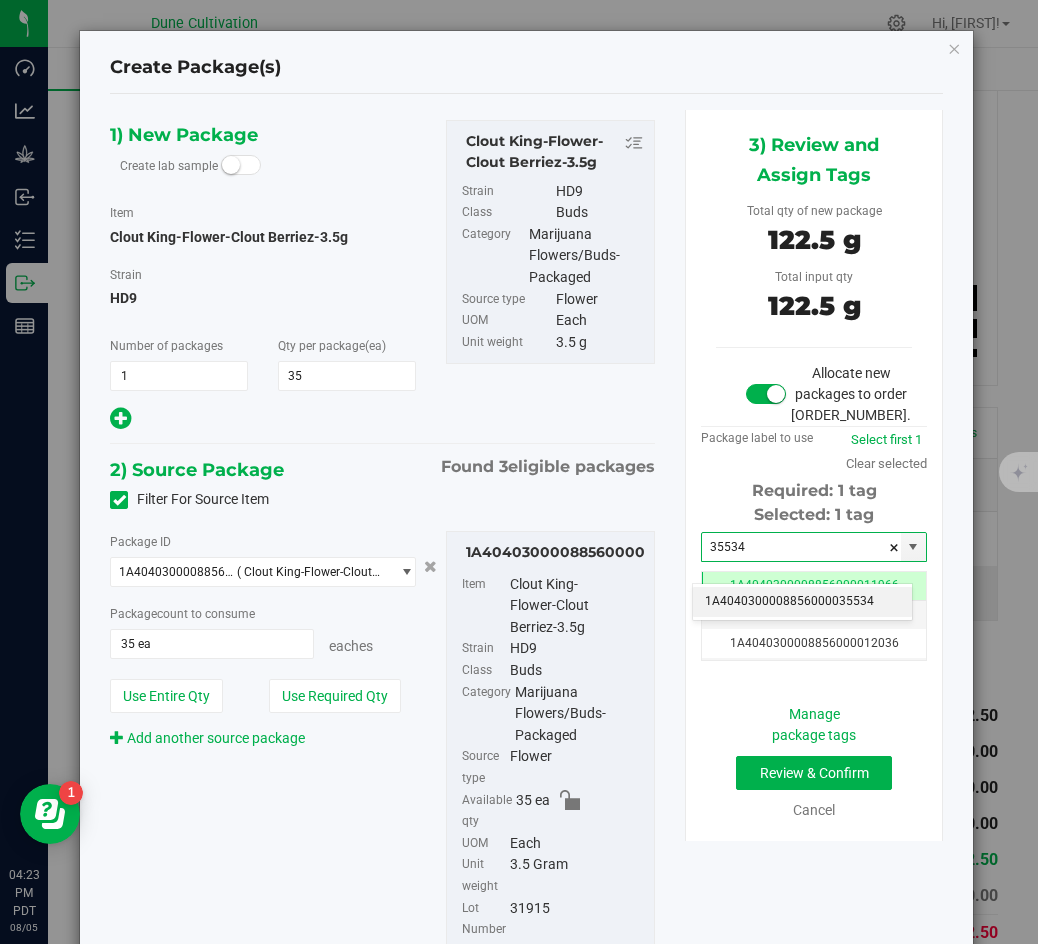click on "1A4040300008856000035534" at bounding box center (802, 602) 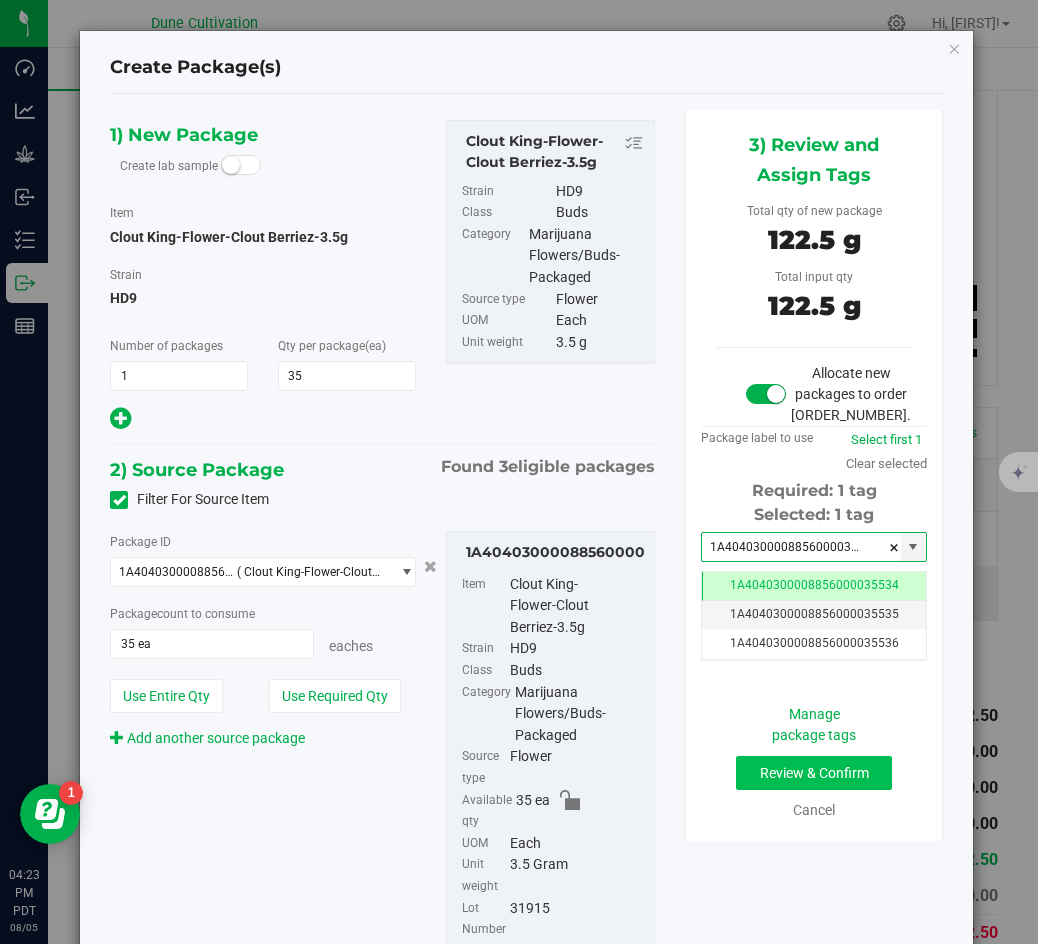 type on "1A4040300008856000035534" 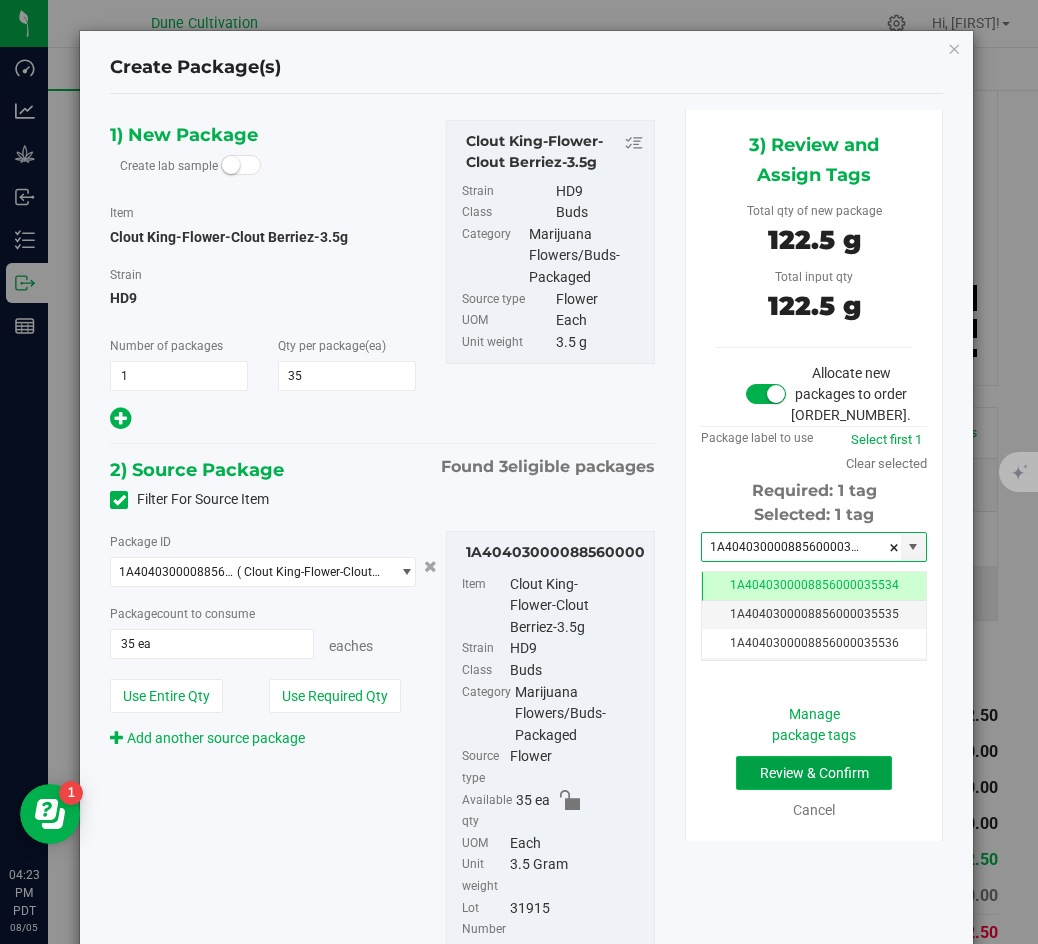 click on "Review & Confirm" at bounding box center [814, 773] 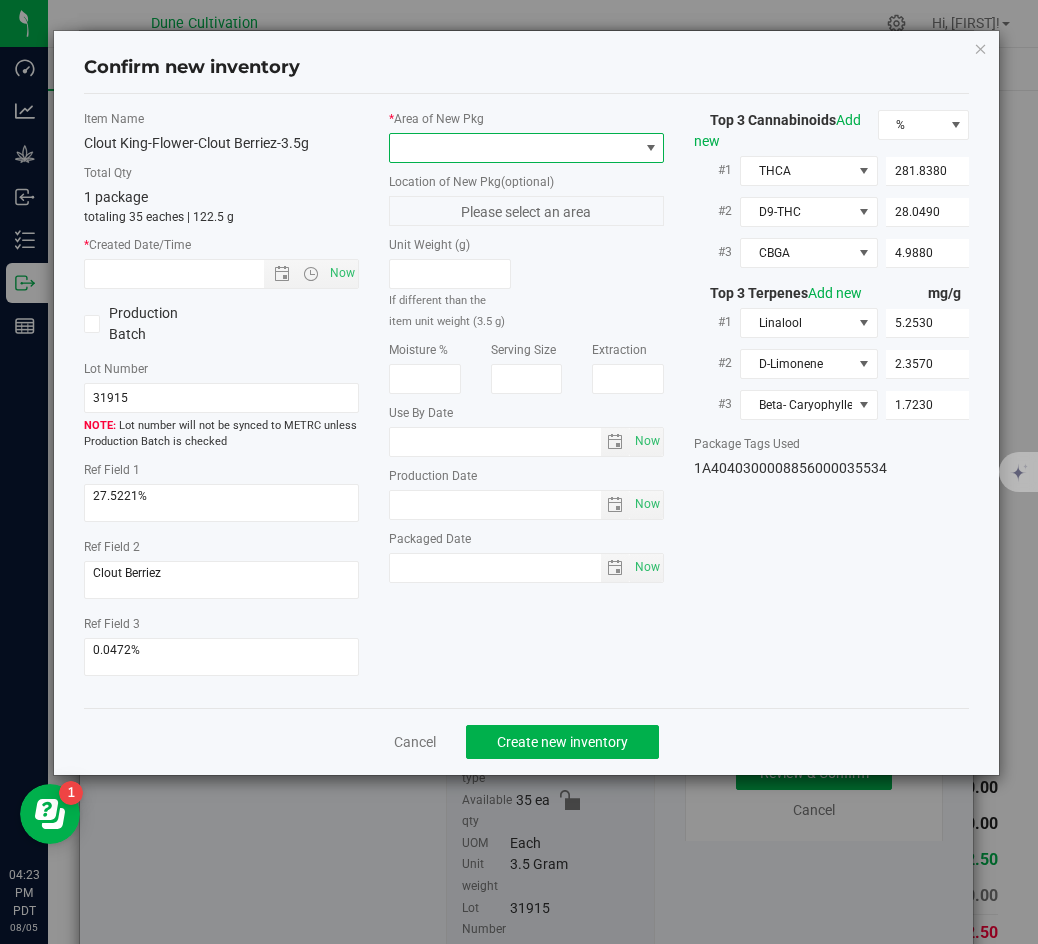 click at bounding box center (514, 148) 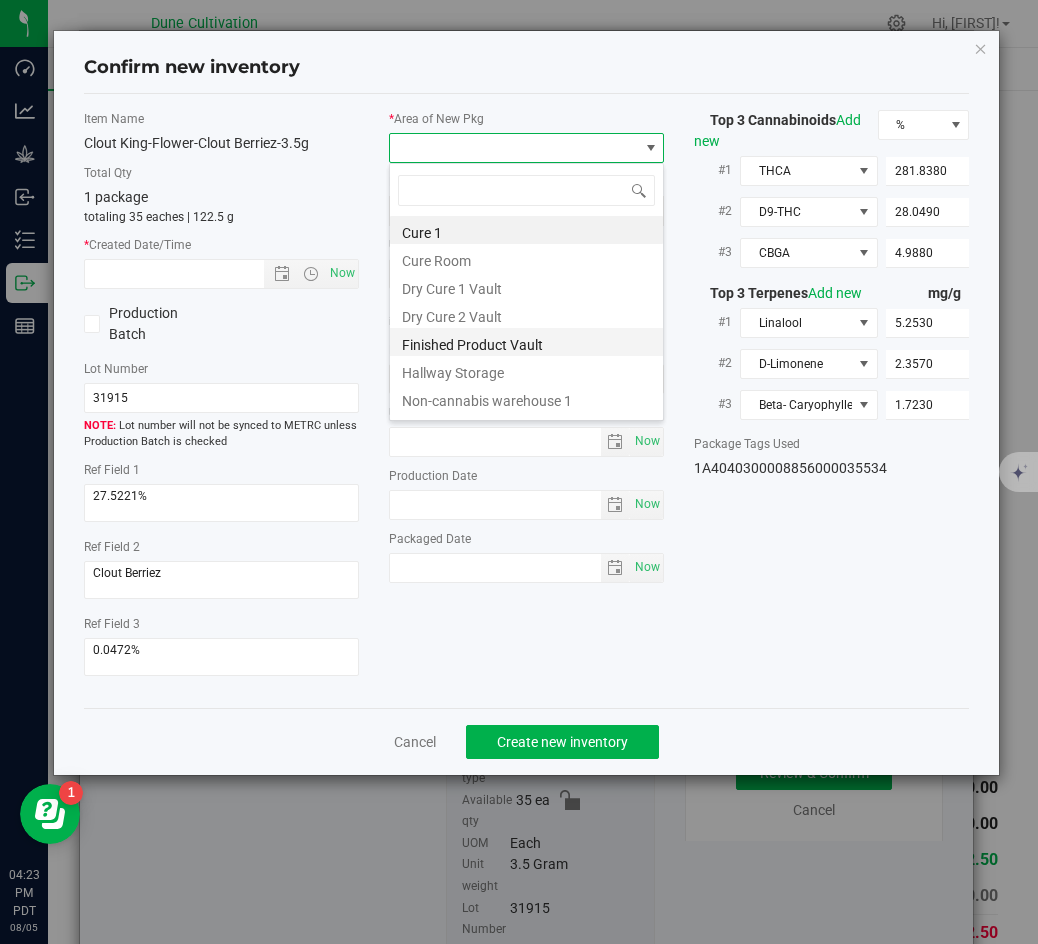 click on "Finished Product Vault" at bounding box center [526, 342] 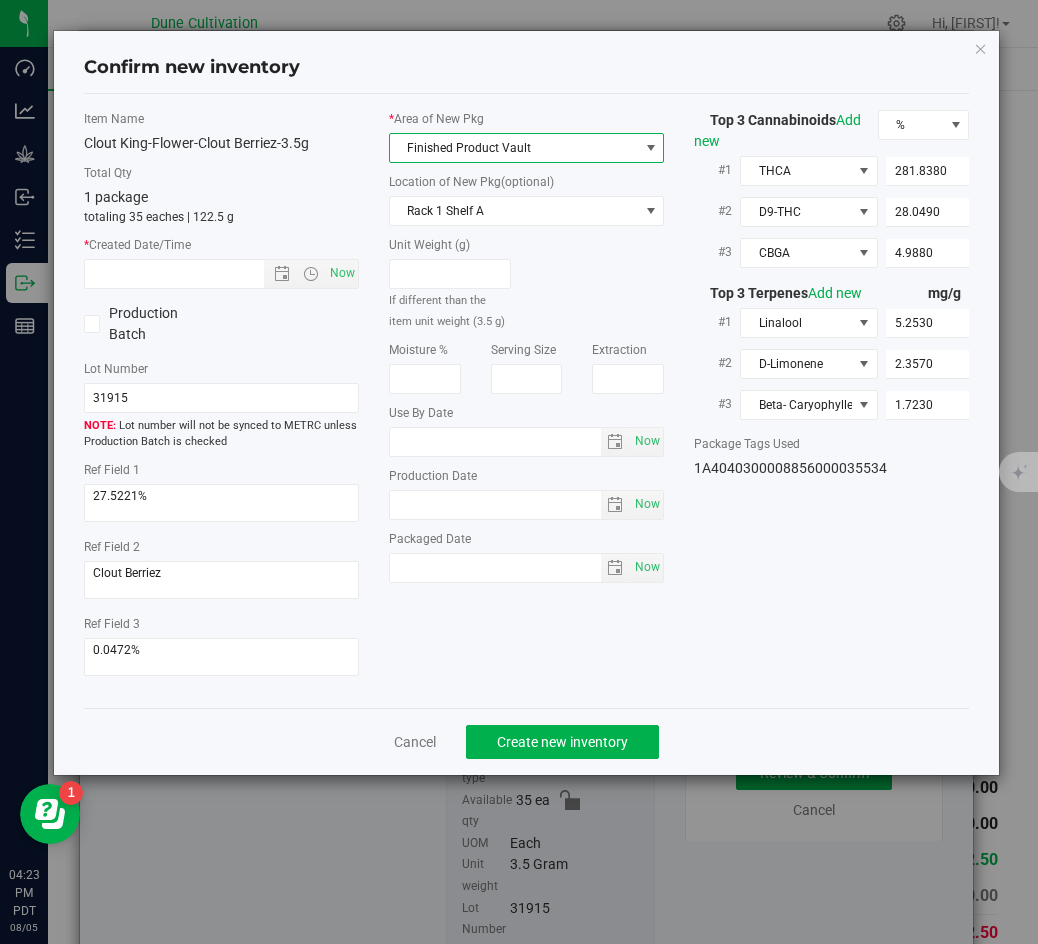 click on "Item Name
Clout King-Flower-Clout Berriez-3.5g
Total Qty
1 package  totaling 35 eaches | 122.5 g
*
Created Date/Time
Now
Production Batch
Lot Number
31915" at bounding box center (221, 401) 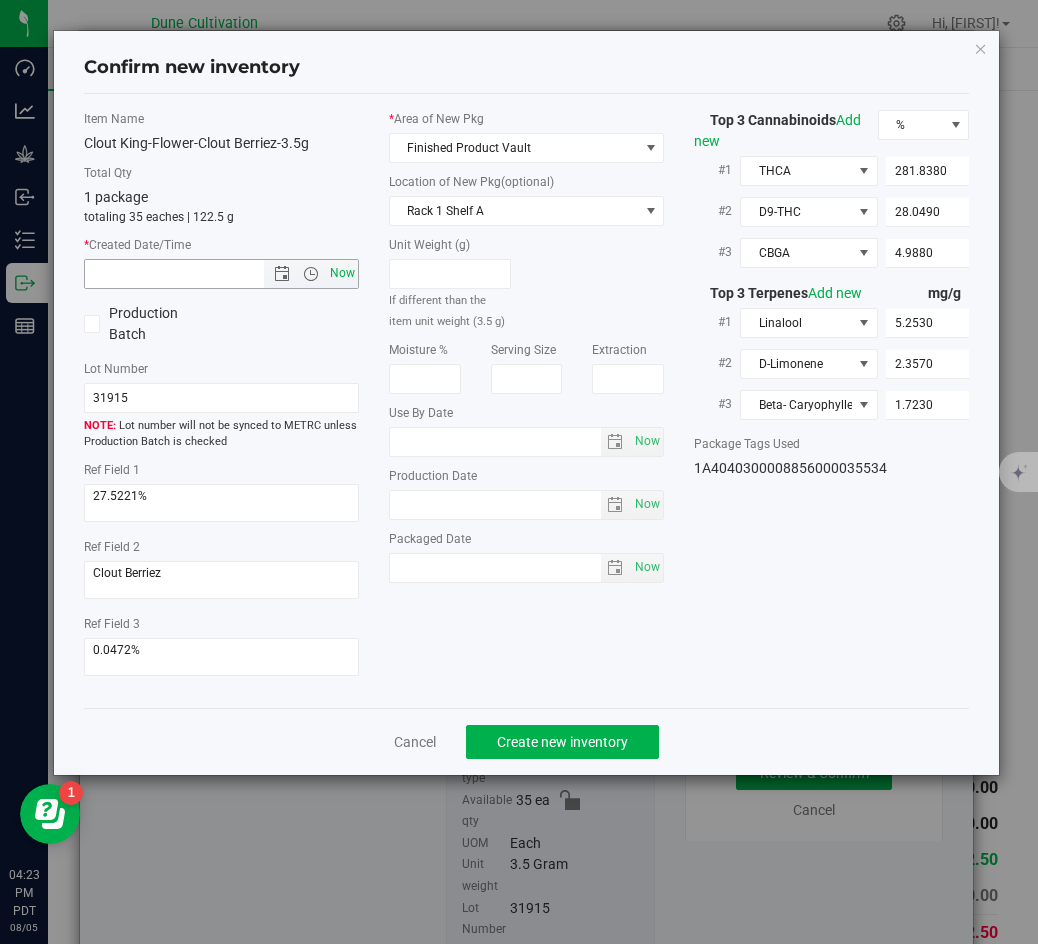 click on "Now" at bounding box center (343, 273) 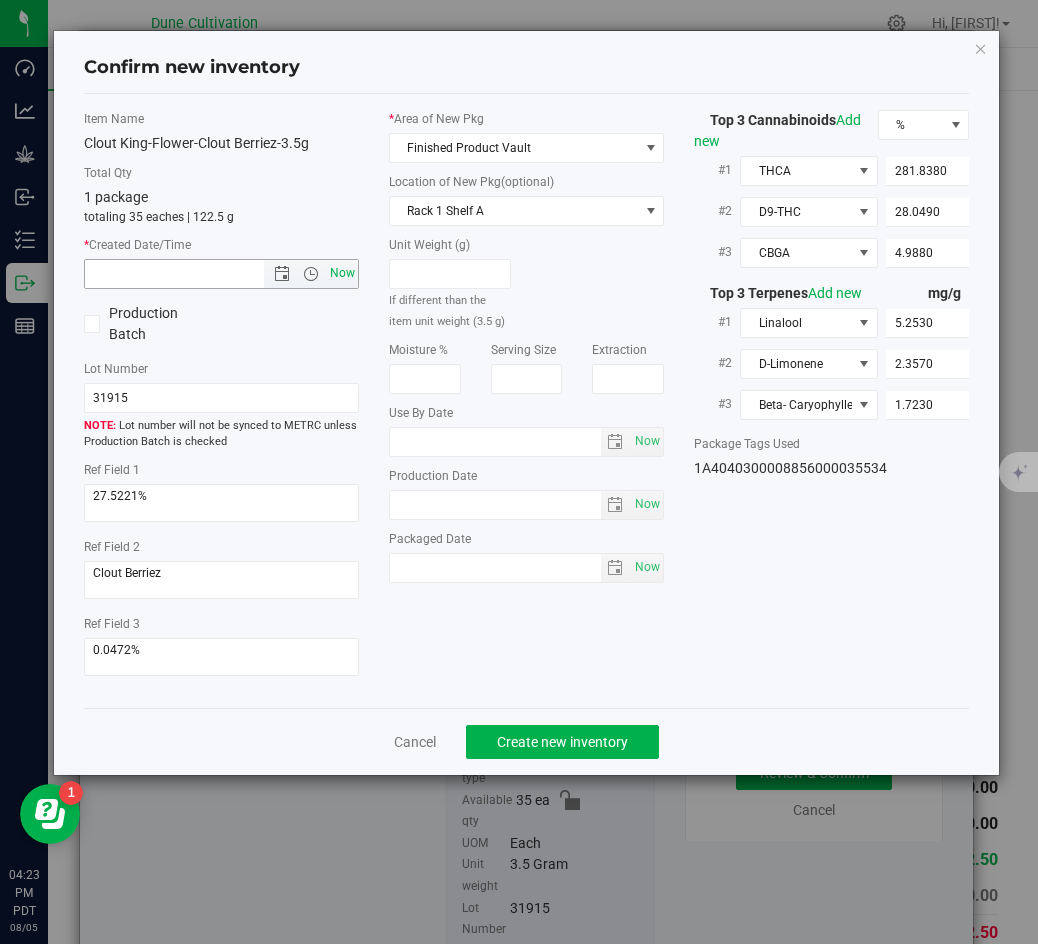 type on "8/5/2025 4:23 PM" 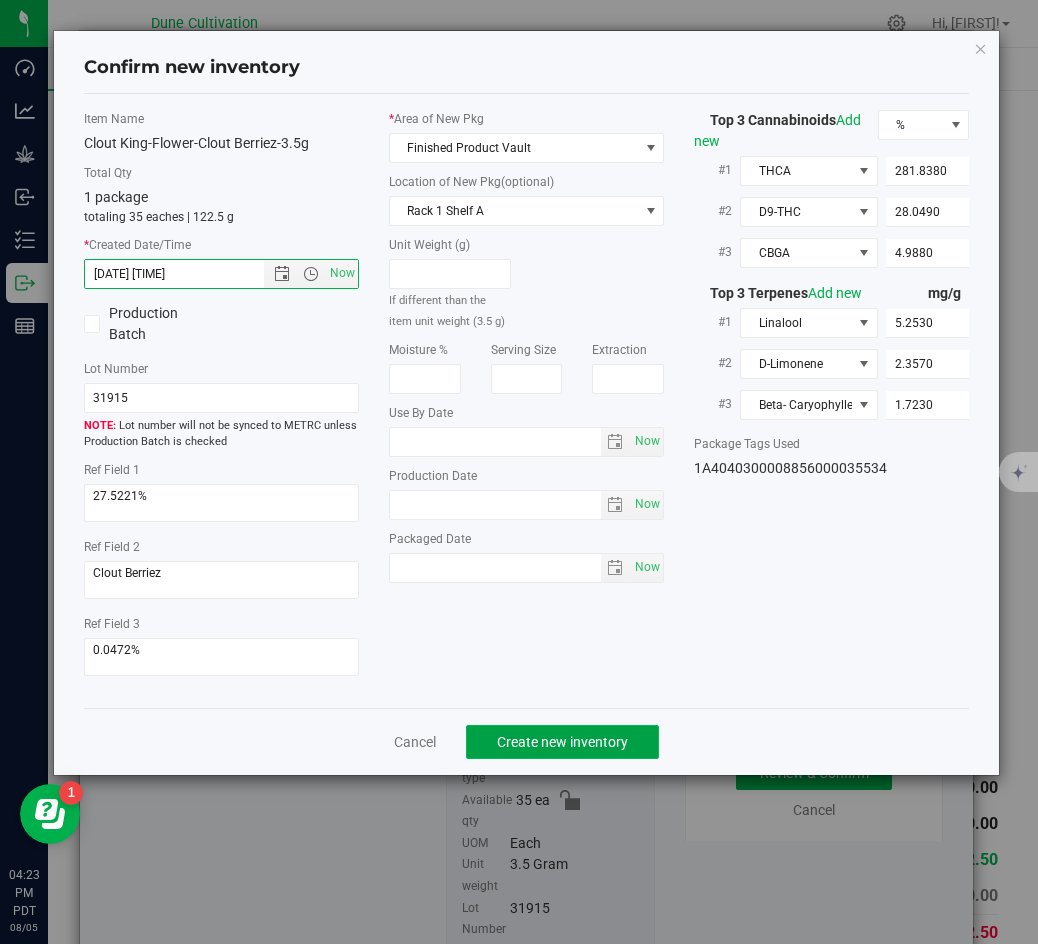 click on "Create new inventory" 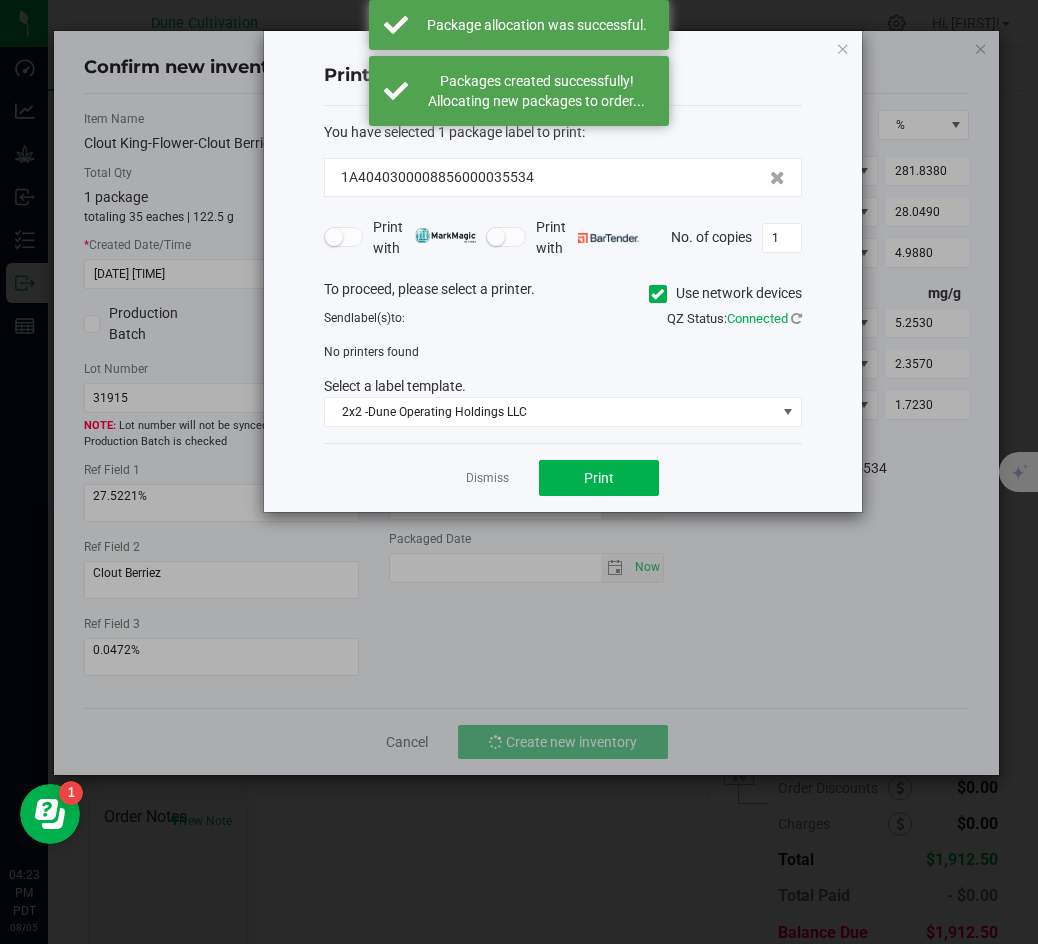 click on "Dismiss" 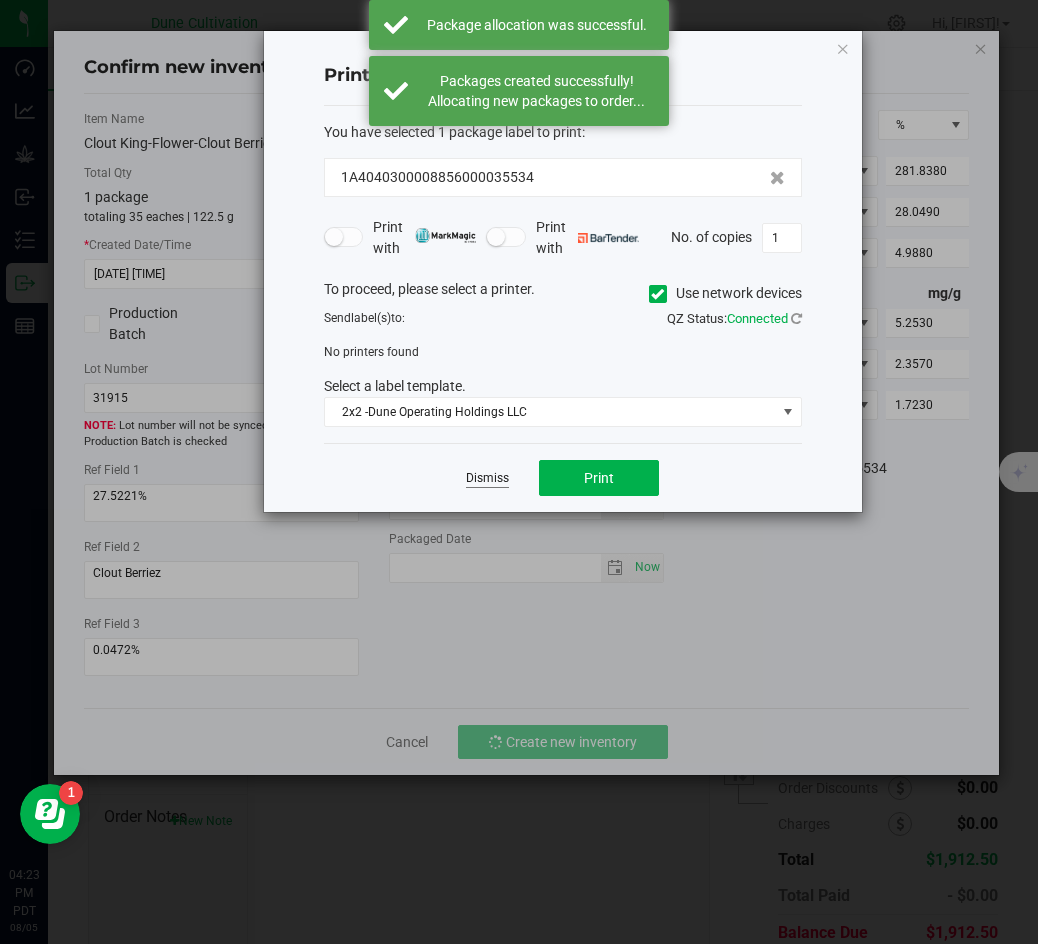 click on "Dismiss" 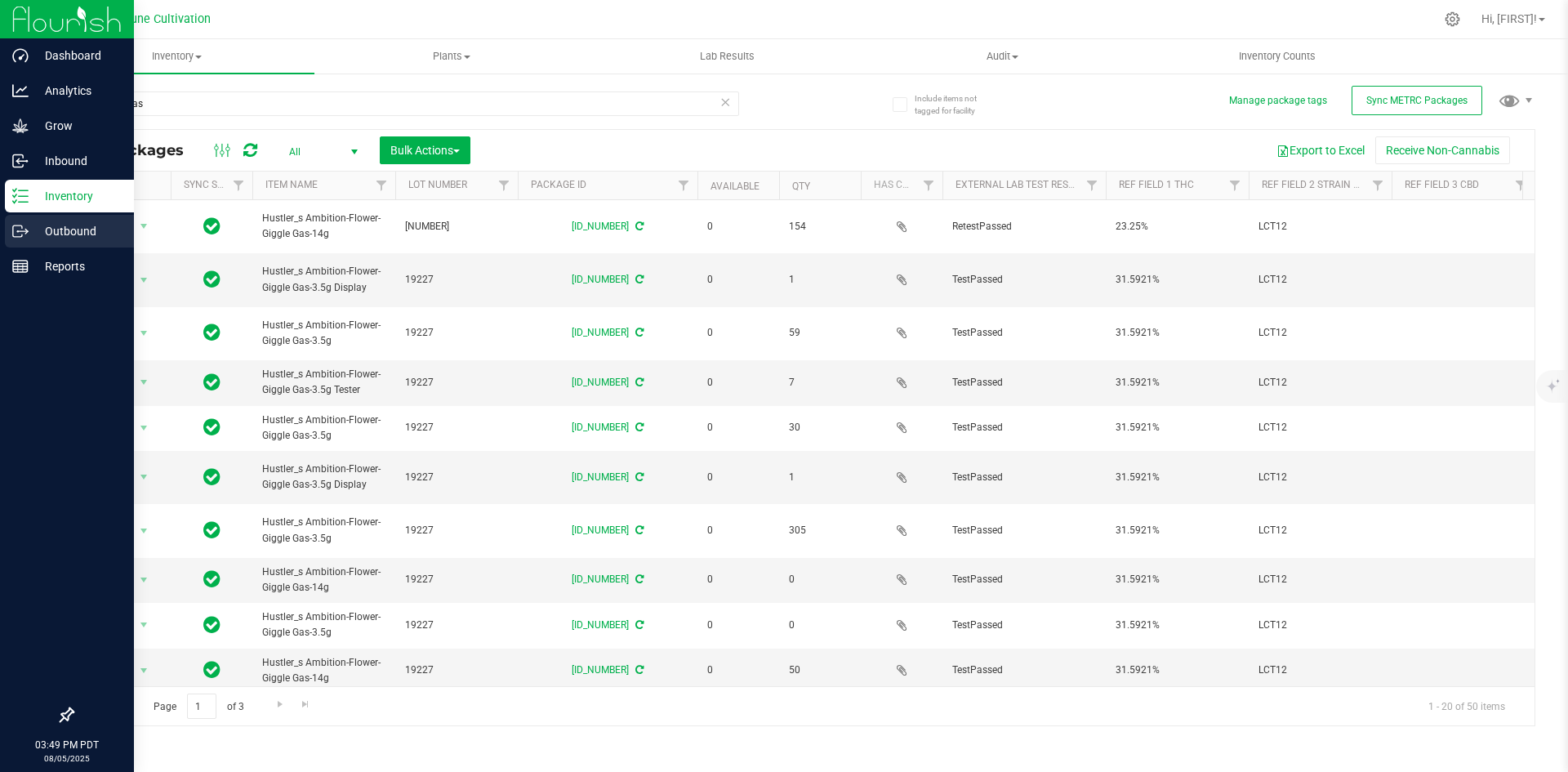 click 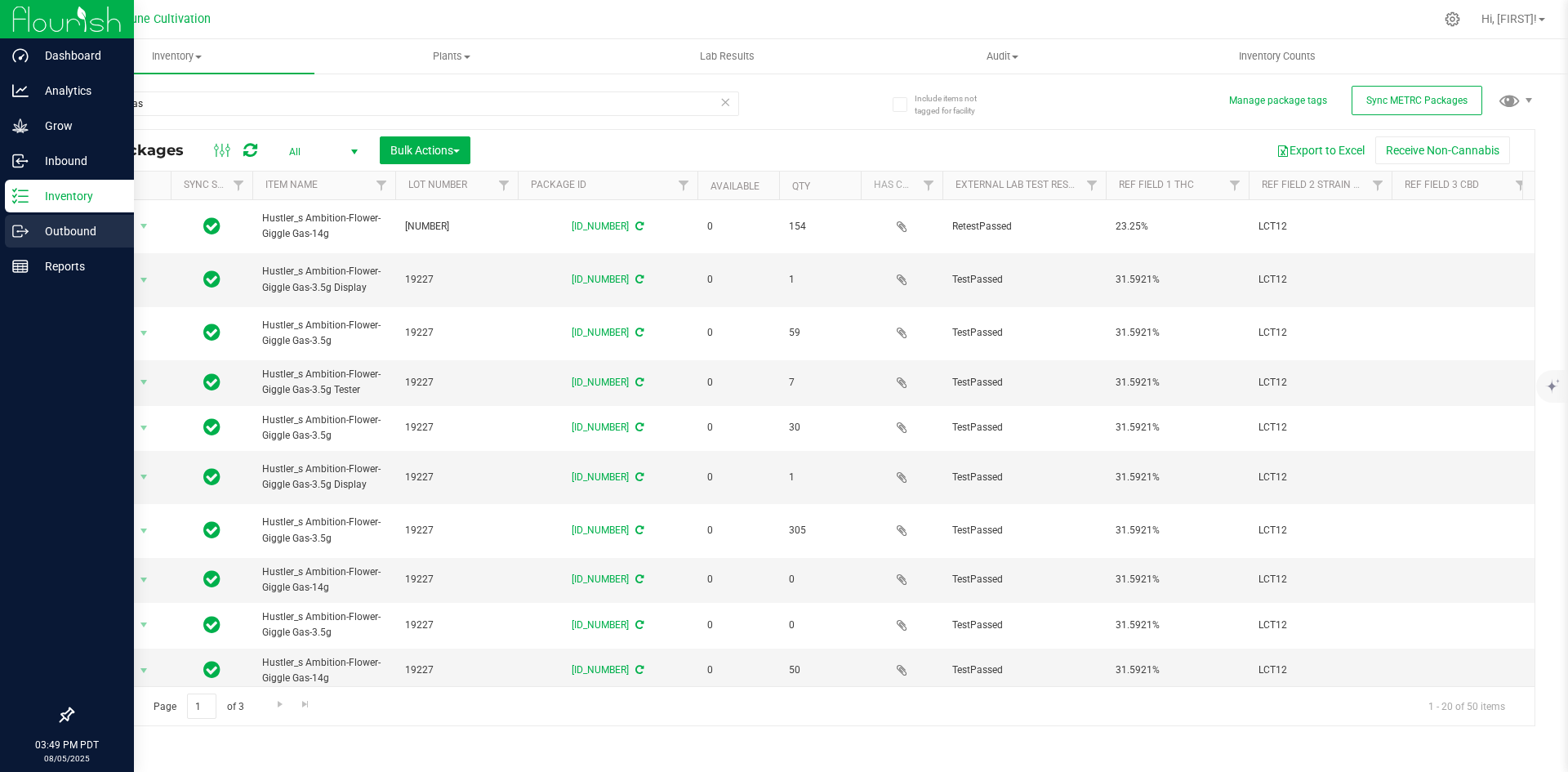scroll, scrollTop: 0, scrollLeft: 0, axis: both 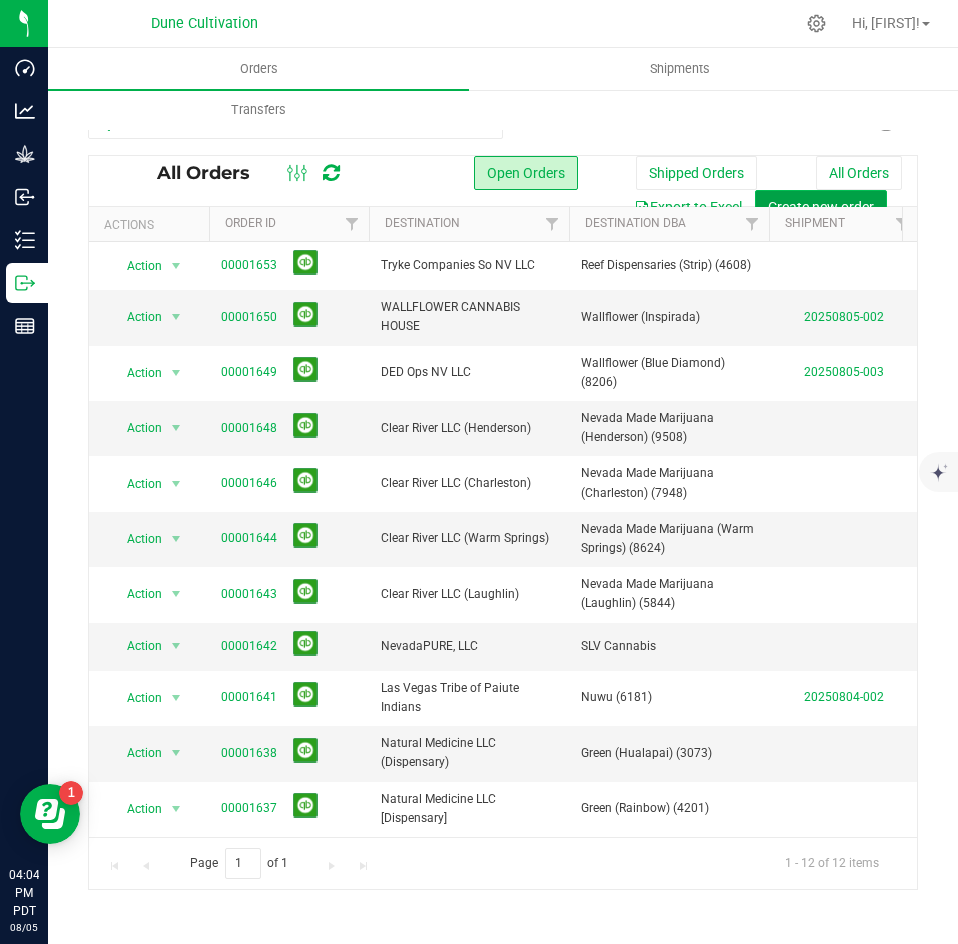 click on "Create new order" at bounding box center (821, 207) 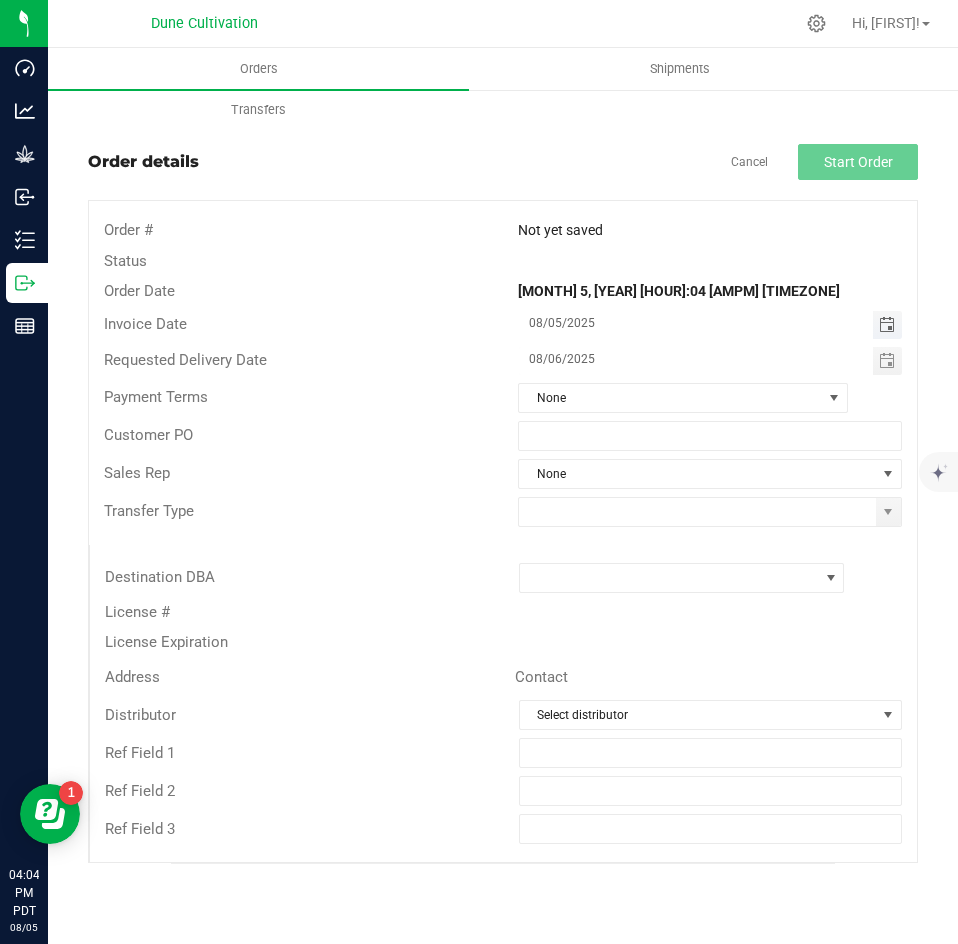 click at bounding box center (887, 325) 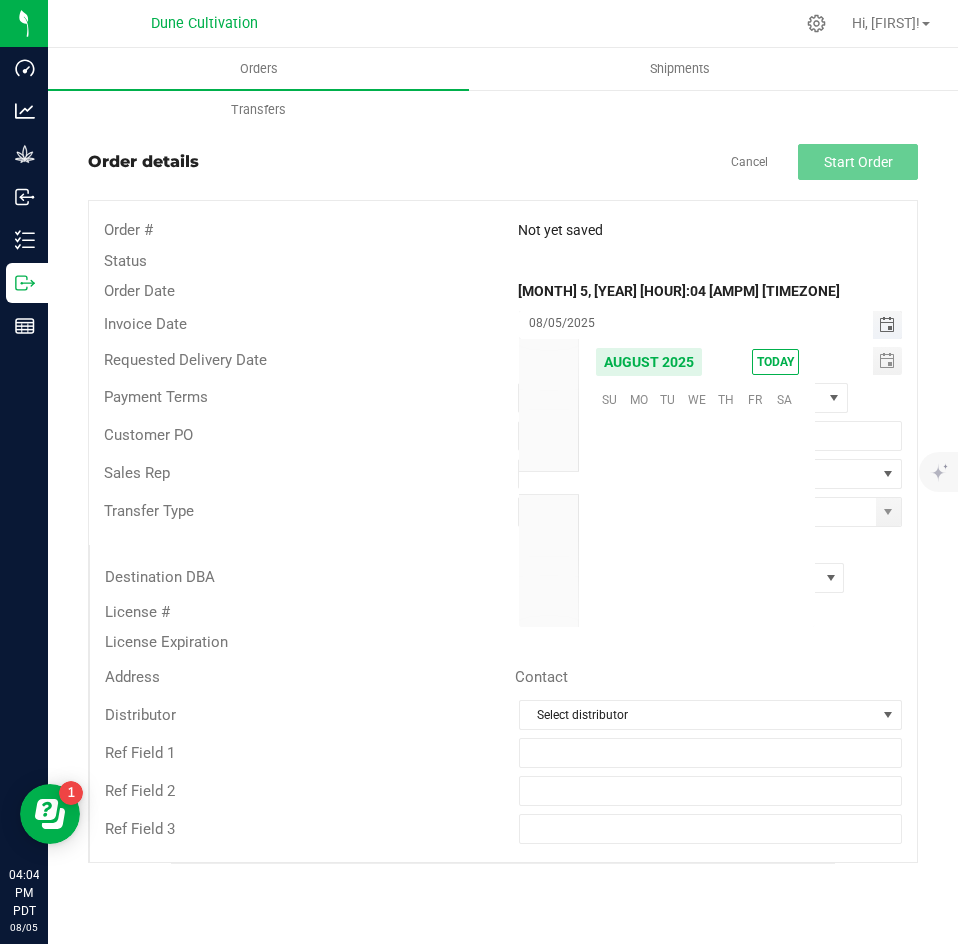 scroll, scrollTop: 36168, scrollLeft: 0, axis: vertical 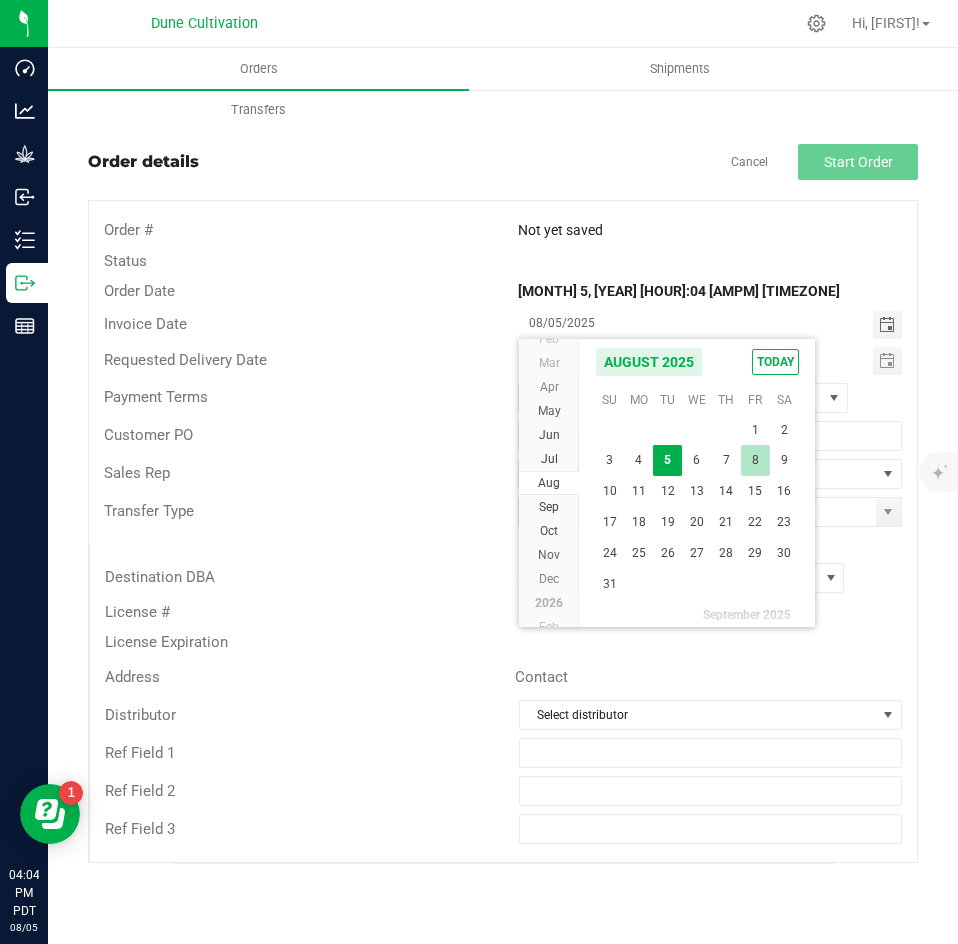 click on "8" at bounding box center [755, 460] 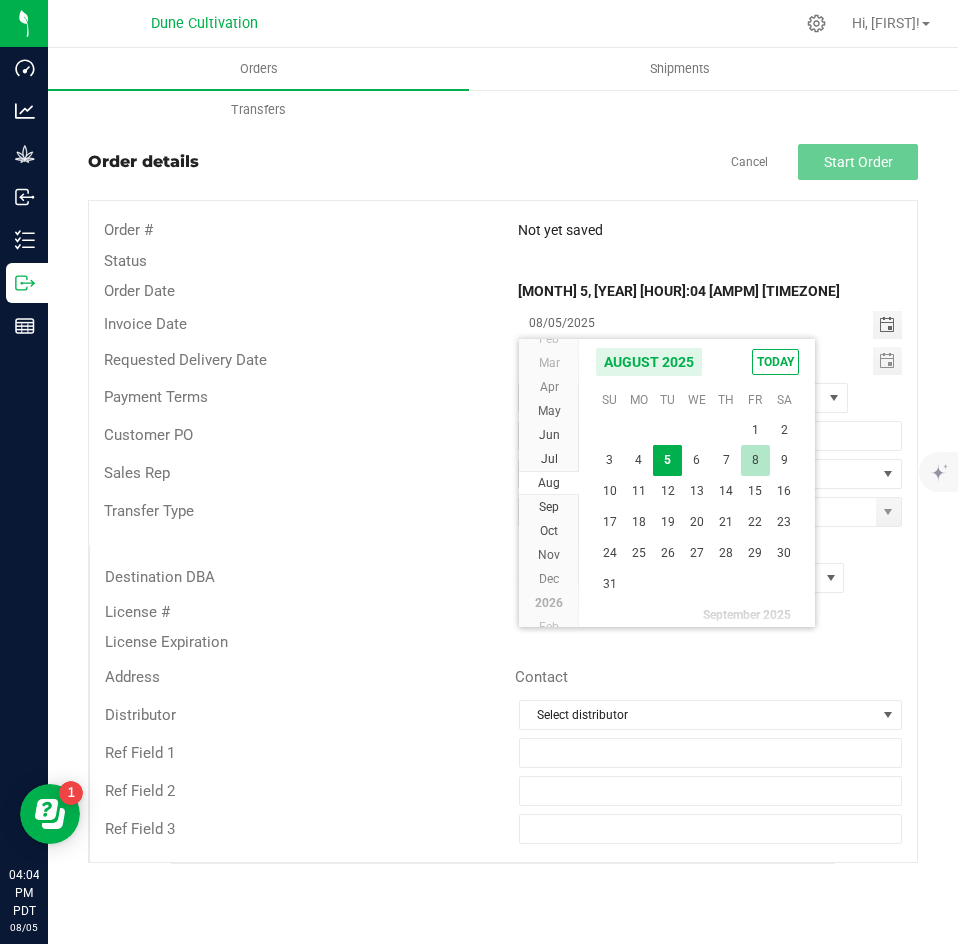 type on "08/08/2025" 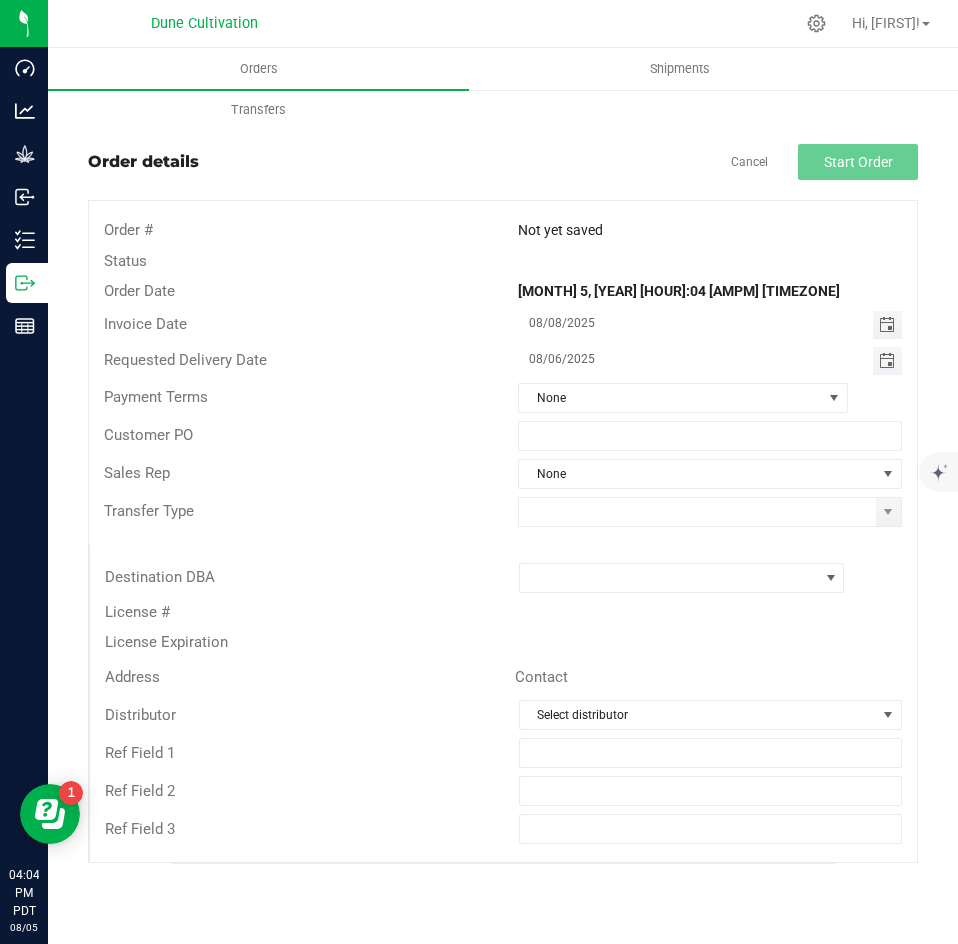 click at bounding box center (887, 361) 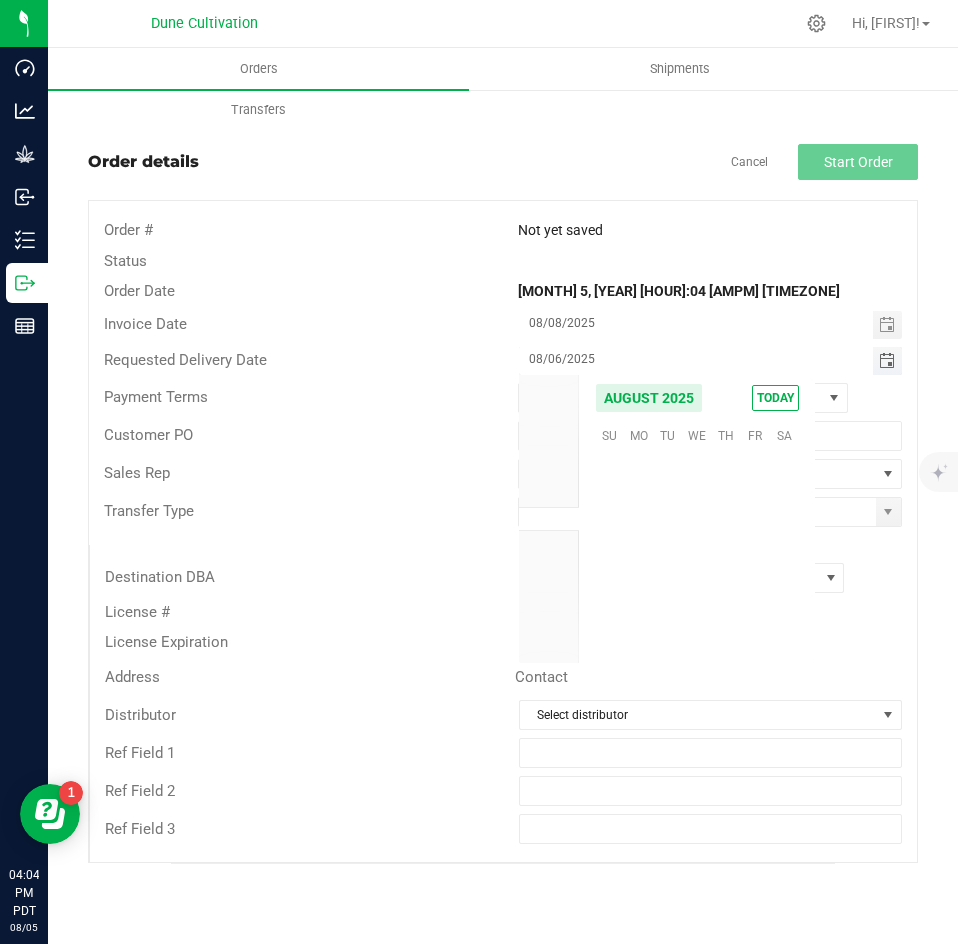 scroll, scrollTop: 36168, scrollLeft: 0, axis: vertical 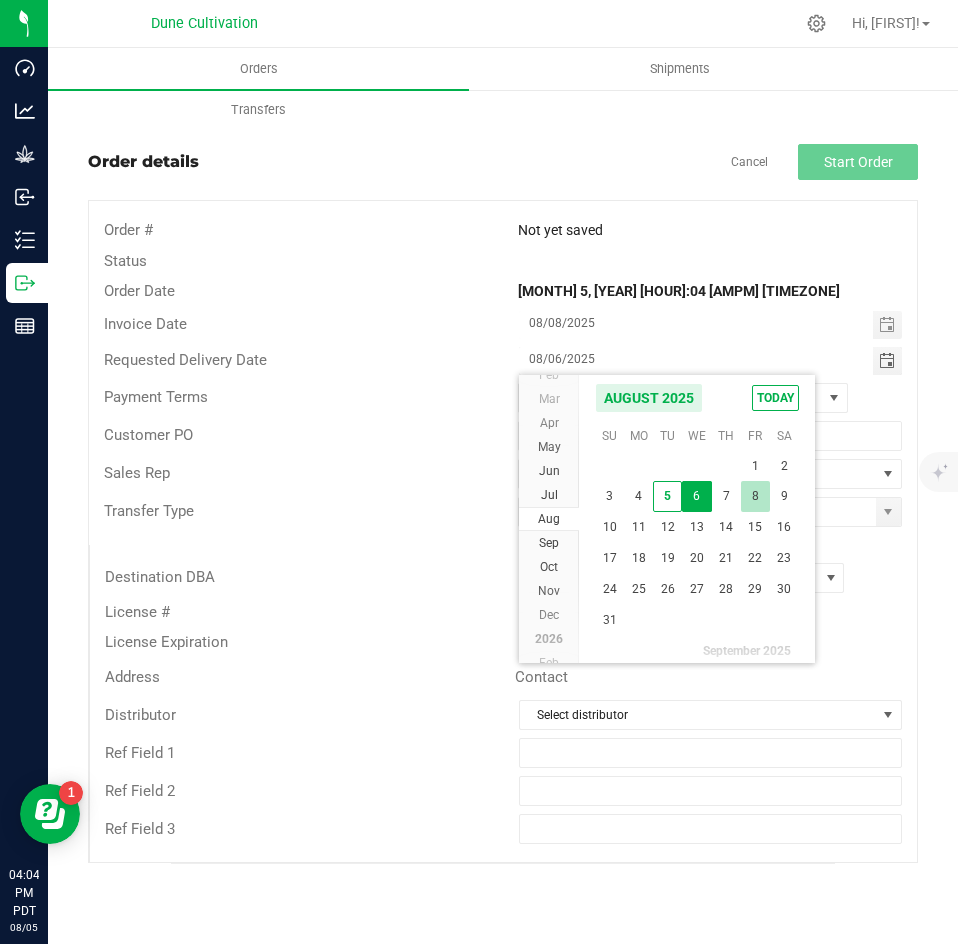 click on "8" at bounding box center (755, 496) 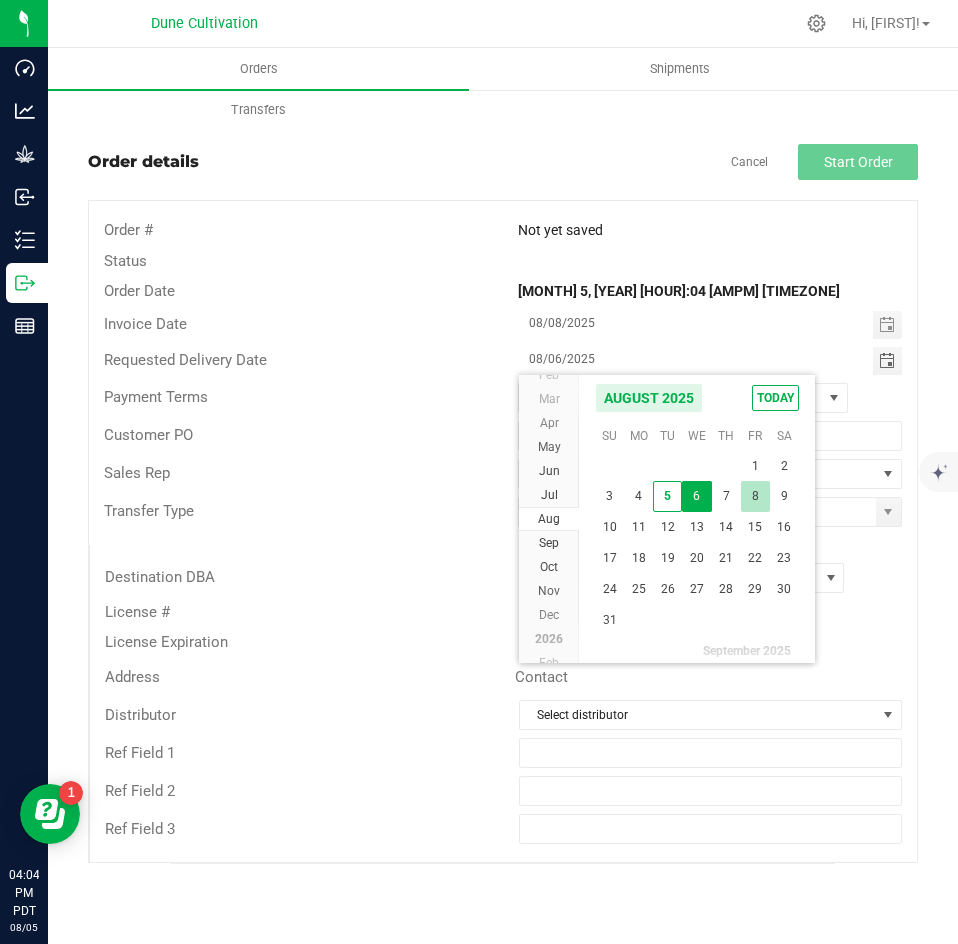 type on "08/08/2025" 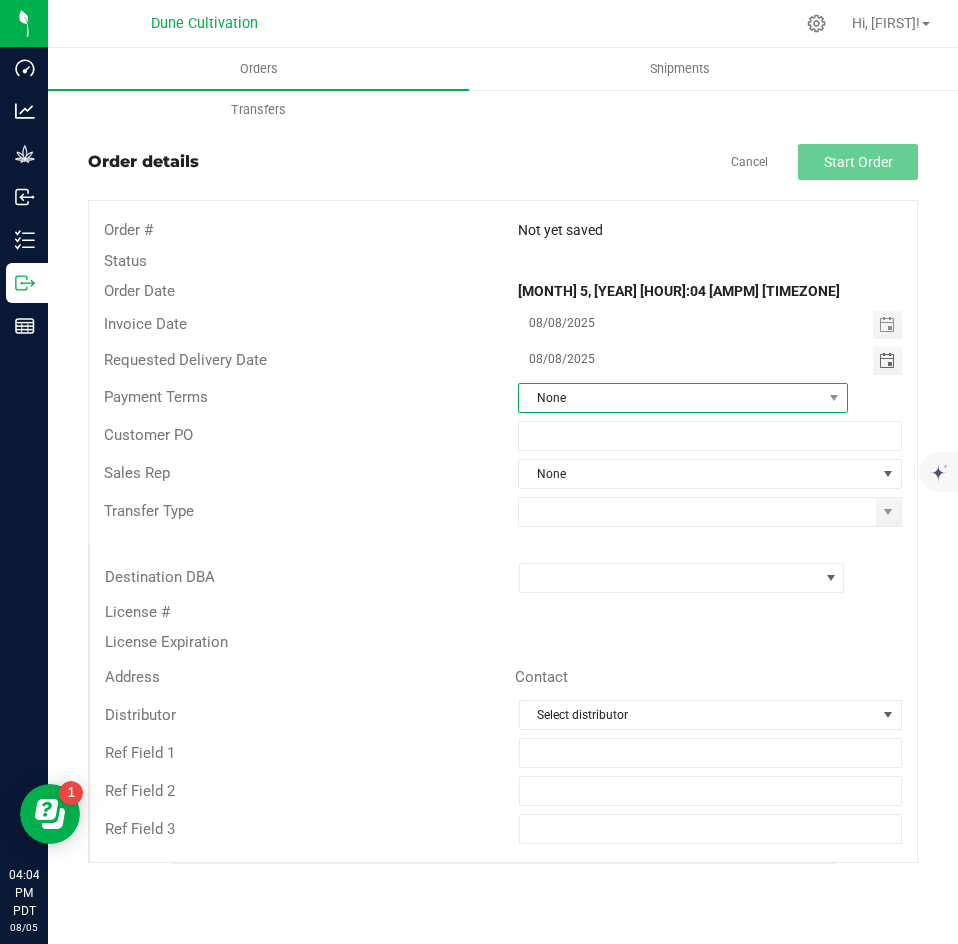 click on "None" at bounding box center [670, 398] 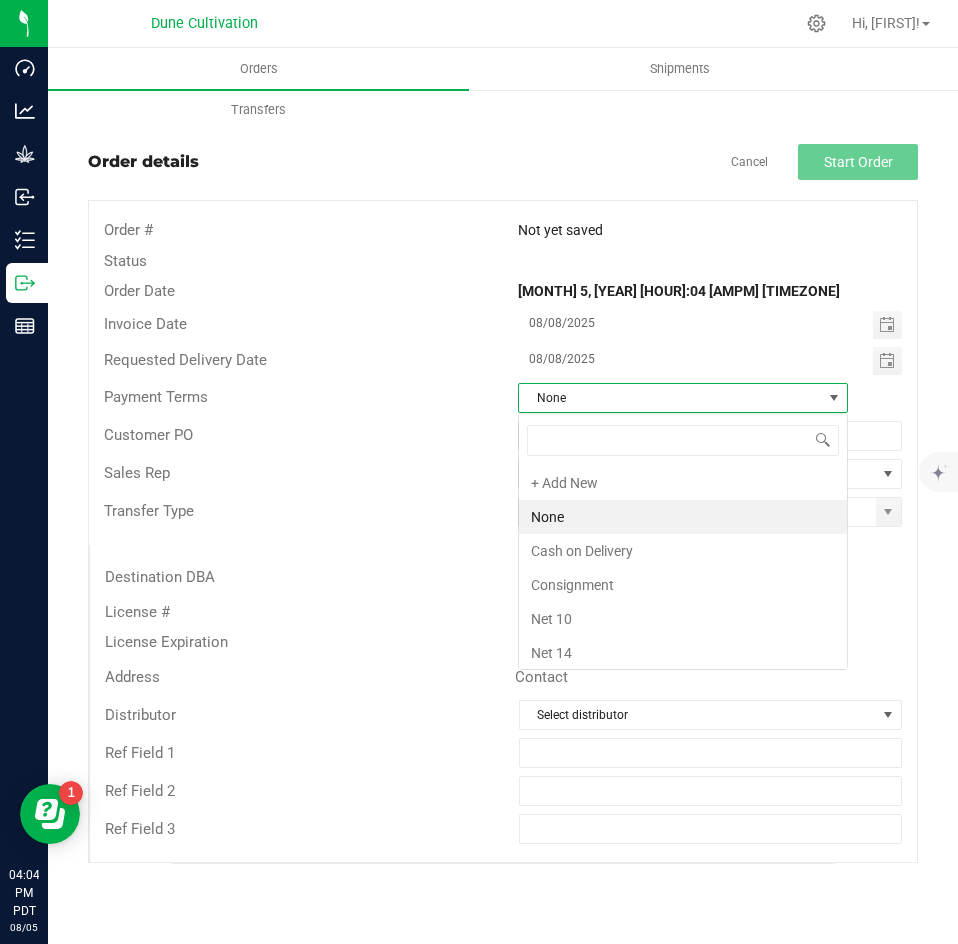 scroll, scrollTop: 99970, scrollLeft: 99670, axis: both 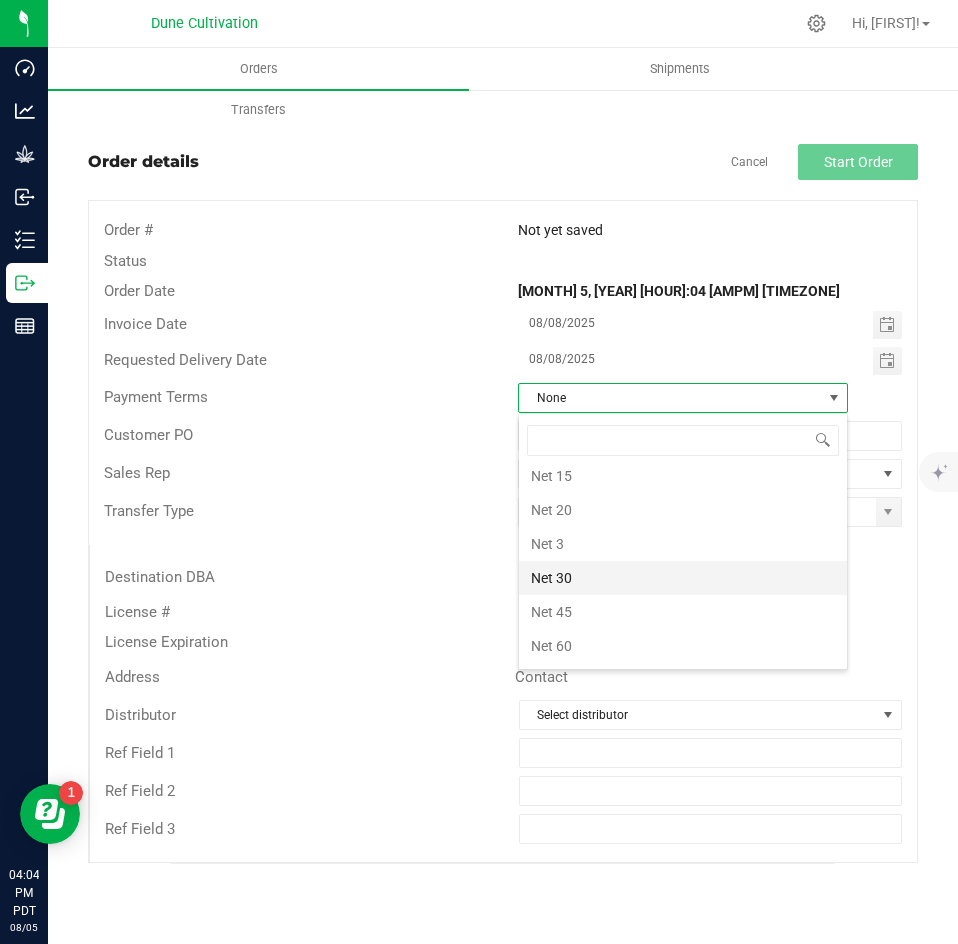 click on "Net 30" at bounding box center (683, 578) 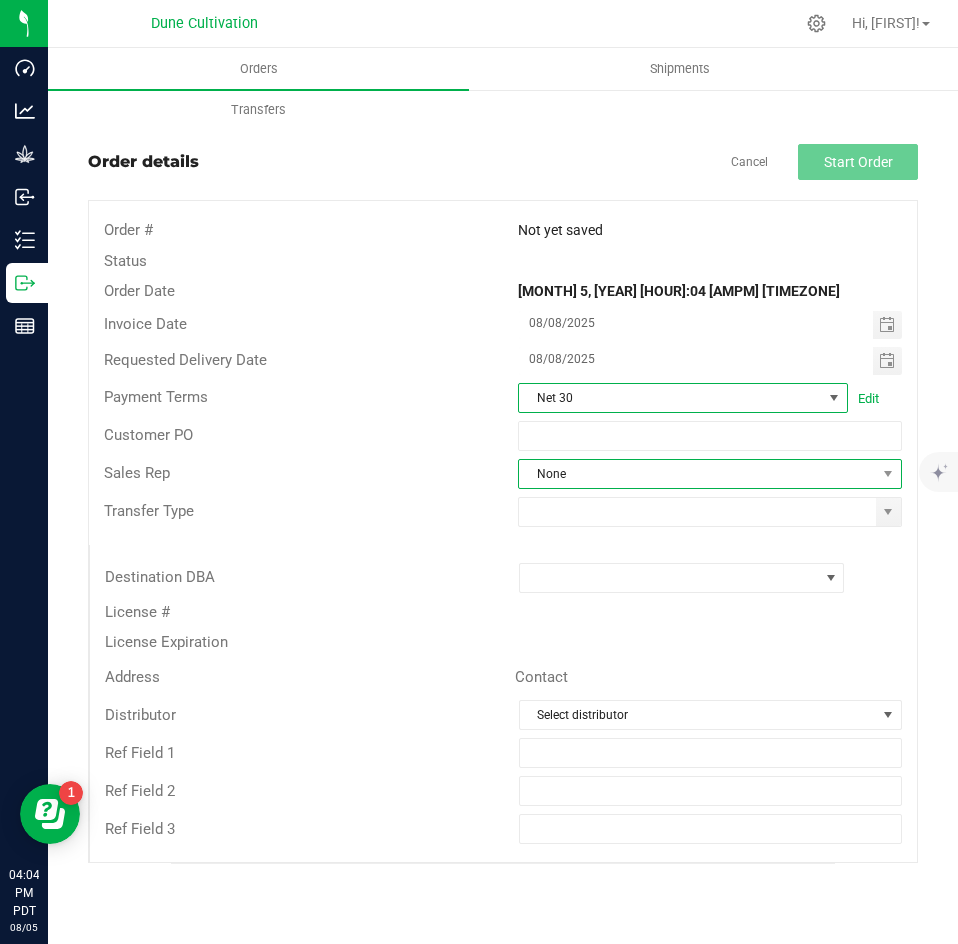 click on "None" at bounding box center [697, 474] 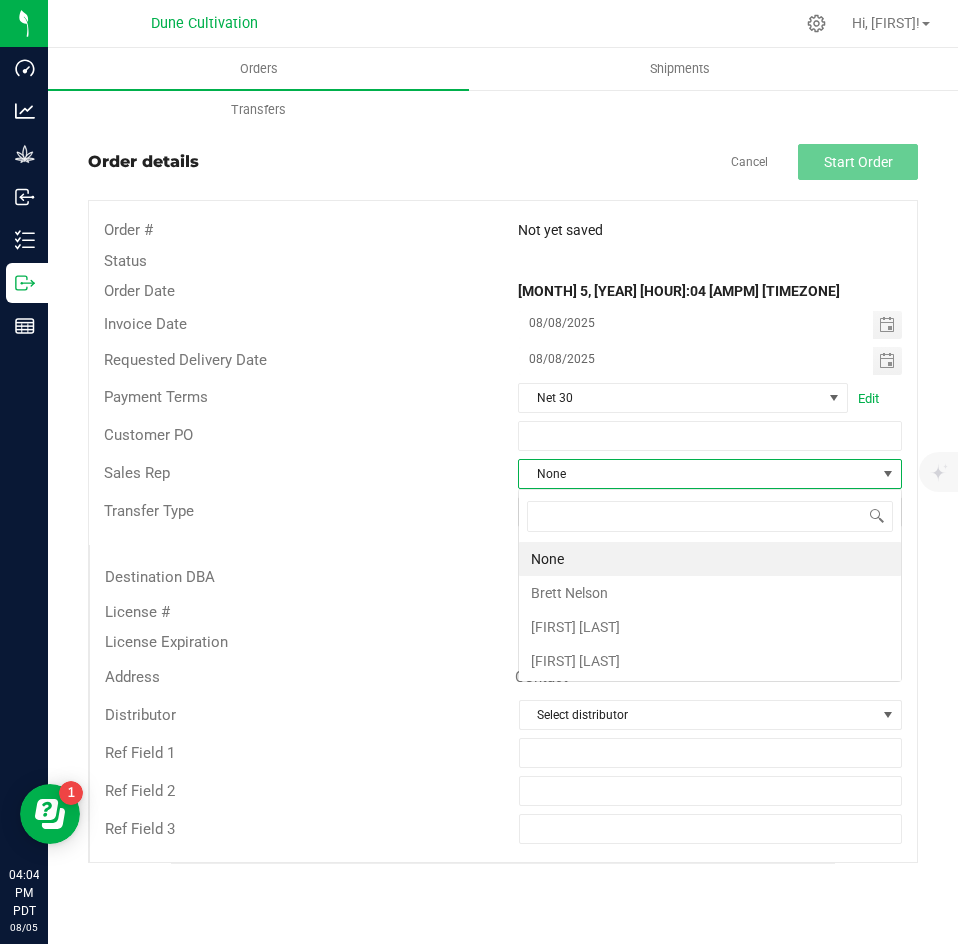 scroll, scrollTop: 99970, scrollLeft: 99616, axis: both 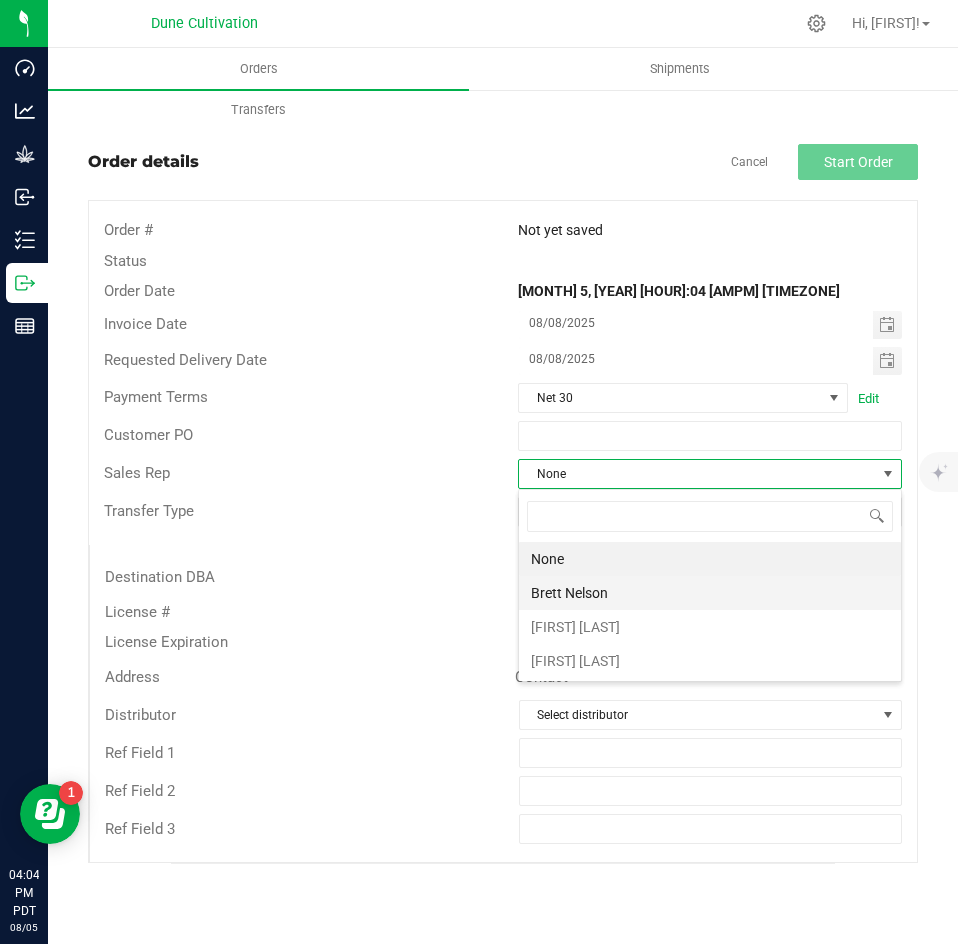 click on "Brett Nelson" at bounding box center [710, 593] 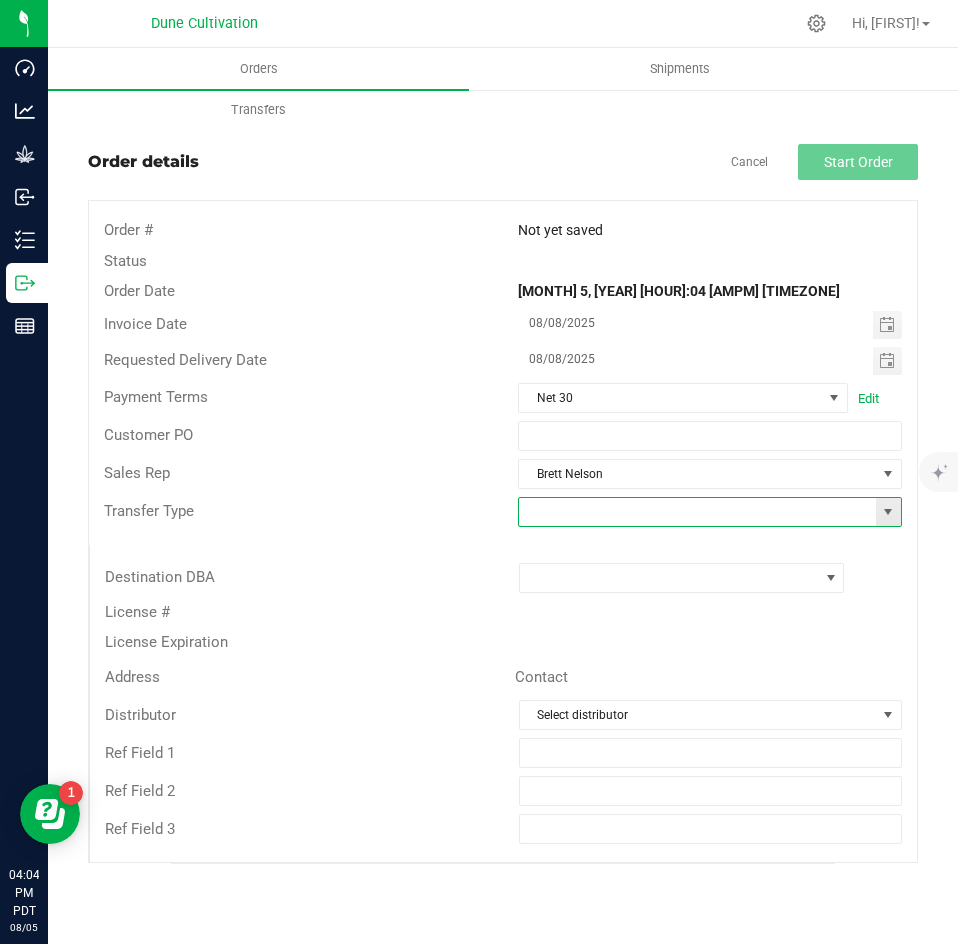 click at bounding box center (697, 512) 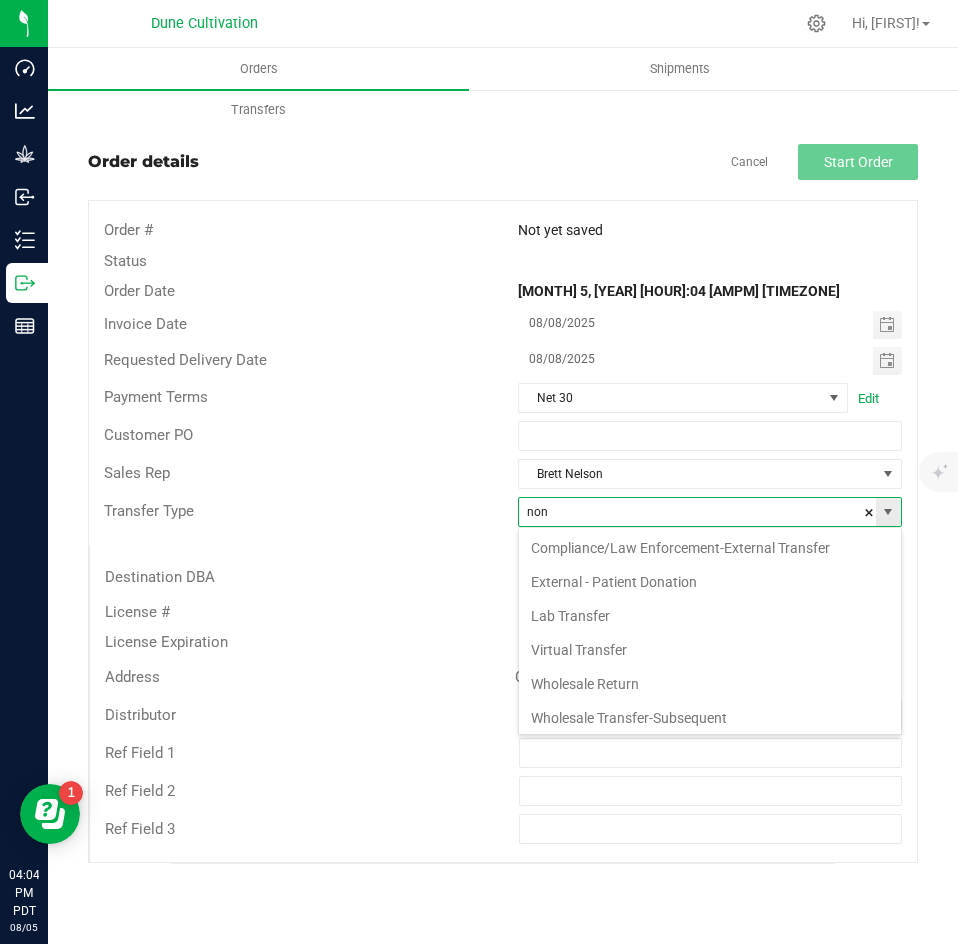 scroll, scrollTop: 106, scrollLeft: 0, axis: vertical 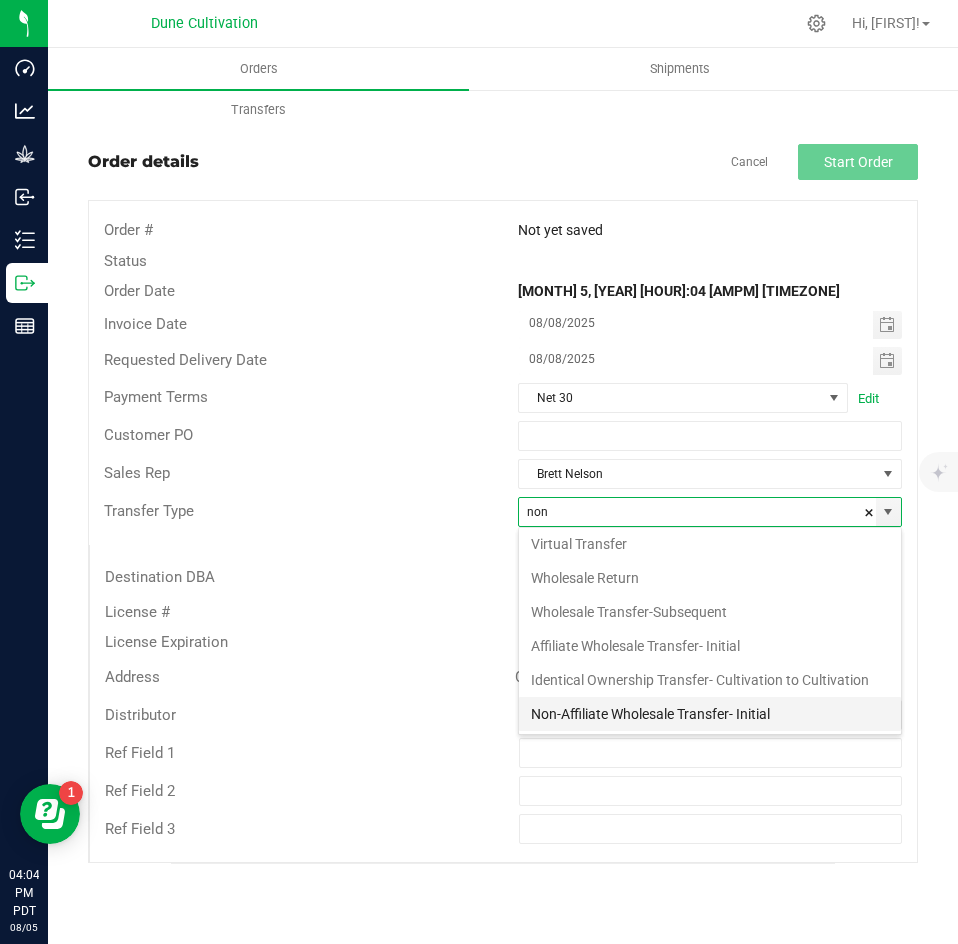 click on "Non-Affiliate Wholesale Transfer- Initial" at bounding box center (710, 714) 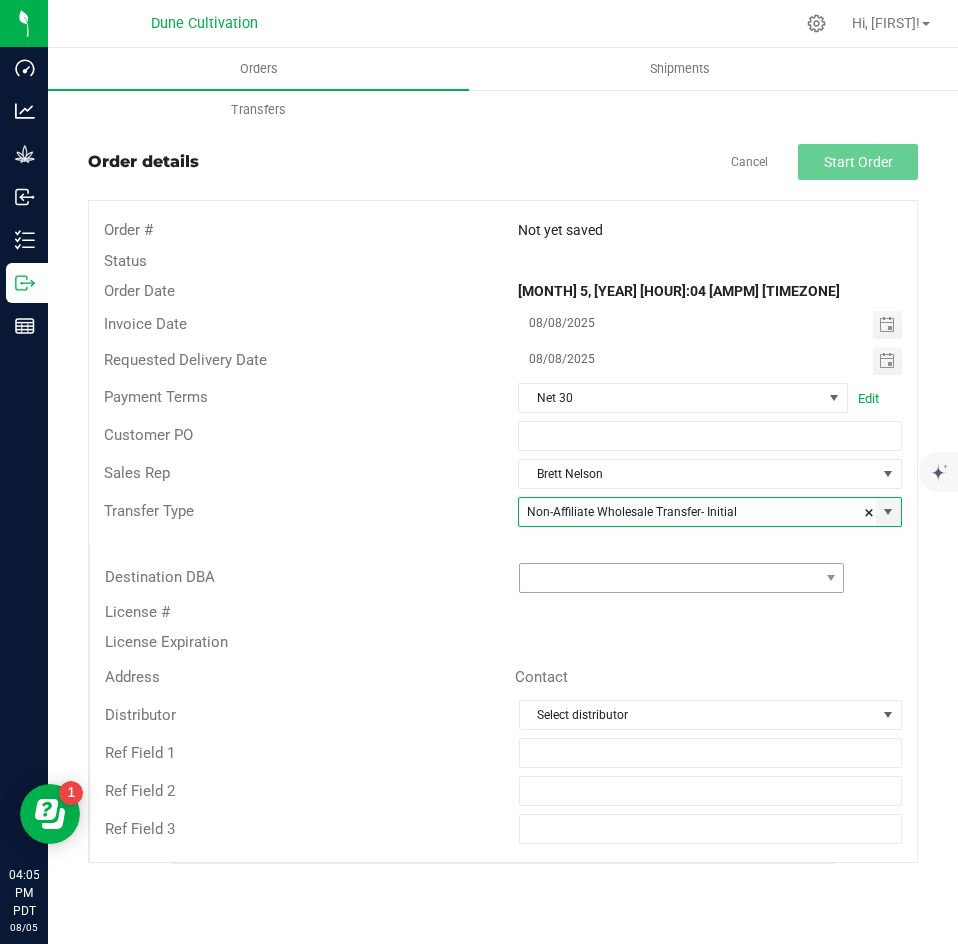 type on "Non-Affiliate Wholesale Transfer- Initial" 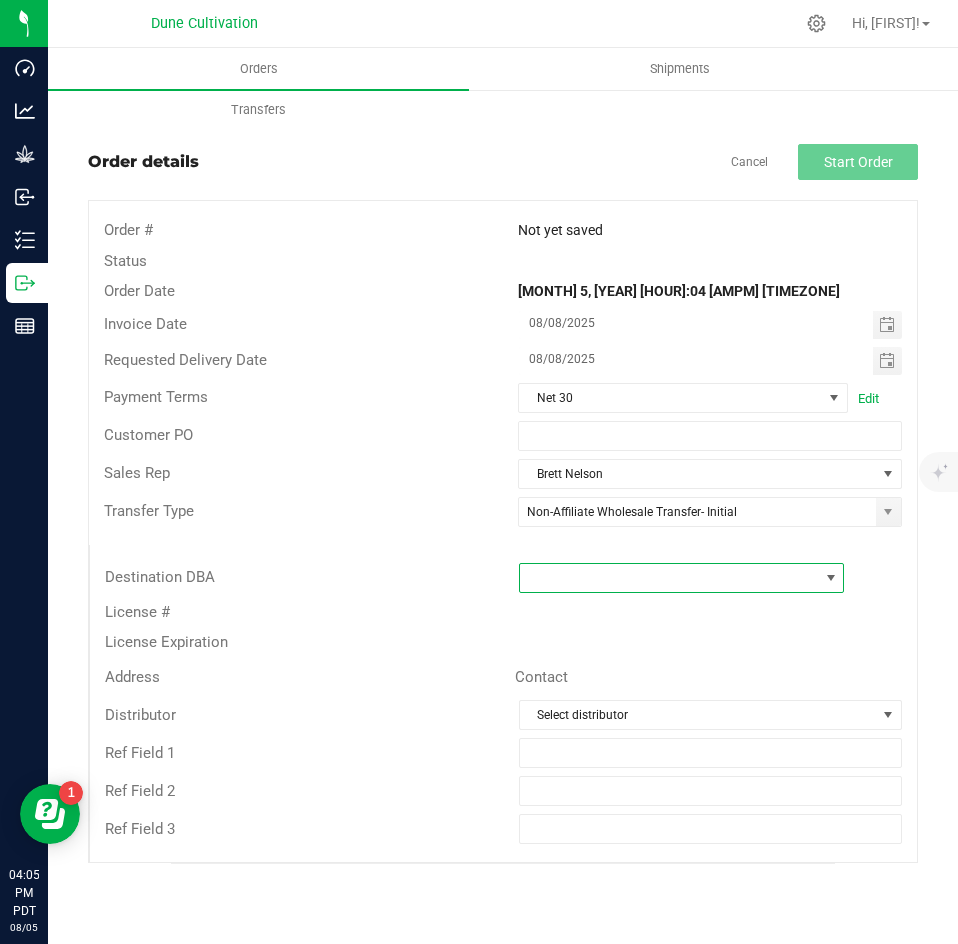 click at bounding box center (669, 578) 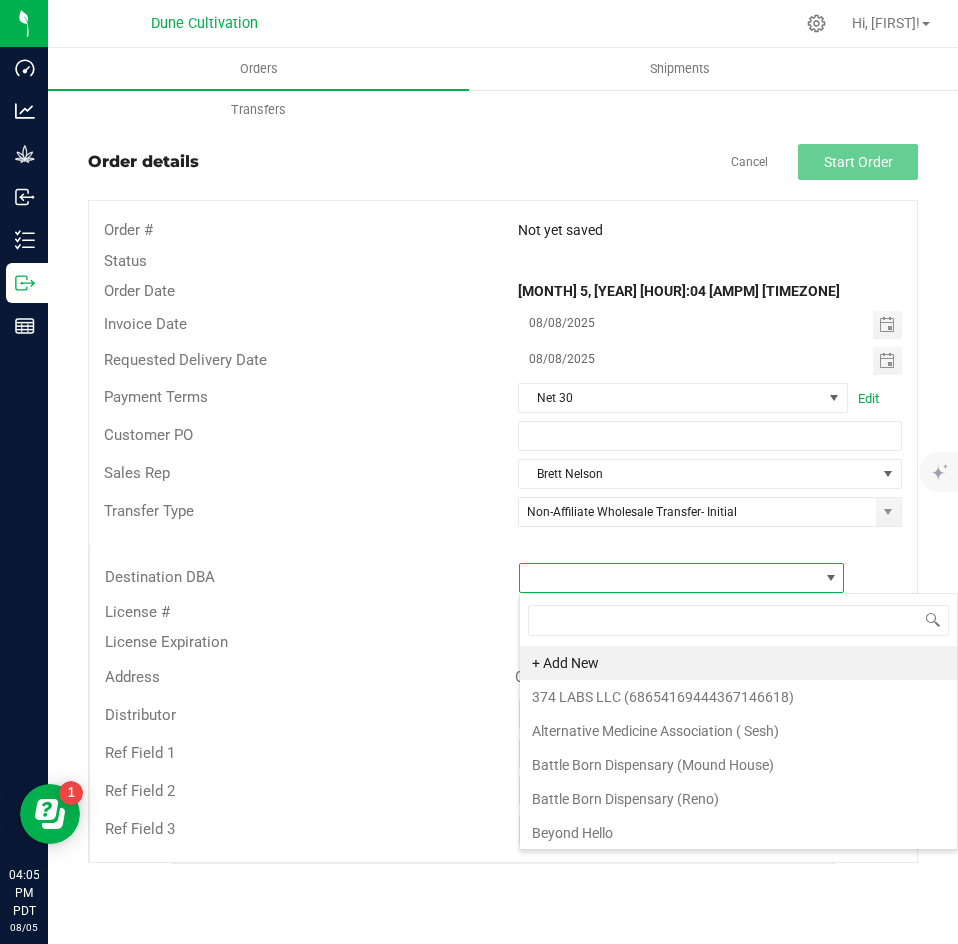 scroll, scrollTop: 99970, scrollLeft: 99674, axis: both 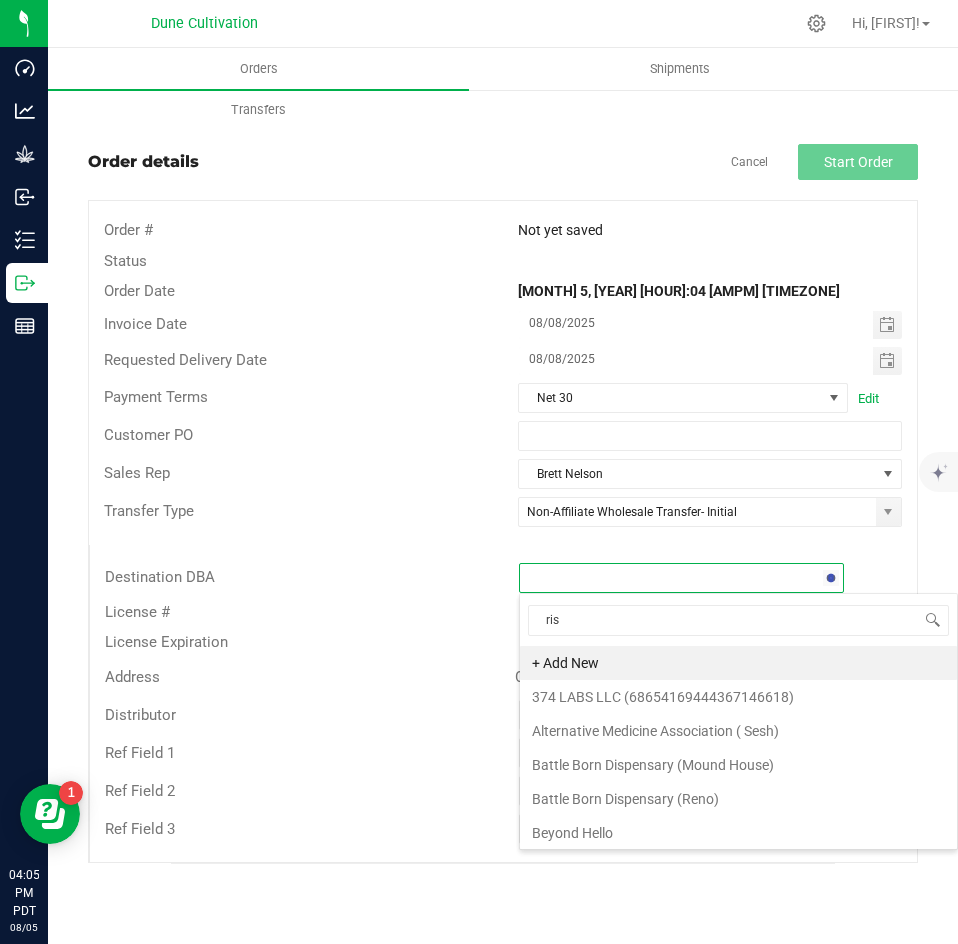type on "rise" 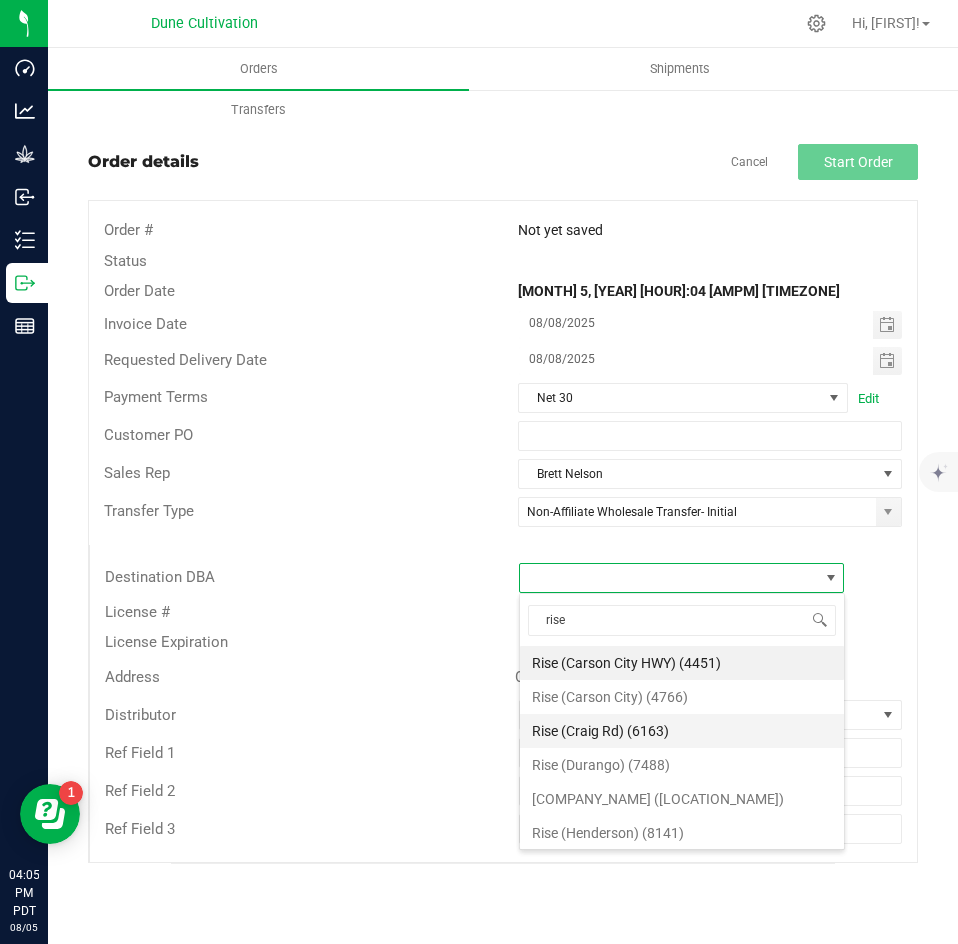 click on "Rise (Craig Rd) (6163)" at bounding box center (682, 731) 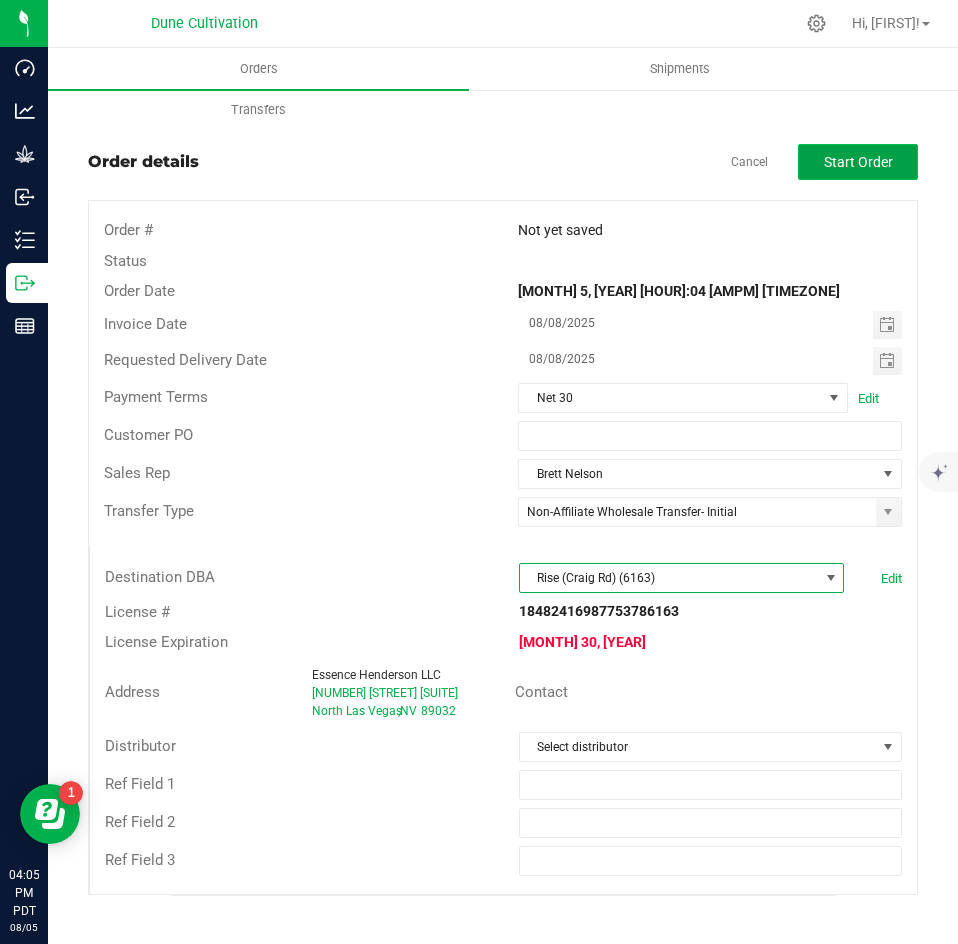 click on "Start Order" at bounding box center [858, 162] 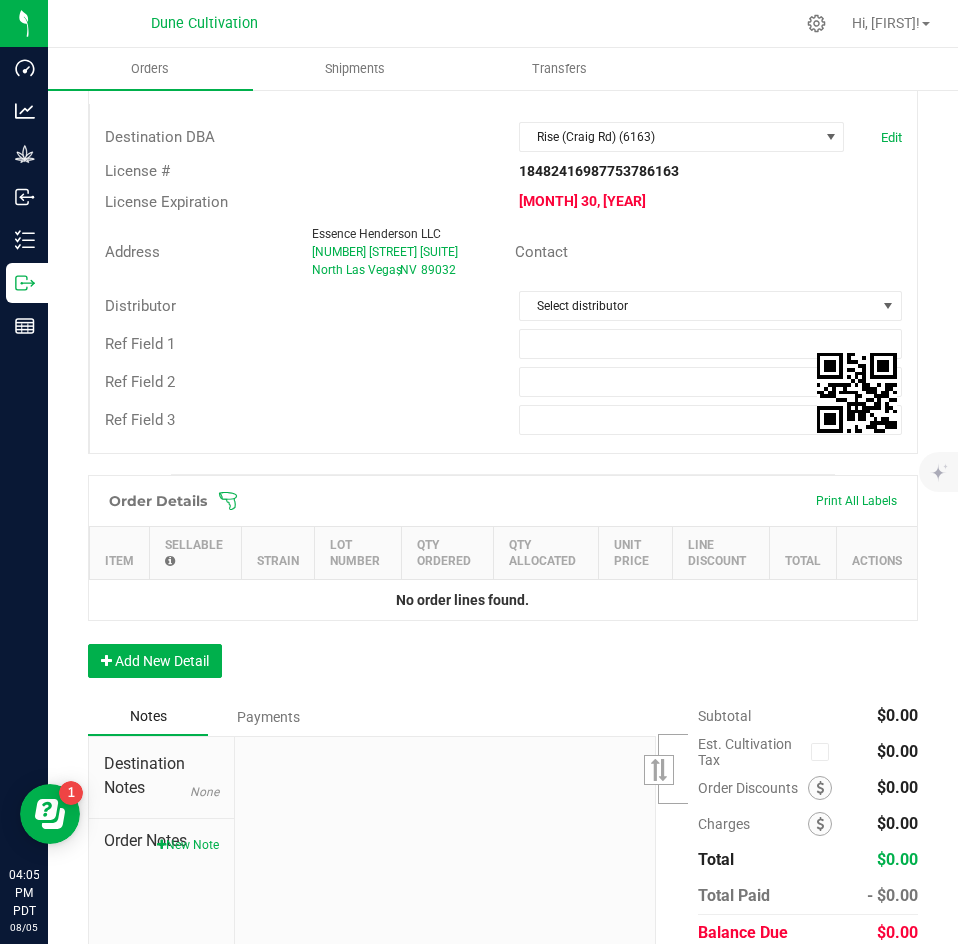 scroll, scrollTop: 473, scrollLeft: 0, axis: vertical 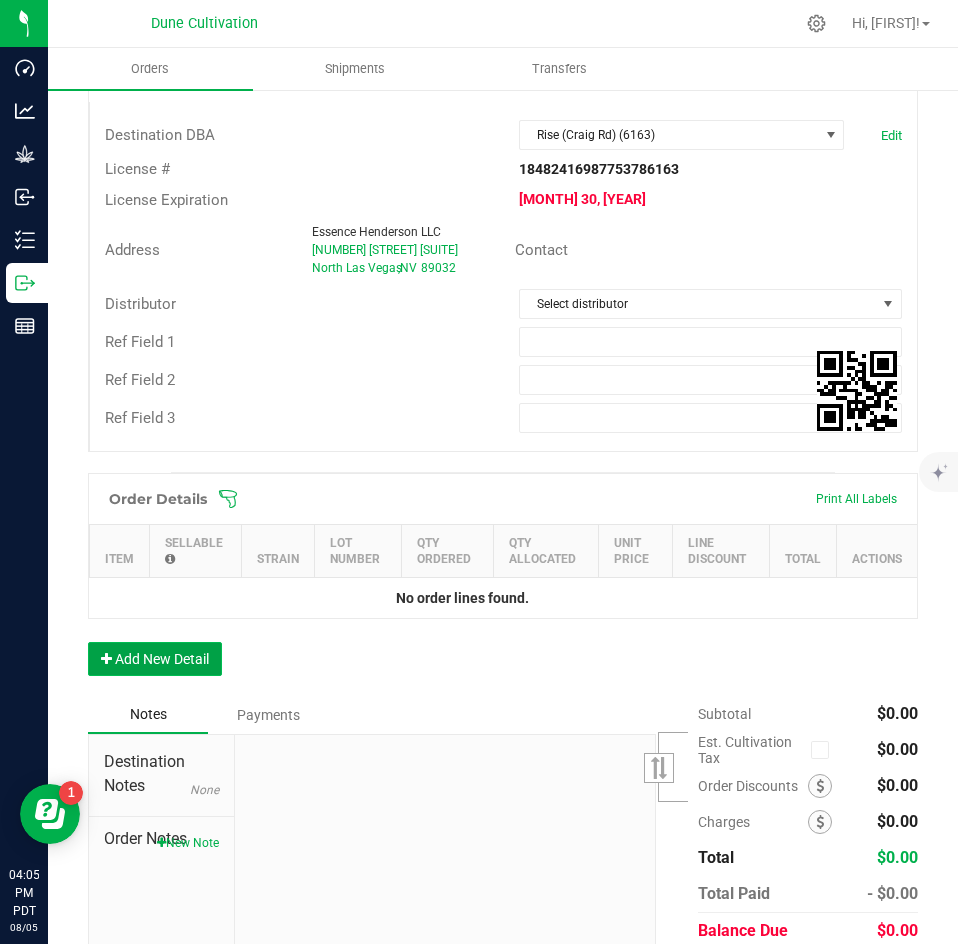 click on "Add New Detail" at bounding box center (155, 659) 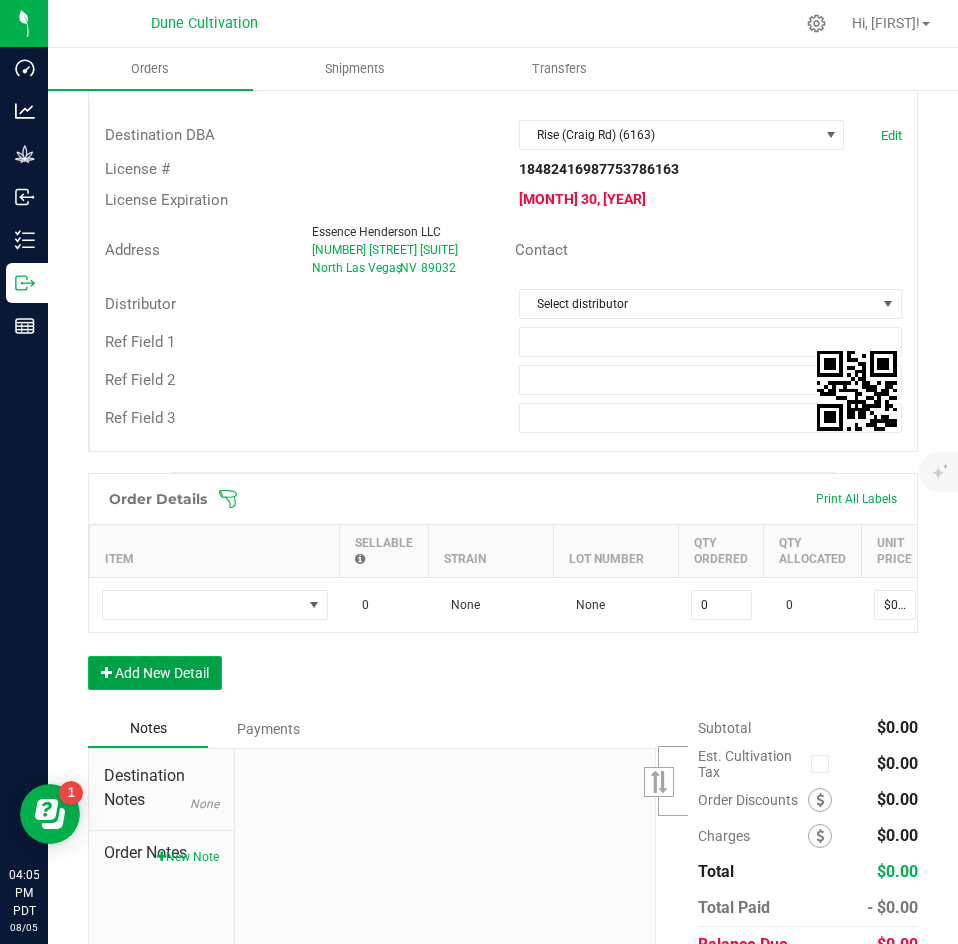 click on "Add New Detail" at bounding box center [155, 673] 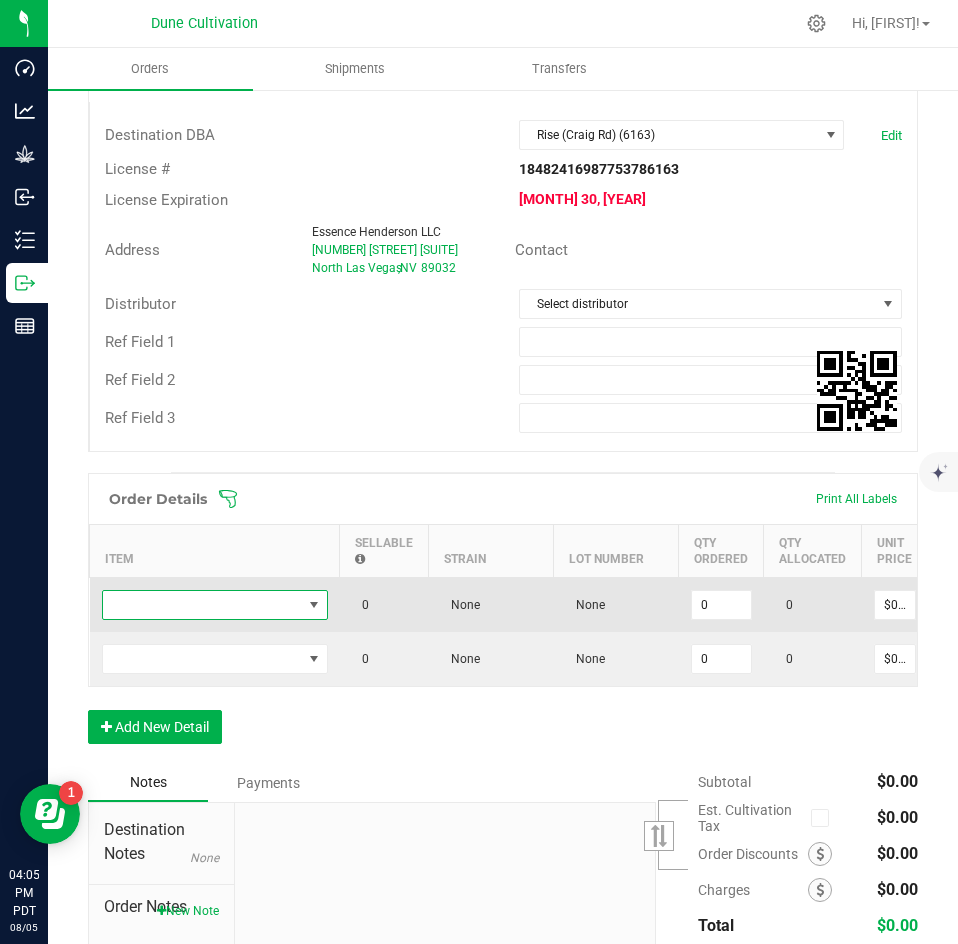 click at bounding box center [202, 605] 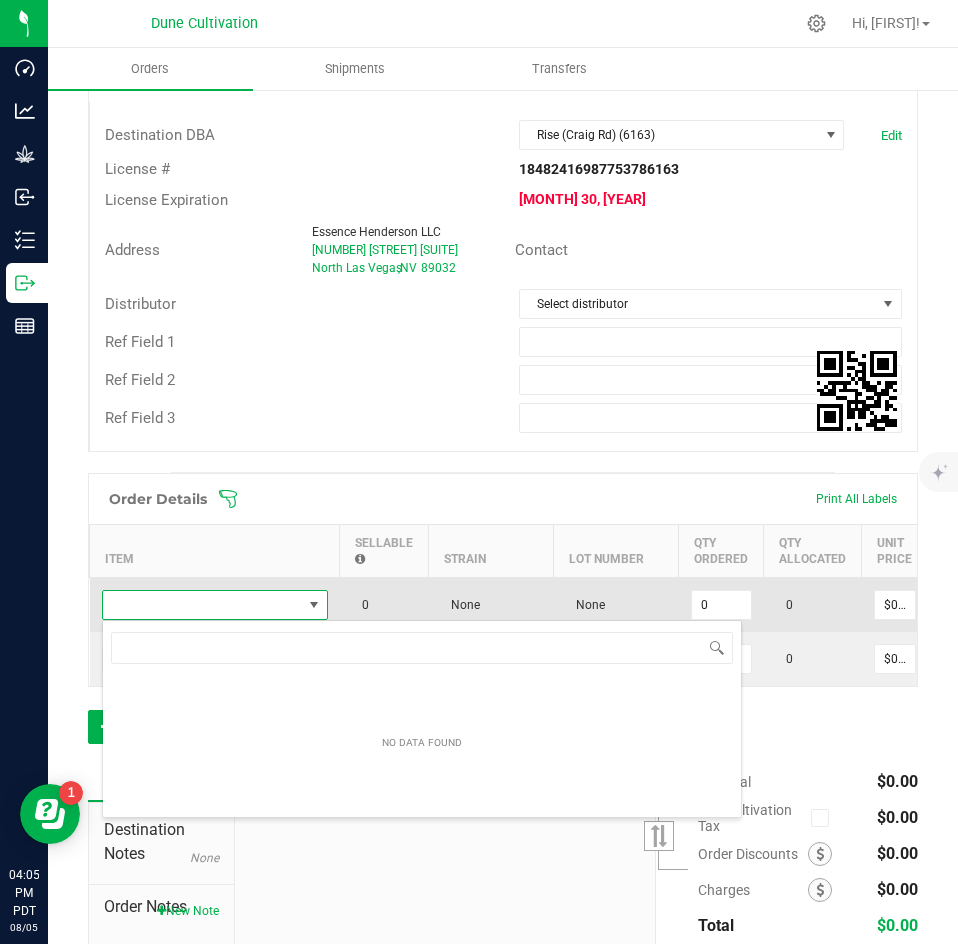 scroll, scrollTop: 99970, scrollLeft: 99774, axis: both 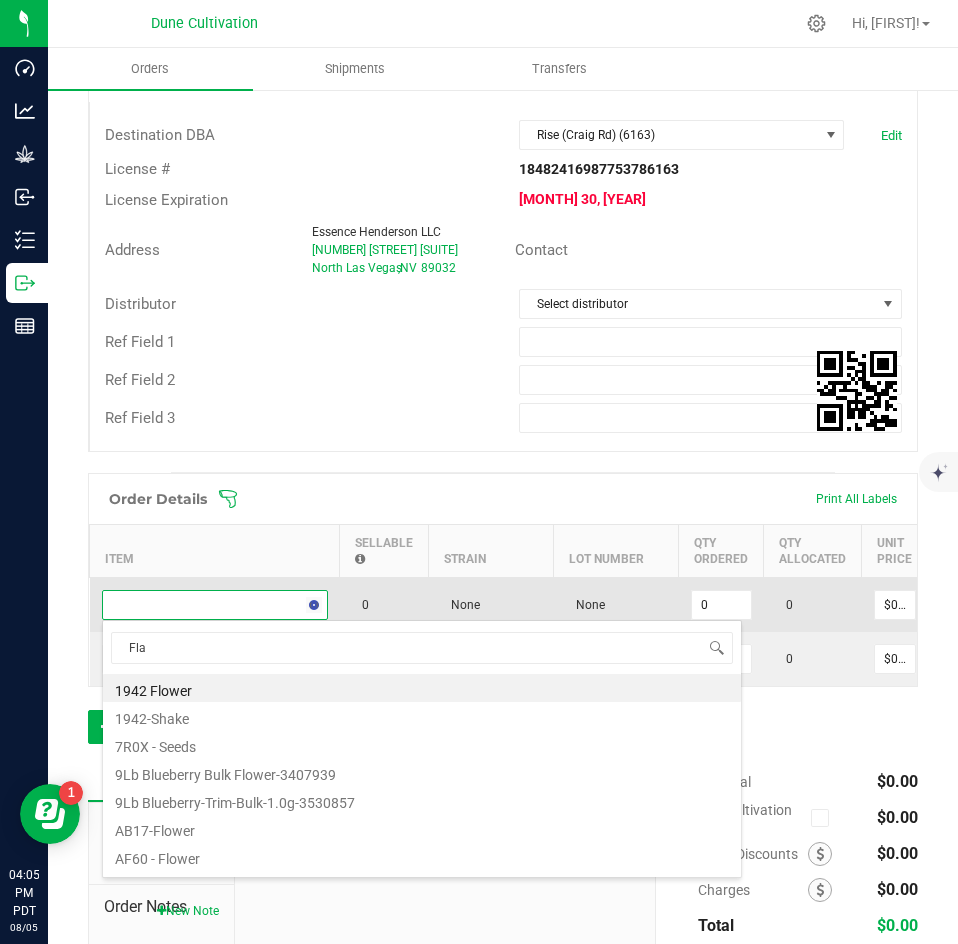 type on "Flat" 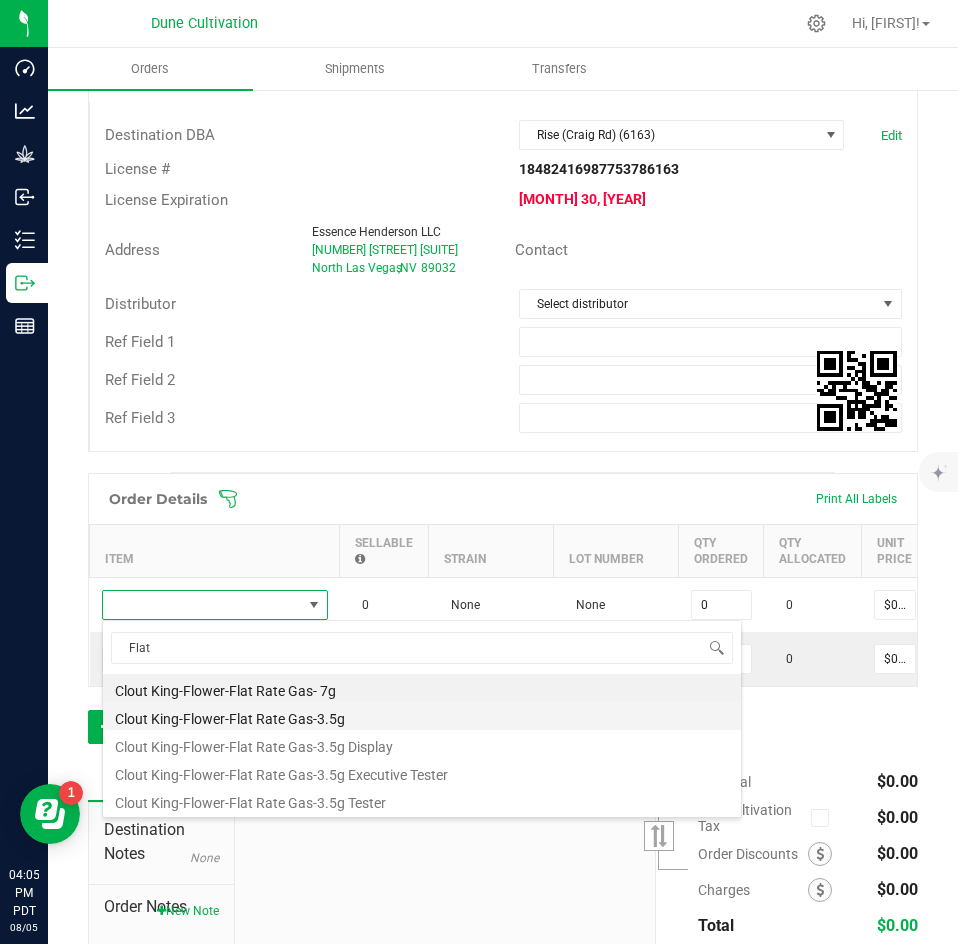 click on "Clout King-Flower-Flat Rate Gas-3.5g" at bounding box center [422, 716] 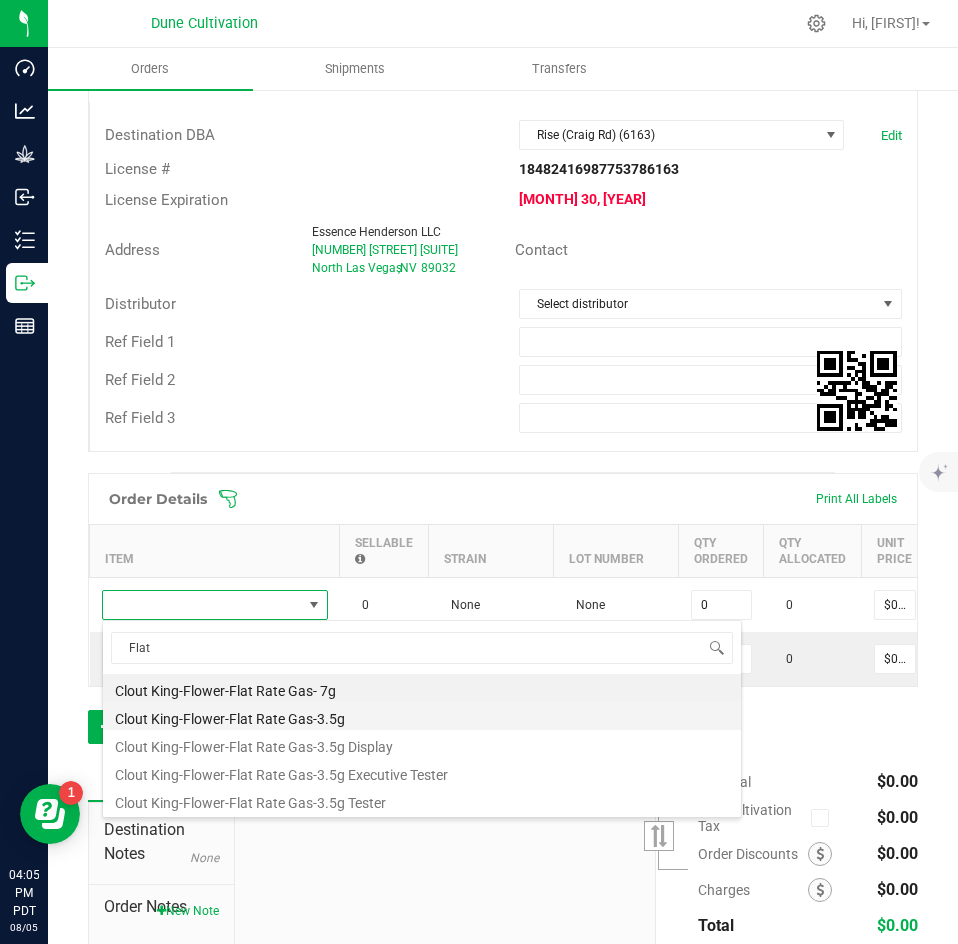 type on "0 ea" 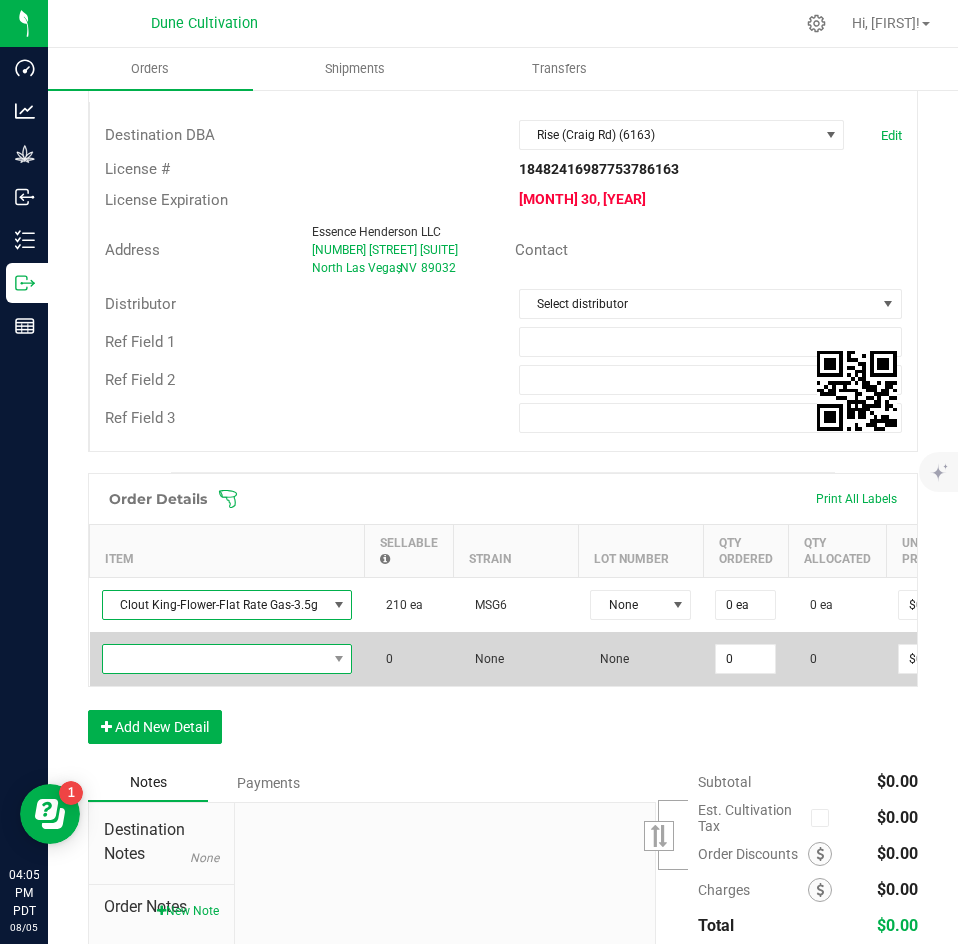 click at bounding box center [227, 659] 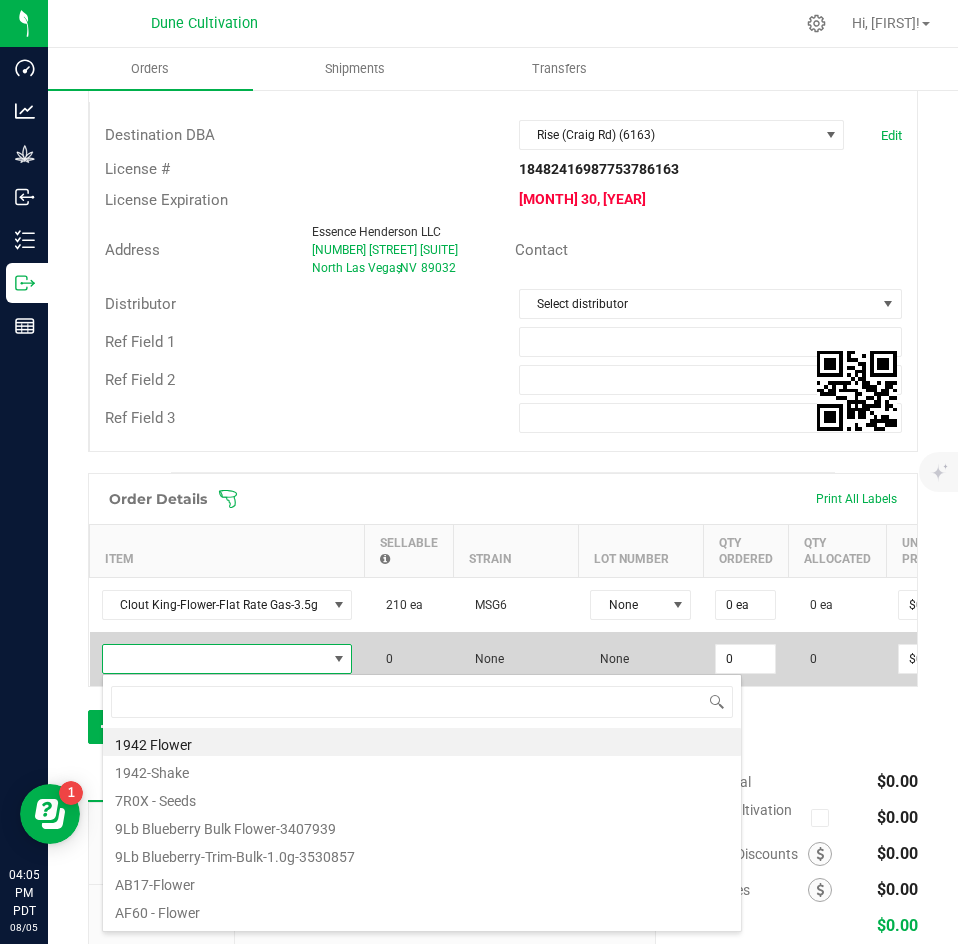 scroll, scrollTop: 99970, scrollLeft: 99752, axis: both 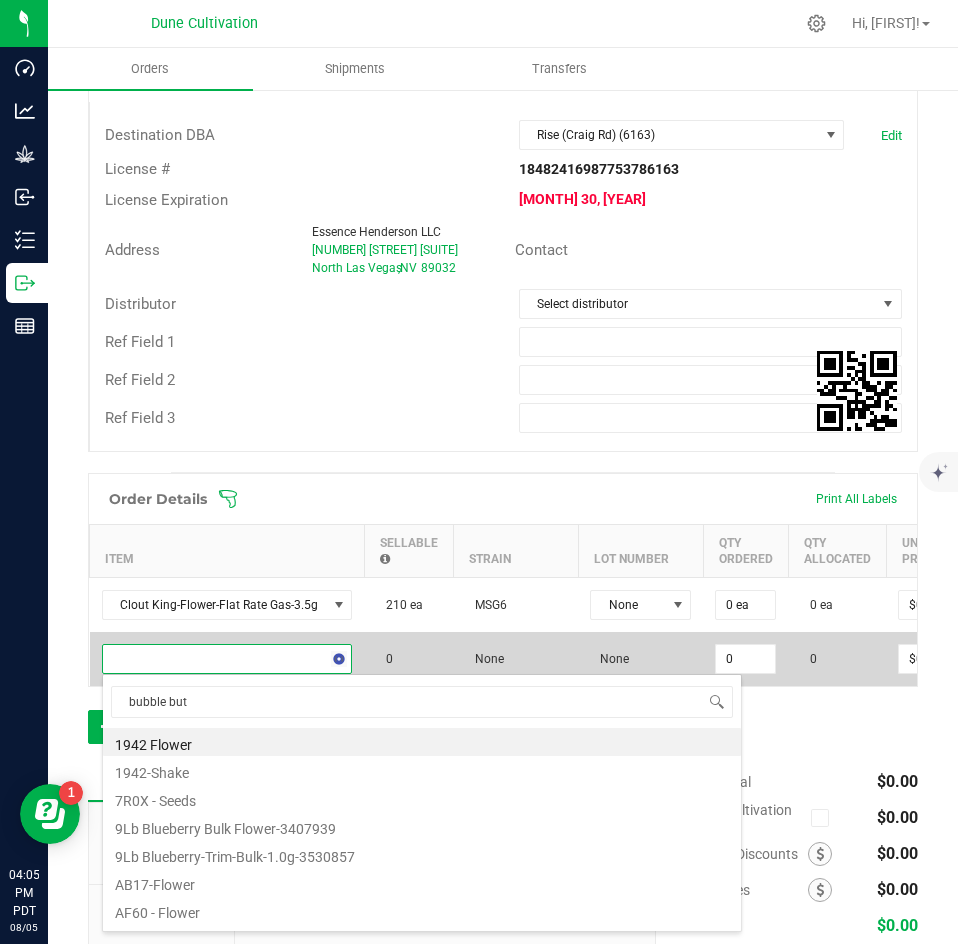 type on "bubble butt" 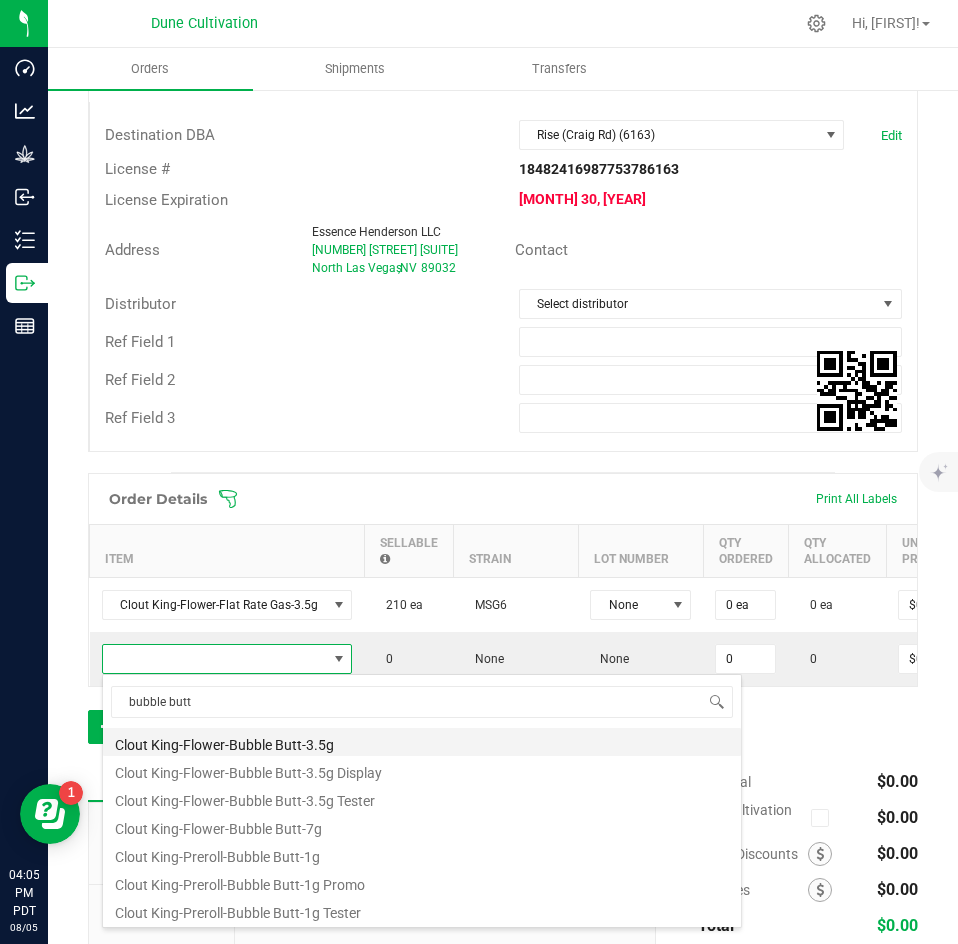 click on "Clout King-Flower-Bubble Butt-3.5g" at bounding box center [422, 742] 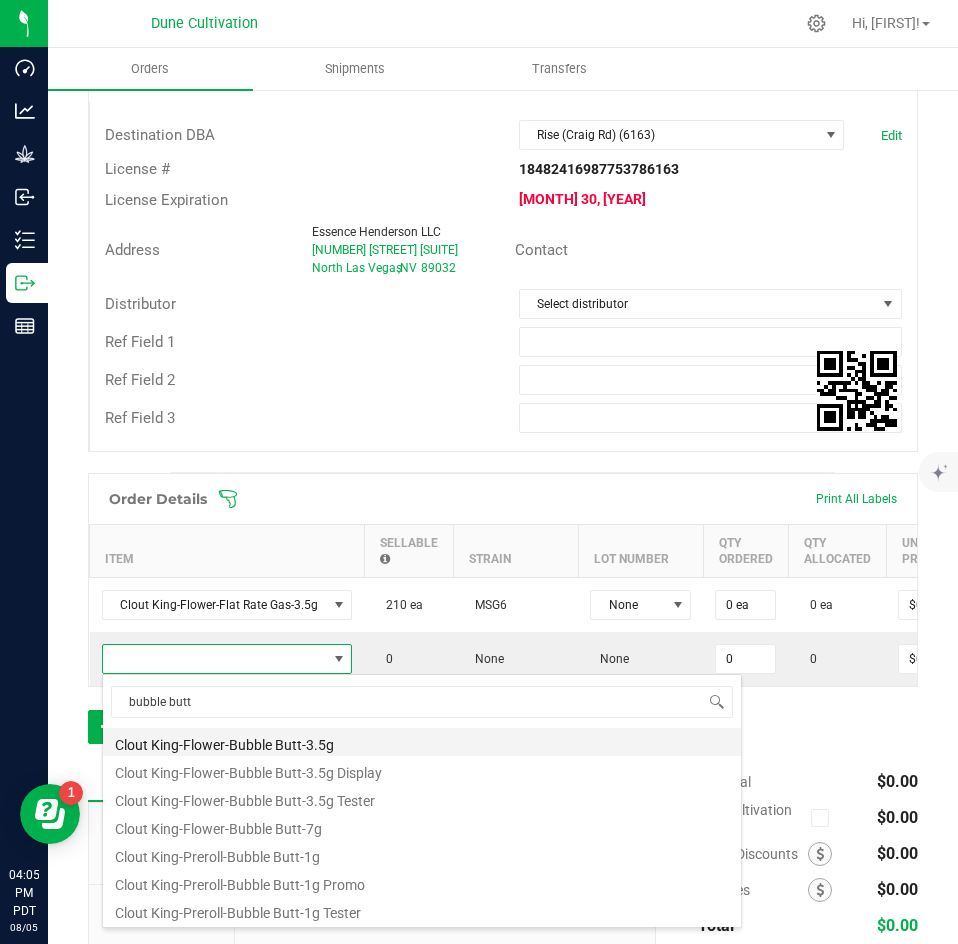 type on "0 ea" 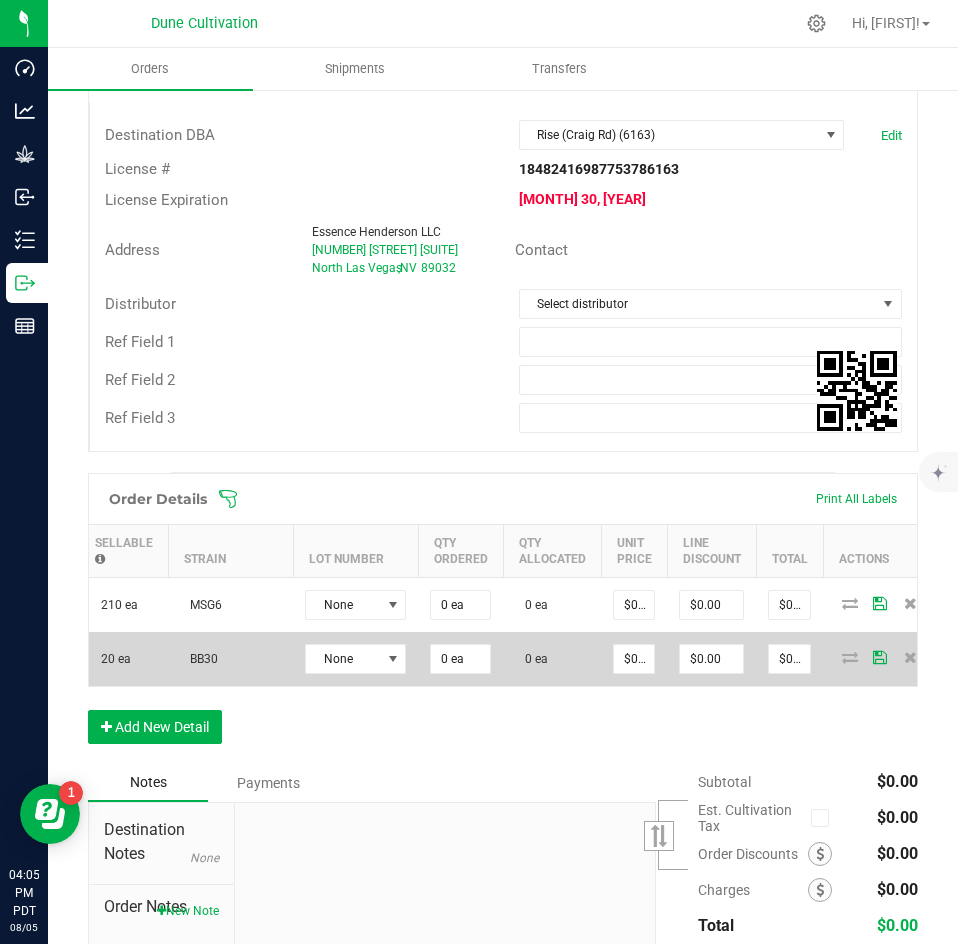 scroll, scrollTop: 0, scrollLeft: 290, axis: horizontal 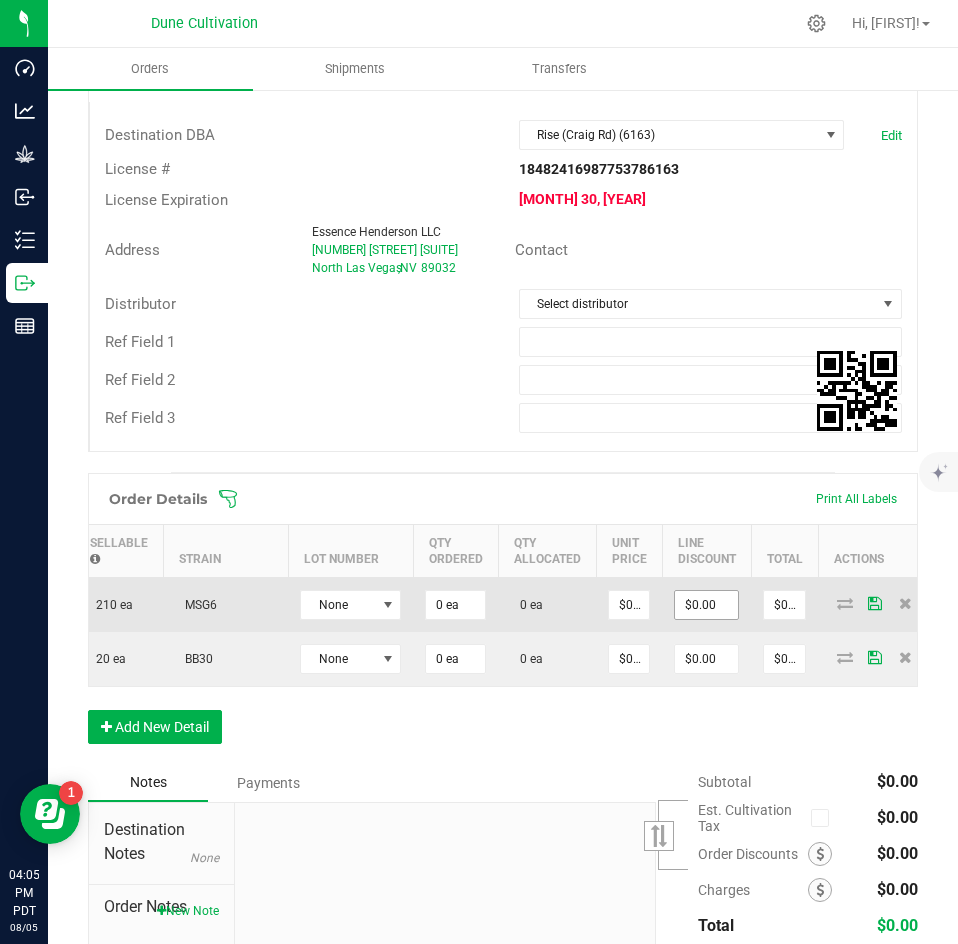 type on "0" 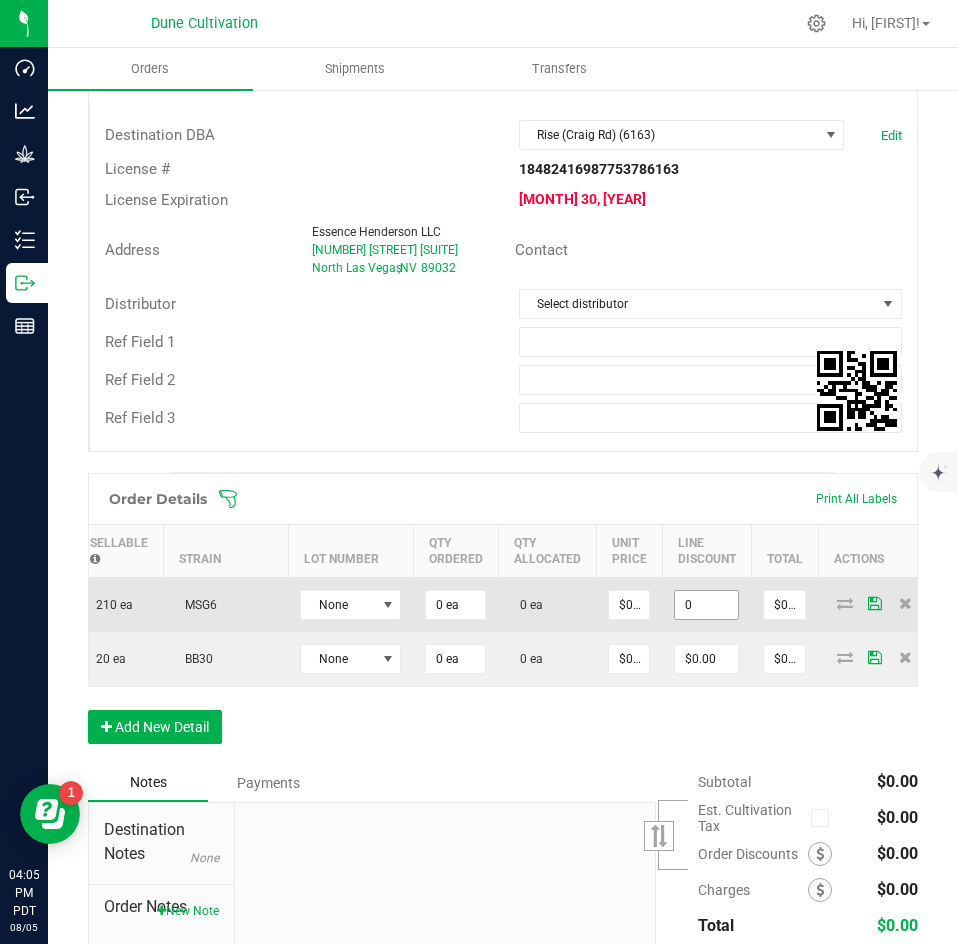 click on "0" at bounding box center [706, 605] 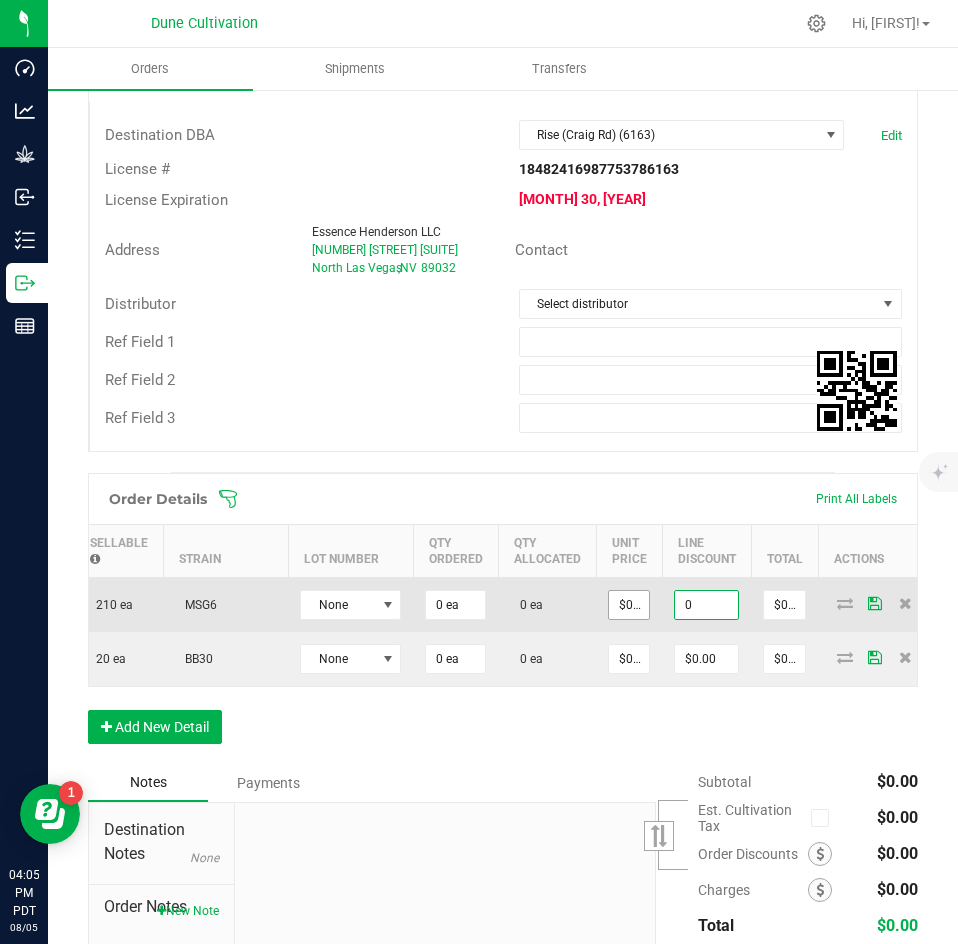 type on "0" 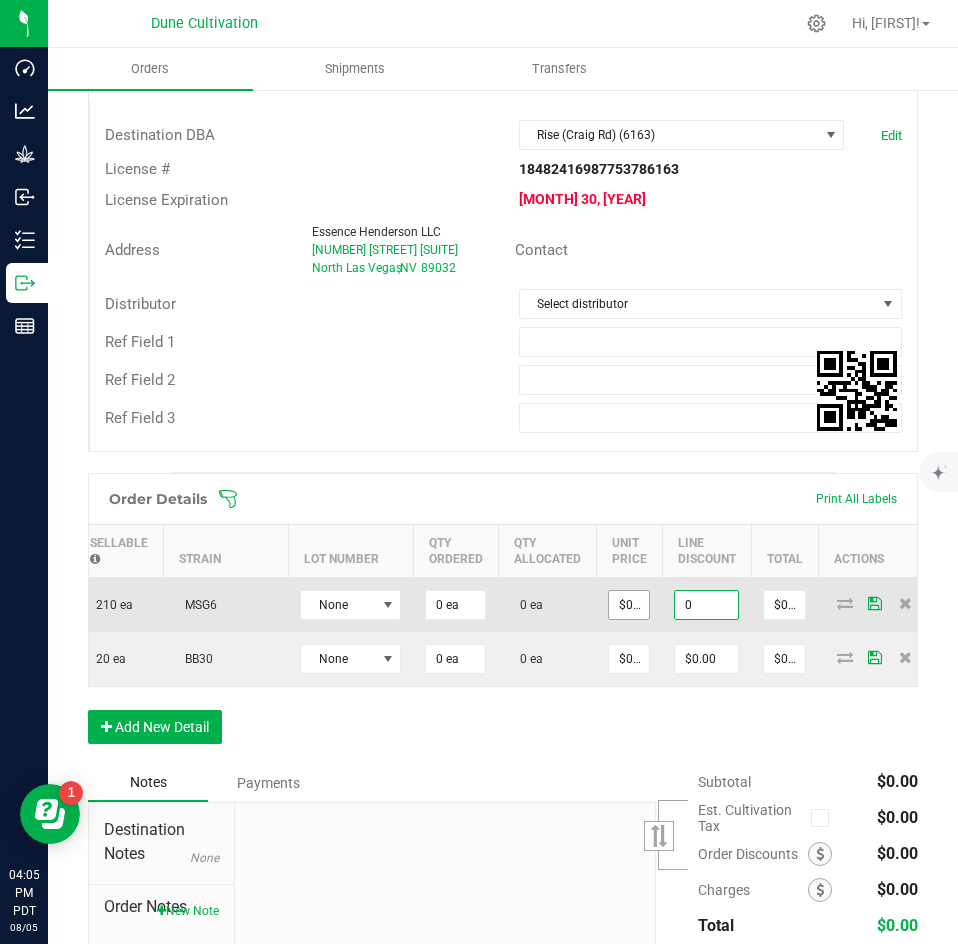 type on "$0.00" 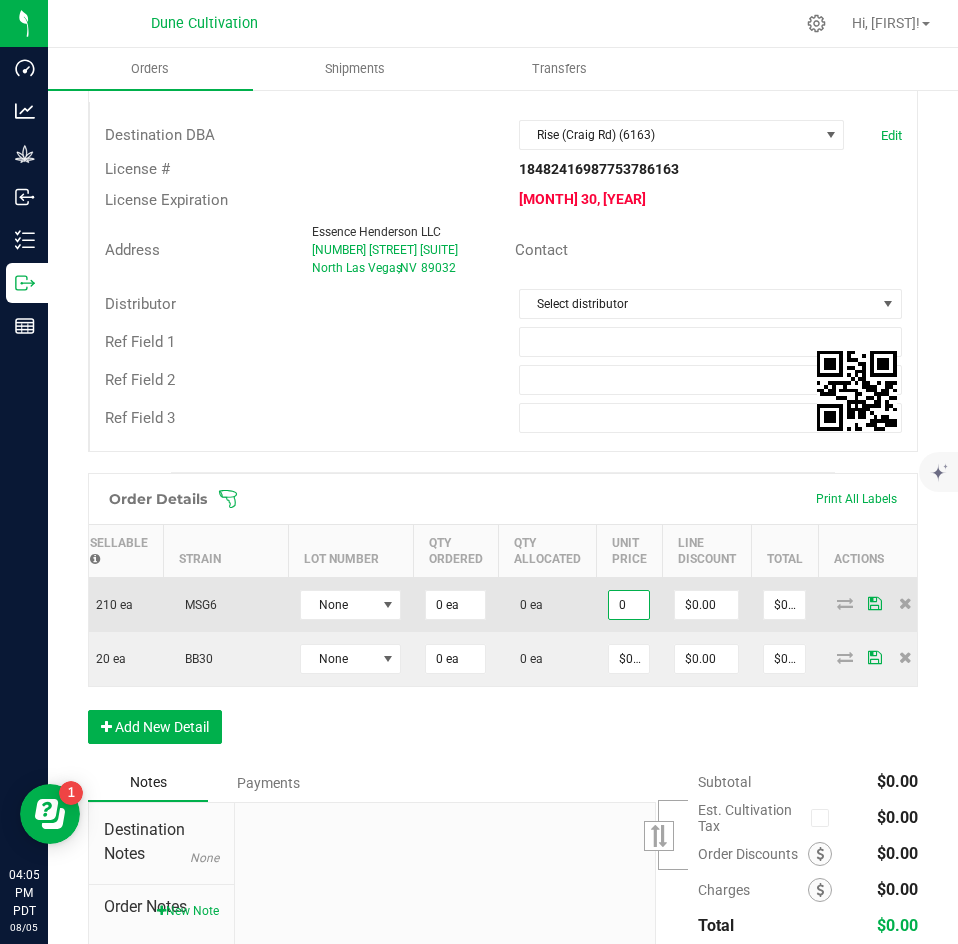click on "0" at bounding box center (629, 605) 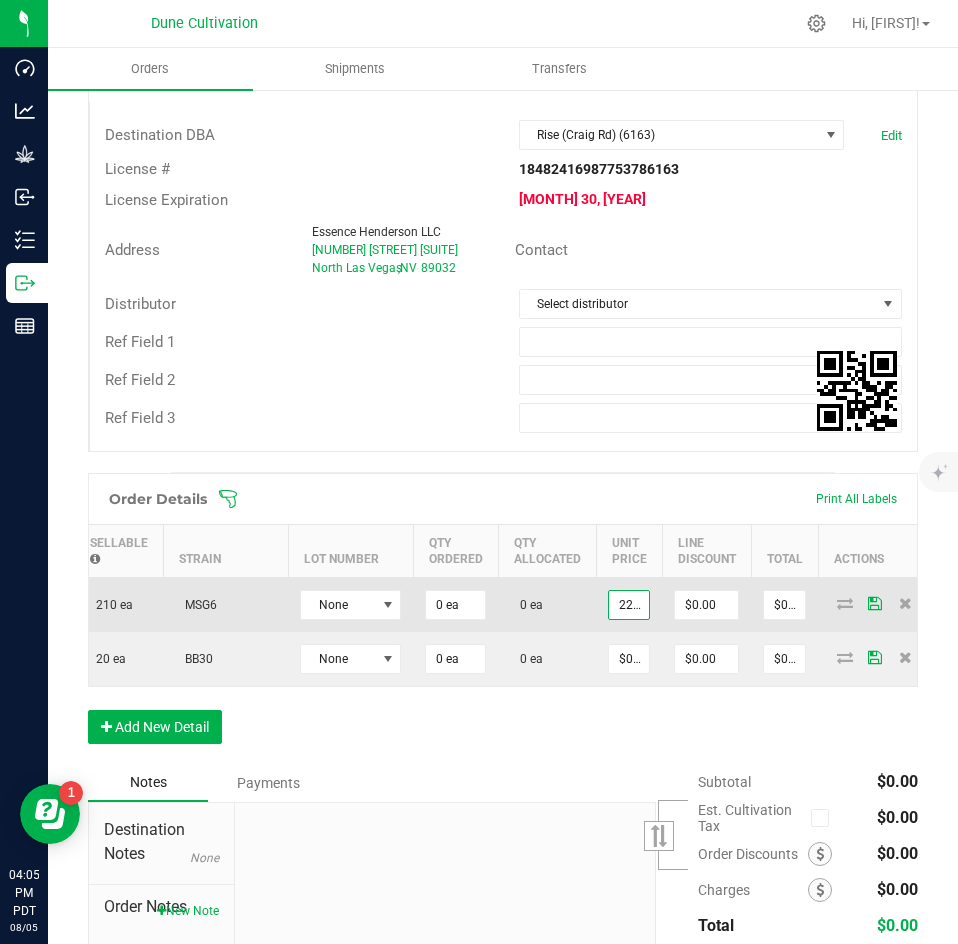 scroll, scrollTop: 0, scrollLeft: 2, axis: horizontal 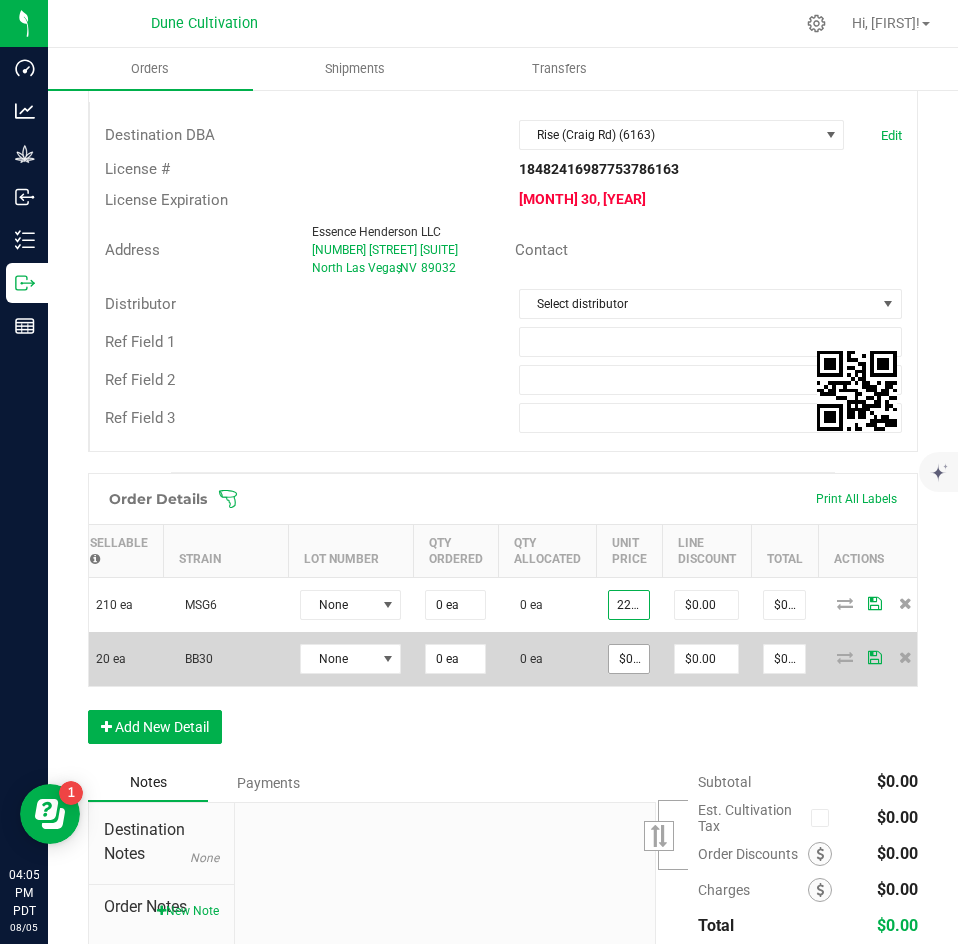 type on "$22.50000" 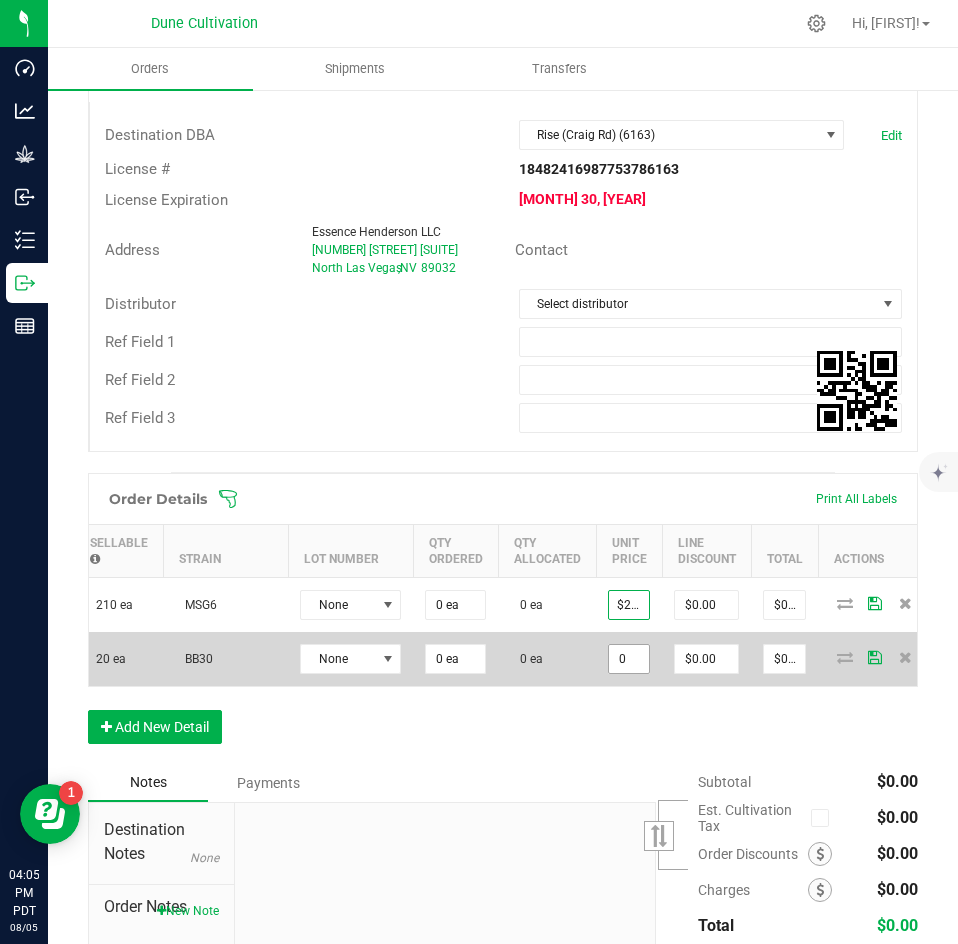 click on "0" at bounding box center (629, 659) 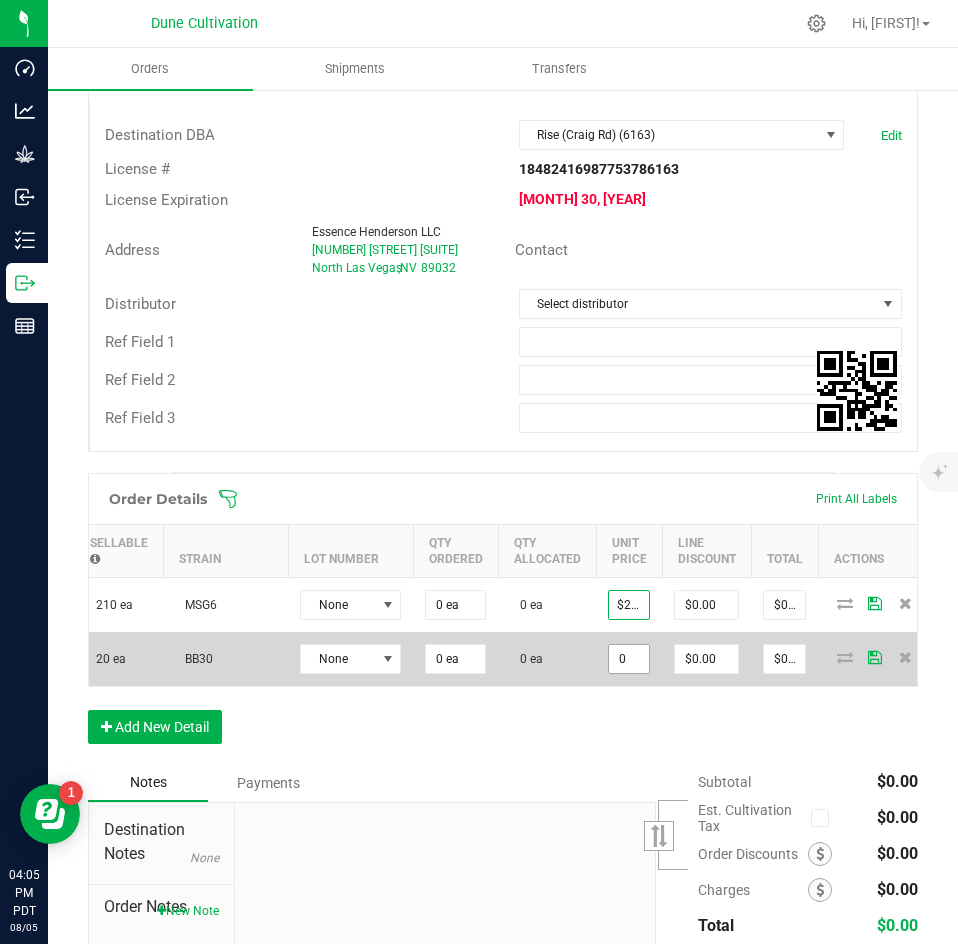 scroll, scrollTop: 0, scrollLeft: 0, axis: both 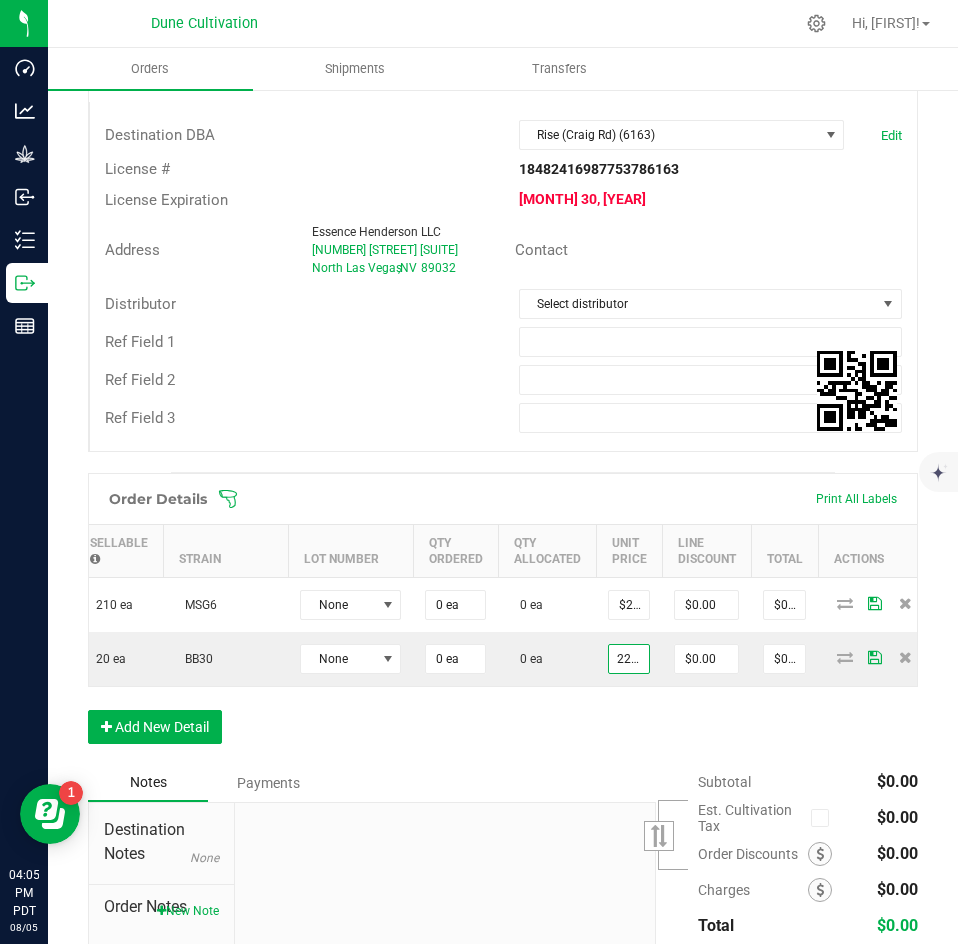 type on "$22.50000" 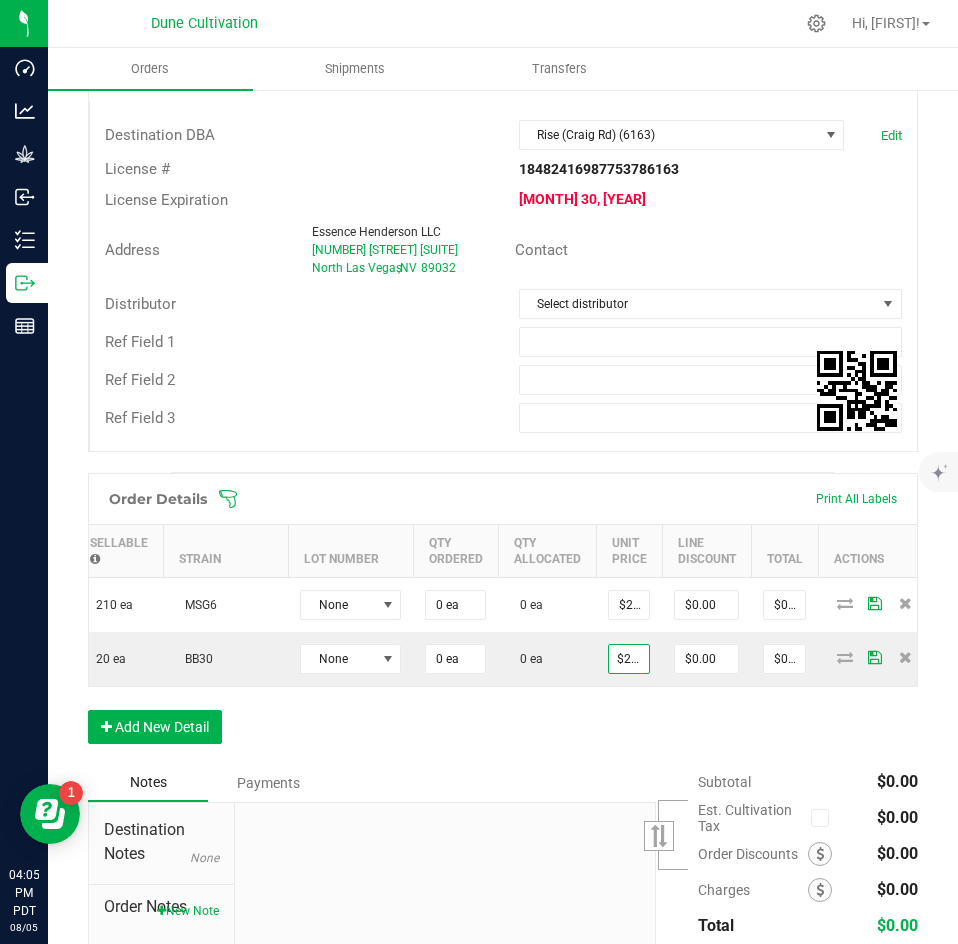 click on "Order Details Print All Labels Item Sellable Strain Lot Number Qty Ordered Qty Allocated Unit Price Line Discount Total Actions Clout King-Flower-Flat Rate Gas-3.5g 210 ea MSG6 None 0 ea 0 ea $[PRICE] $[PRICE] $[PRICE] Clout King-Flower-Bubble Butt-3.5g 20 ea BB30 None 0 ea 0 ea $[PRICE] $[PRICE] $[PRICE]
Add New Detail" at bounding box center (503, 618) 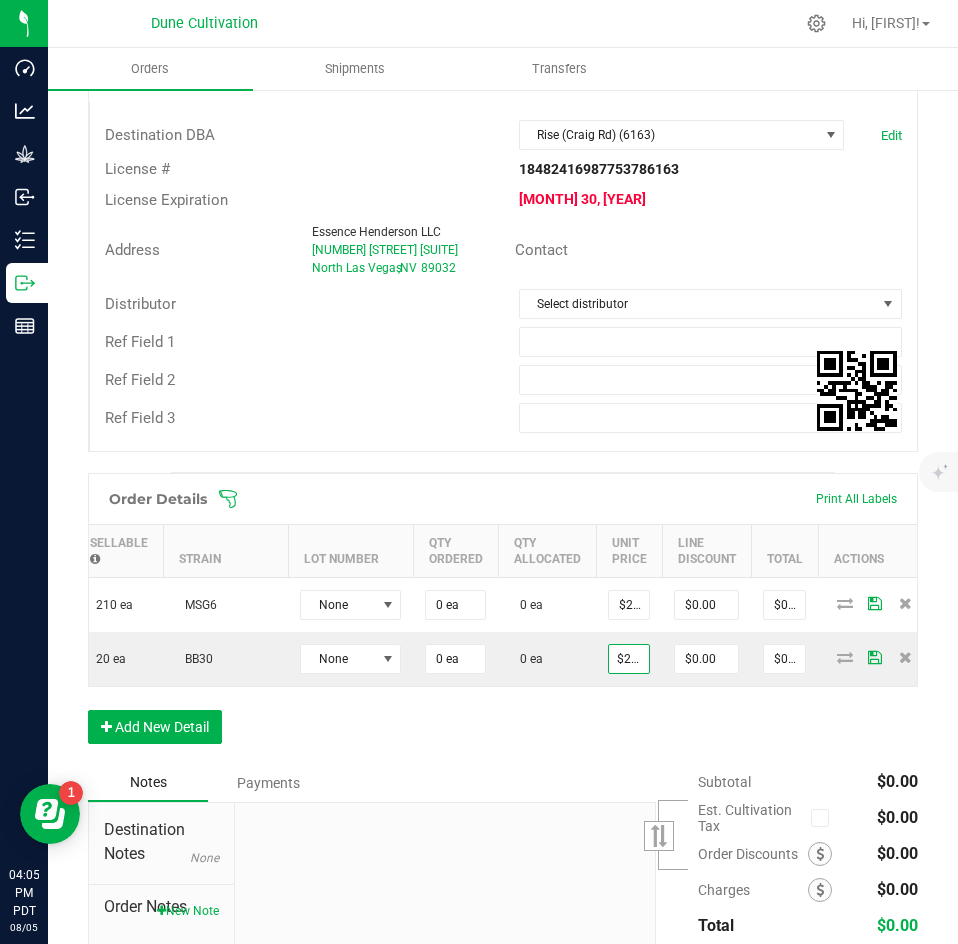 scroll, scrollTop: 0, scrollLeft: 0, axis: both 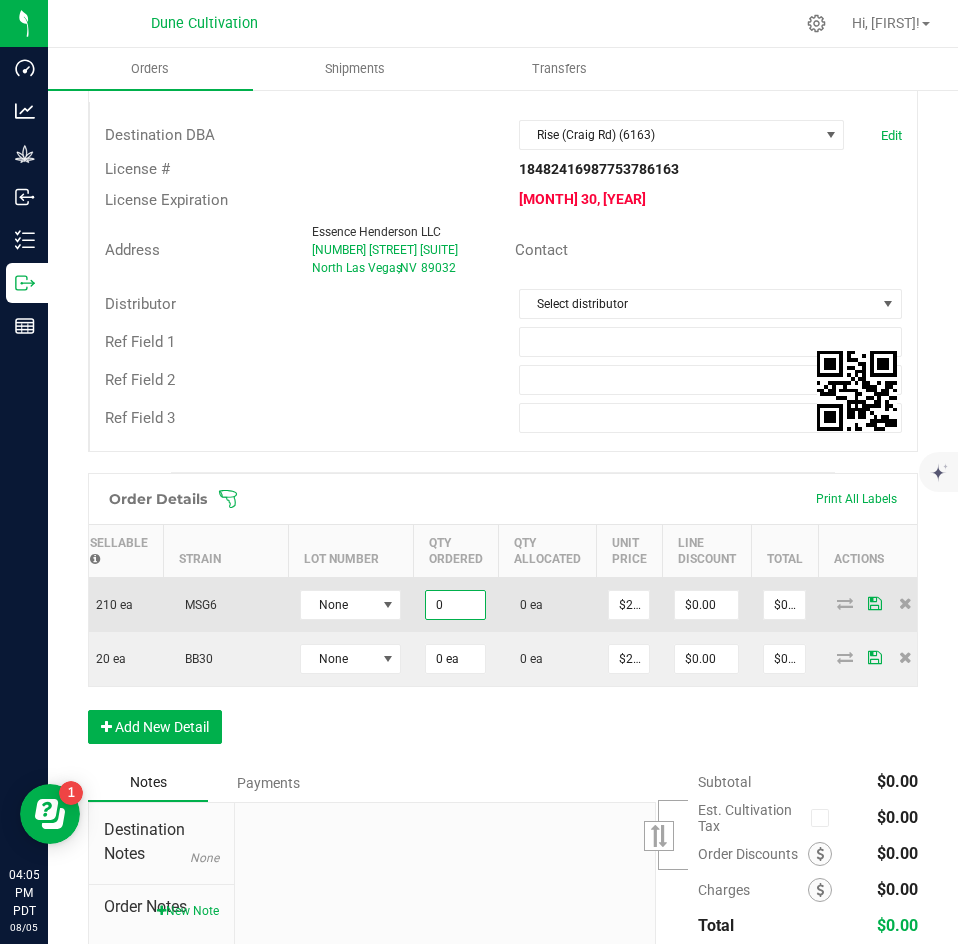 click on "0" at bounding box center [455, 605] 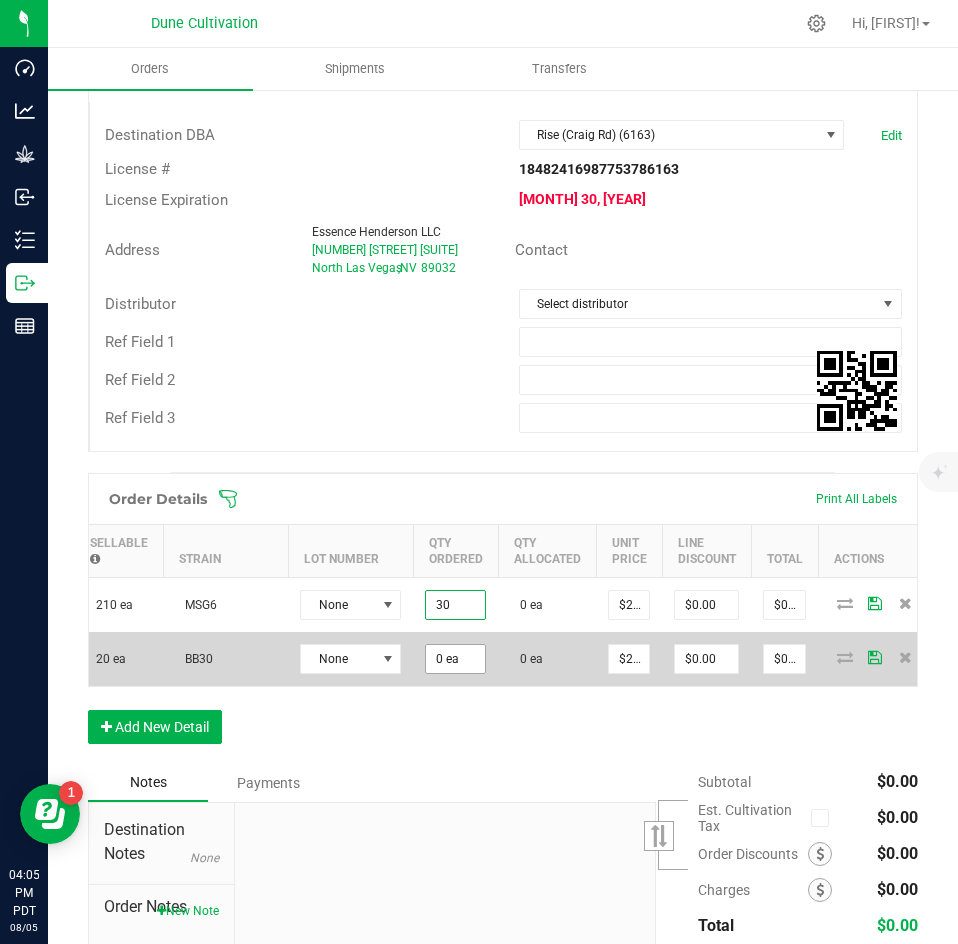 type on "30 ea" 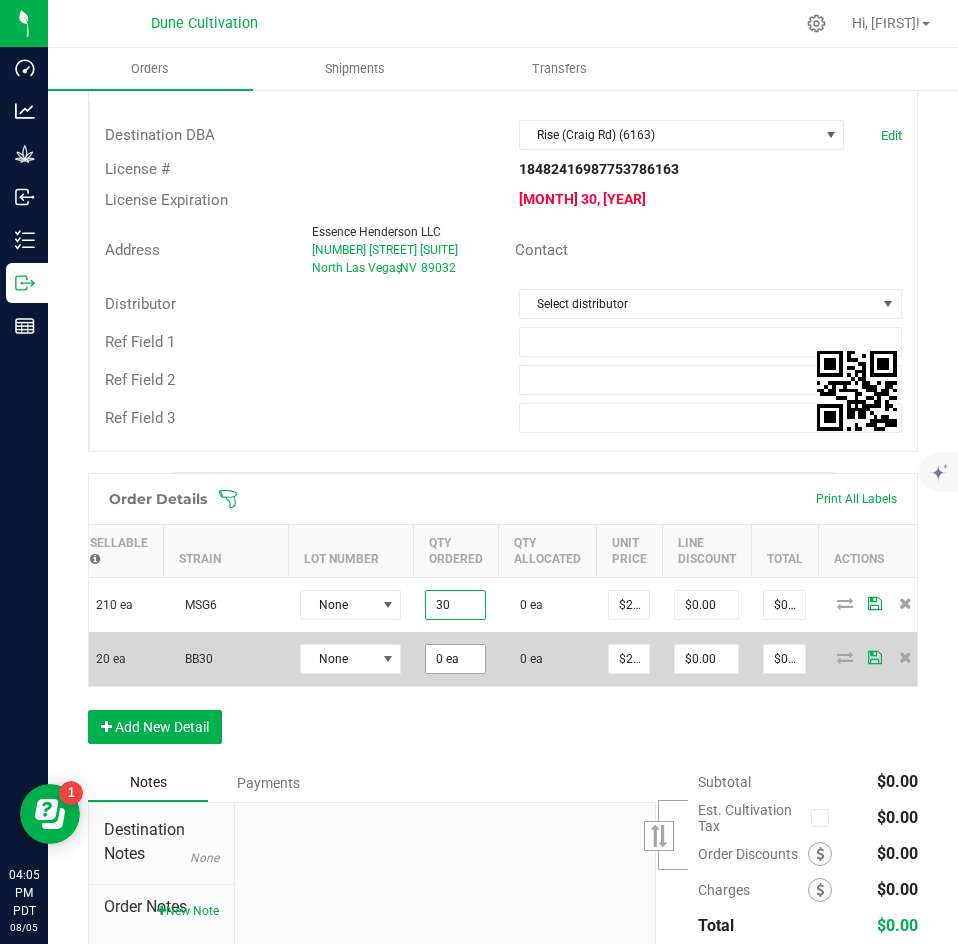 type on "$675.00" 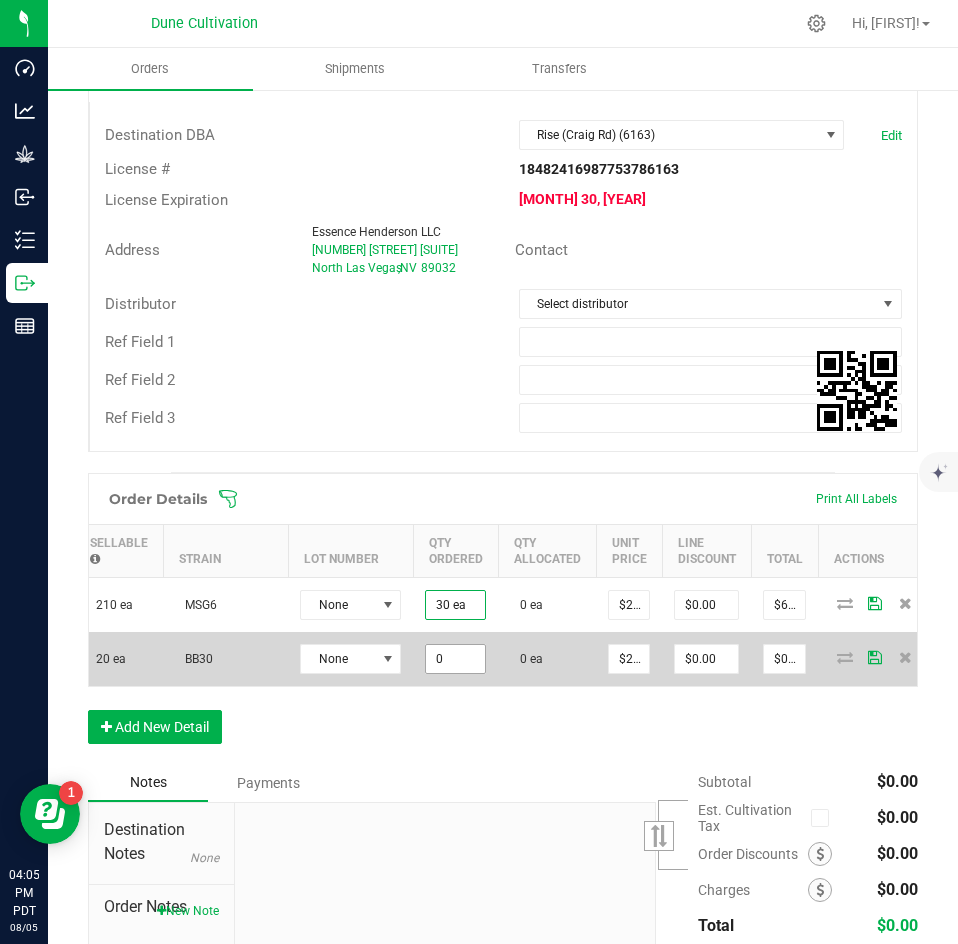 click on "0" at bounding box center [455, 659] 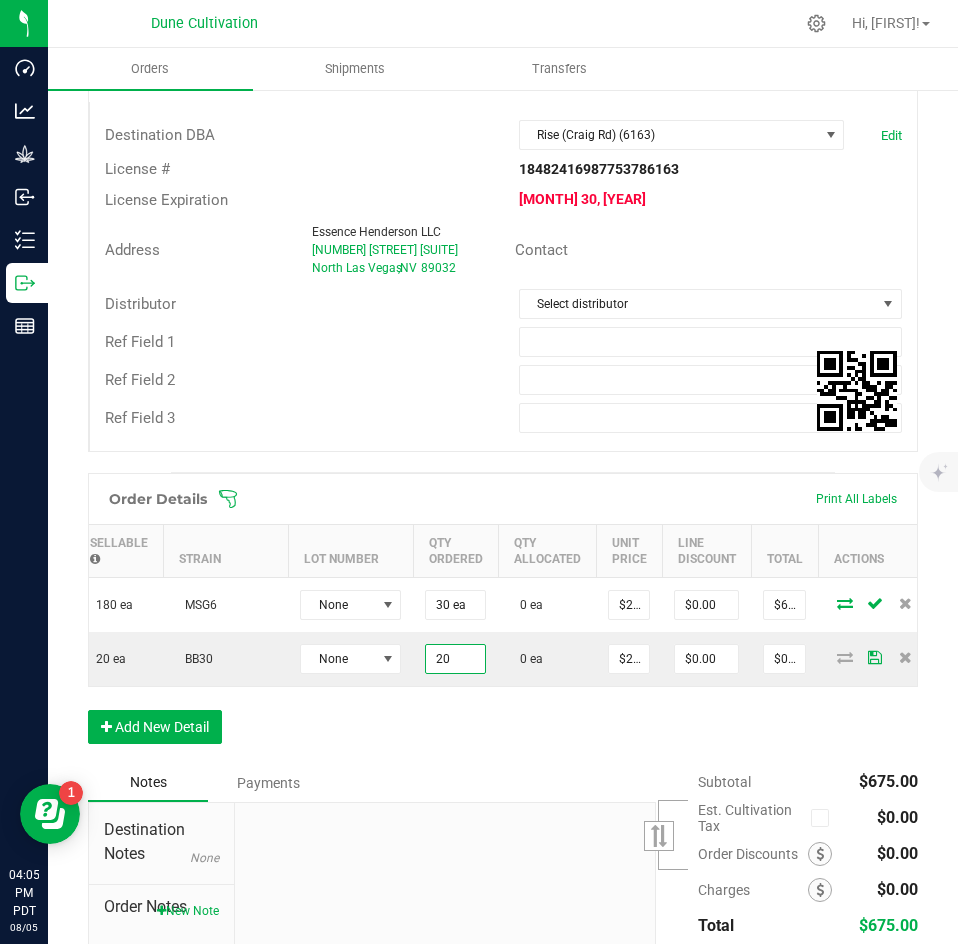 type on "20 ea" 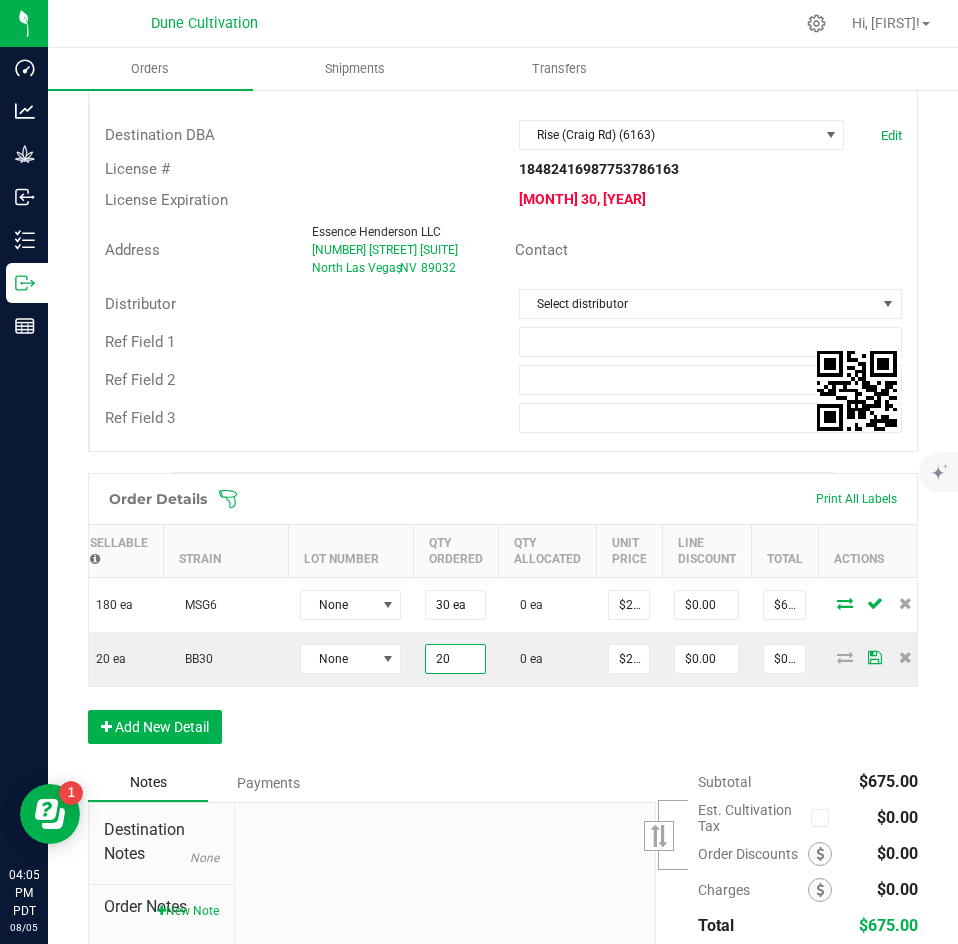 type on "$450.00" 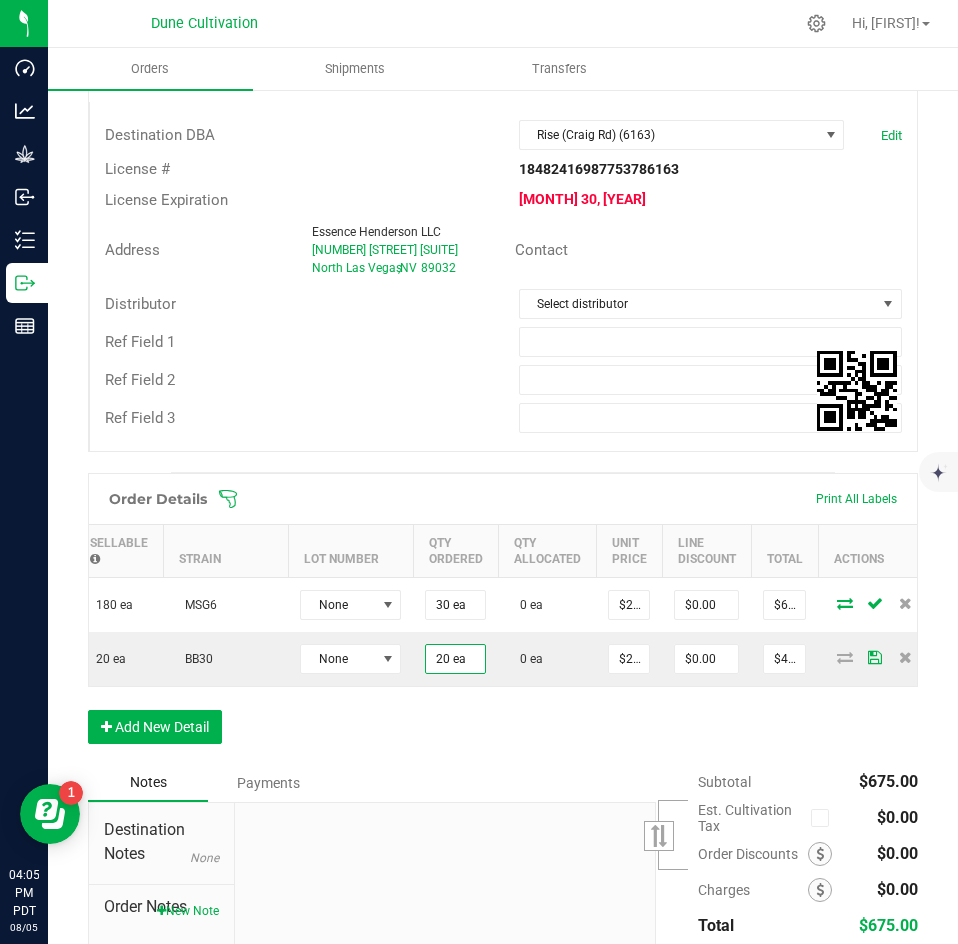 click on "Order Details Print All Labels Item Sellable Strain Lot Number Qty Ordered Qty Allocated Unit Price Line Discount Total Actions Clout King-Flower-Flat Rate Gas-3.5g 180 ea MSG6 None 30 ea 0 ea $[PRICE] $[PRICE] $[PRICE] Clout King-Flower-Bubble Butt-3.5g 20 ea BB30 None 20 ea 0 ea $[PRICE] $[PRICE] $[PRICE]
Add New Detail" at bounding box center [503, 618] 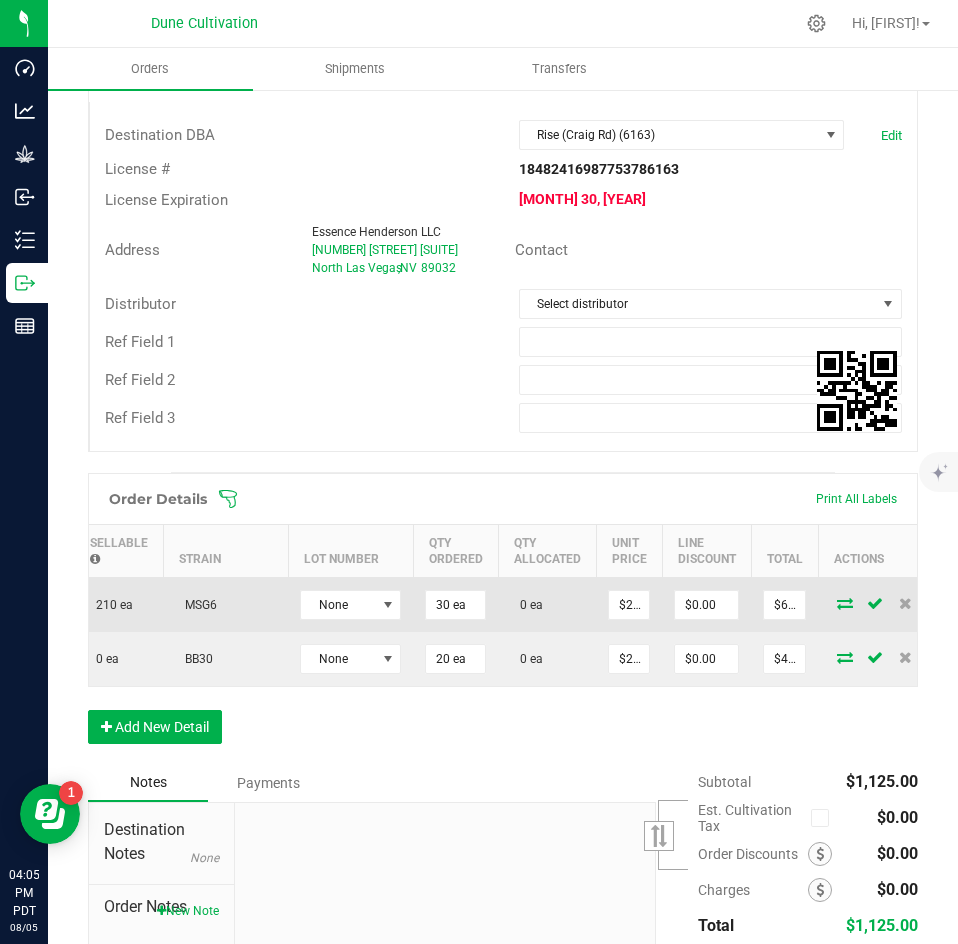 click at bounding box center (845, 603) 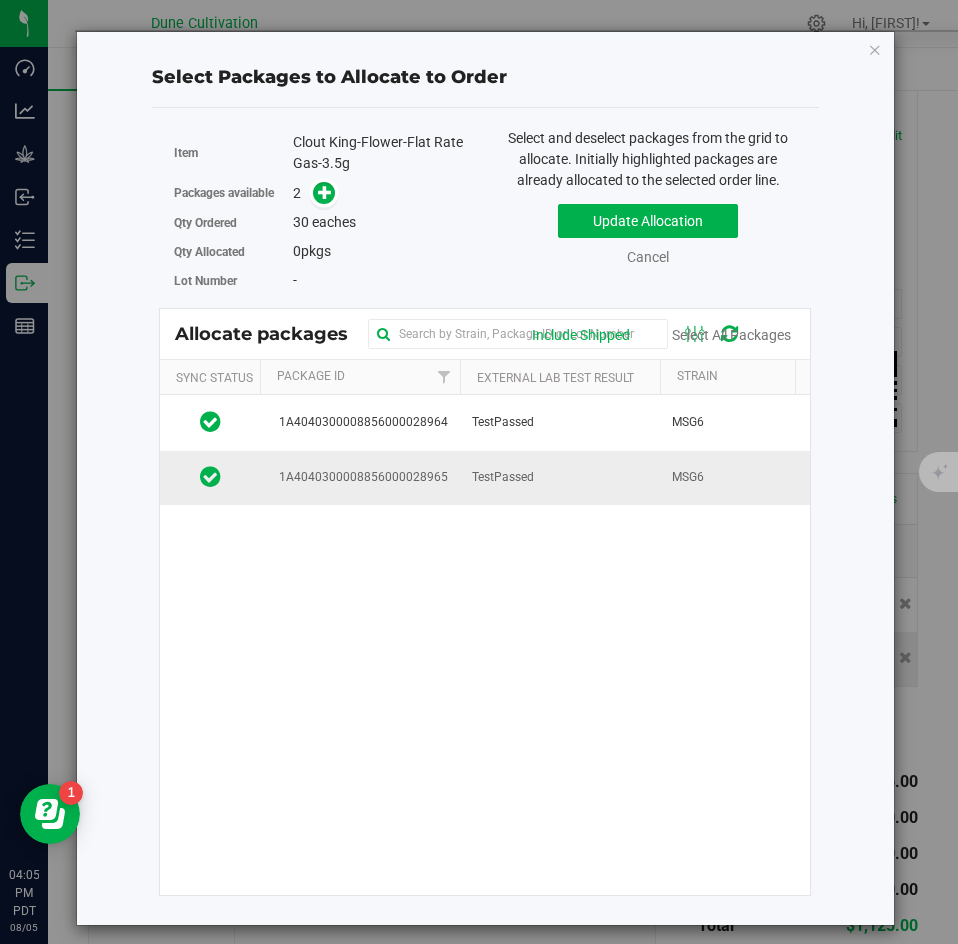 click on "TestPassed" at bounding box center (560, 478) 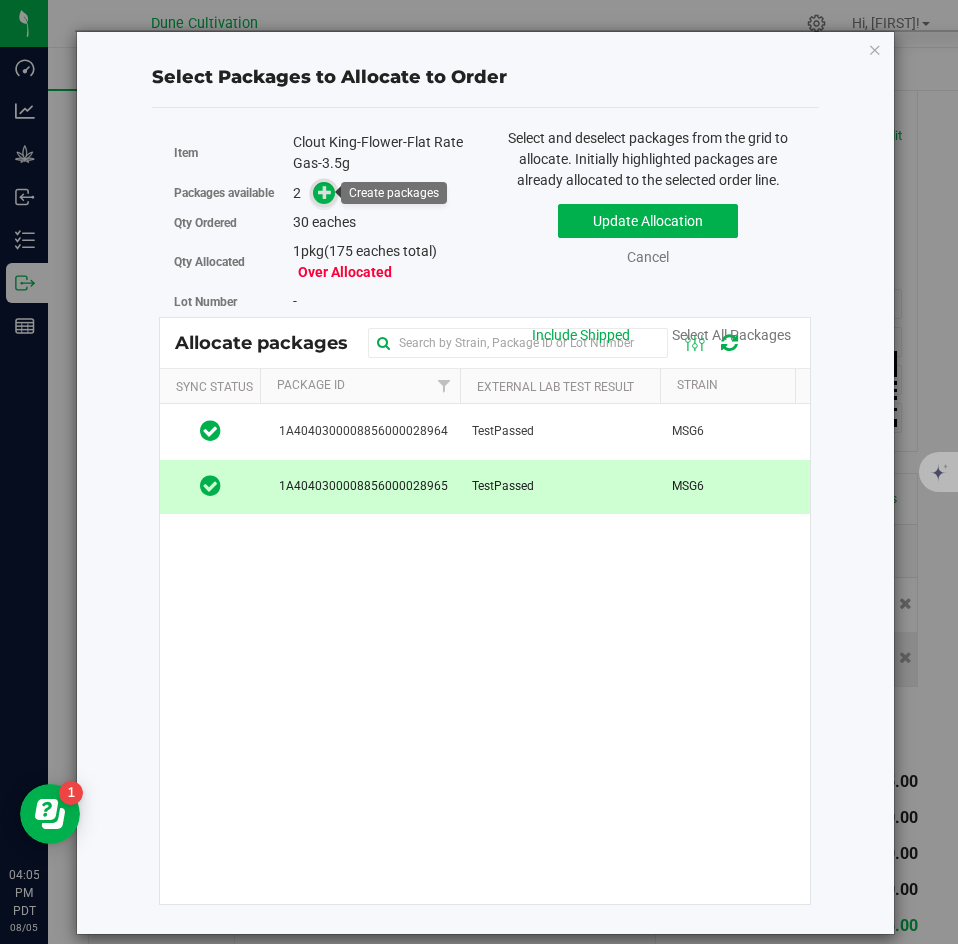 click at bounding box center (325, 192) 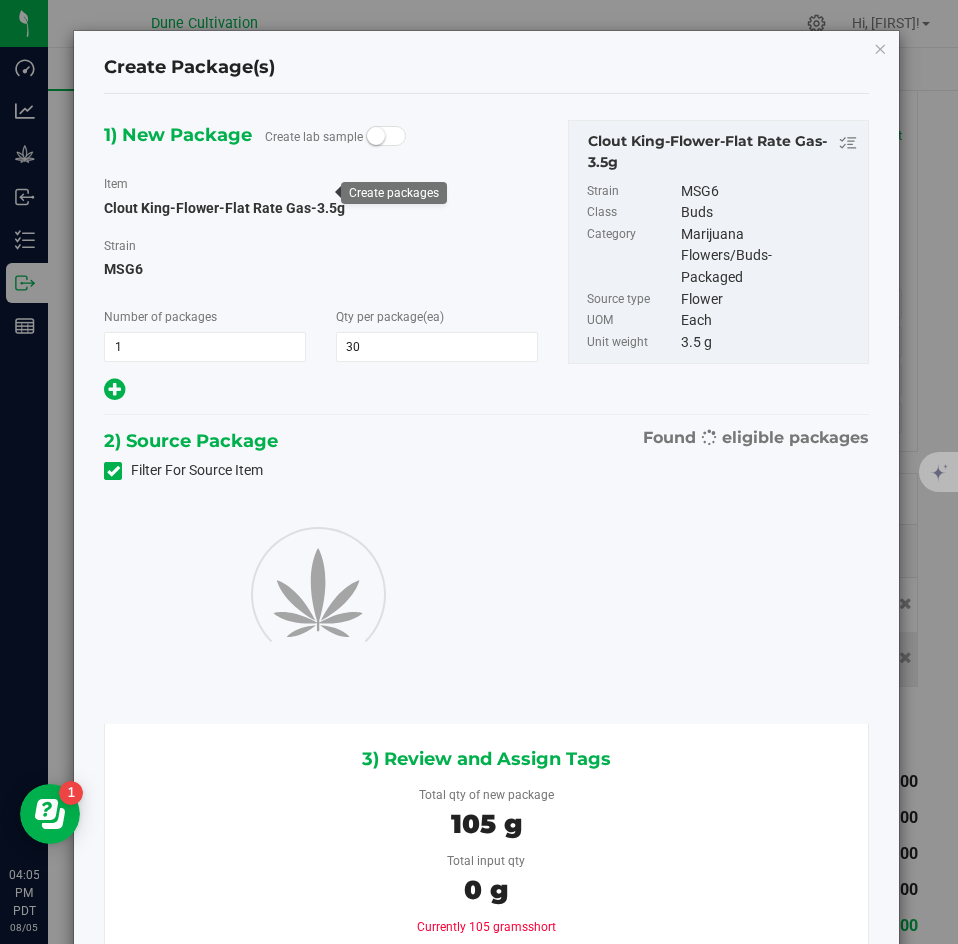 type on "30" 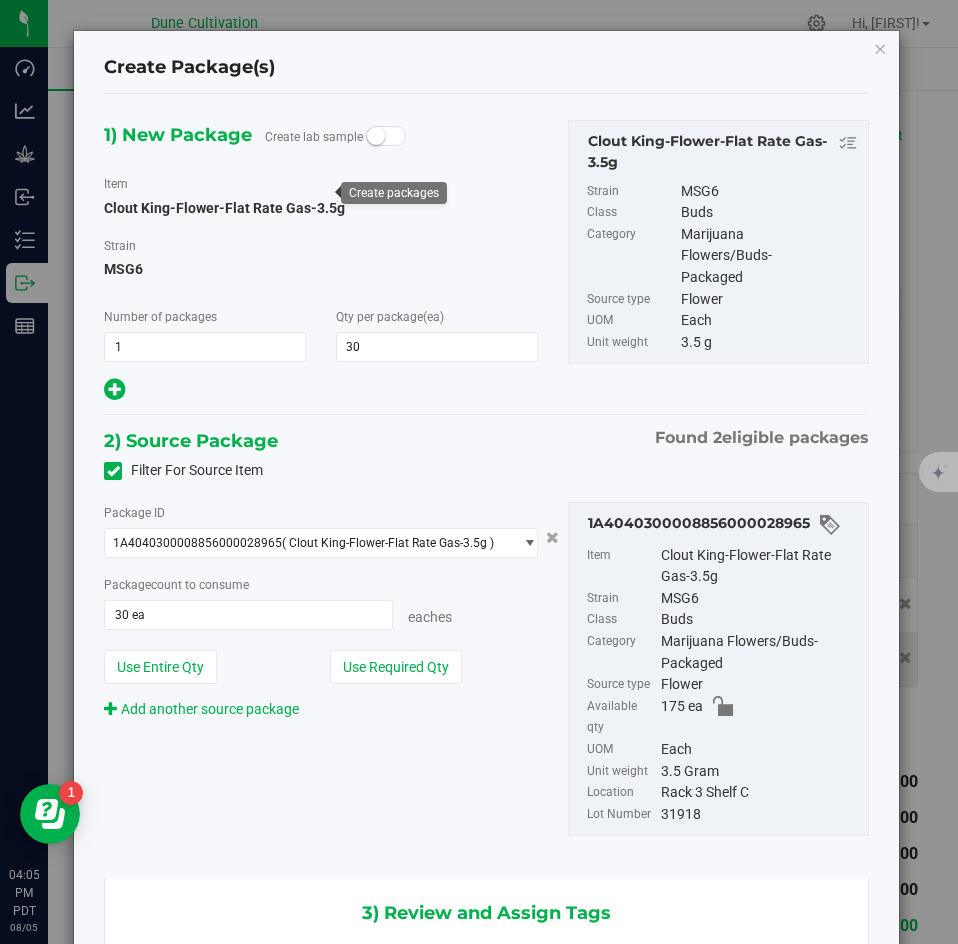 scroll, scrollTop: 0, scrollLeft: -1, axis: horizontal 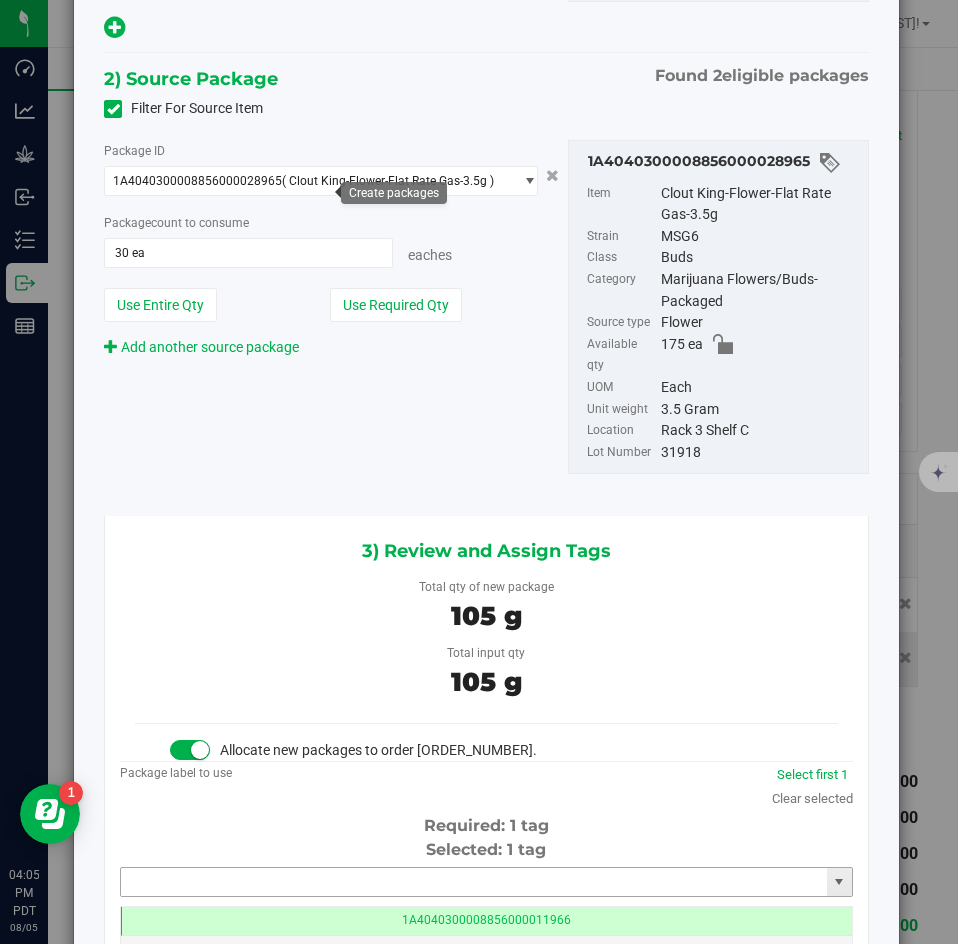 click at bounding box center [474, 882] 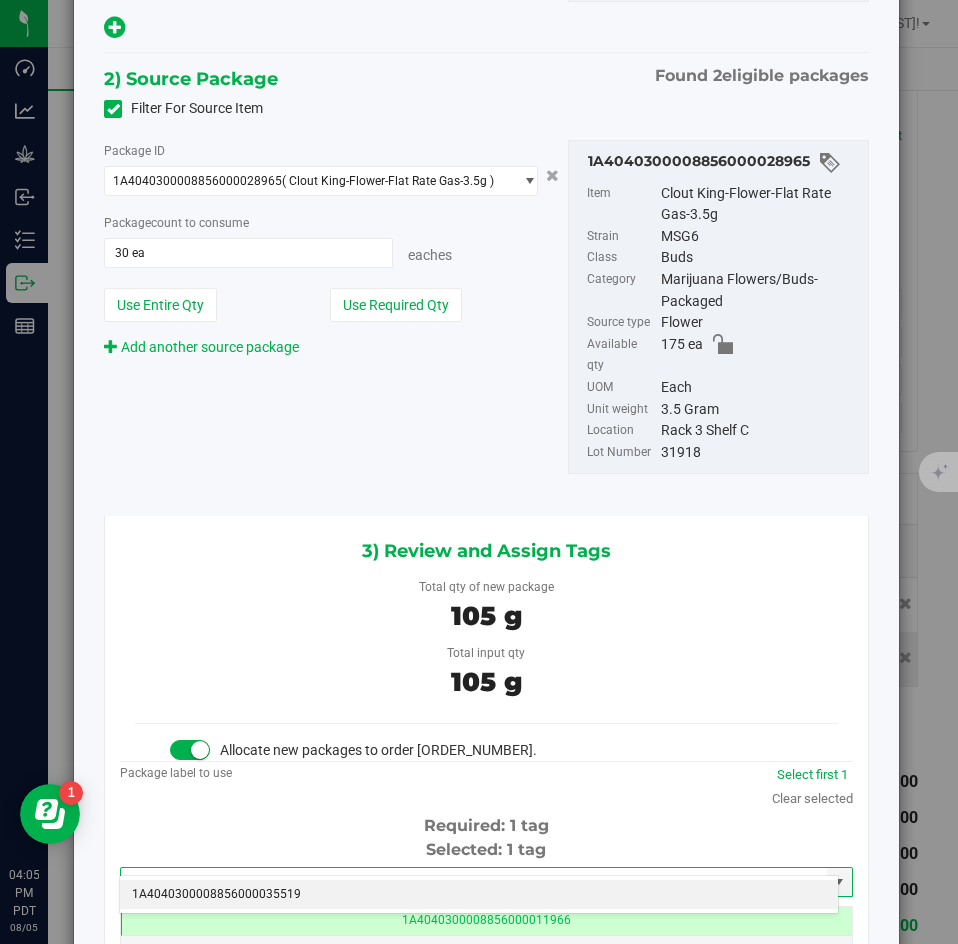 click on "1A4040300008856000035519" at bounding box center (479, 895) 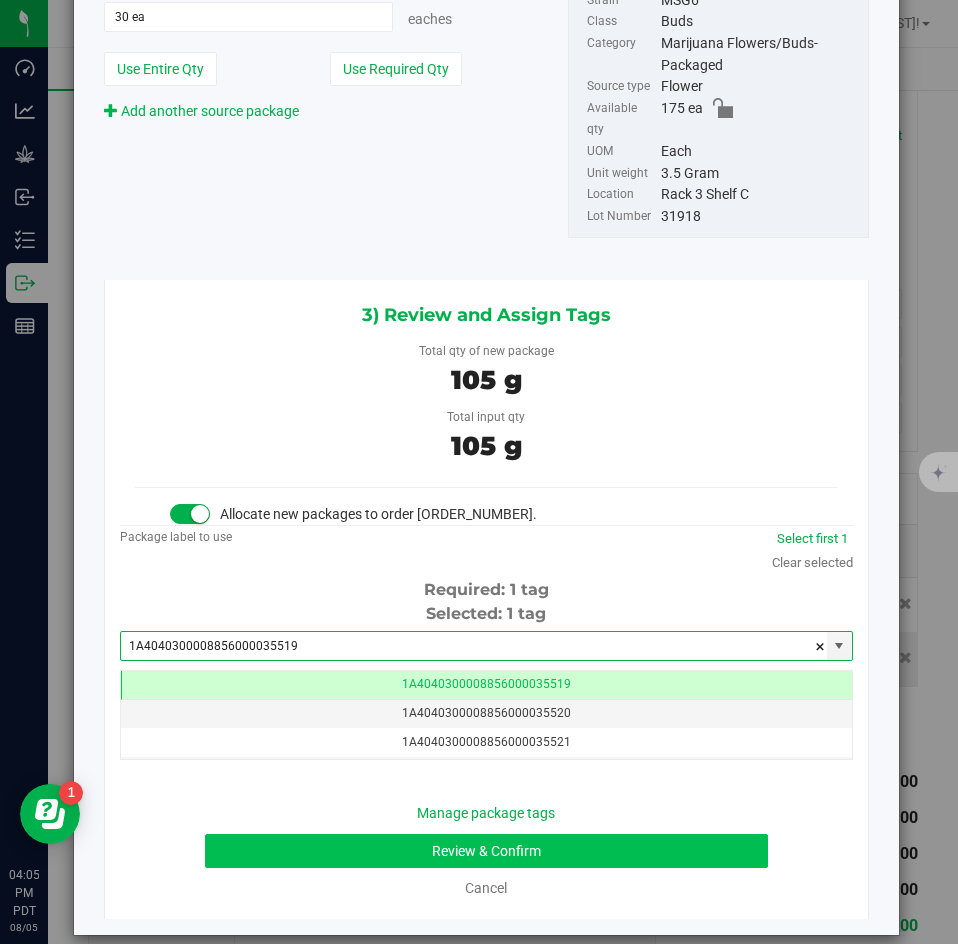 type on "1A4040300008856000035519" 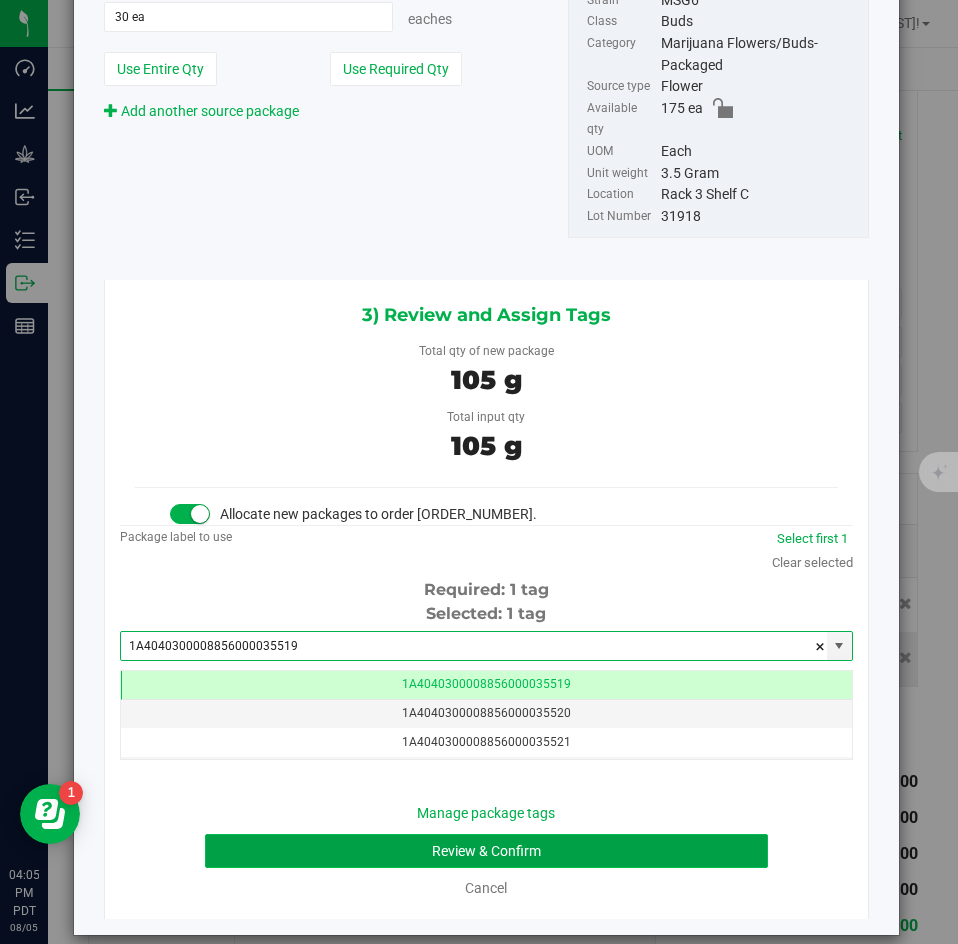 click on "Review & Confirm" at bounding box center [486, 851] 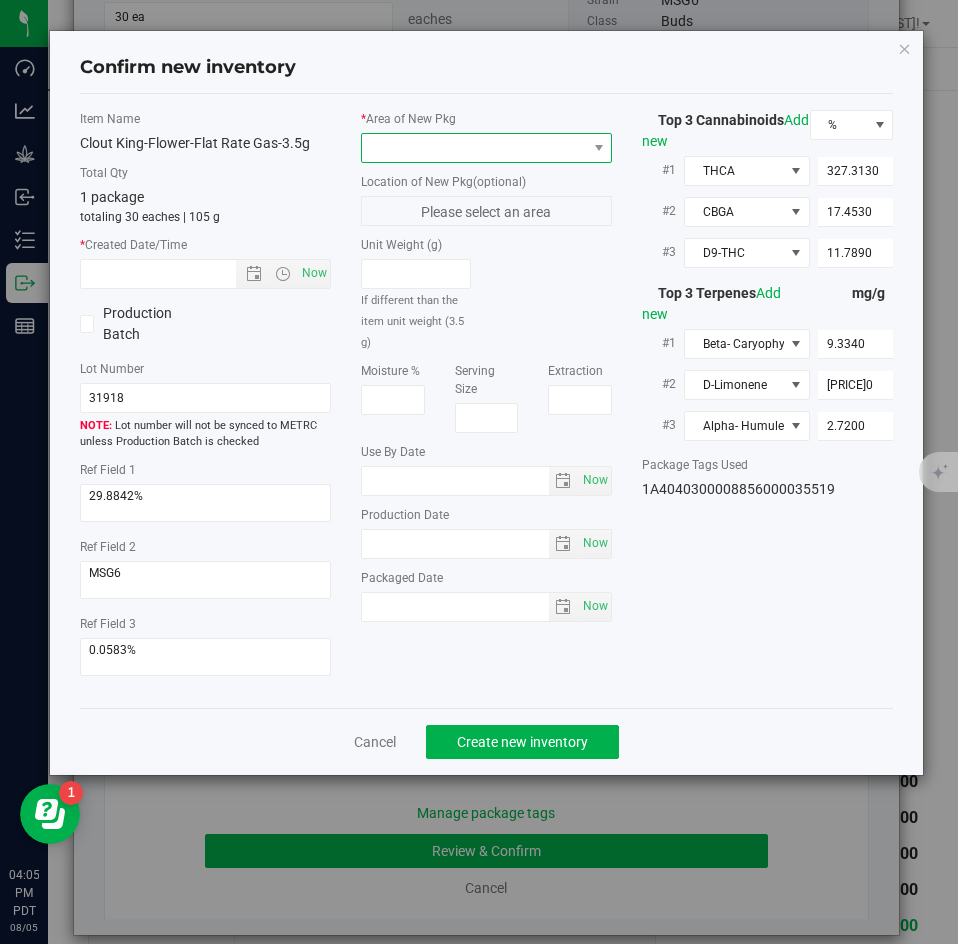 click at bounding box center (474, 148) 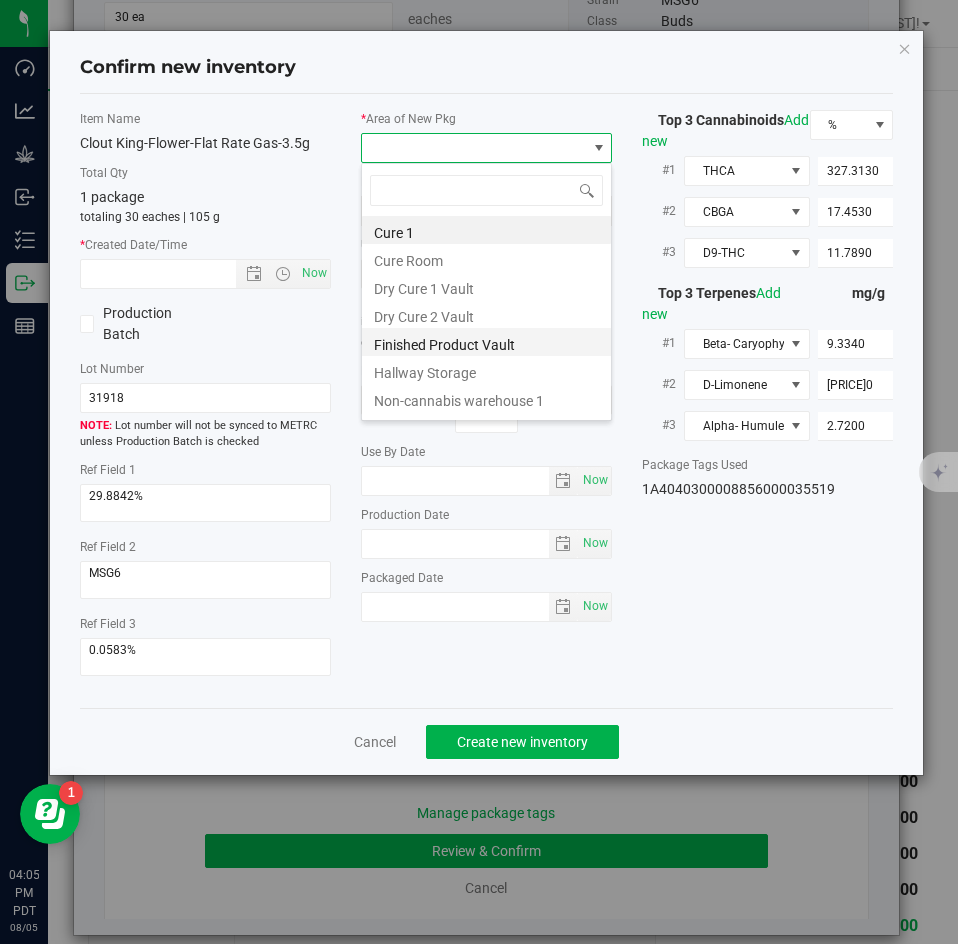 click on "Finished Product Vault" at bounding box center [486, 342] 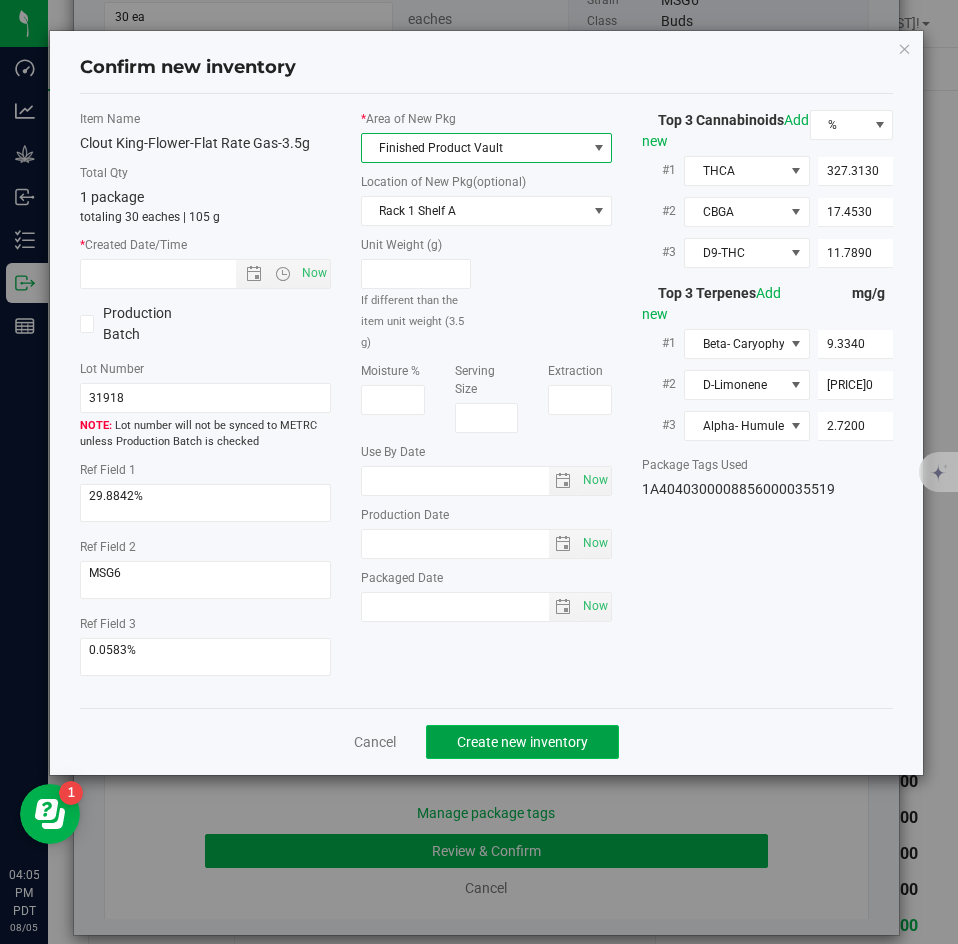 click on "Create new inventory" 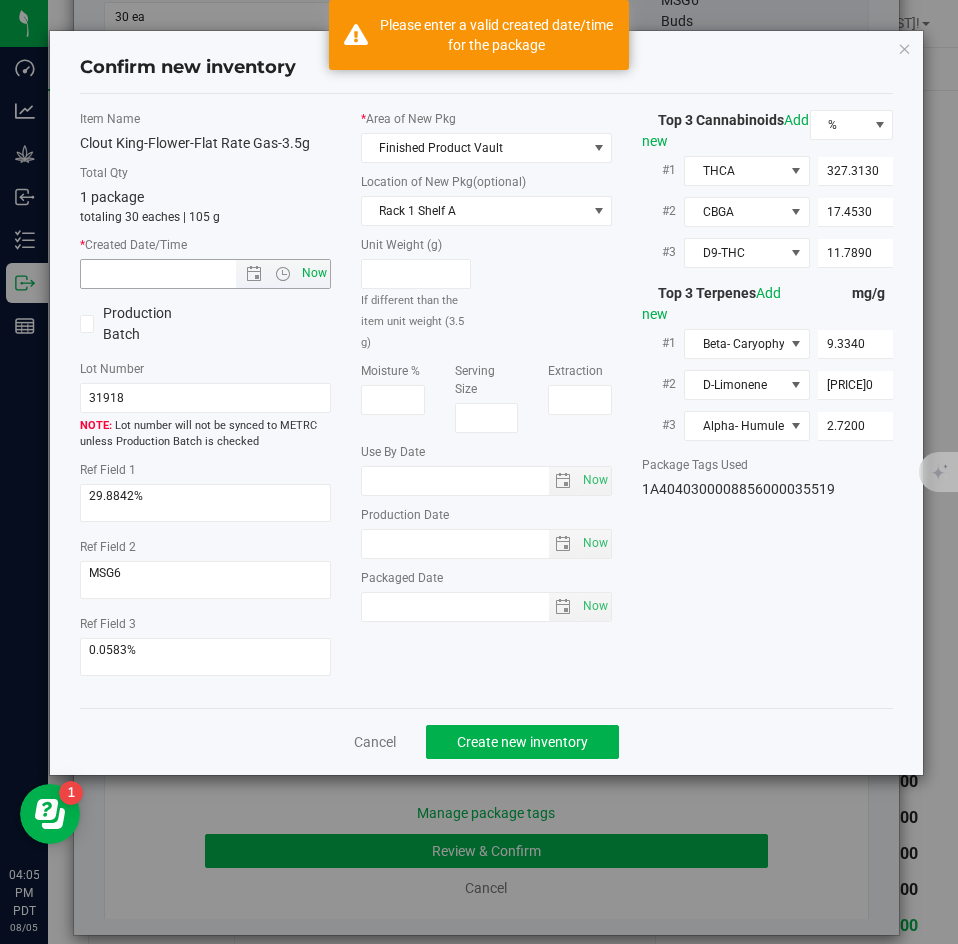click on "Now" at bounding box center [315, 273] 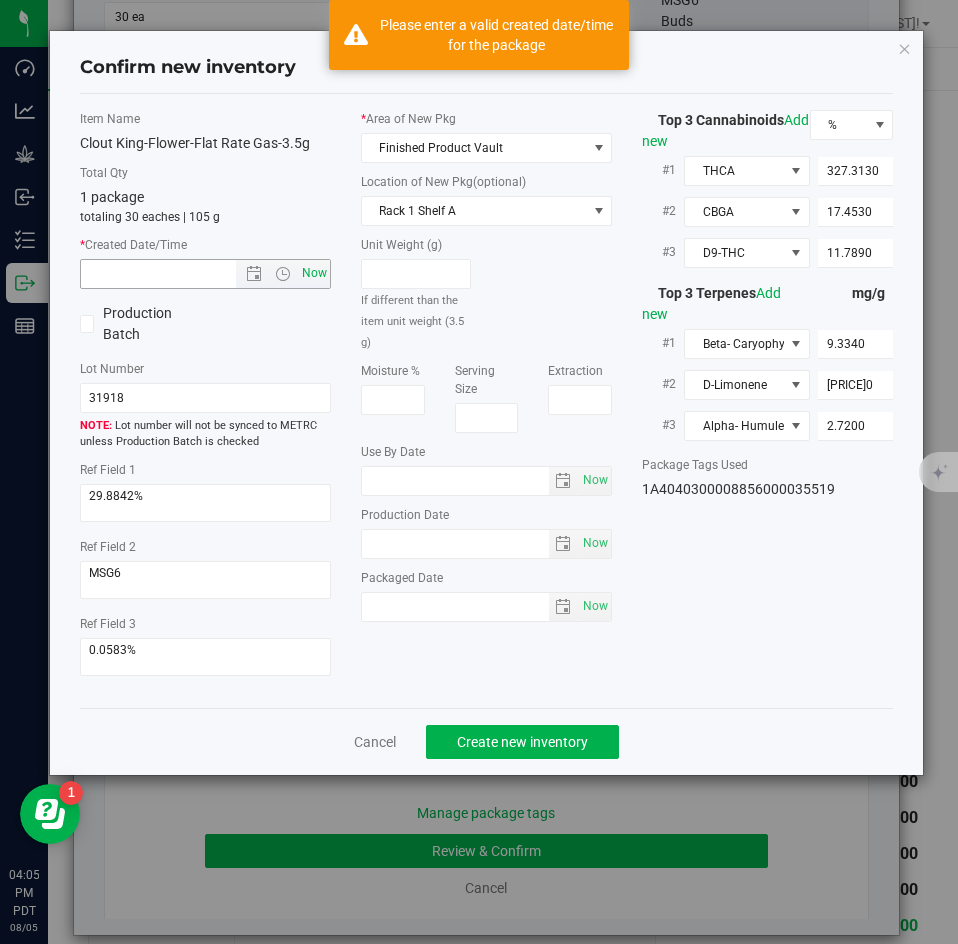 type on "[MONTH]/[DAY]/[YEAR] [HOUR]:[MINUTE] [AMPM]" 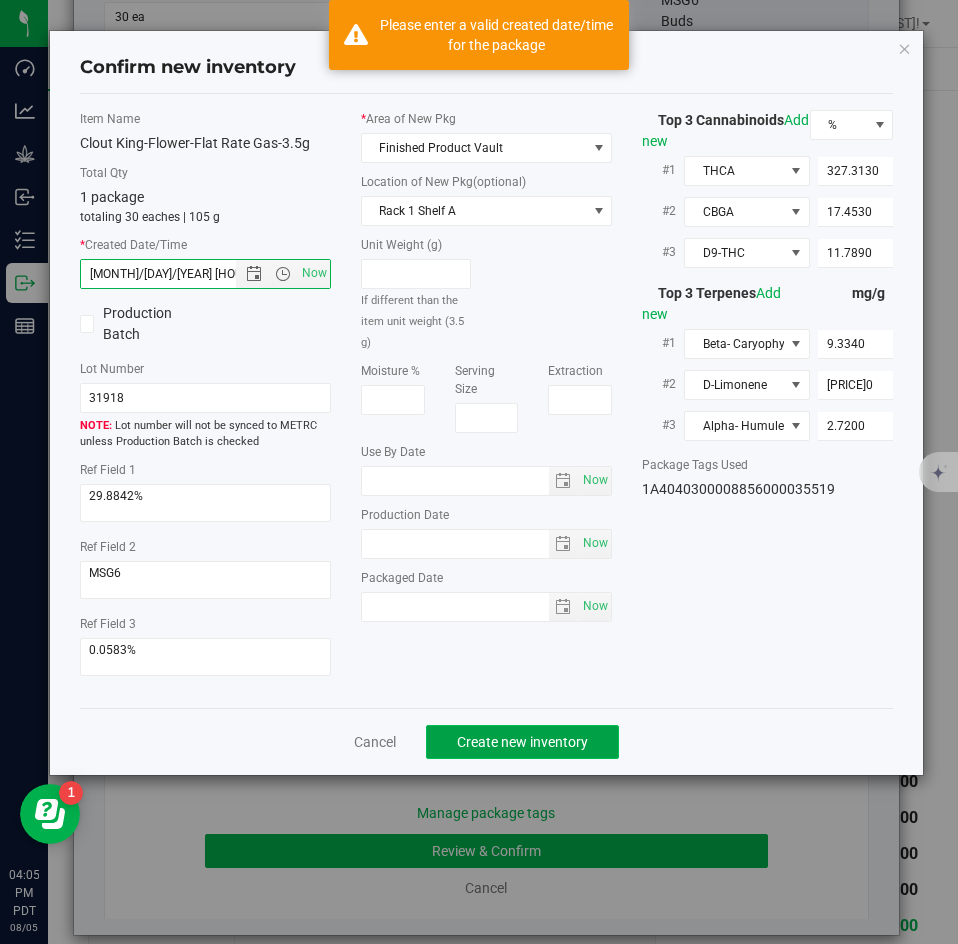 click on "Create new inventory" 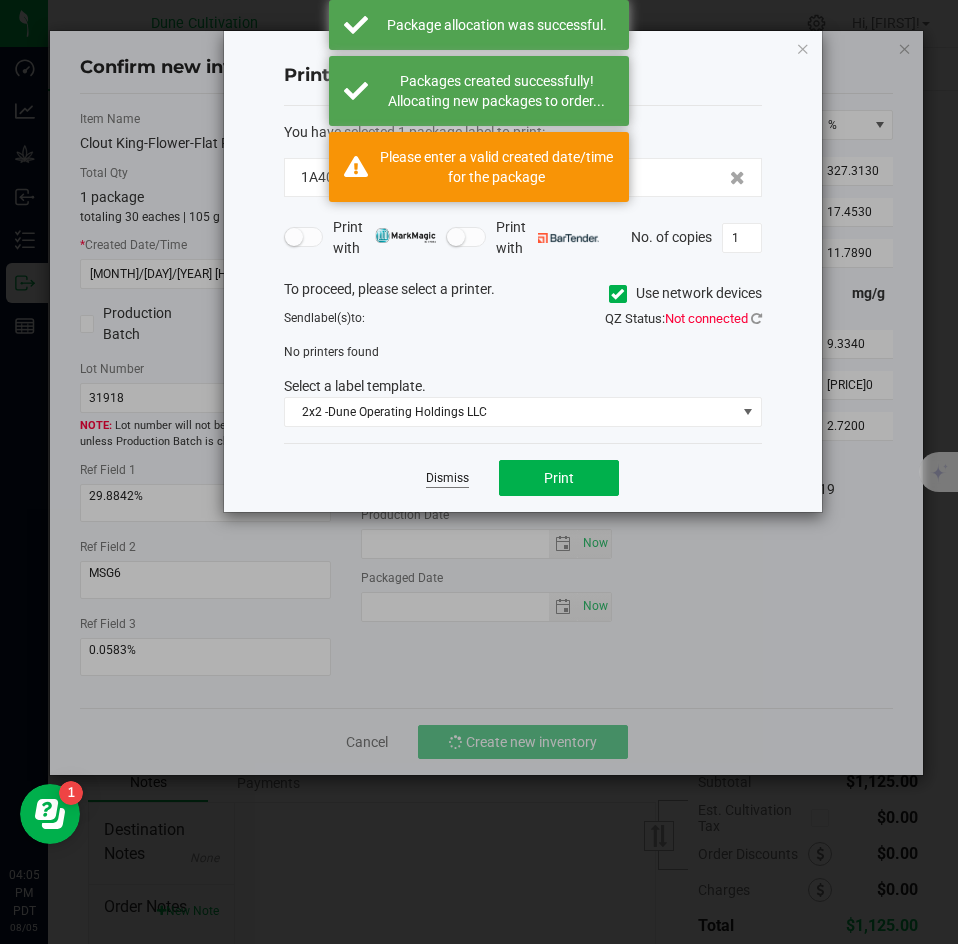 click on "Dismiss" 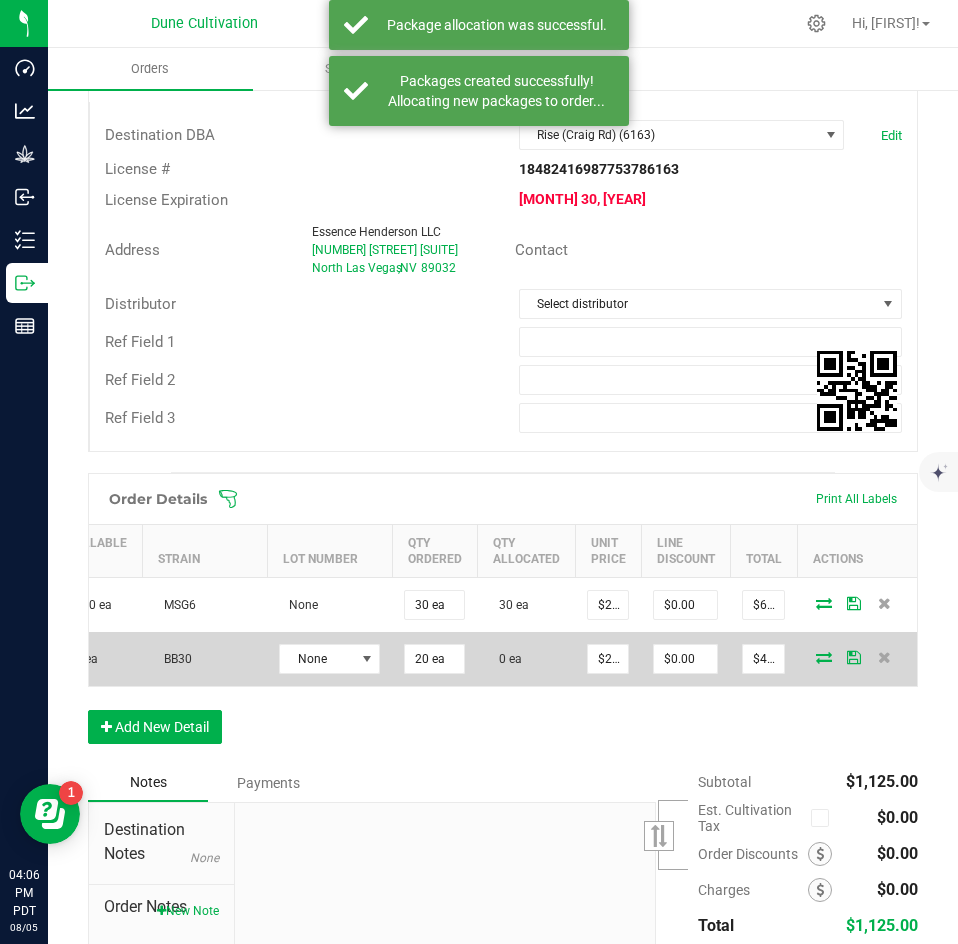 click at bounding box center [824, 657] 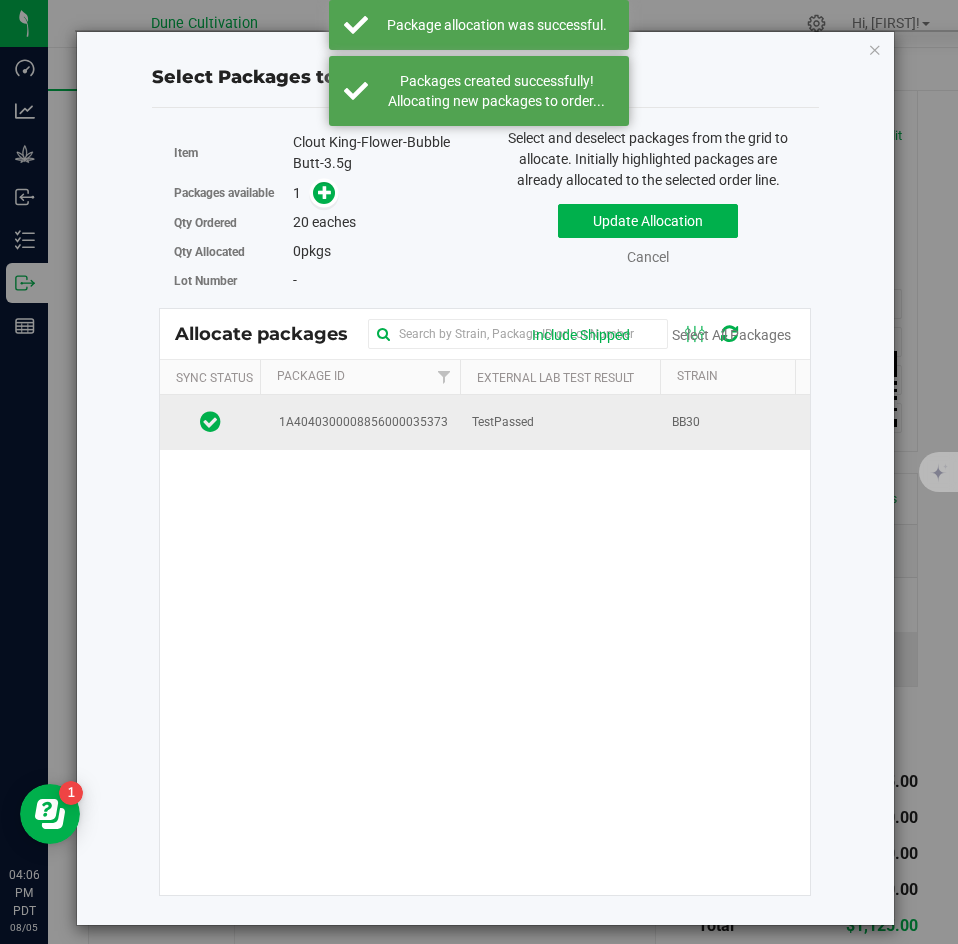 click on "TestPassed" at bounding box center (503, 422) 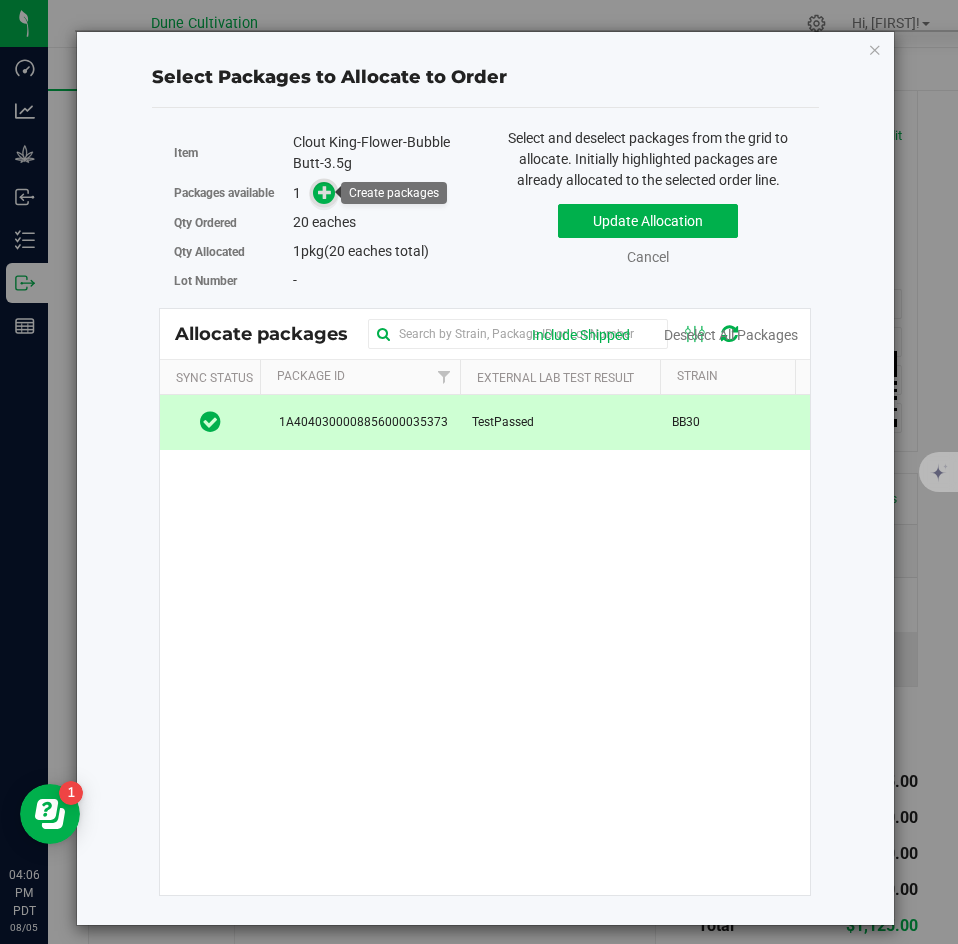 click at bounding box center (325, 192) 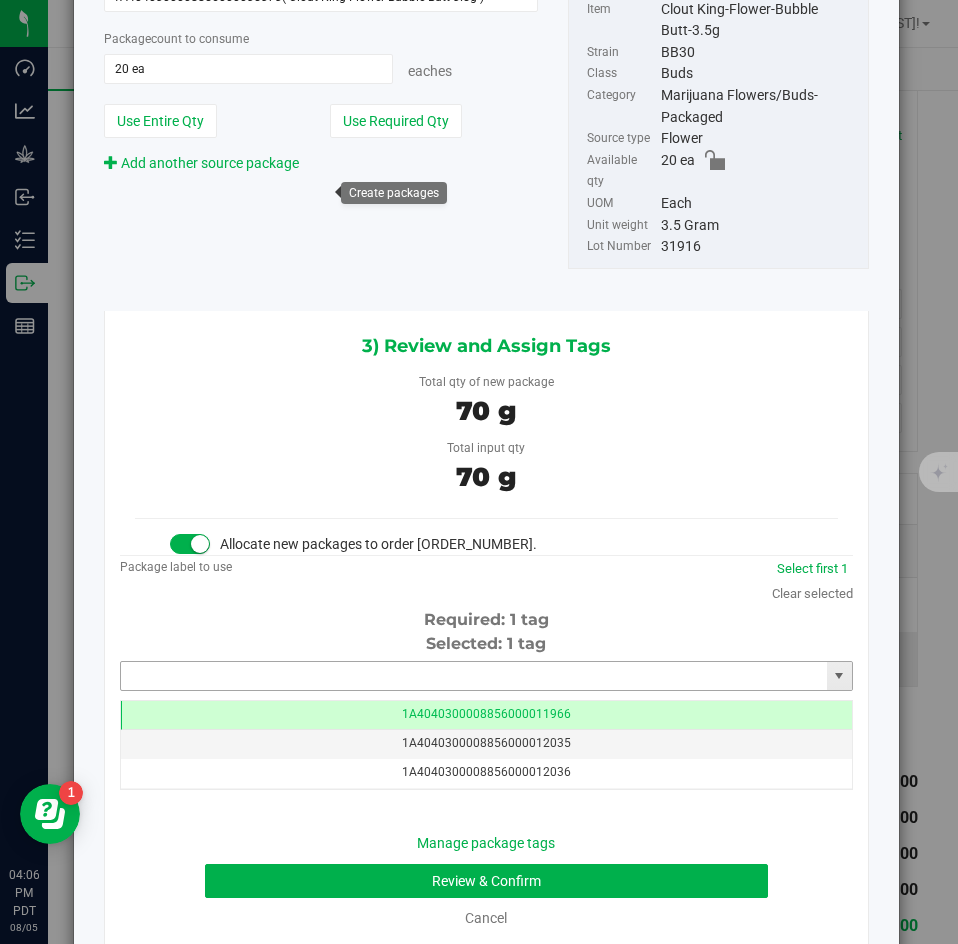 click at bounding box center (474, 676) 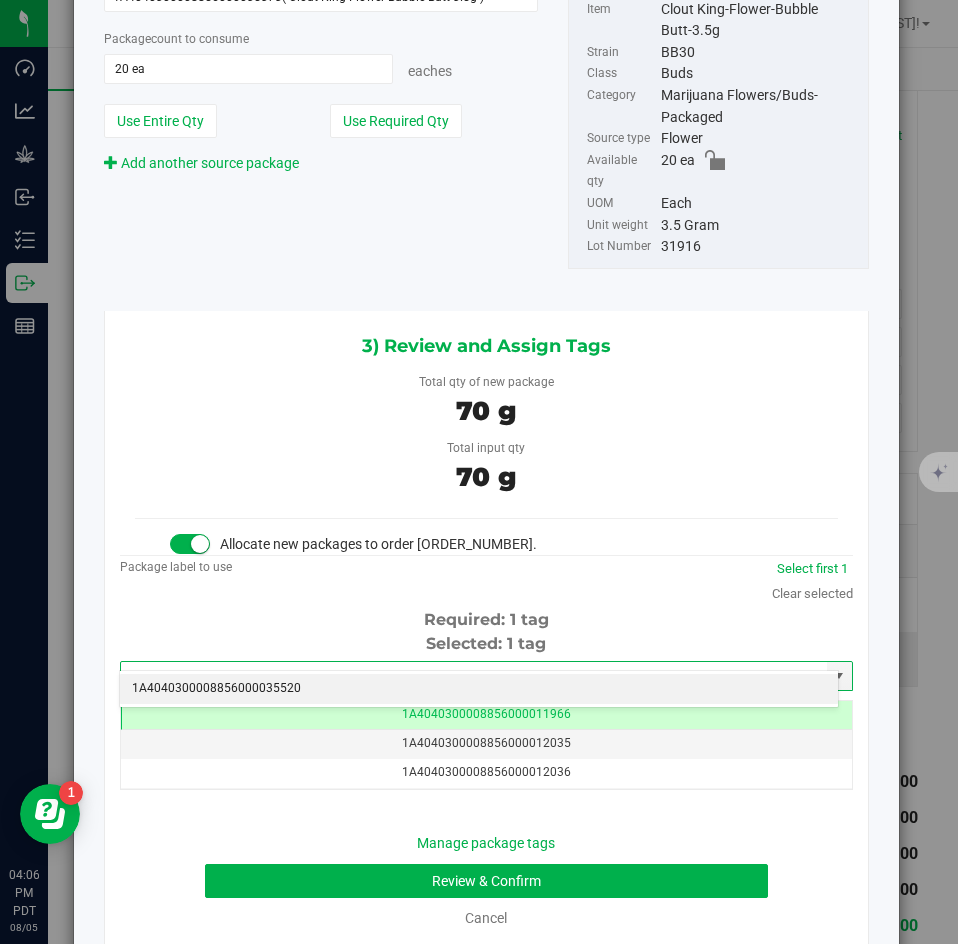 click on "1A4040300008856000035520" at bounding box center (479, 689) 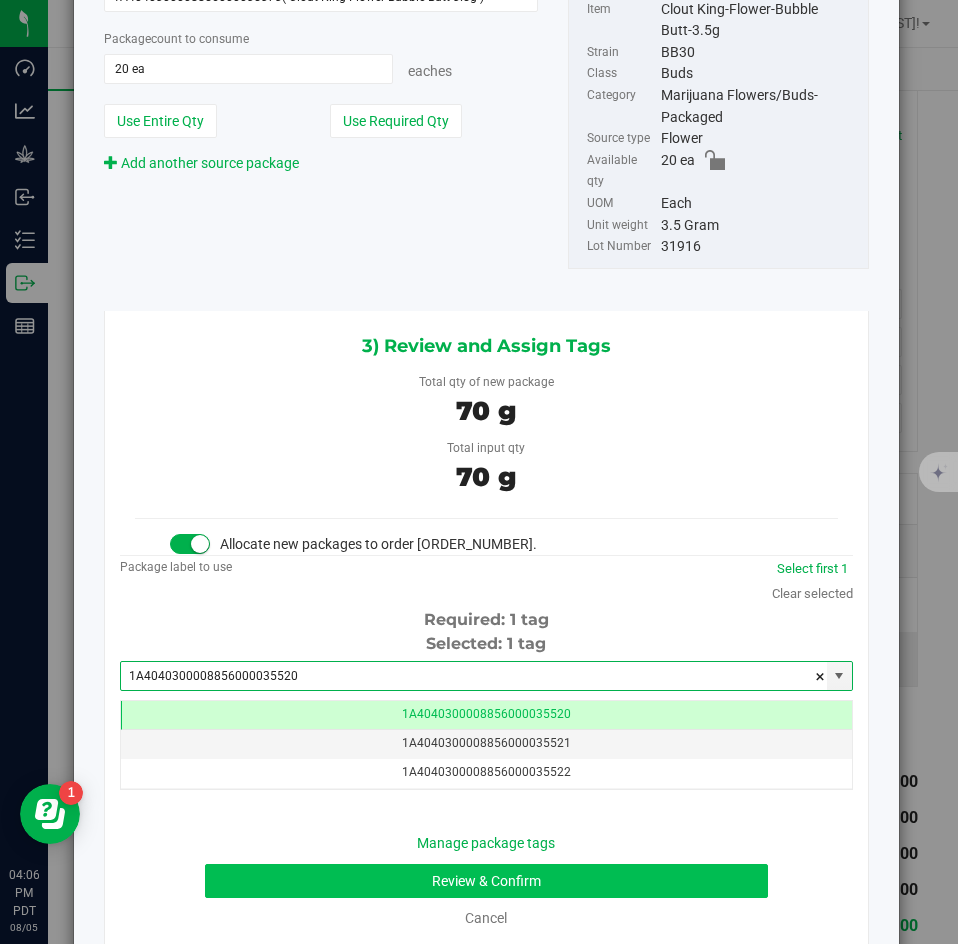 type on "1A4040300008856000035520" 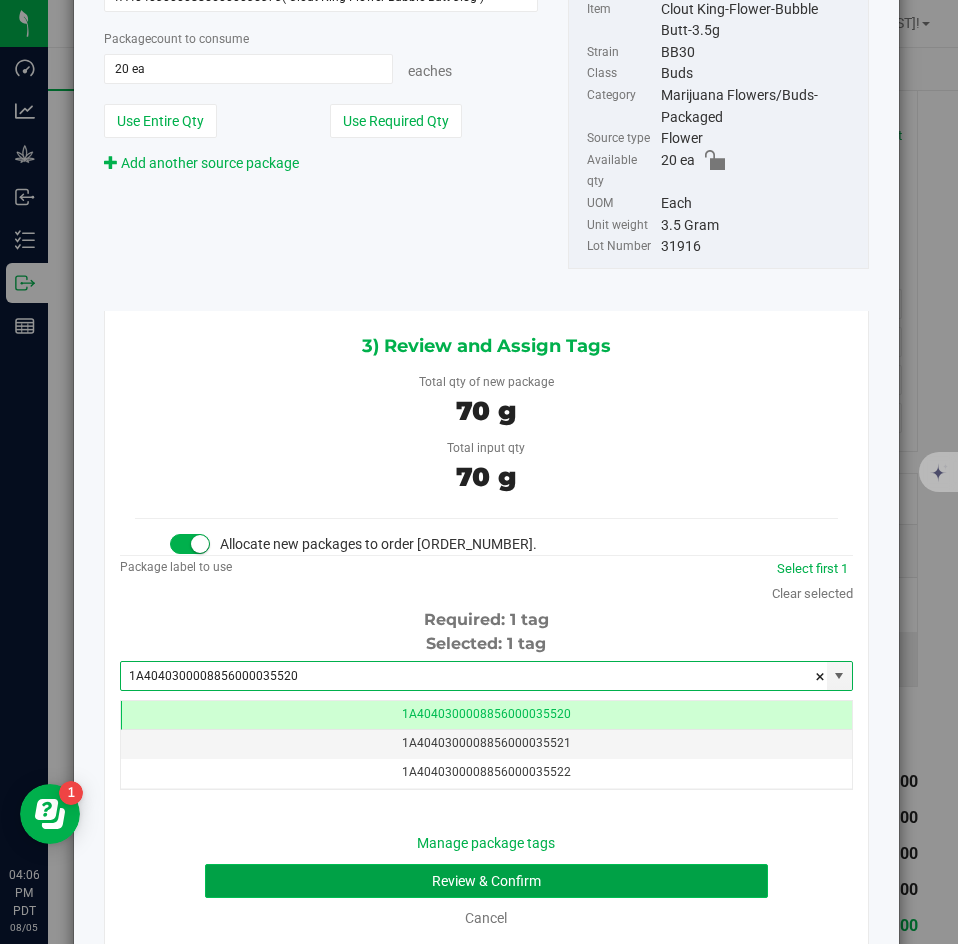 click on "Review & Confirm" at bounding box center [486, 881] 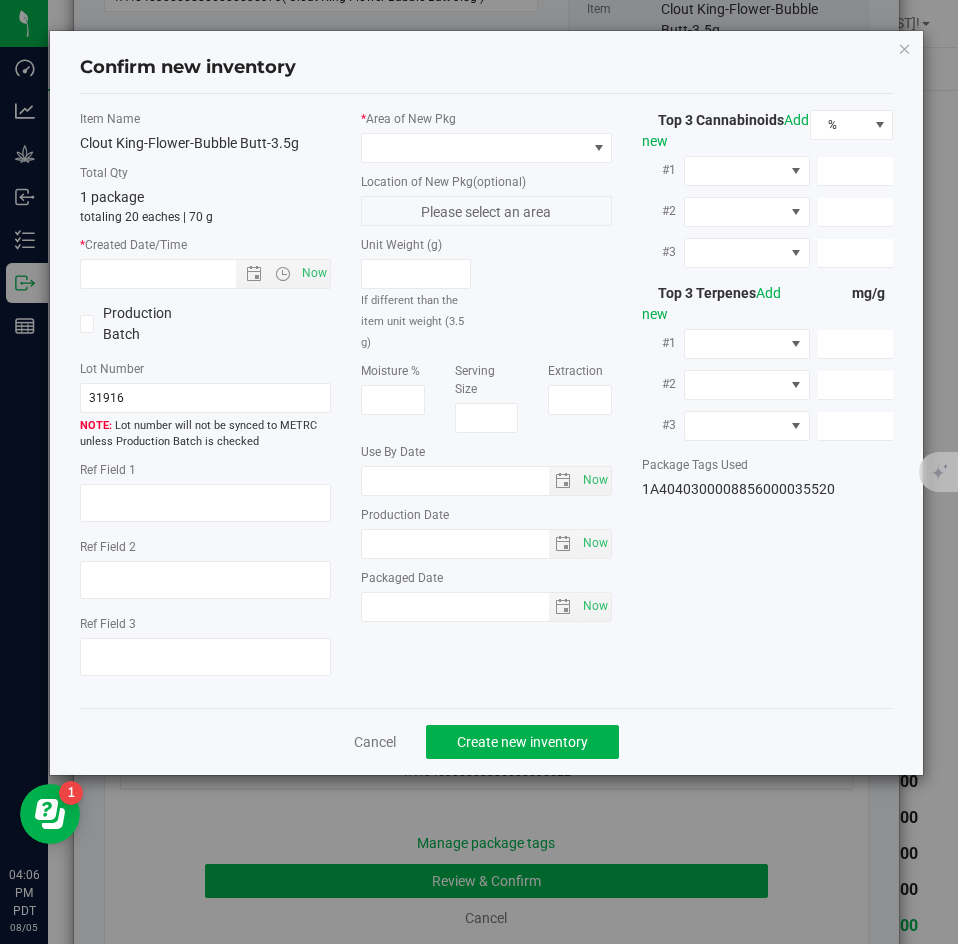 type on "25.6218%" 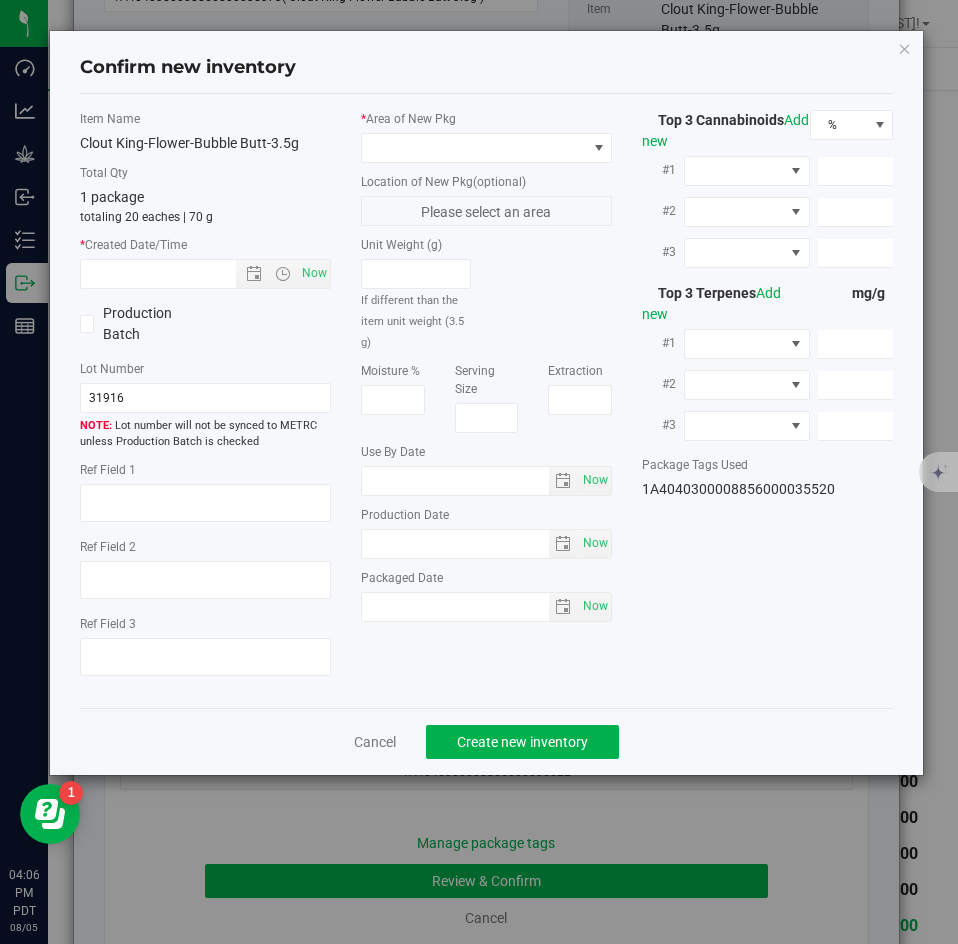 type on "Bubble Butt" 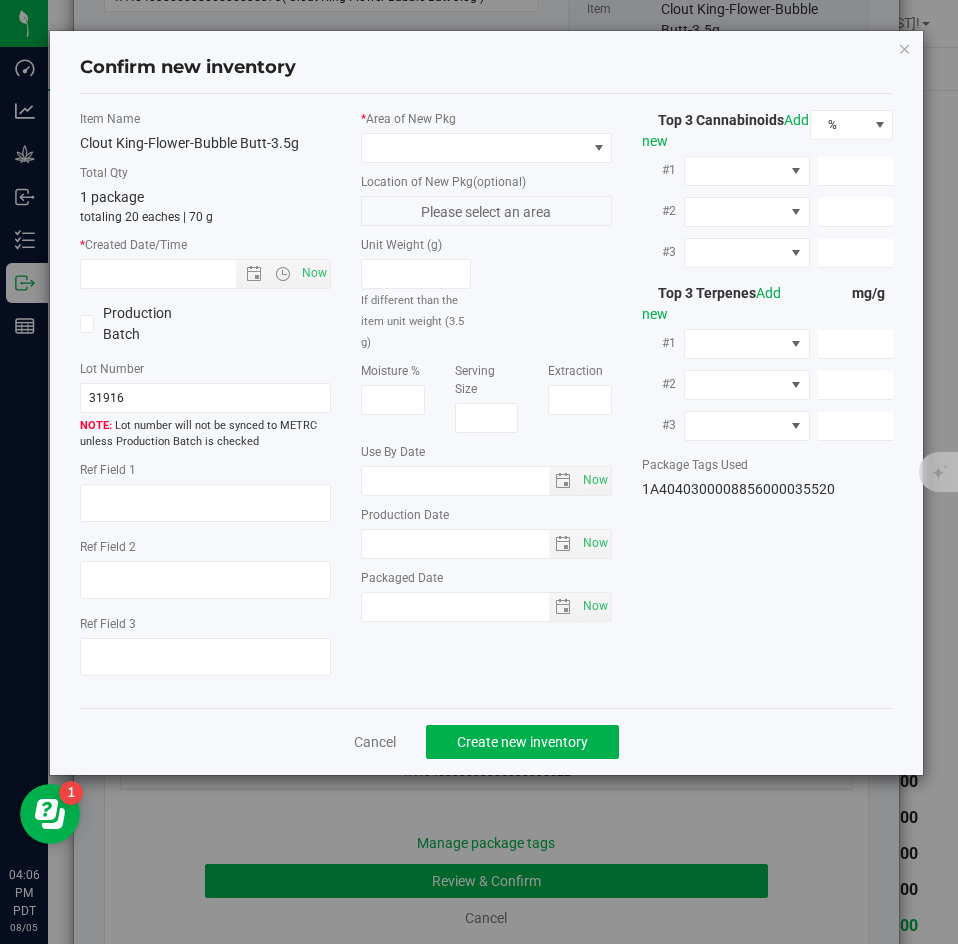 type on "<LOQ" 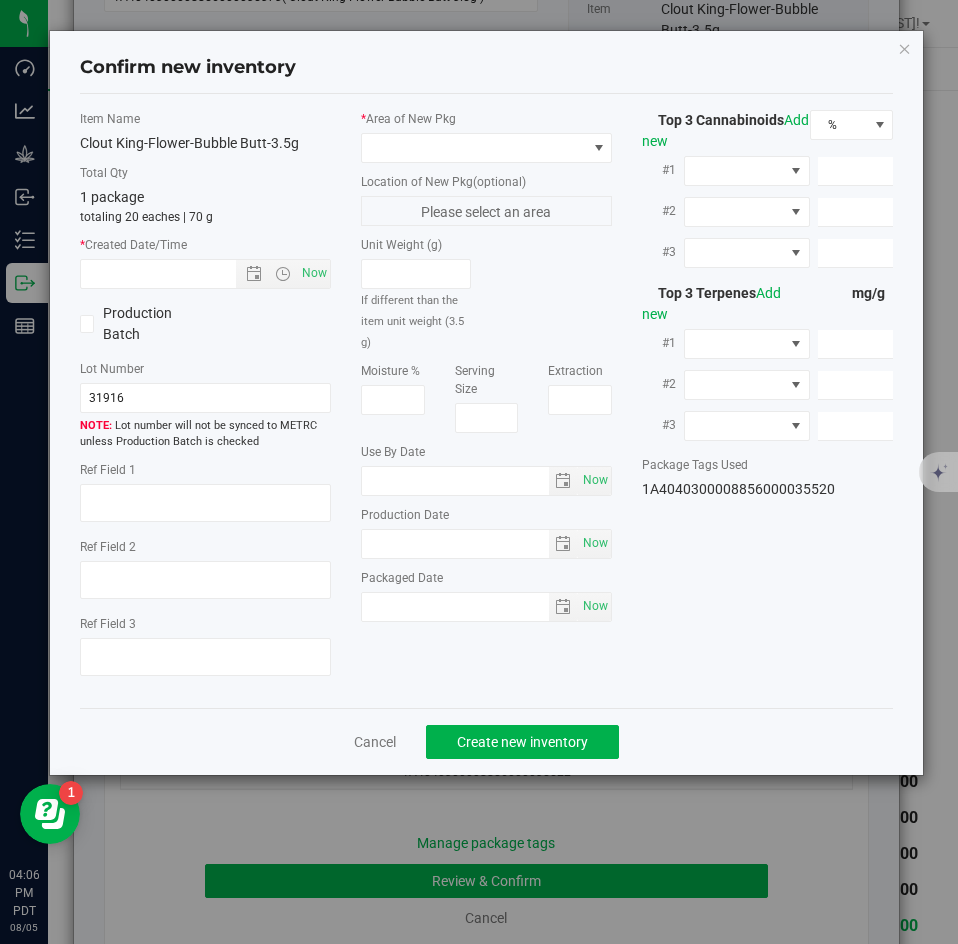 type on "272.7250" 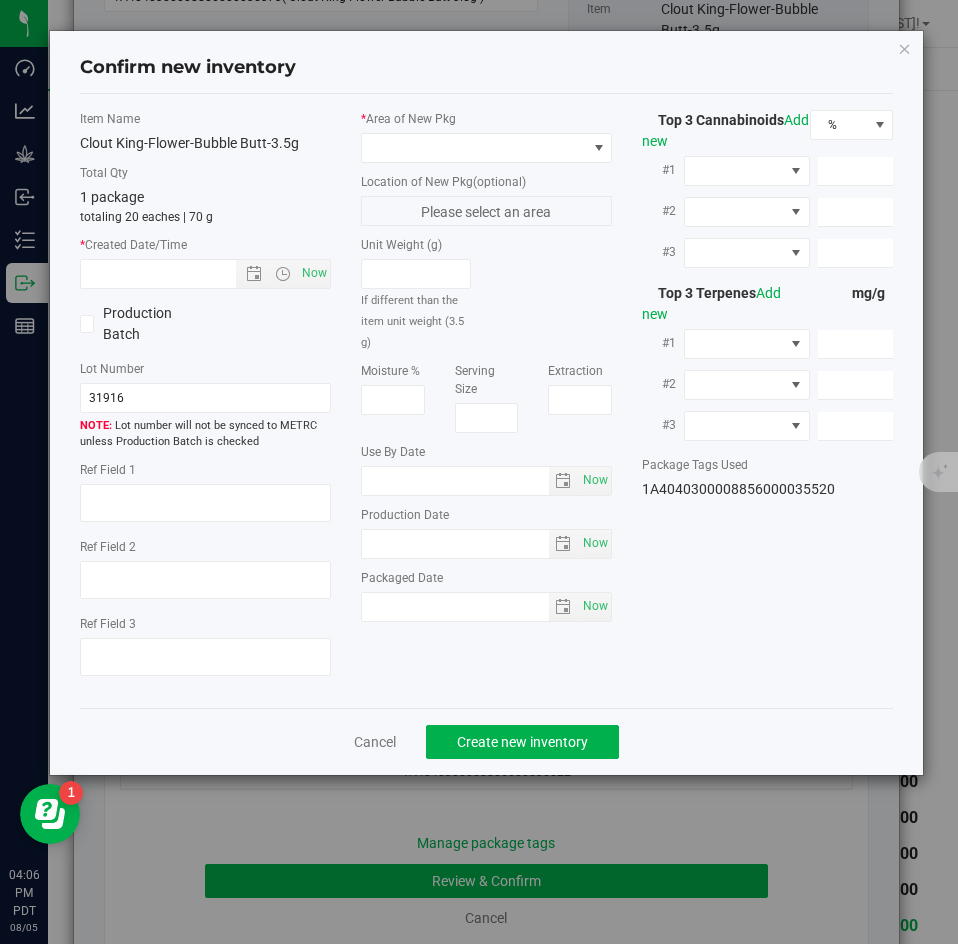type on "17.0390" 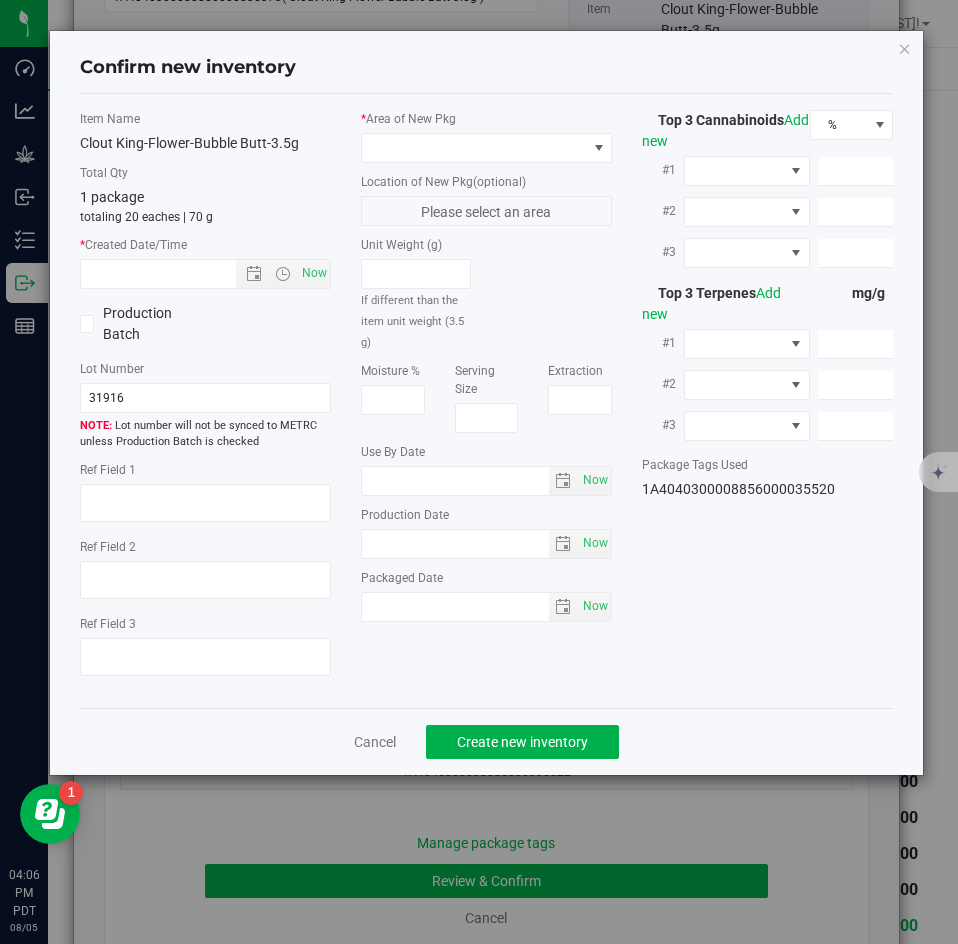 type on "3.2690" 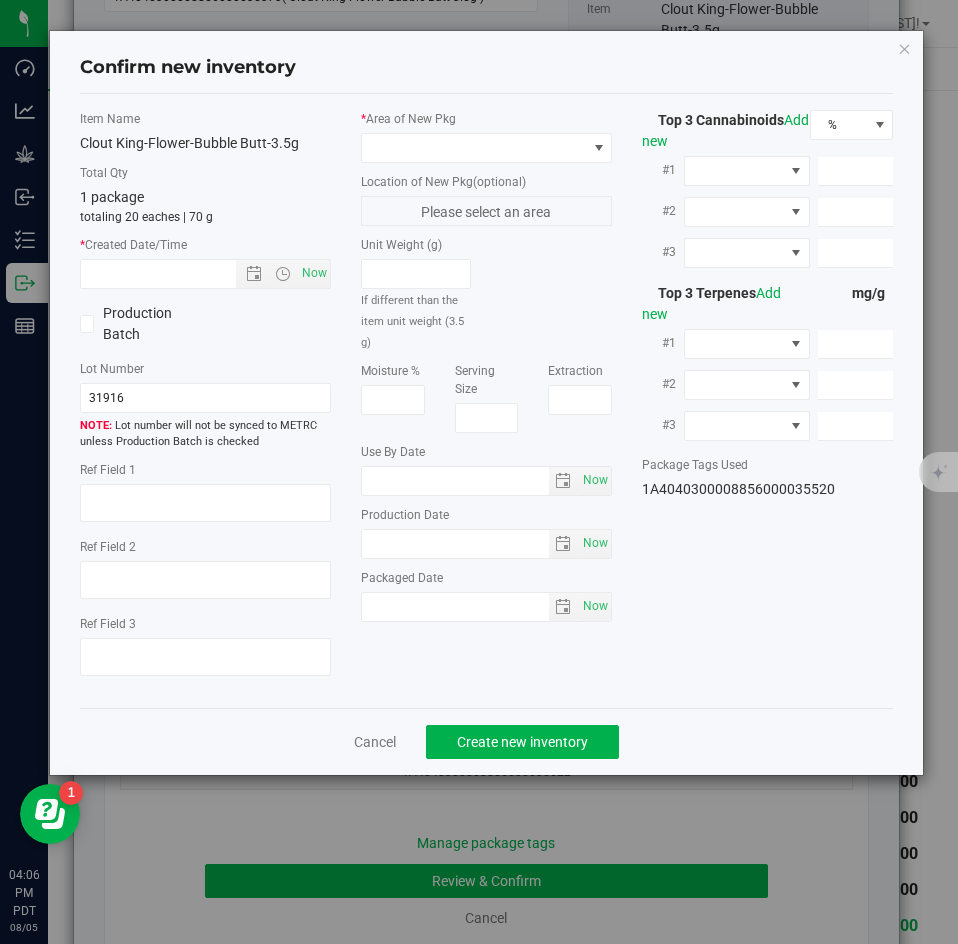 type on "2.9670" 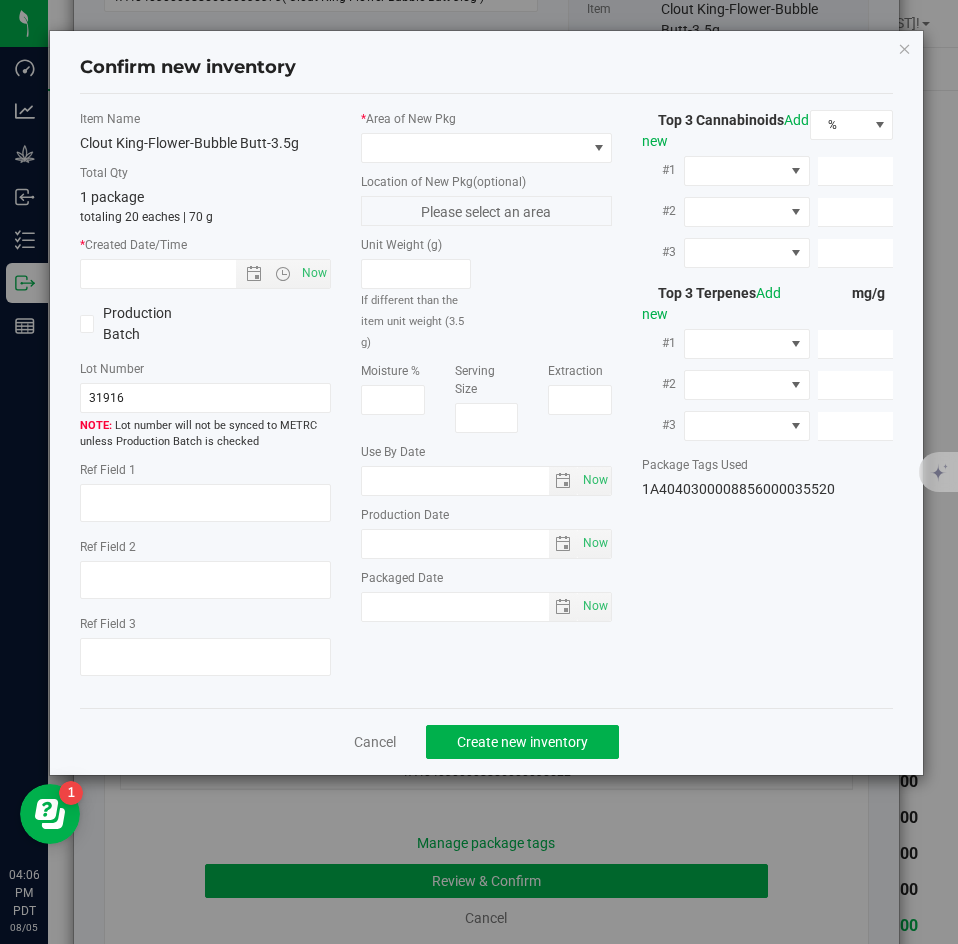 type on "2.2660" 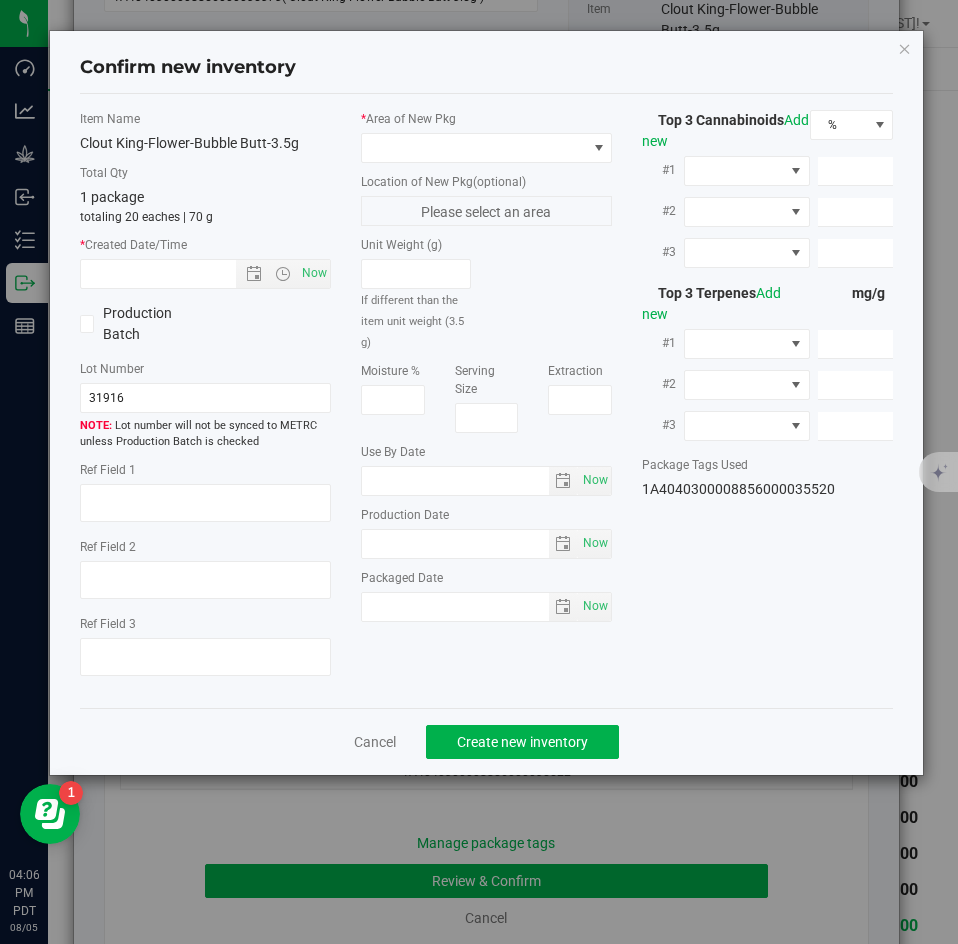 type on "2.1550" 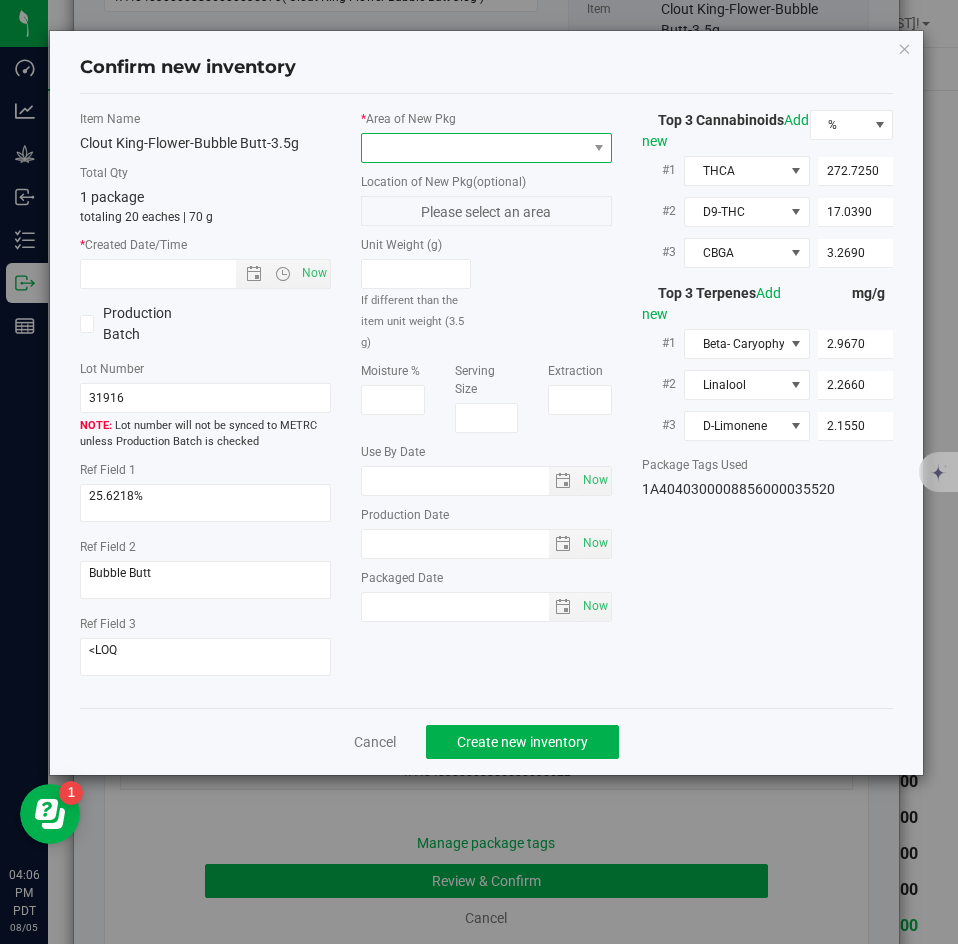 click at bounding box center (474, 148) 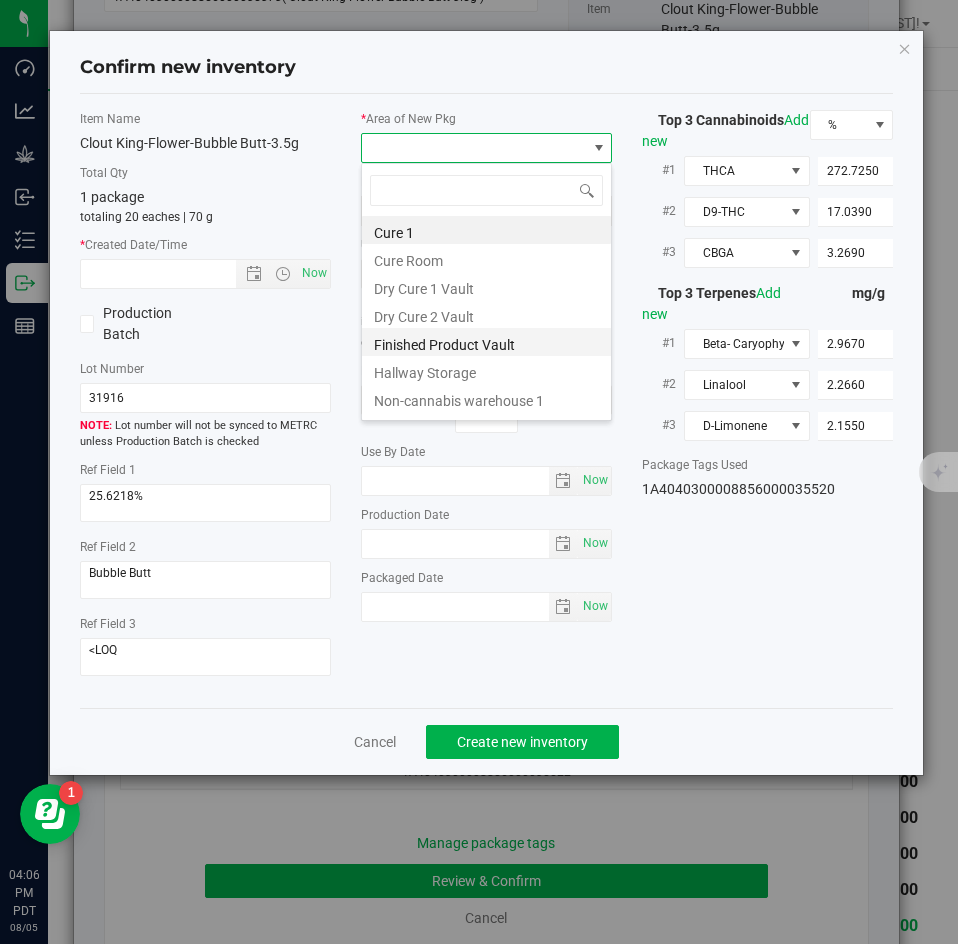 click on "Finished Product Vault" at bounding box center (486, 342) 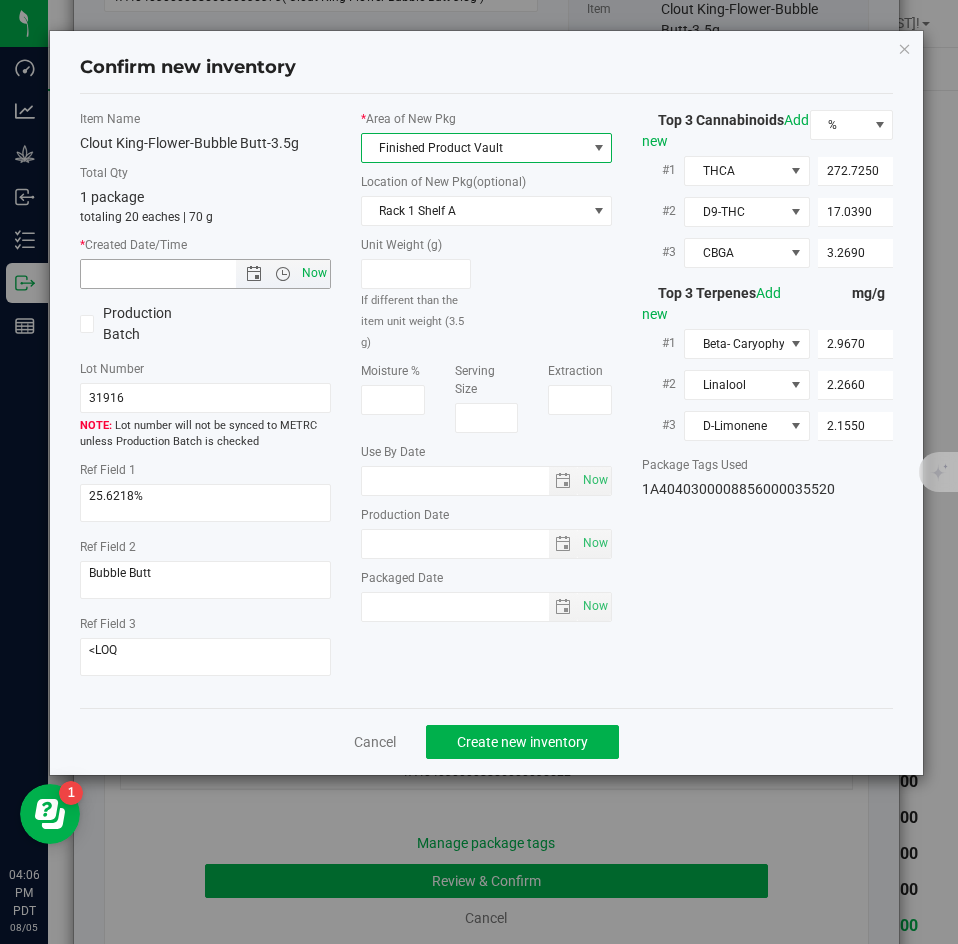 click on "Now" at bounding box center [315, 273] 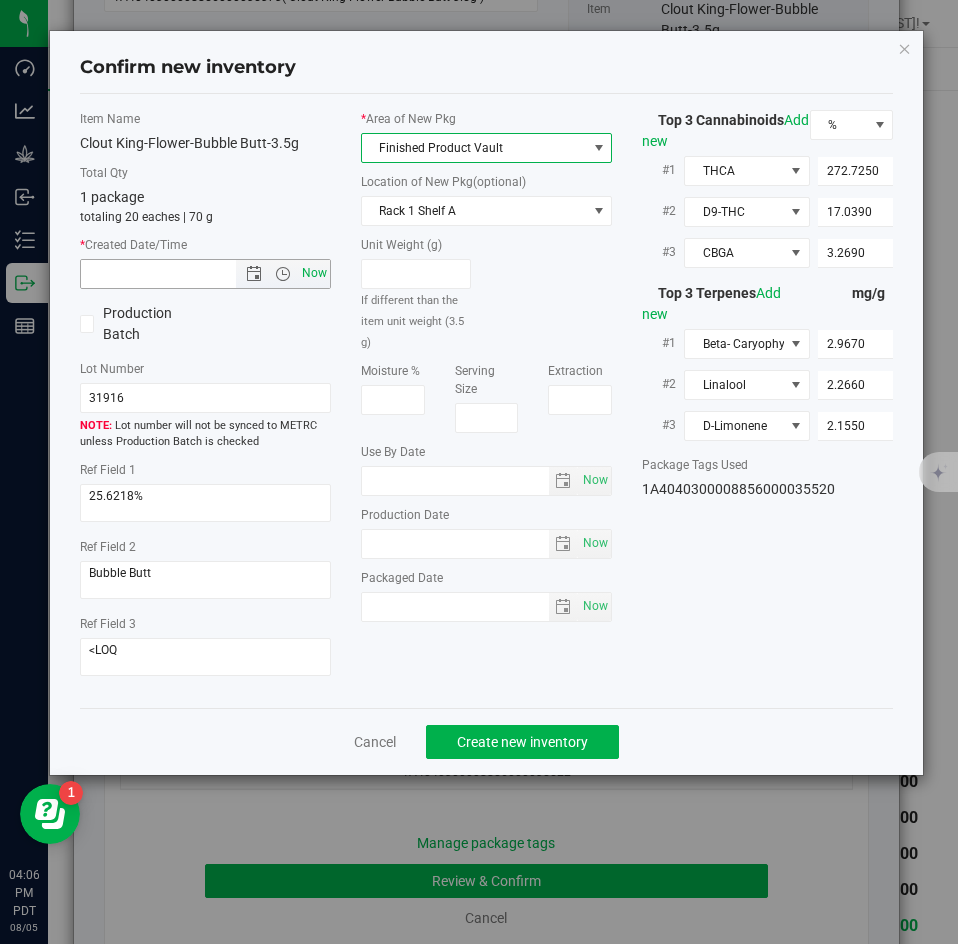 type on "[MONTH]/5/[YEAR] [HOUR]:06 [AMPM]" 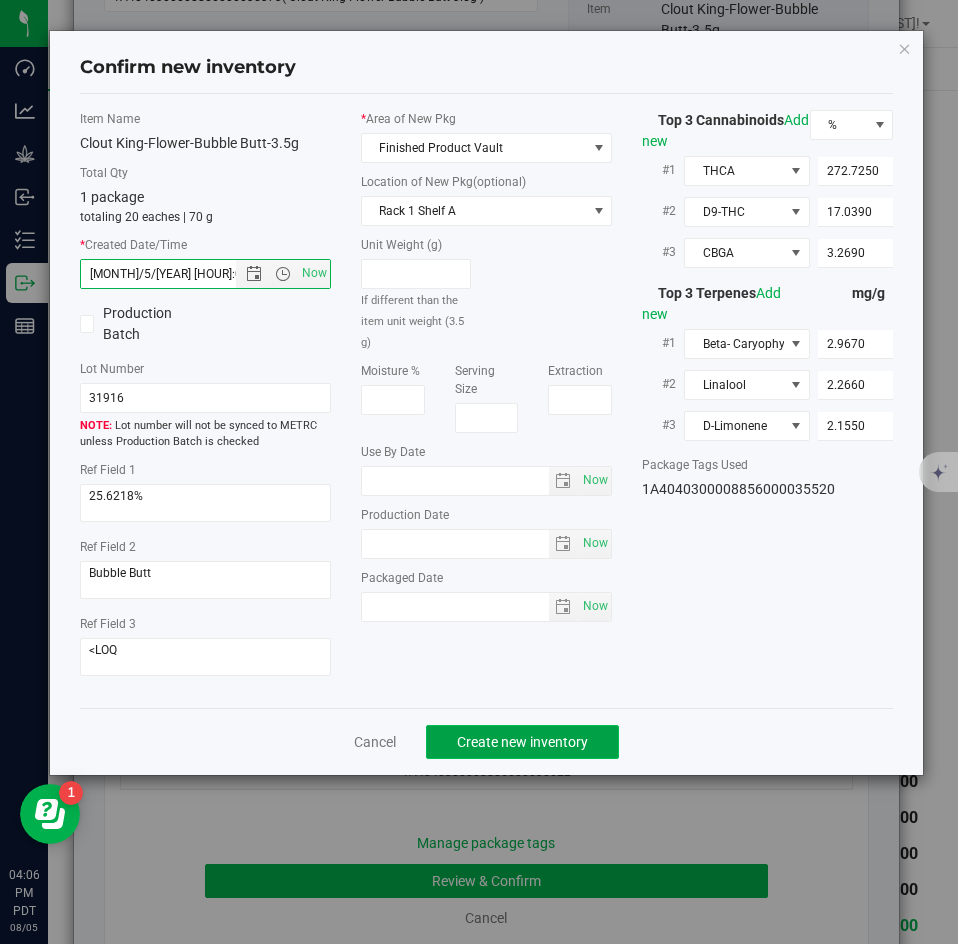 click on "Create new inventory" 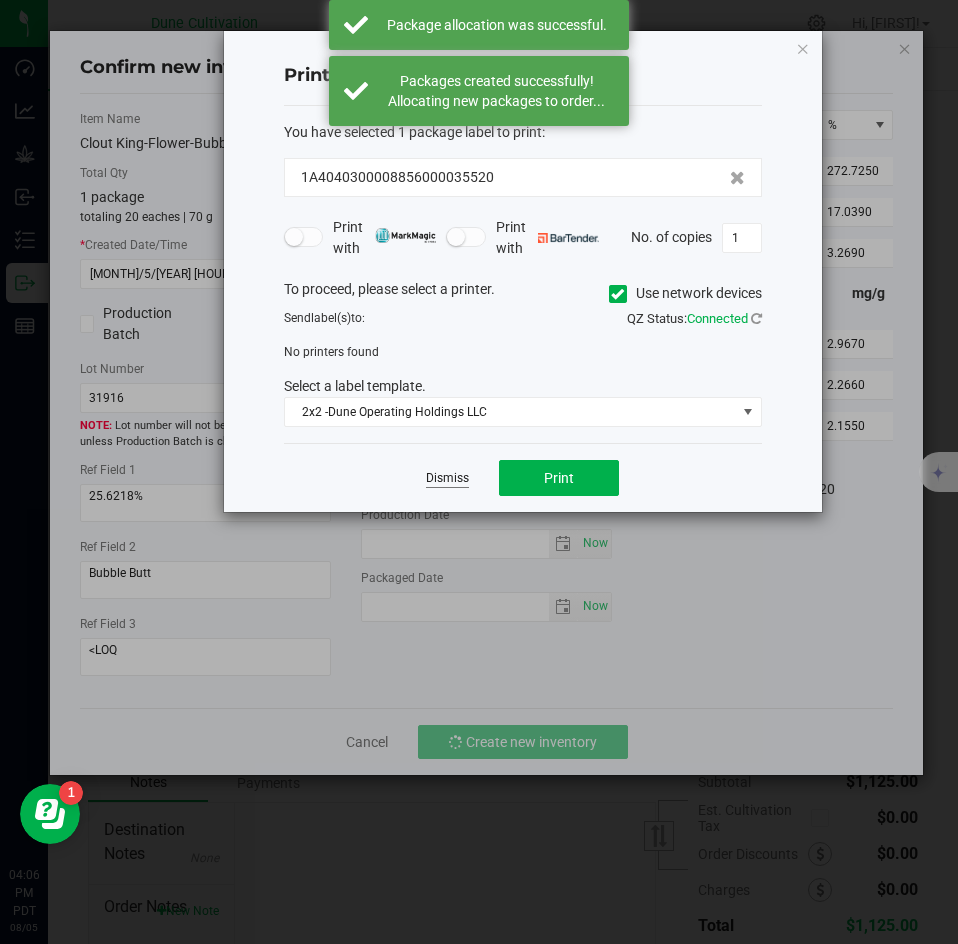 click on "Dismiss" 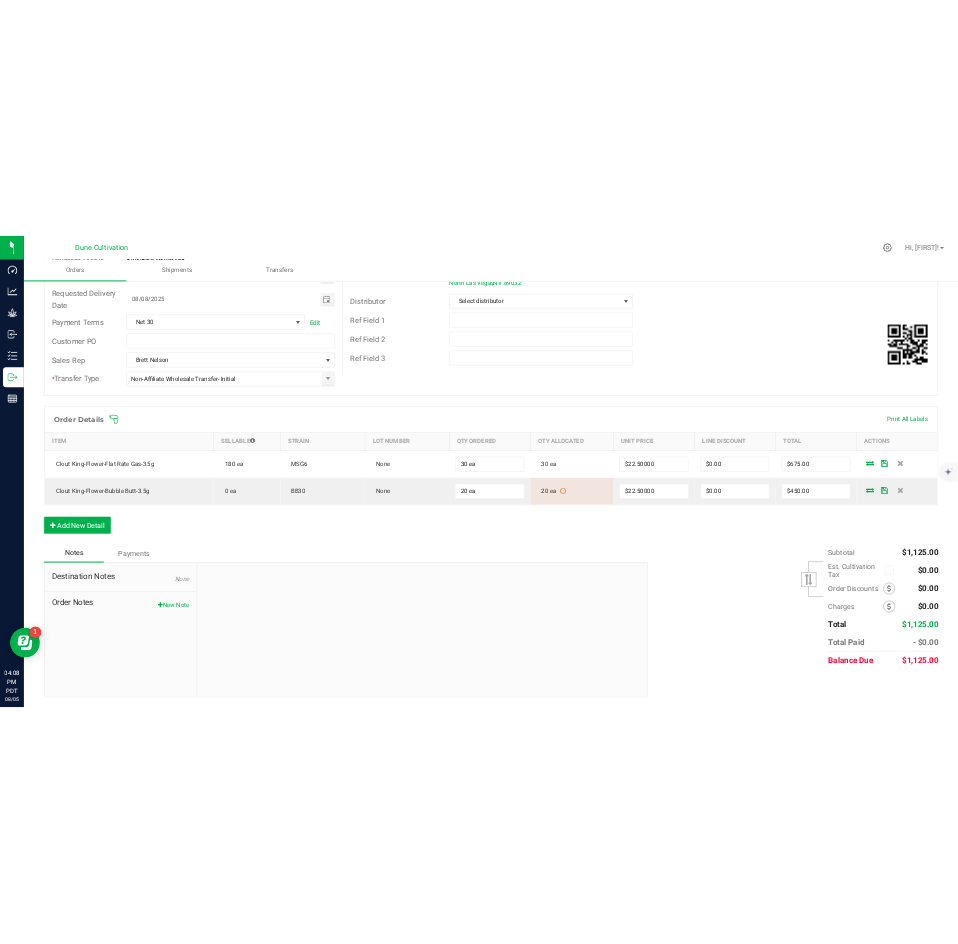 scroll, scrollTop: 0, scrollLeft: 0, axis: both 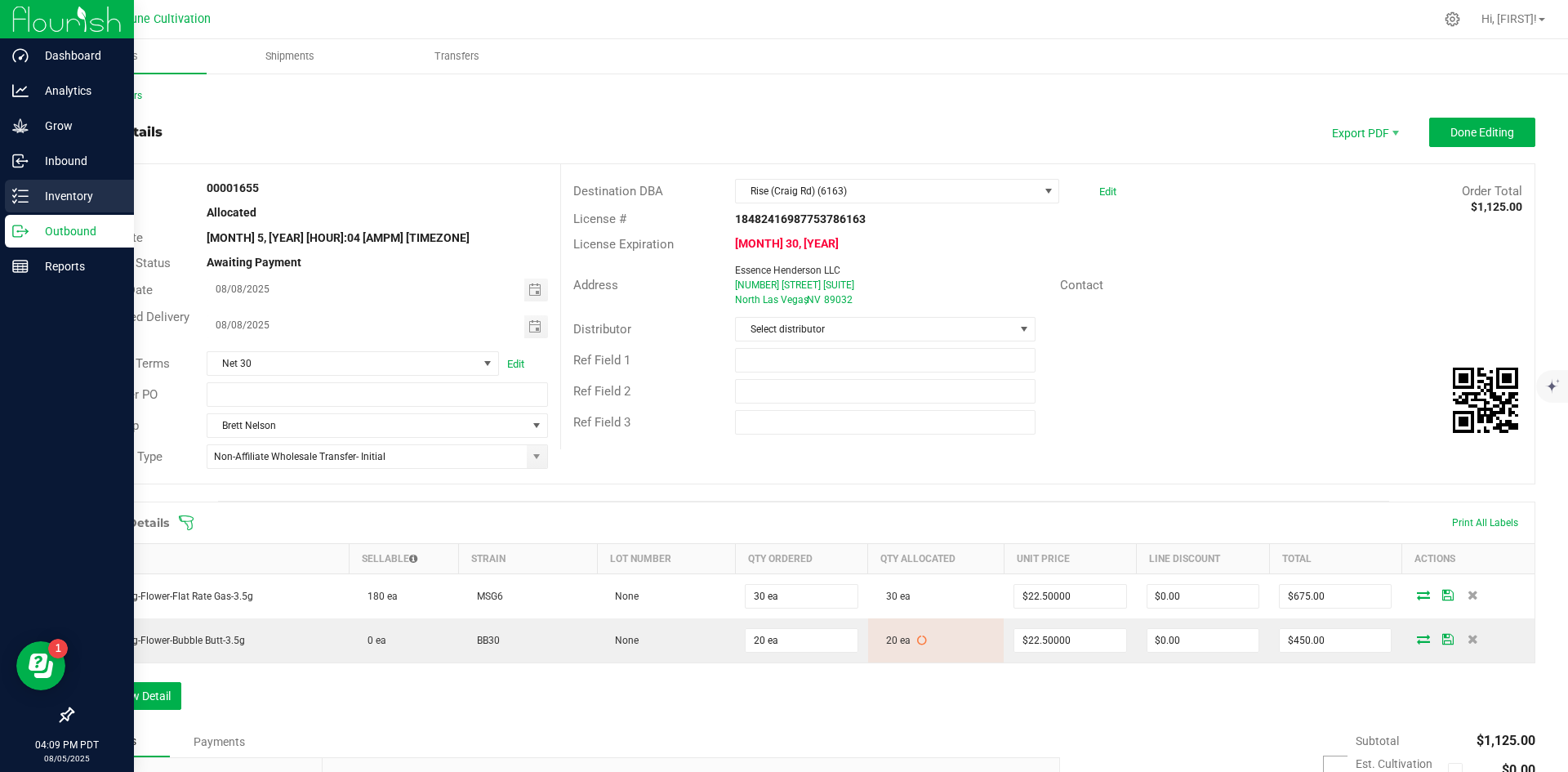 click 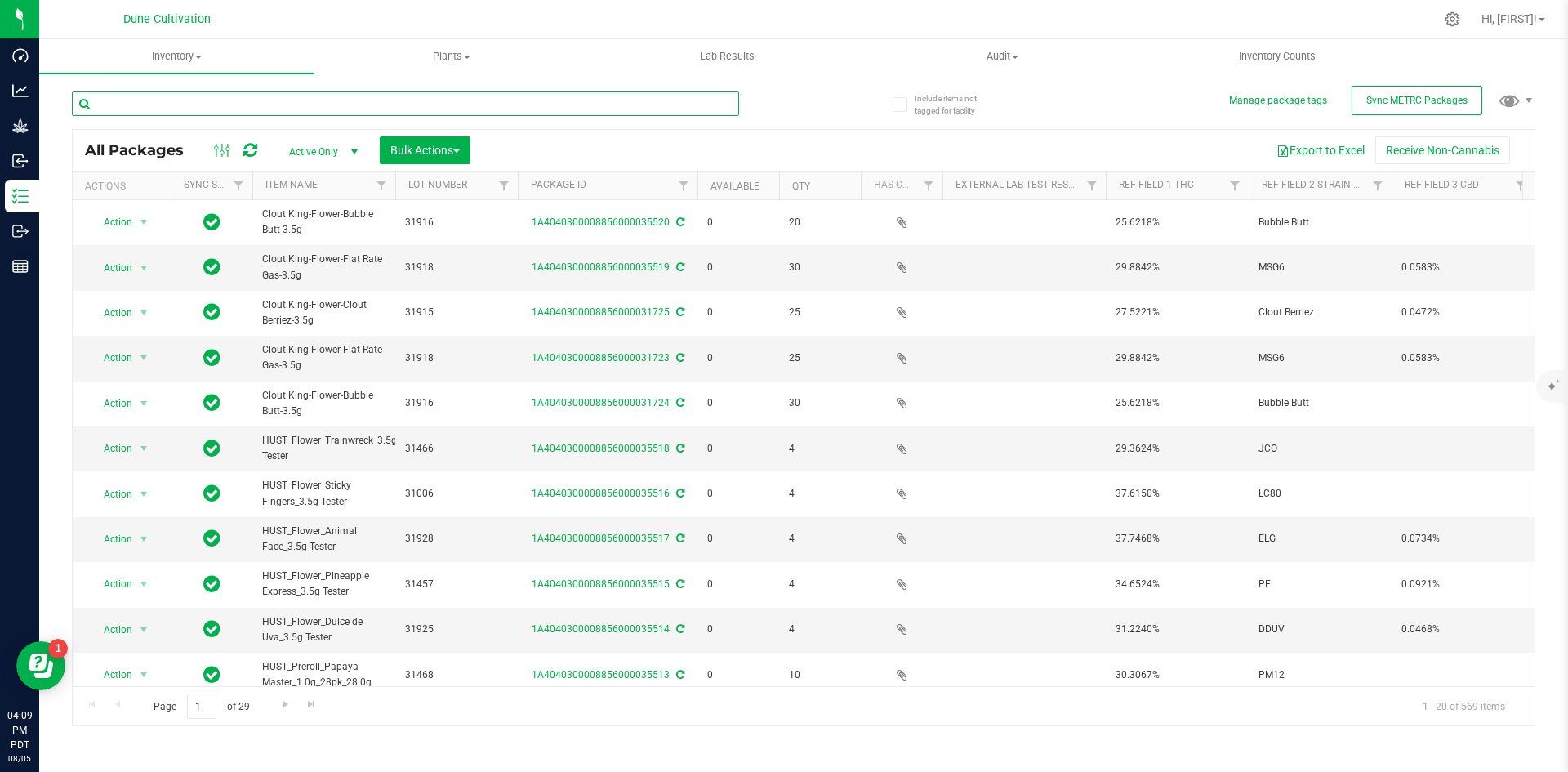 click at bounding box center (405, 104) 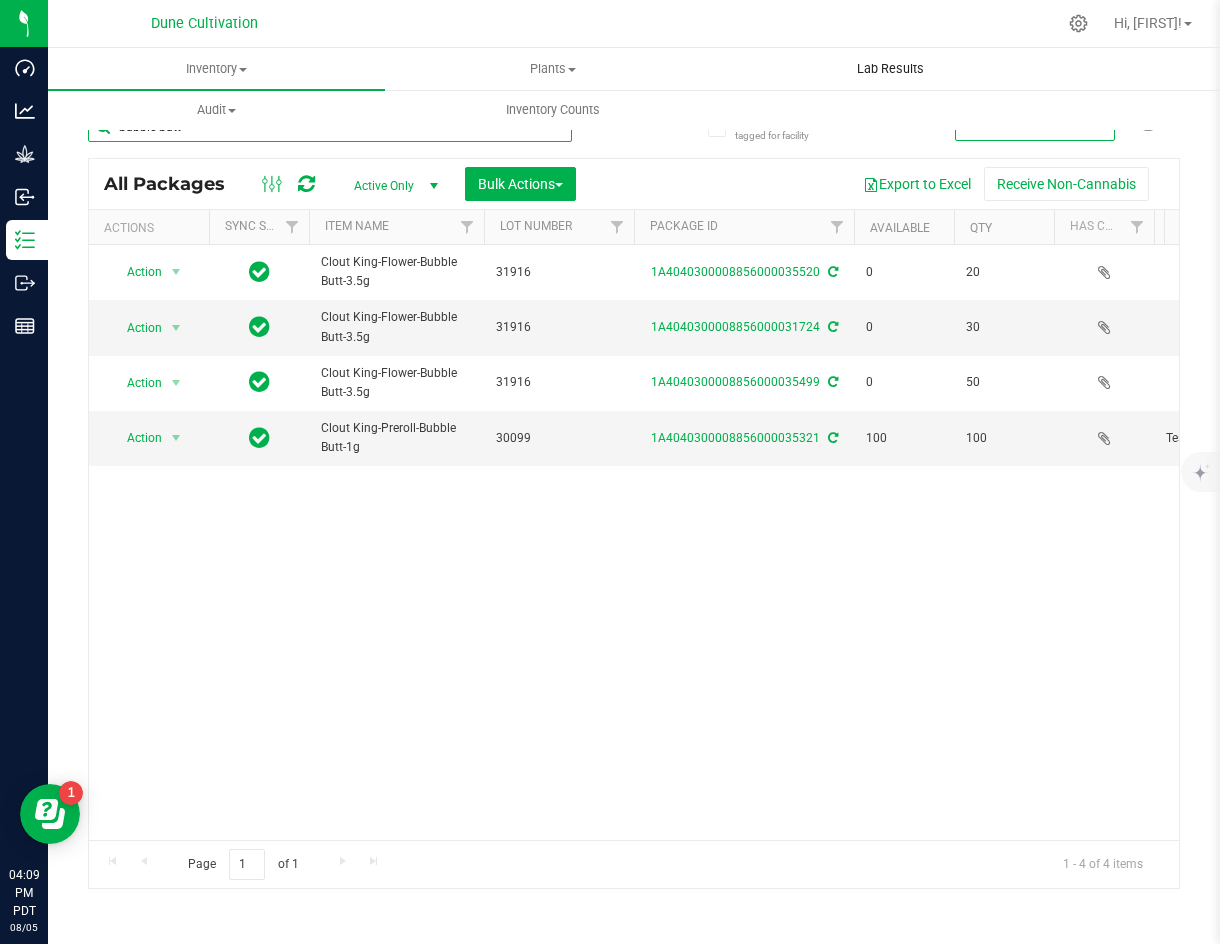 type on "bubble butt" 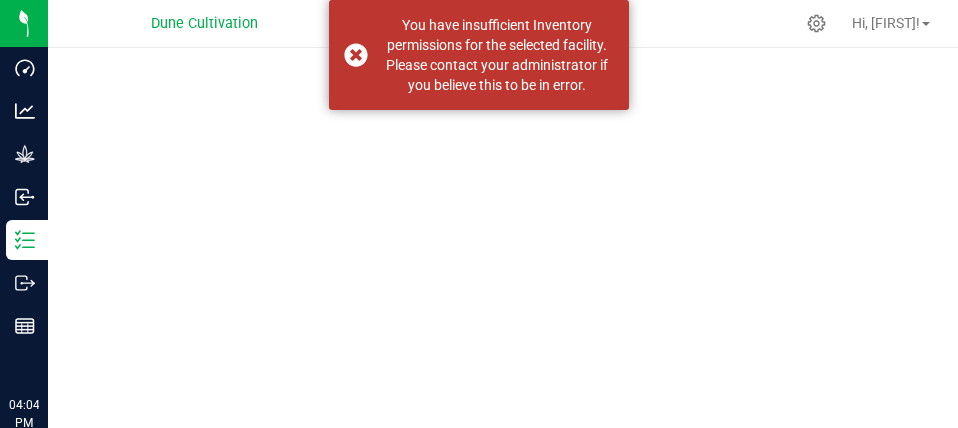 scroll, scrollTop: 0, scrollLeft: 0, axis: both 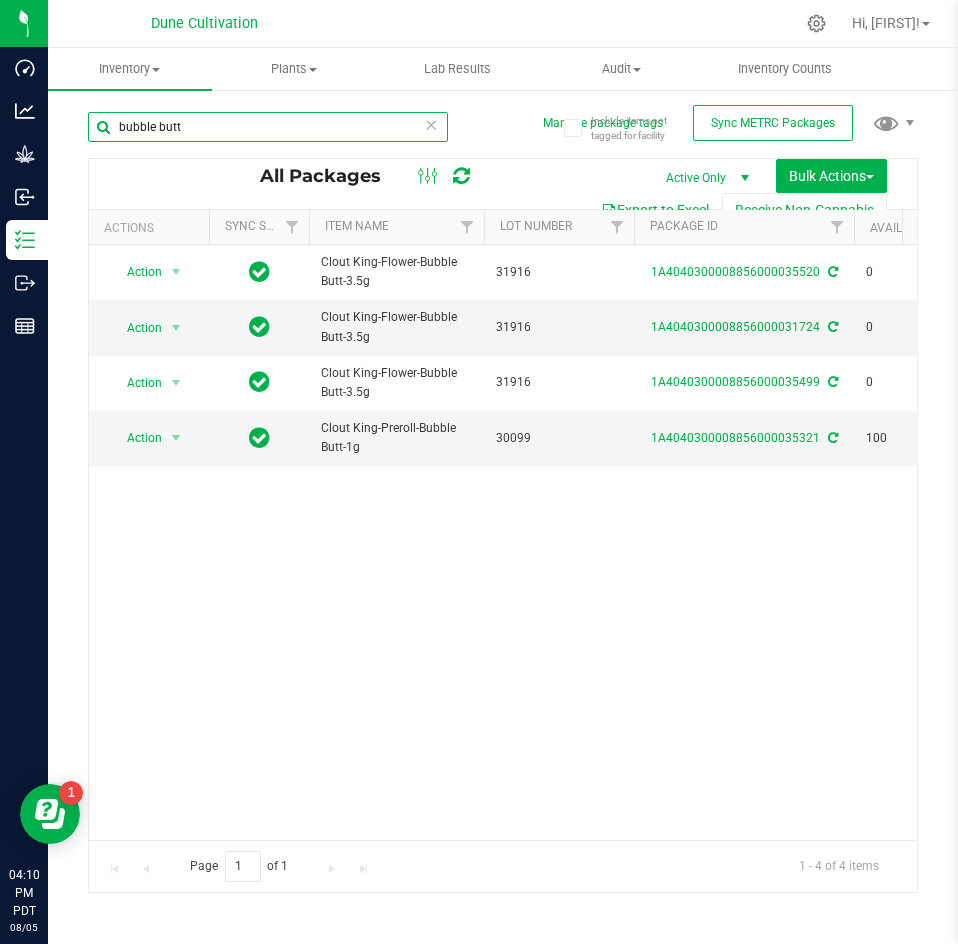 drag, startPoint x: 264, startPoint y: 130, endPoint x: 93, endPoint y: 122, distance: 171.18703 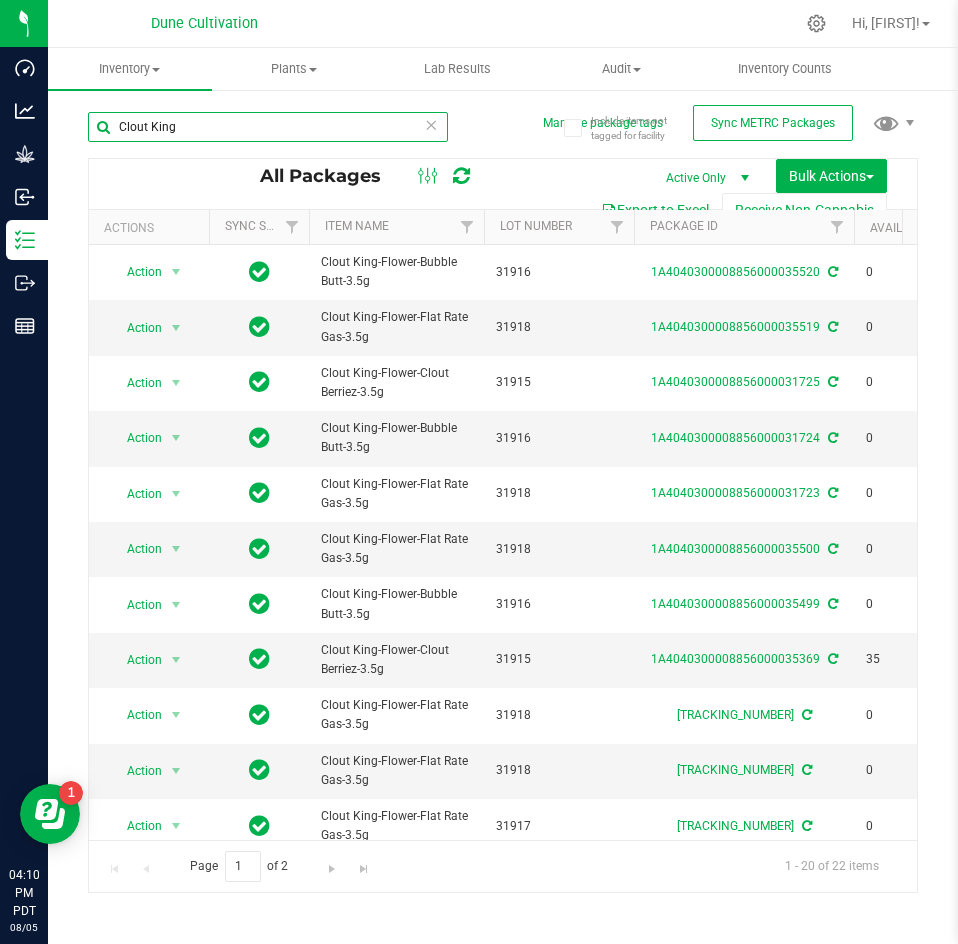 scroll, scrollTop: 0, scrollLeft: 130, axis: horizontal 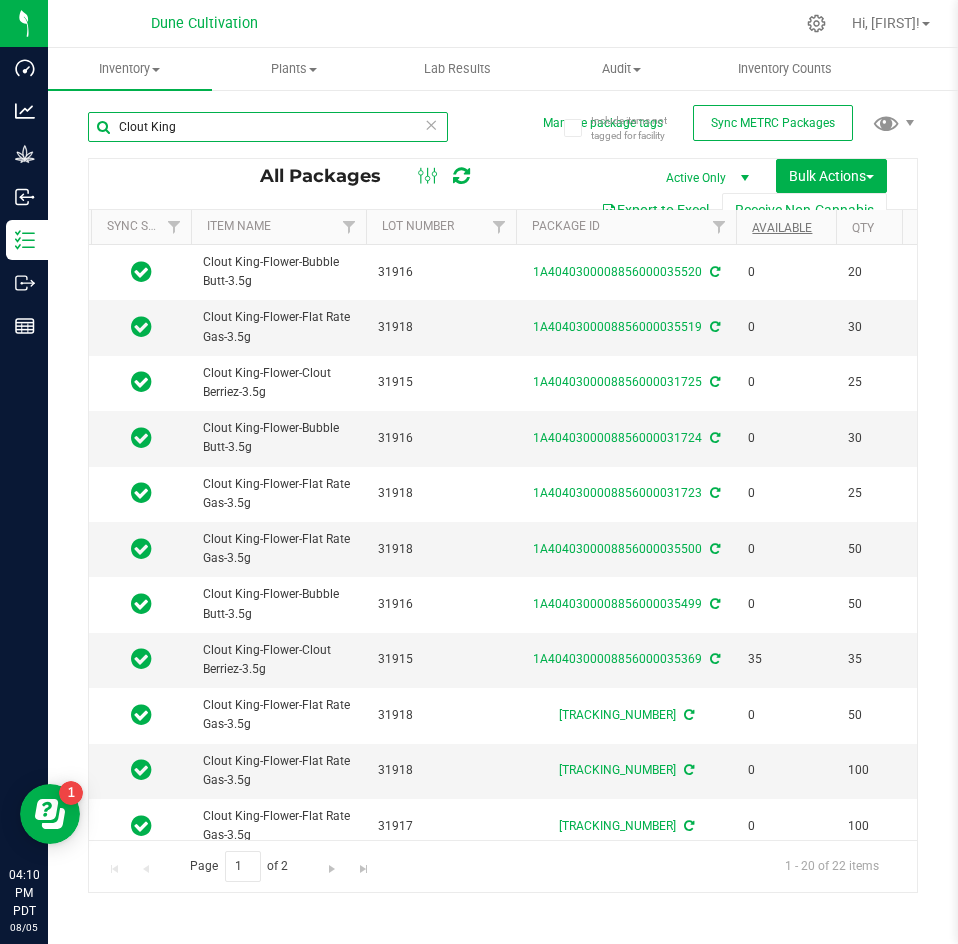 type on "Clout King" 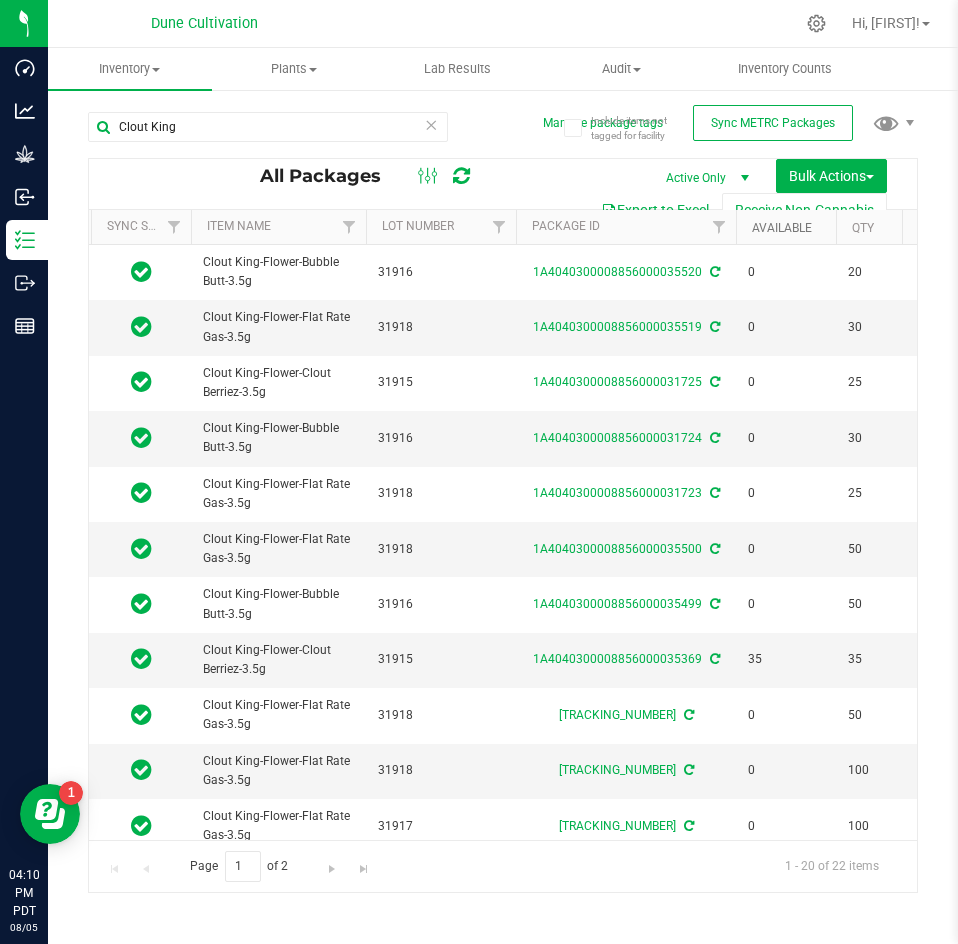 click on "Available" at bounding box center (782, 228) 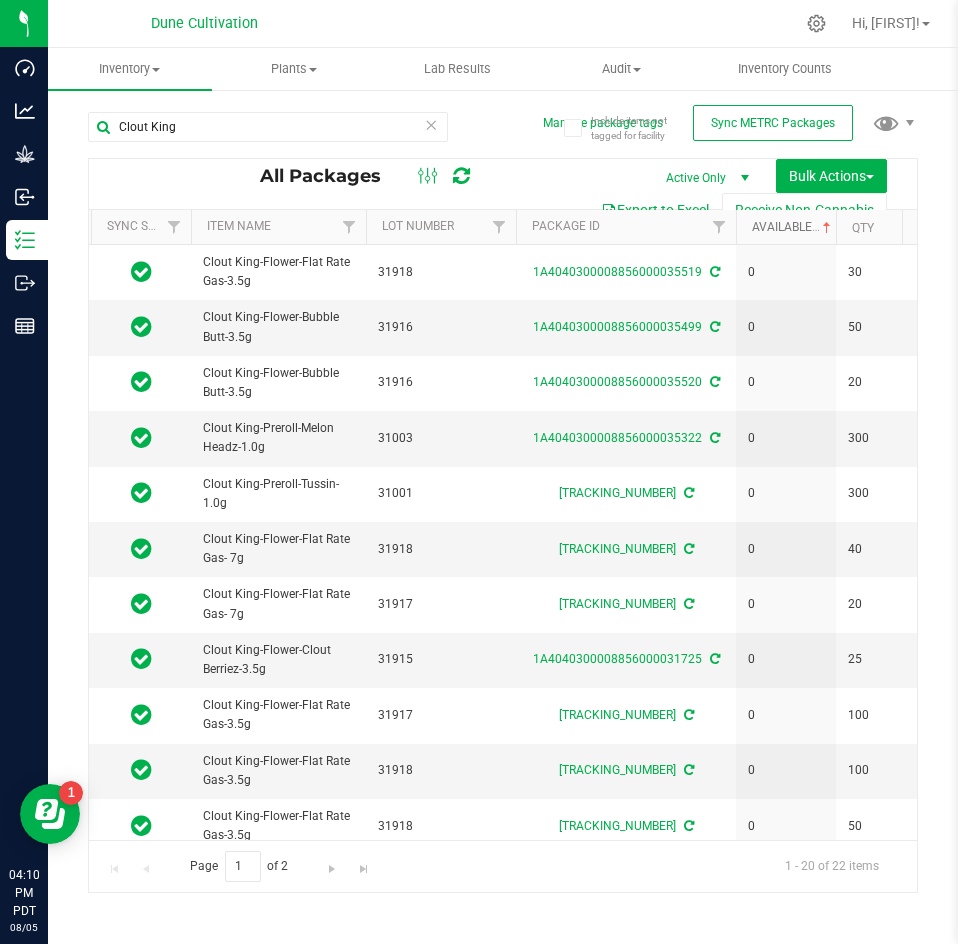 click on "Available" at bounding box center [793, 227] 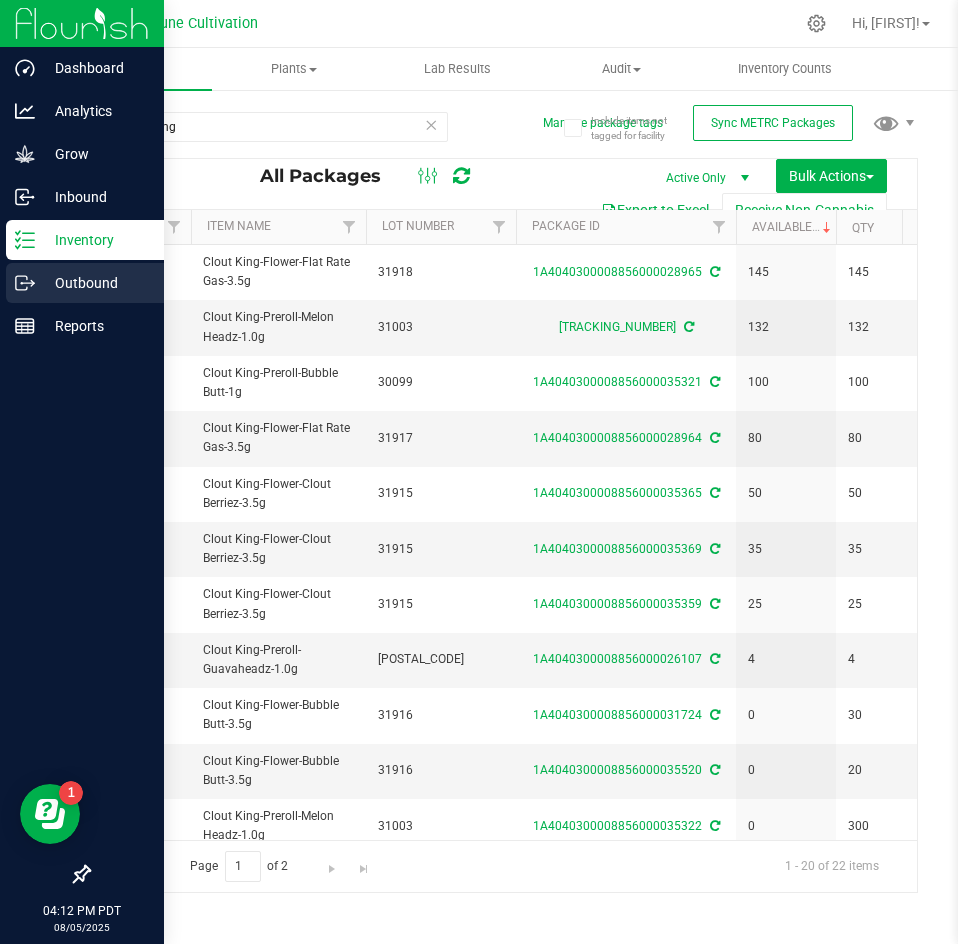 click on "Outbound" at bounding box center [85, 283] 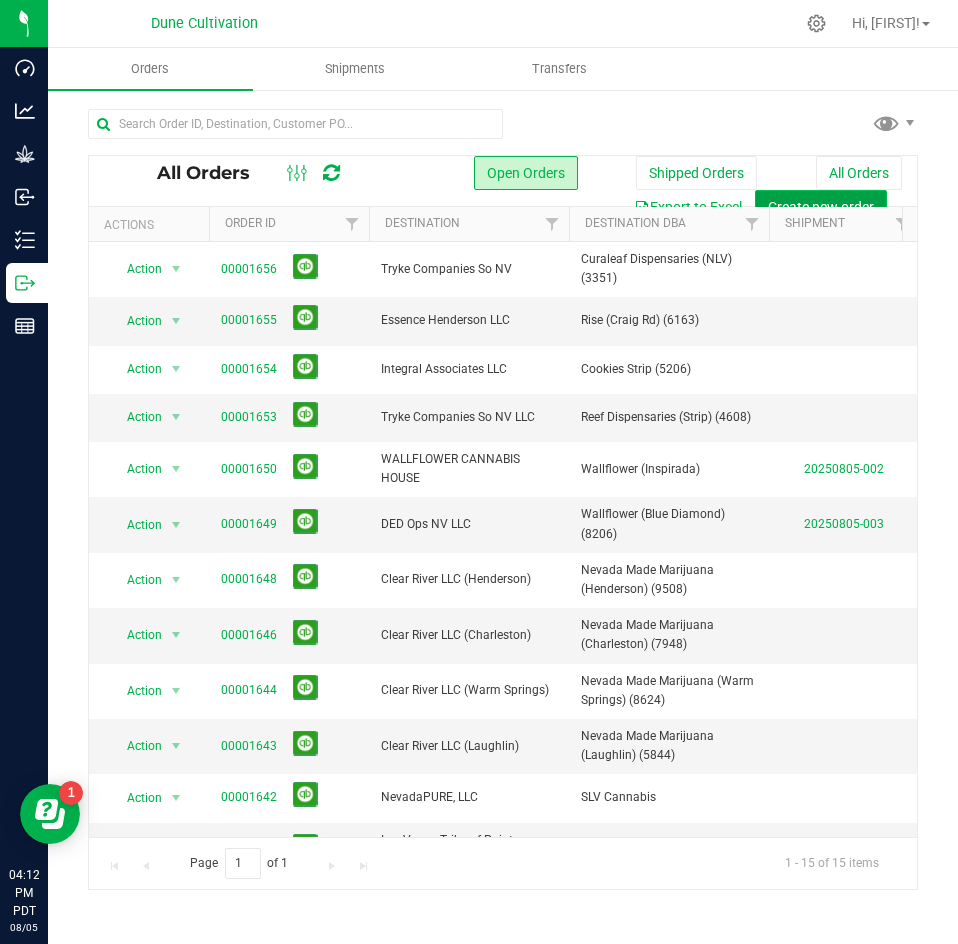 click on "Create new order" at bounding box center [821, 207] 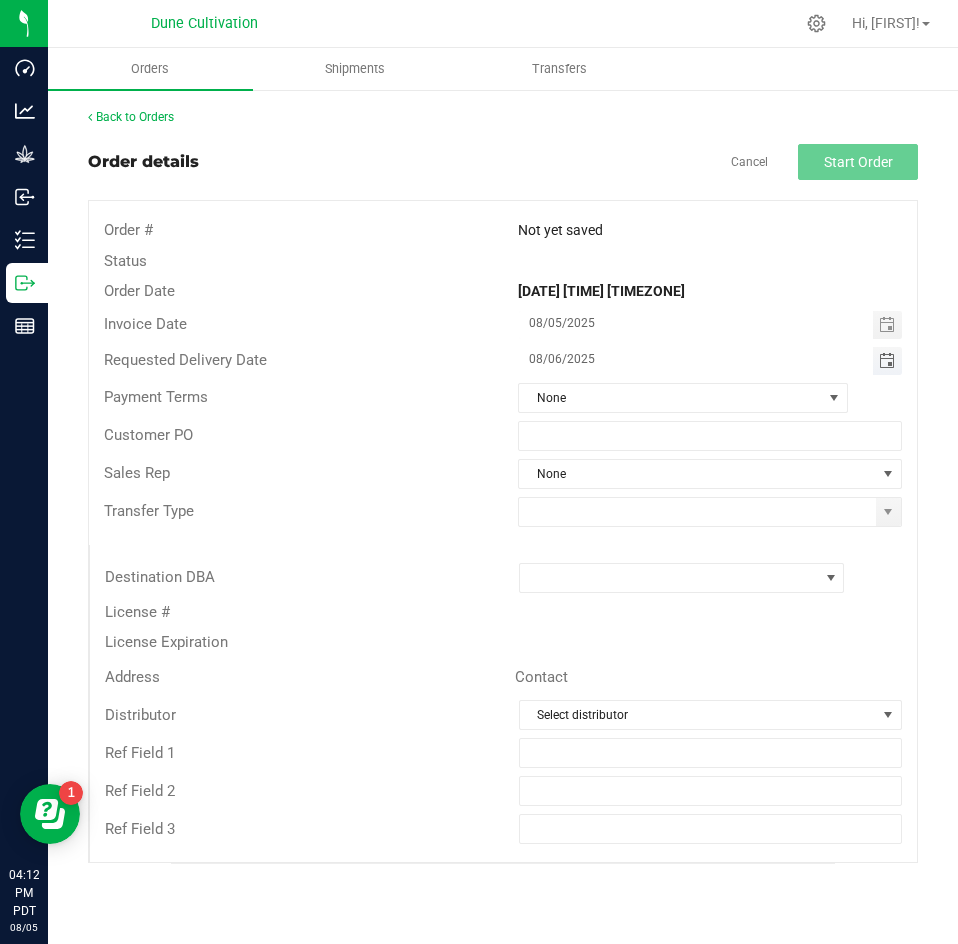 click at bounding box center (887, 361) 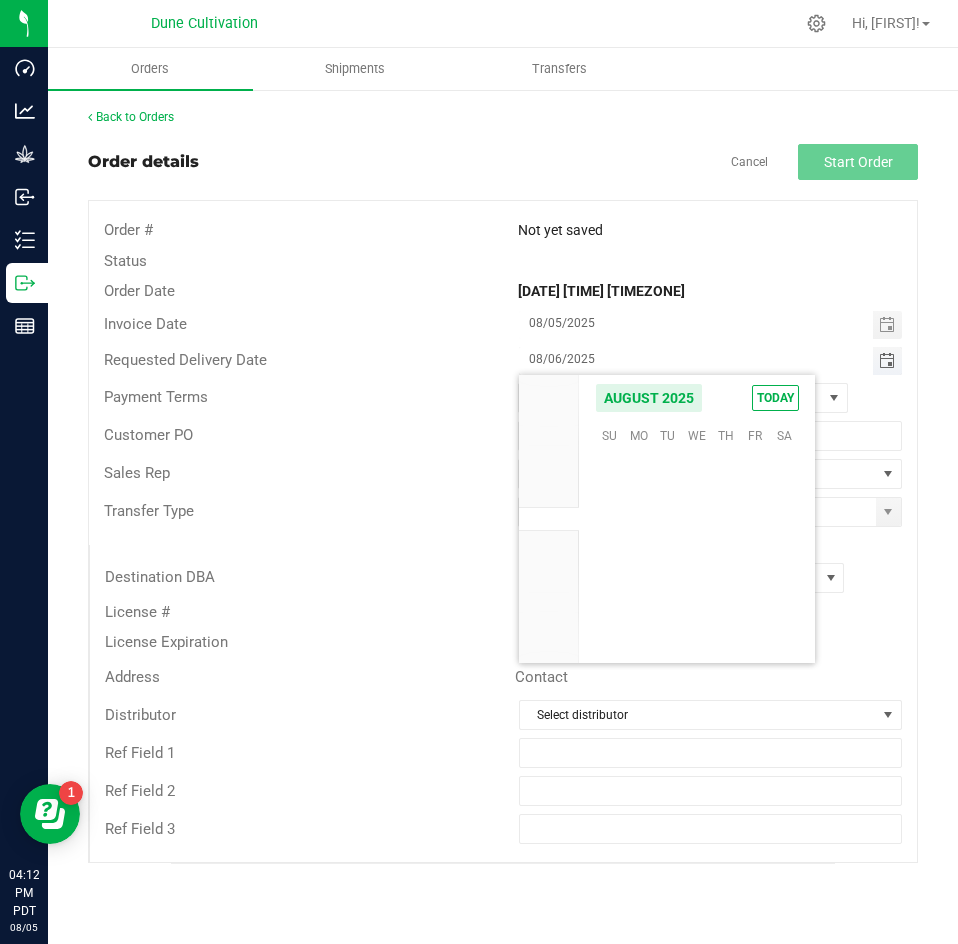 scroll, scrollTop: 36168, scrollLeft: 0, axis: vertical 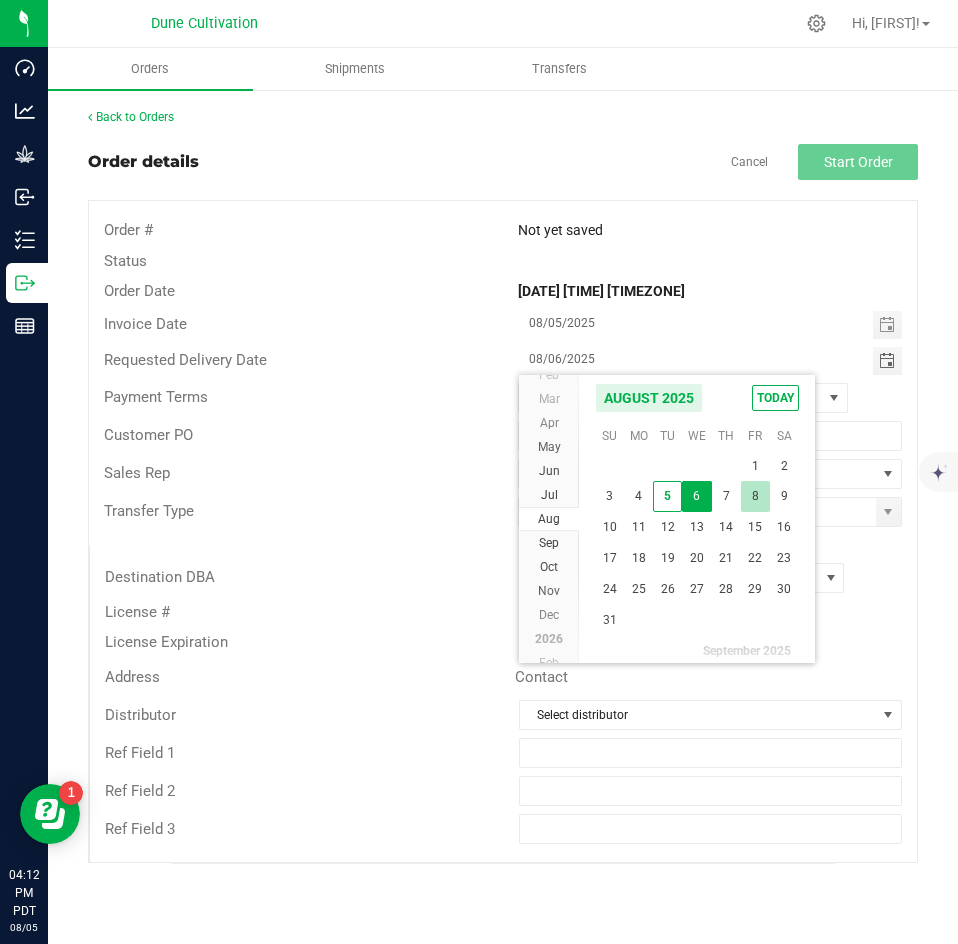 click on "8" at bounding box center (755, 496) 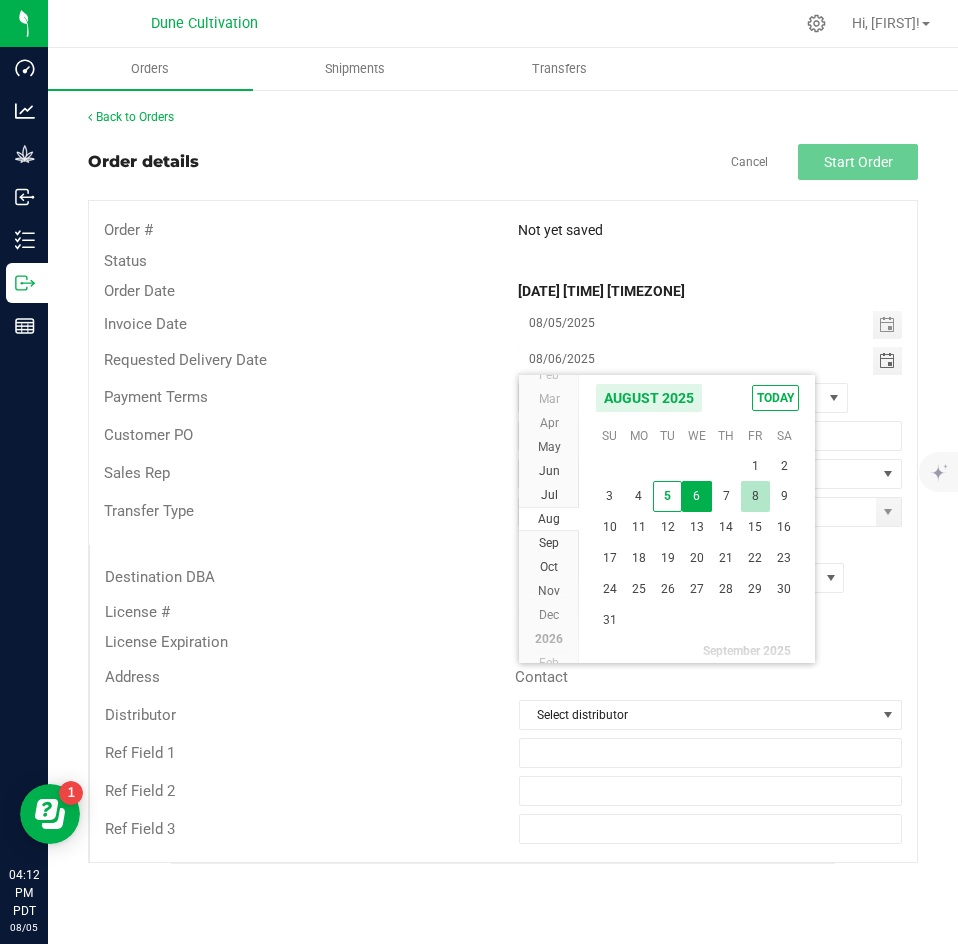 type on "08/08/2025" 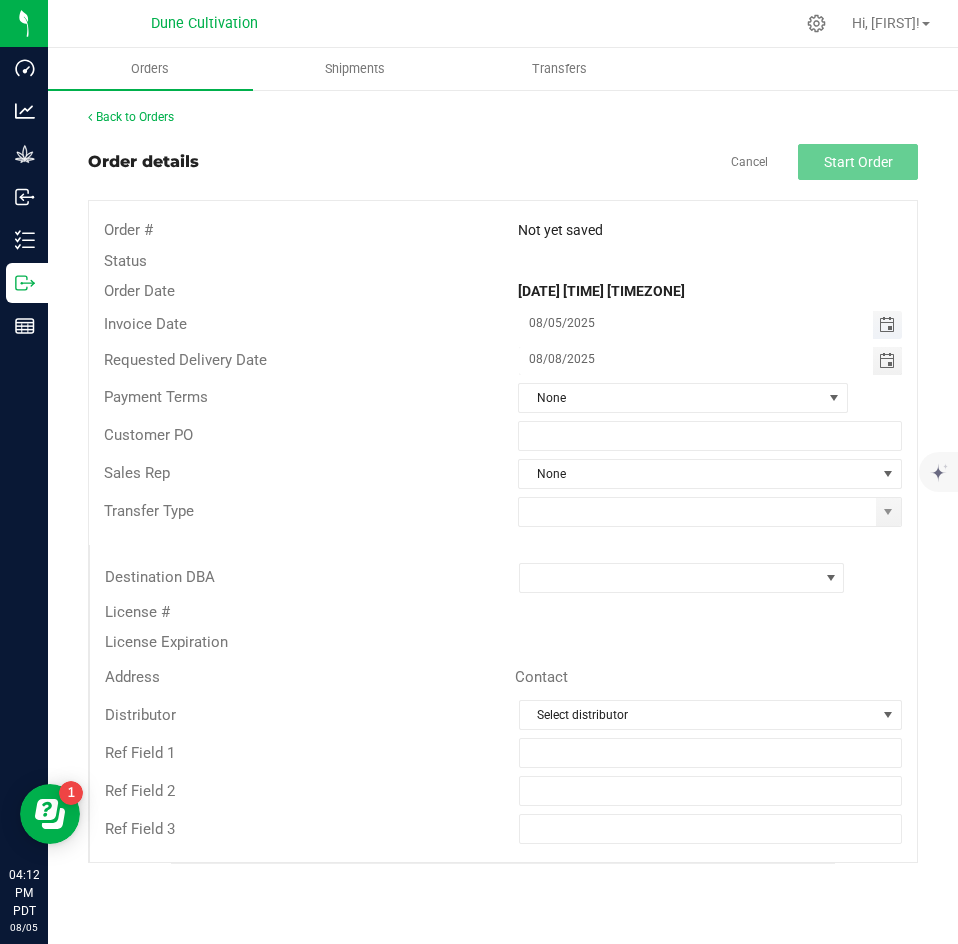 click at bounding box center (887, 325) 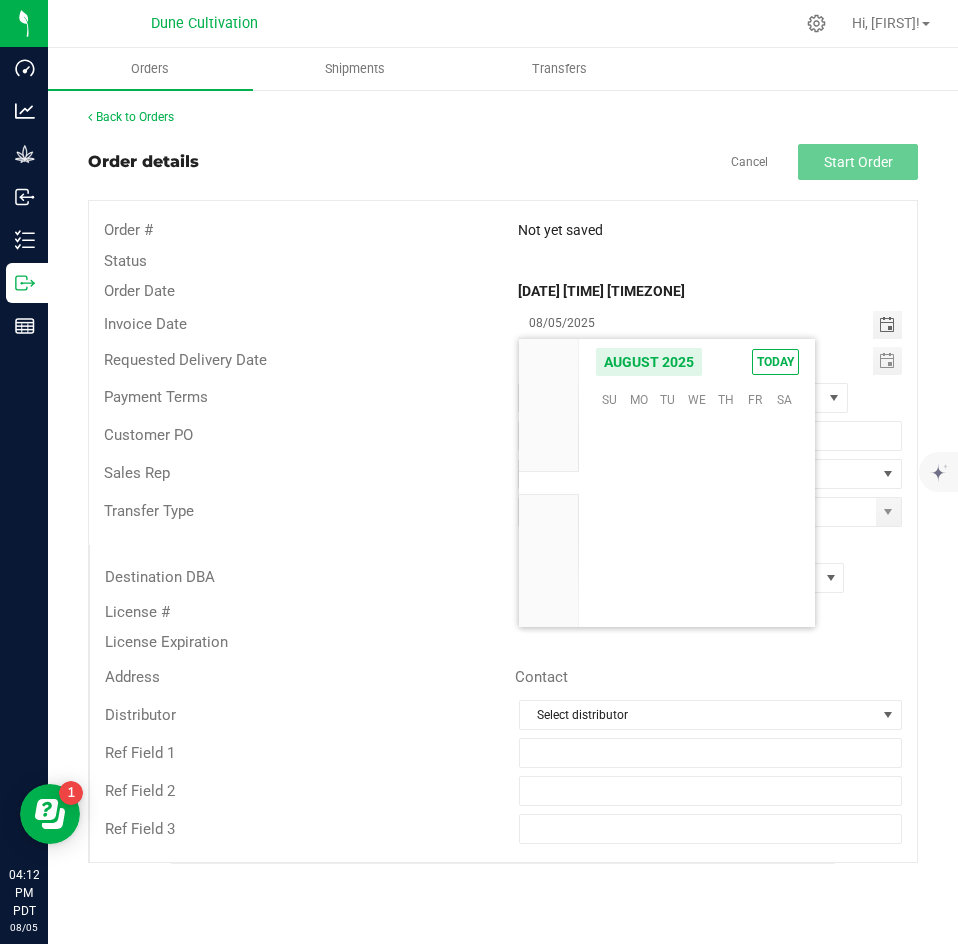 scroll, scrollTop: 36168, scrollLeft: 0, axis: vertical 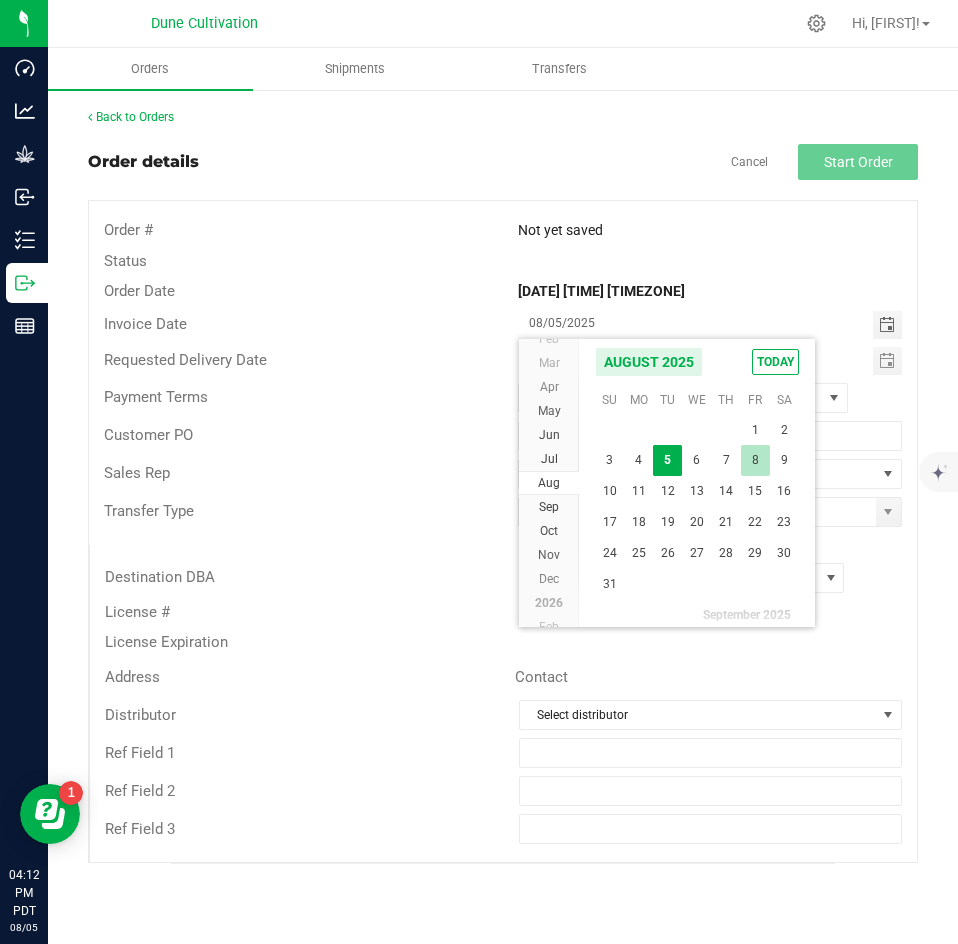 click on "8" at bounding box center (755, 460) 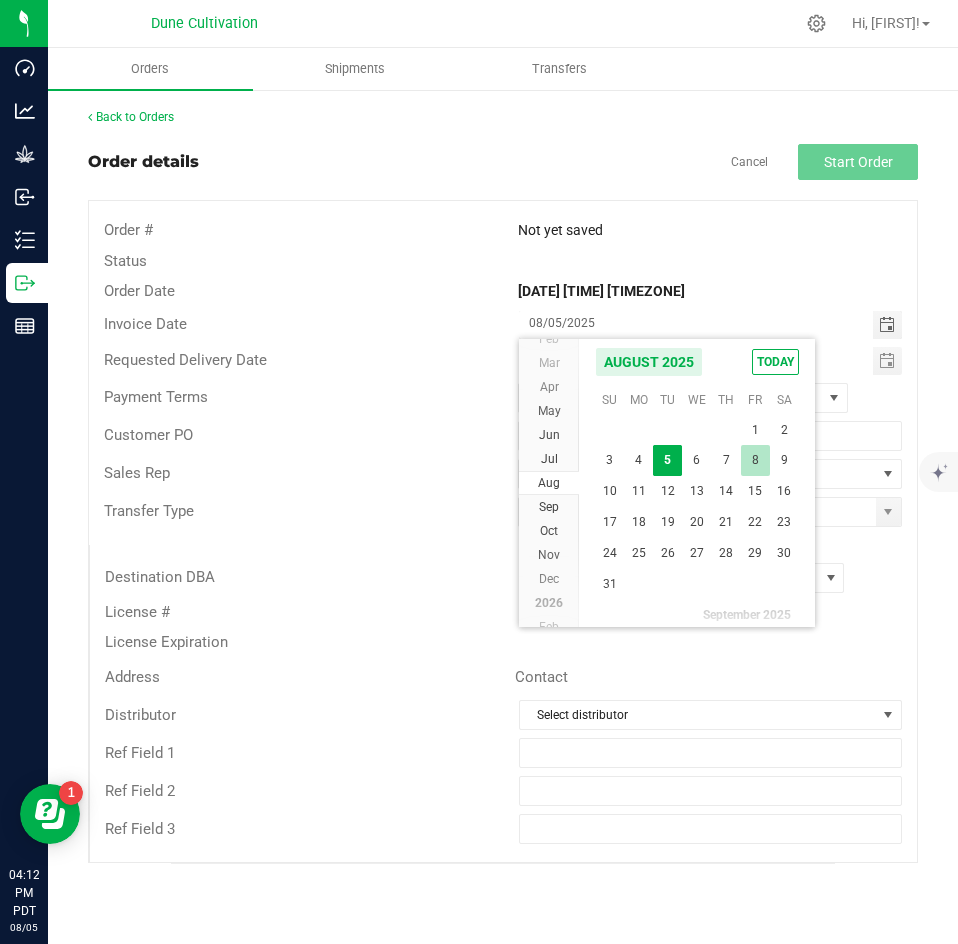type on "08/08/2025" 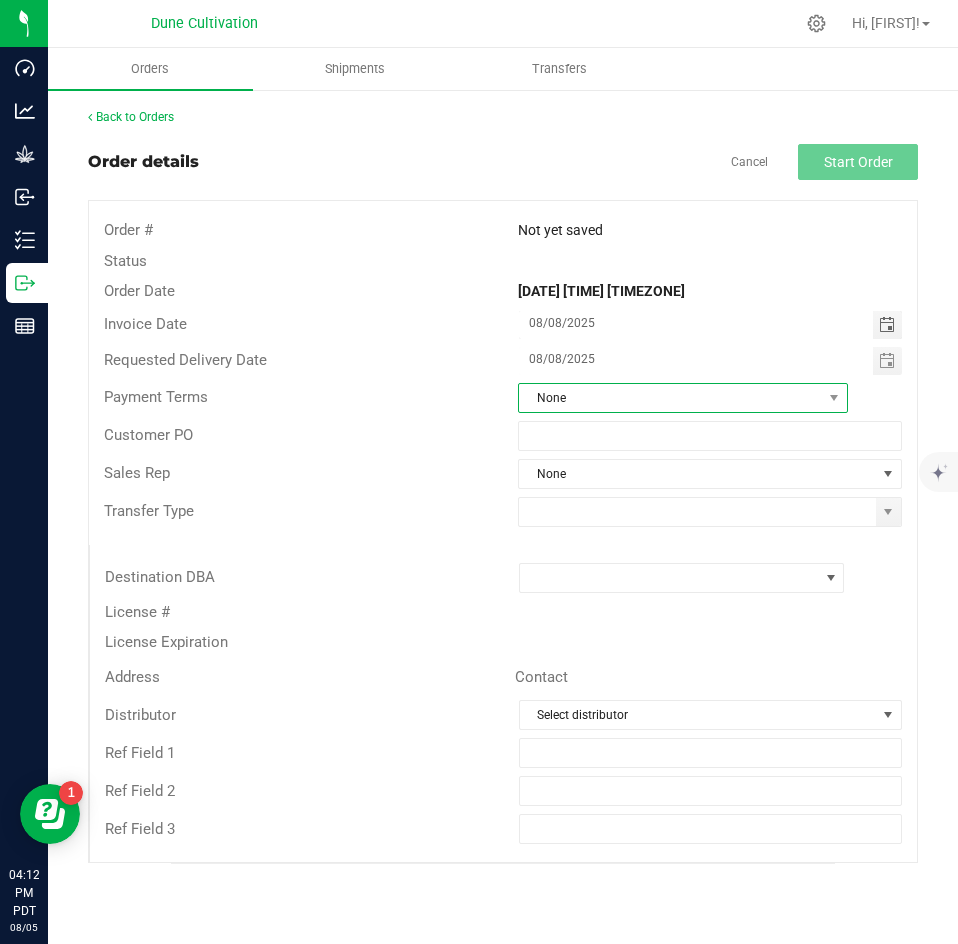 click on "None" at bounding box center [670, 398] 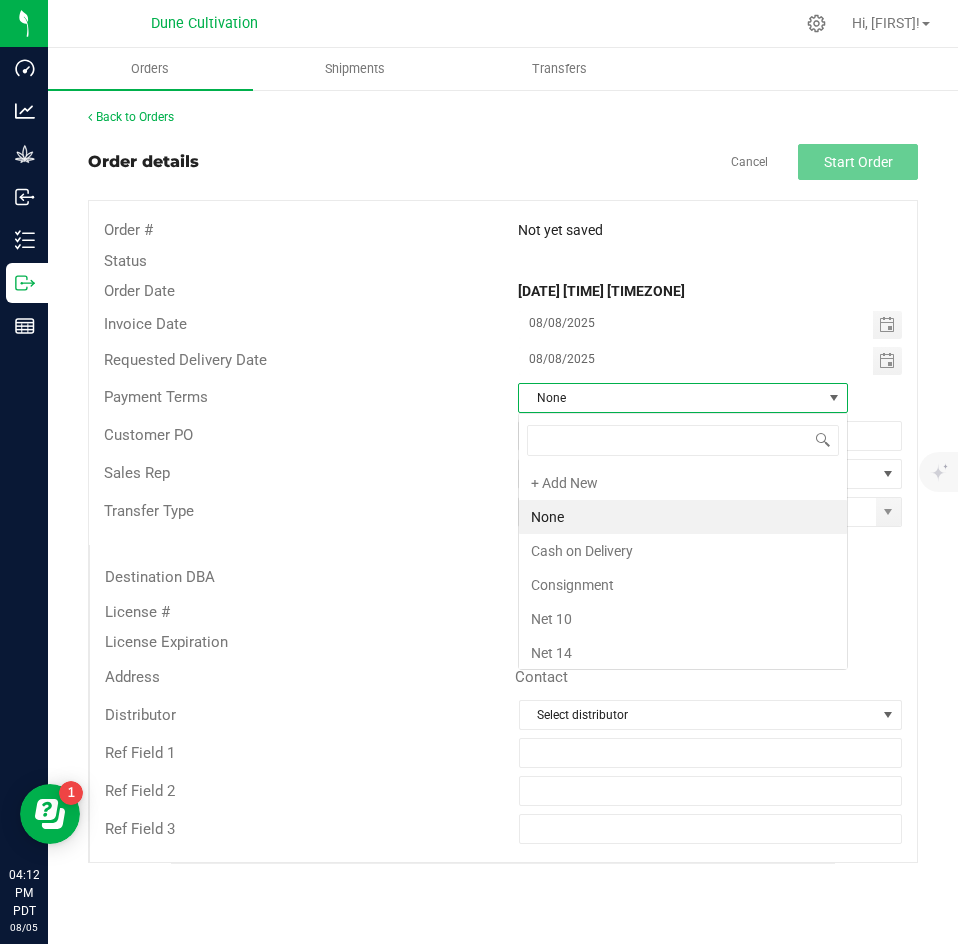 scroll, scrollTop: 99970, scrollLeft: 99670, axis: both 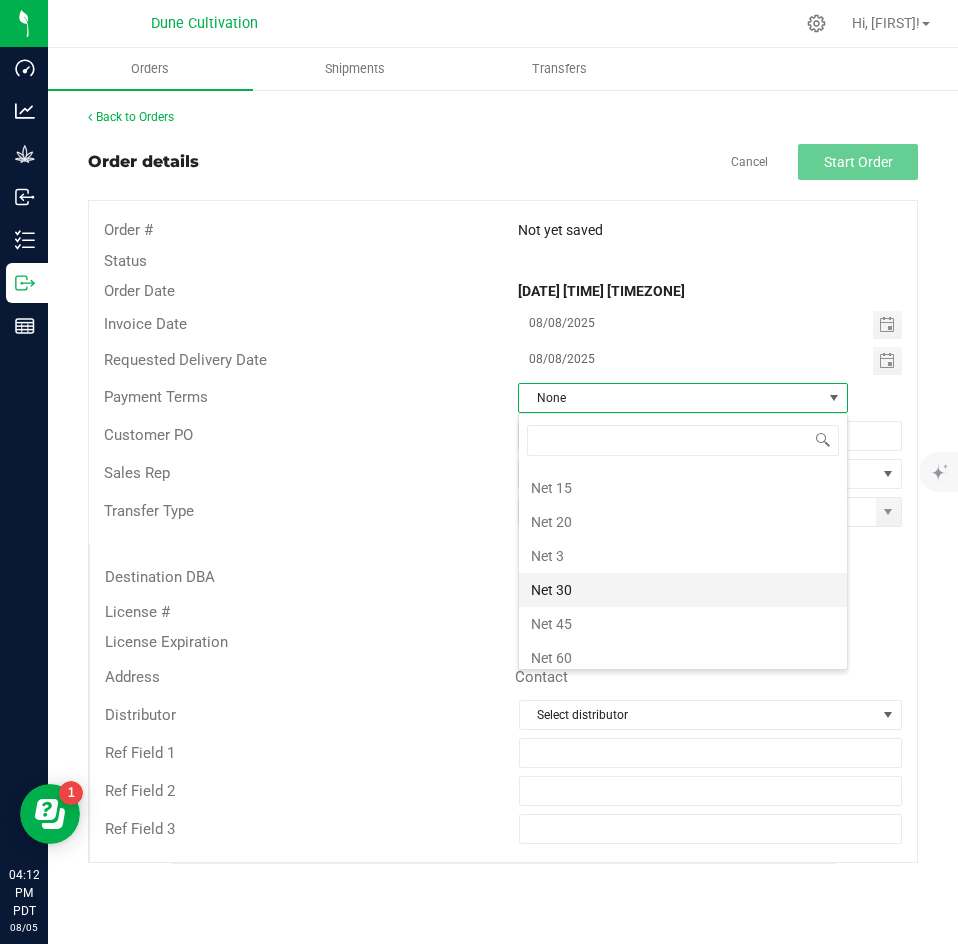 click on "Net 30" at bounding box center [683, 590] 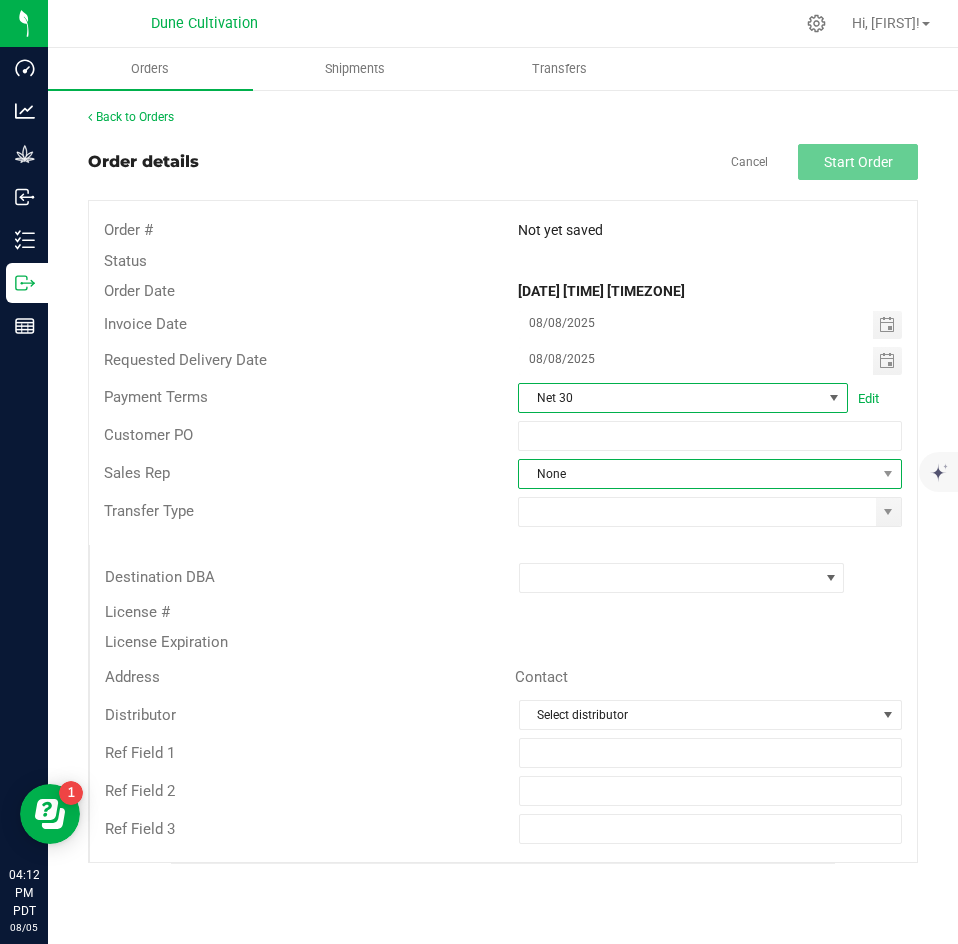 click on "None" at bounding box center (697, 474) 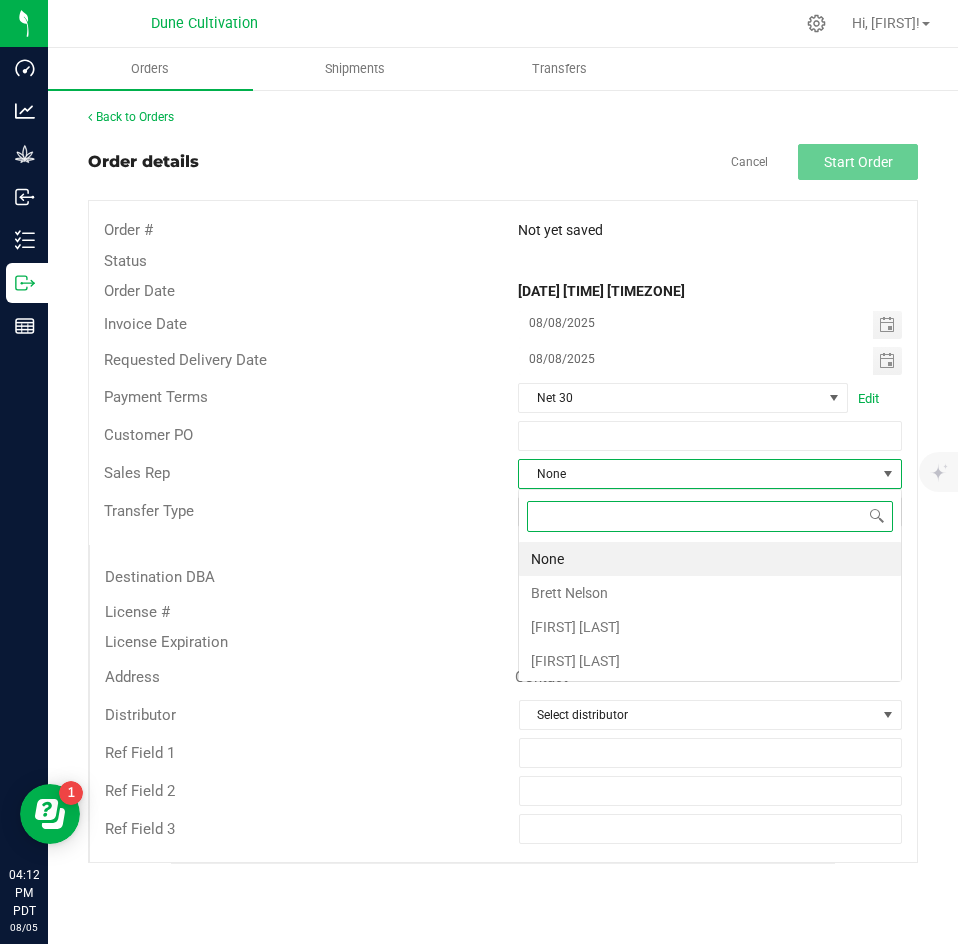 scroll, scrollTop: 99970, scrollLeft: 99616, axis: both 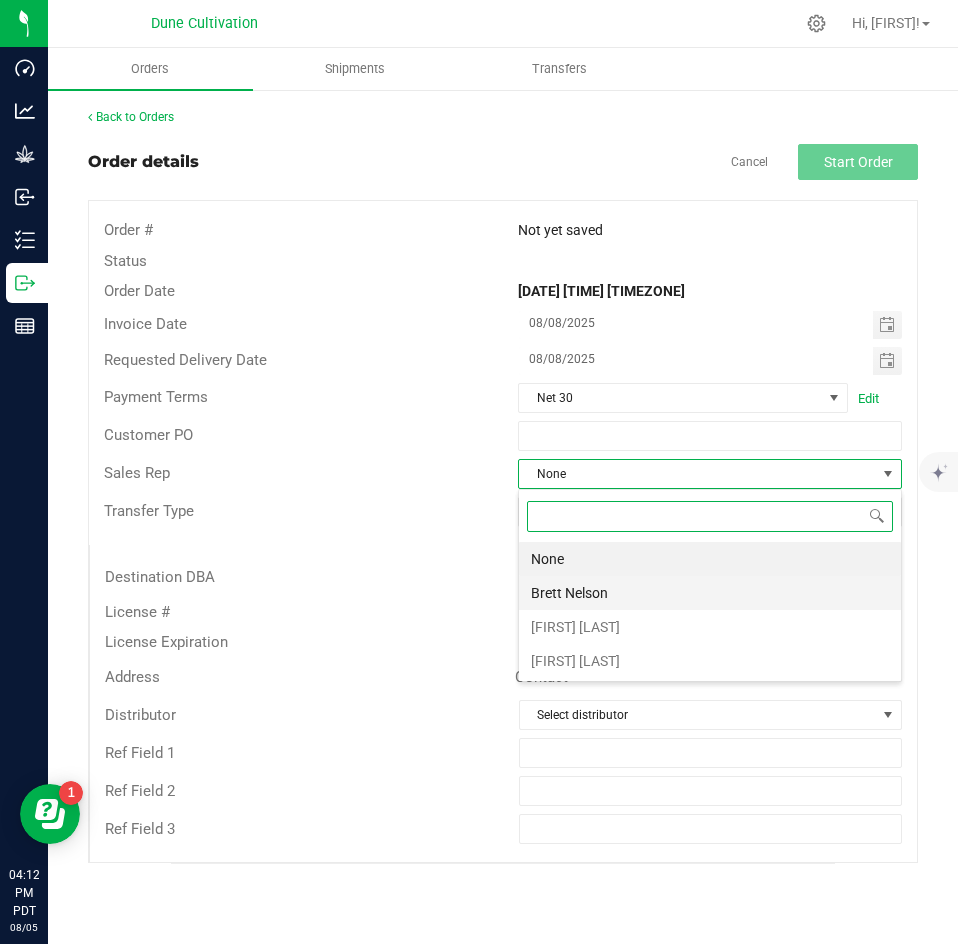 click on "Brett Nelson" at bounding box center [710, 593] 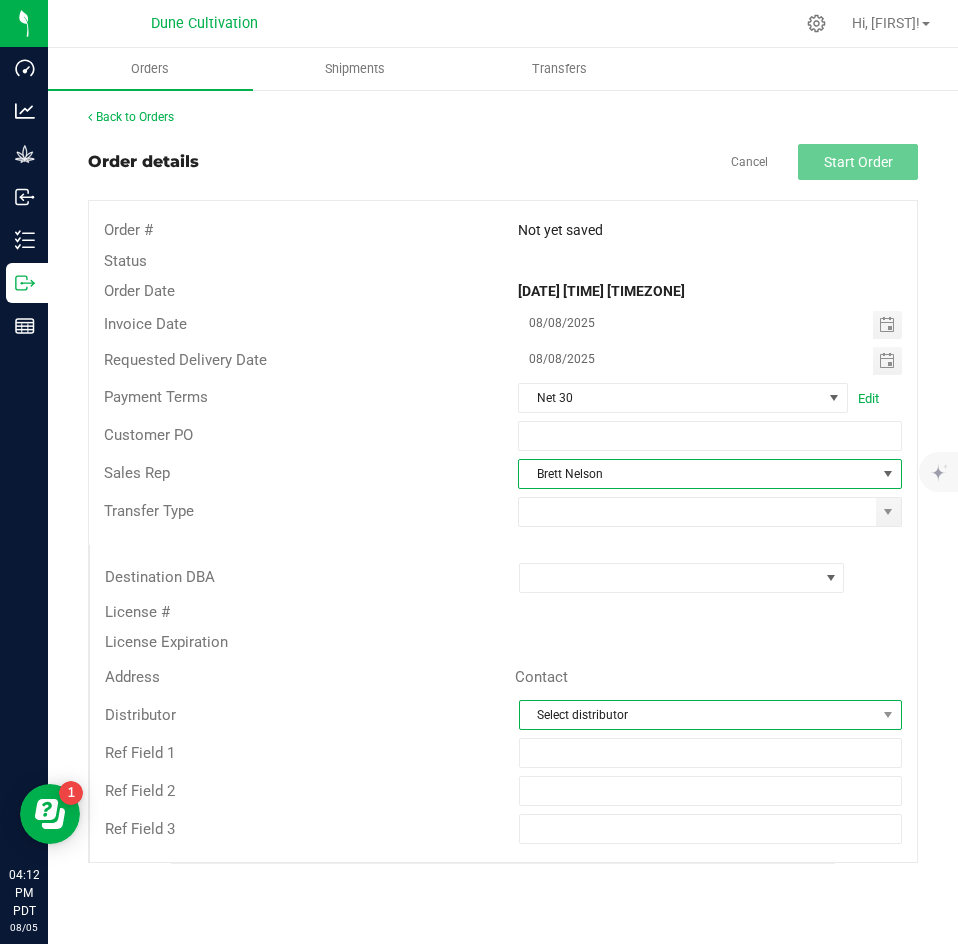 click on "Select distributor" at bounding box center (698, 715) 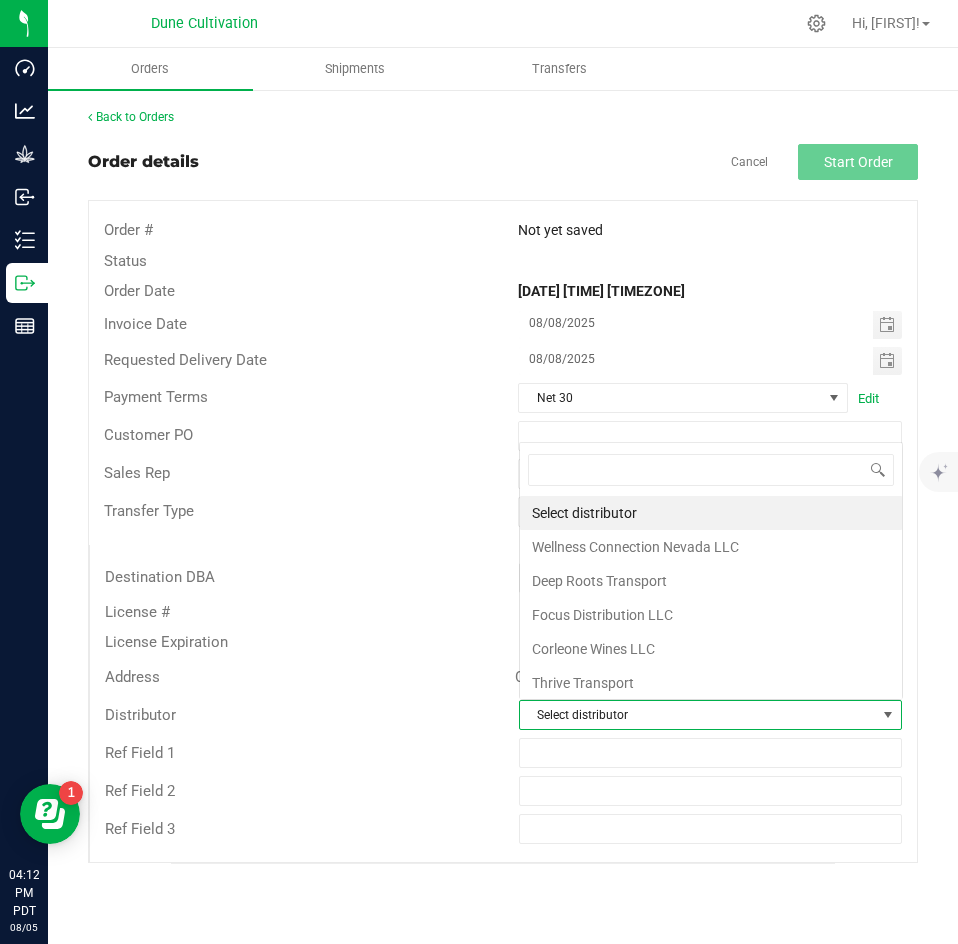 scroll, scrollTop: 0, scrollLeft: 0, axis: both 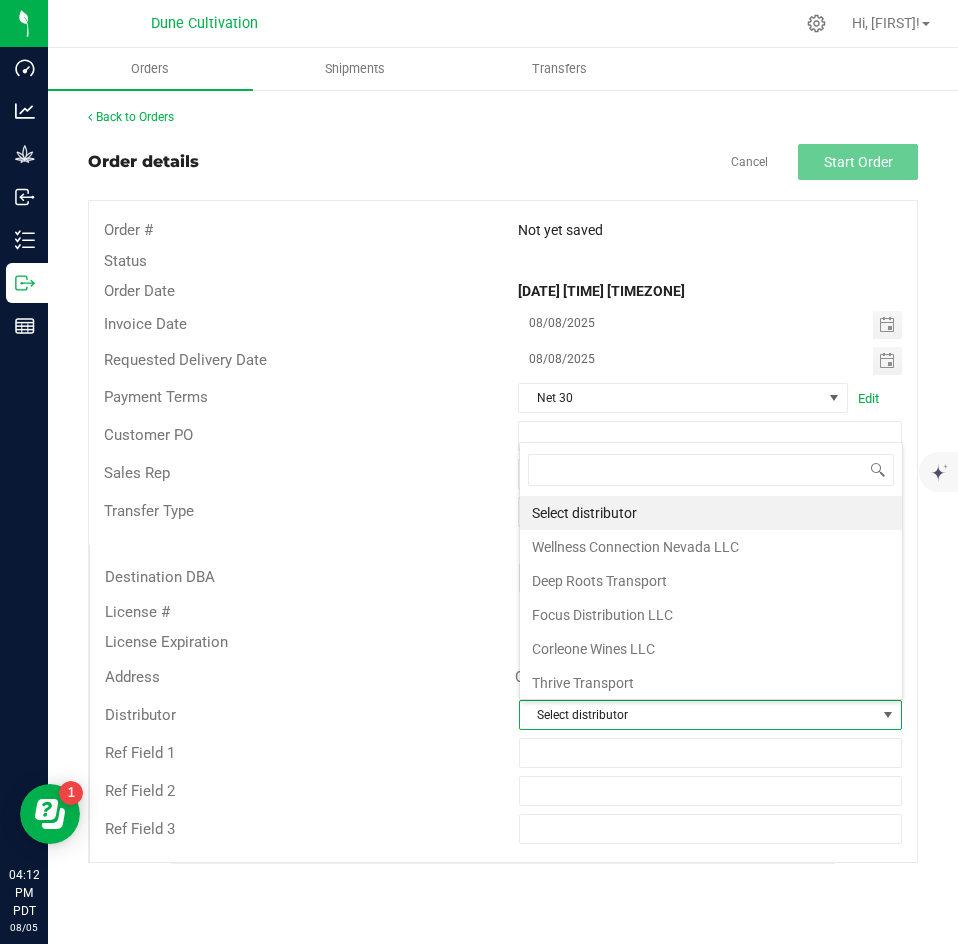 click on "Sales Rep" at bounding box center (296, 473) 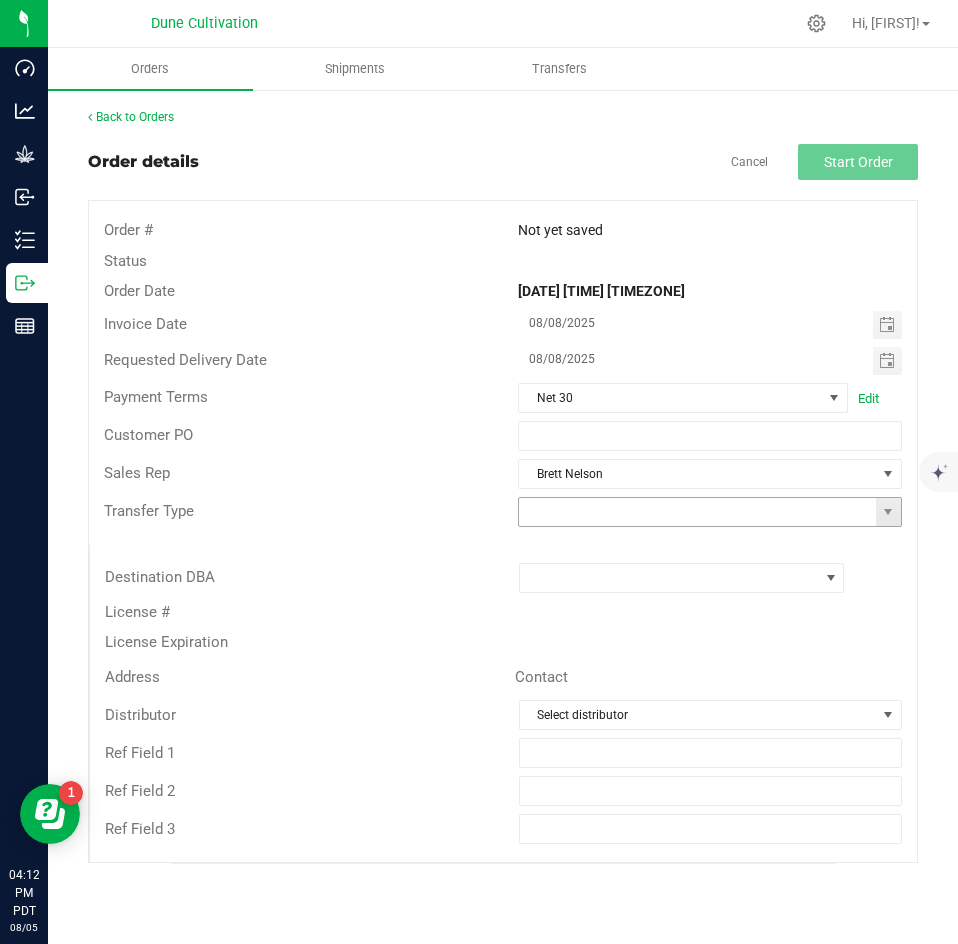 click at bounding box center (697, 512) 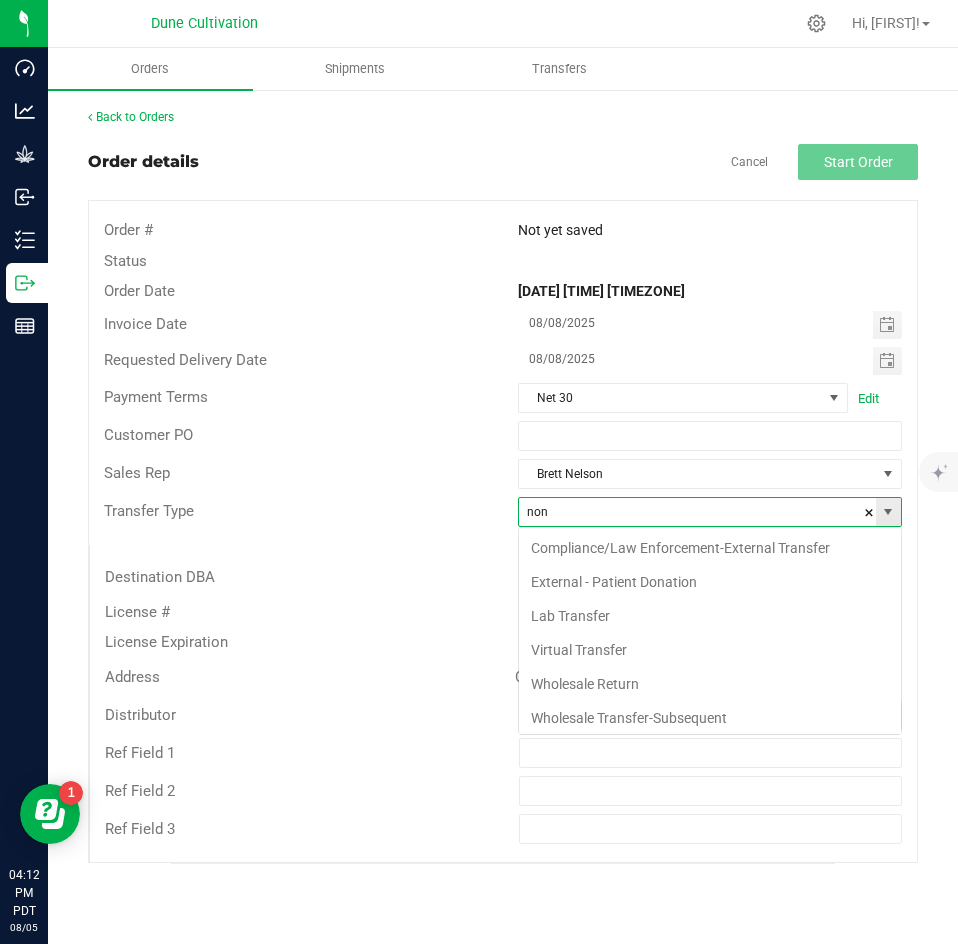 scroll, scrollTop: 106, scrollLeft: 0, axis: vertical 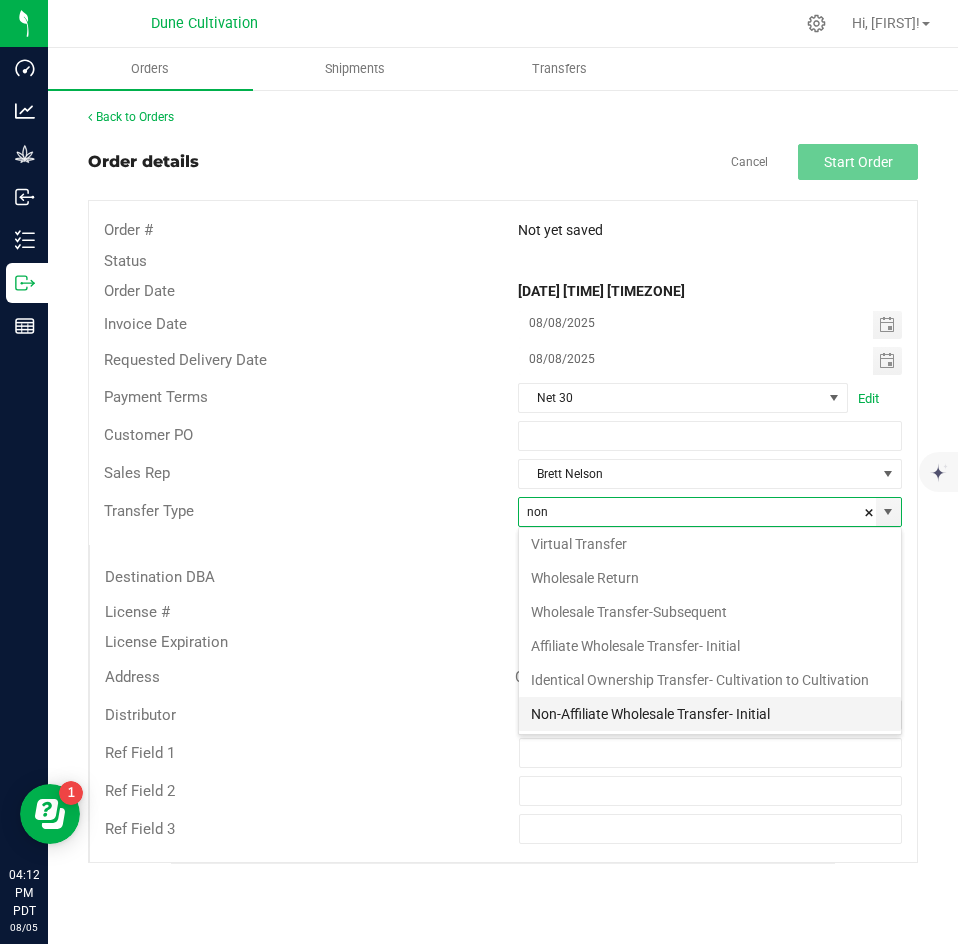 click on "Non-Affiliate Wholesale Transfer- Initial" at bounding box center (710, 714) 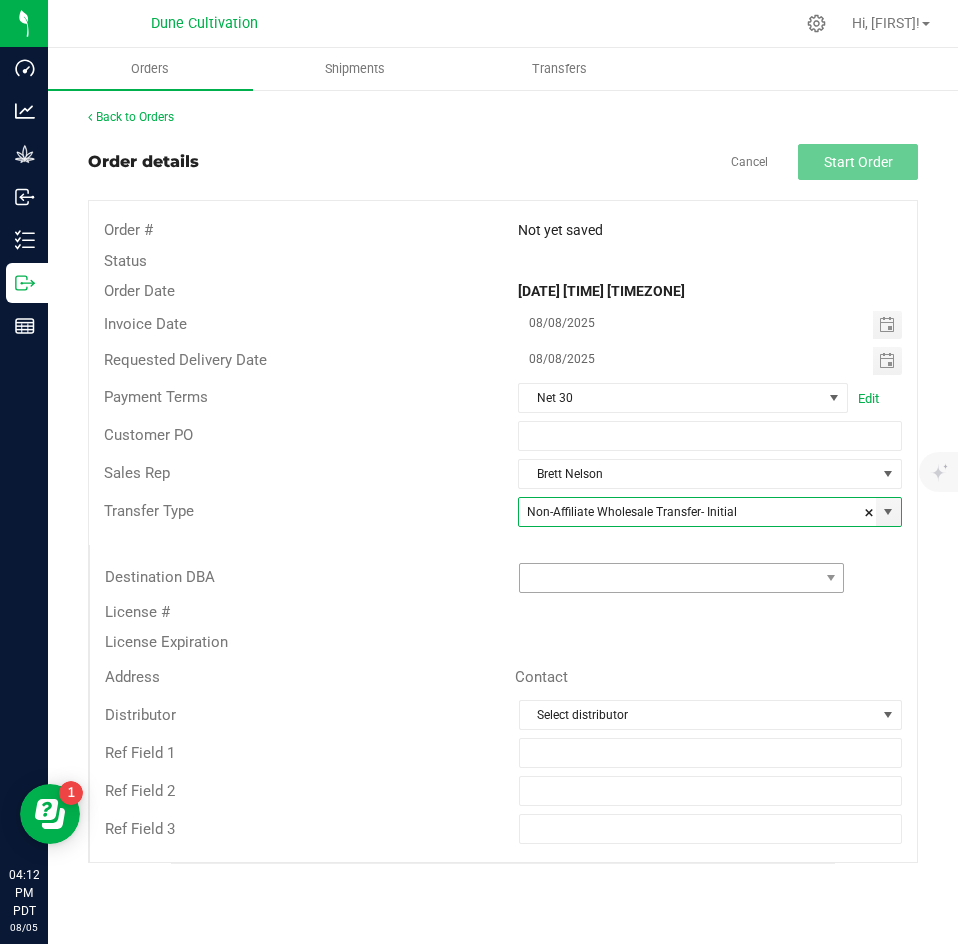 type on "Non-Affiliate Wholesale Transfer- Initial" 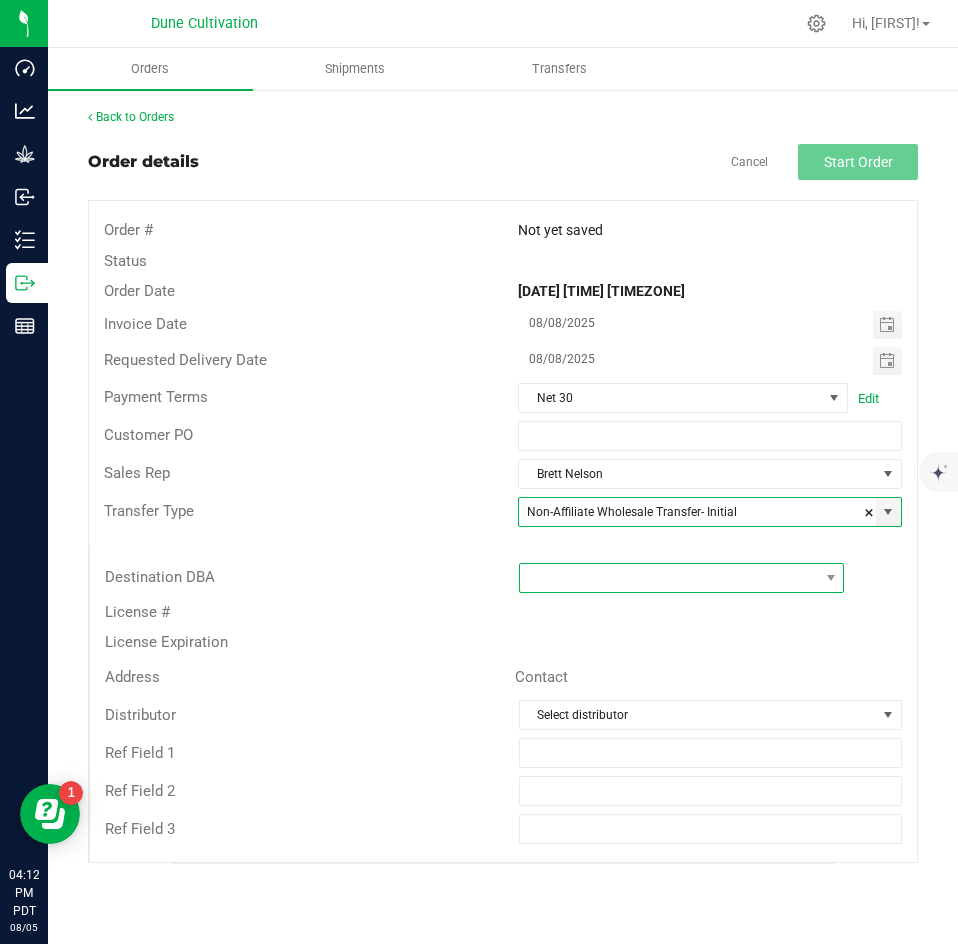 click at bounding box center [669, 578] 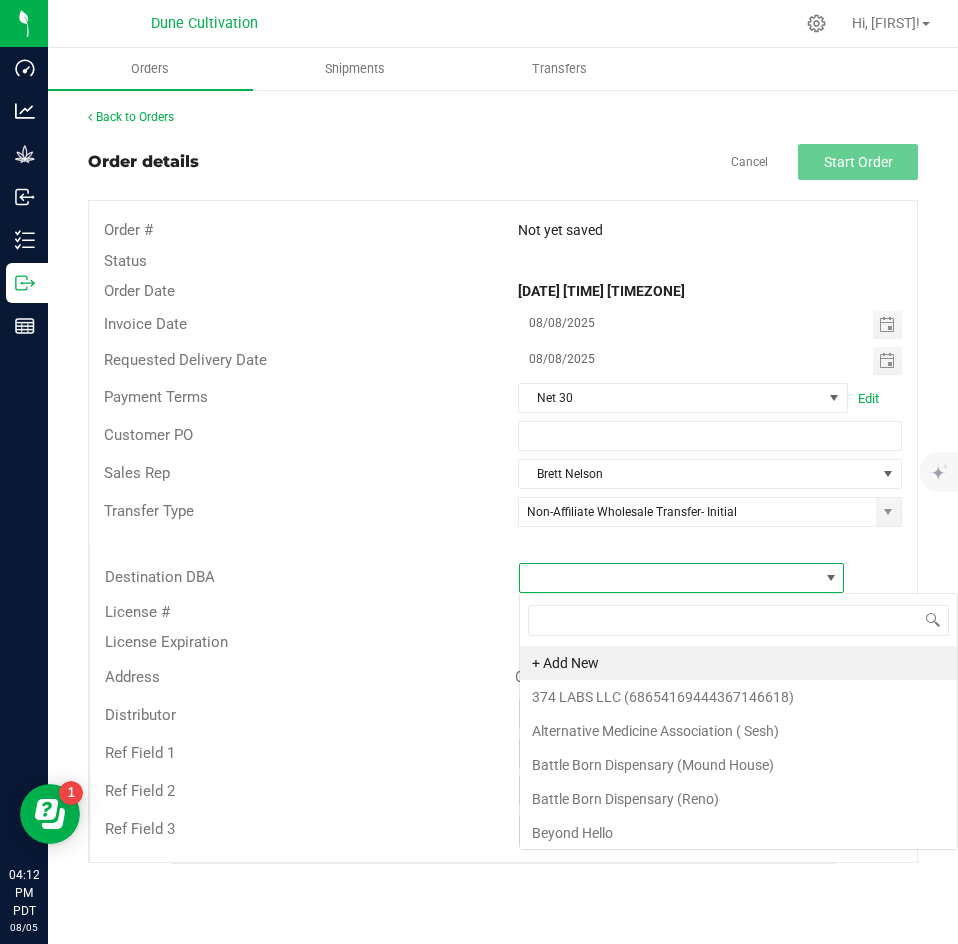 scroll, scrollTop: 99970, scrollLeft: 99674, axis: both 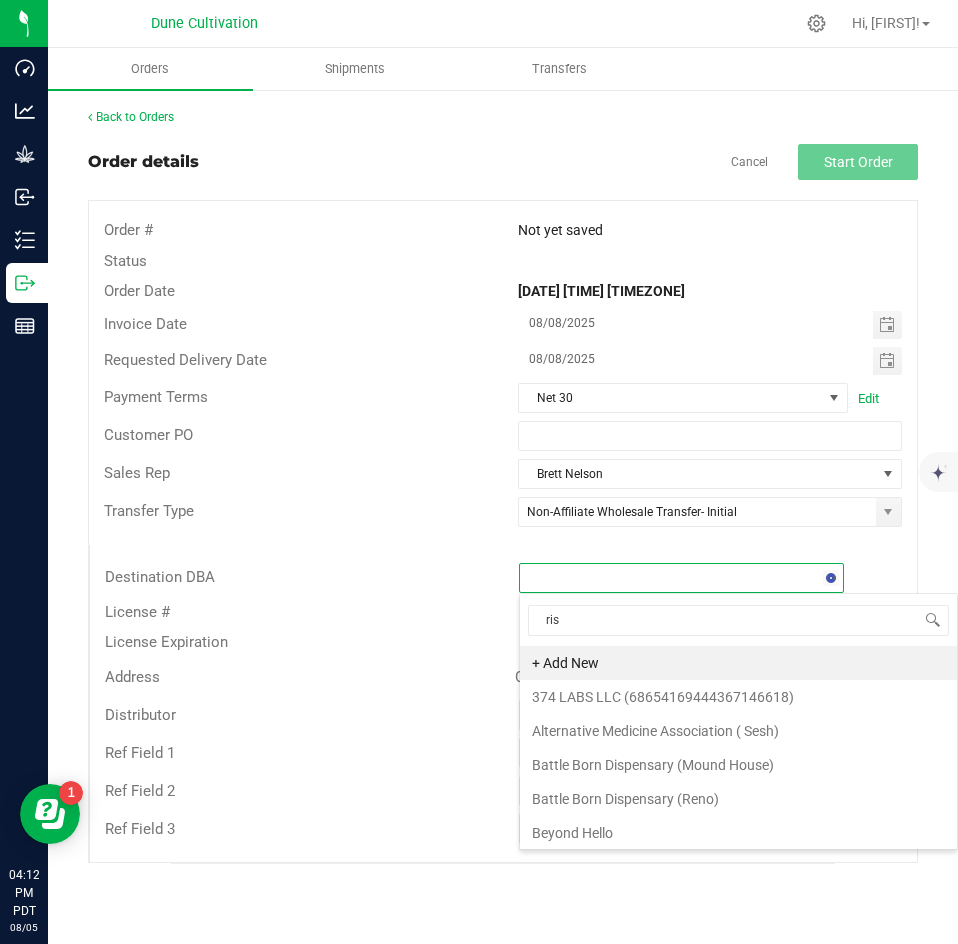 type on "rise" 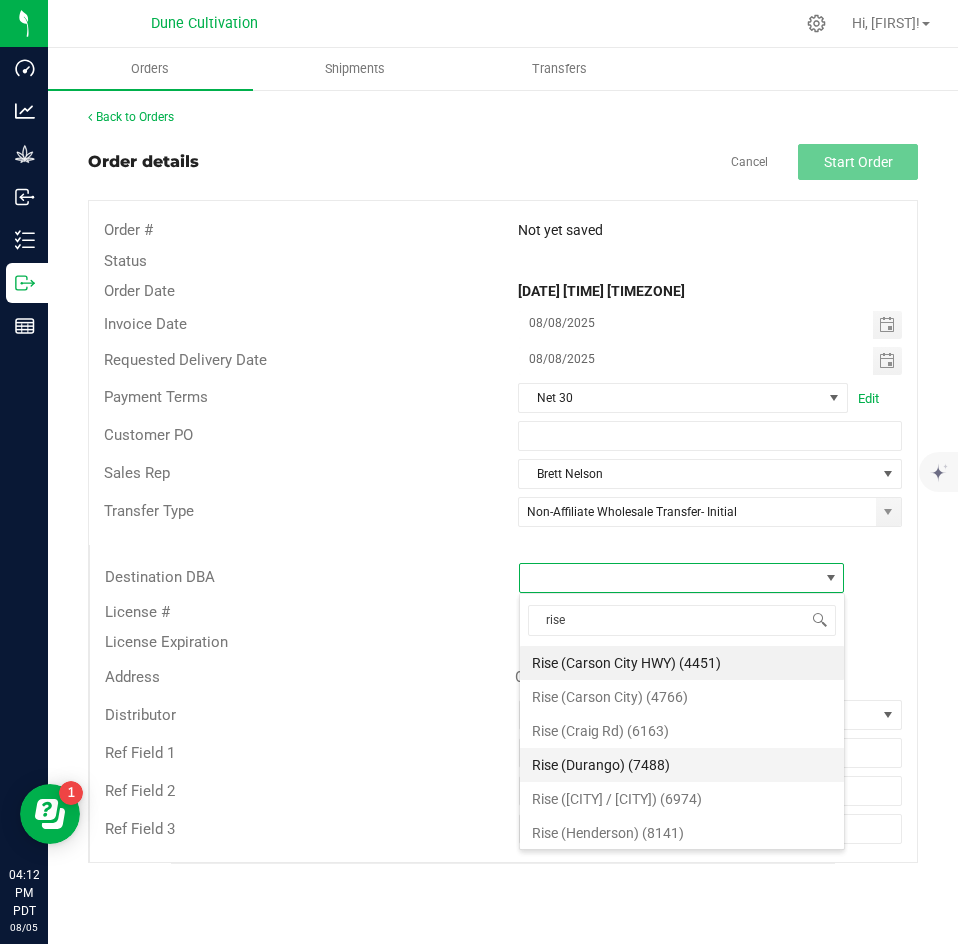 click on "Rise (Durango) (7488)" at bounding box center [682, 765] 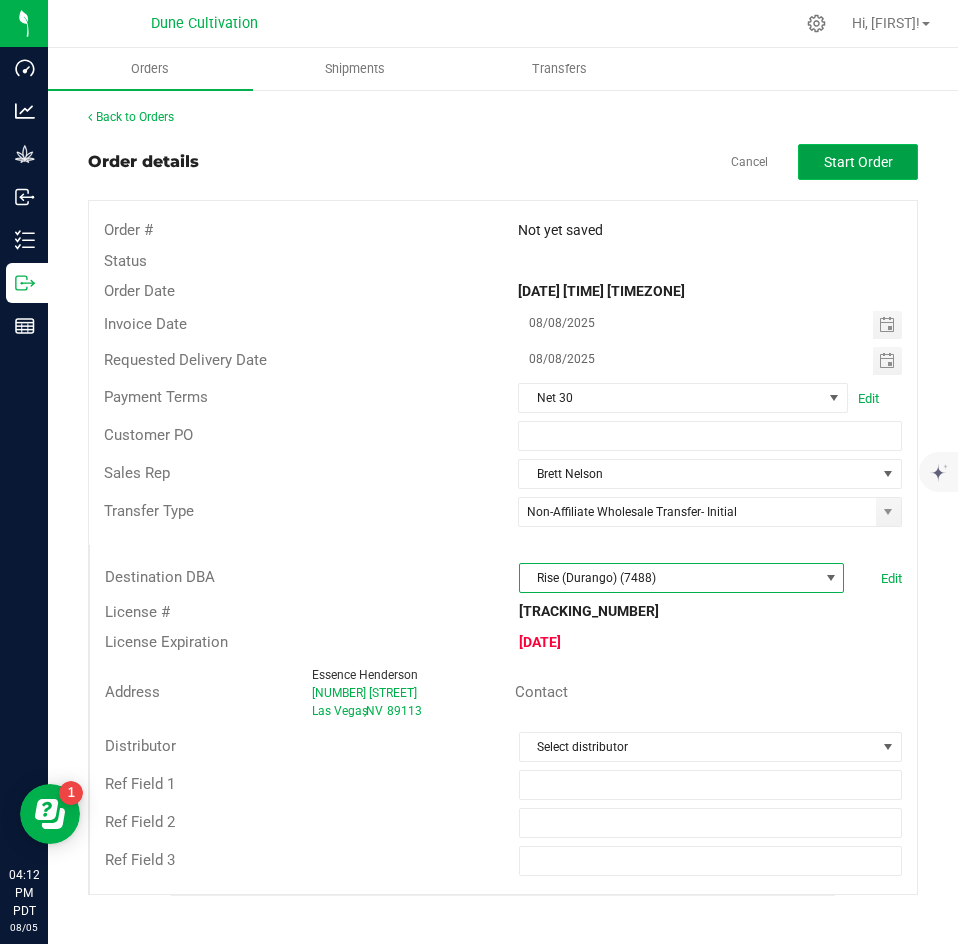 click on "Start Order" at bounding box center [858, 162] 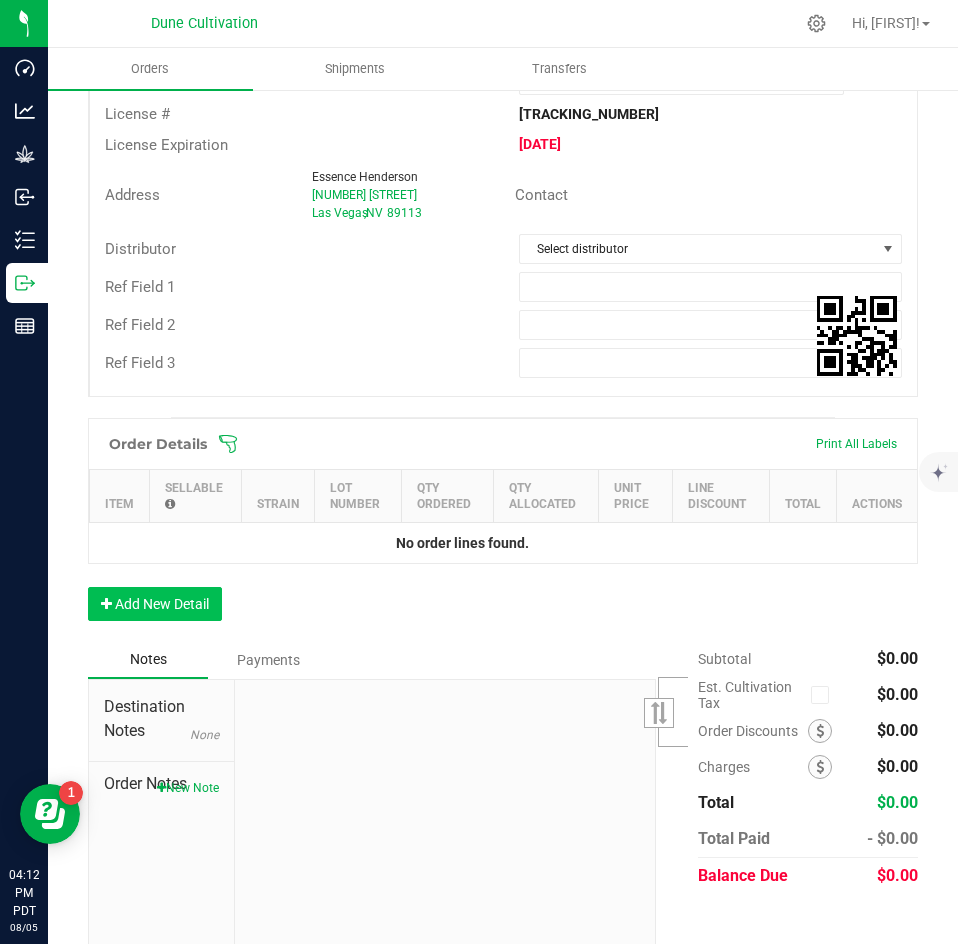scroll, scrollTop: 529, scrollLeft: 0, axis: vertical 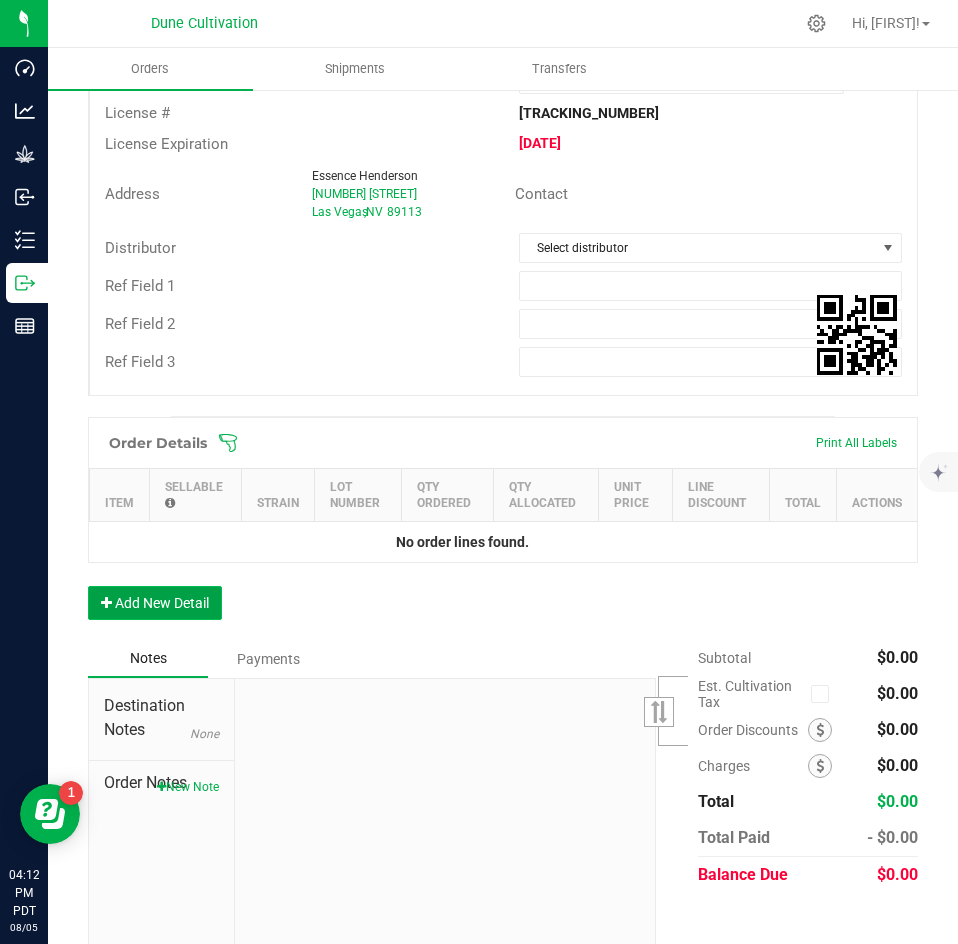 click on "Add New Detail" at bounding box center [155, 603] 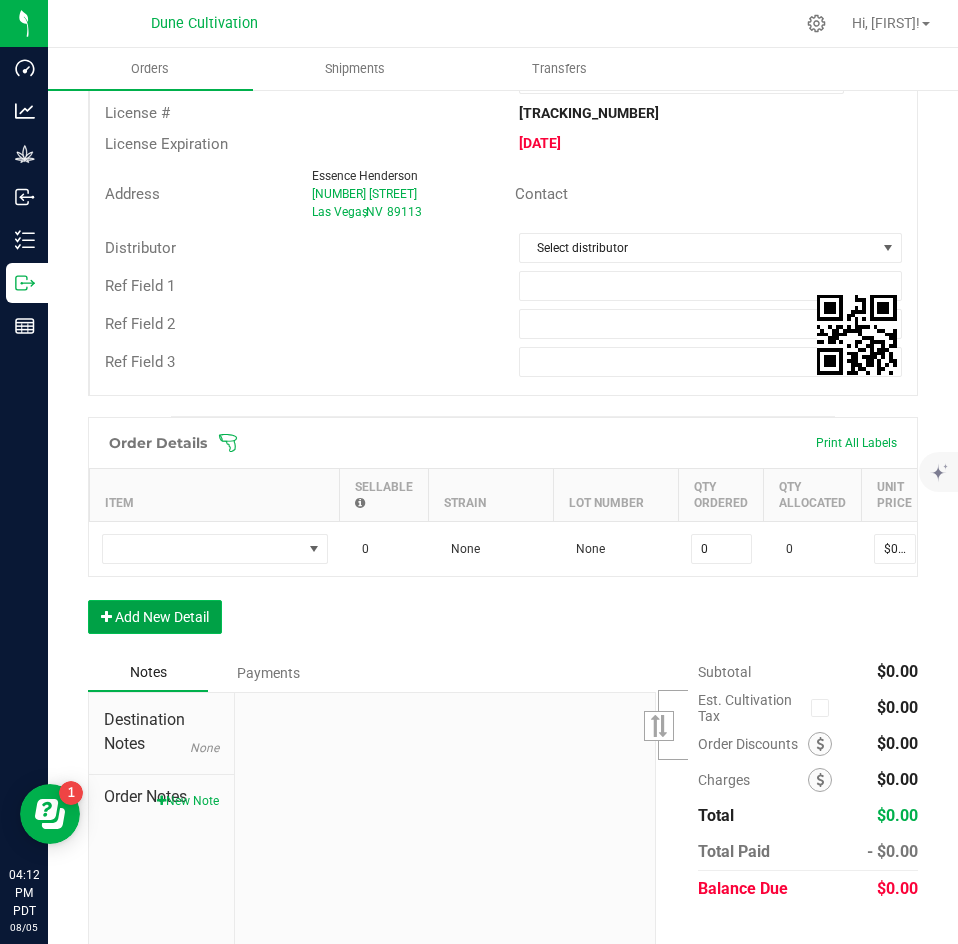 click on "Add New Detail" at bounding box center [155, 617] 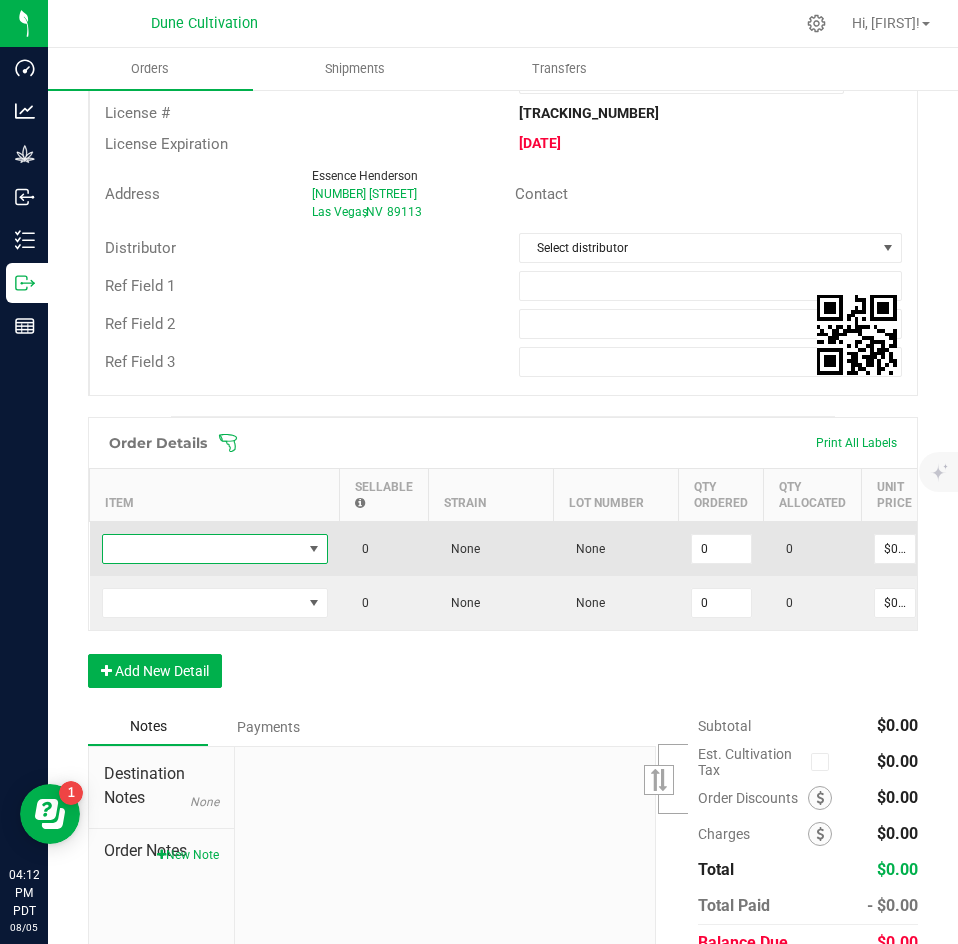 click at bounding box center [202, 549] 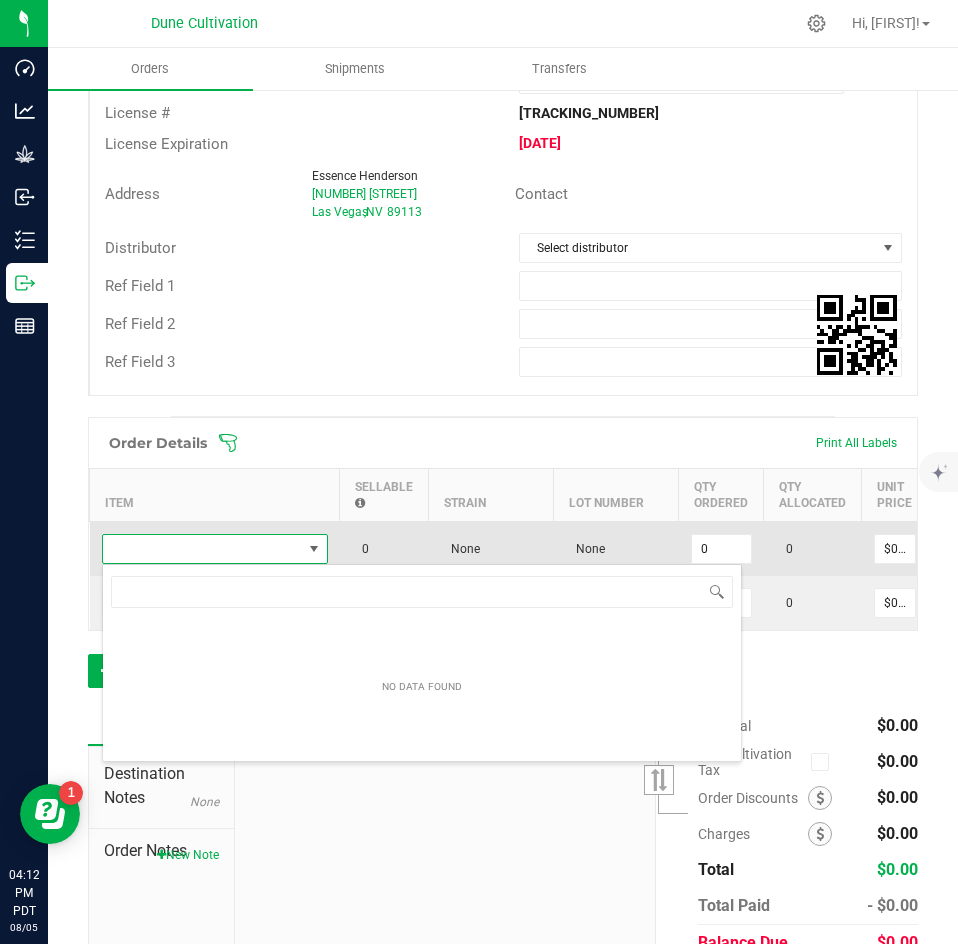 scroll, scrollTop: 99970, scrollLeft: 99774, axis: both 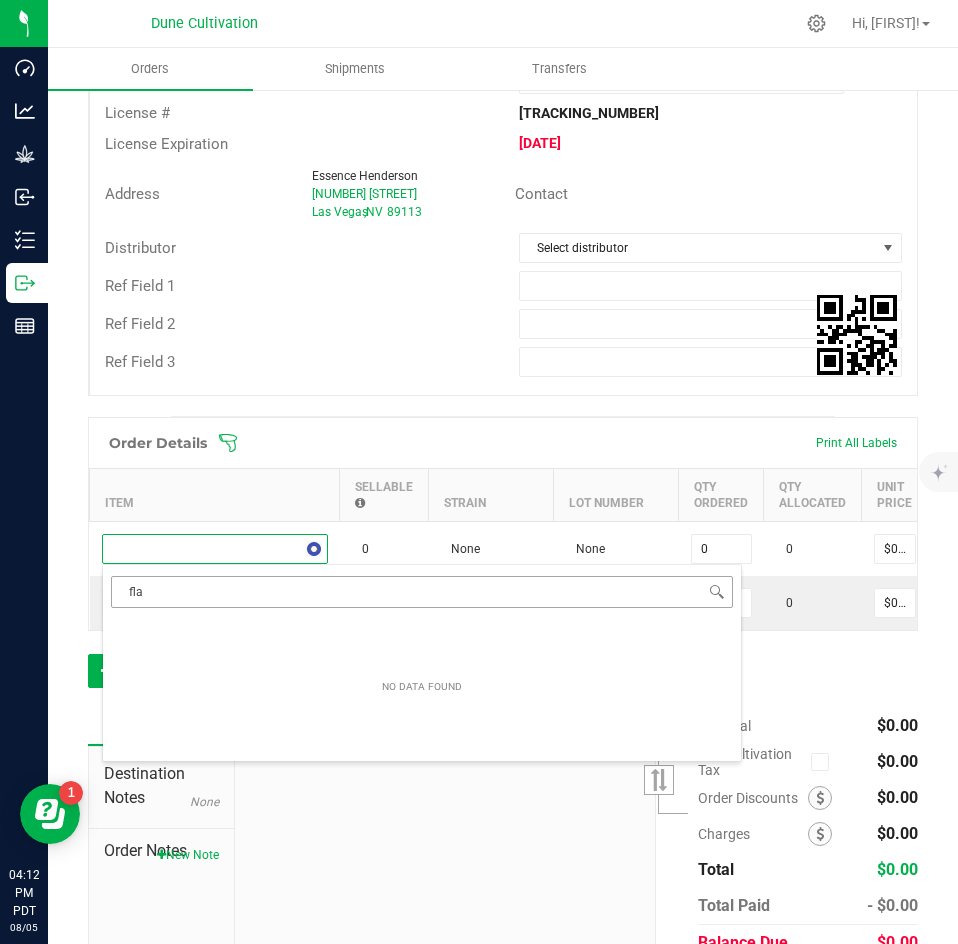type on "flat" 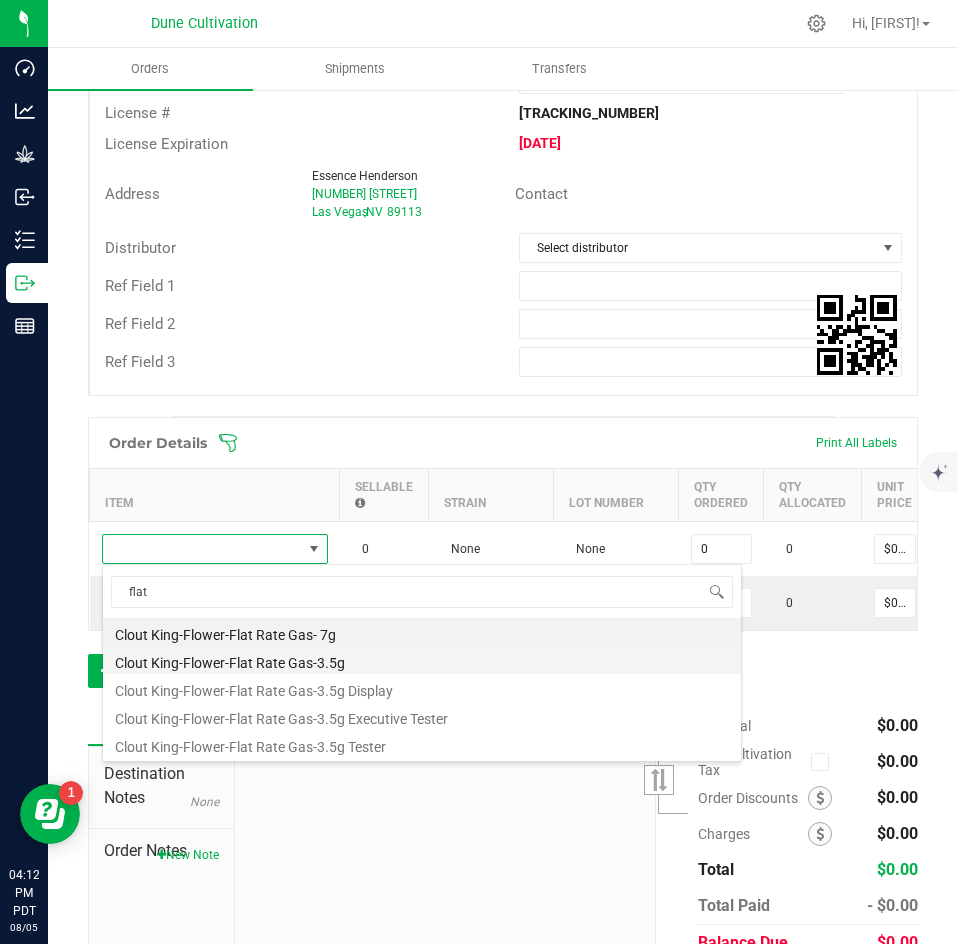 click on "Clout King-Flower-Flat Rate Gas-3.5g" at bounding box center [422, 660] 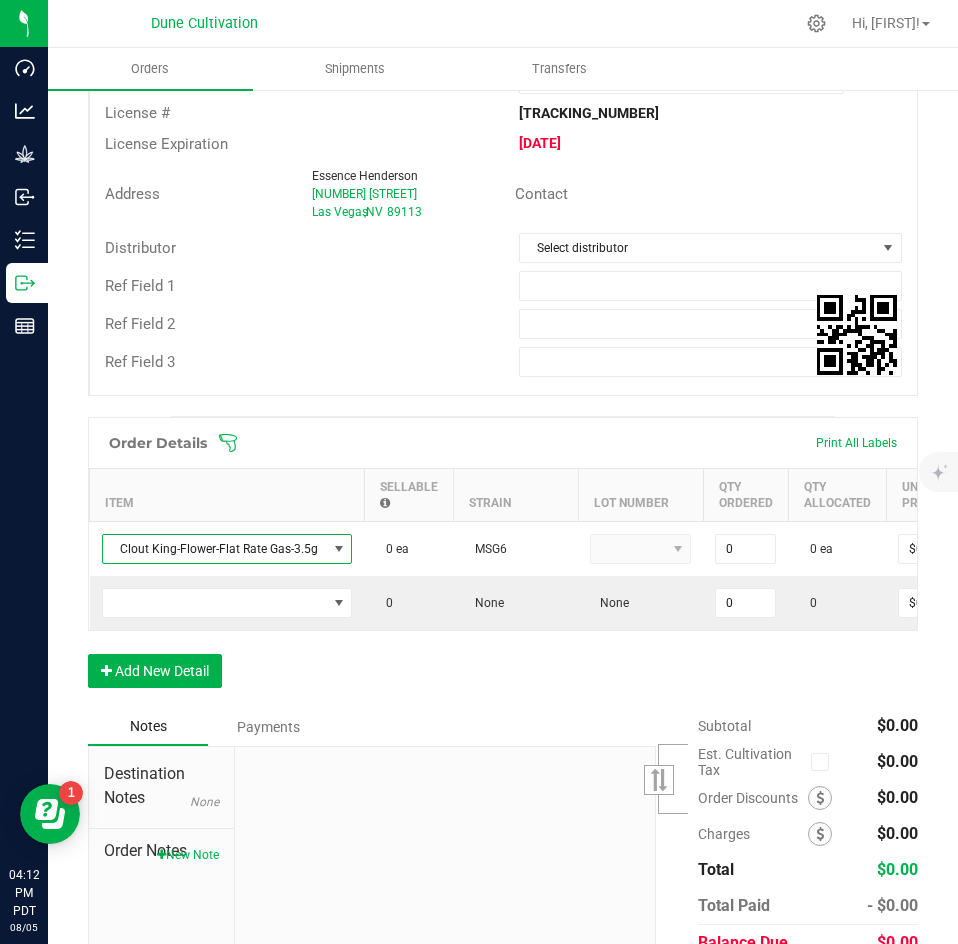 type on "0 ea" 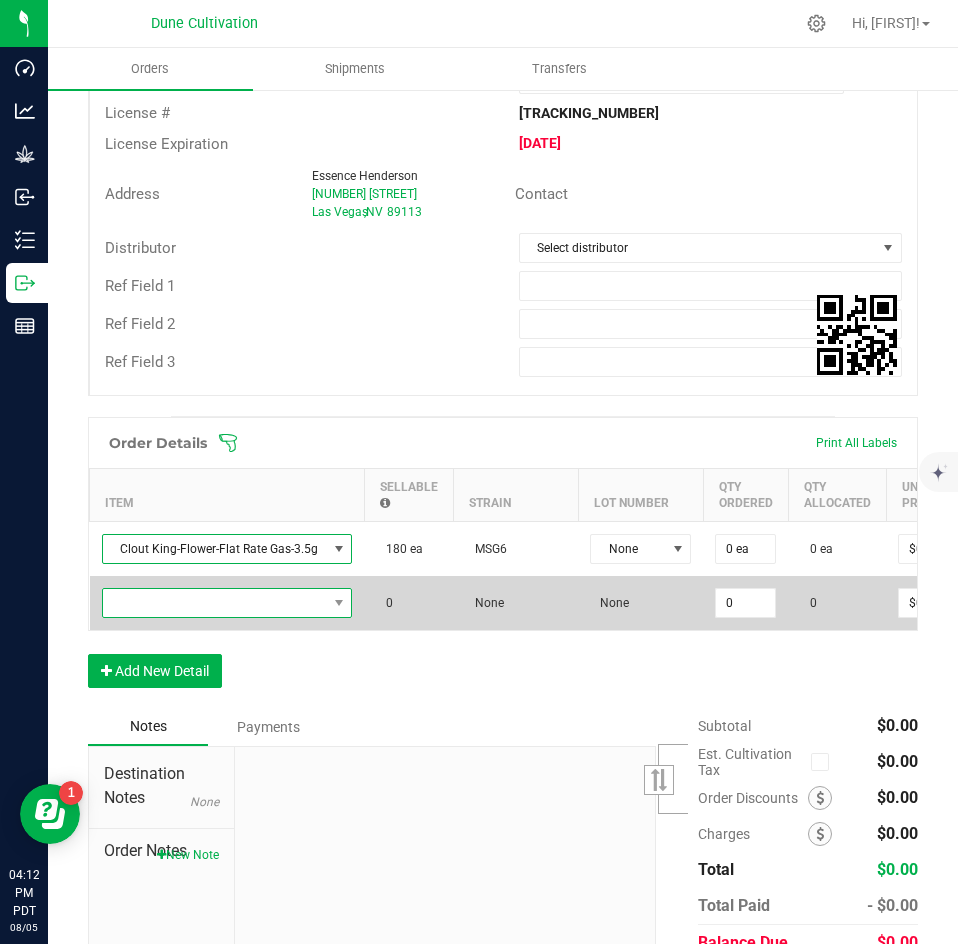 click at bounding box center [215, 603] 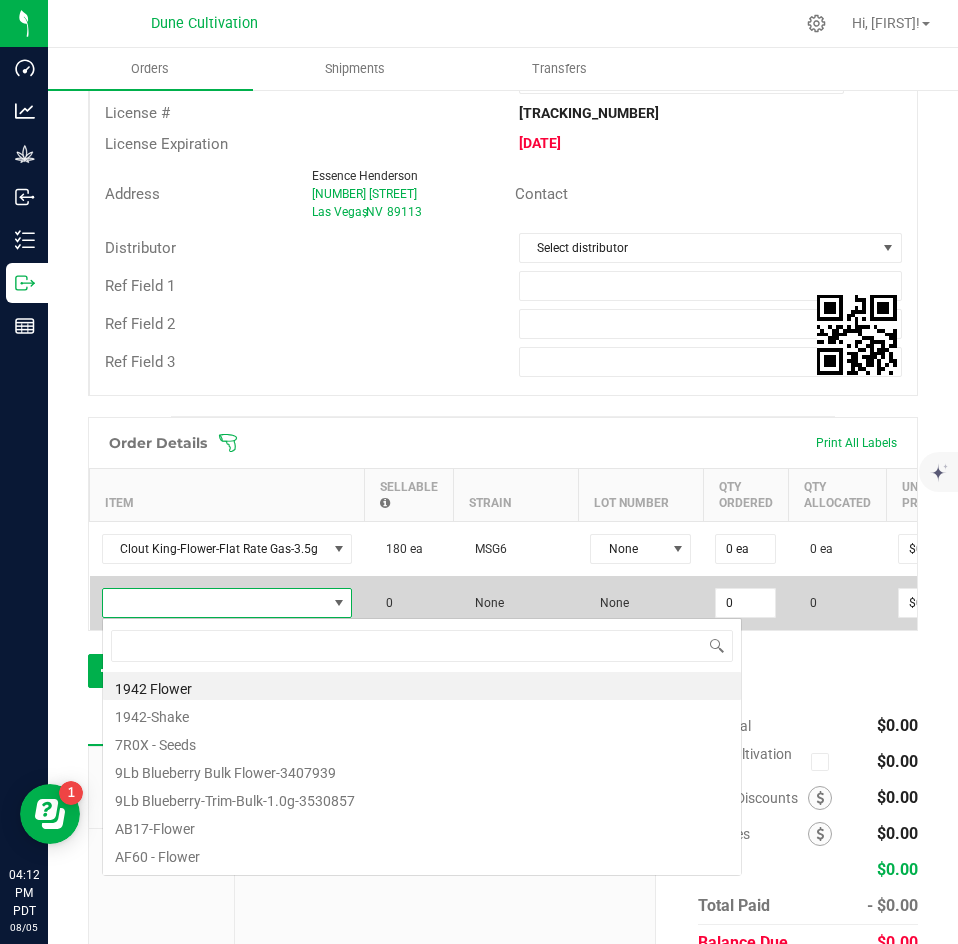 scroll, scrollTop: 99970, scrollLeft: 99752, axis: both 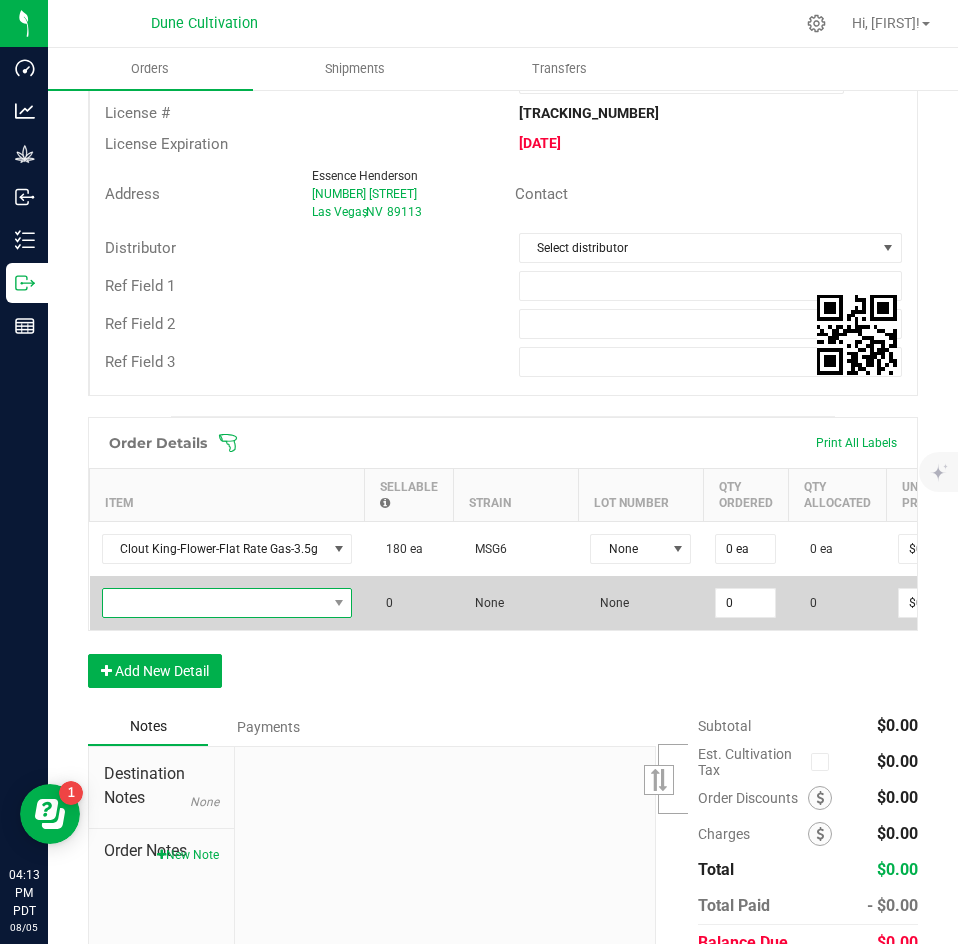 click at bounding box center [215, 603] 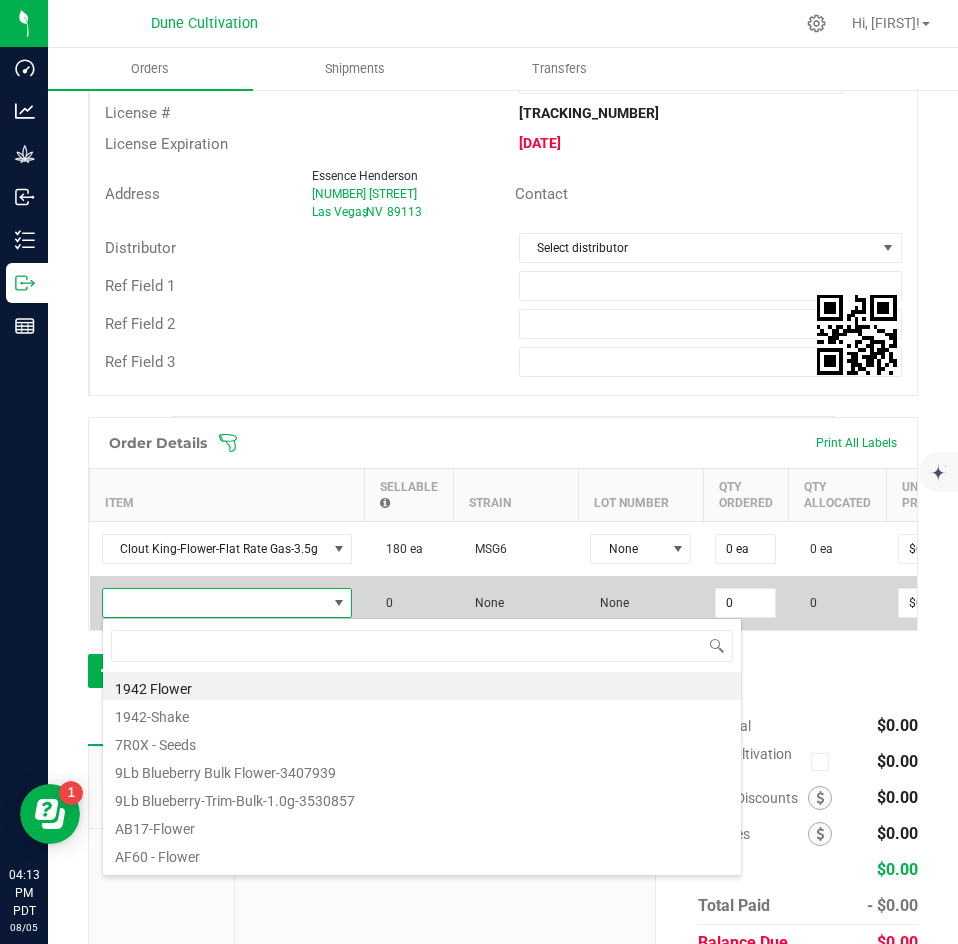 scroll, scrollTop: 99970, scrollLeft: 99752, axis: both 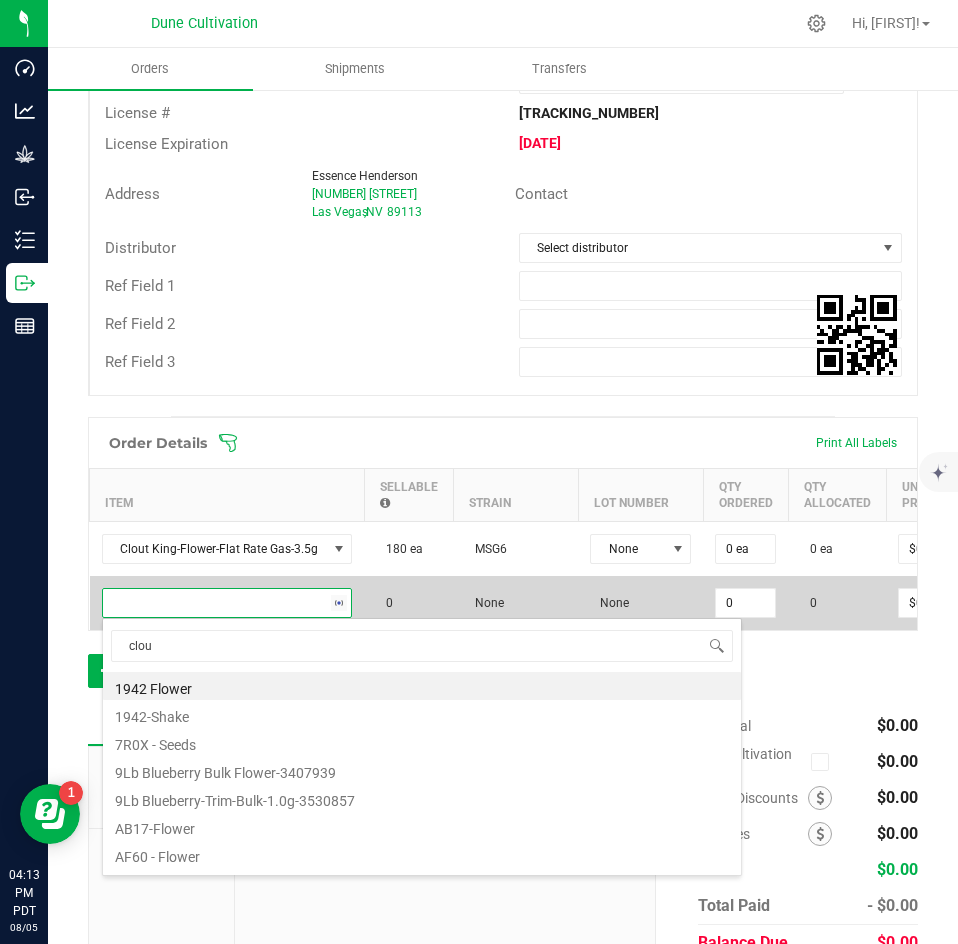 type on "clout" 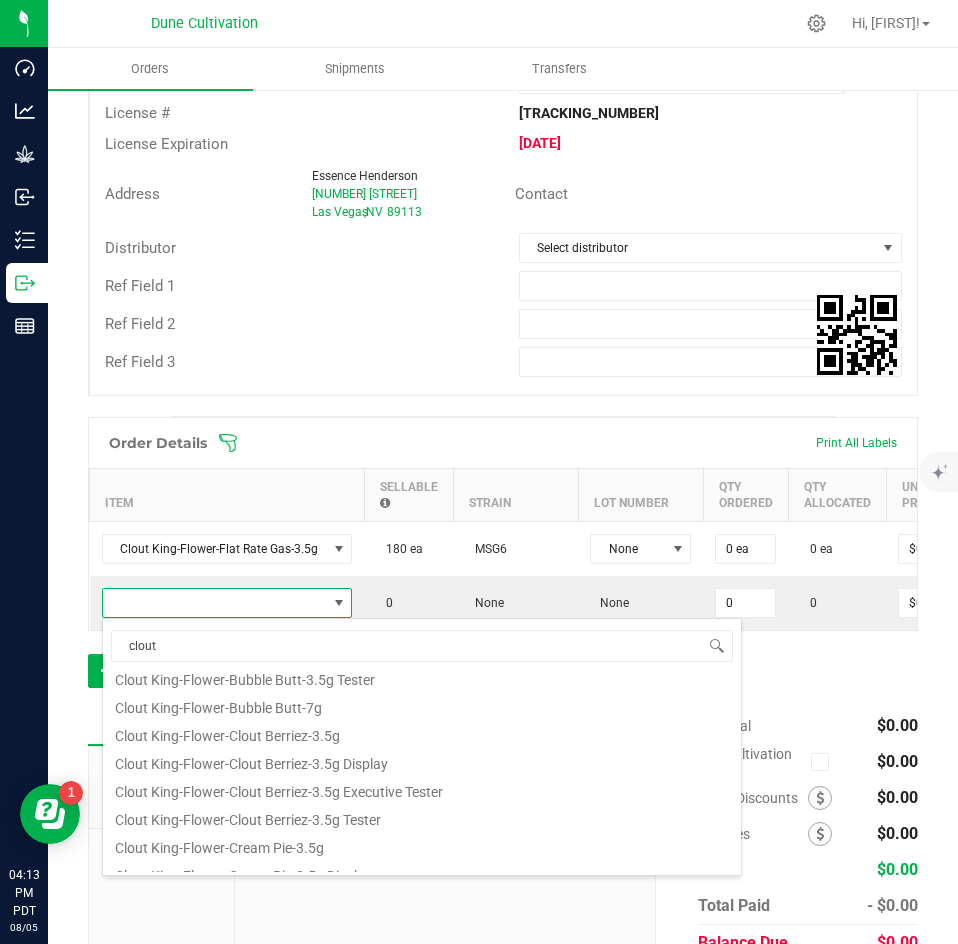 scroll, scrollTop: 193, scrollLeft: 0, axis: vertical 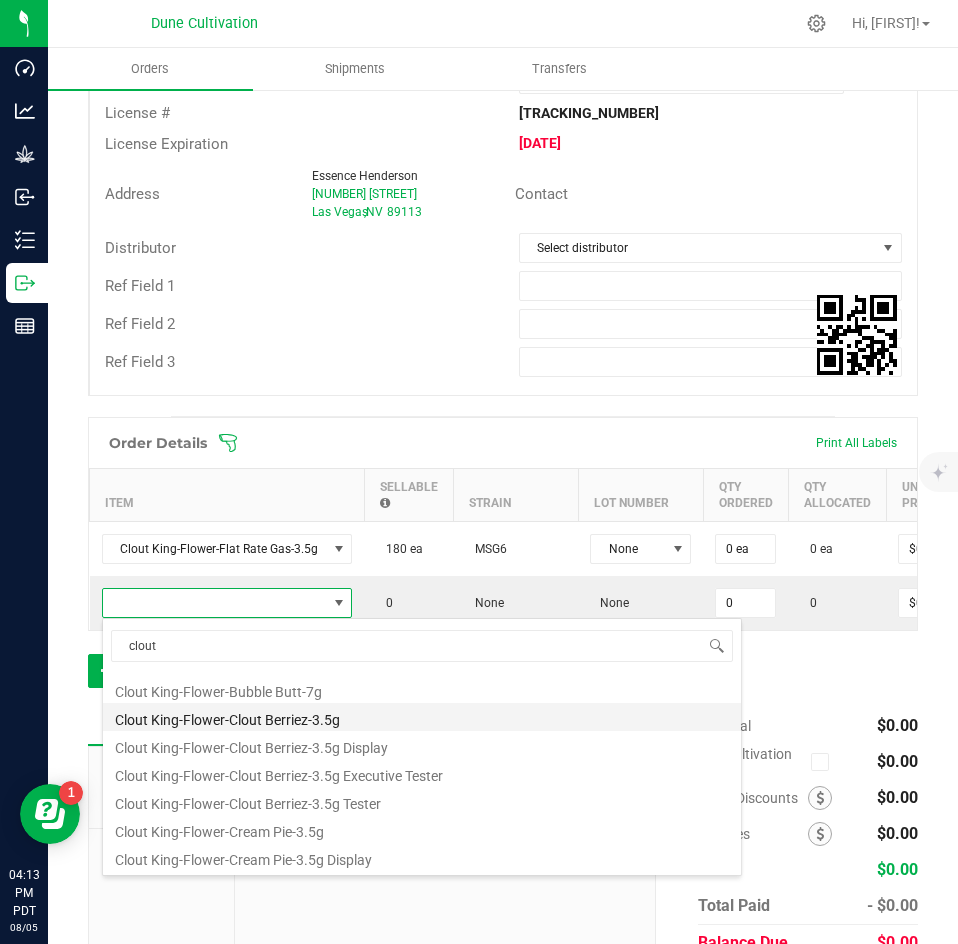 click on "Clout King-Flower-Clout Berriez-3.5g" at bounding box center [422, 717] 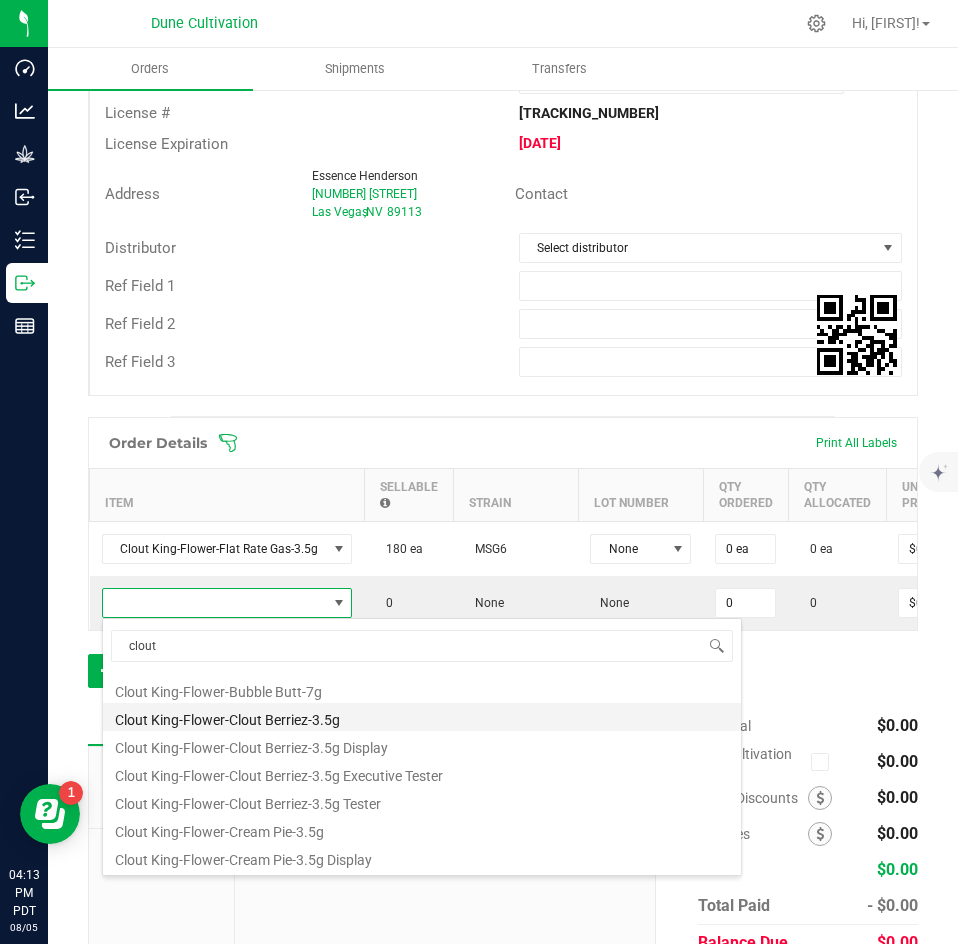 type on "0 ea" 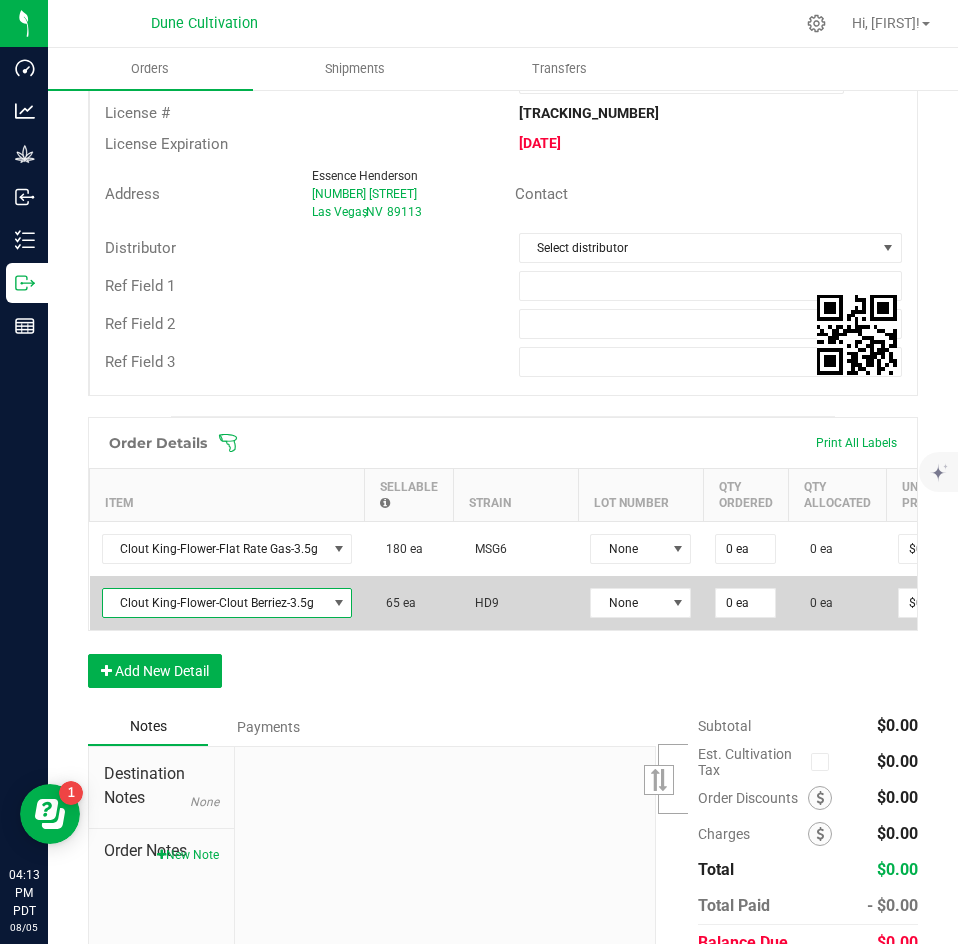 scroll, scrollTop: 0, scrollLeft: 197, axis: horizontal 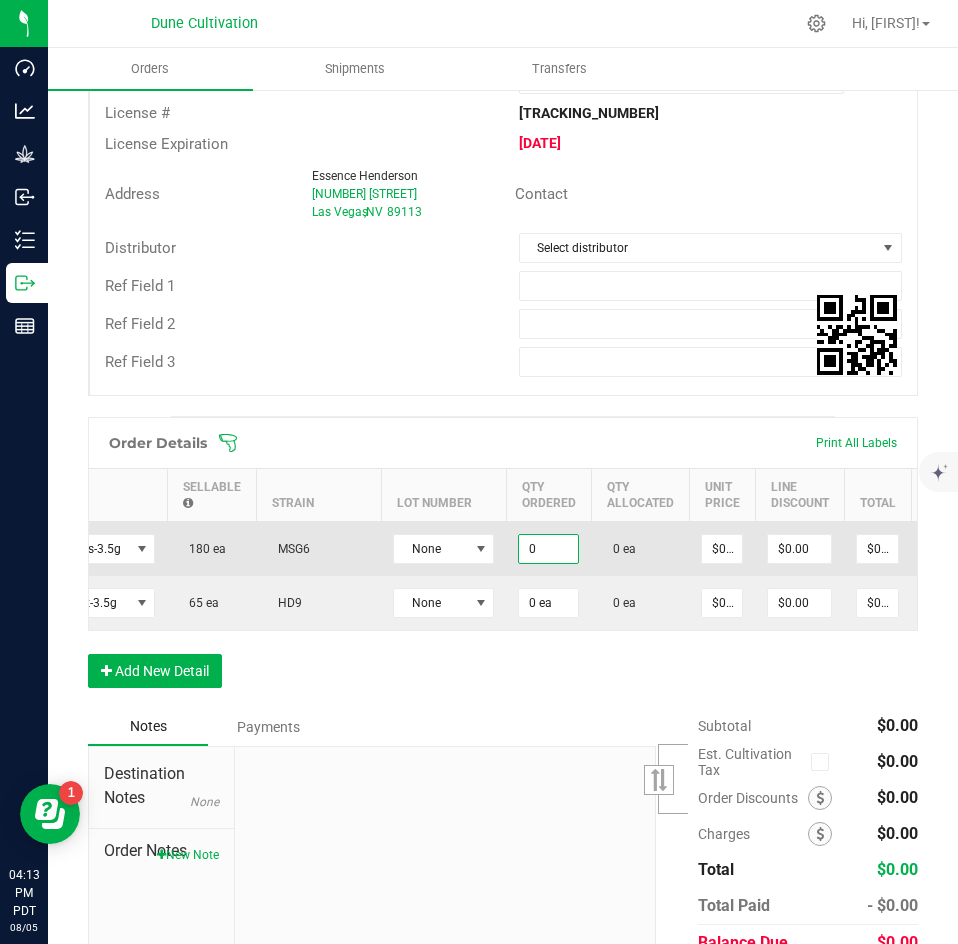 click on "0" at bounding box center [548, 549] 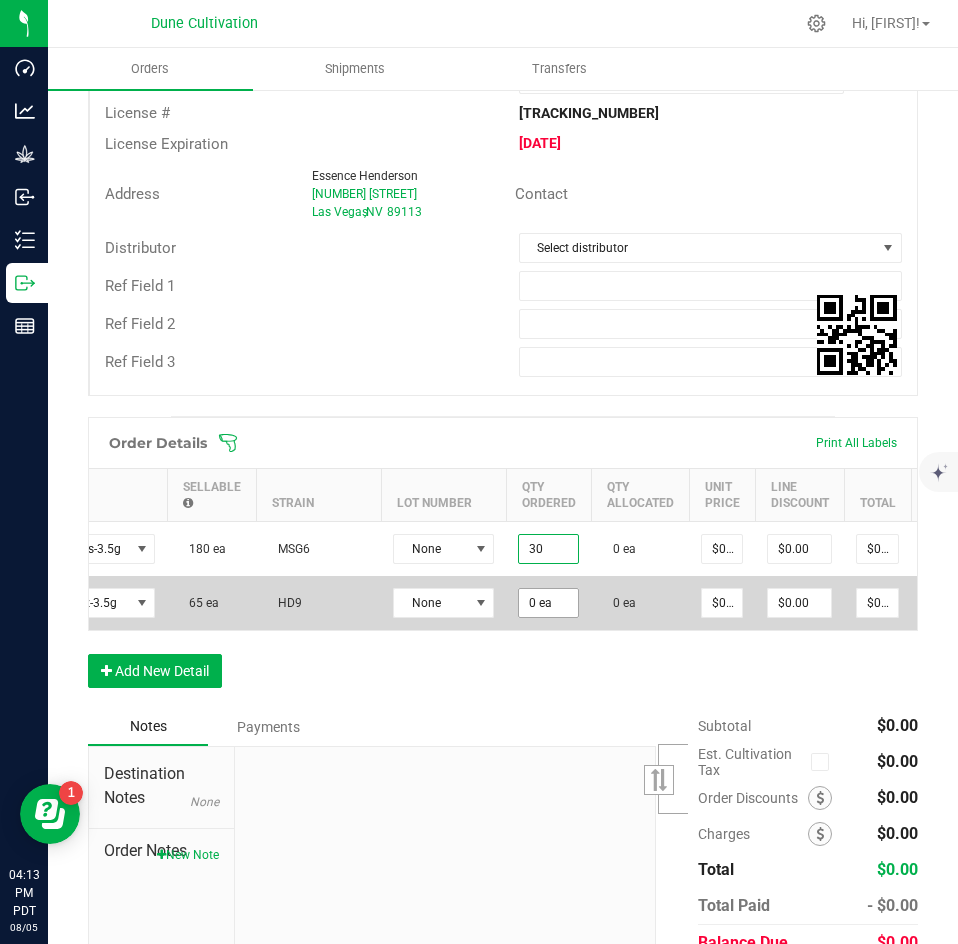 type on "30 ea" 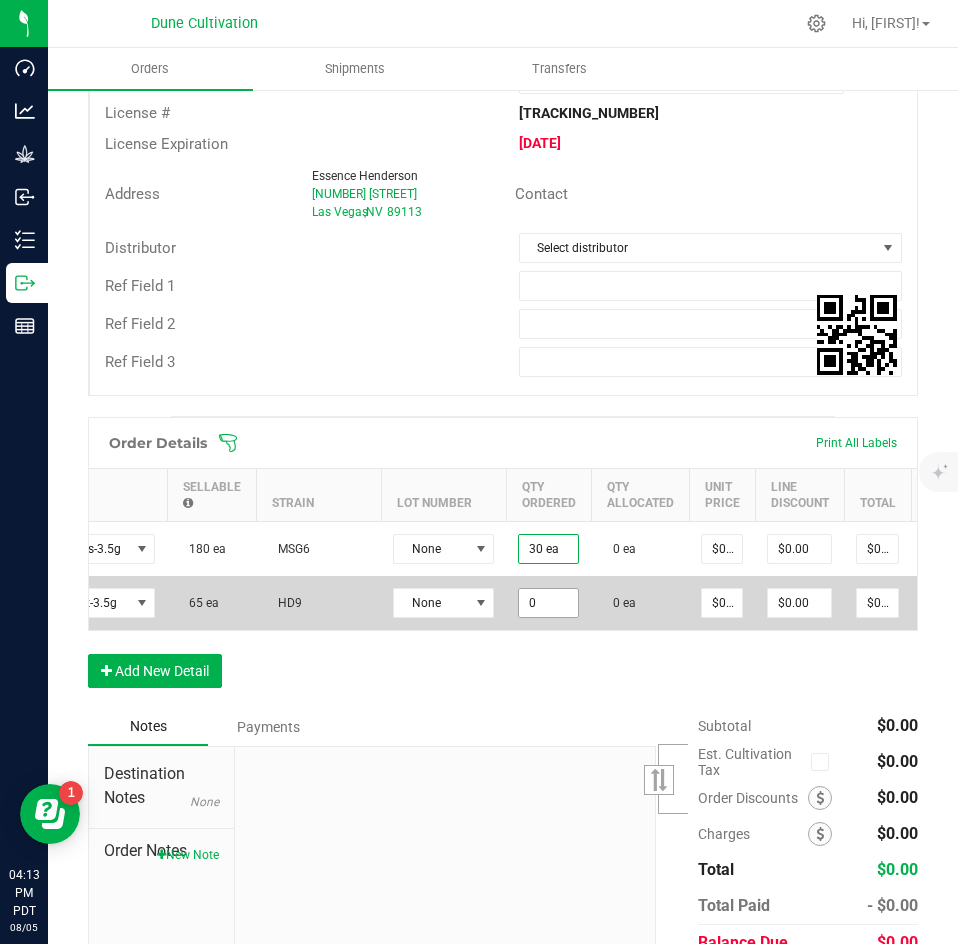 click on "0" at bounding box center [548, 603] 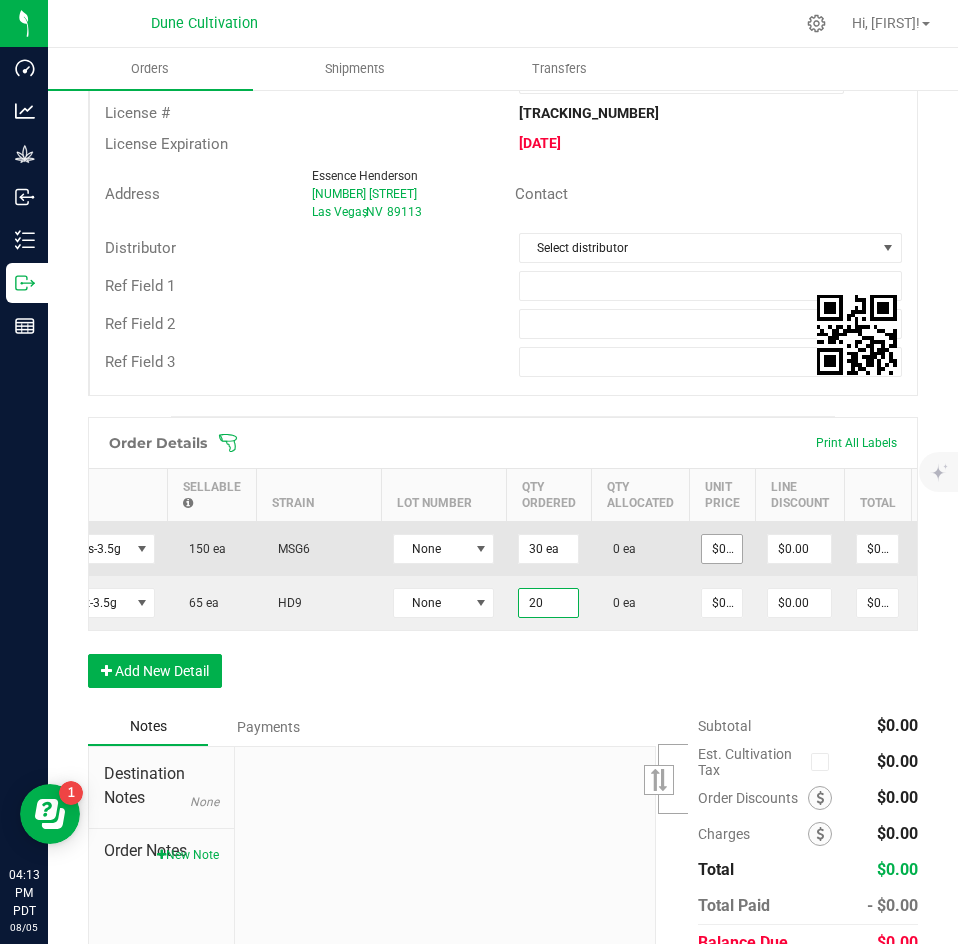 type on "20 ea" 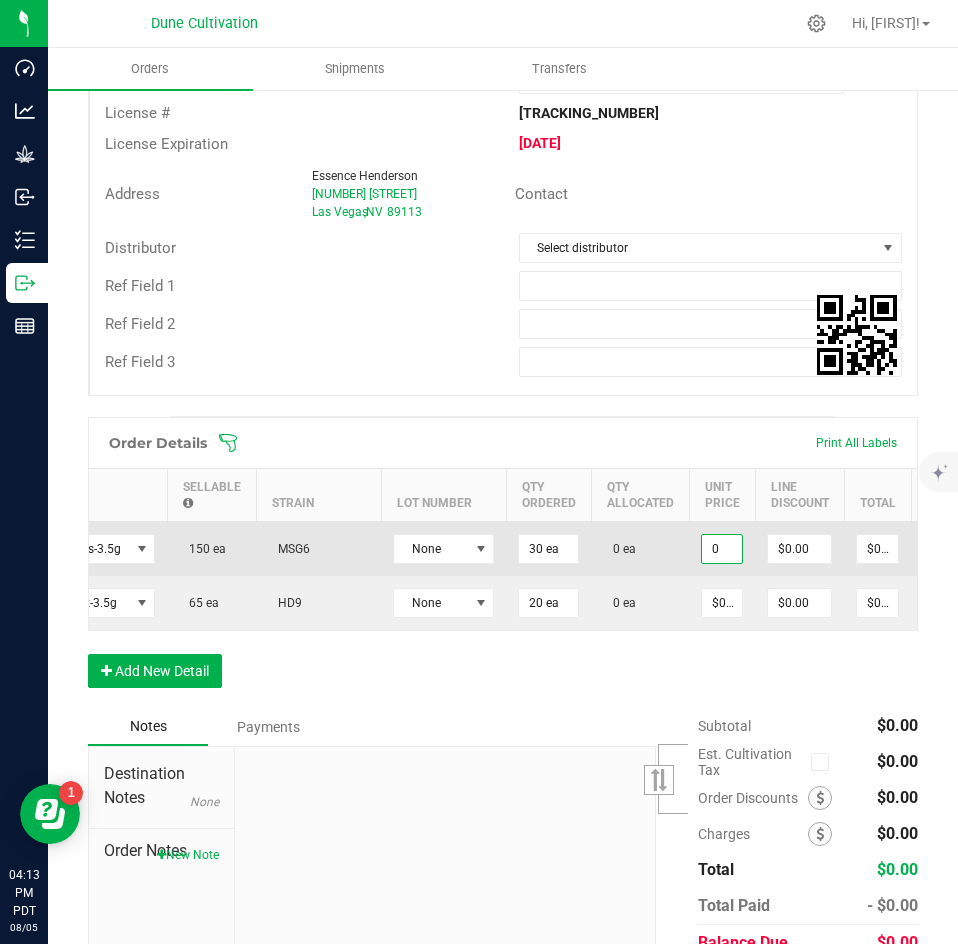 click on "0" at bounding box center (722, 549) 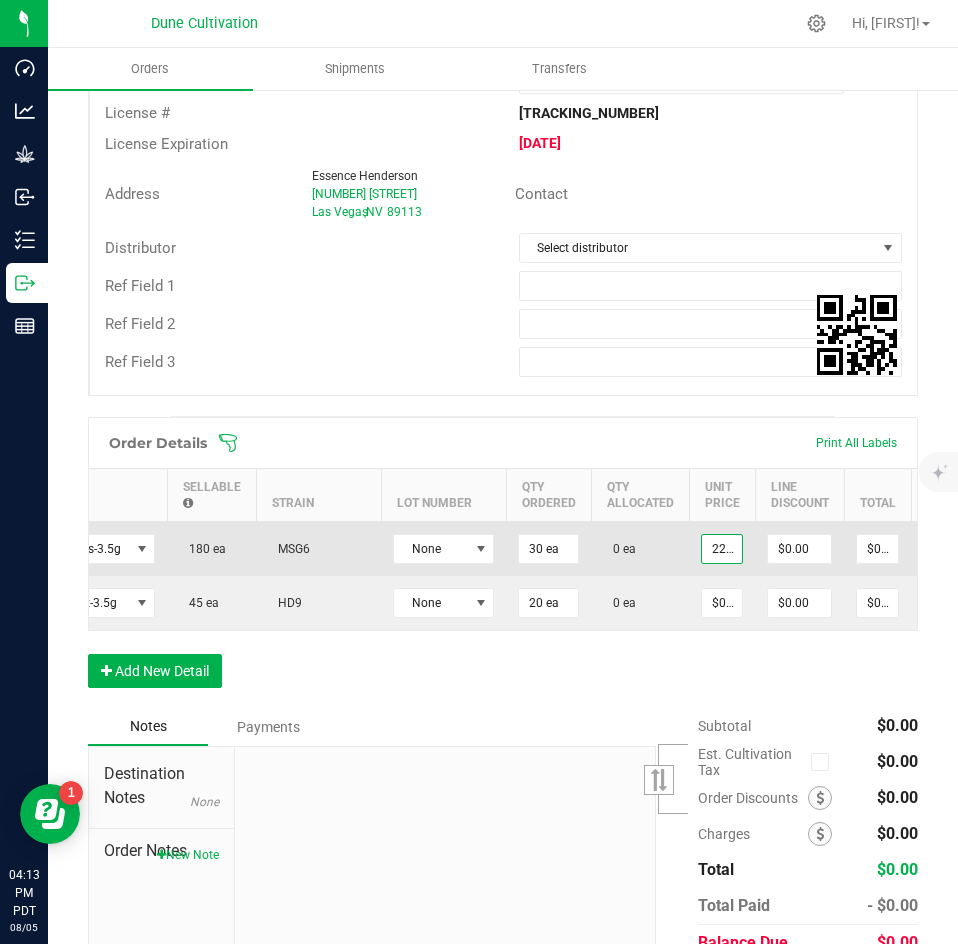 scroll, scrollTop: 0, scrollLeft: 2, axis: horizontal 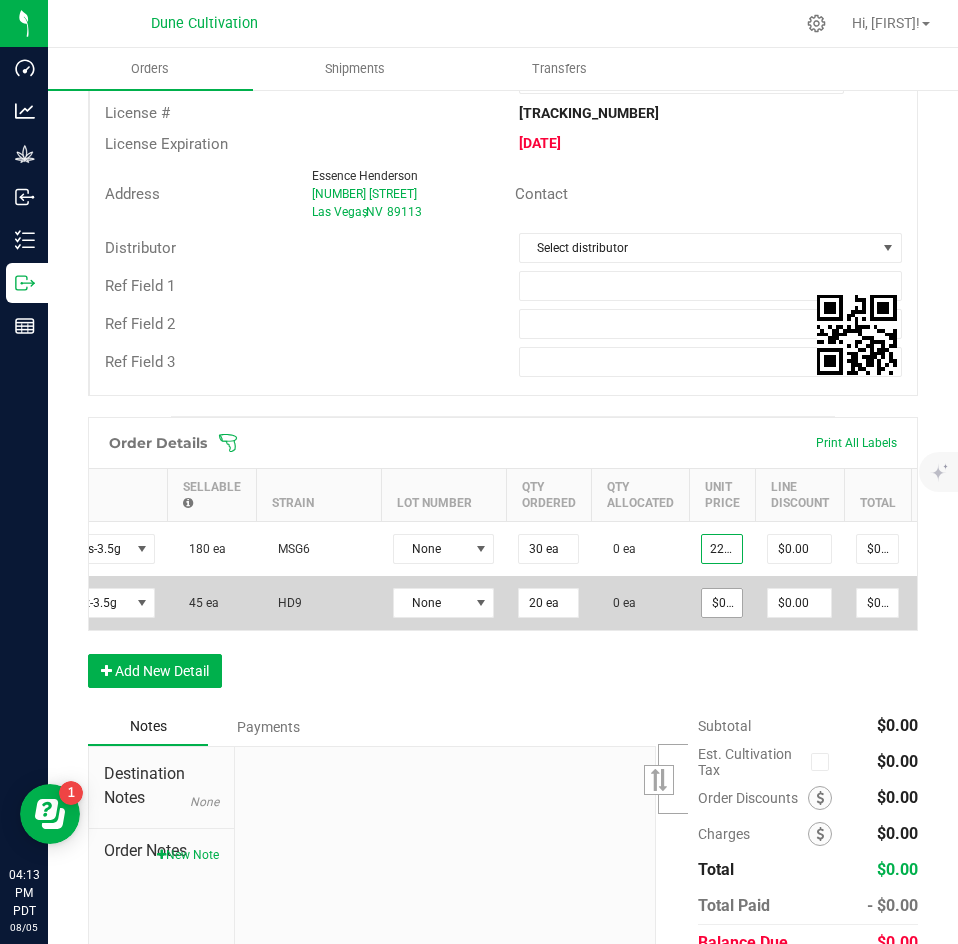 type on "$22.50000" 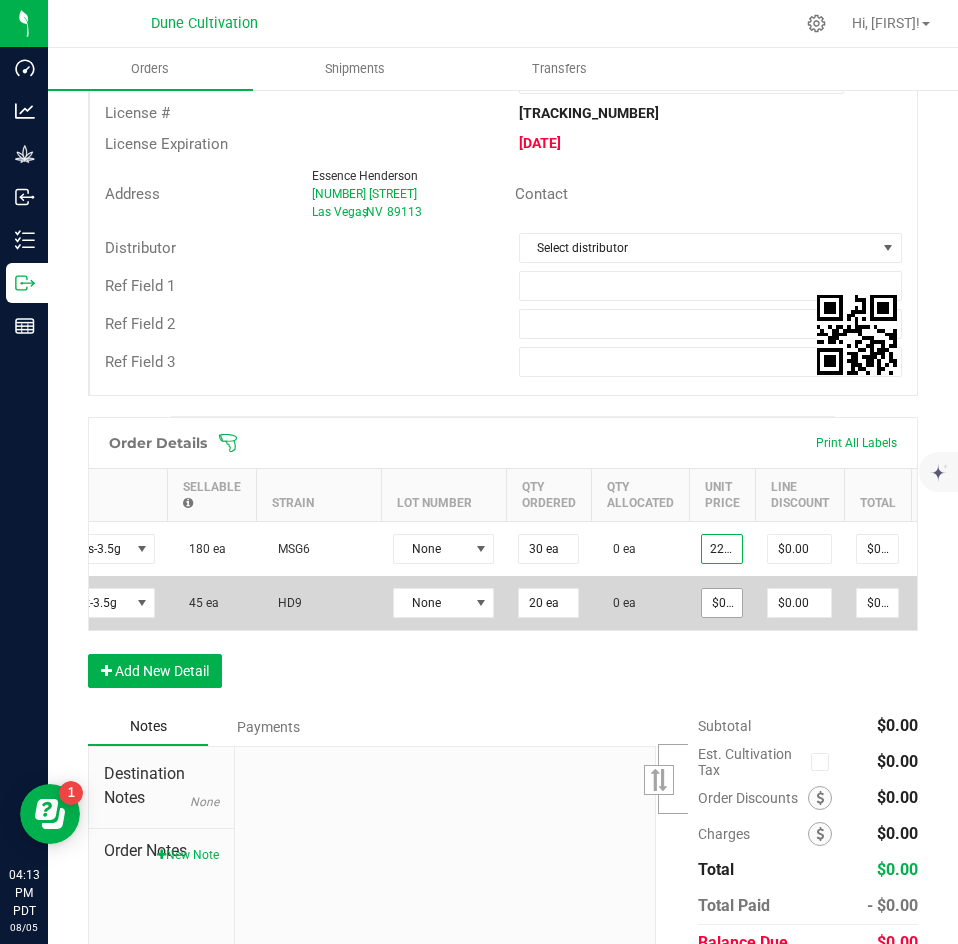 type on "$675.00" 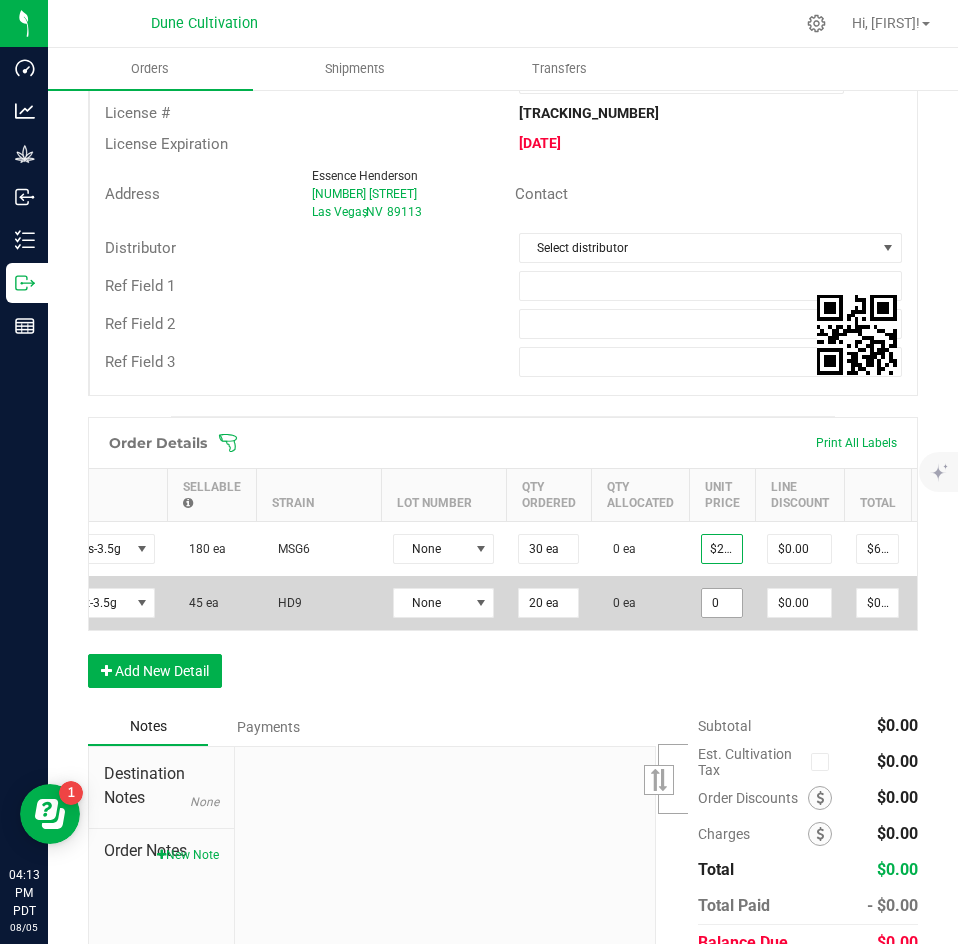 click on "0" at bounding box center (722, 603) 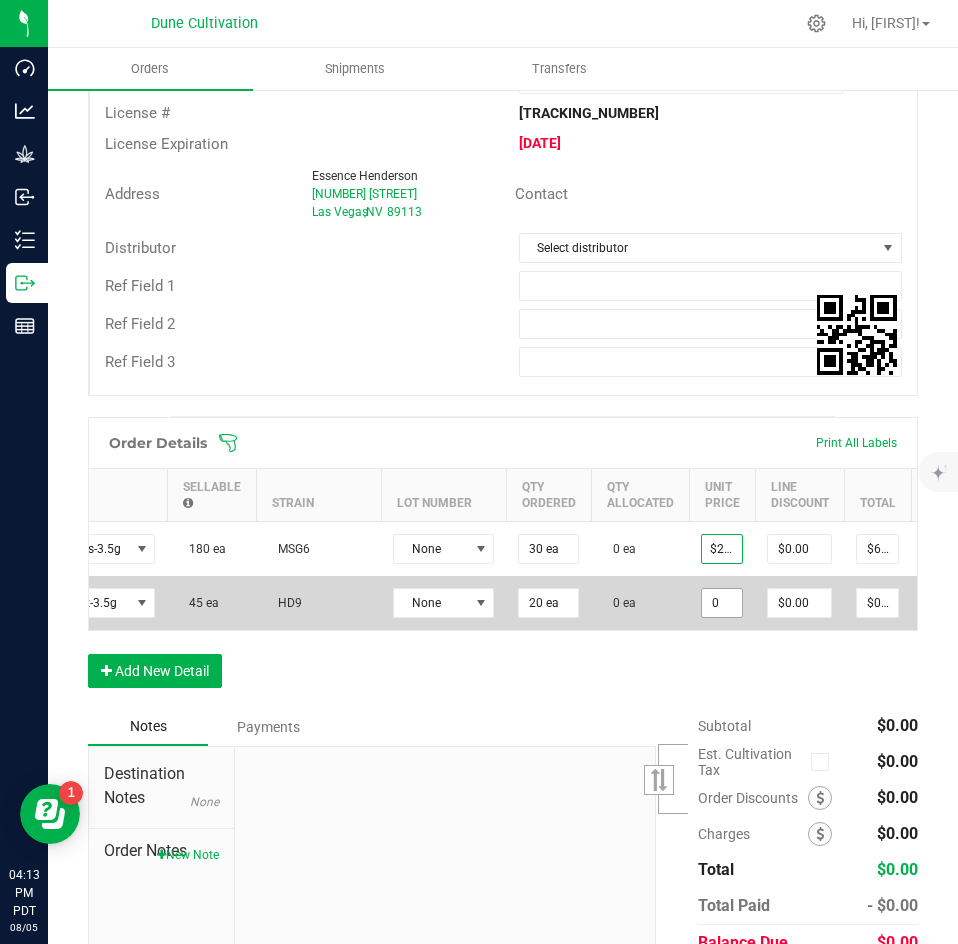 scroll, scrollTop: 0, scrollLeft: 0, axis: both 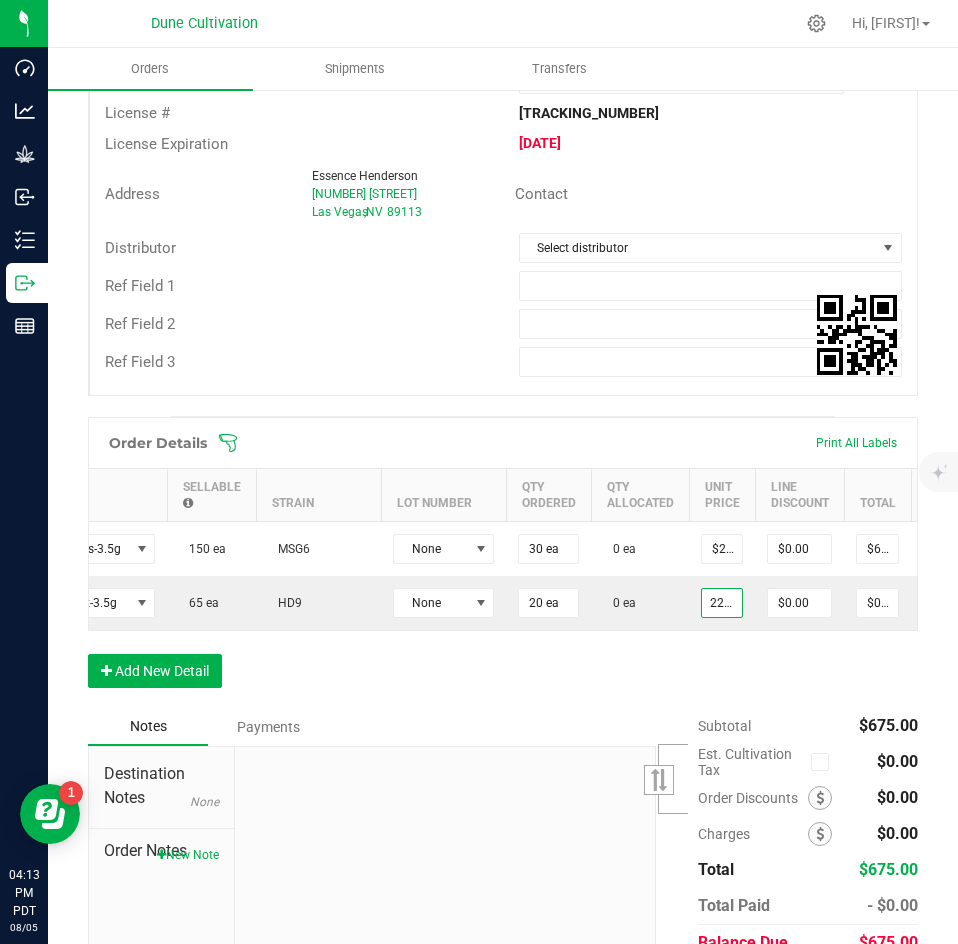 type on "$22.50000" 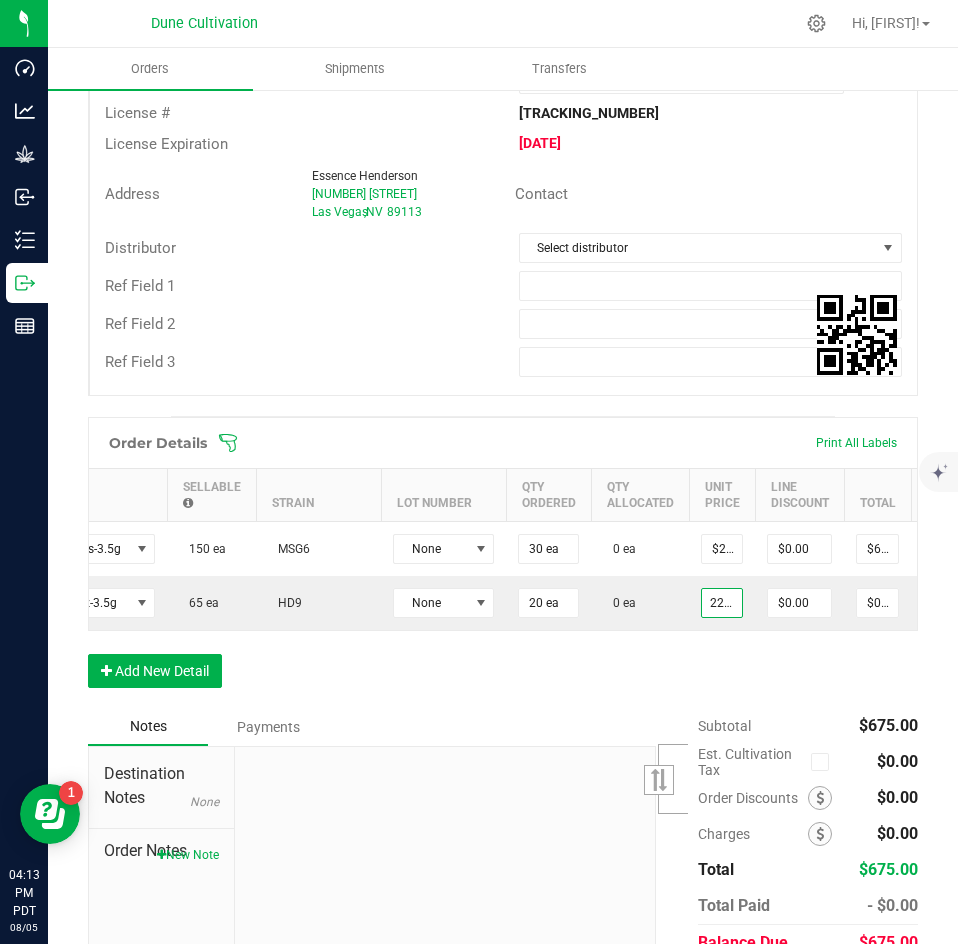 type on "$450.00" 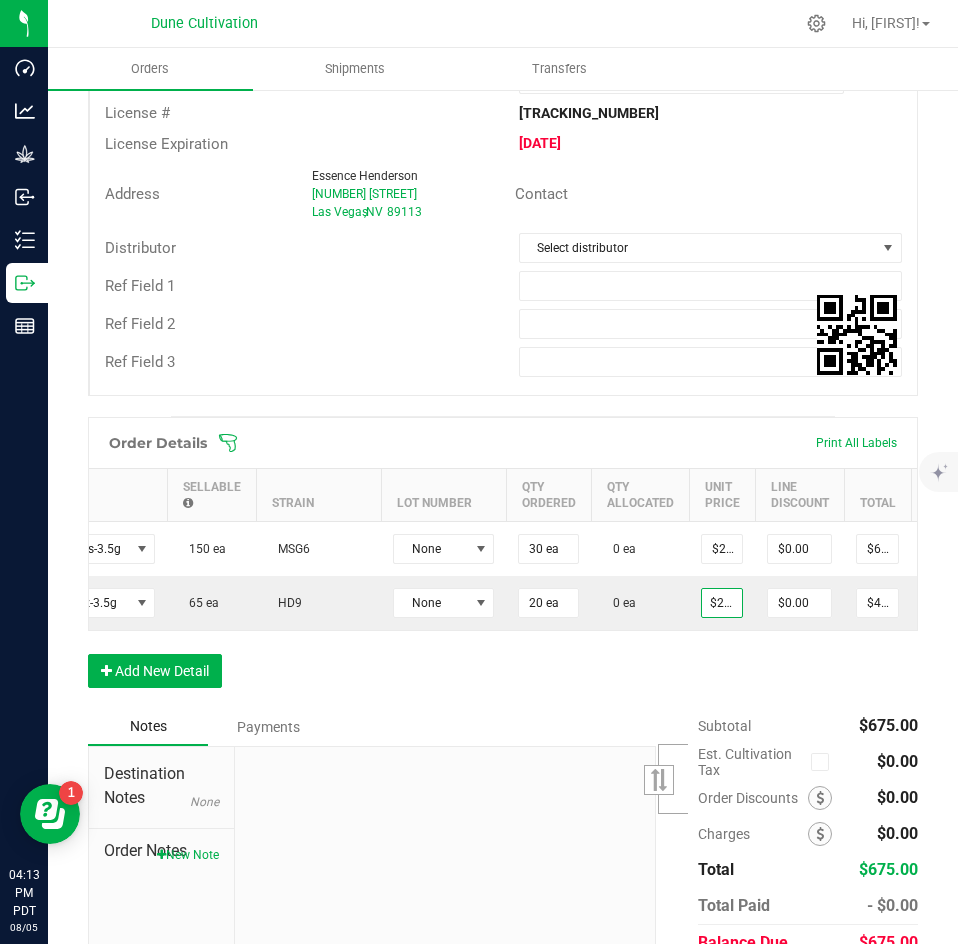 click on "Order Details Print All Labels Item  Sellable  Strain  Lot Number  Qty Ordered Qty Allocated Unit Price Line Discount Total Actions Clout King-Flower-Flat Rate Gas-3.5g  150 ea   MSG6  None 30 ea  0 ea  $22.50000 $0.00 $675.00 Clout King-Flower-Clout Berriez-3.5g  65 ea   HD9  None 20 ea  0 ea  $22.50000 $0.00 $450.00
Add New Detail" at bounding box center (503, 562) 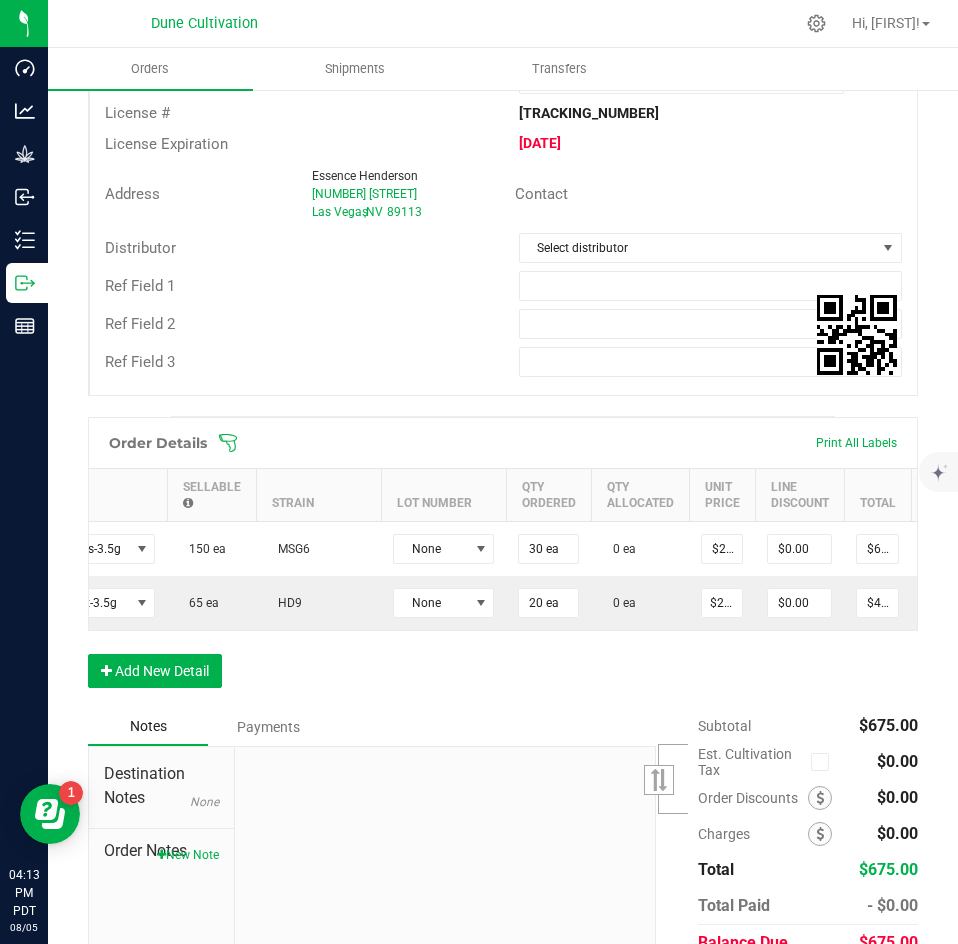 scroll, scrollTop: 0, scrollLeft: 0, axis: both 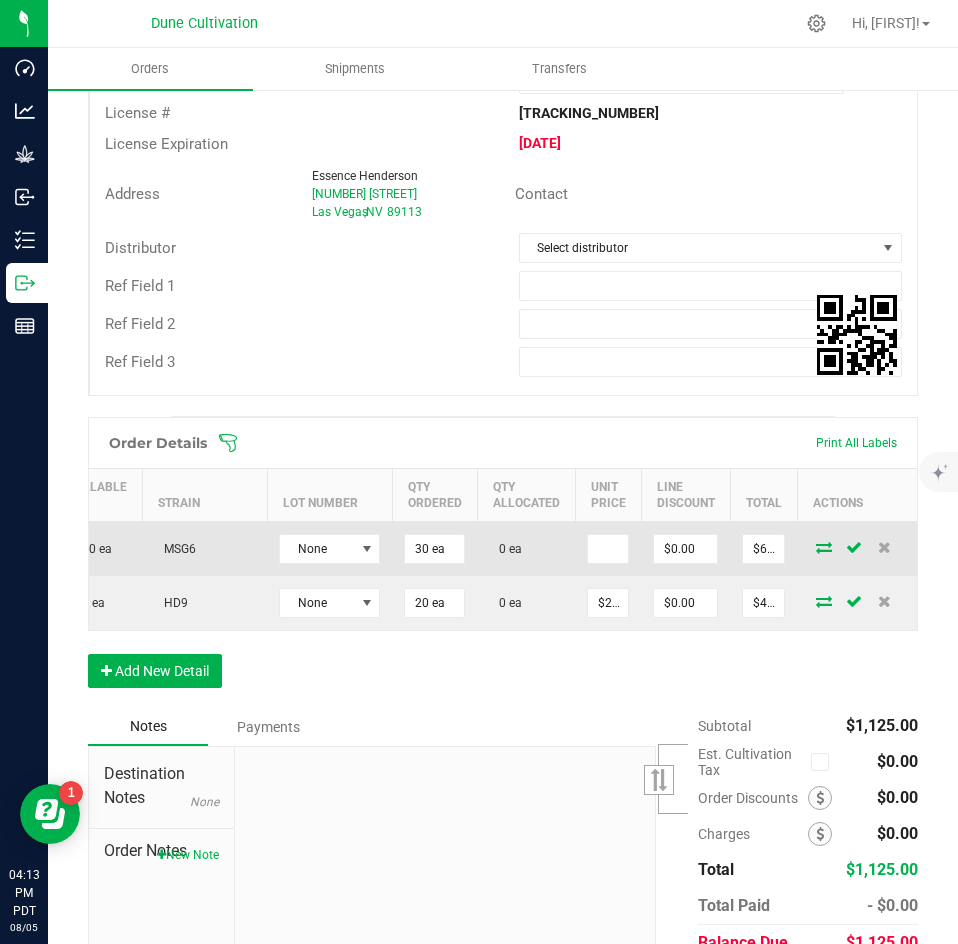 click at bounding box center [824, 547] 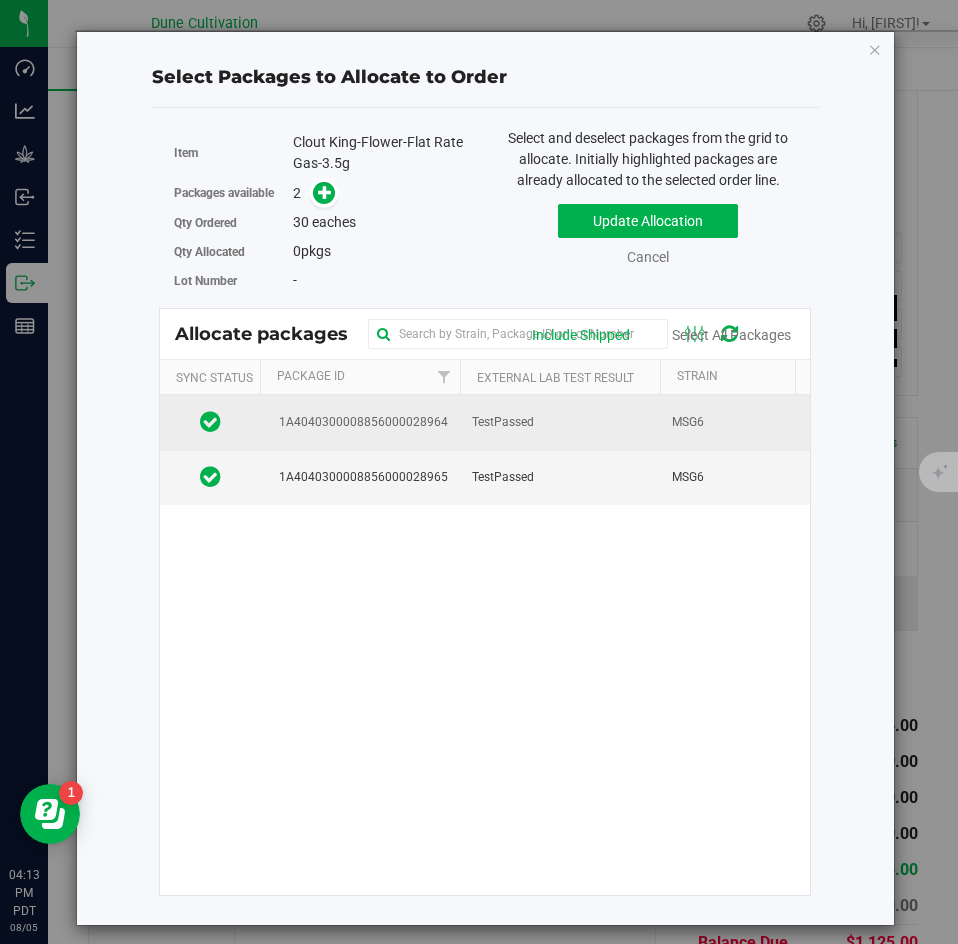 click on "1A4040300008856000028964" at bounding box center (360, 422) 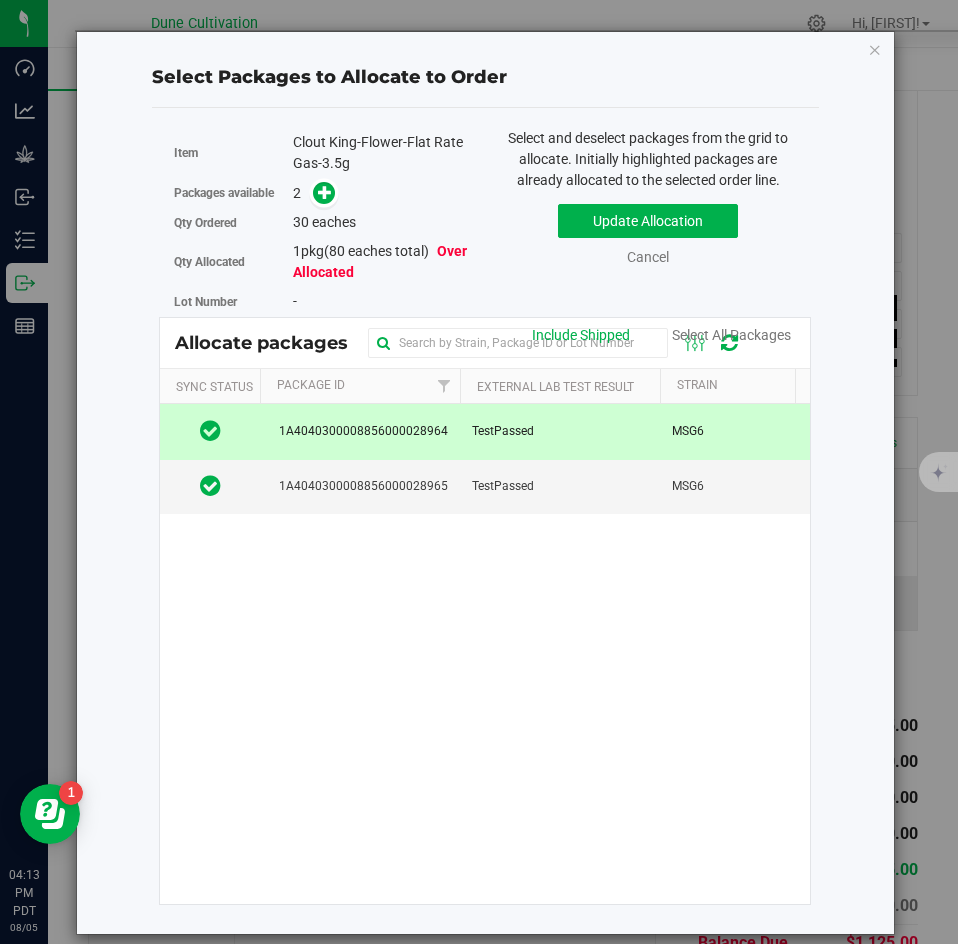 scroll, scrollTop: 0, scrollLeft: 365, axis: horizontal 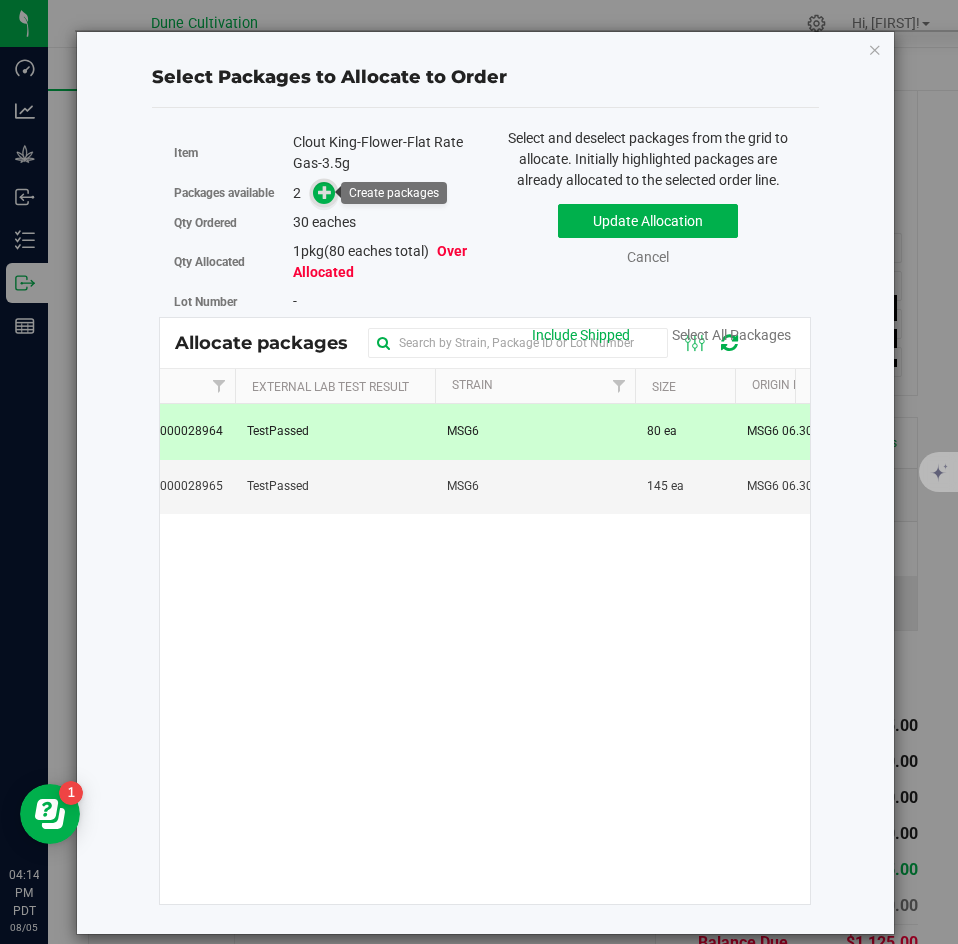click at bounding box center [324, 193] 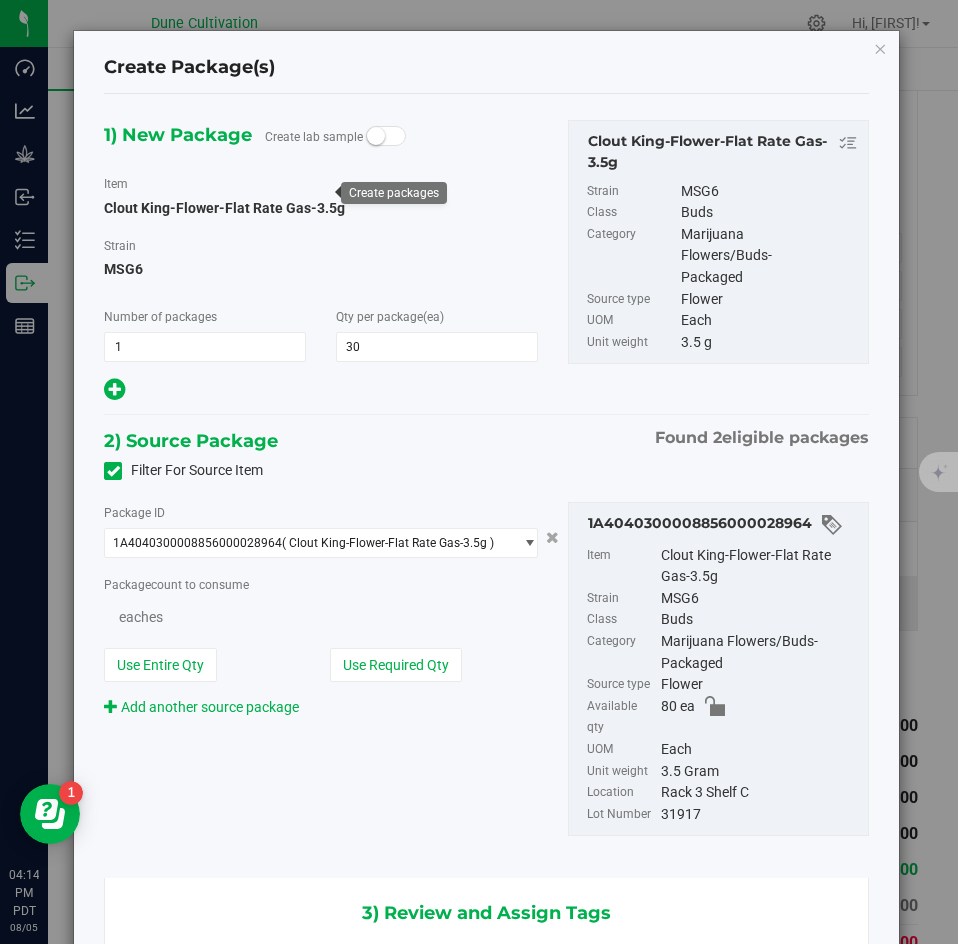scroll, scrollTop: 0, scrollLeft: -1, axis: horizontal 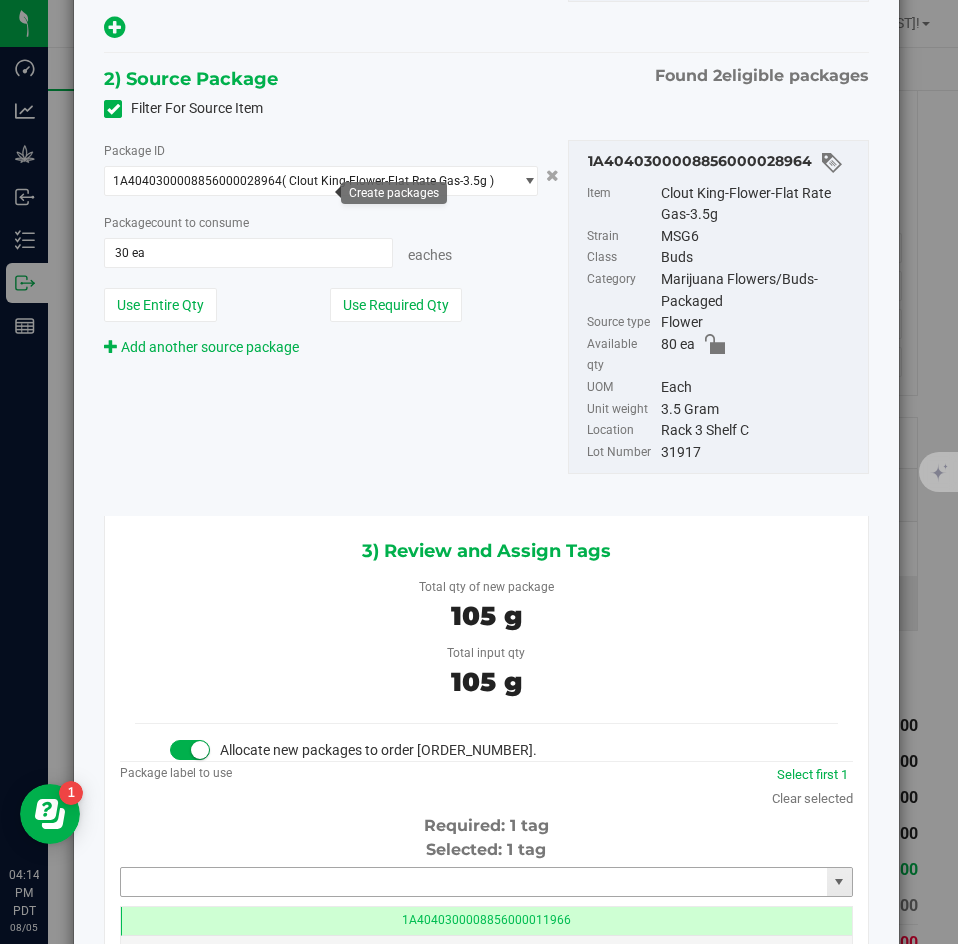 click at bounding box center (474, 882) 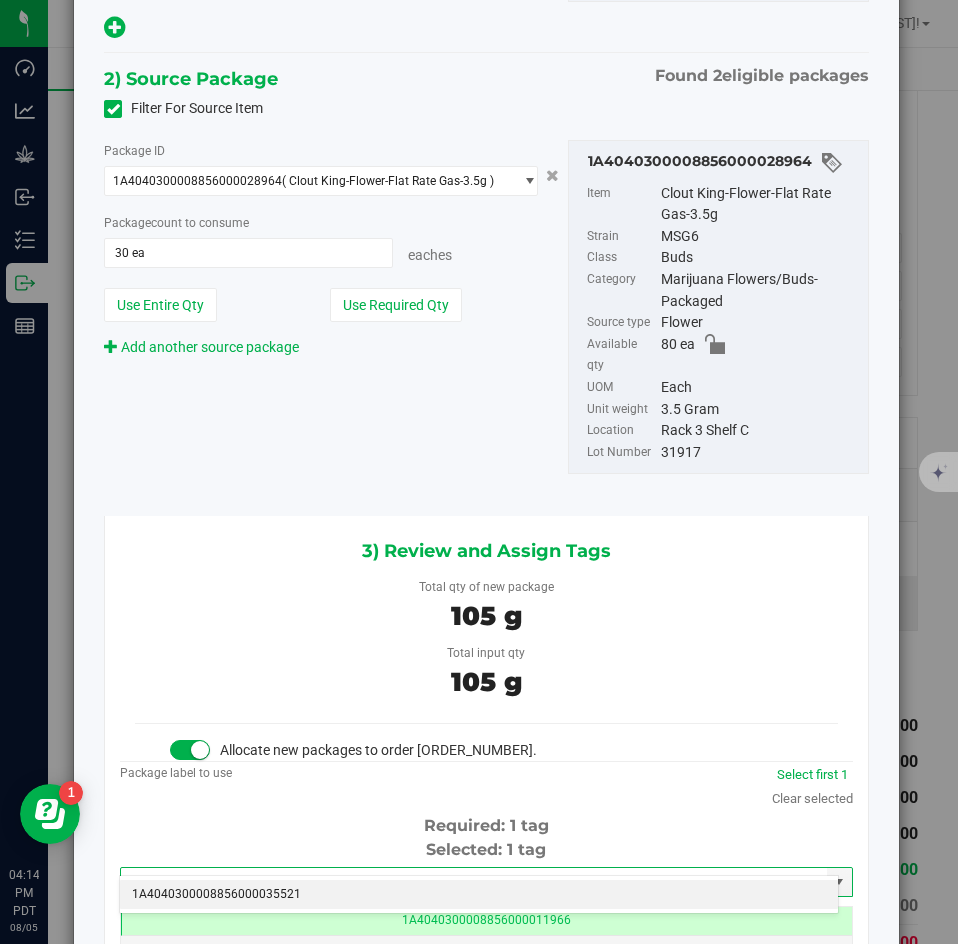 click on "1A4040300008856000035521 No matching tags" at bounding box center [479, 894] 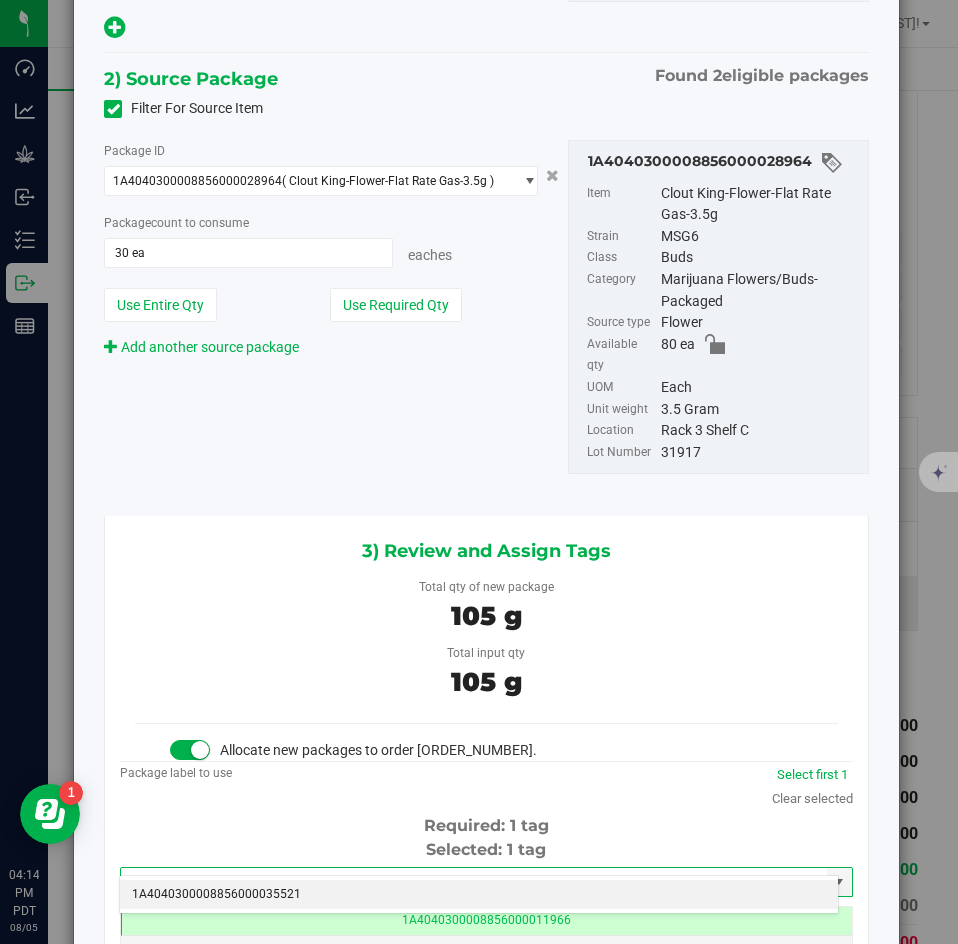 click on "1A4040300008856000035521" at bounding box center [479, 895] 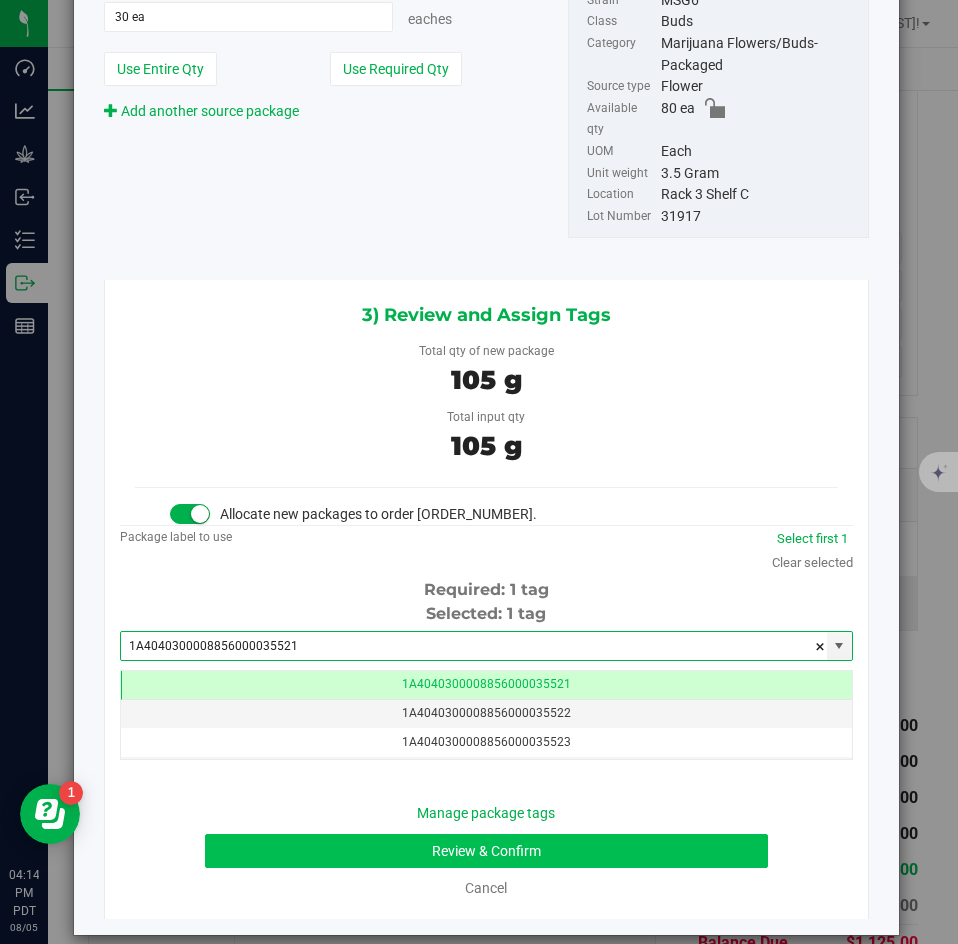 type on "1A4040300008856000035521" 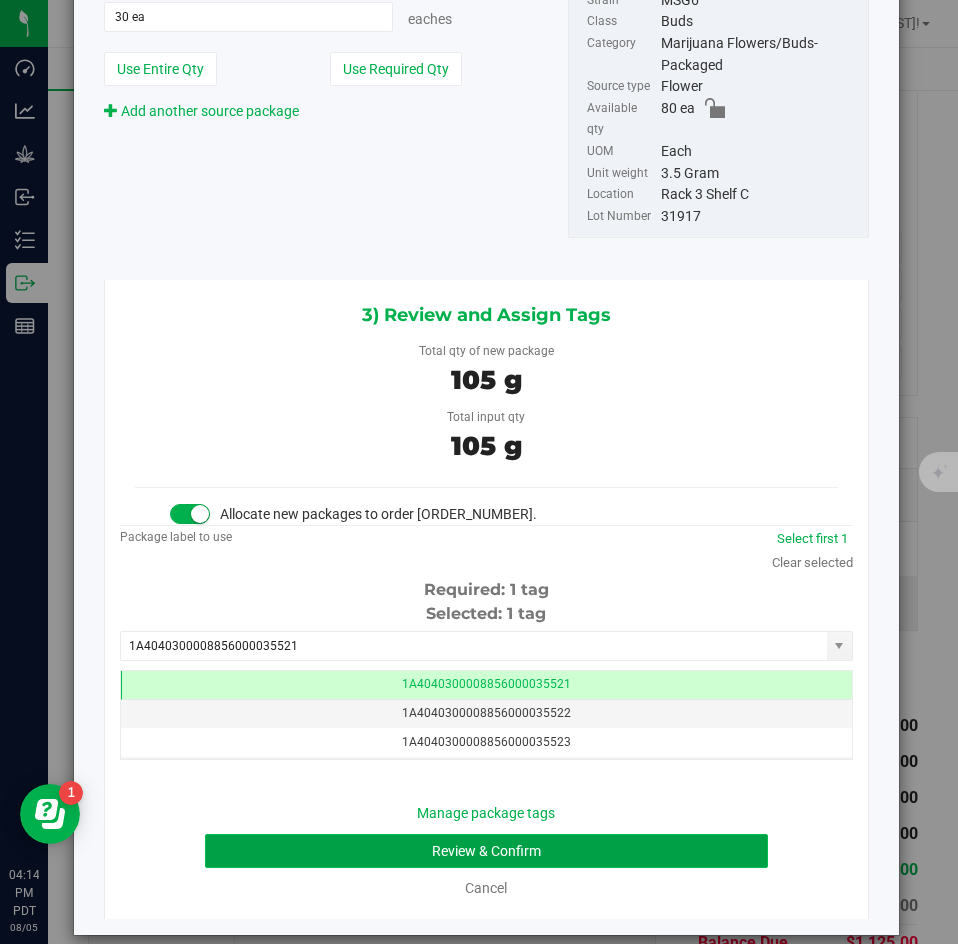 click on "Review & Confirm" at bounding box center (486, 851) 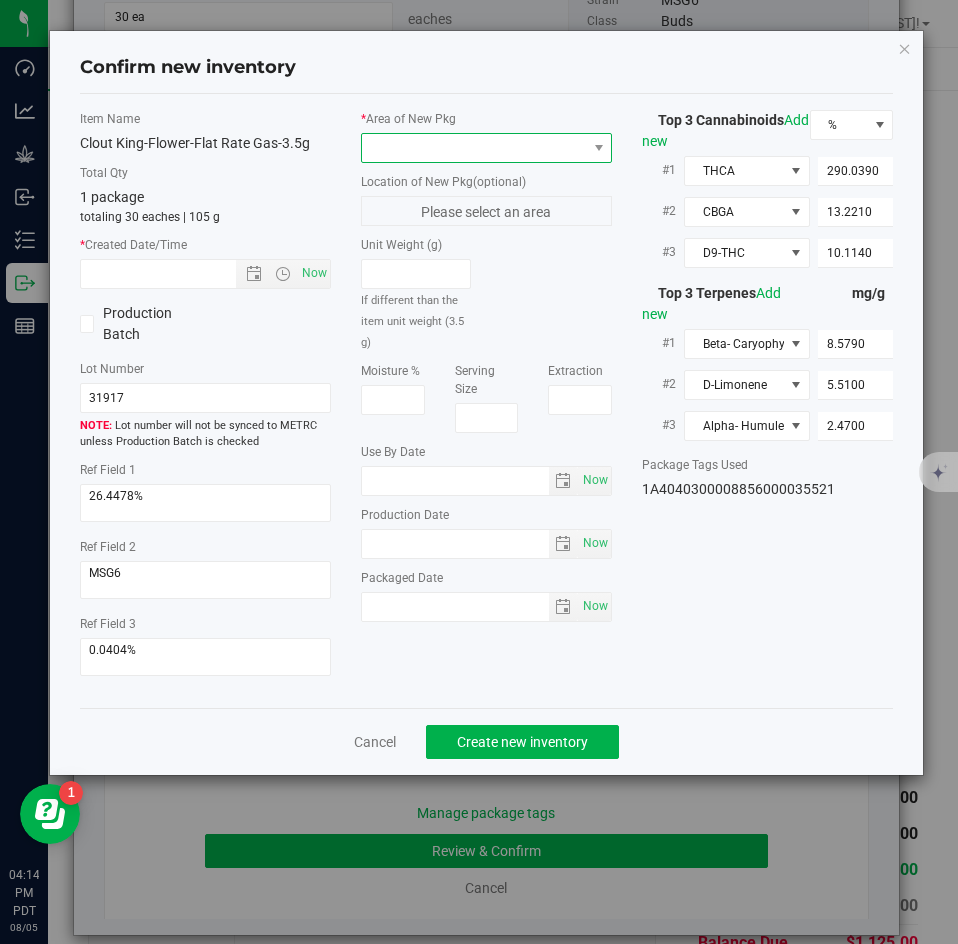 click at bounding box center (474, 148) 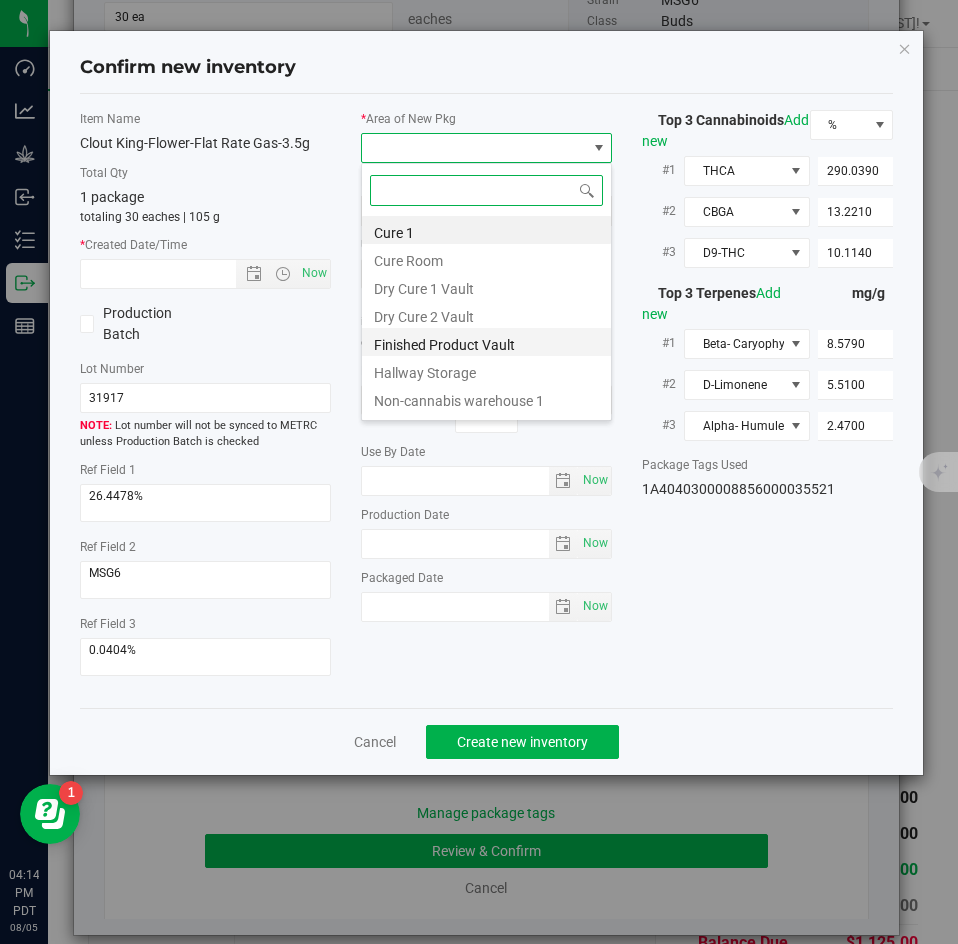 click on "Finished Product Vault" at bounding box center [486, 342] 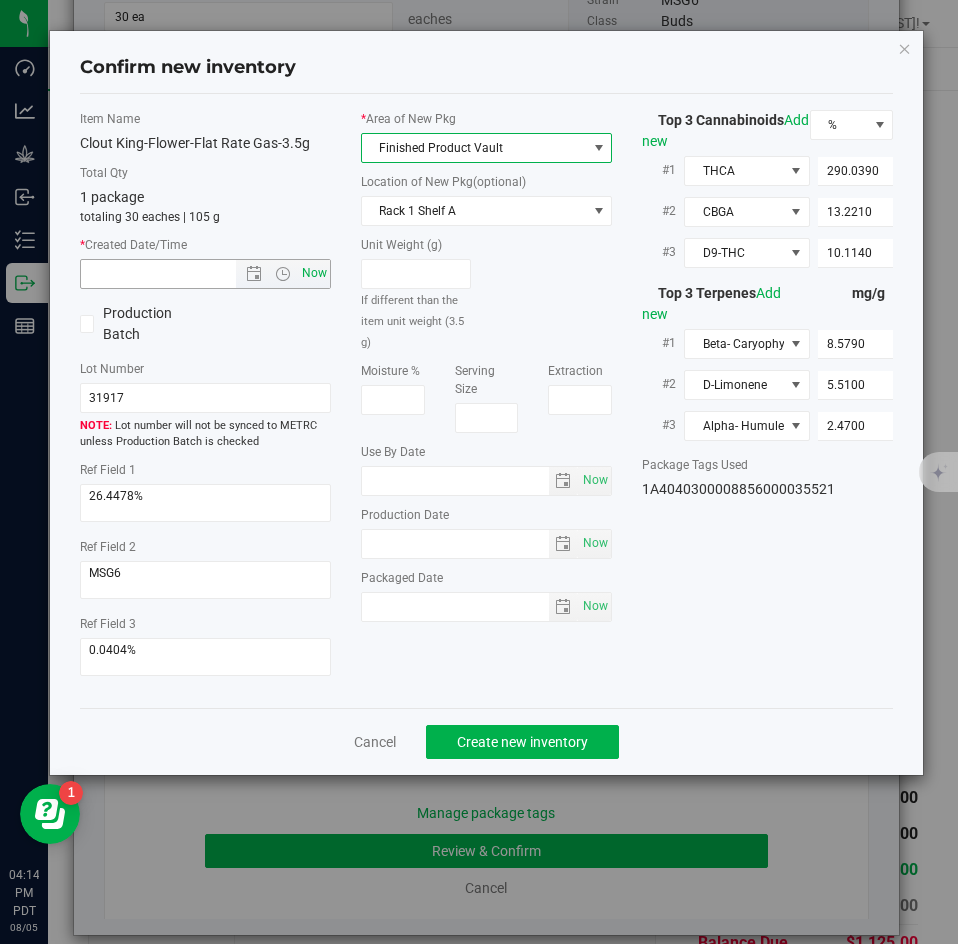 click on "Now" at bounding box center (315, 273) 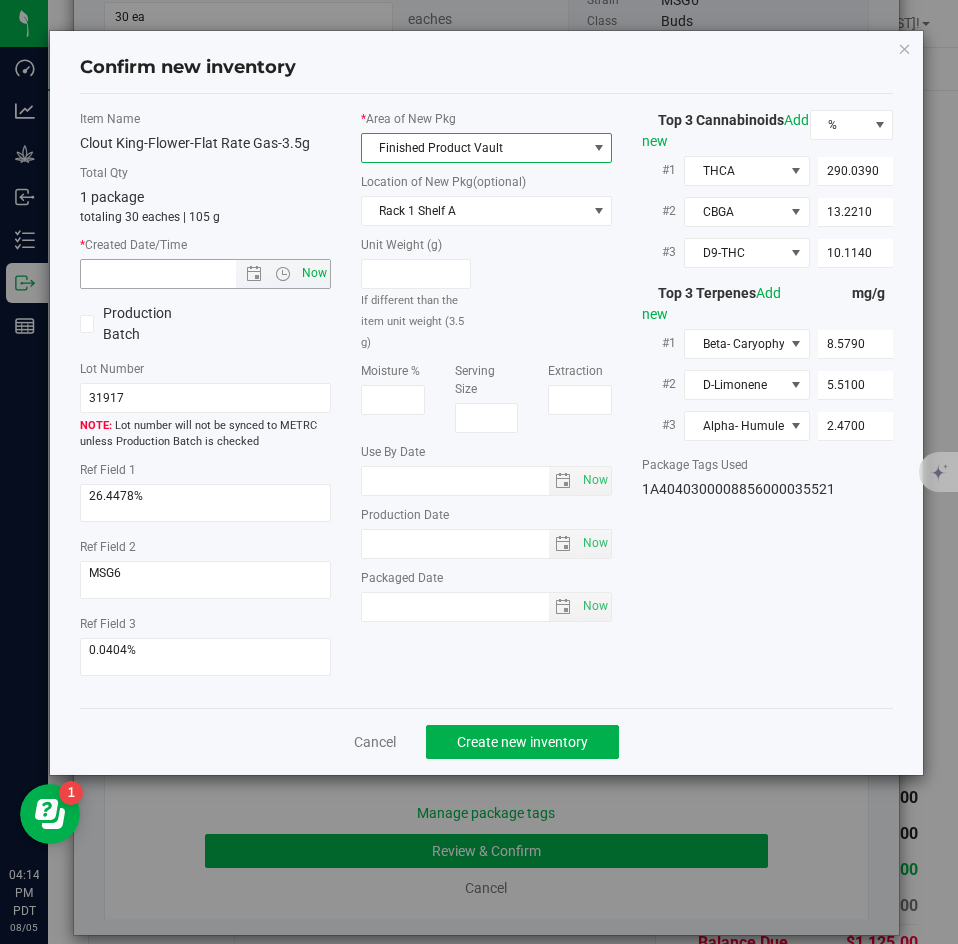 type on "8/5/2025 4:14 PM" 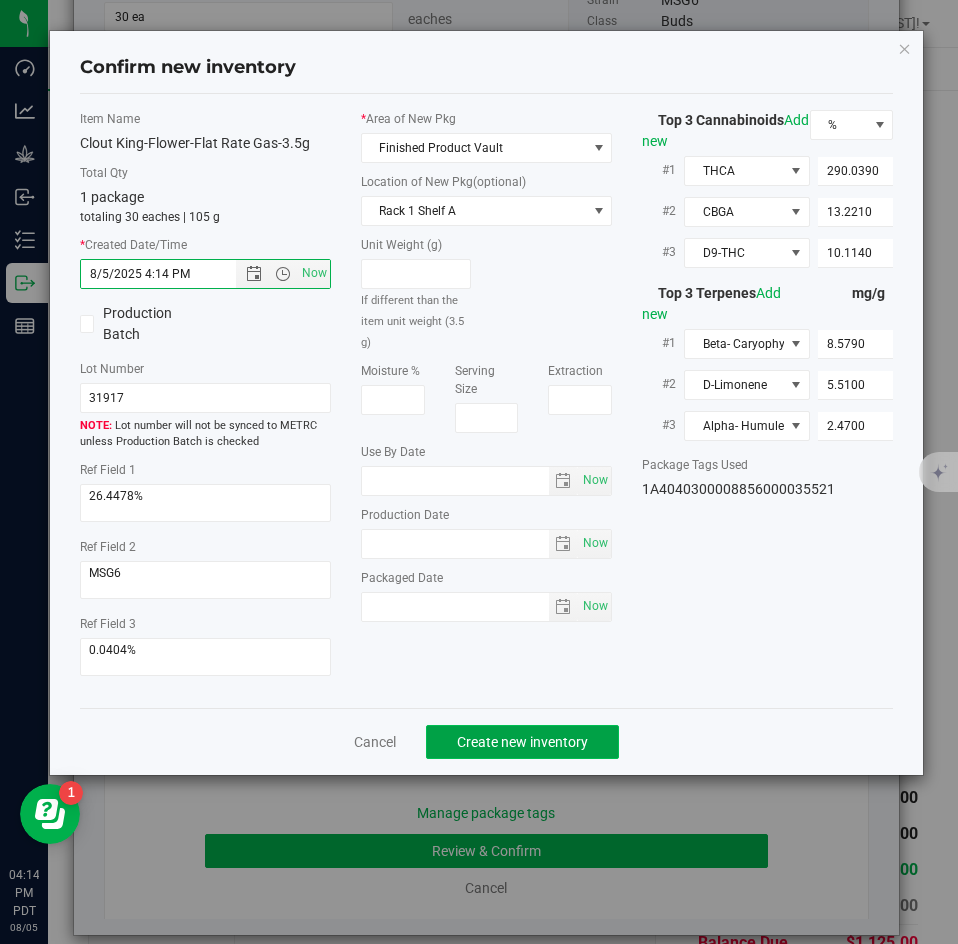 click on "Create new inventory" 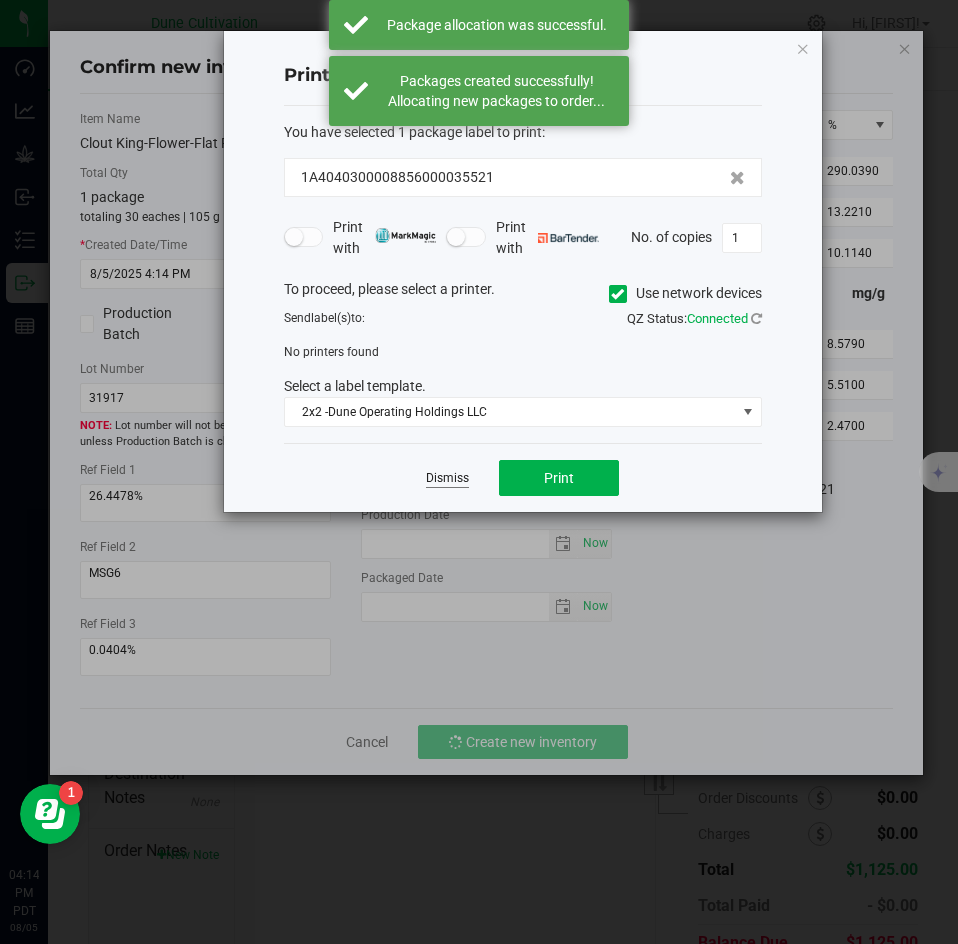 click on "Dismiss" 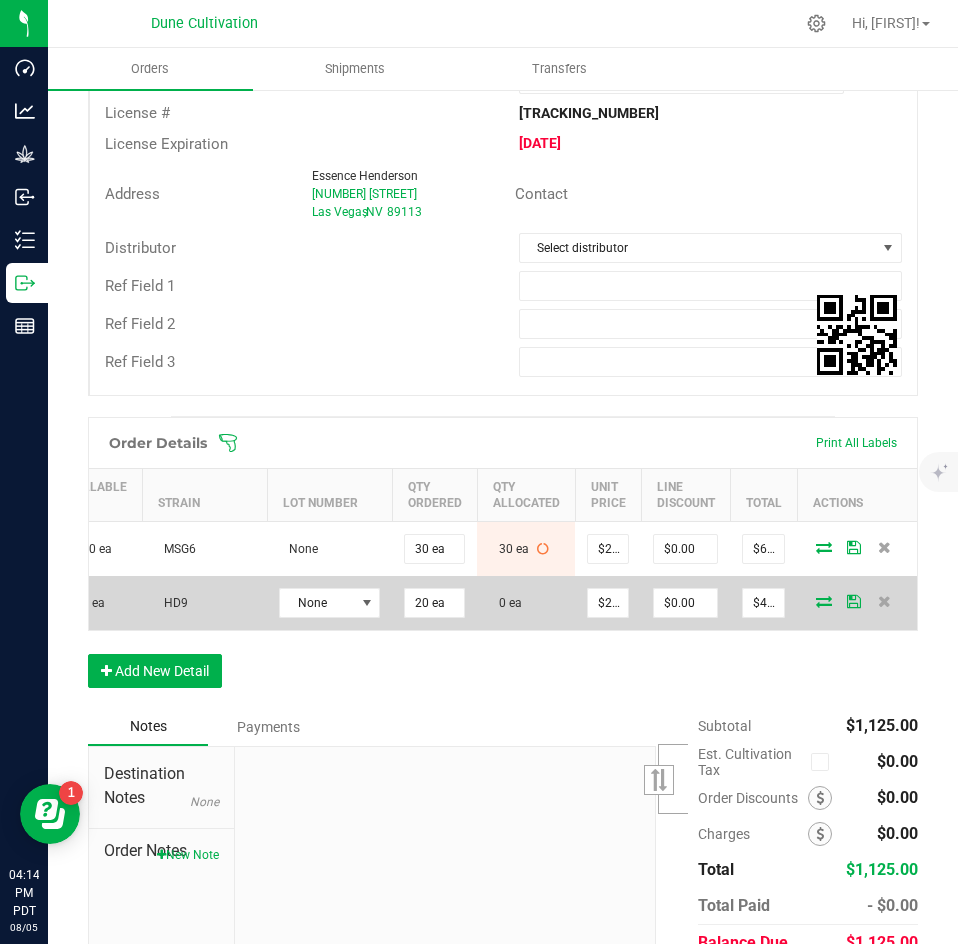 click at bounding box center [824, 601] 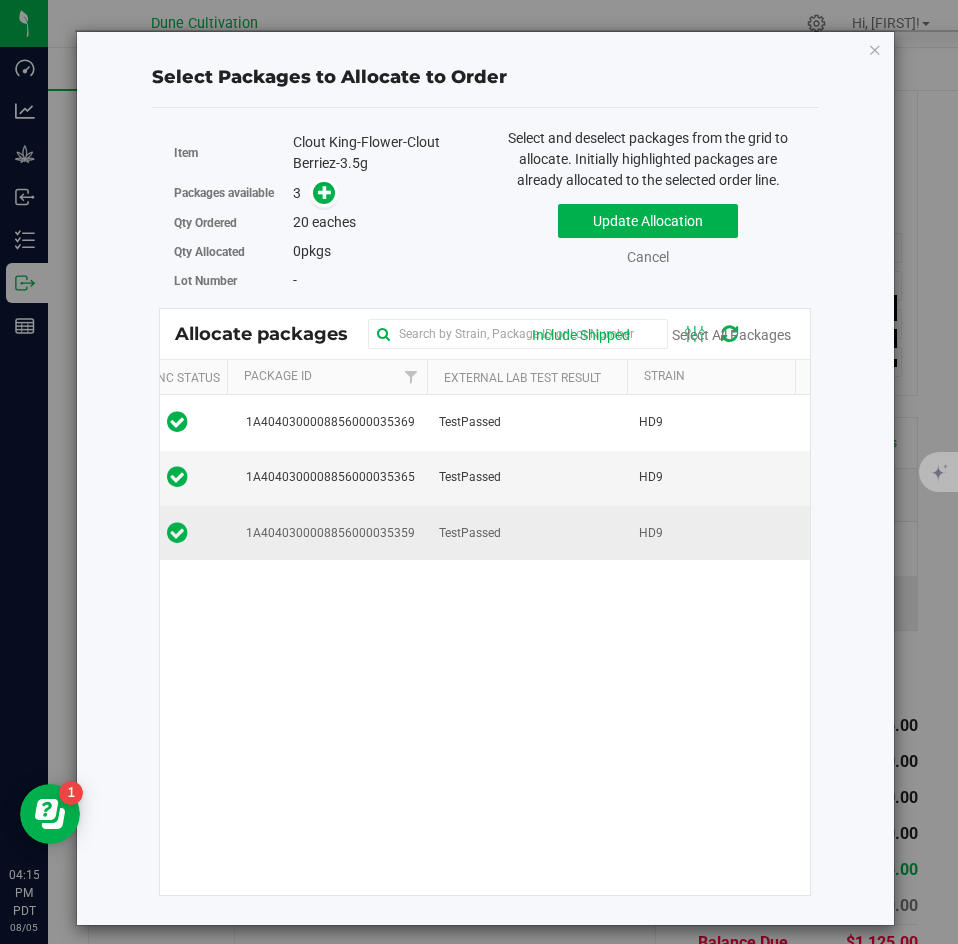 click at bounding box center (177, 533) 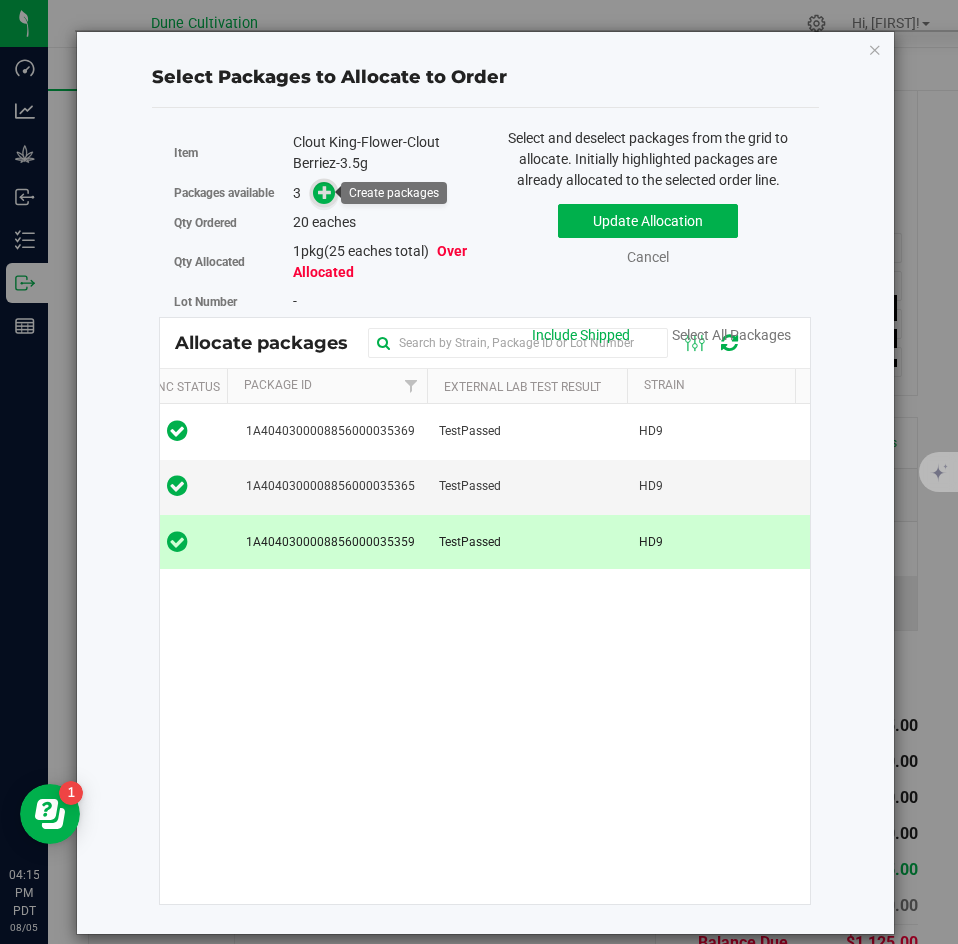 click at bounding box center (325, 192) 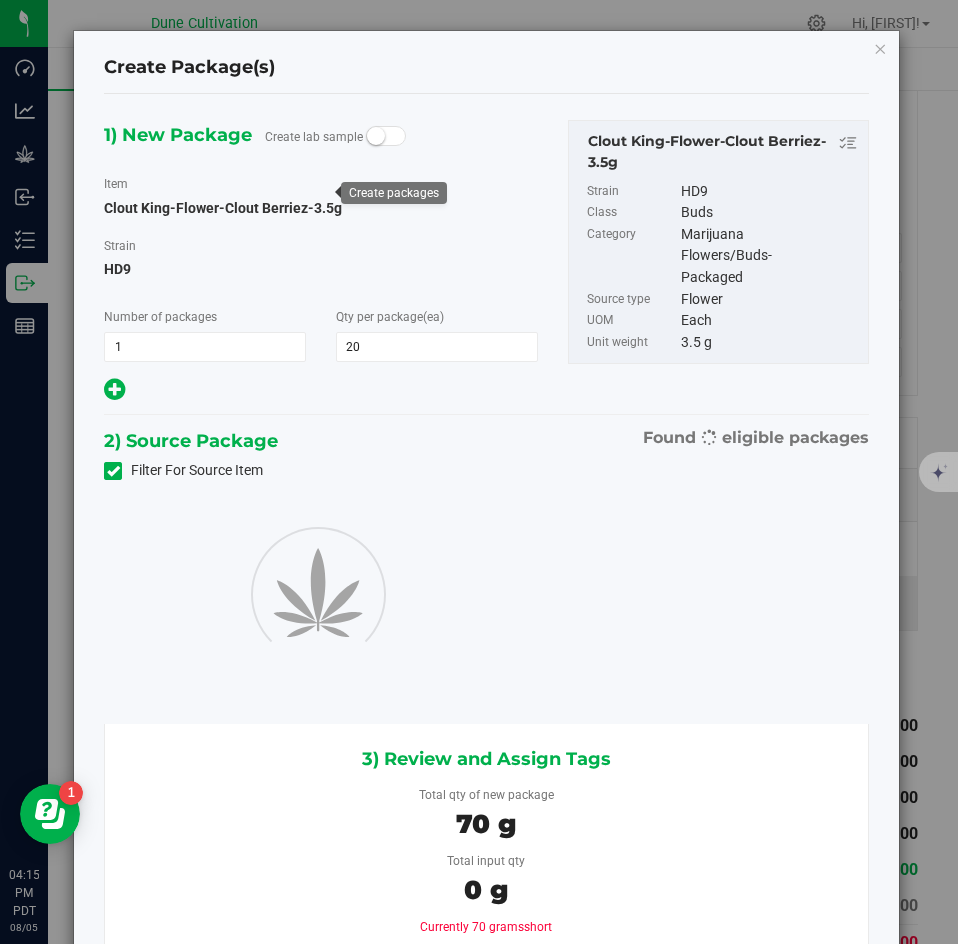 type on "20" 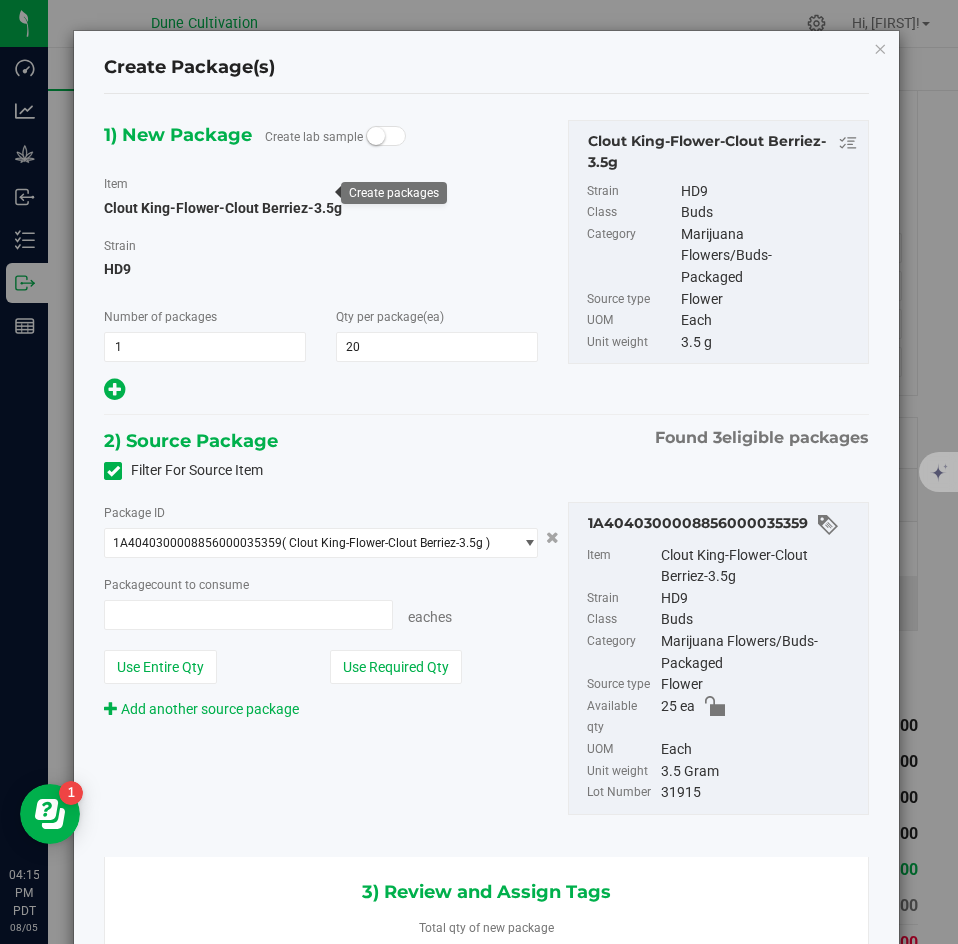 type on "20 ea" 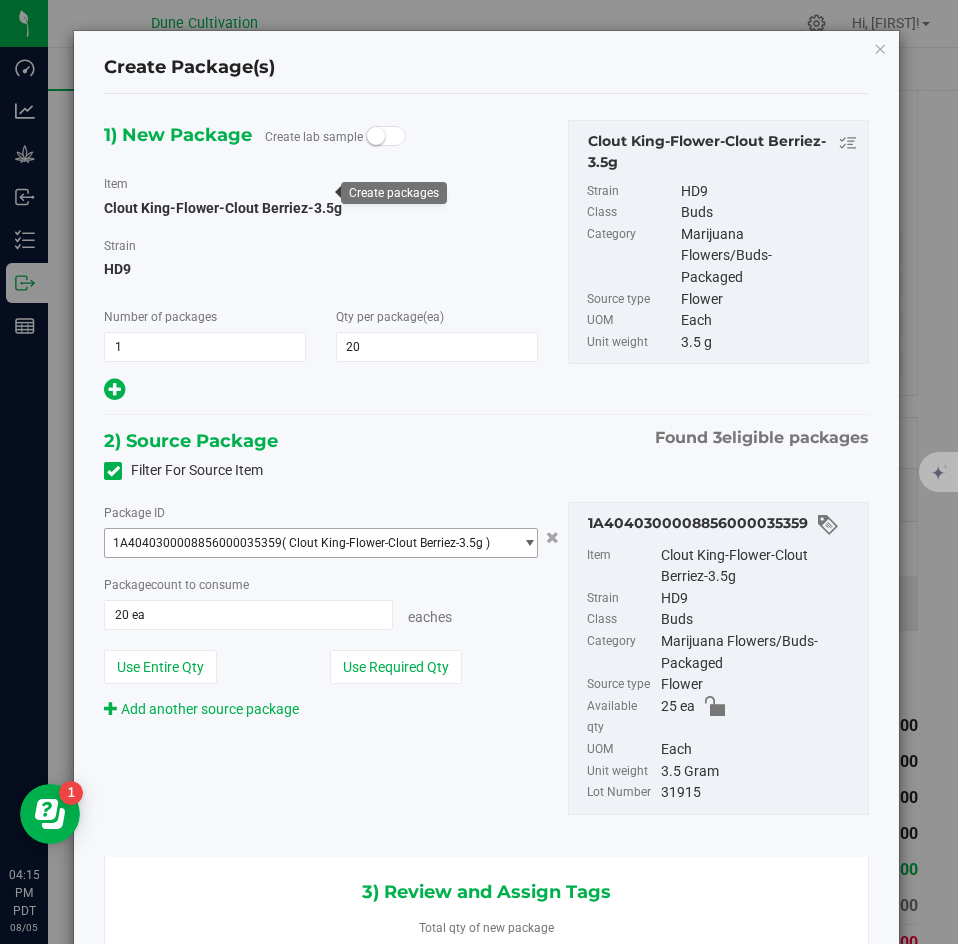 scroll, scrollTop: 0, scrollLeft: -1, axis: horizontal 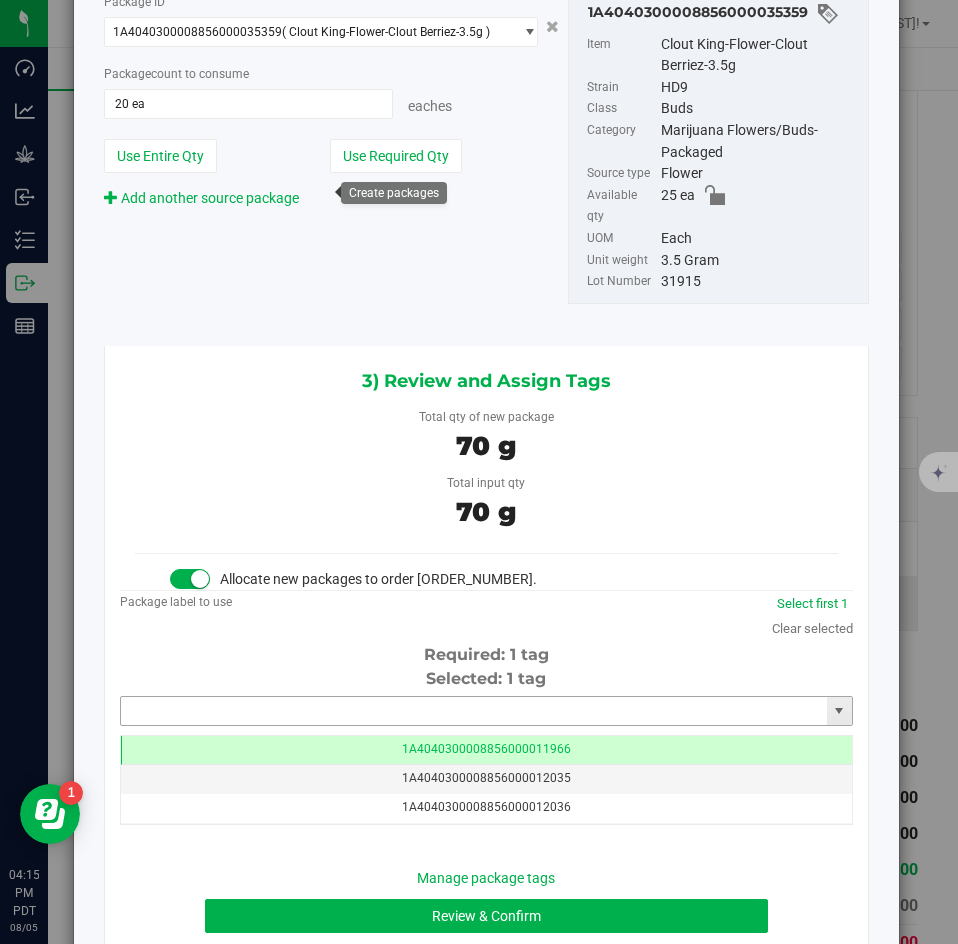 click at bounding box center [474, 711] 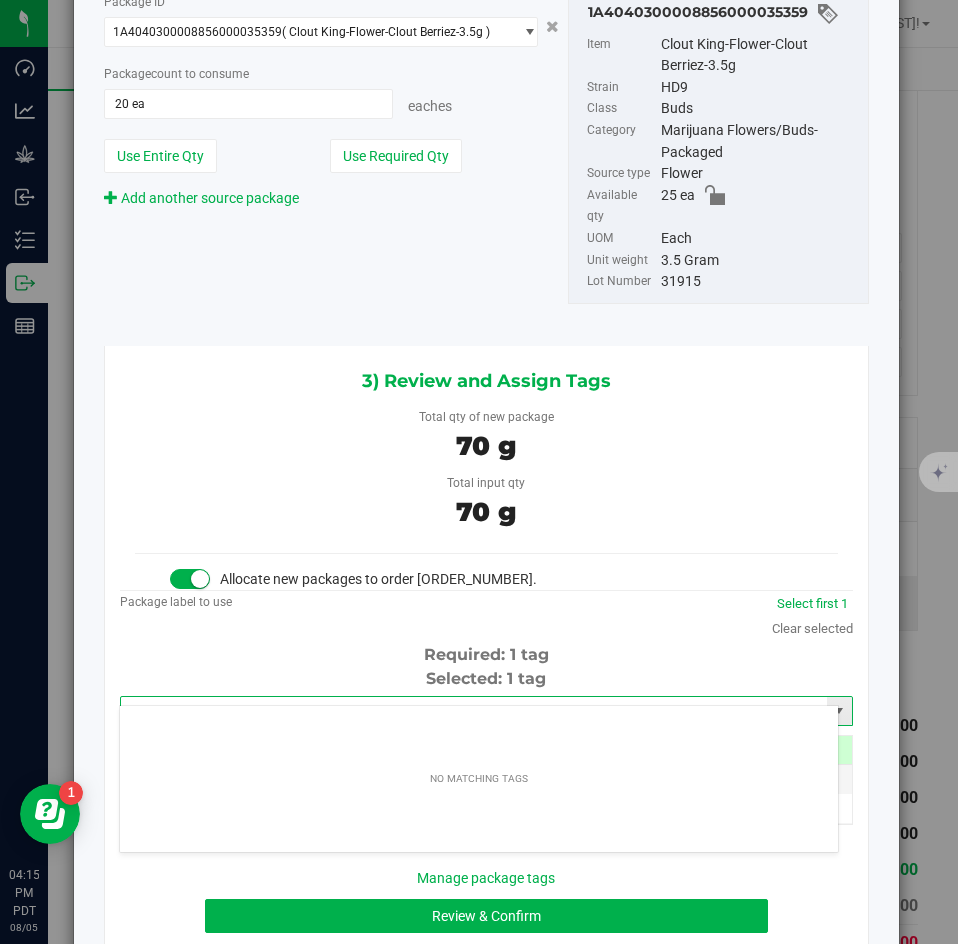 type on "3" 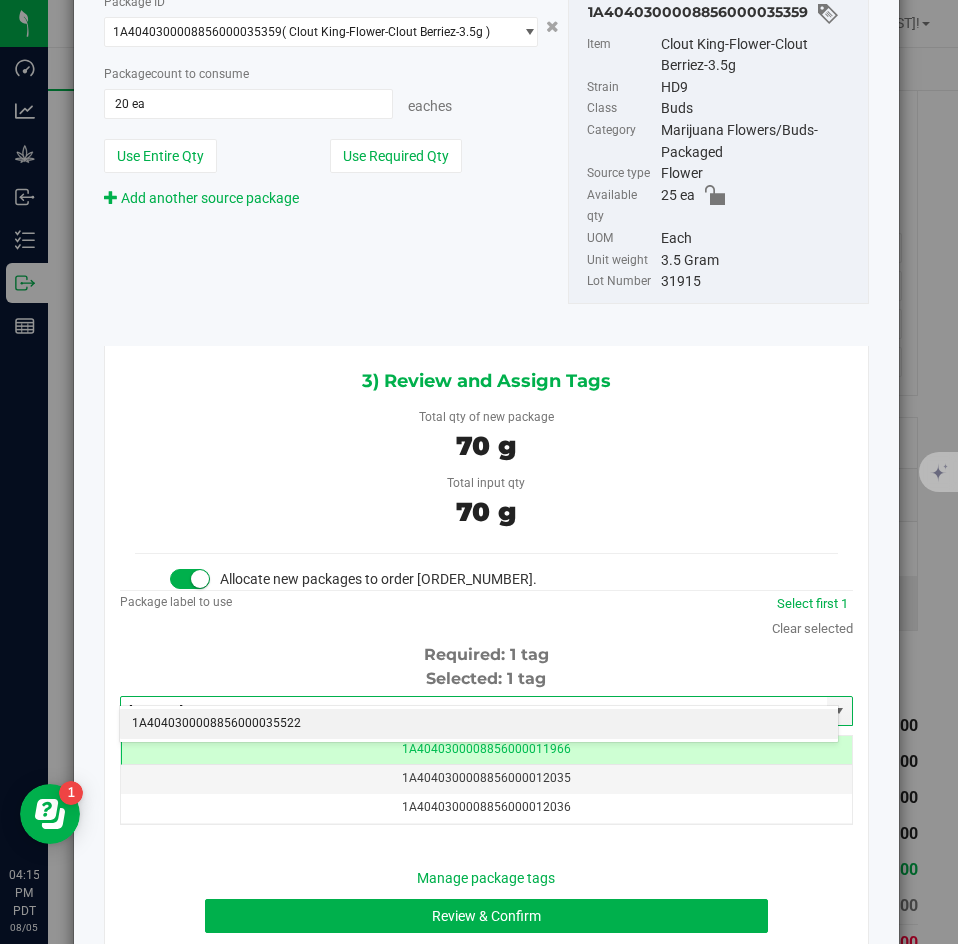 click on "1A4040300008856000035522" at bounding box center [479, 724] 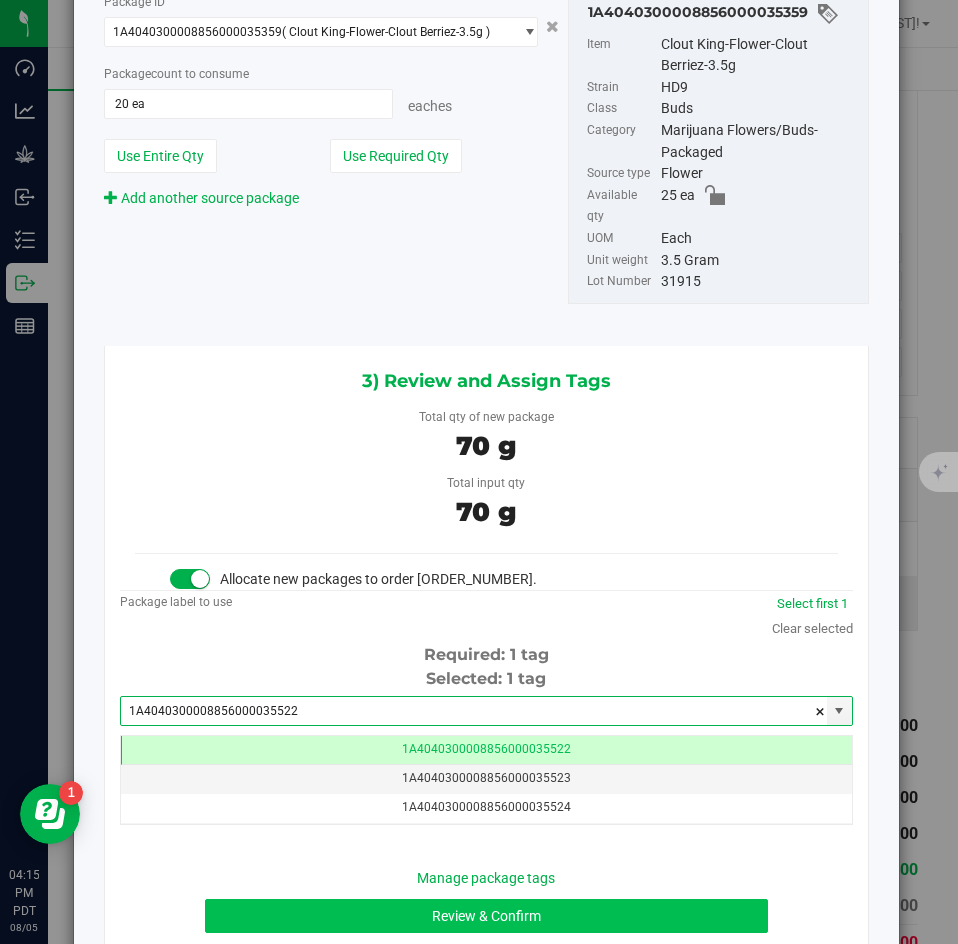 type on "1A4040300008856000035522" 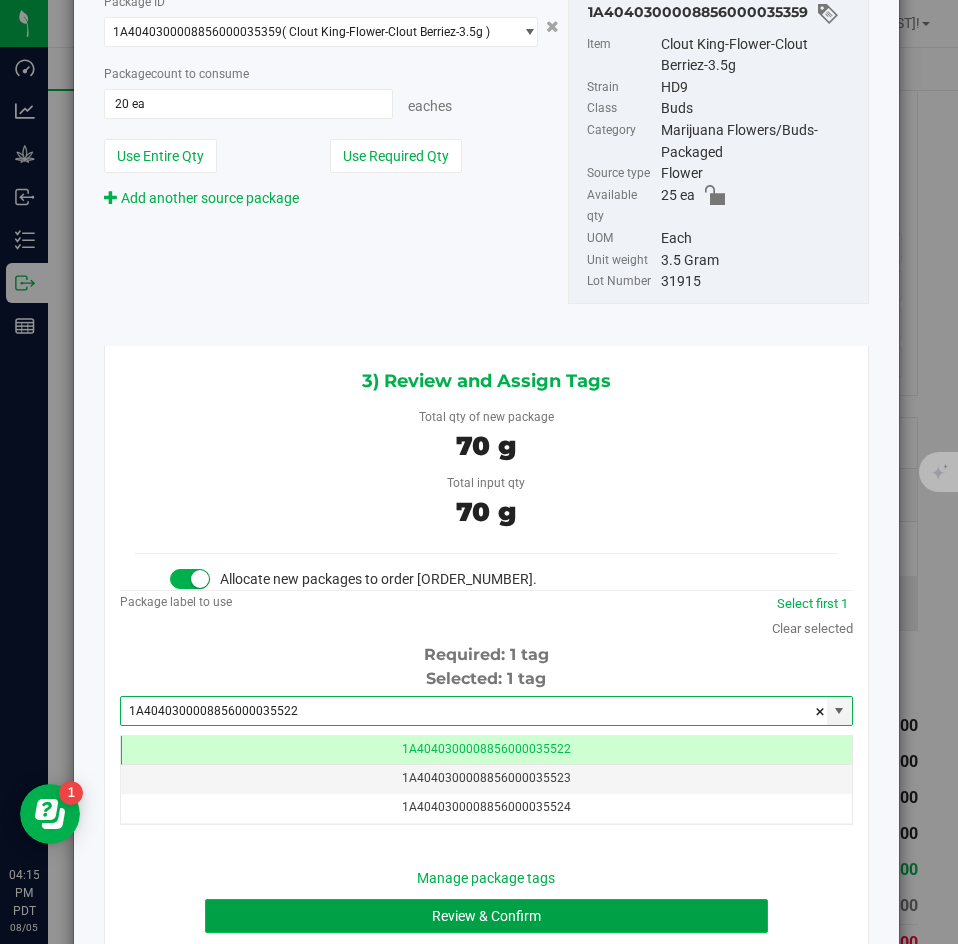 click on "Review & Confirm" at bounding box center (486, 916) 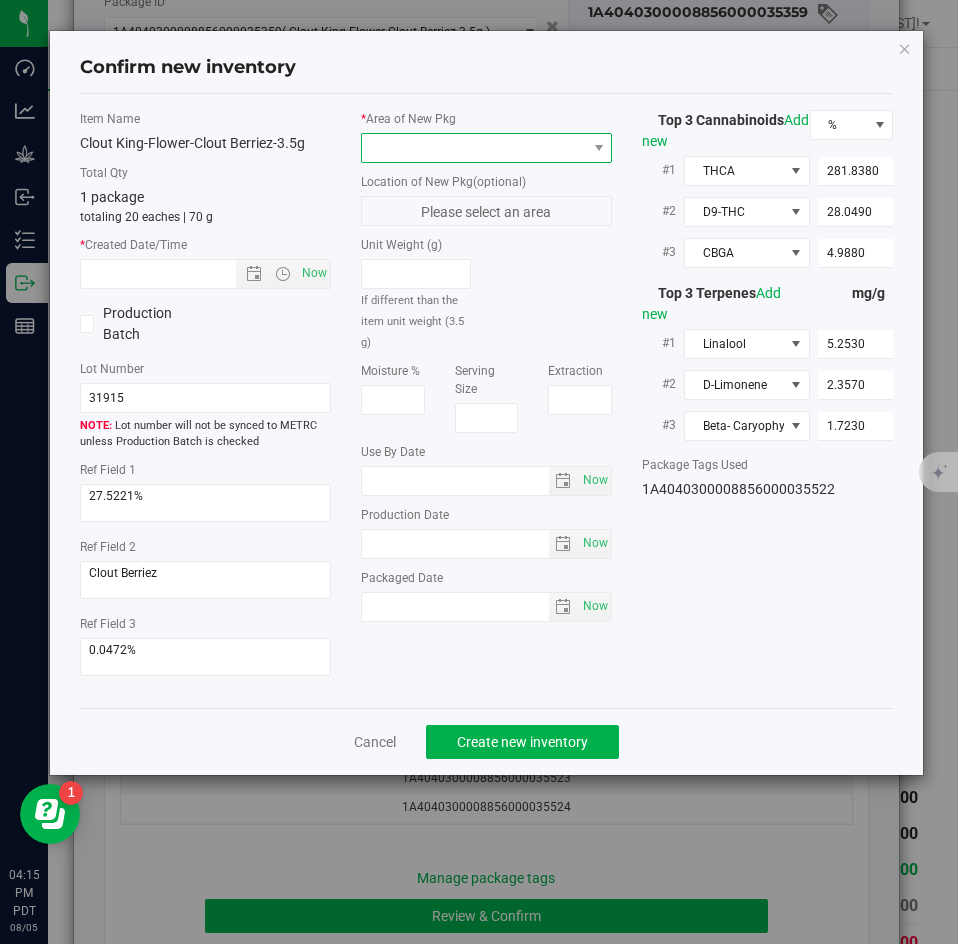 click at bounding box center (474, 148) 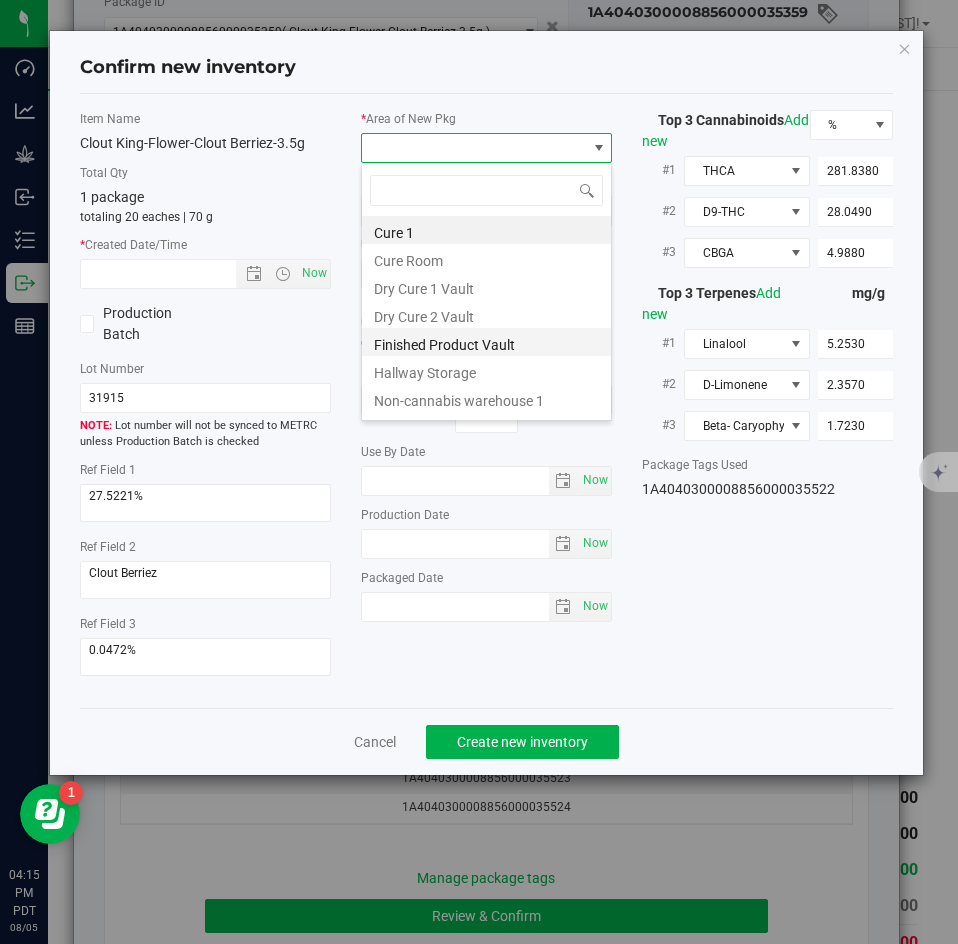 click on "Finished Product Vault" at bounding box center [486, 342] 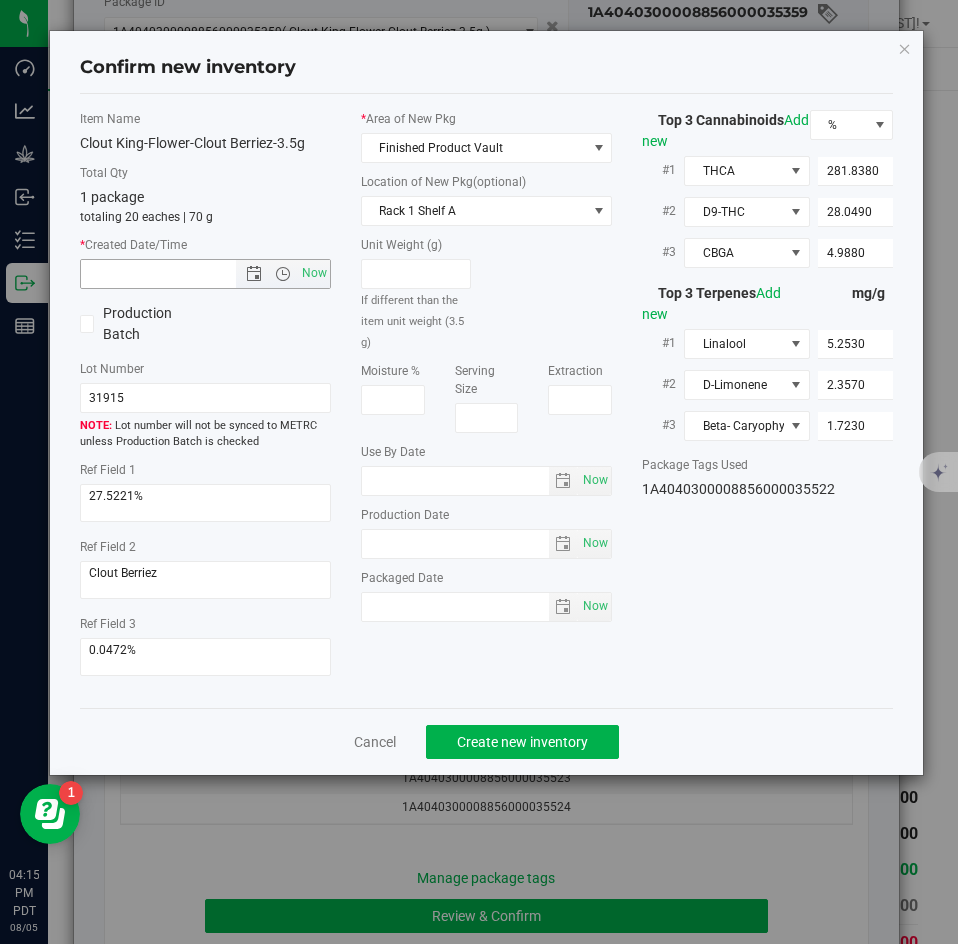 click on "Now" at bounding box center [205, 274] 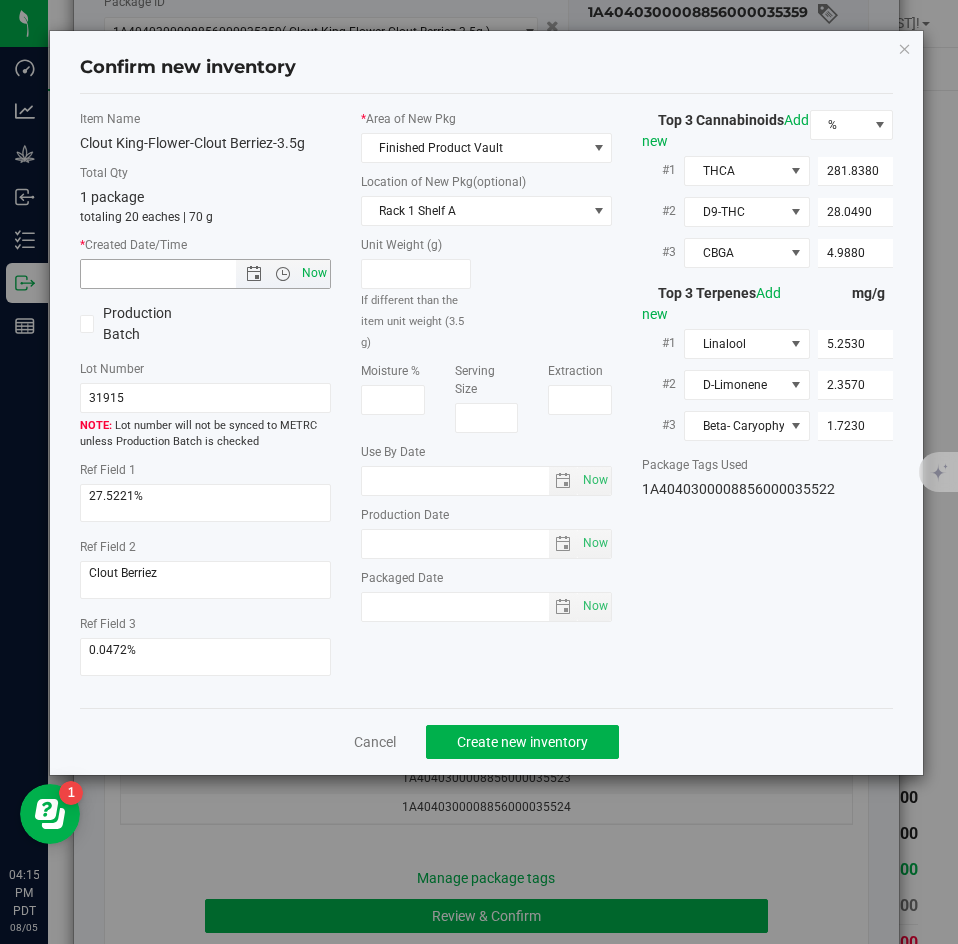 click on "Now" at bounding box center [315, 273] 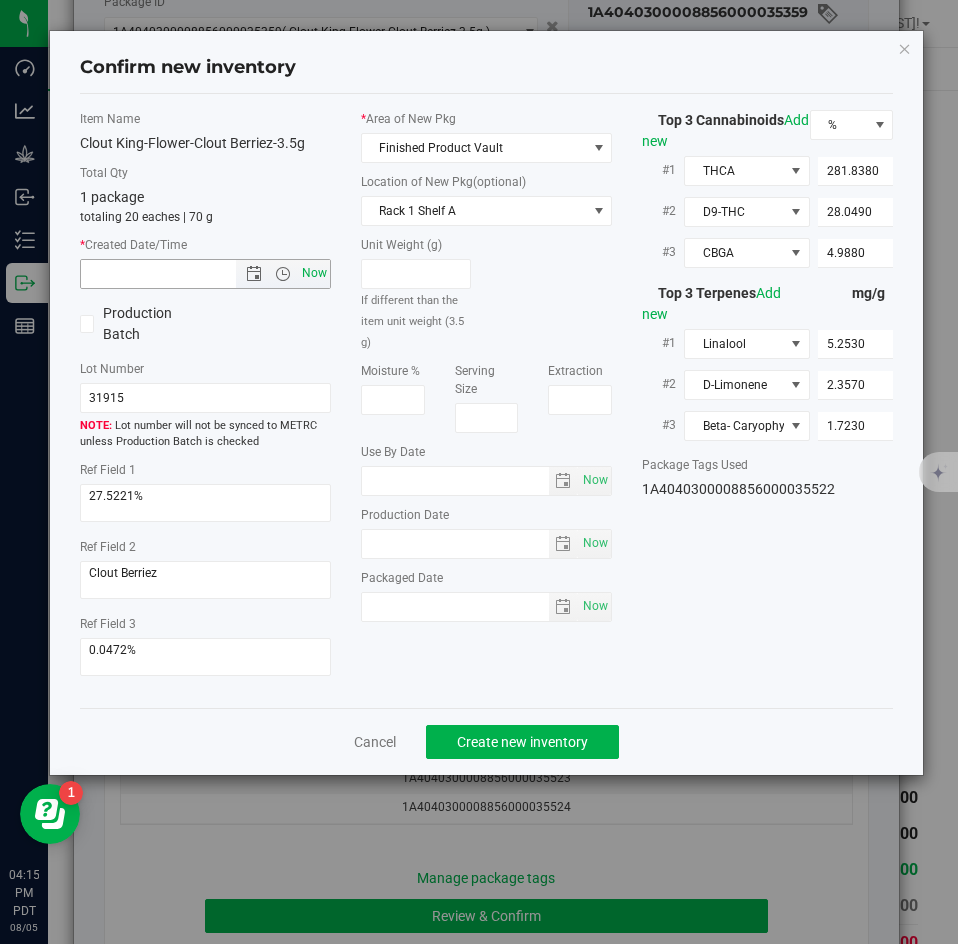type on "8/5/2025 4:15 PM" 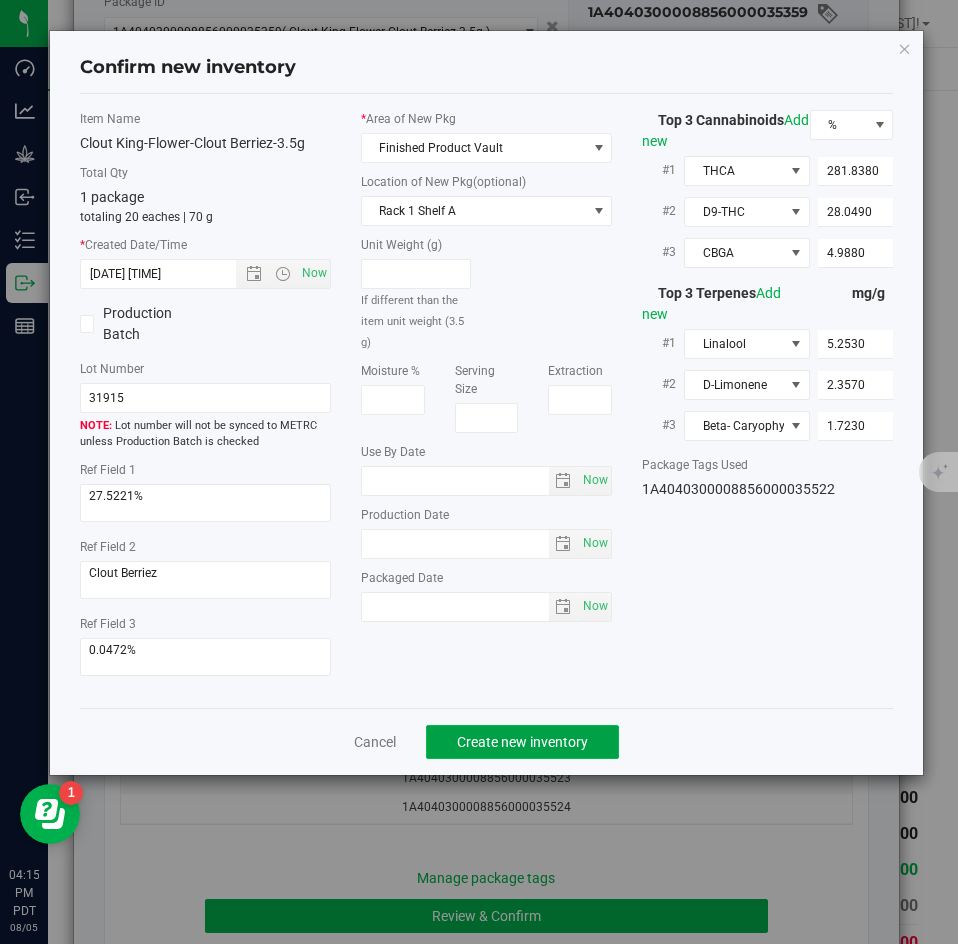 click on "Create new inventory" 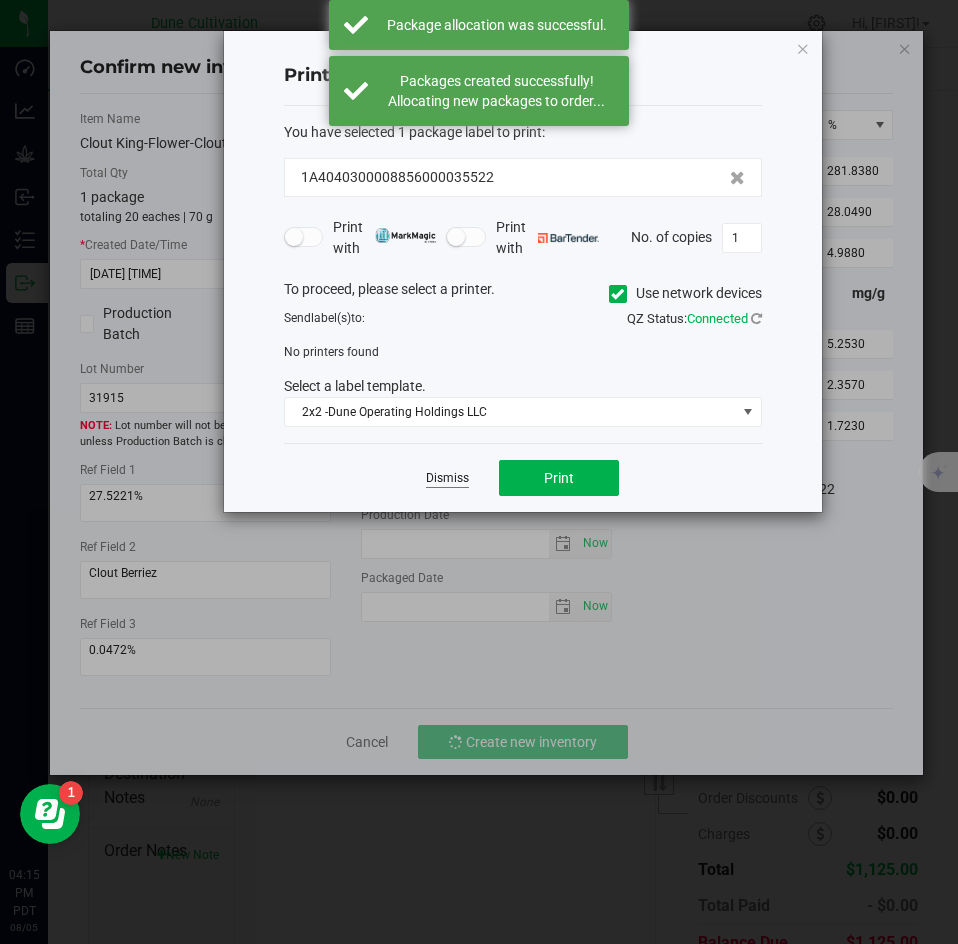 click on "Dismiss" 